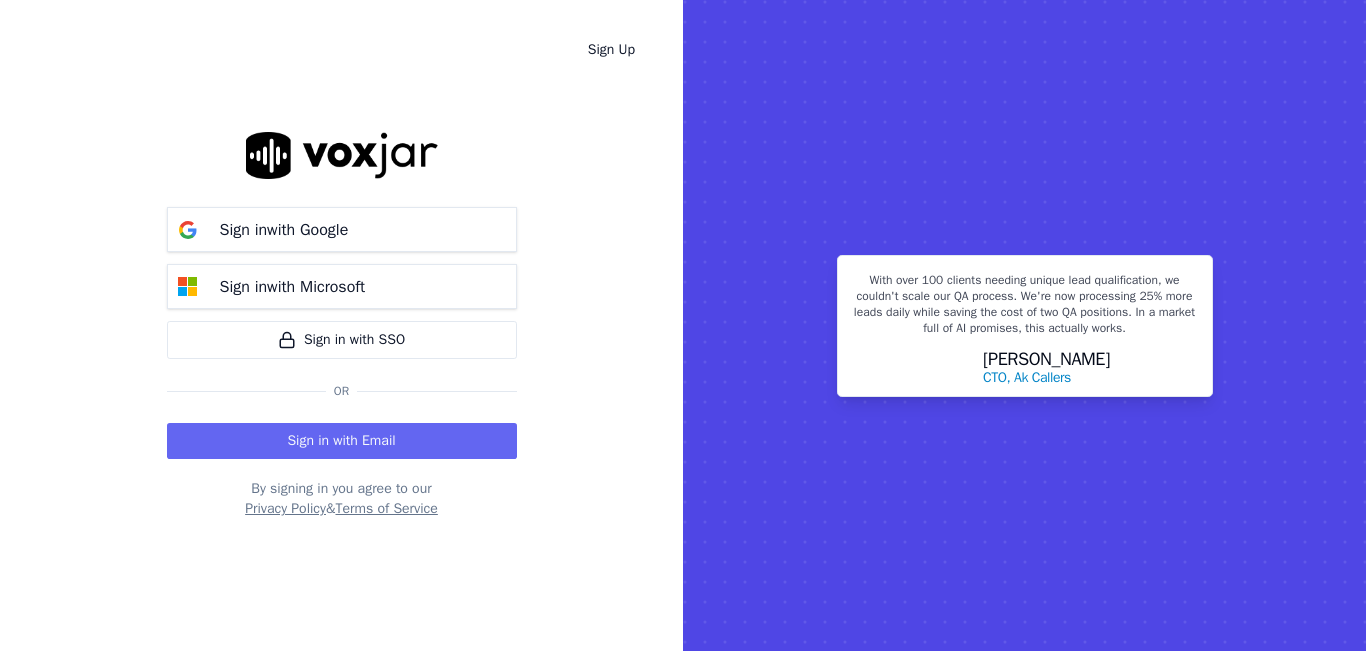 scroll, scrollTop: 0, scrollLeft: 0, axis: both 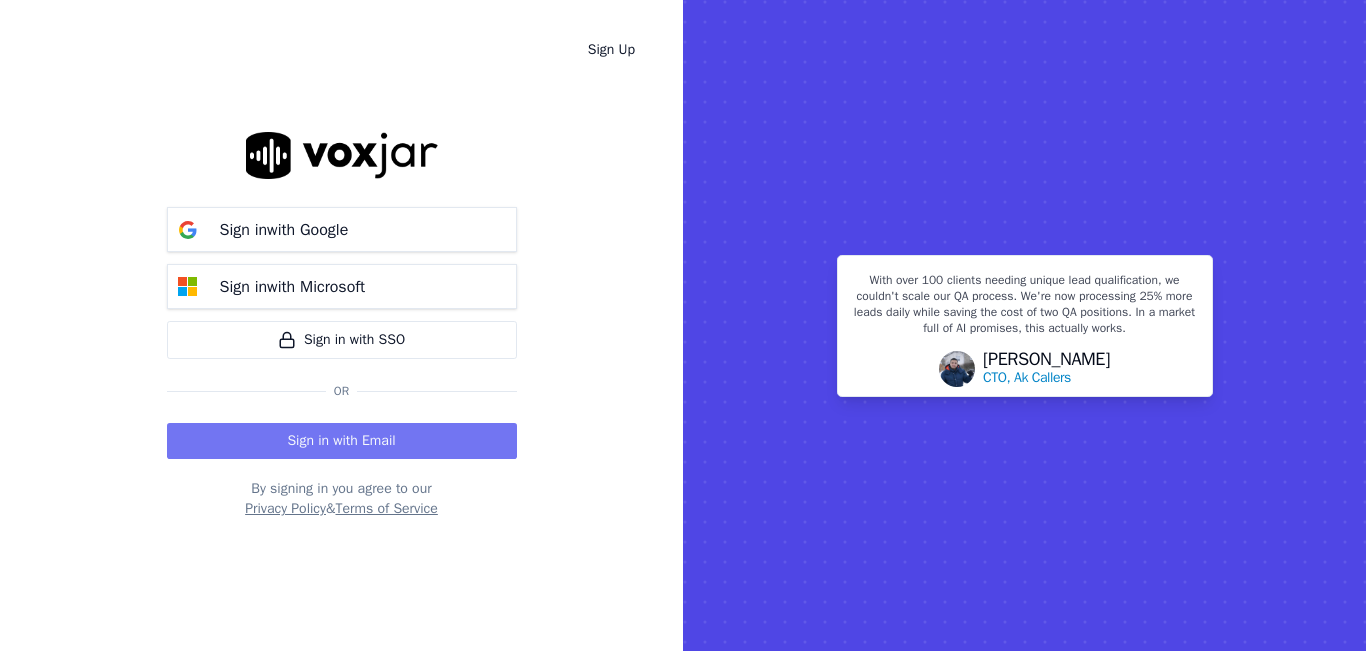 click on "Sign in with Email" at bounding box center [342, 441] 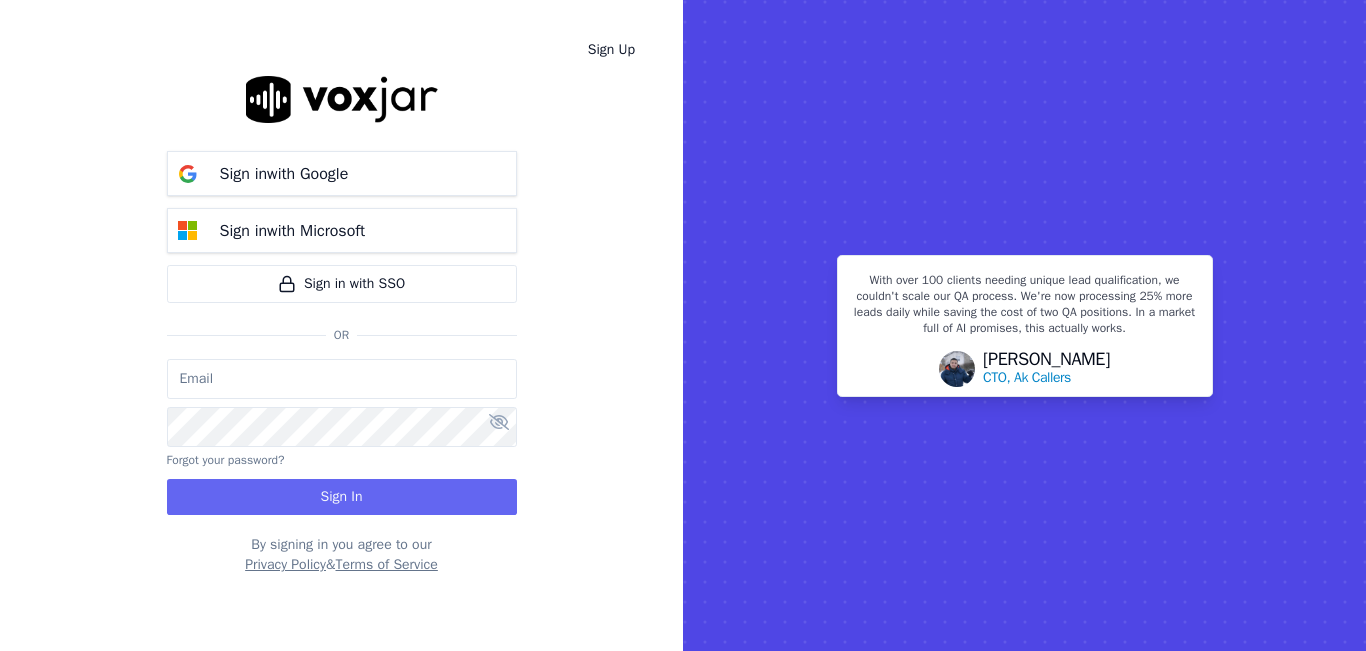 type on "sheila.decastro-new.baq@nwfg.net" 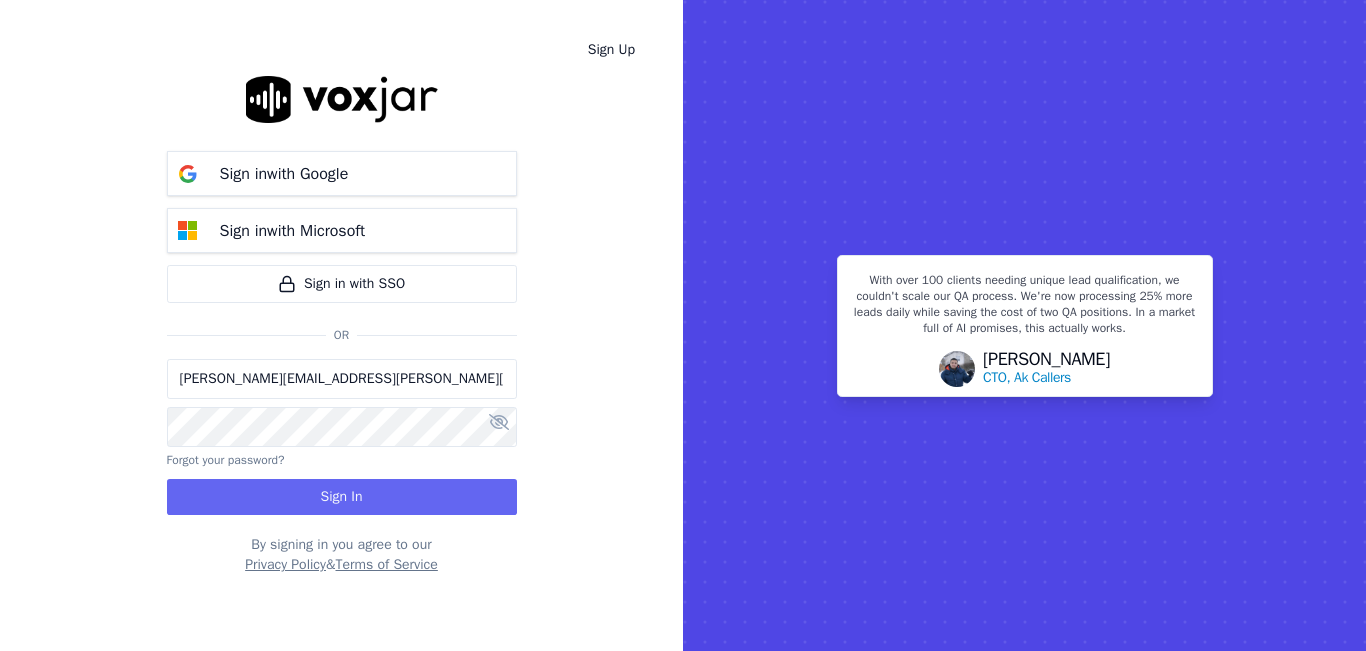 click on "sheila.decastro-new.baq@nwfg.net" at bounding box center [342, 379] 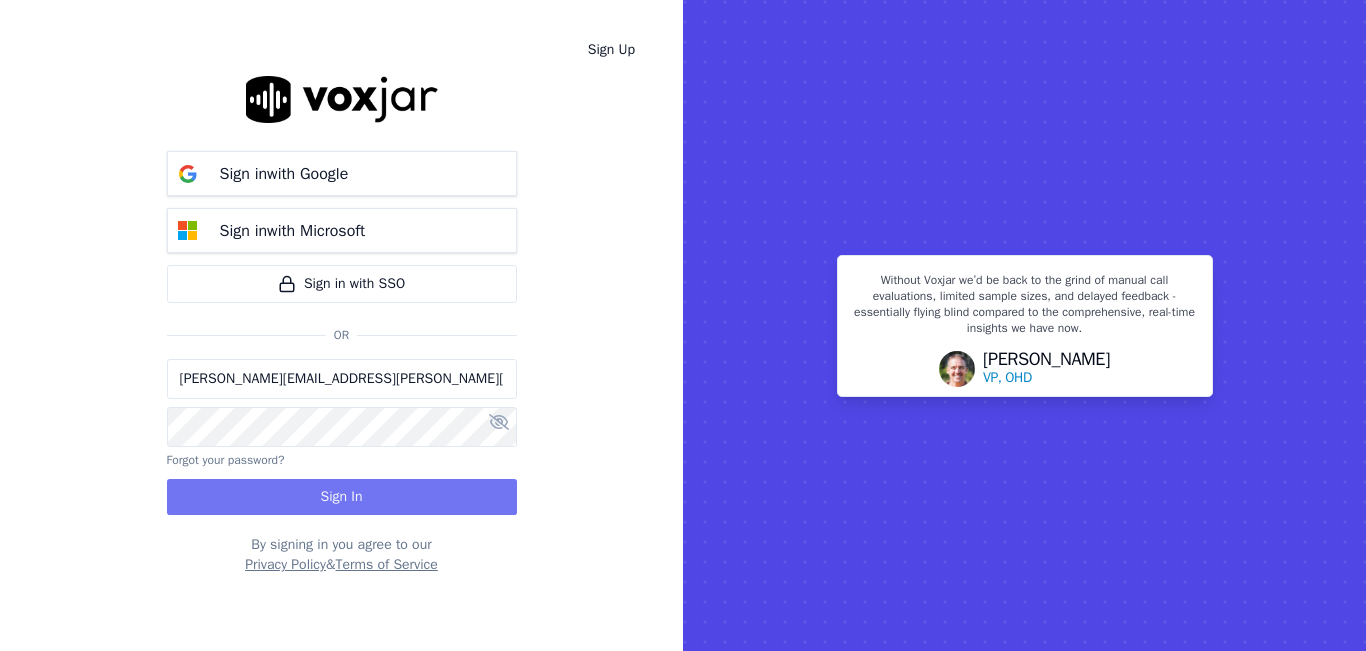 click on "Sign In" at bounding box center (342, 497) 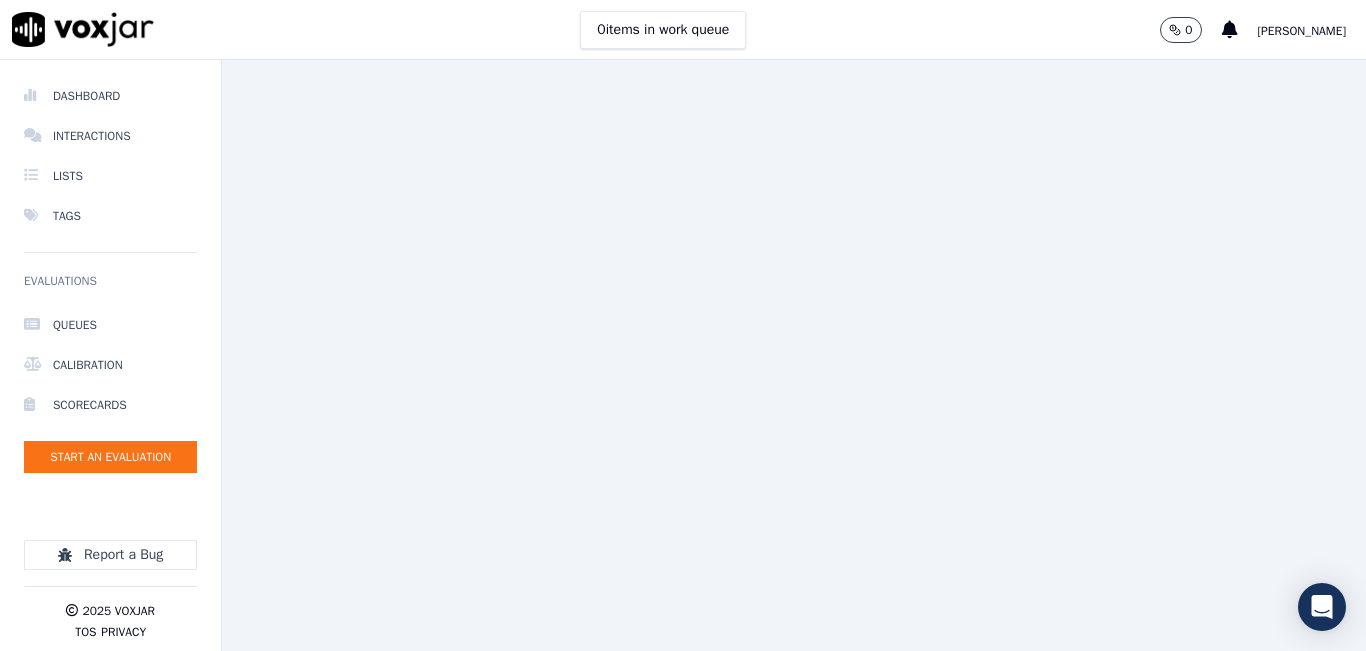 scroll, scrollTop: 0, scrollLeft: 0, axis: both 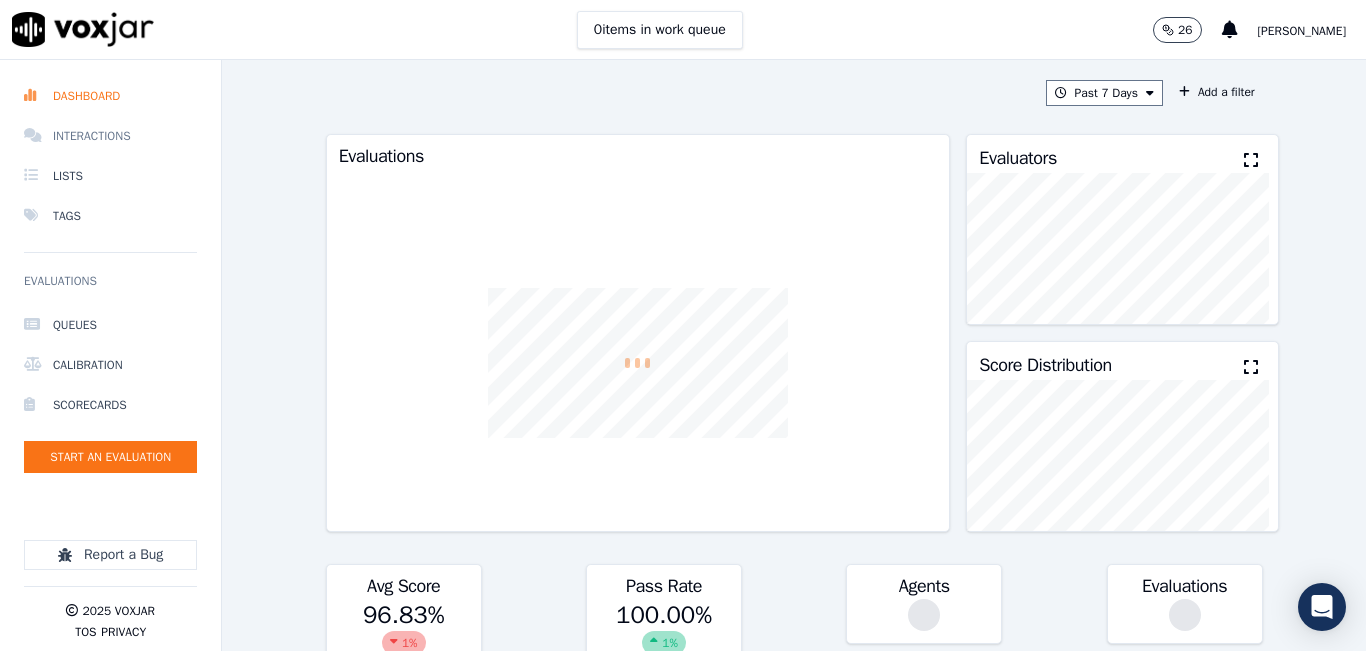 click on "Interactions" at bounding box center (110, 136) 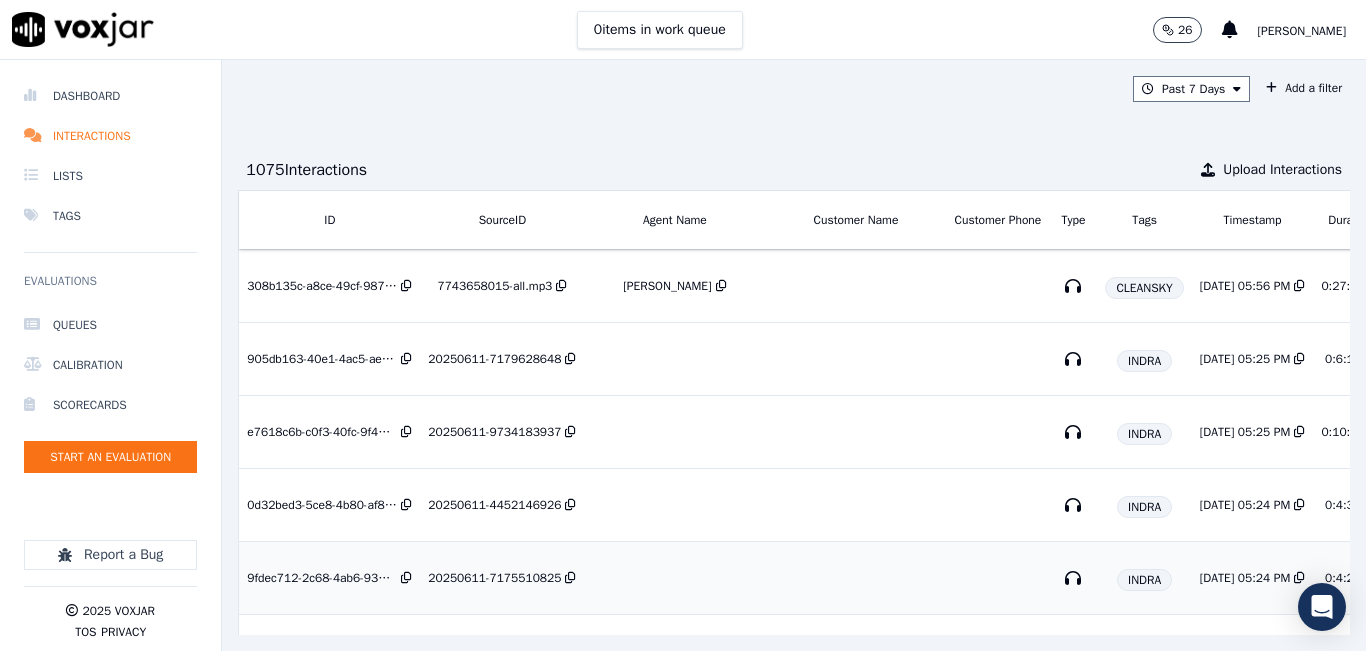 scroll, scrollTop: 15, scrollLeft: 0, axis: vertical 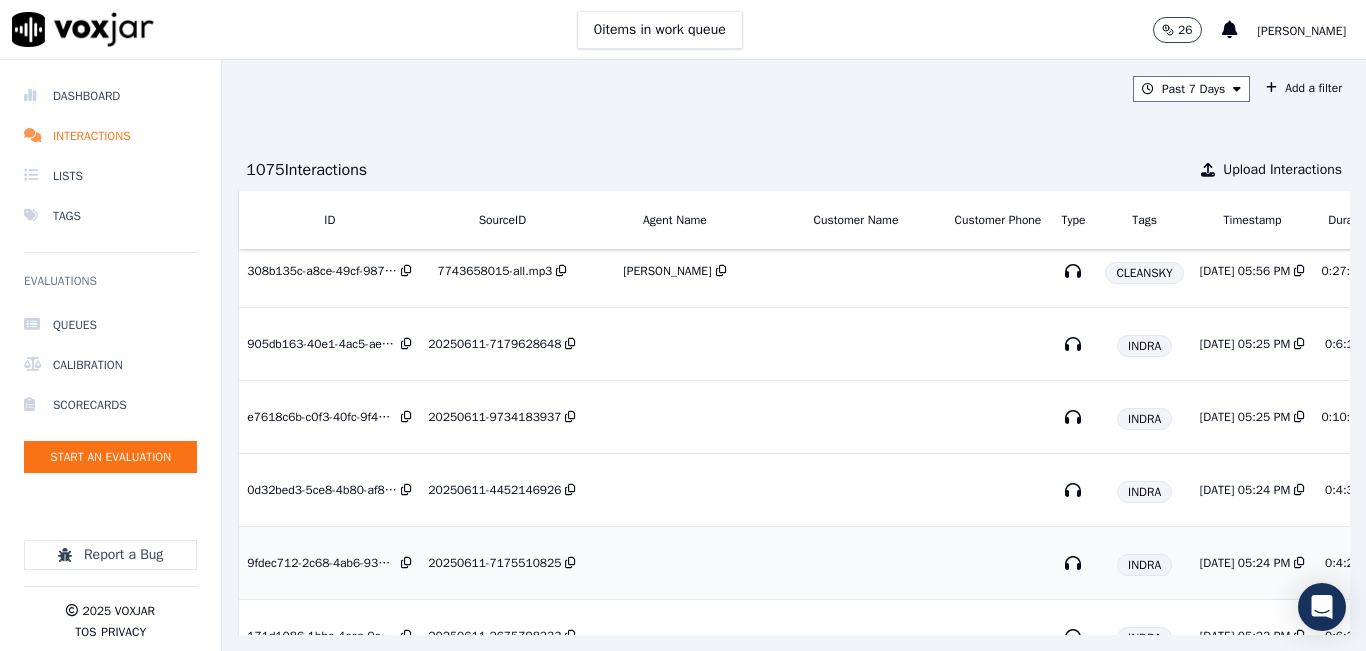 drag, startPoint x: 697, startPoint y: 588, endPoint x: 974, endPoint y: 562, distance: 278.21753 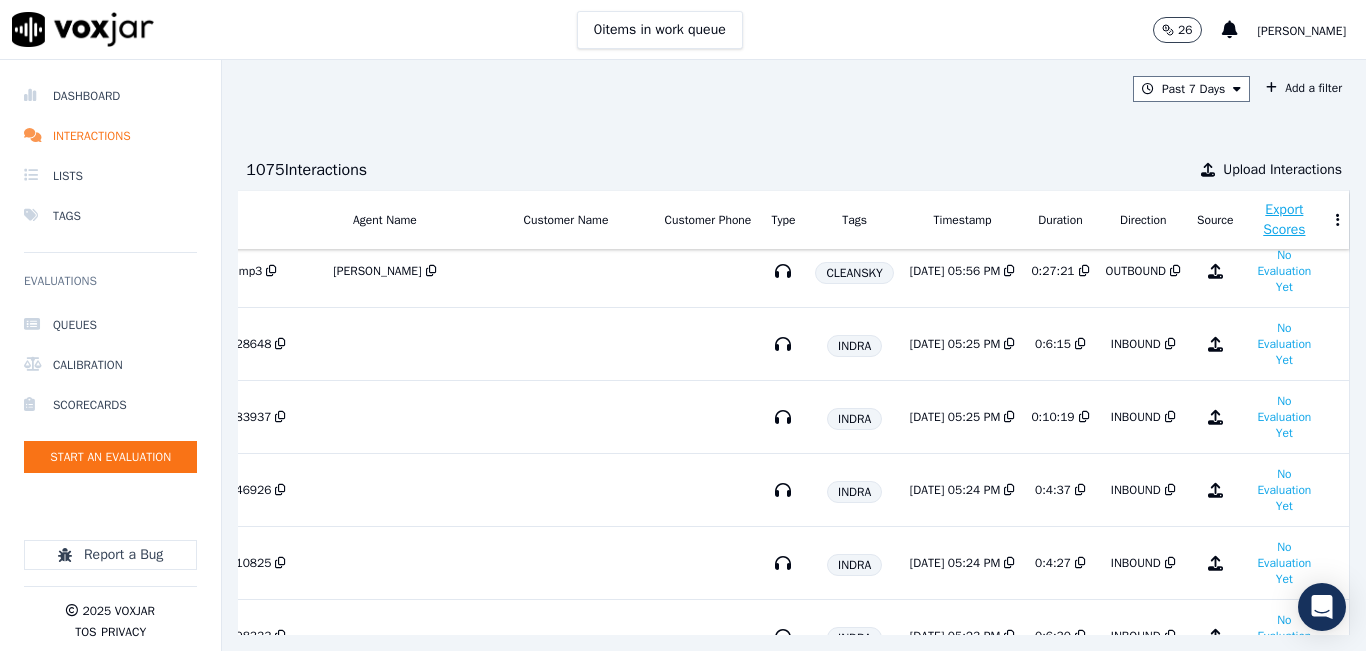 scroll, scrollTop: 15, scrollLeft: 0, axis: vertical 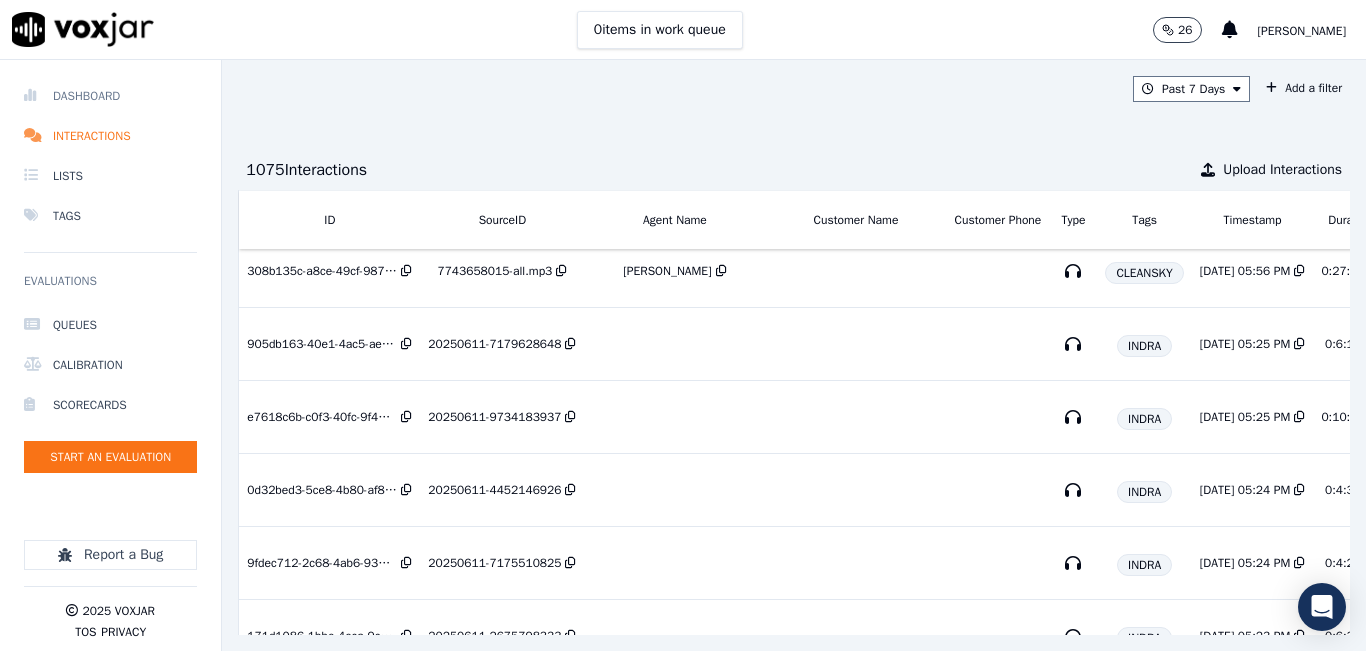 click on "Dashboard" at bounding box center (110, 96) 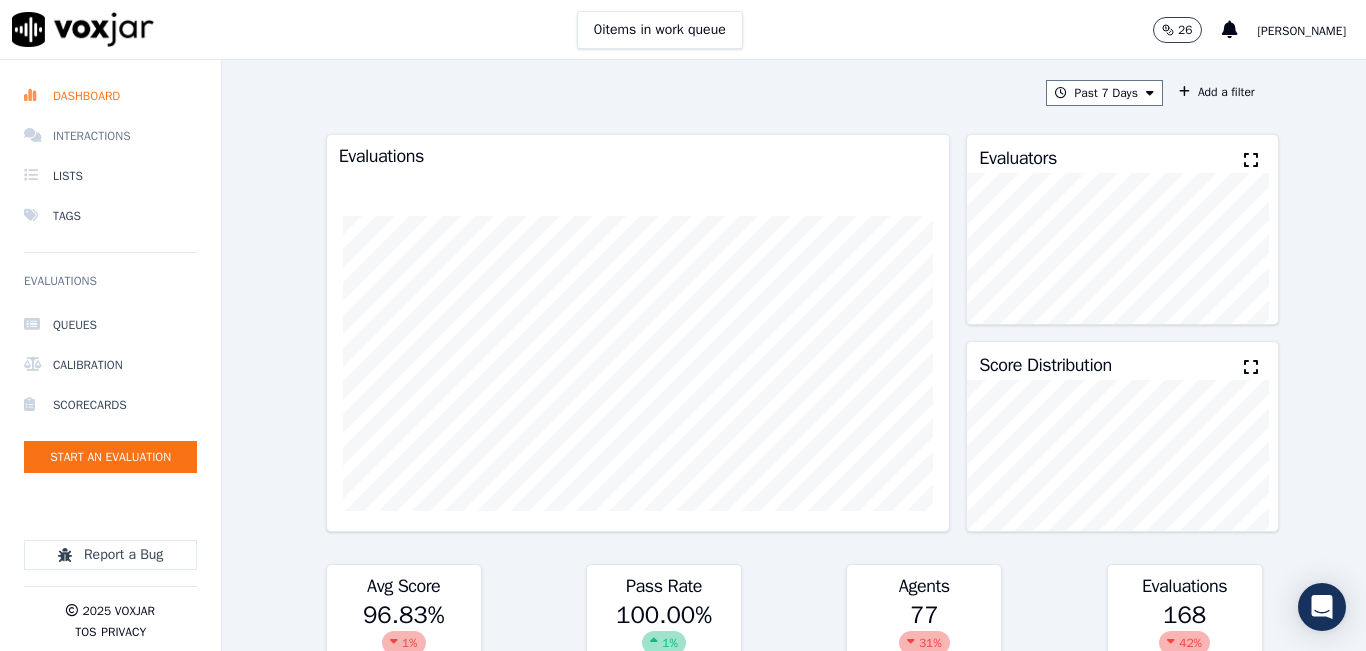 click on "Interactions" at bounding box center (110, 136) 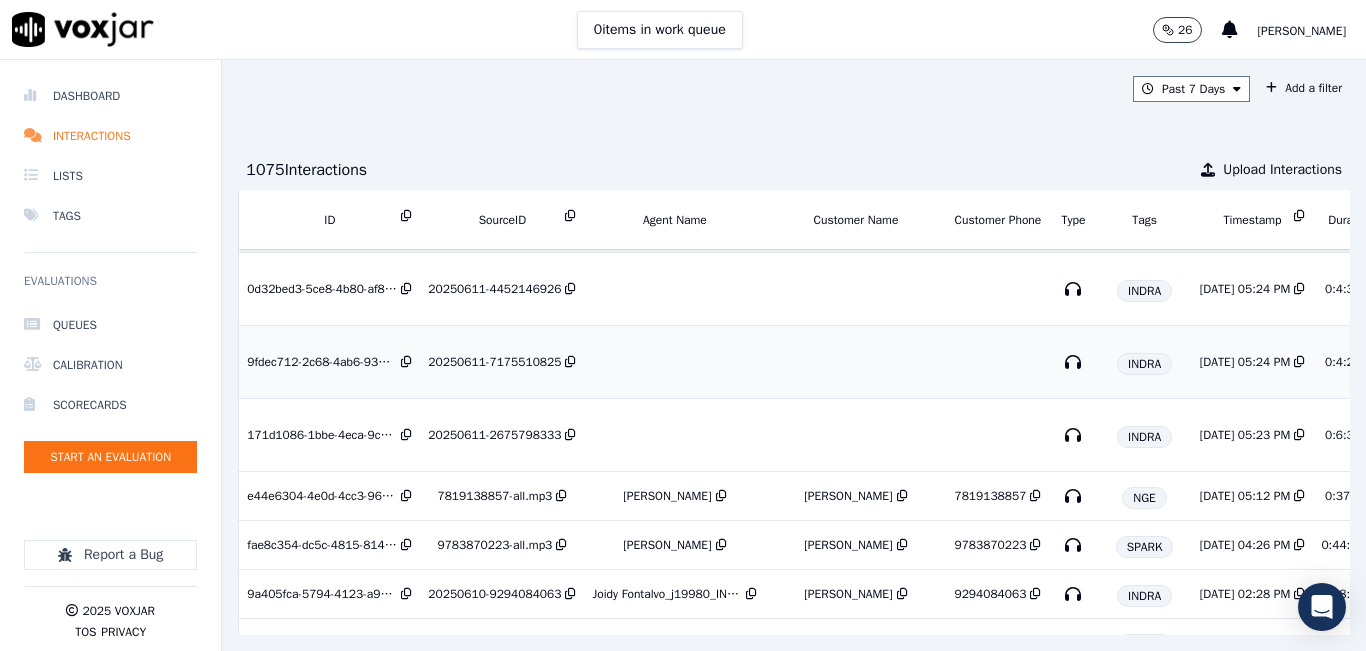 scroll, scrollTop: 200, scrollLeft: 0, axis: vertical 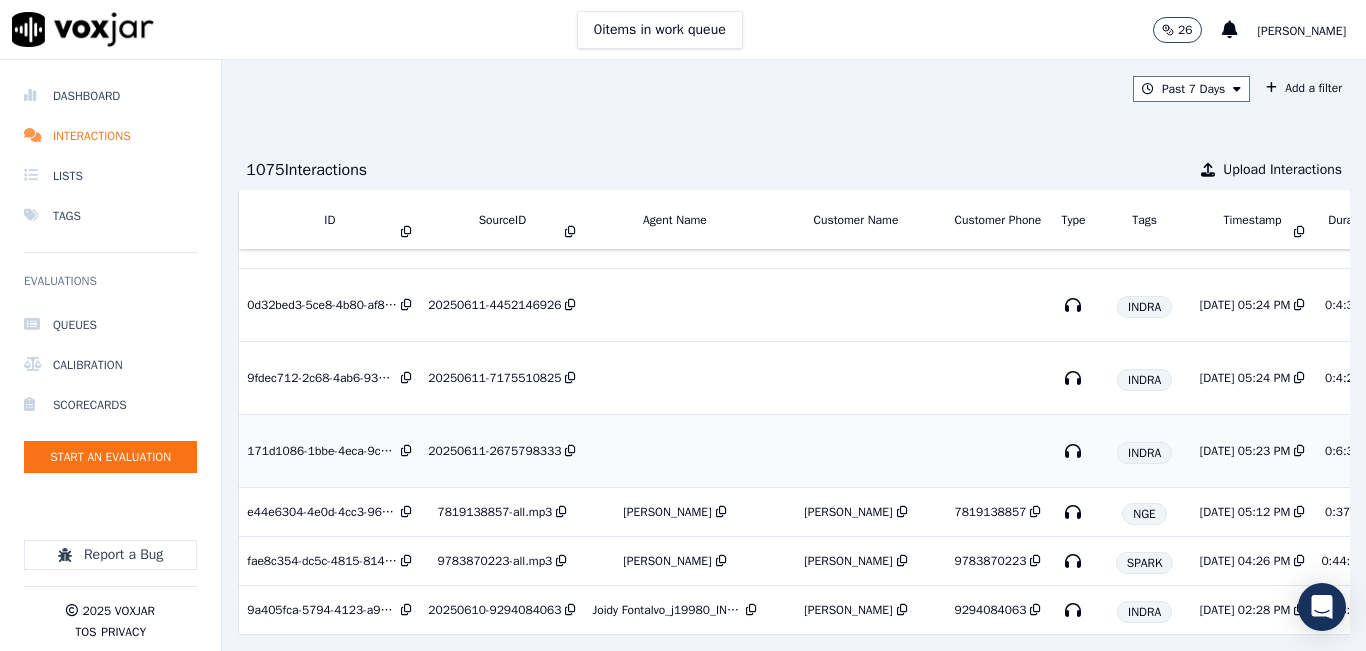 click on "20250611-2675798333" at bounding box center (494, 451) 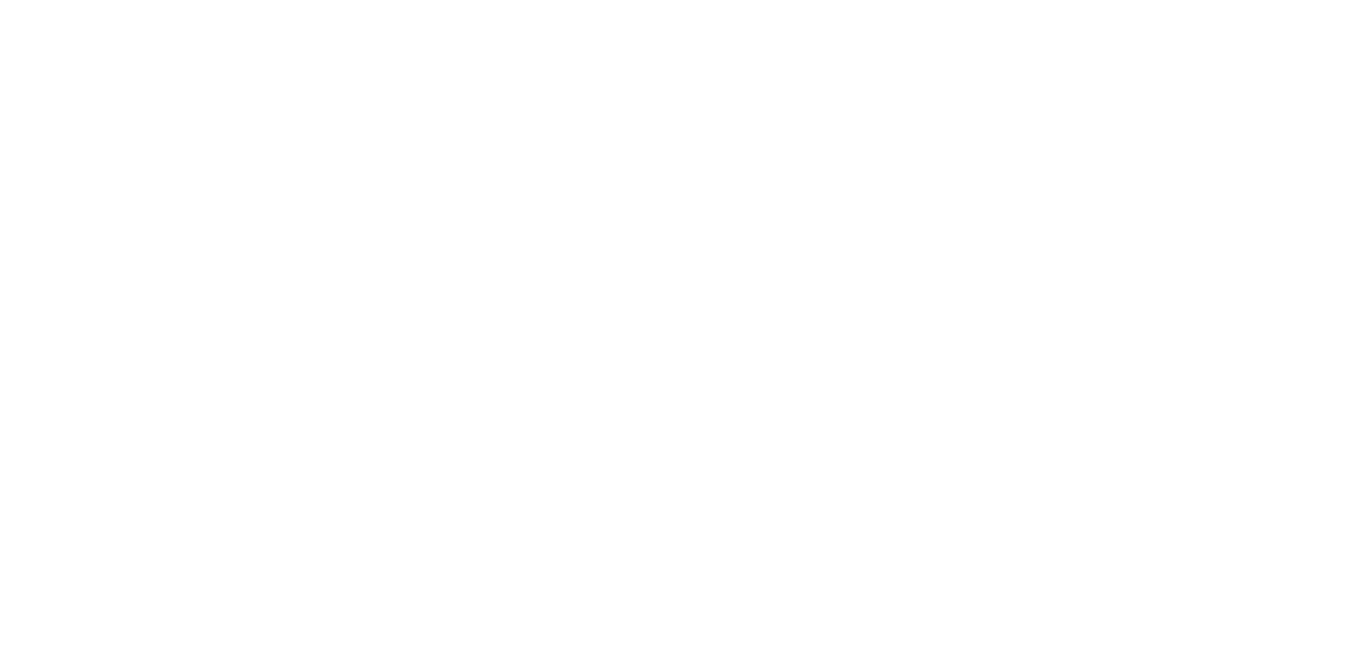 scroll, scrollTop: 0, scrollLeft: 0, axis: both 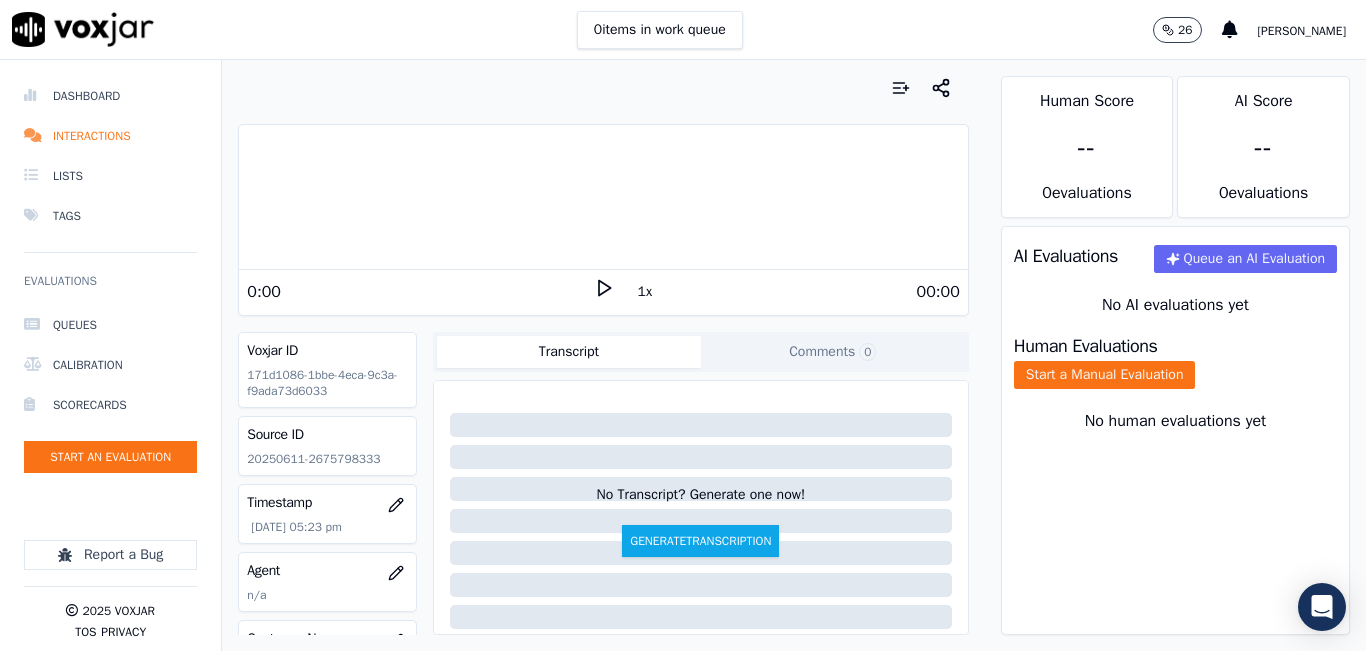 click on "Source ID   20250611-2675798333" at bounding box center [327, 446] 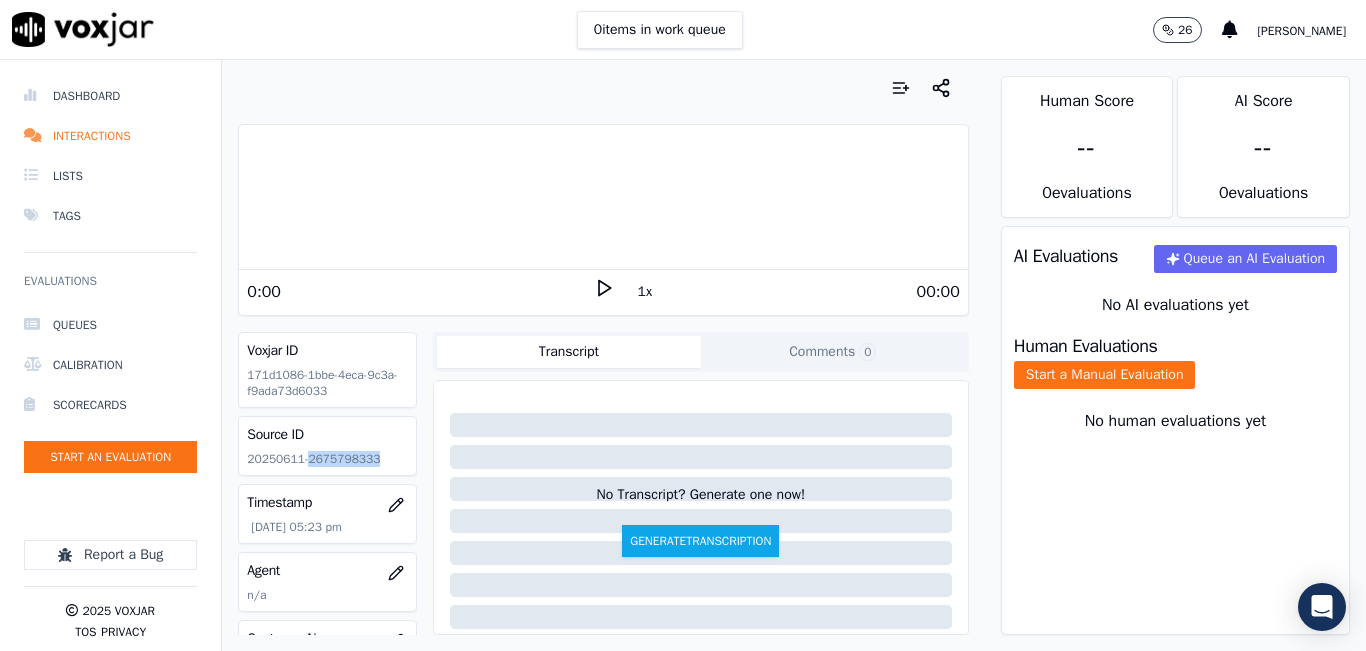 click on "Source ID   20250611-2675798333" at bounding box center [327, 446] 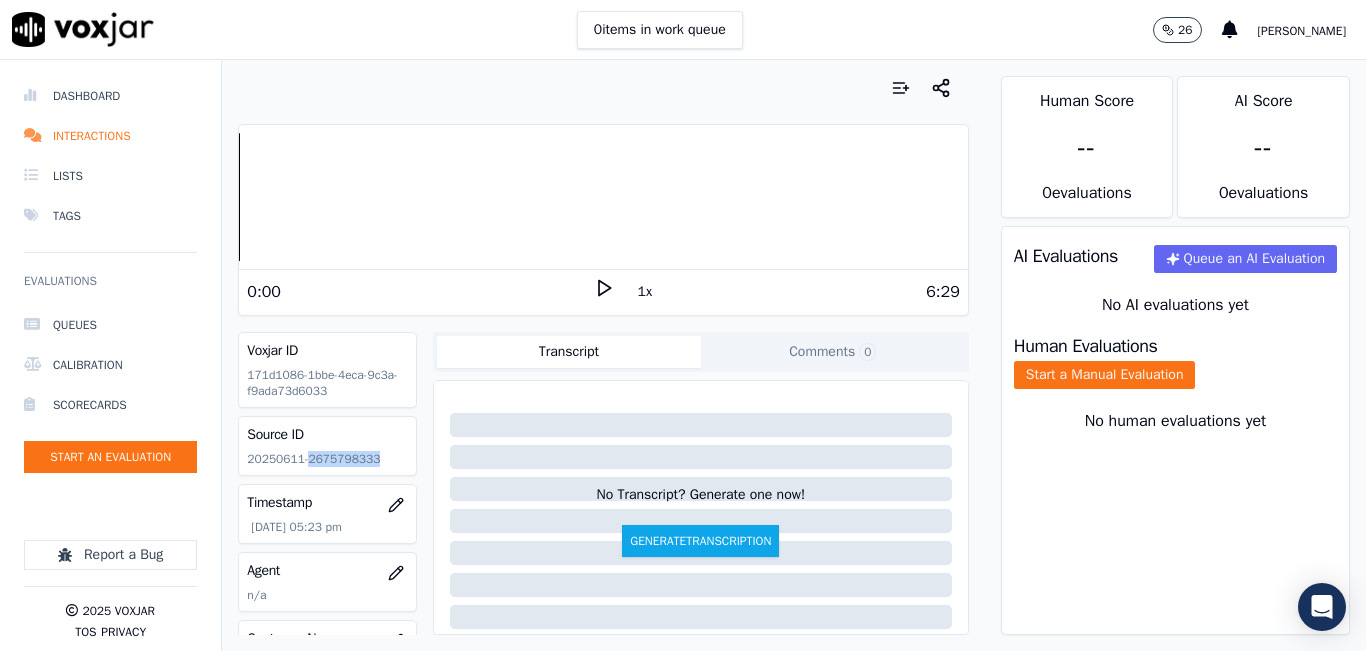 copy on "2675798333" 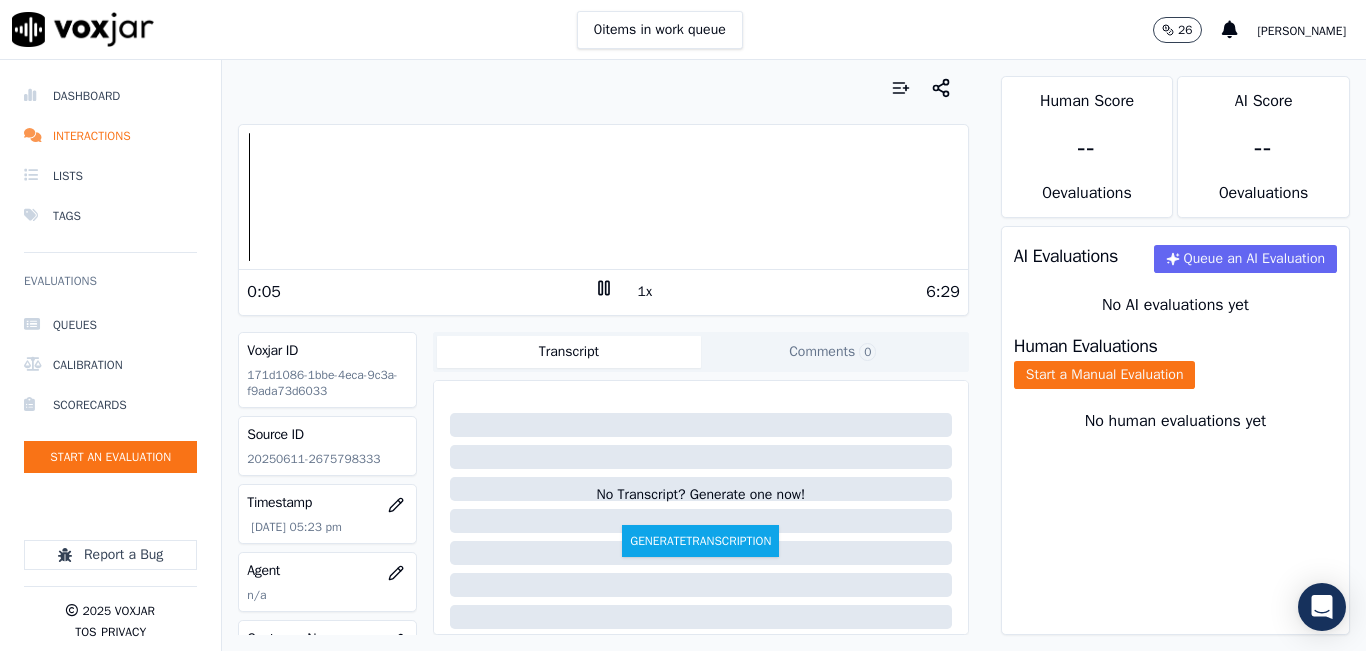 drag, startPoint x: 1162, startPoint y: 551, endPoint x: 1113, endPoint y: 495, distance: 74.41102 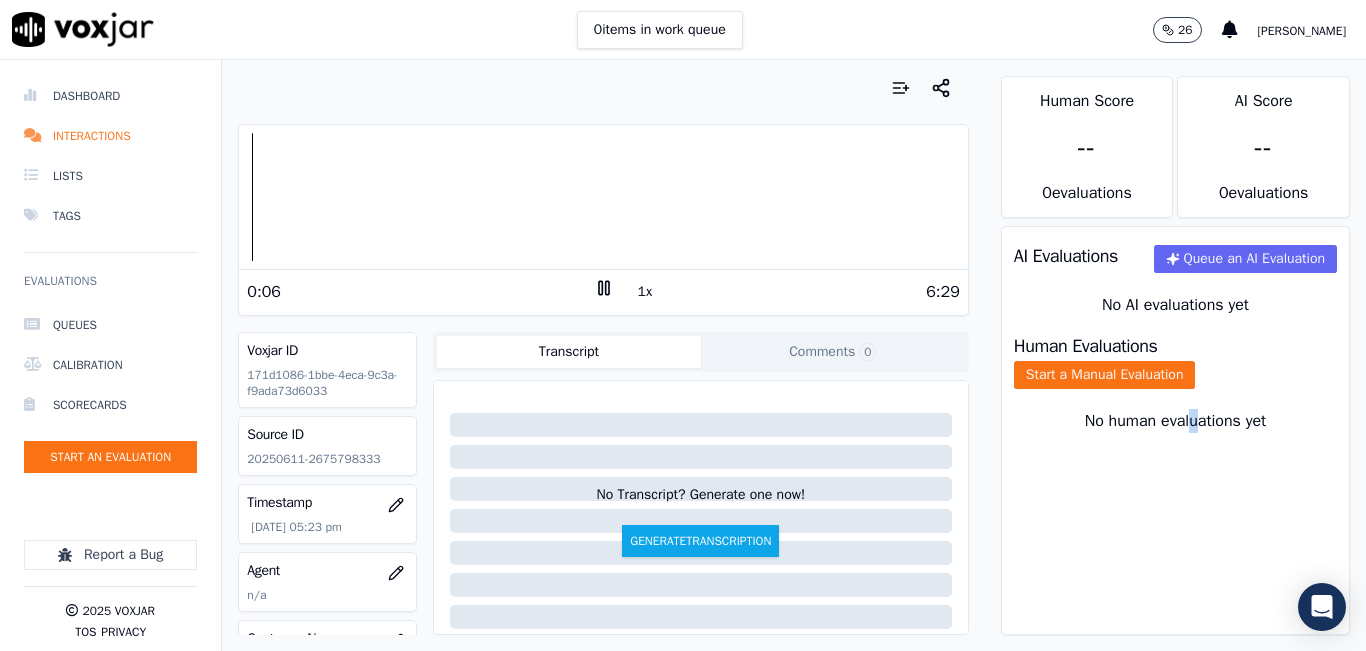 click 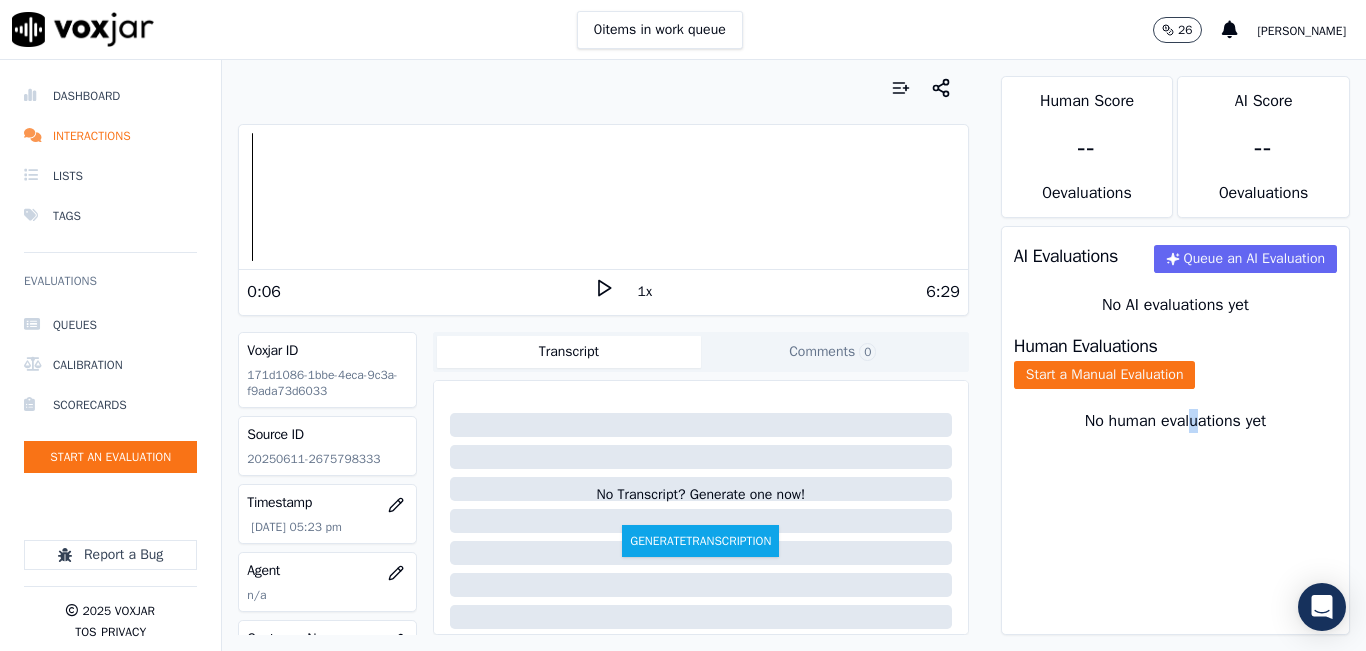 click 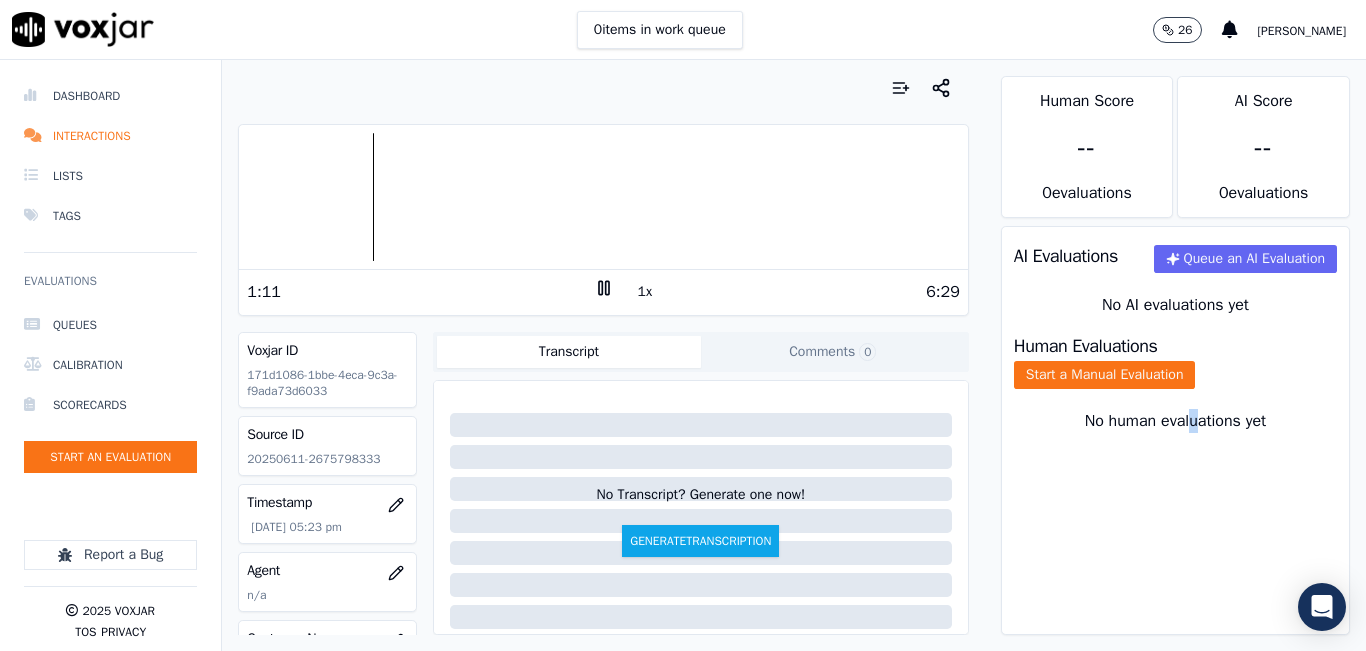 click 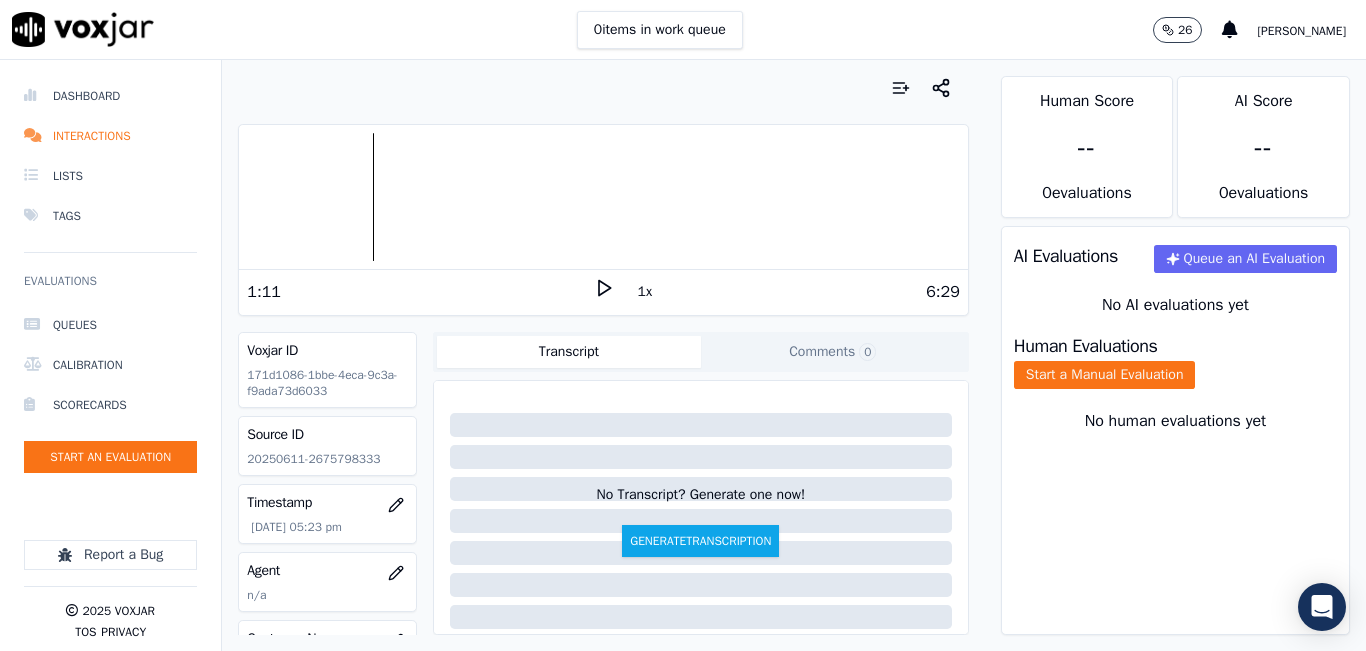 click on "1x" at bounding box center [604, 291] 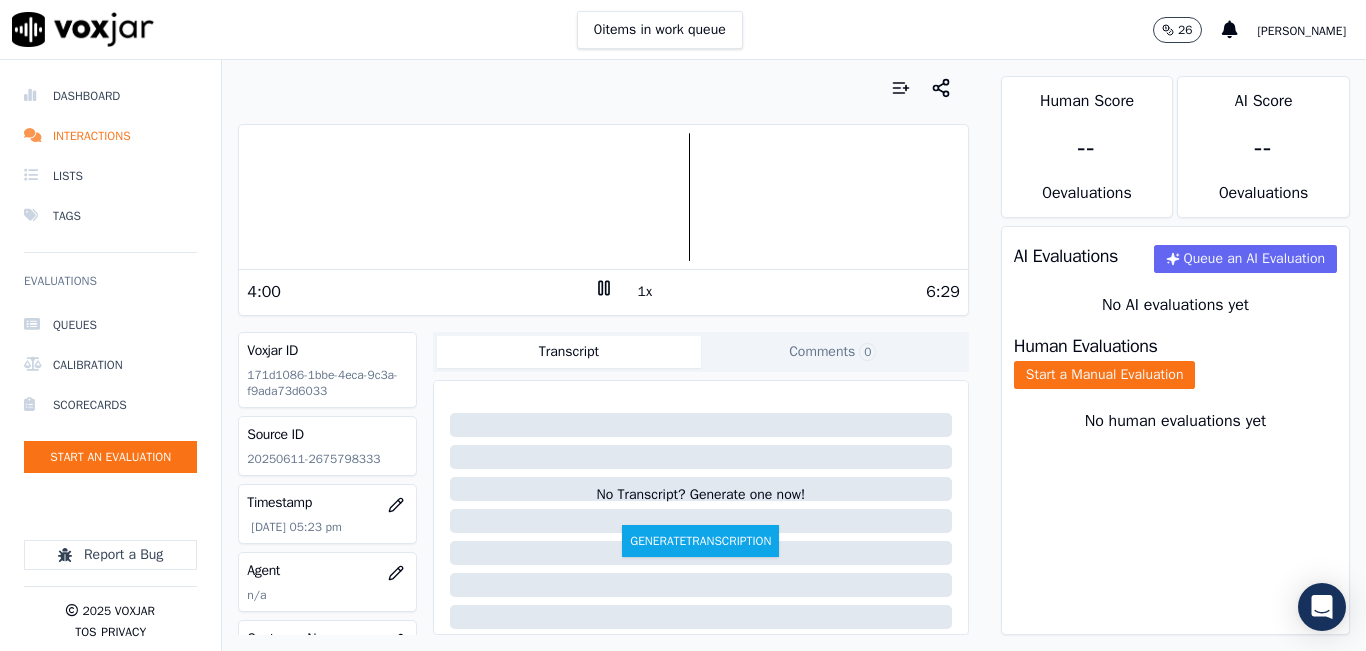 click 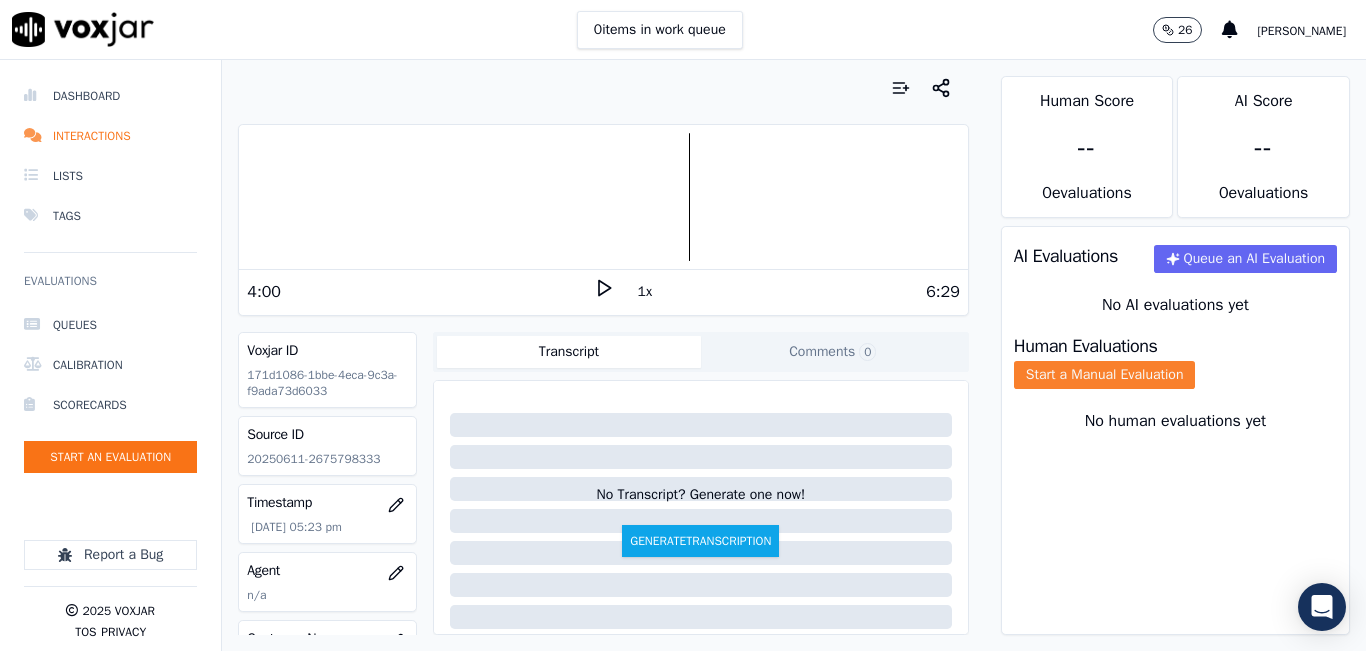 click on "Start a Manual Evaluation" 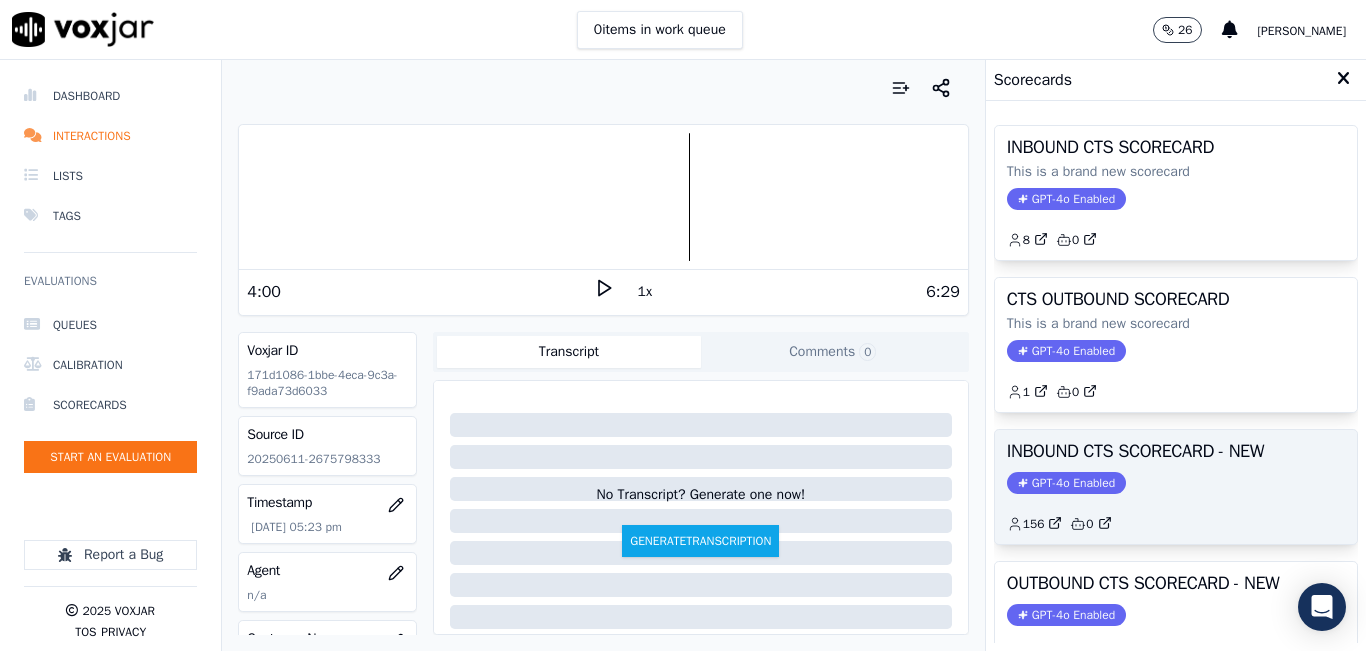 click on "GPT-4o Enabled" 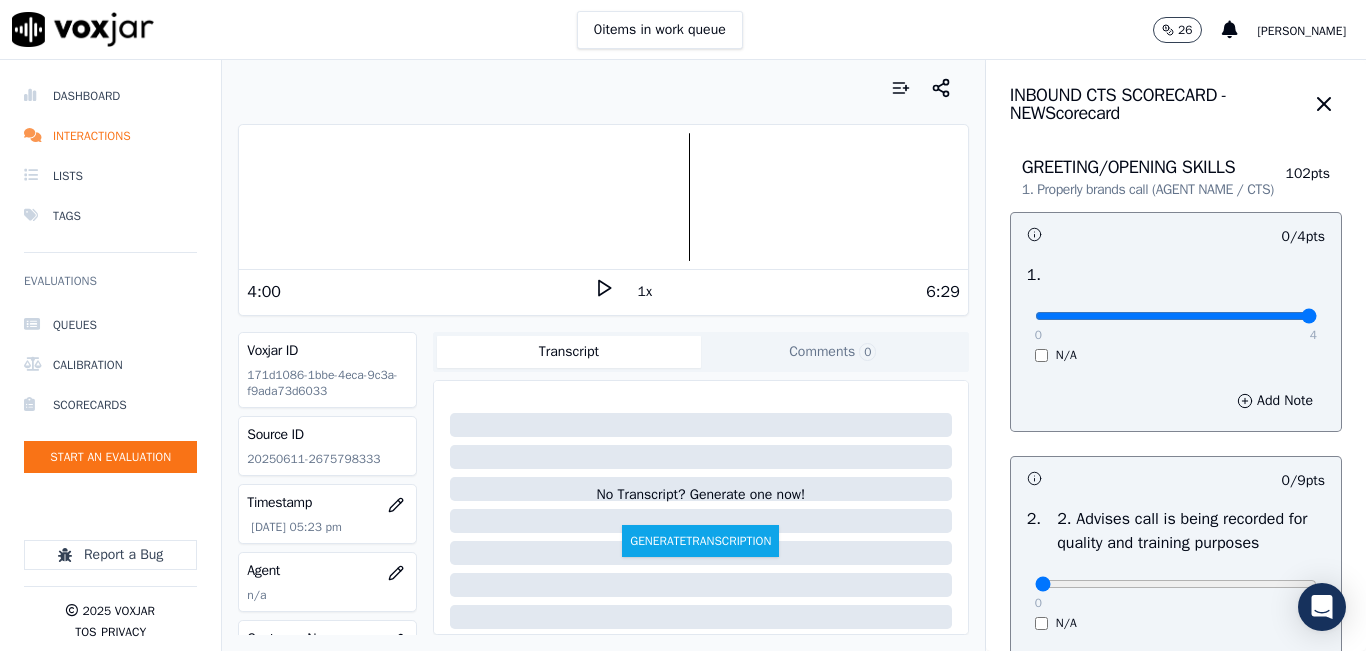 type on "4" 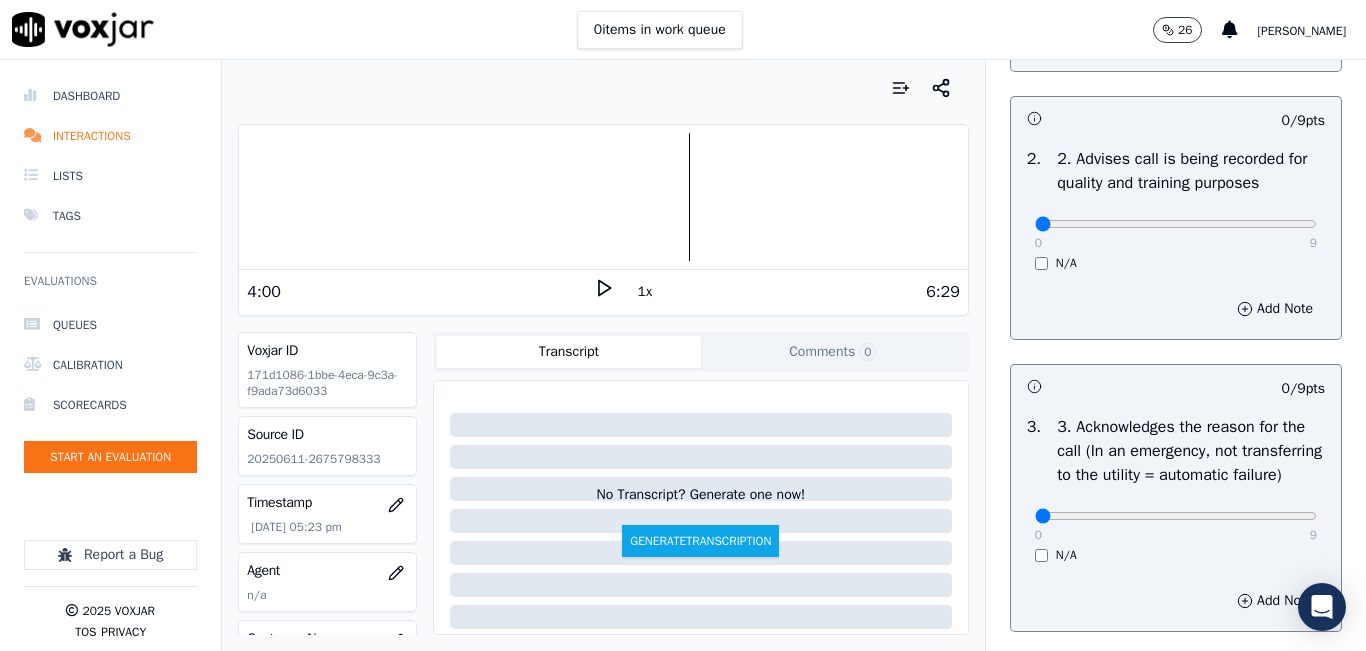 scroll, scrollTop: 400, scrollLeft: 0, axis: vertical 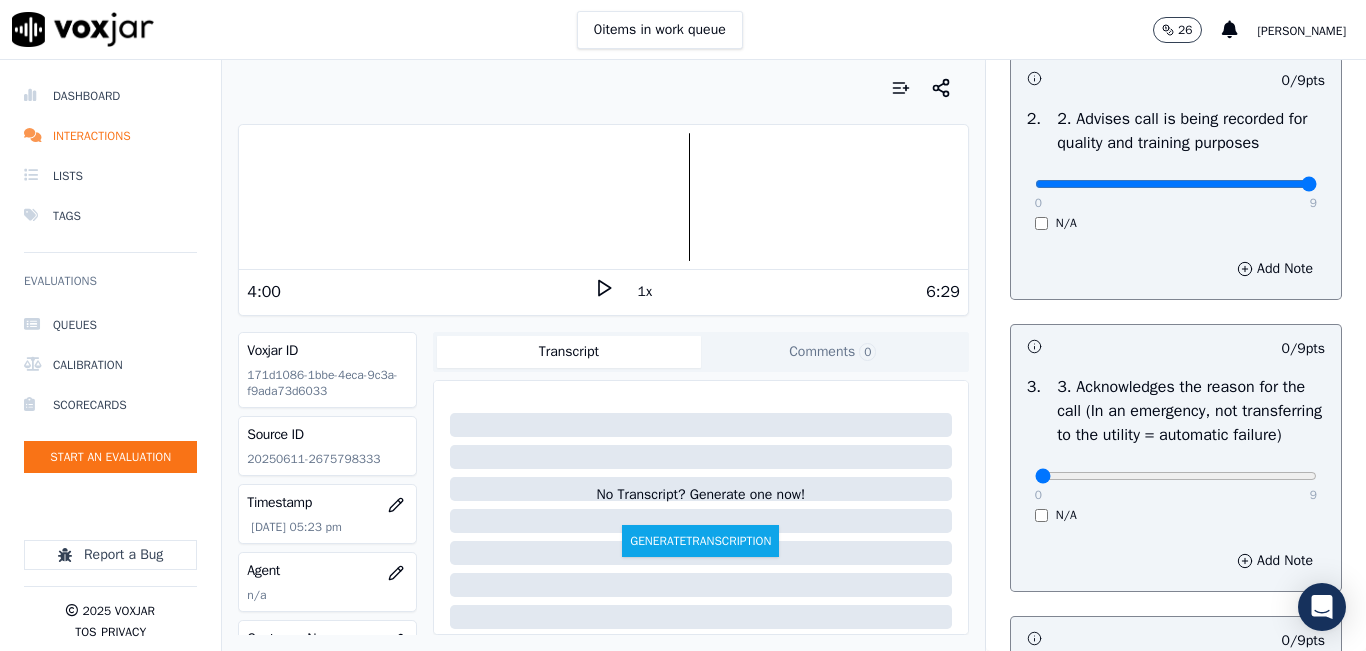 type on "9" 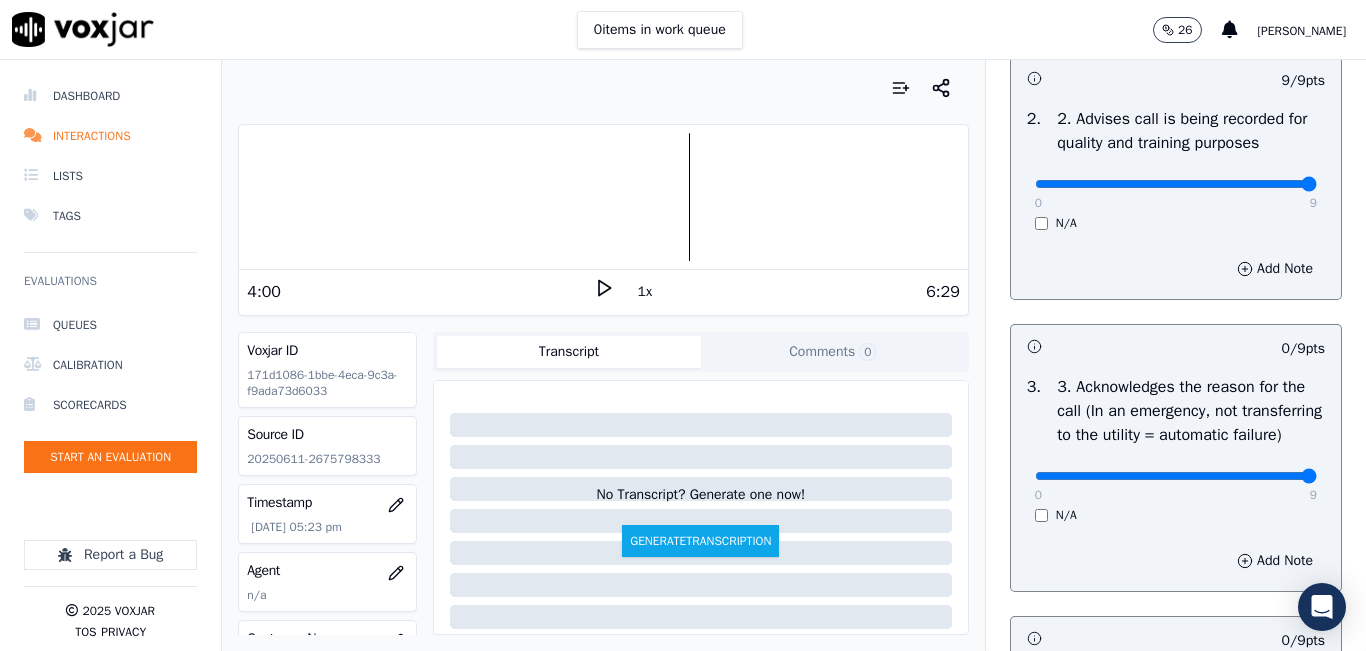 type on "9" 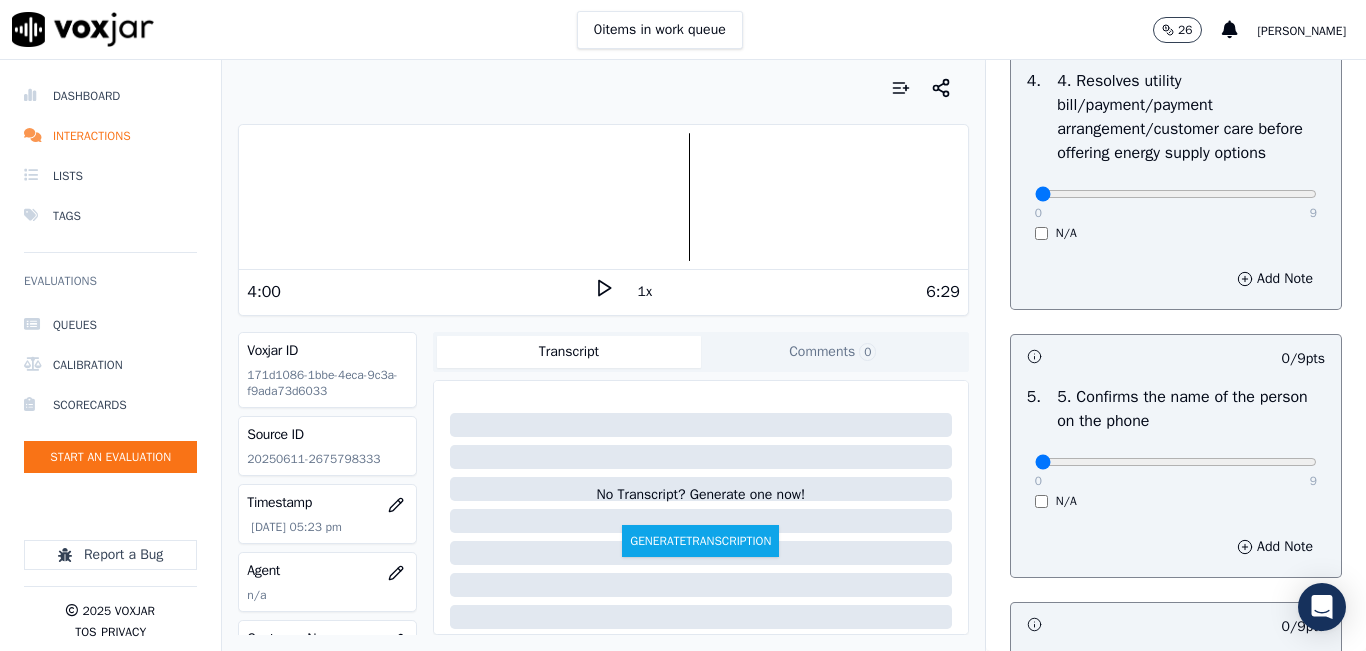 scroll, scrollTop: 1000, scrollLeft: 0, axis: vertical 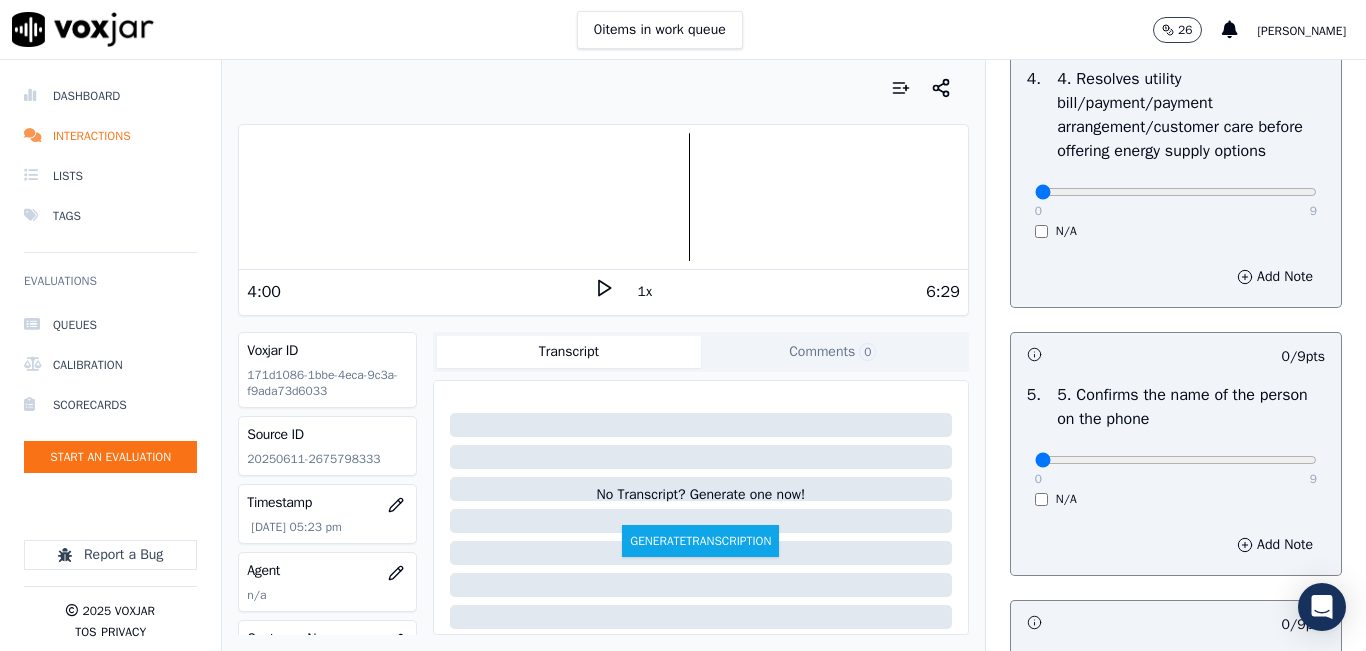 click on "0   9     N/A" at bounding box center [1176, 201] 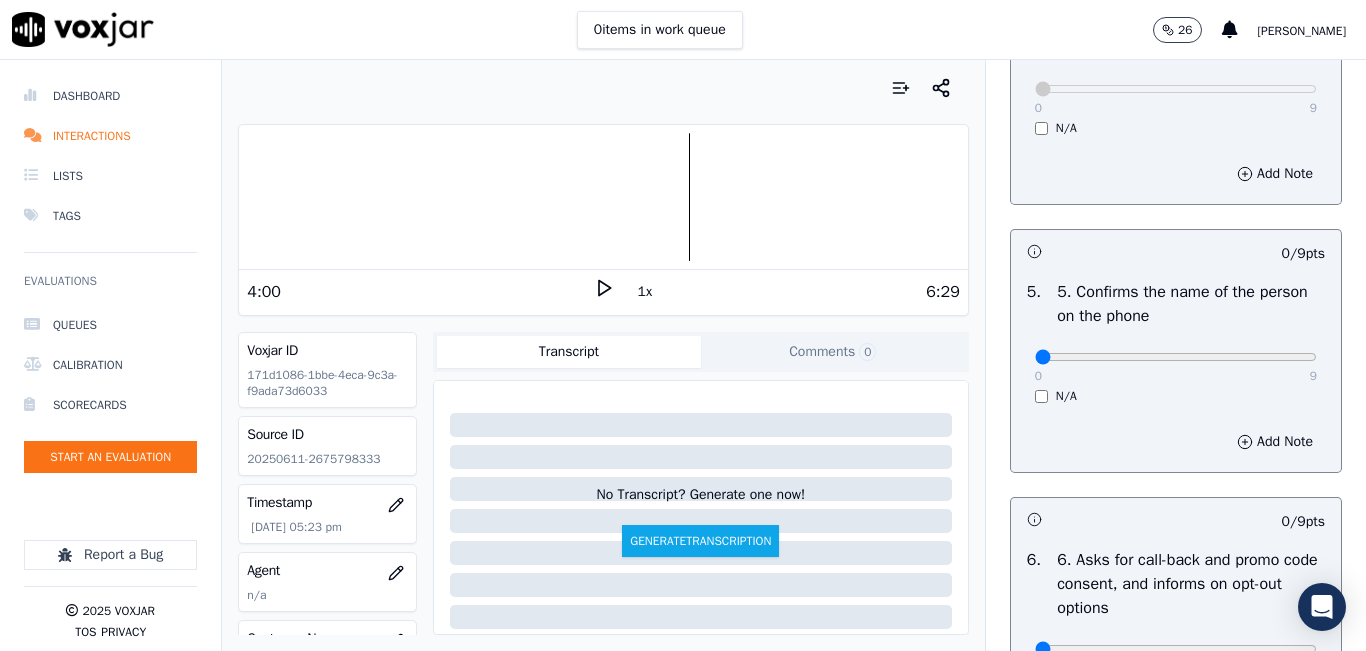 scroll, scrollTop: 1200, scrollLeft: 0, axis: vertical 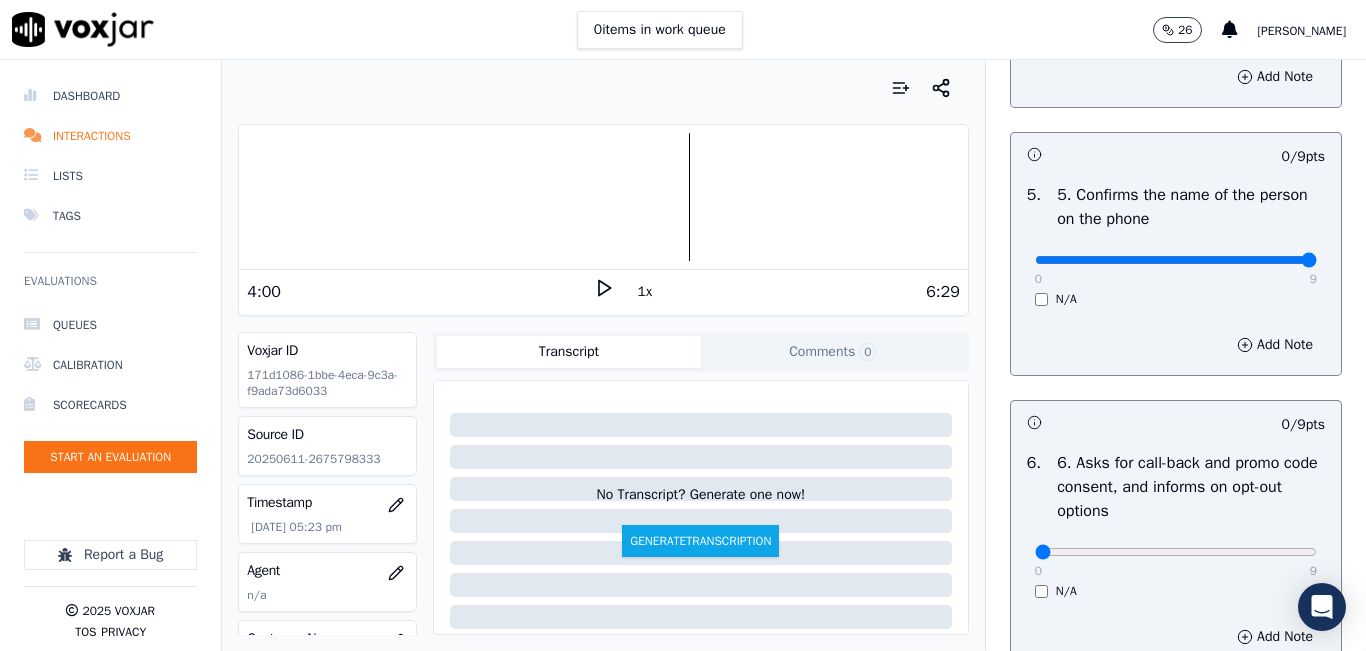 type on "9" 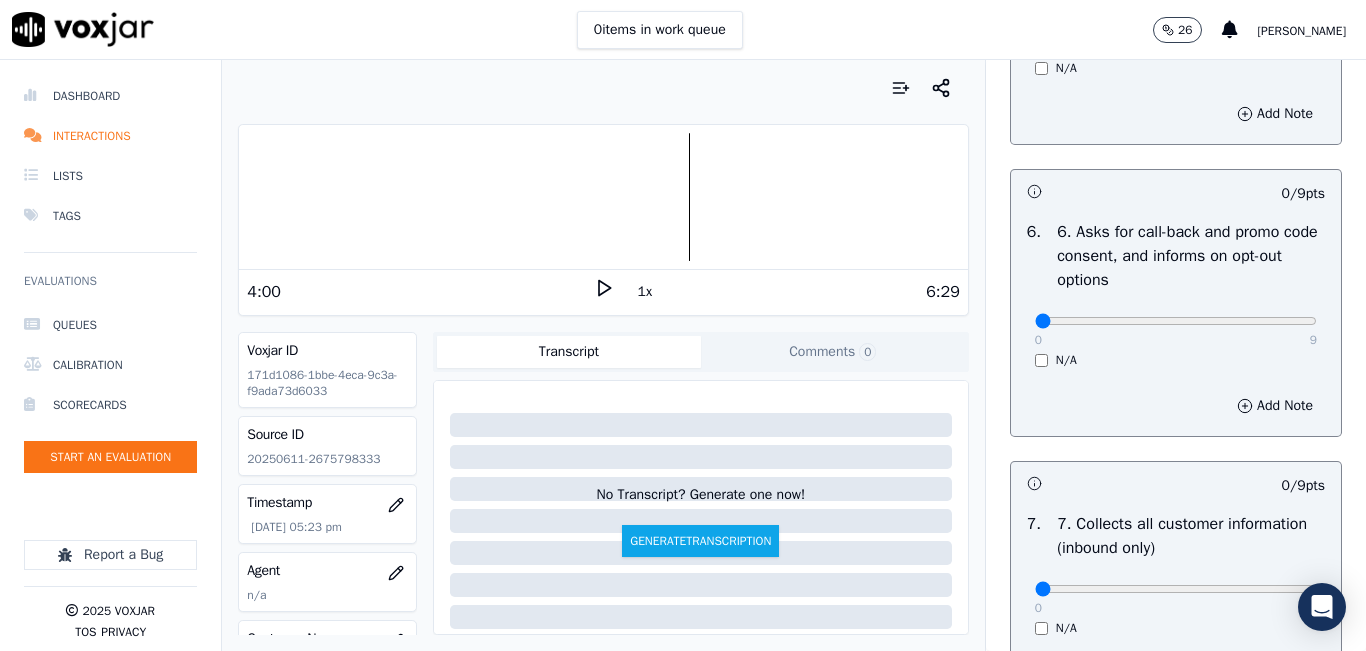scroll, scrollTop: 1500, scrollLeft: 0, axis: vertical 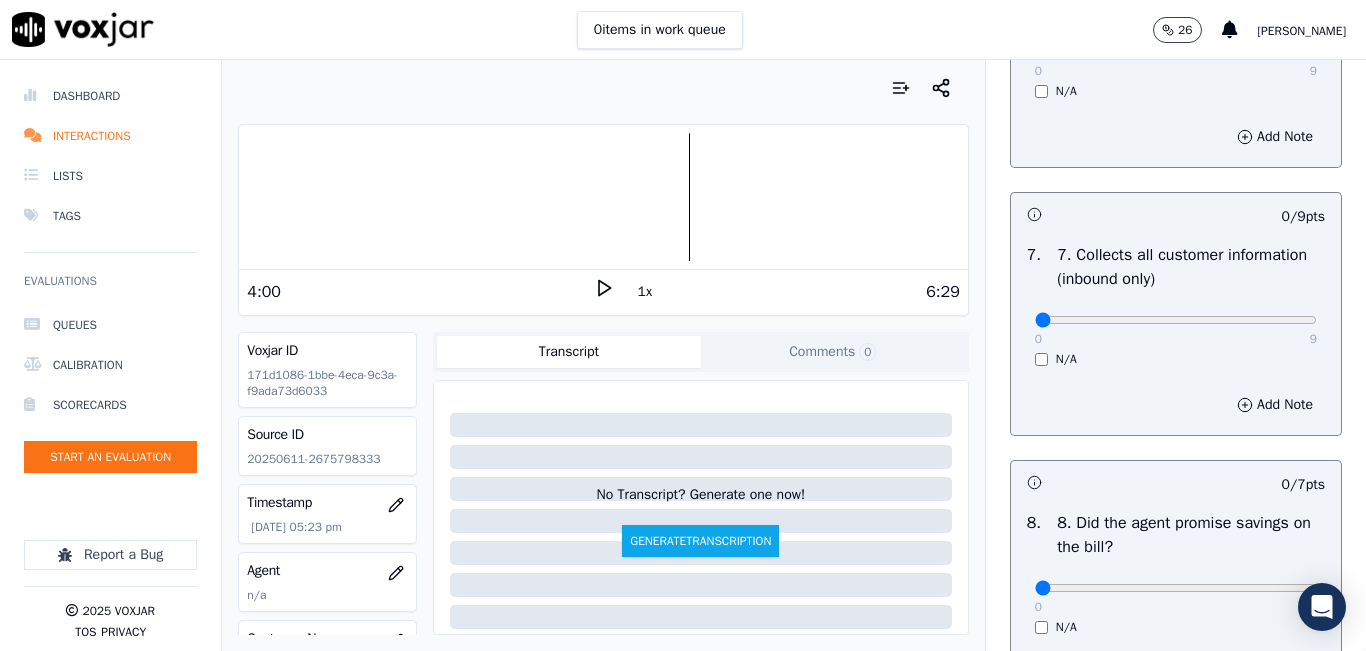 click on "0   9     N/A" at bounding box center (1176, 329) 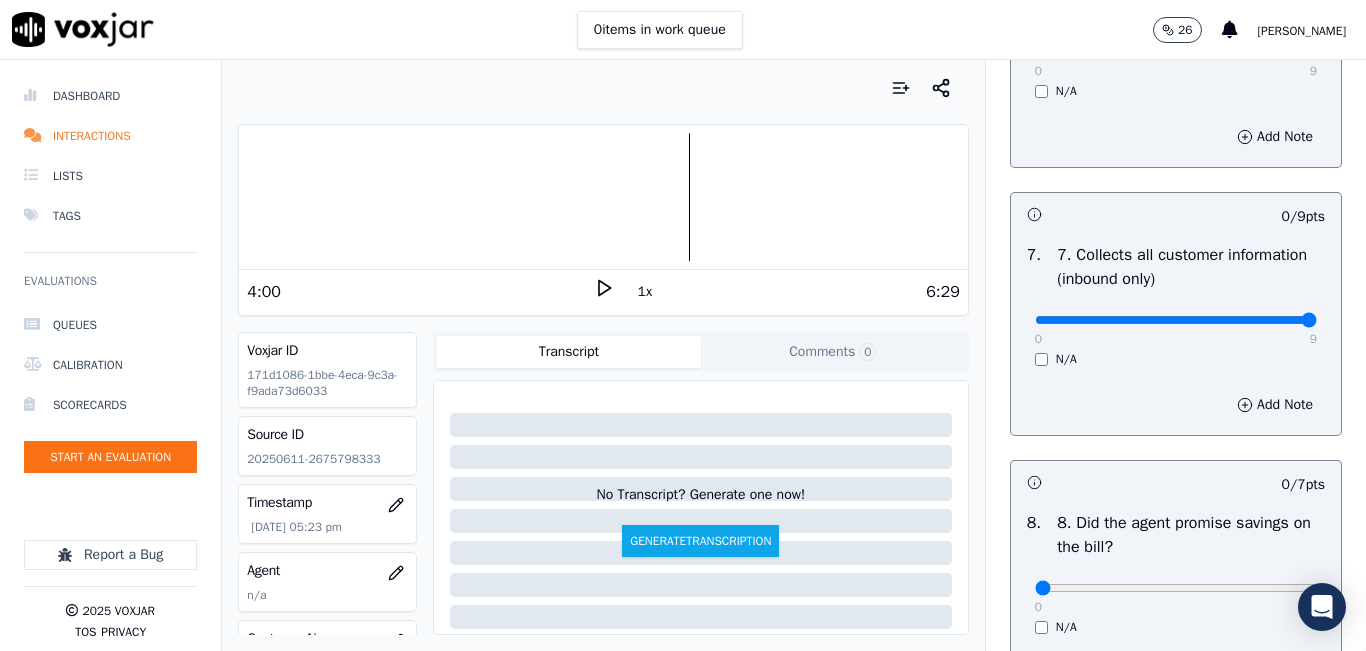 type on "9" 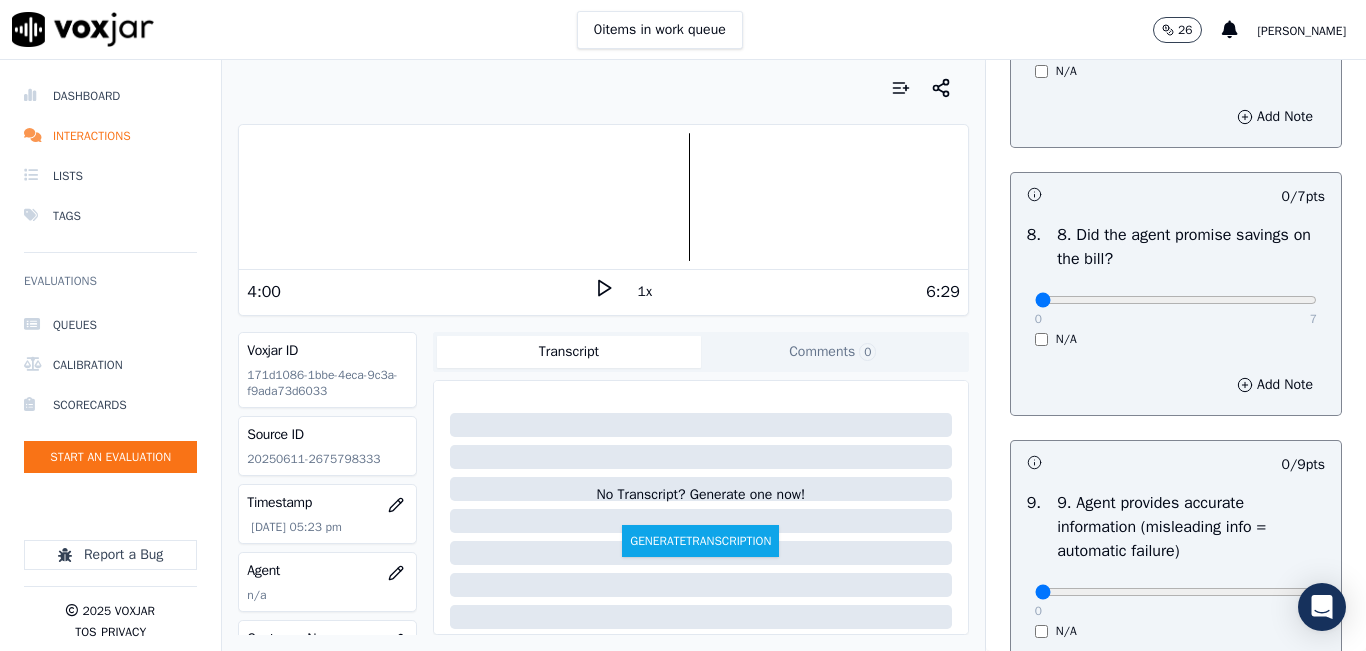 scroll, scrollTop: 2000, scrollLeft: 0, axis: vertical 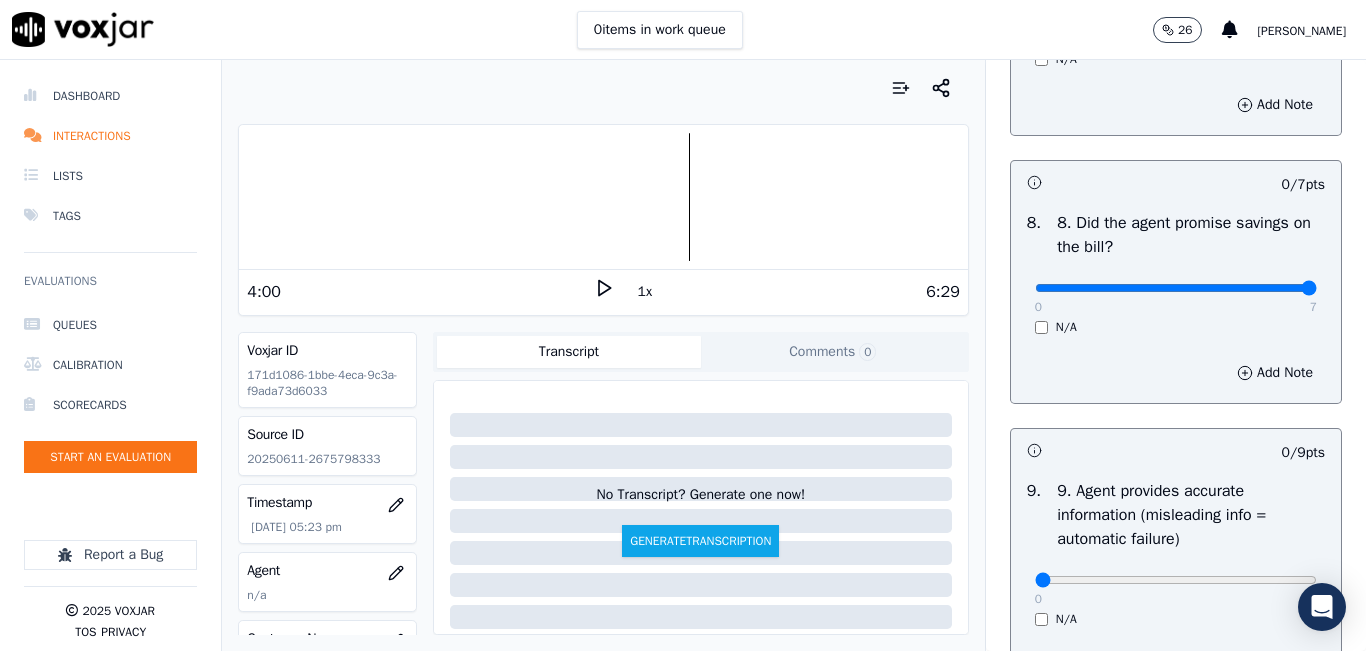 type on "7" 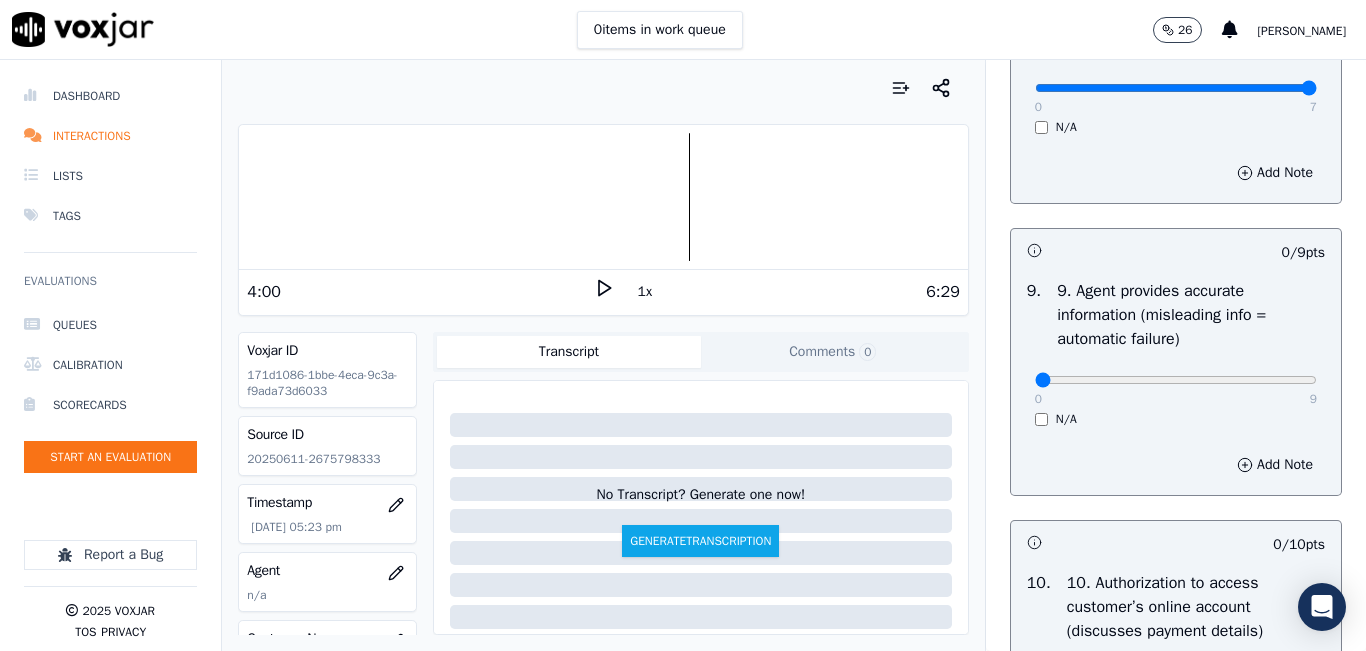 scroll, scrollTop: 2300, scrollLeft: 0, axis: vertical 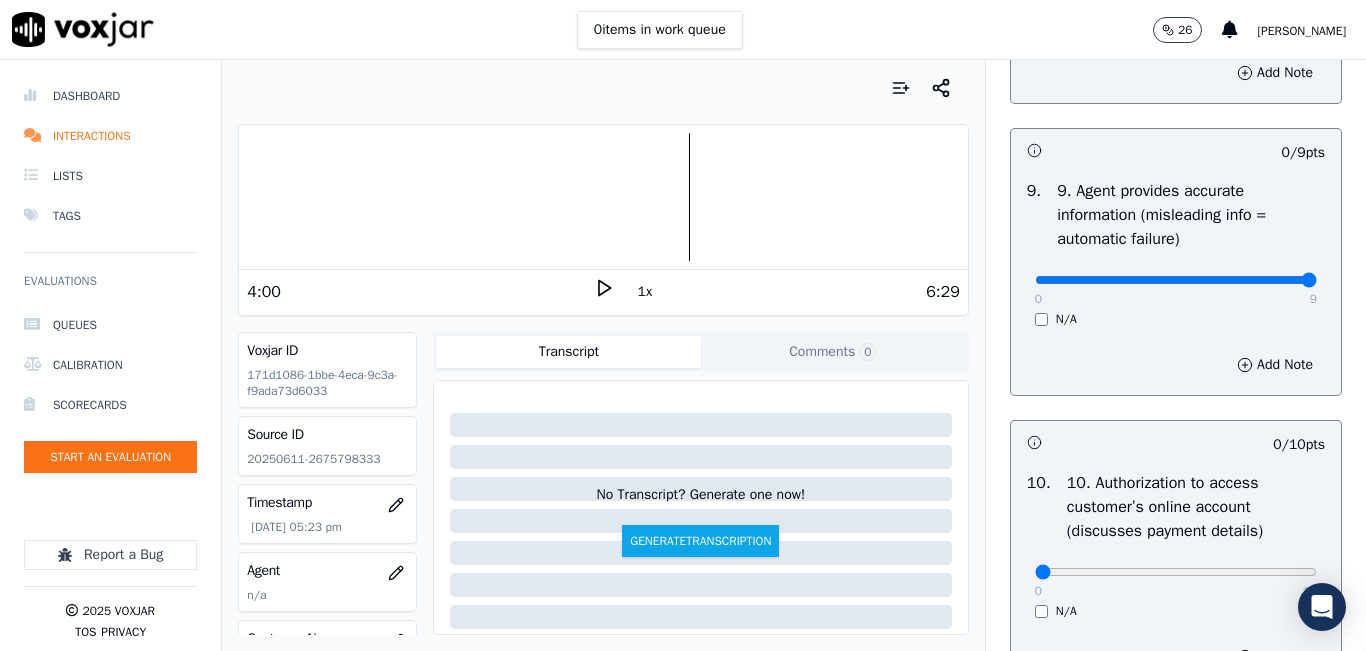 type on "9" 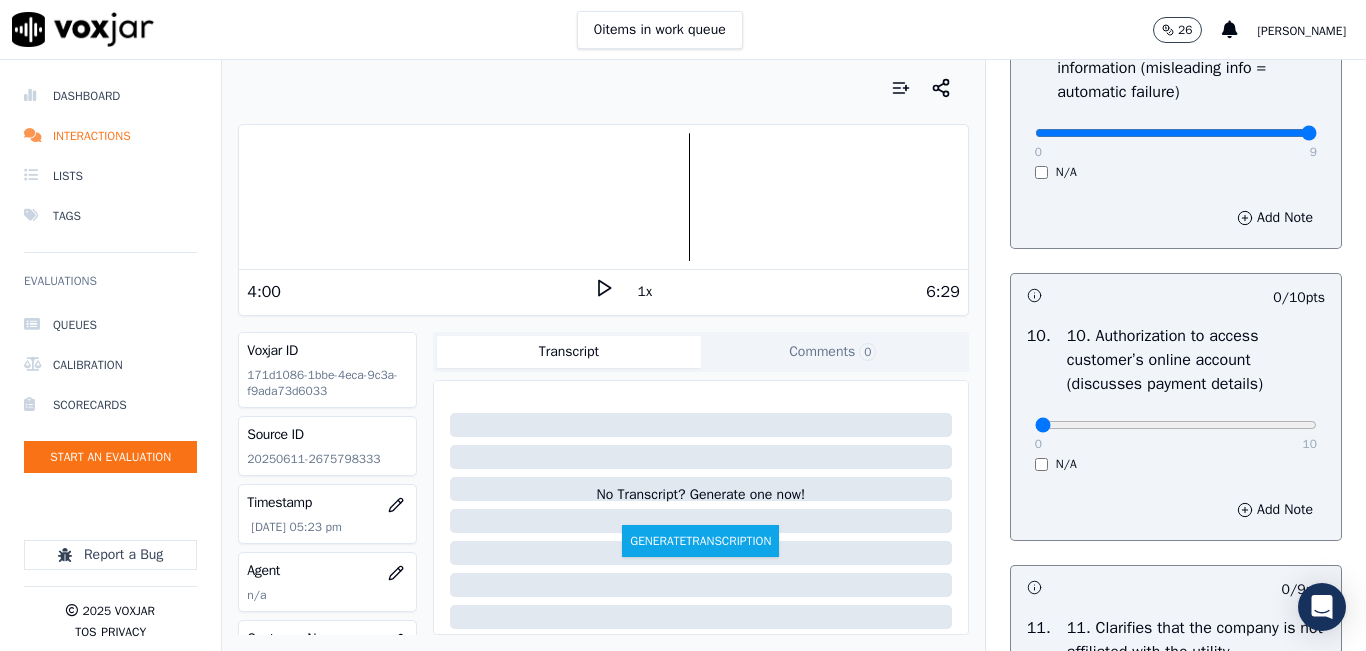 scroll, scrollTop: 2500, scrollLeft: 0, axis: vertical 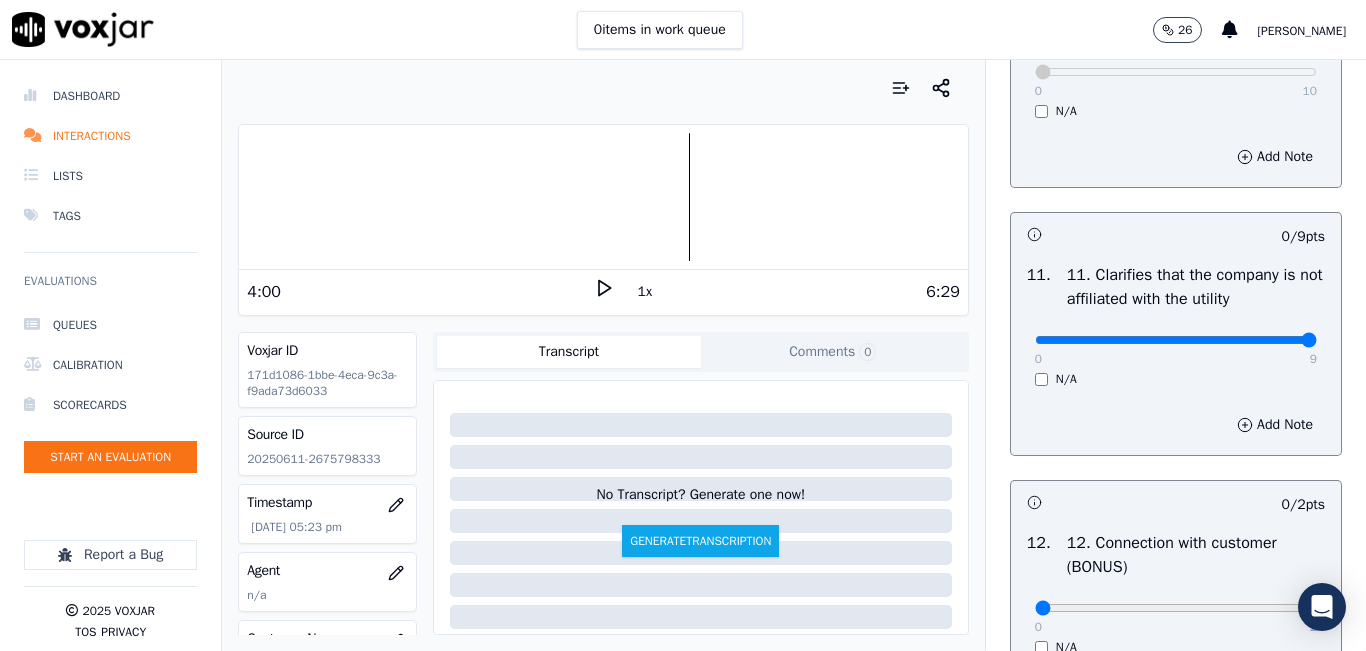 type on "9" 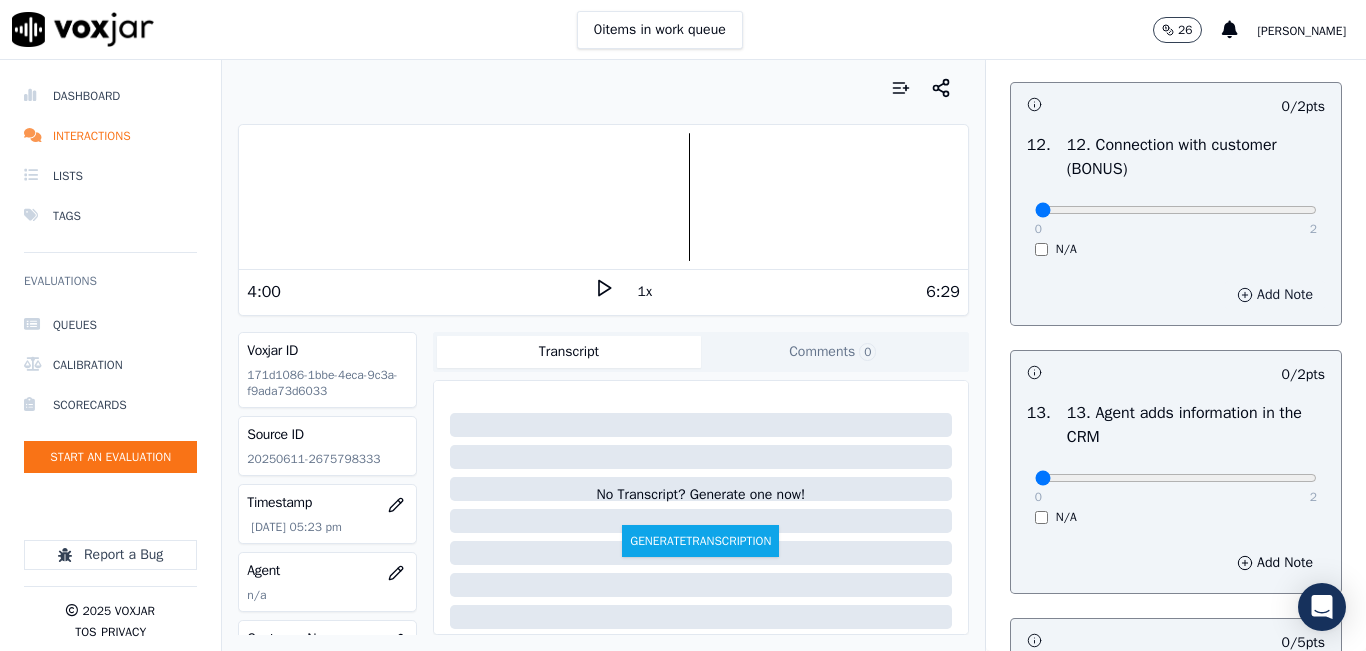scroll, scrollTop: 3200, scrollLeft: 0, axis: vertical 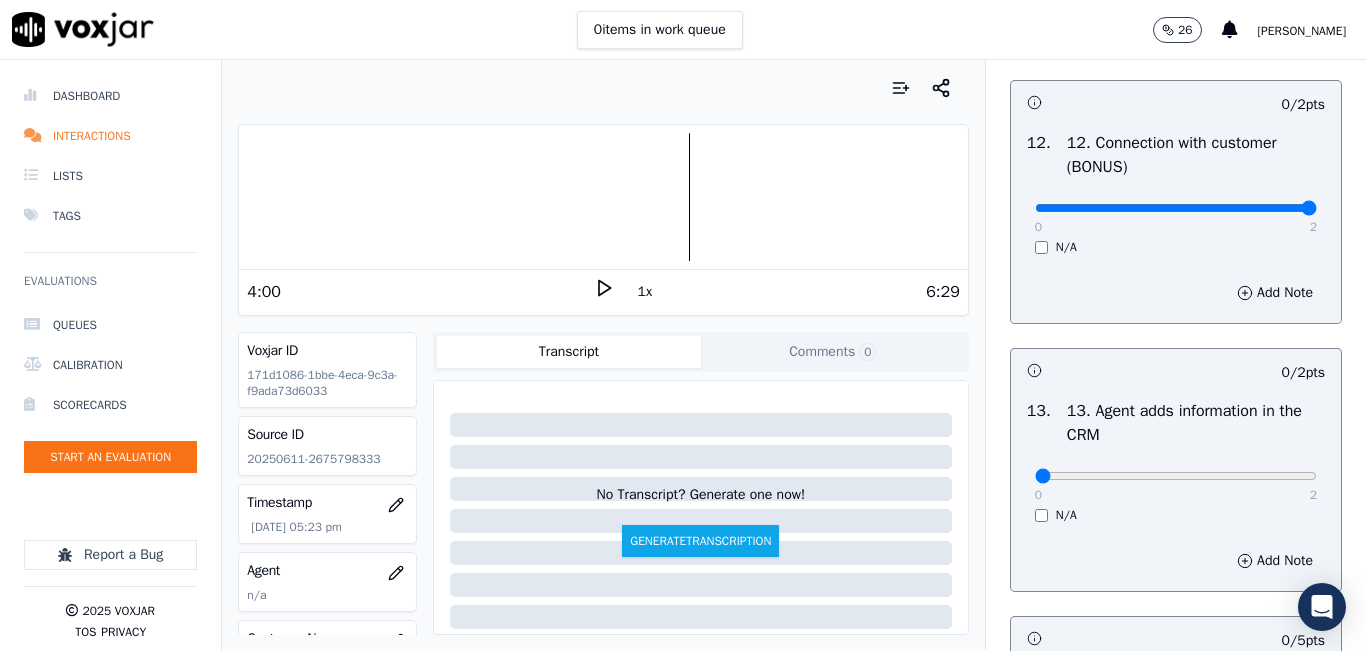 type on "2" 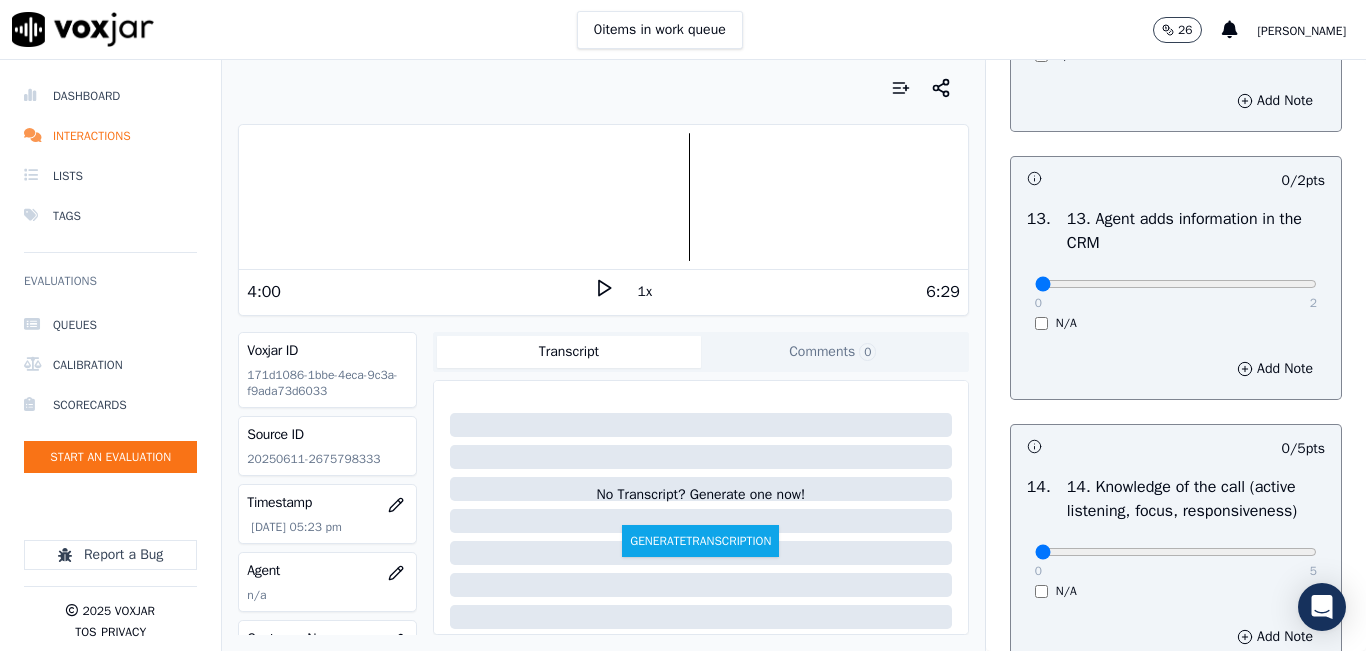 scroll, scrollTop: 3400, scrollLeft: 0, axis: vertical 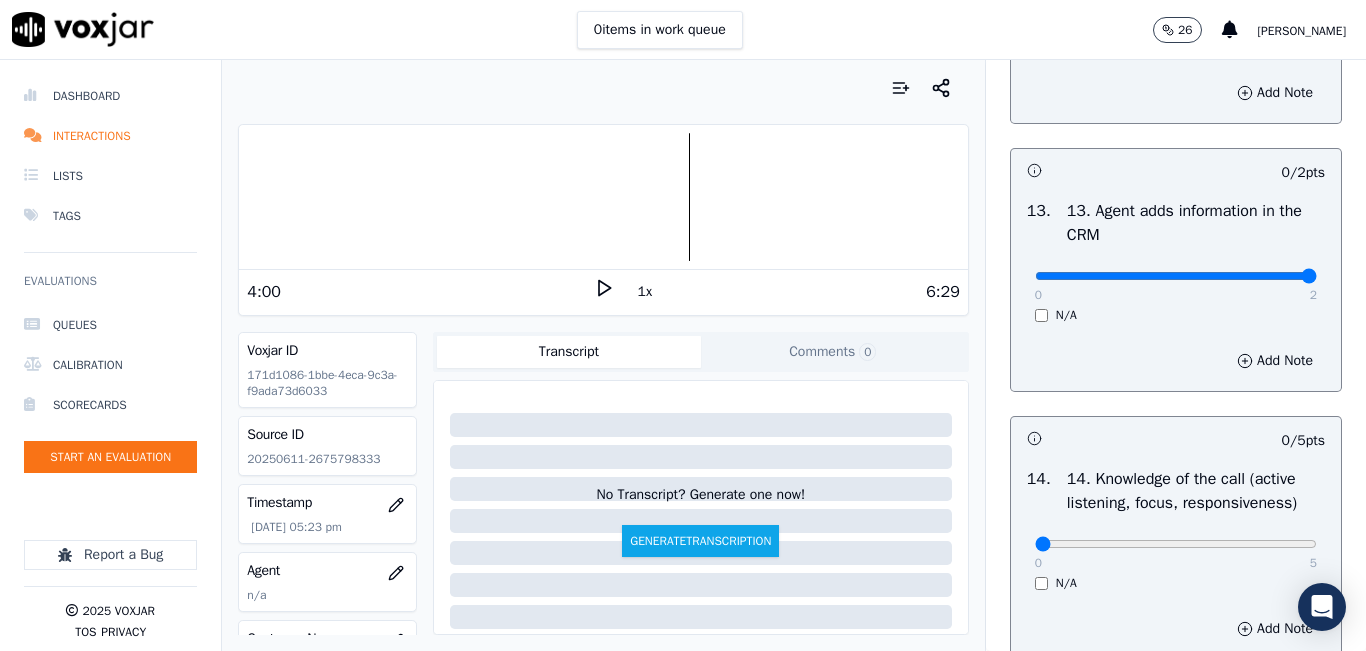 type on "2" 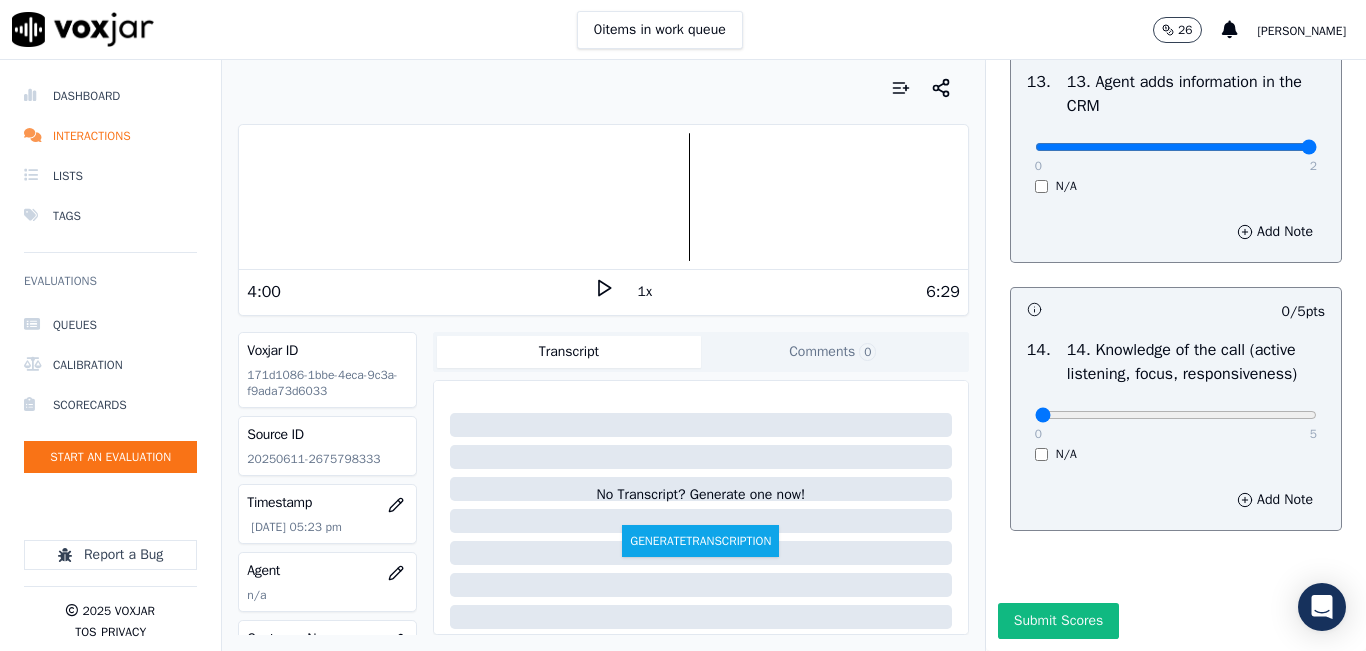 scroll, scrollTop: 3642, scrollLeft: 0, axis: vertical 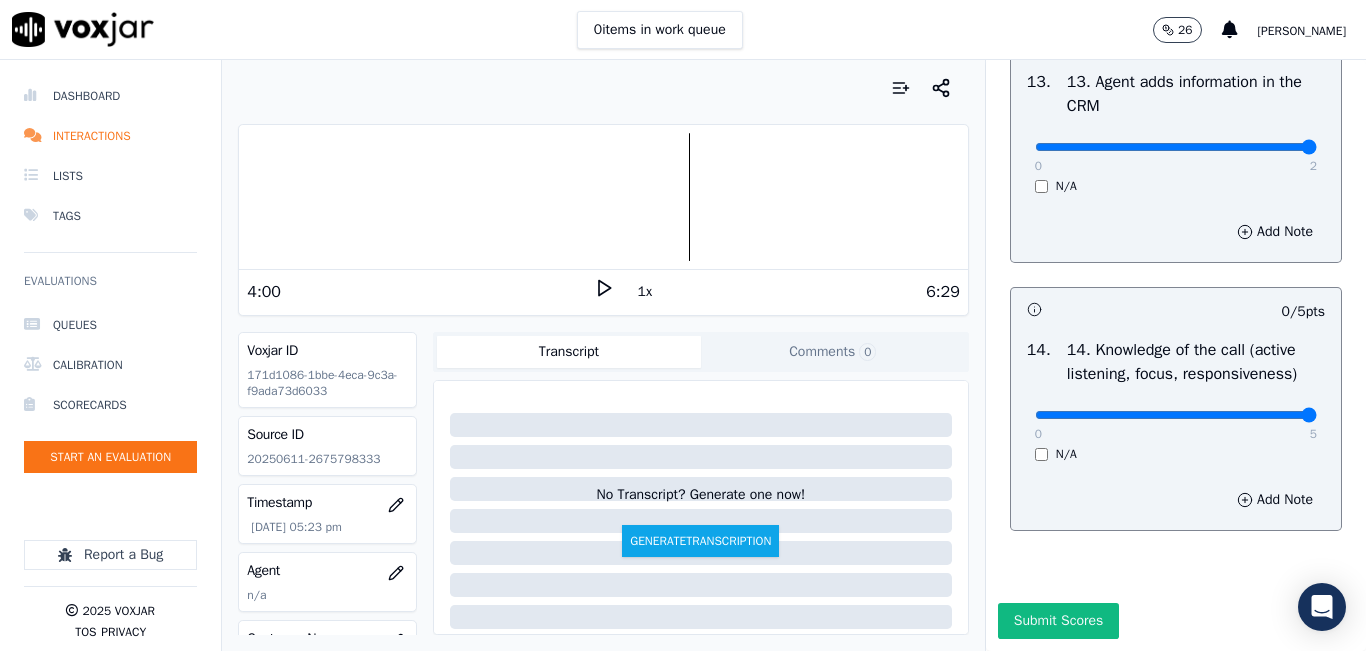type on "5" 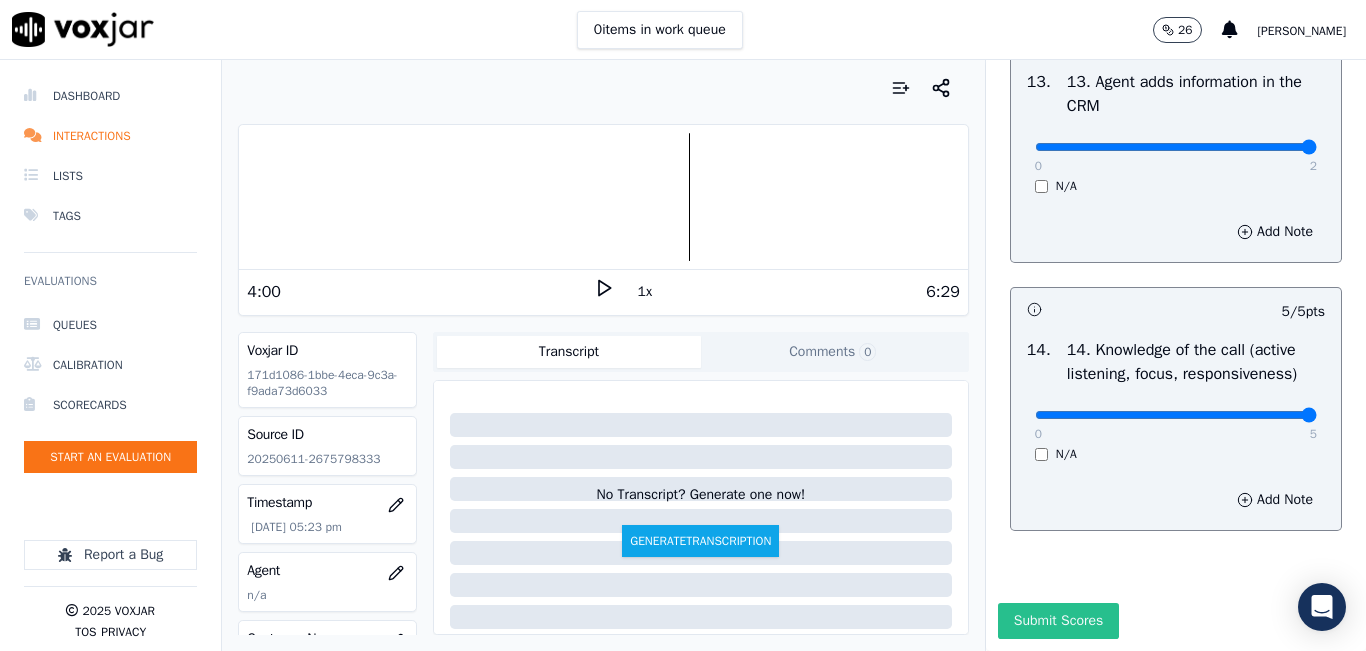 click on "INBOUND CTS SCORECARD - NEW   Scorecard       GREETING/OPENING SKILLS   1. Properly brands call (AGENT NAME / CTS)   102  pts                 4 / 4  pts     1 .       0   4     N/A      Add Note                           9 / 9  pts     2 .   2. Advises call is being recorded for quality and training purposes     0   9     N/A      Add Note                           9 / 9  pts     3 .   3. Acknowledges the reason for the call (In an emergency, not transferring to the utility = automatic failure)     0   9     N/A      Add Note                           -- / 9  pts     4 .   4. Resolves utility bill/payment/payment arrangement/customer care before offering energy supply options     0   9     N/A      Add Note                           9 / 9  pts     5 .   5. Confirms the name of the person on the phone     0   9     N/A      Add Note                           -- / 9  pts     6 .   6. Asks for call-back and promo code consent, and informs on opt-out options     0   9     N/A      Add Note" at bounding box center (1176, 355) 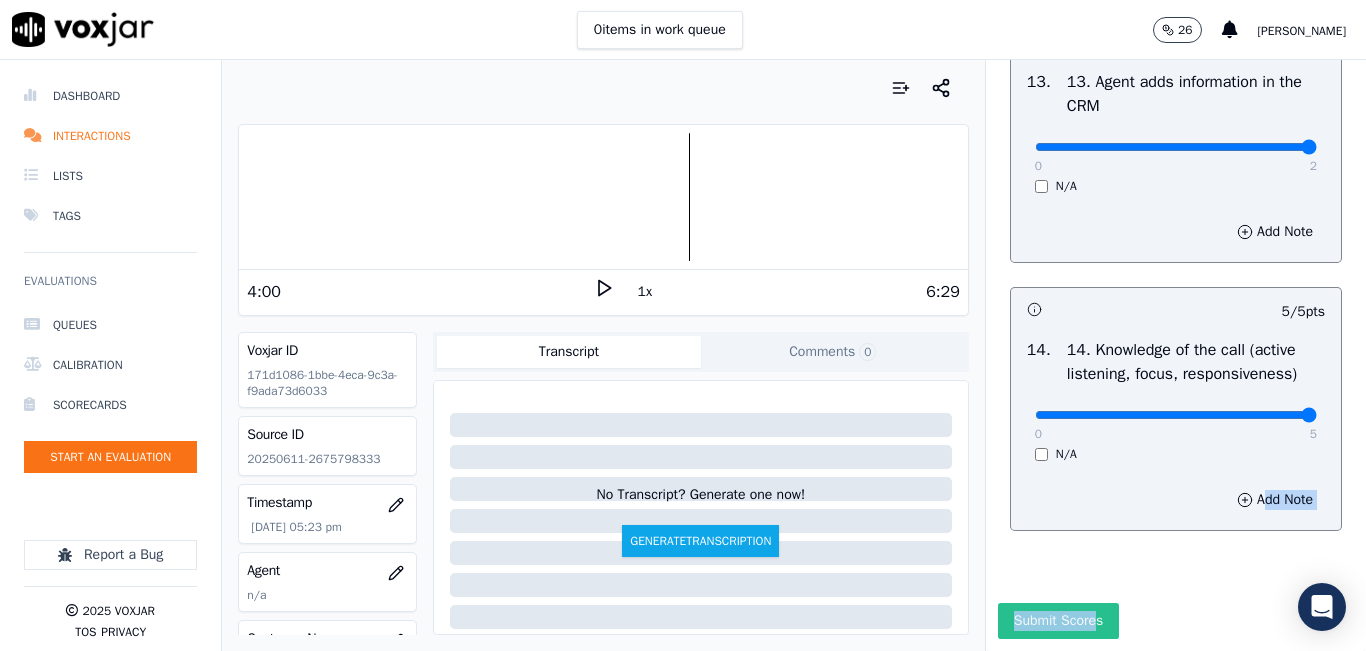 click on "Submit Scores" at bounding box center [1058, 621] 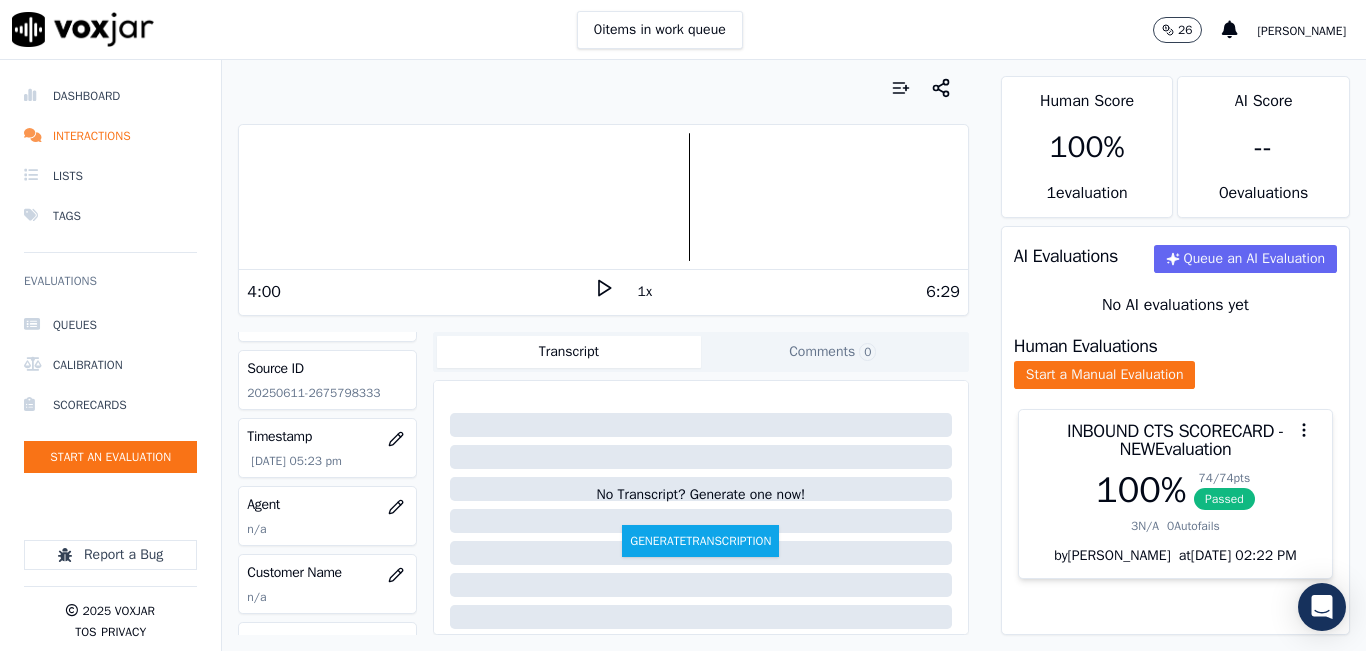 scroll, scrollTop: 100, scrollLeft: 0, axis: vertical 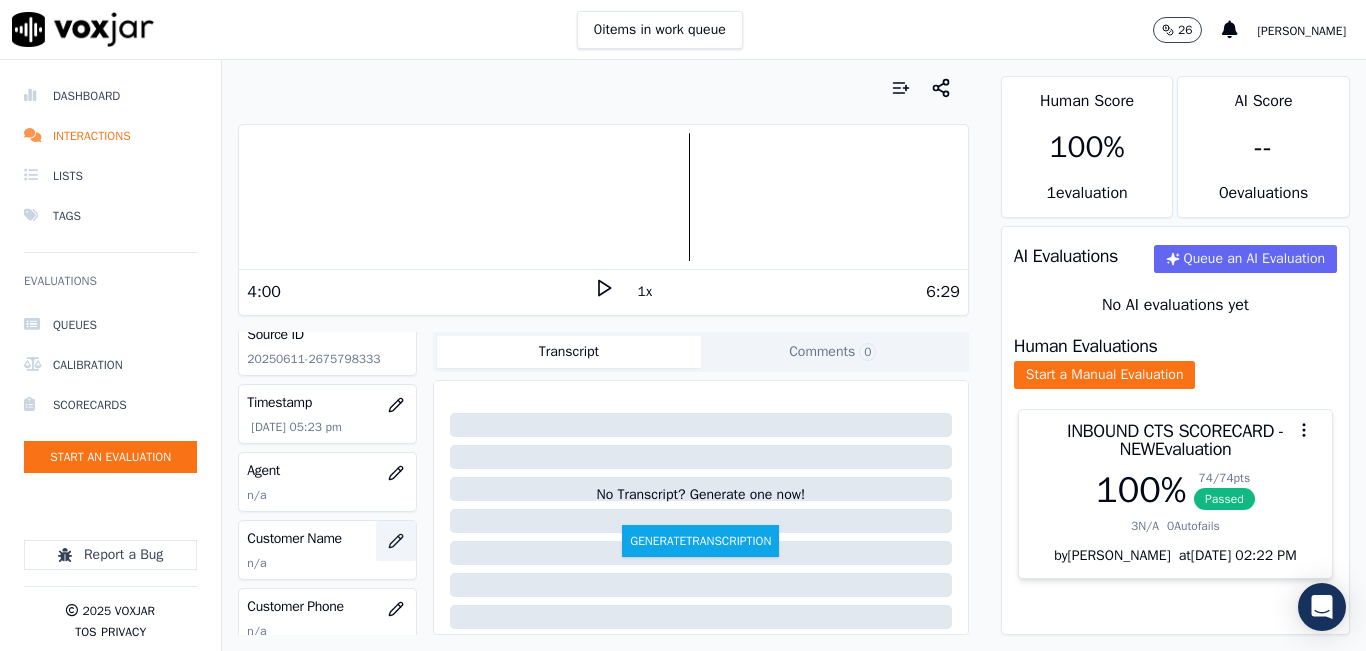 click 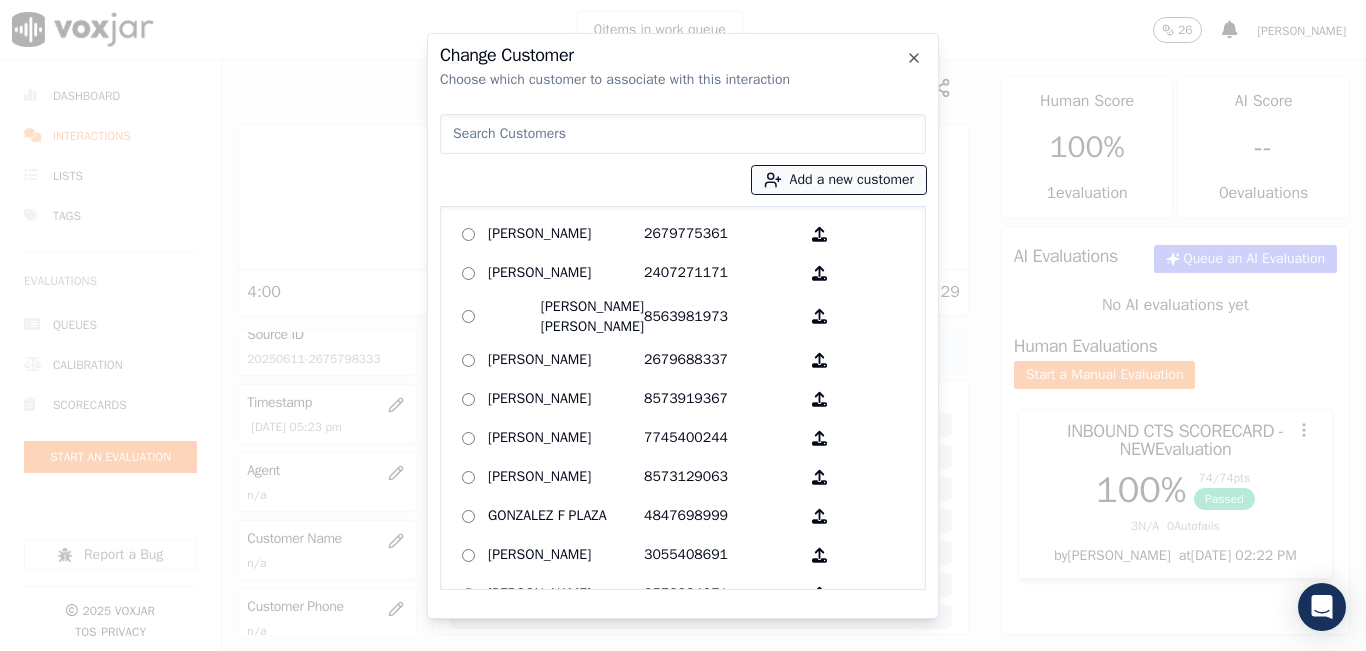 click on "Add a new customer" at bounding box center (839, 180) 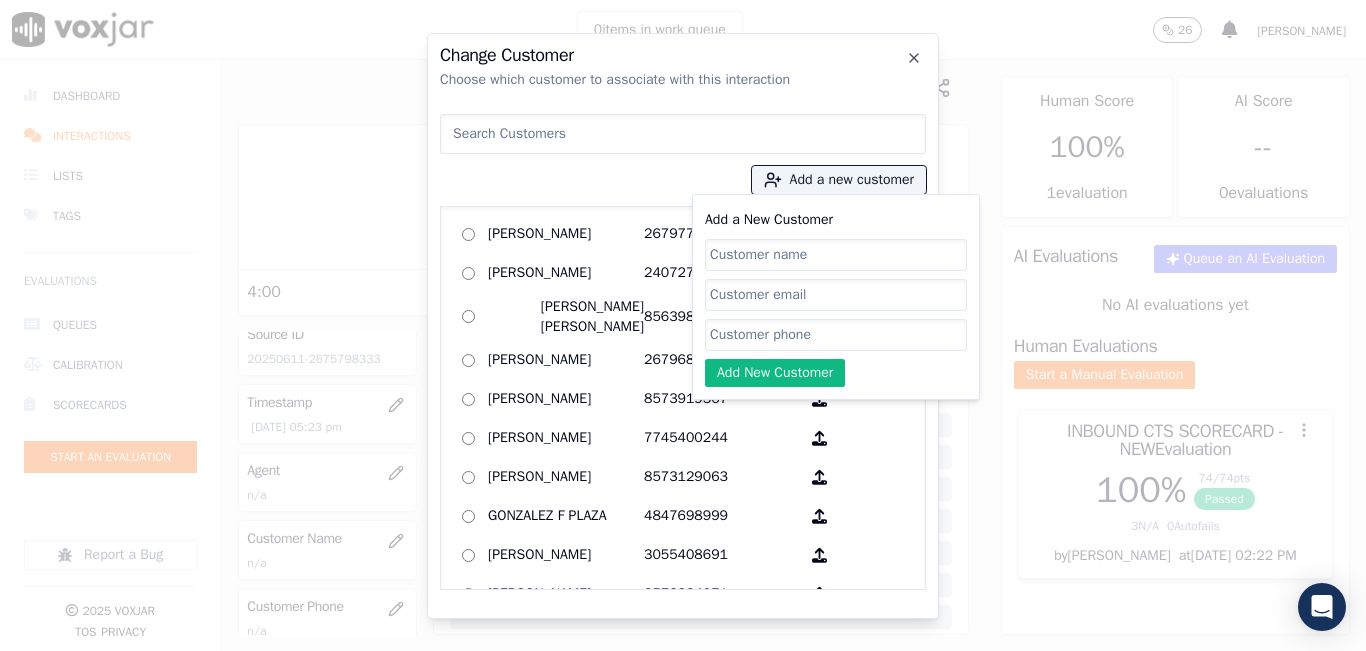 drag, startPoint x: 802, startPoint y: 244, endPoint x: 795, endPoint y: 279, distance: 35.69314 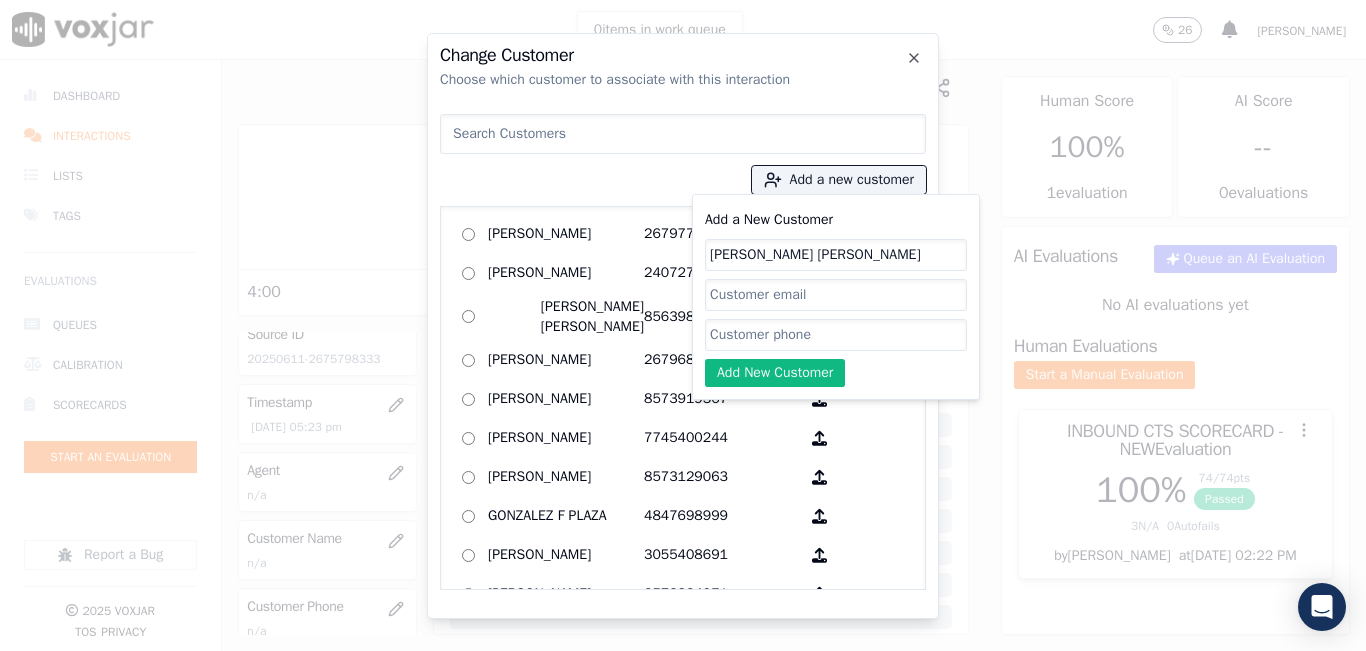 type on "[PERSON_NAME] [PERSON_NAME]" 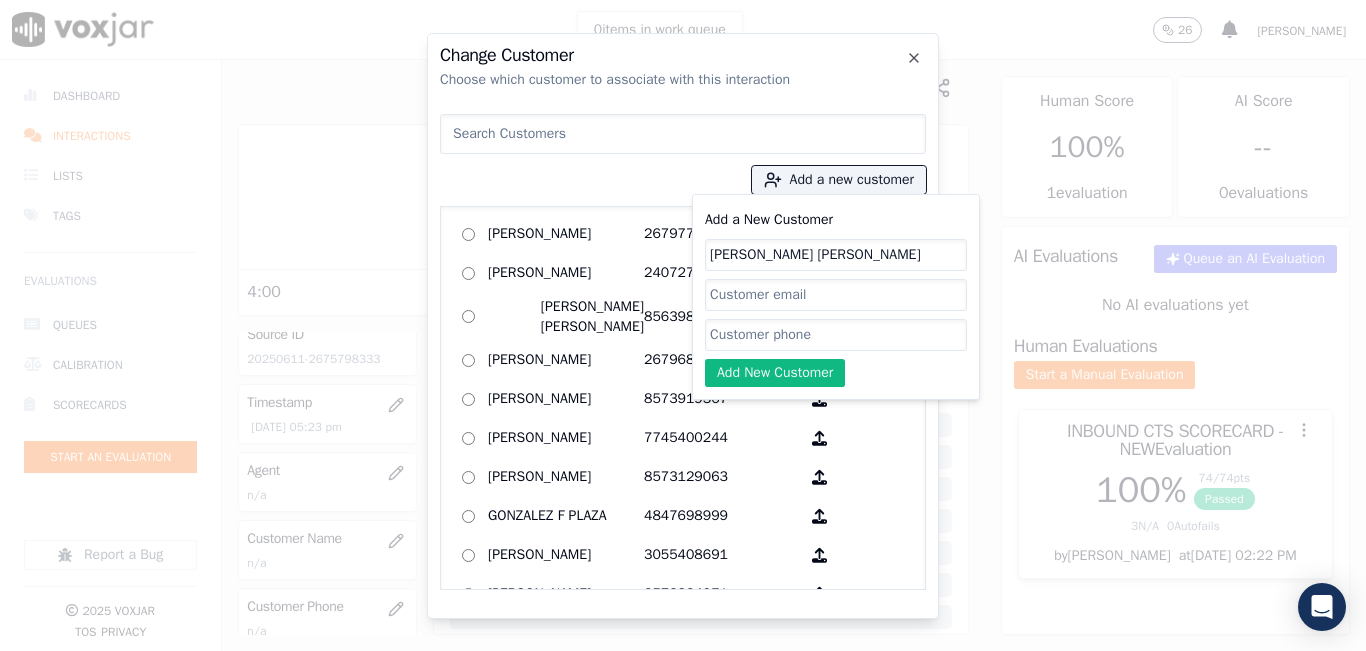 click on "Add a New Customer   Alex Escriba Ochoa         Add New Customer" at bounding box center [836, 297] 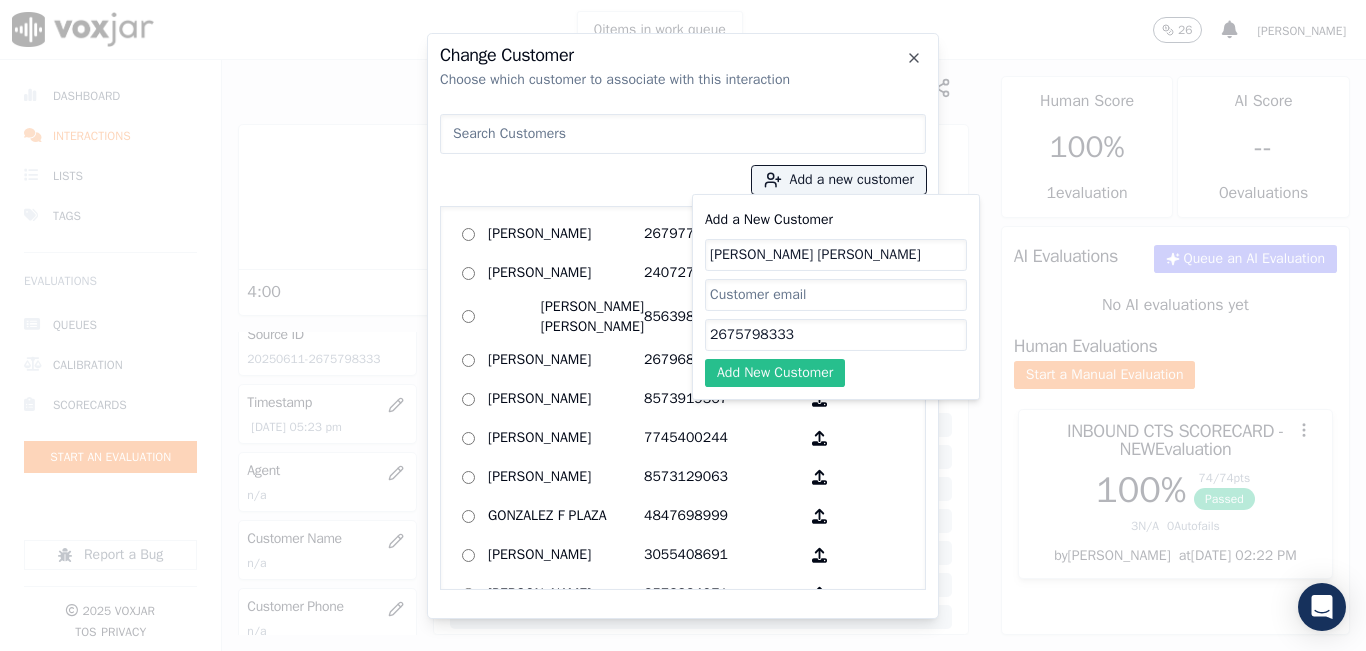 type on "2675798333" 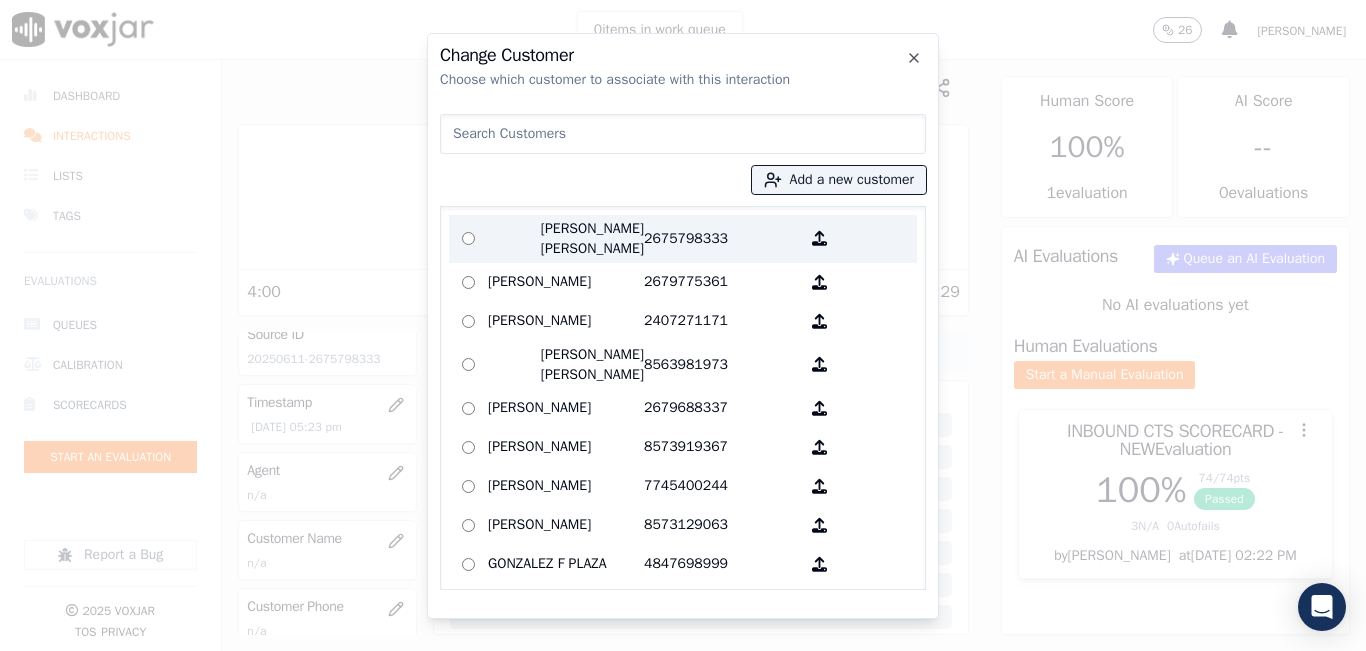 click on "Alex Escriba Ochoa   2675798333" at bounding box center [683, 239] 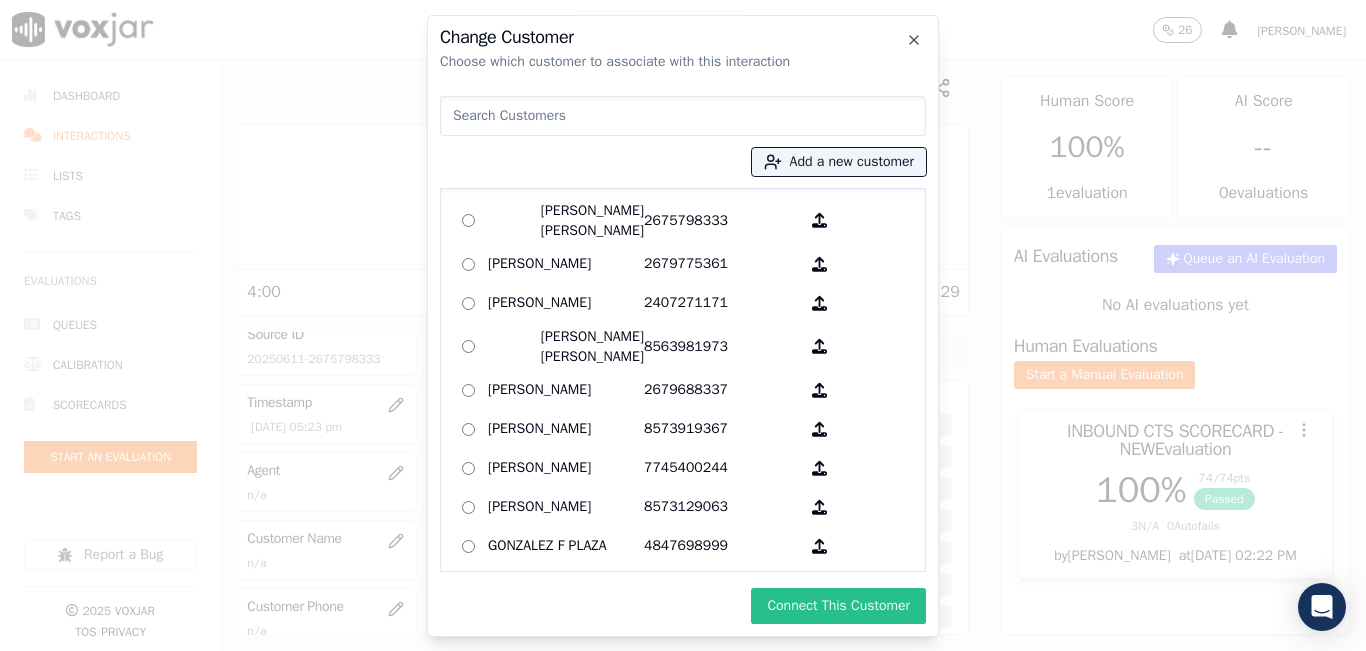 click on "Connect This Customer" at bounding box center (838, 606) 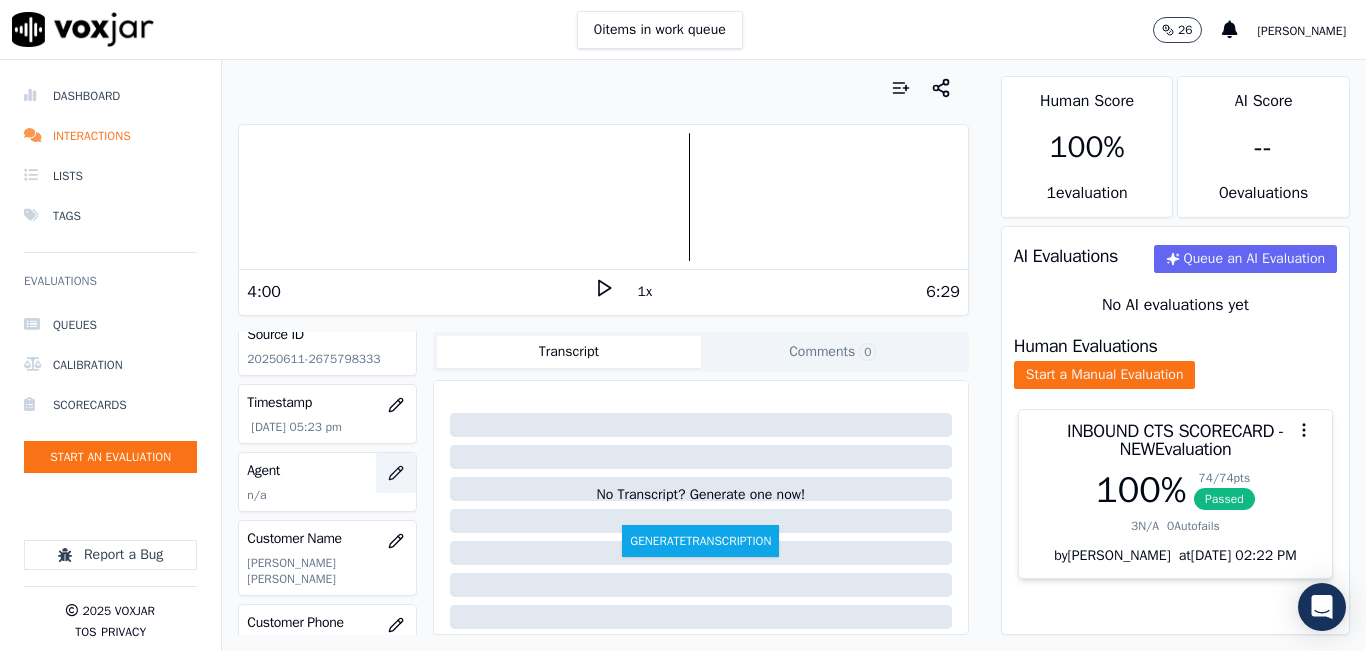 click 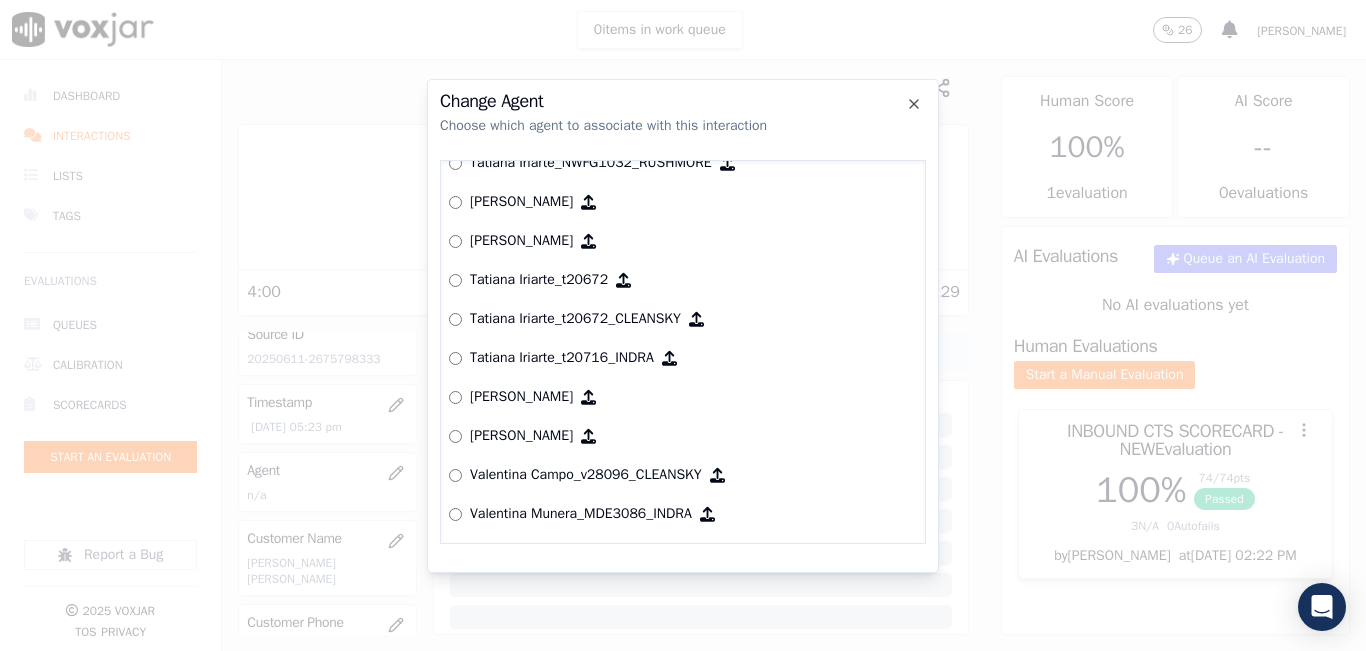 scroll, scrollTop: 7549, scrollLeft: 0, axis: vertical 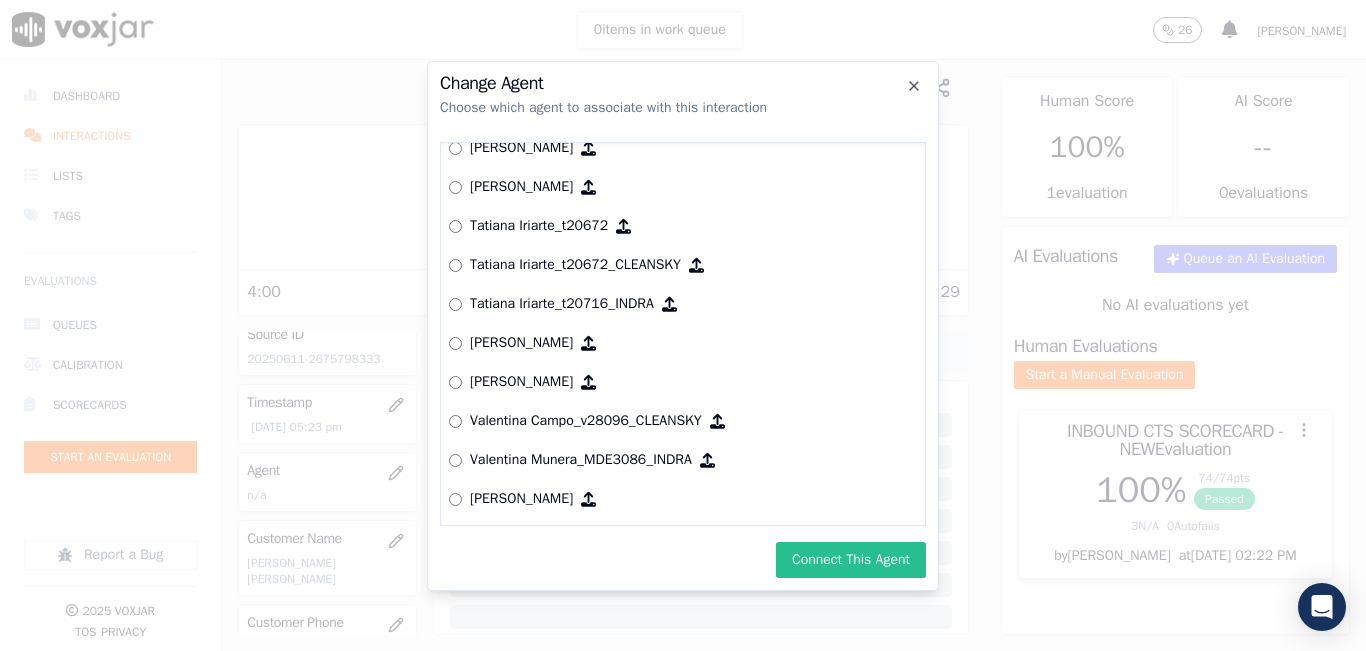 click on "Connect This Agent" at bounding box center (851, 560) 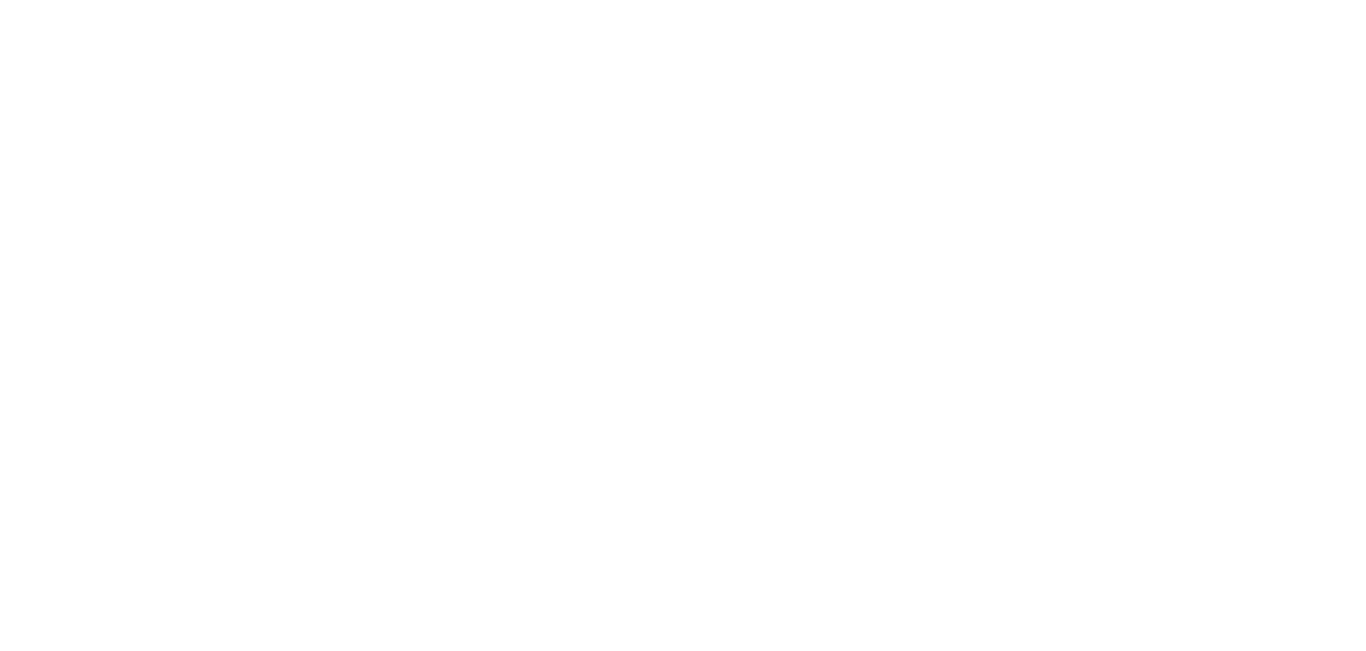 scroll, scrollTop: 0, scrollLeft: 0, axis: both 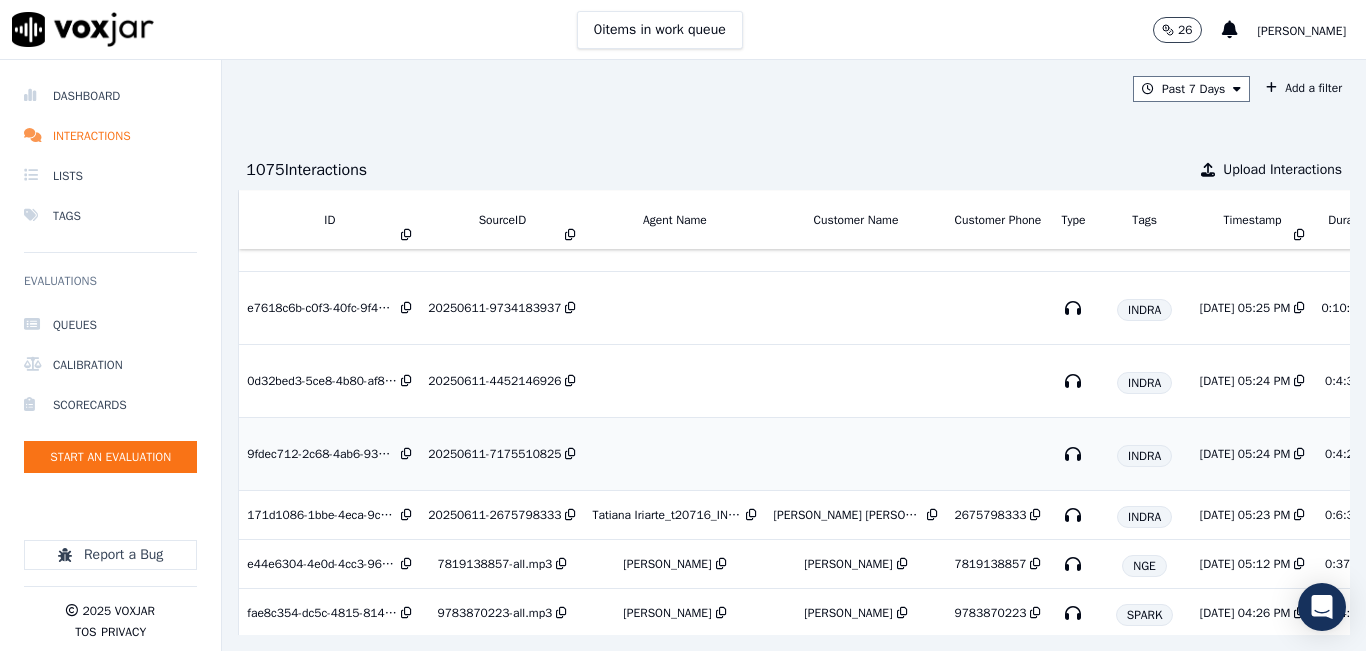 click on "20250611-7175510825" at bounding box center (502, 454) 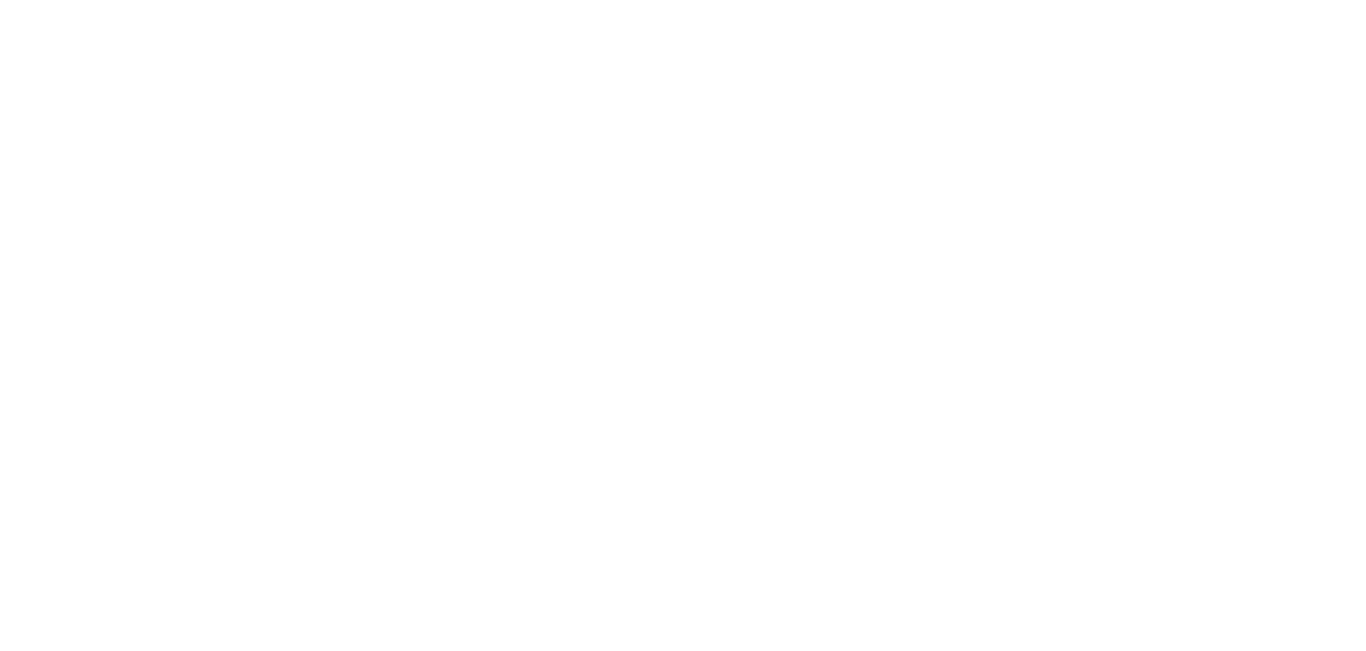 scroll, scrollTop: 0, scrollLeft: 0, axis: both 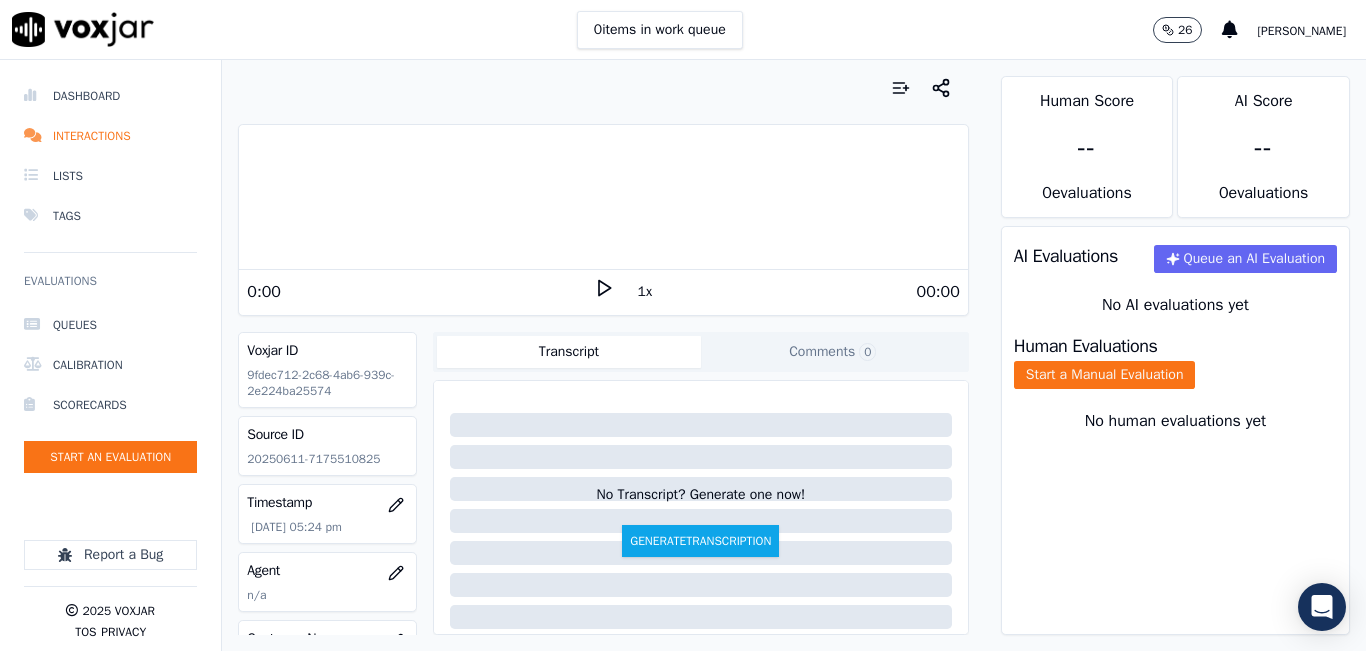 click on "20250611-7175510825" 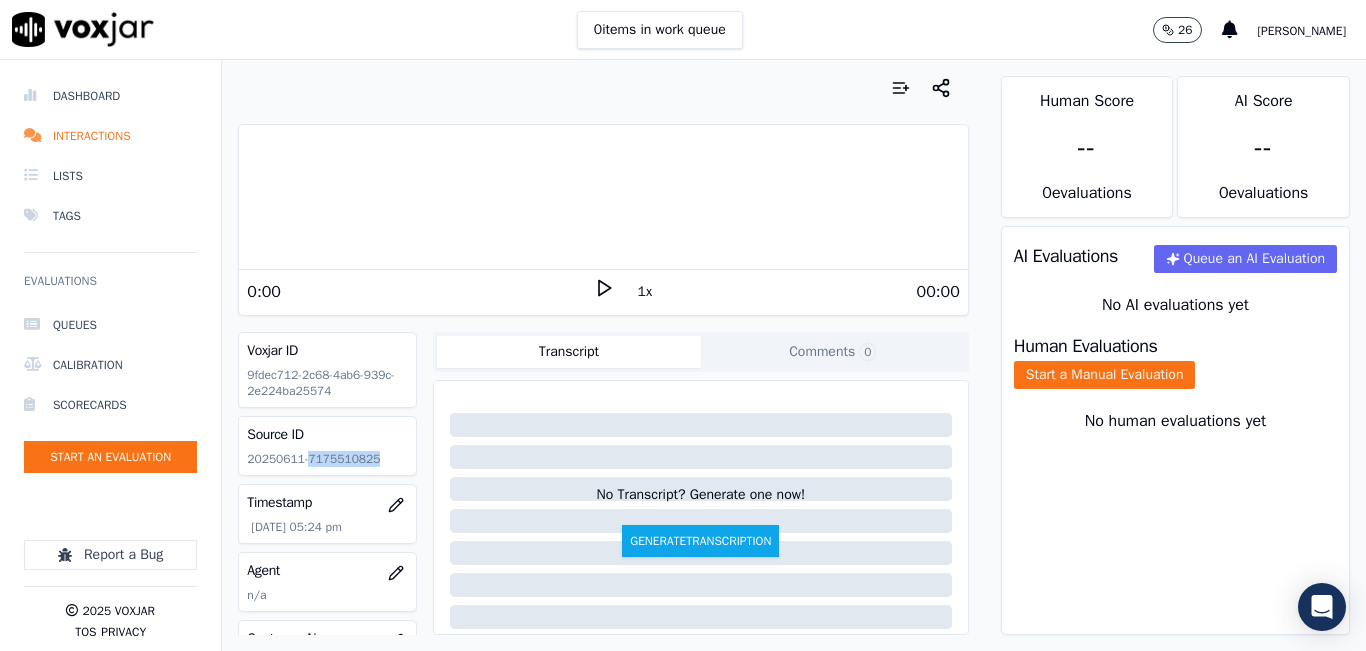 click on "20250611-7175510825" 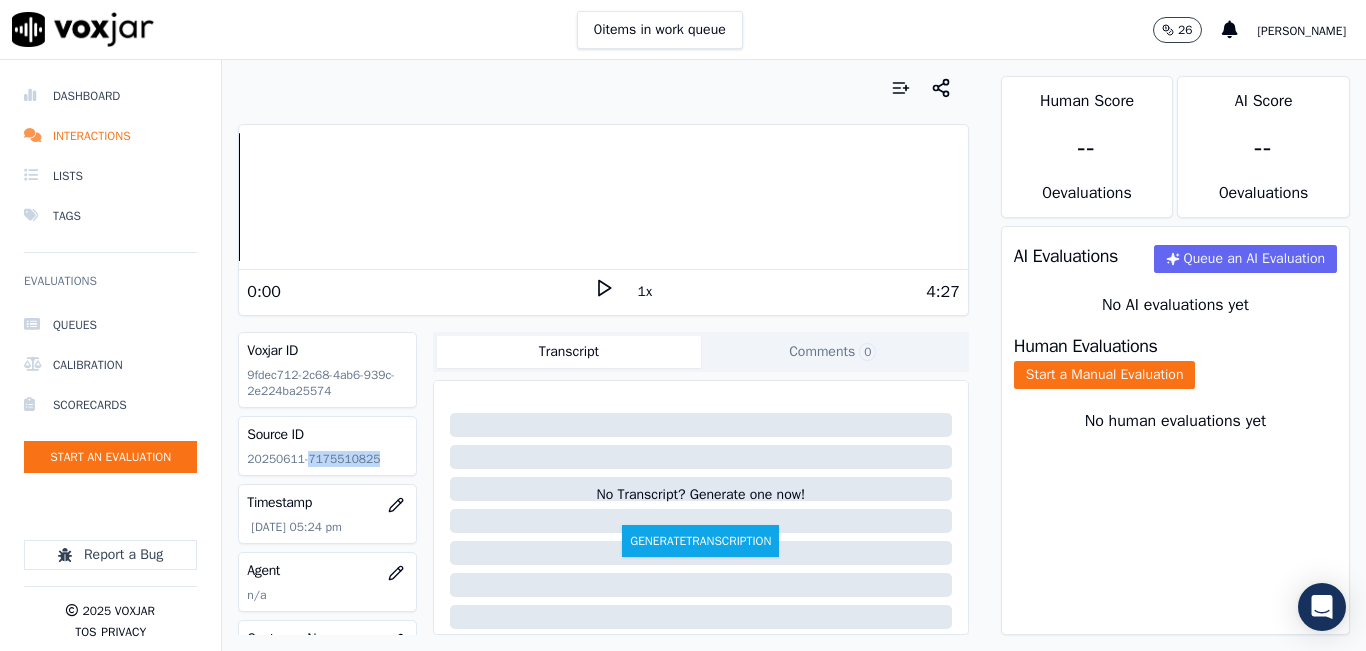 copy on "7175510825" 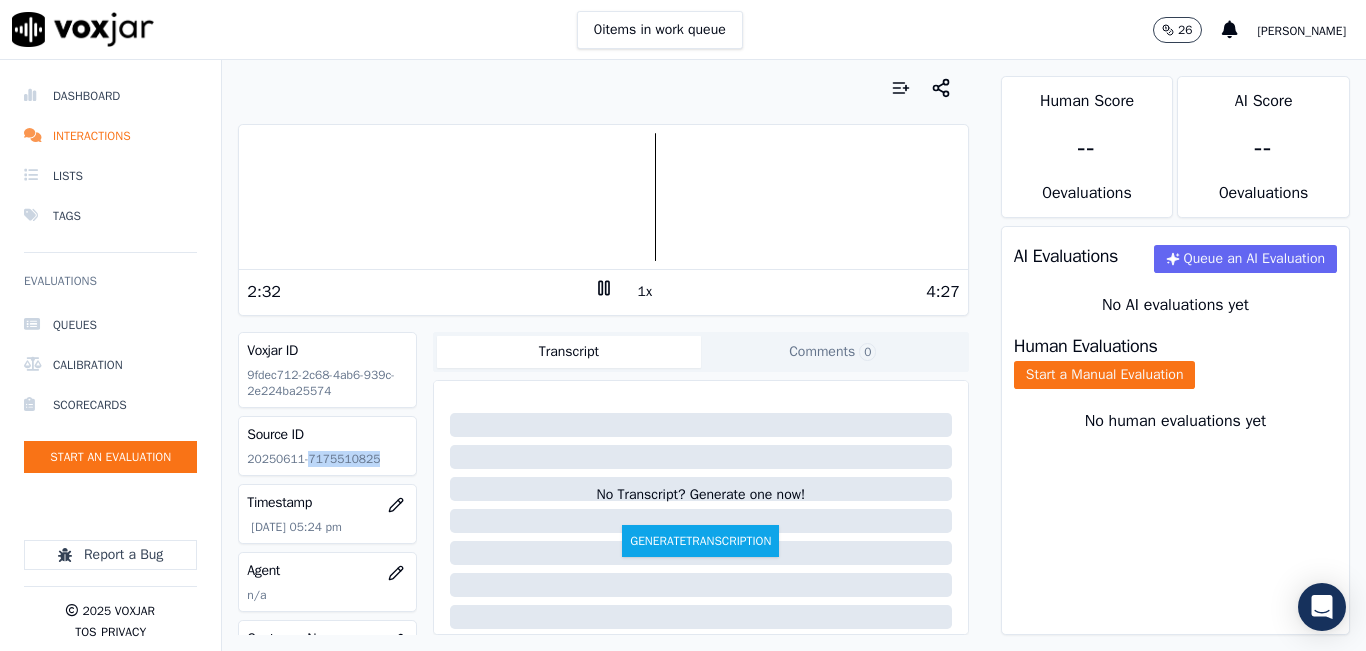 click 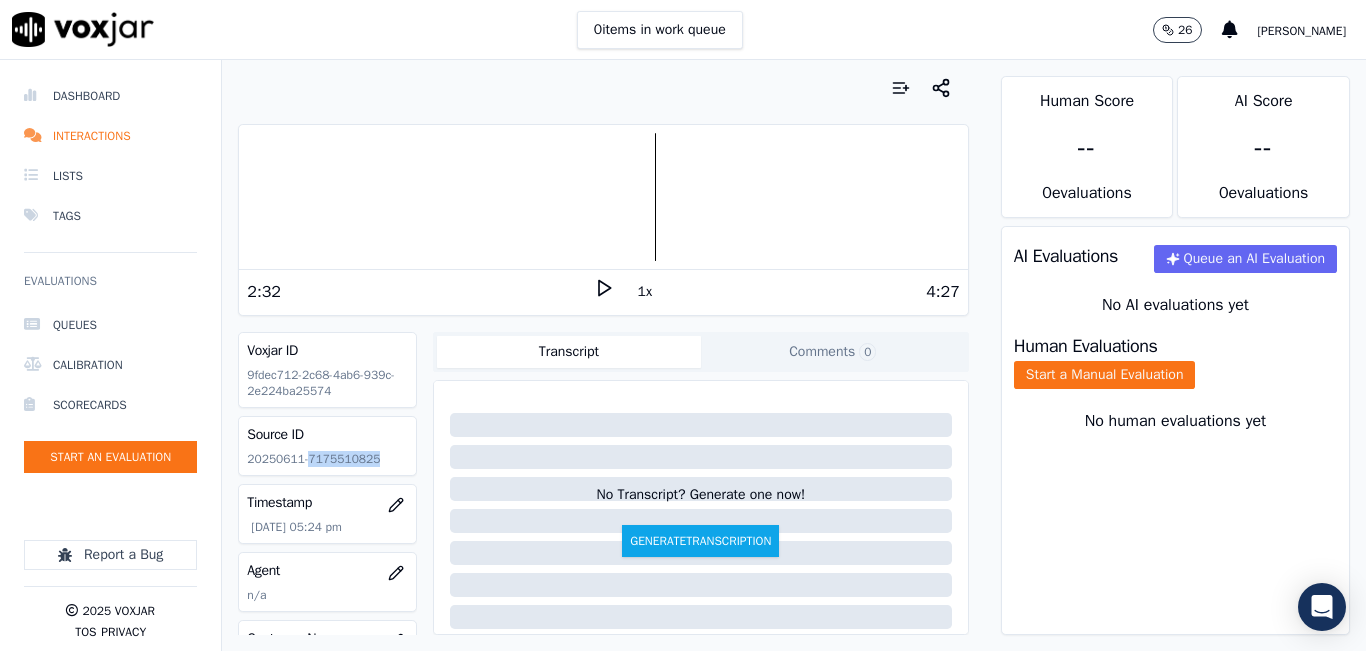 click 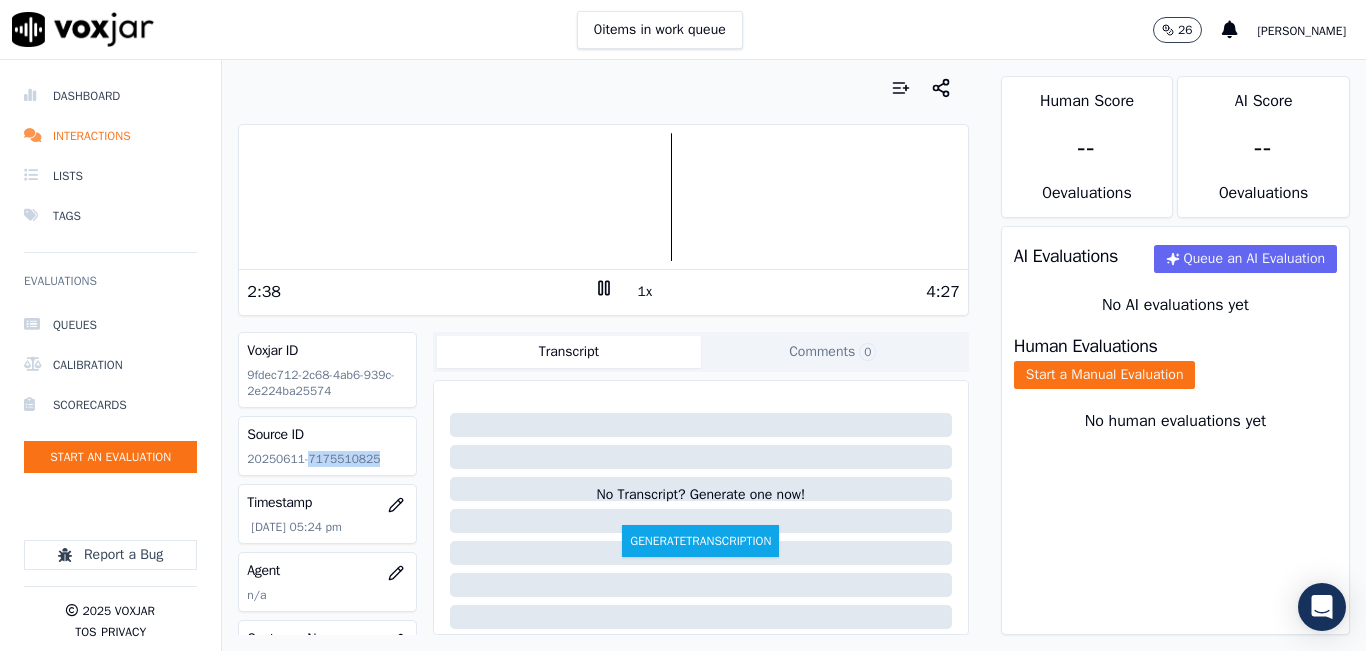 click 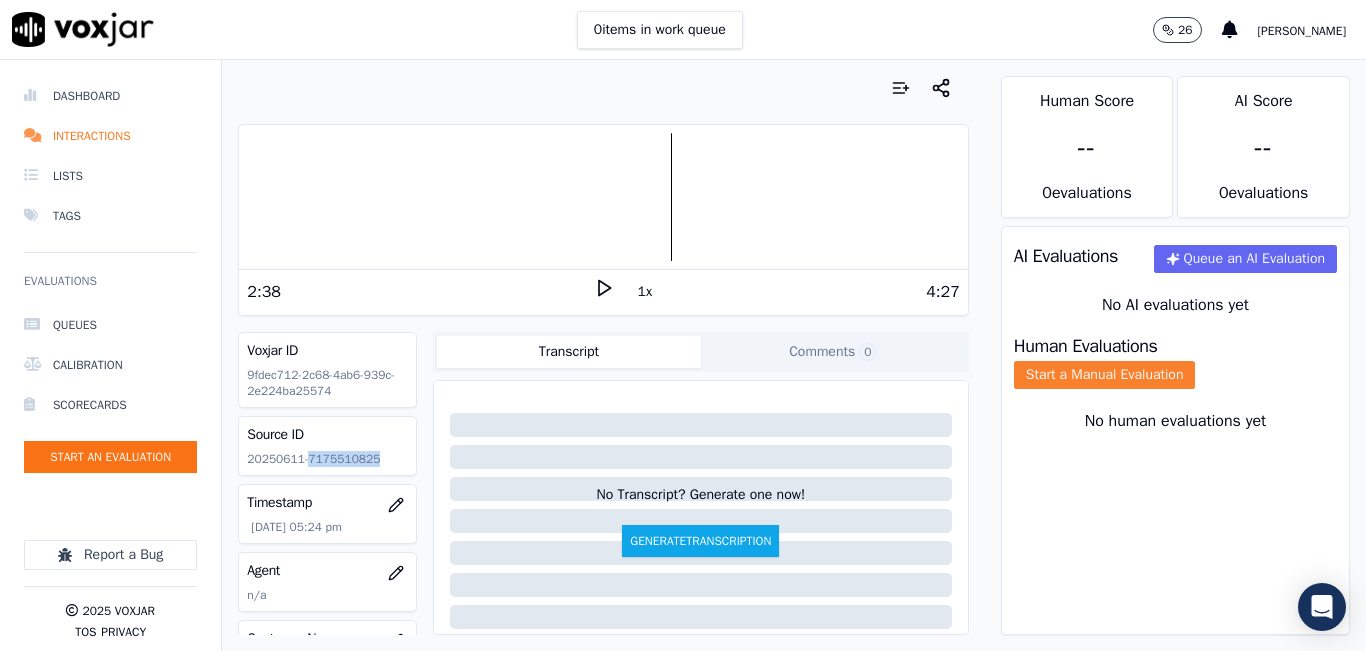 click on "Start a Manual Evaluation" 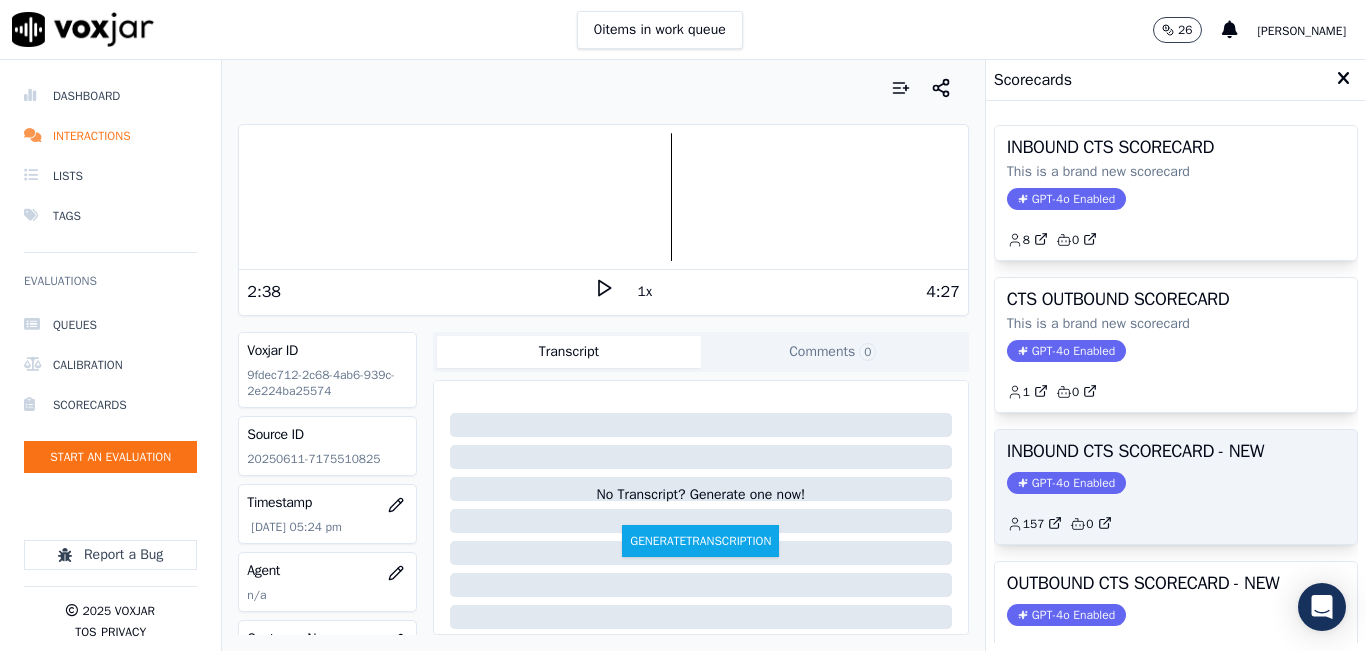 click on "GPT-4o Enabled" 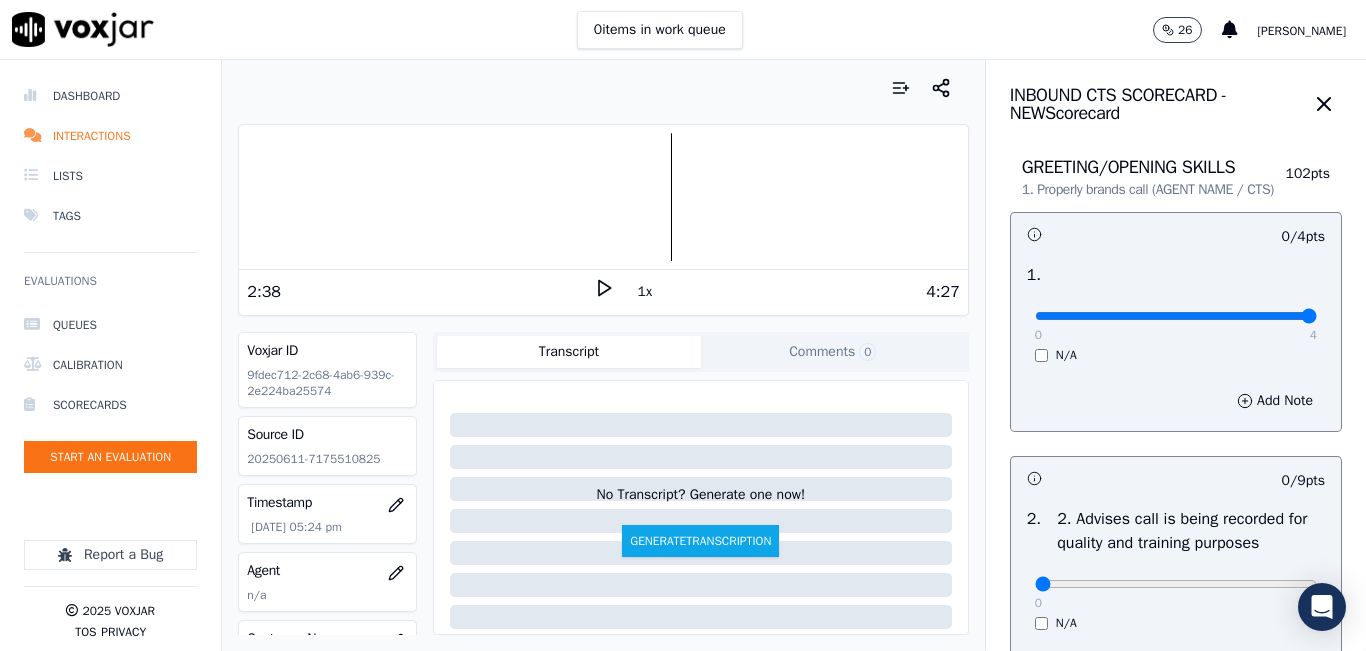 type on "4" 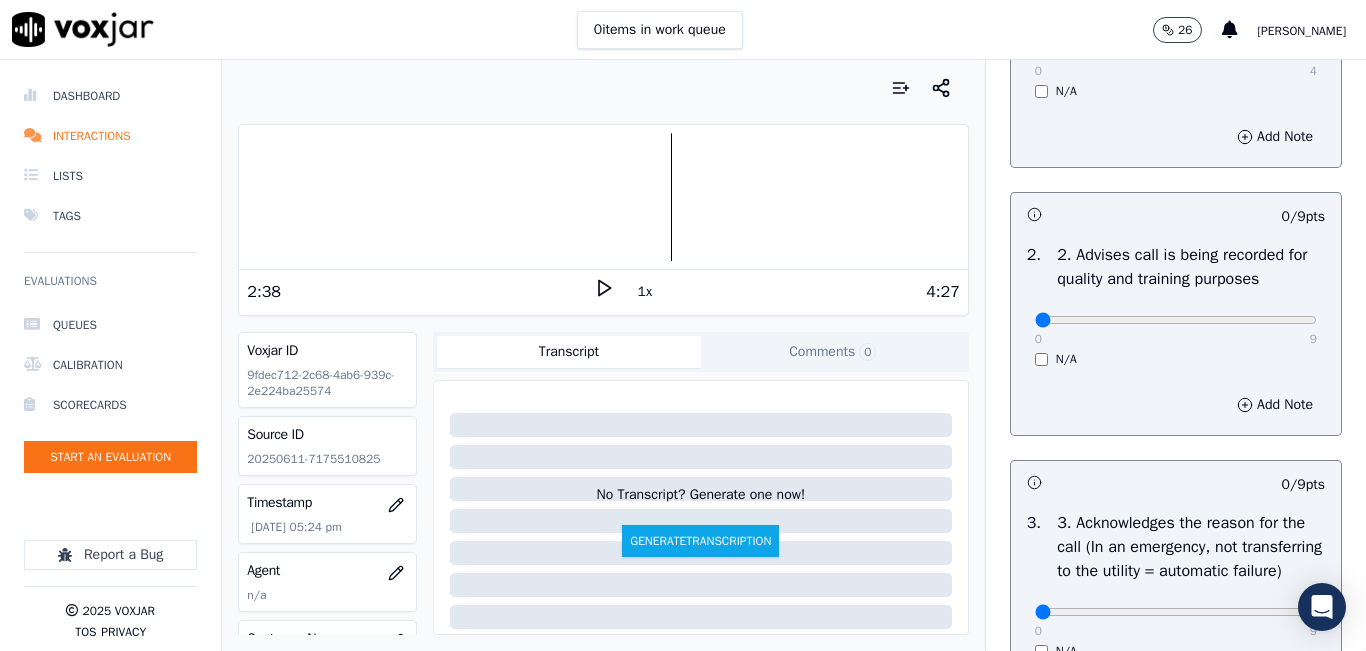 scroll, scrollTop: 300, scrollLeft: 0, axis: vertical 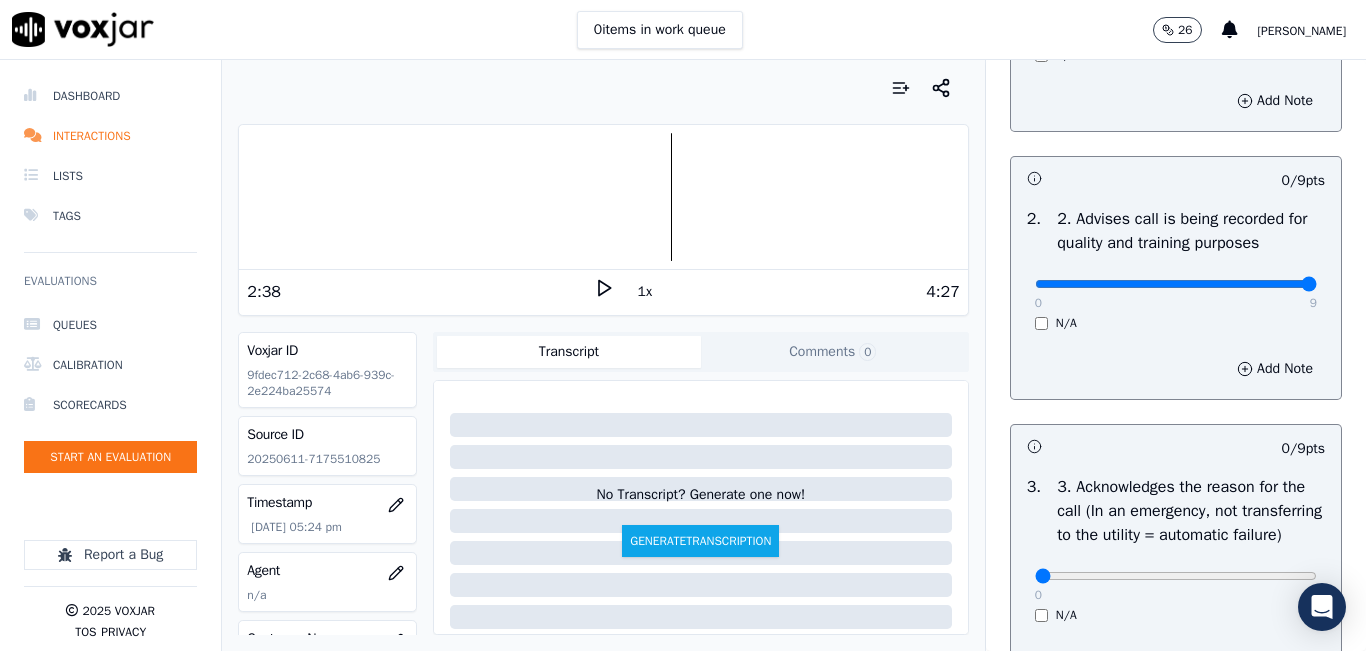 type on "9" 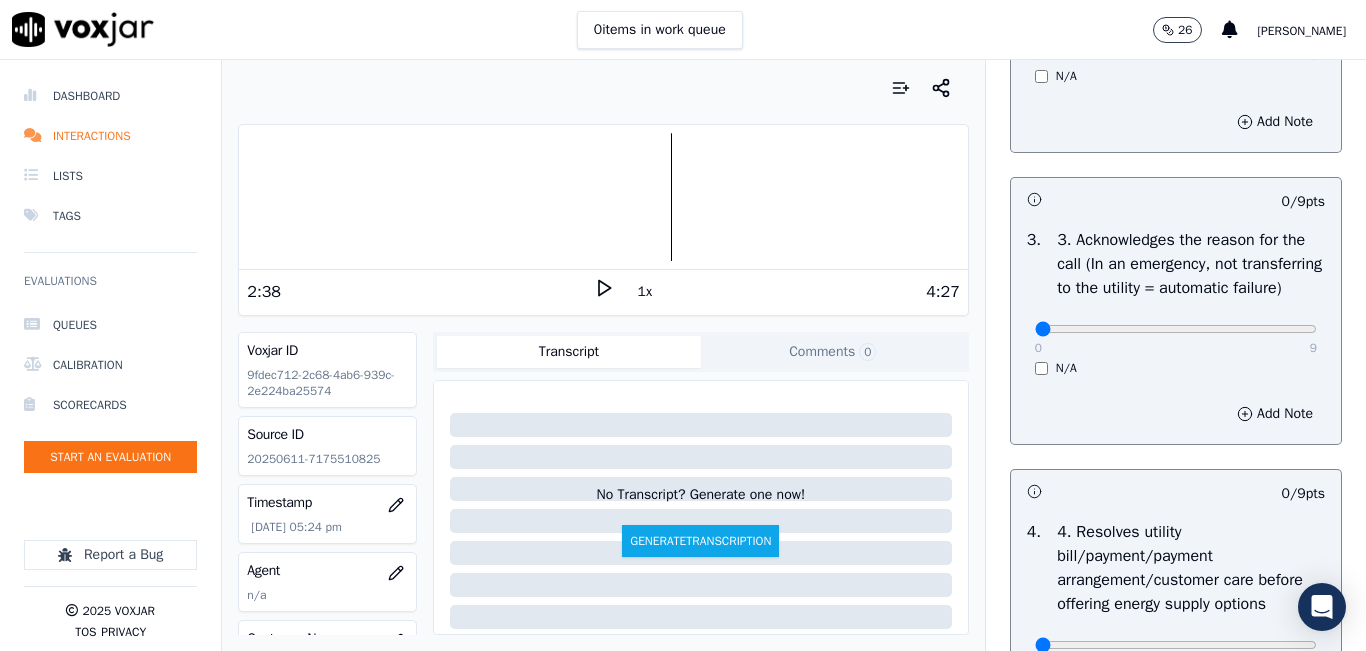 scroll, scrollTop: 700, scrollLeft: 0, axis: vertical 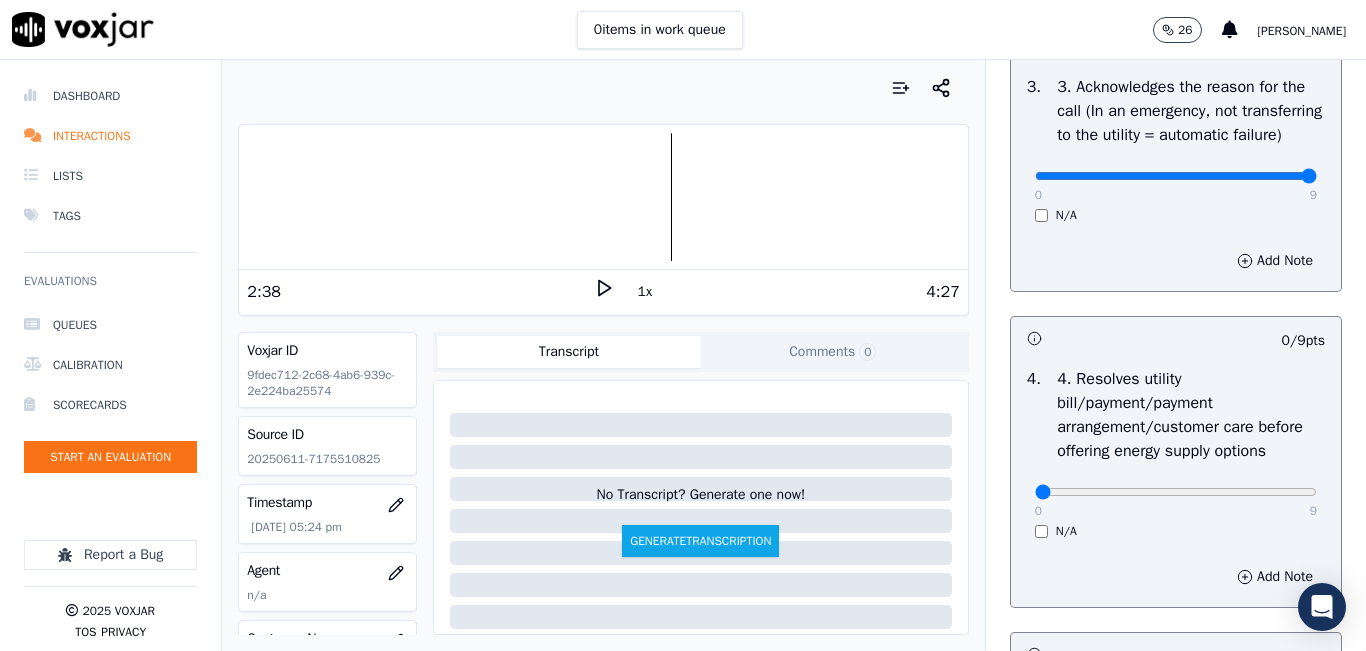 type on "9" 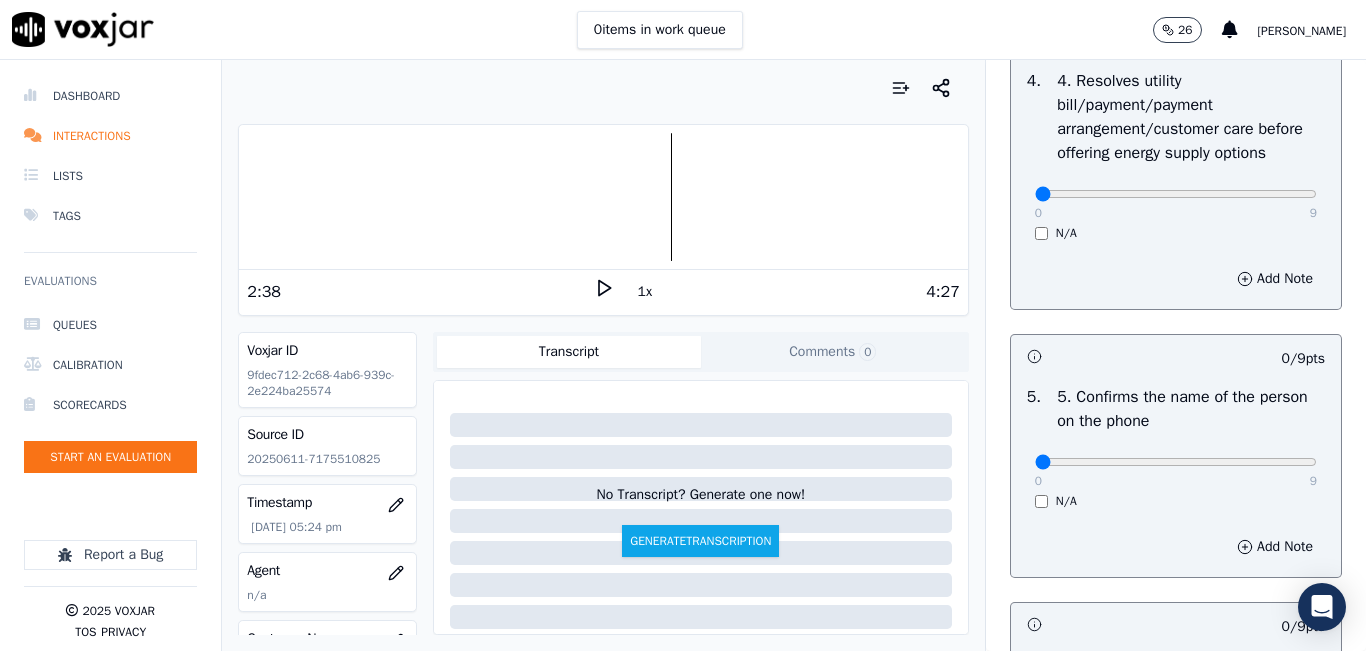 scroll, scrollTop: 1000, scrollLeft: 0, axis: vertical 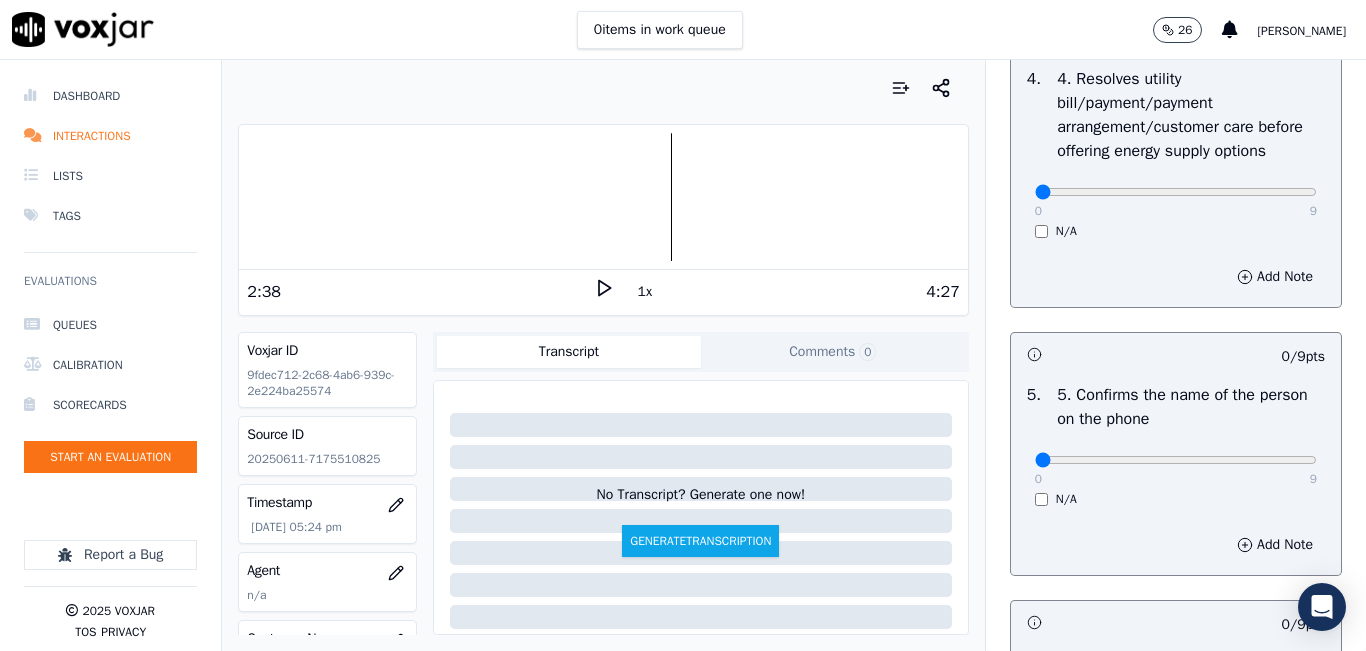 click on "0   9     N/A" at bounding box center (1176, 201) 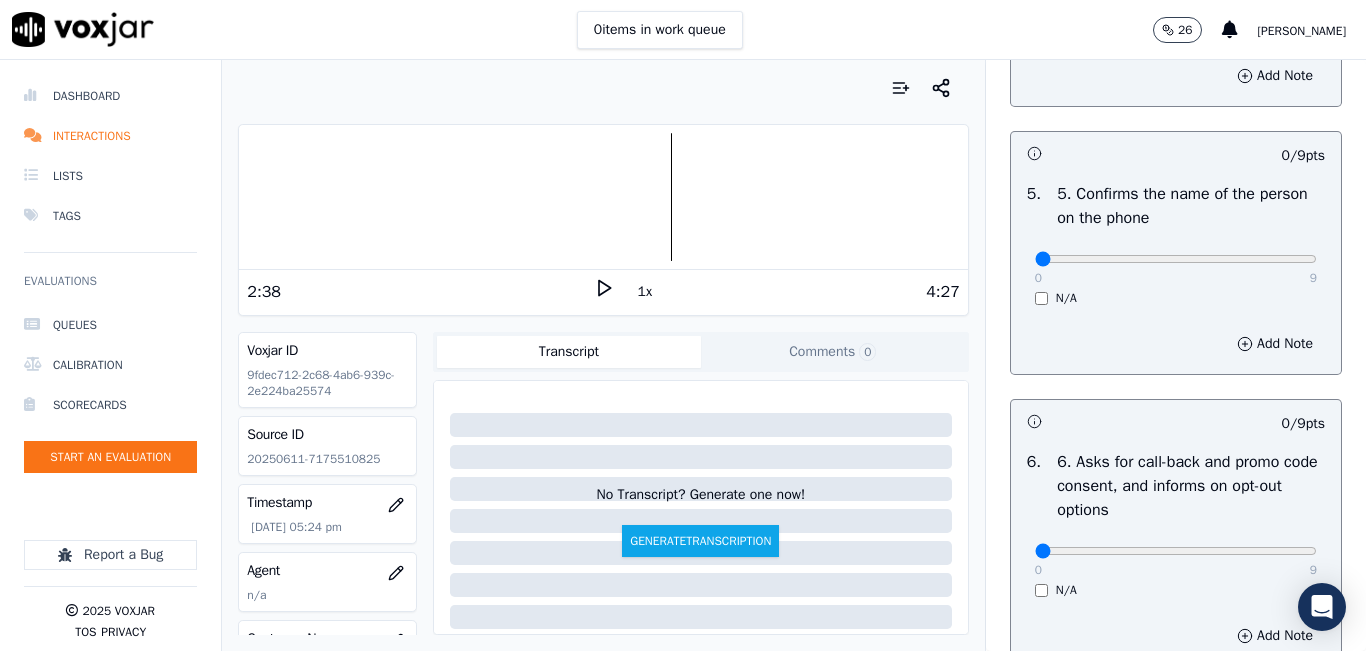 scroll, scrollTop: 1300, scrollLeft: 0, axis: vertical 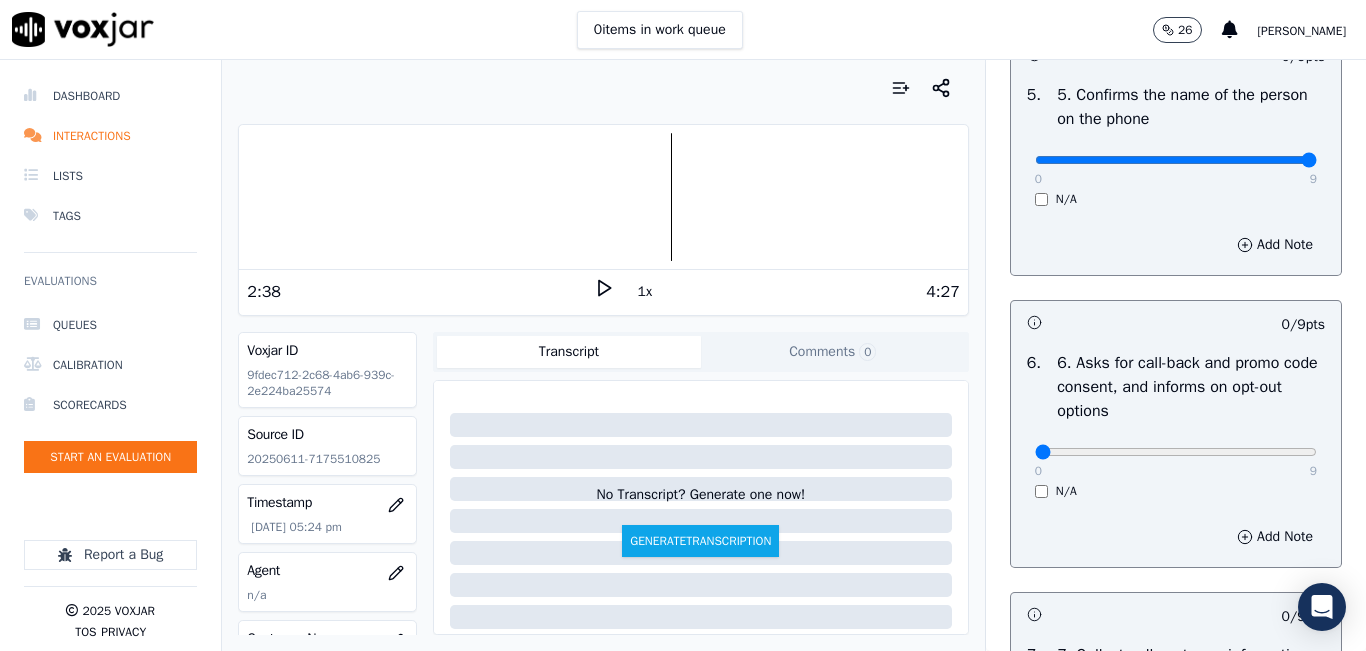 type on "9" 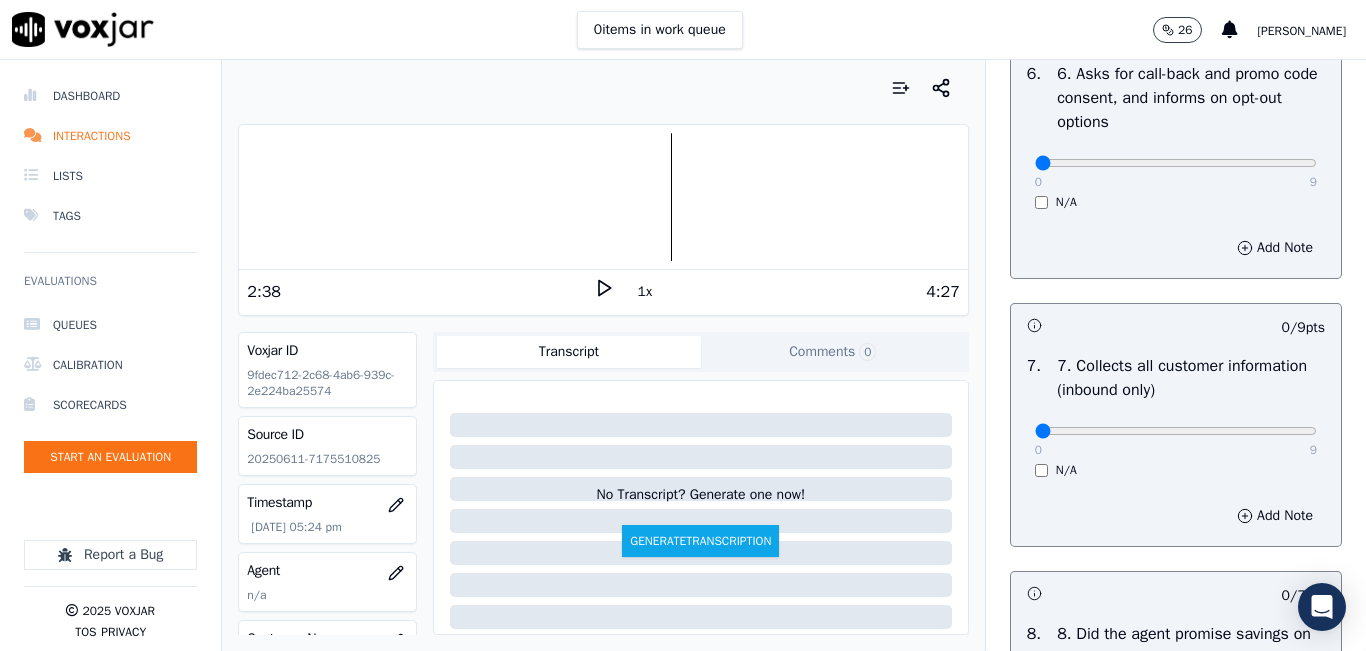 scroll, scrollTop: 1600, scrollLeft: 0, axis: vertical 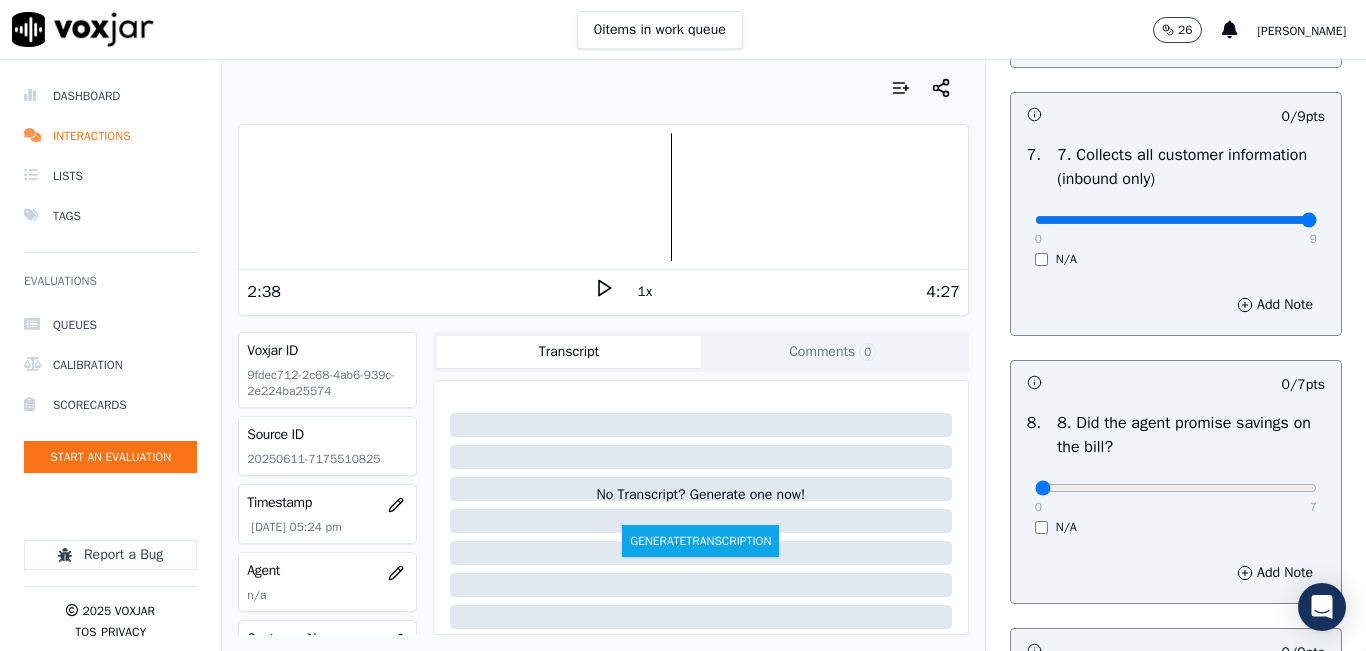 type on "9" 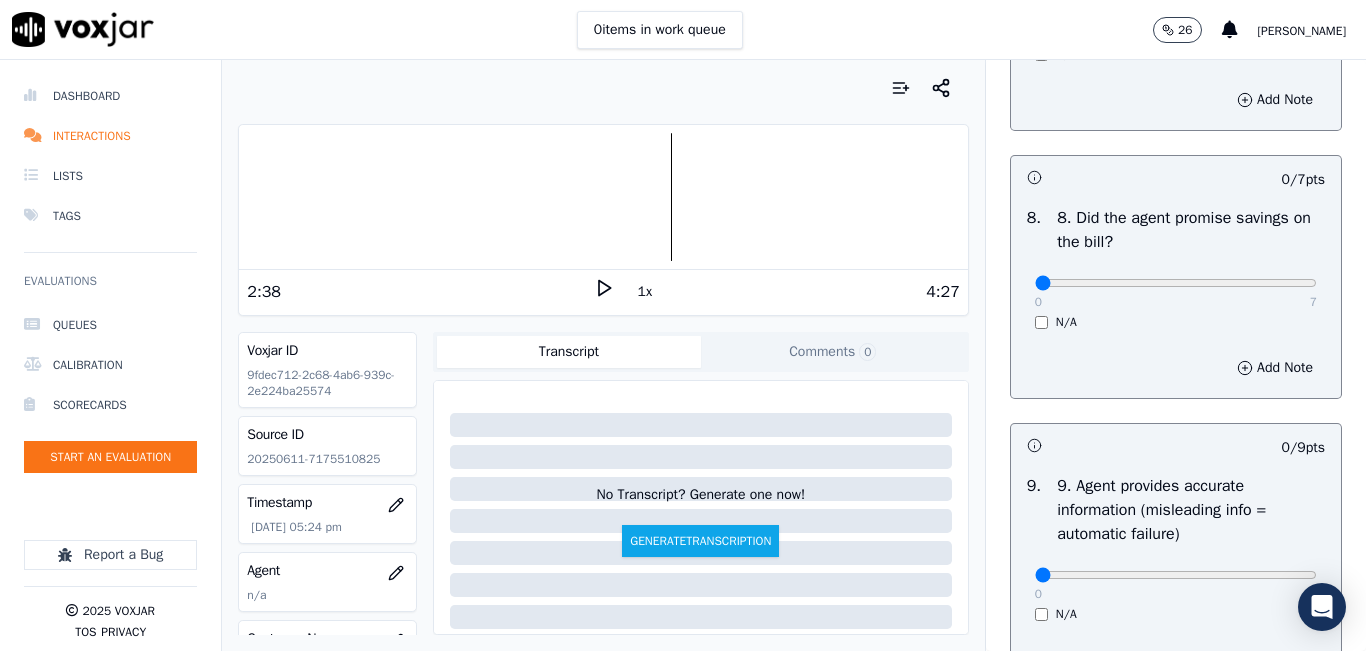 scroll, scrollTop: 2200, scrollLeft: 0, axis: vertical 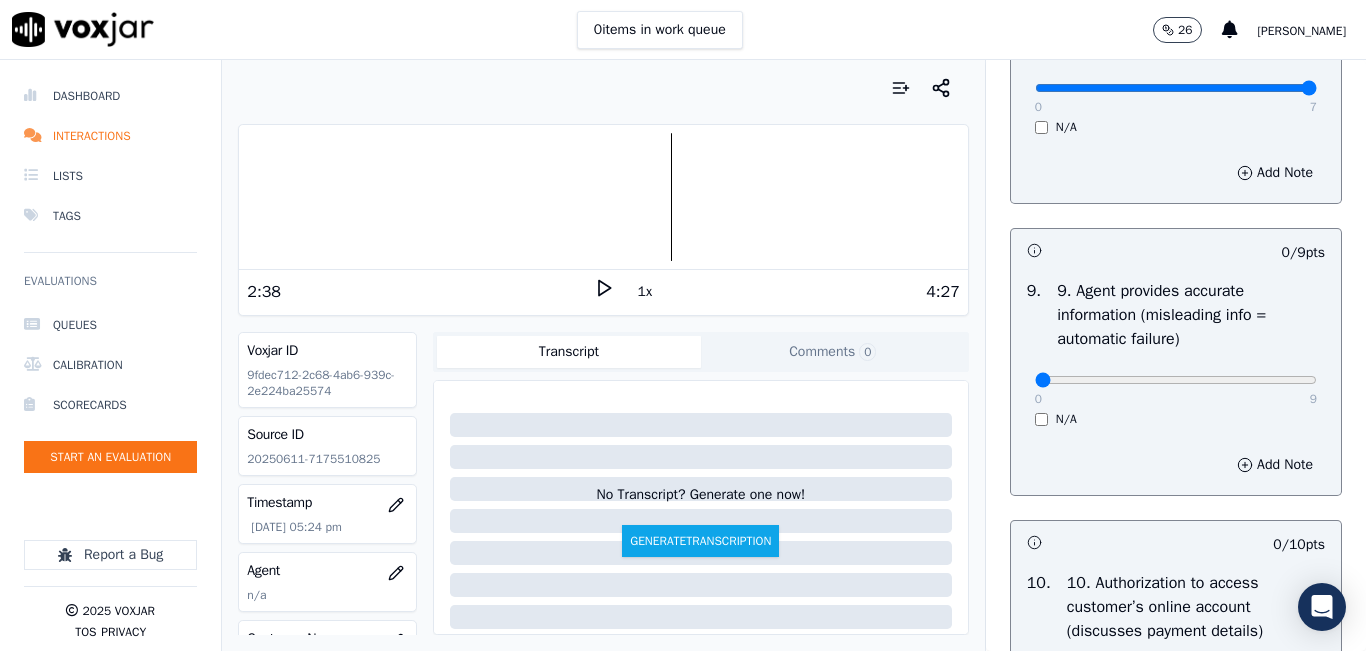 type on "7" 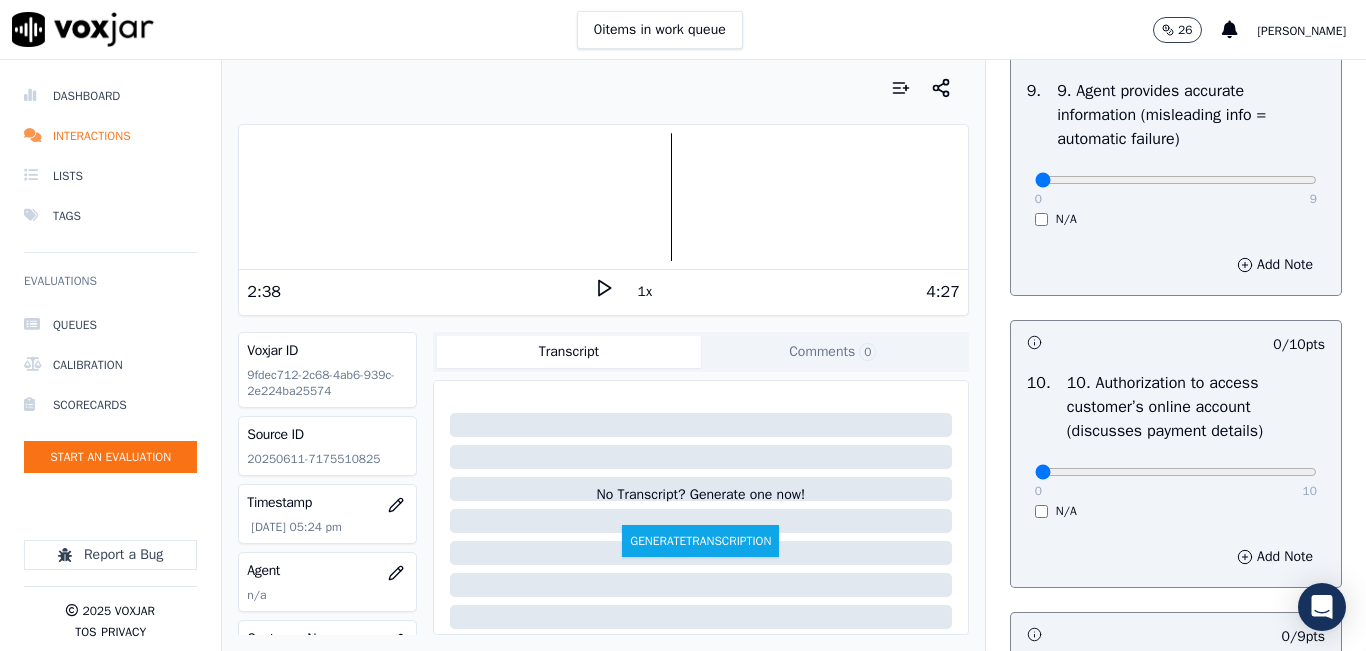 scroll, scrollTop: 2300, scrollLeft: 0, axis: vertical 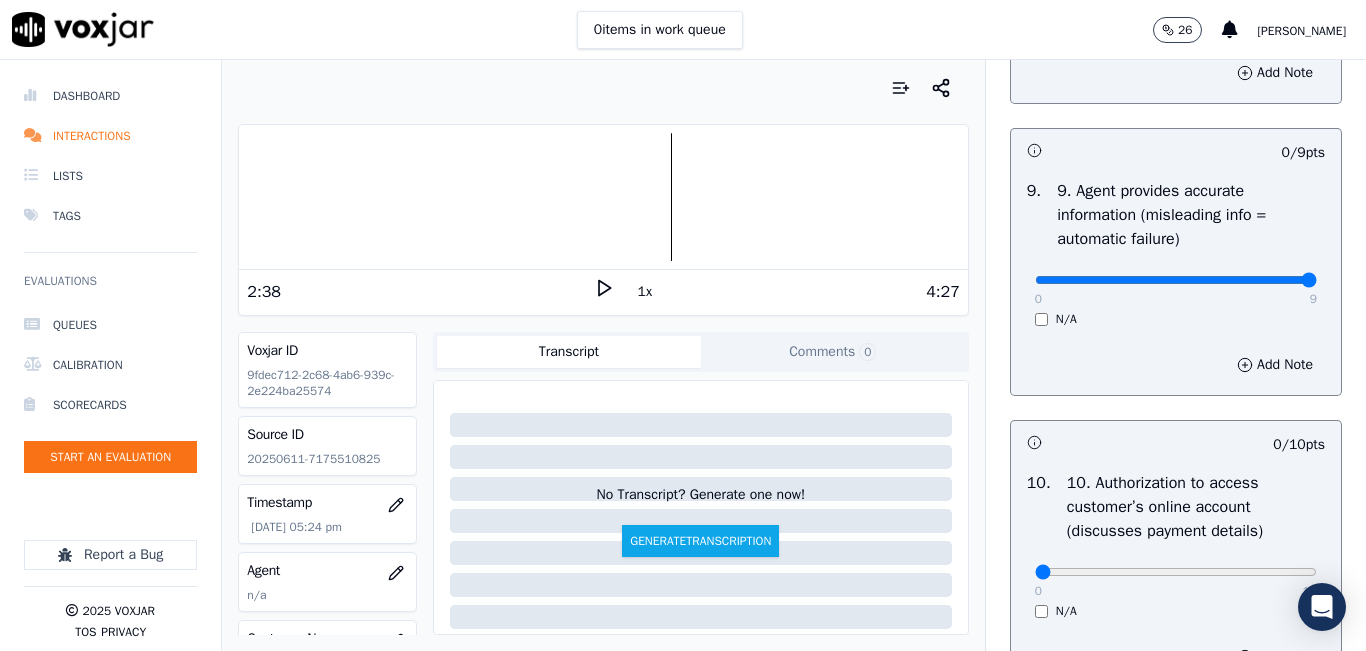 type on "9" 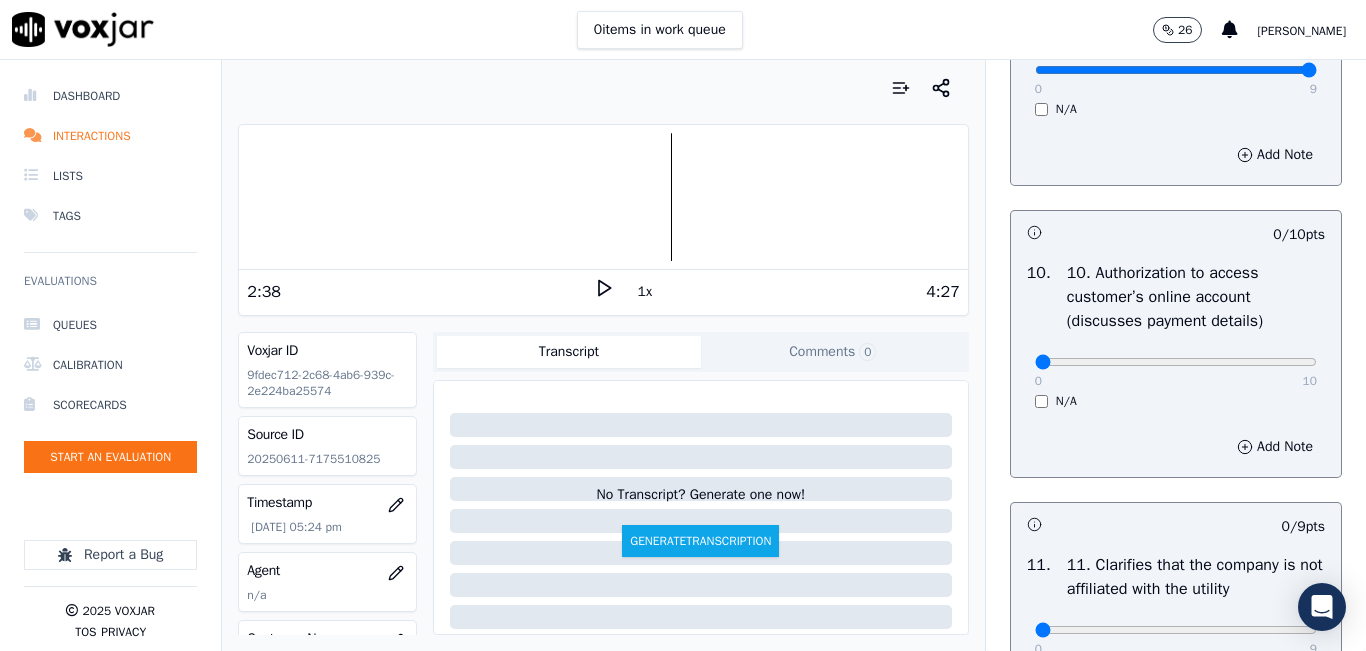 scroll, scrollTop: 2600, scrollLeft: 0, axis: vertical 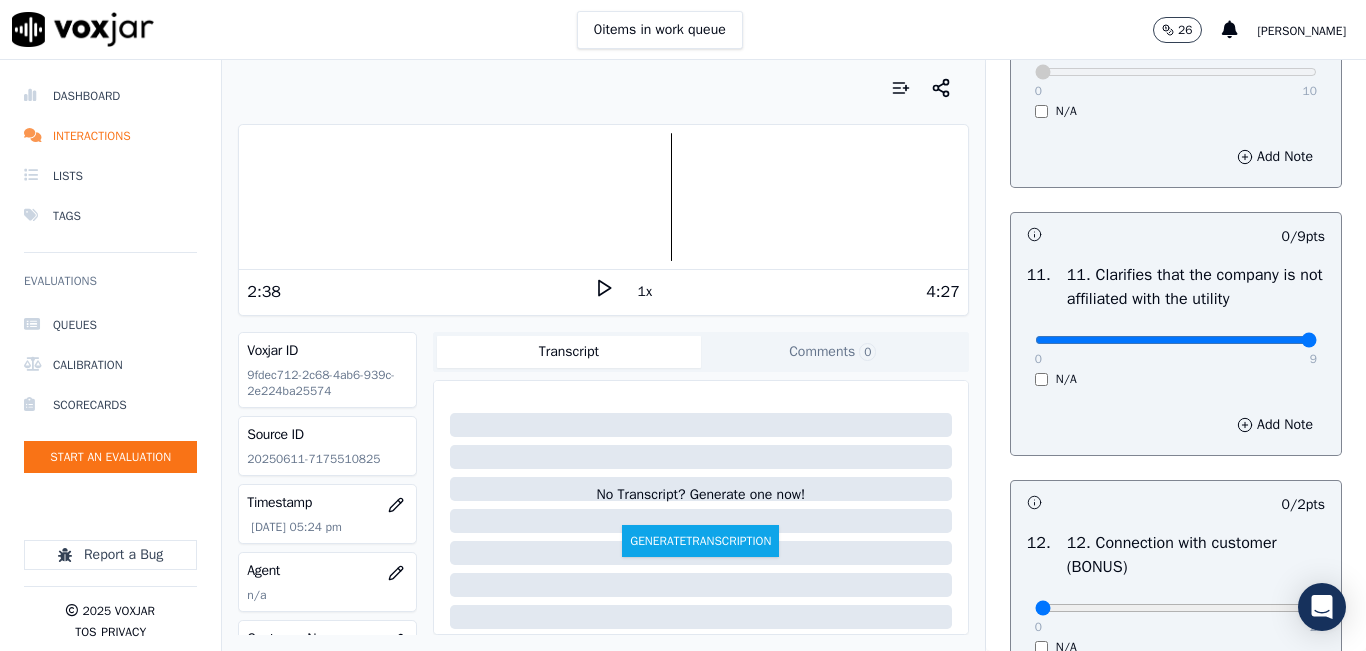 type on "9" 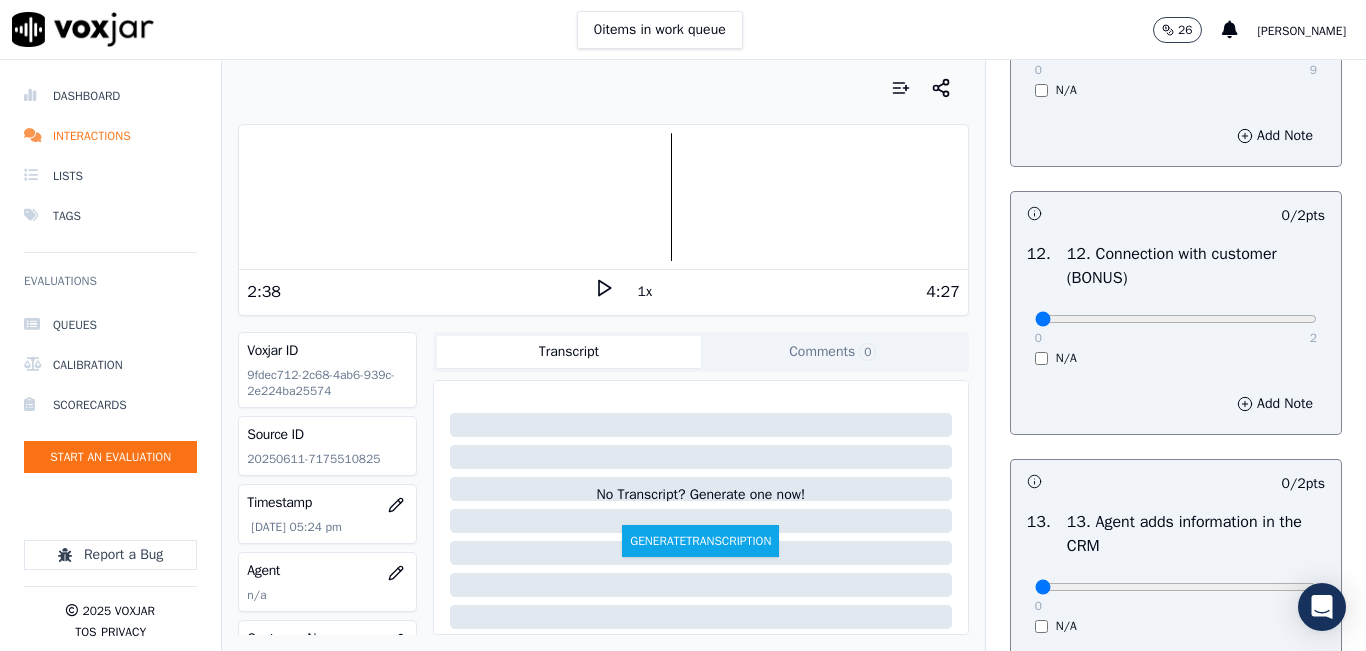 scroll, scrollTop: 3100, scrollLeft: 0, axis: vertical 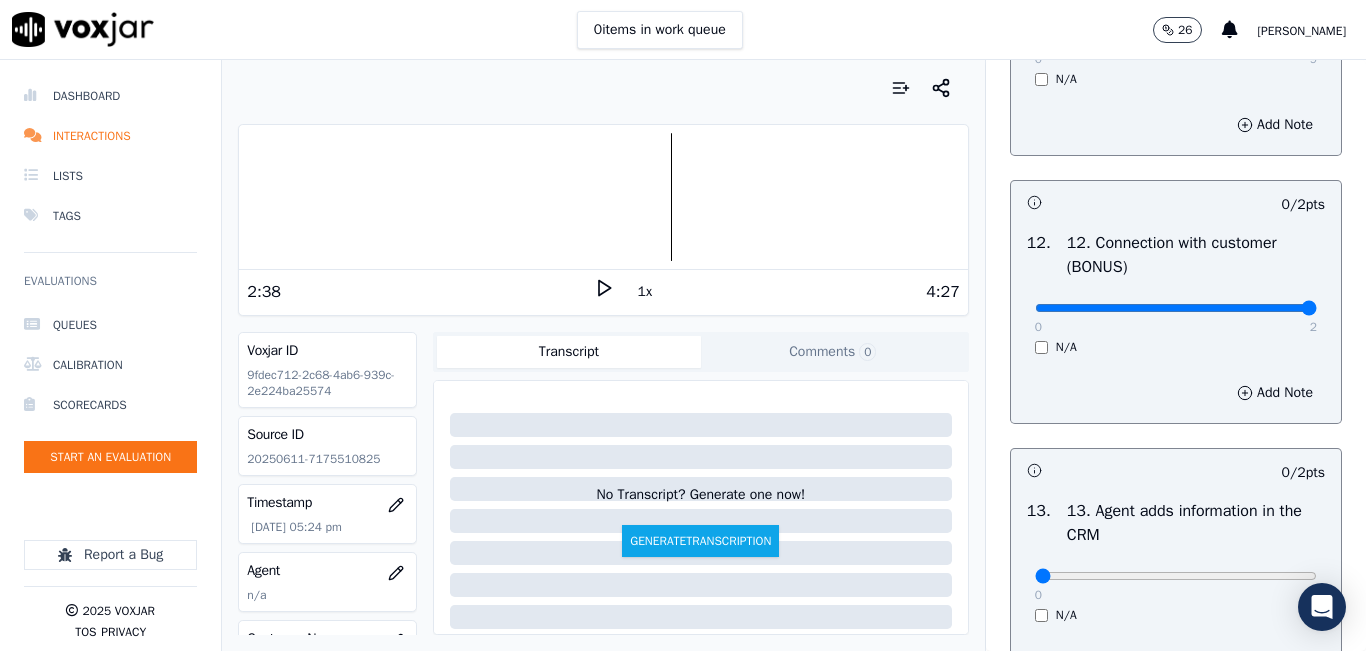 type on "2" 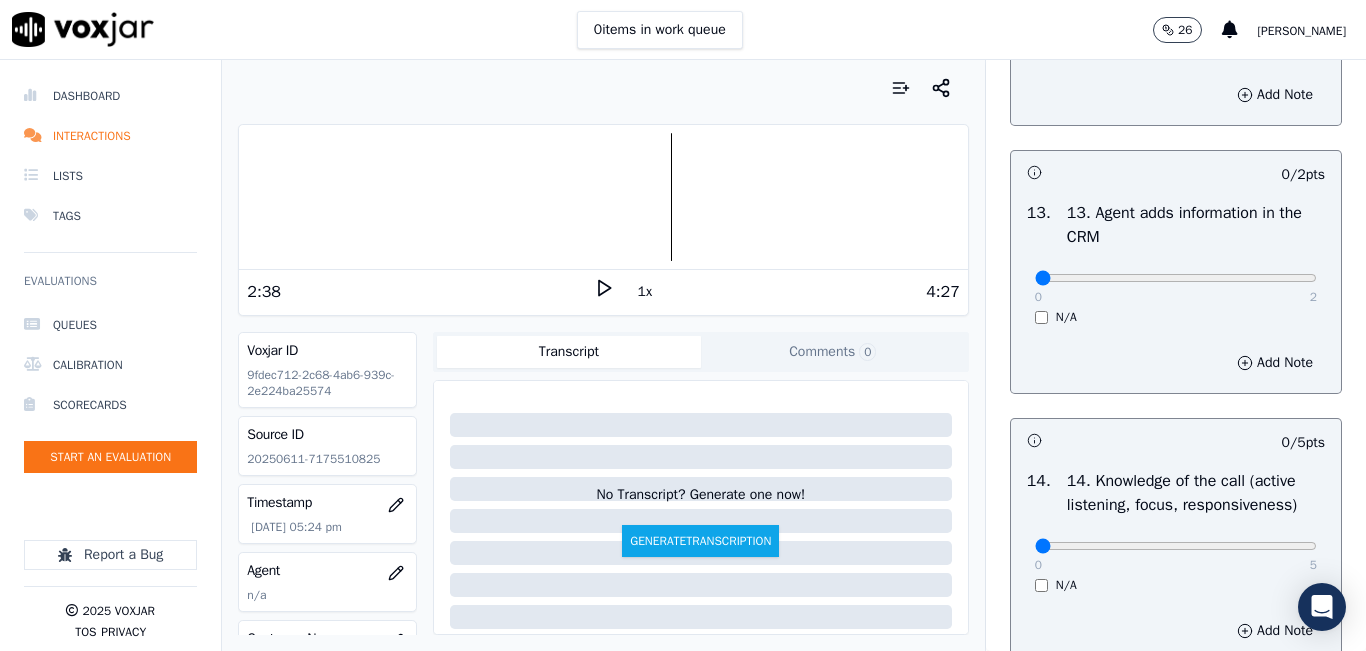 scroll, scrollTop: 3400, scrollLeft: 0, axis: vertical 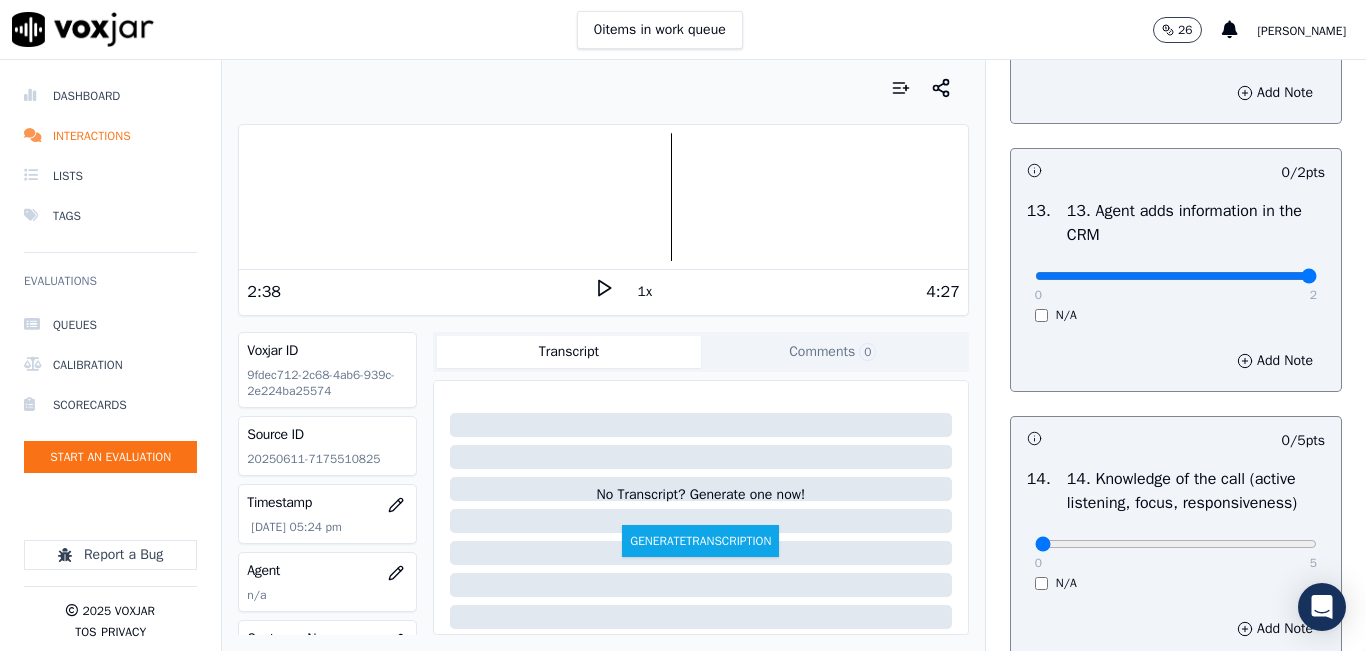 type on "2" 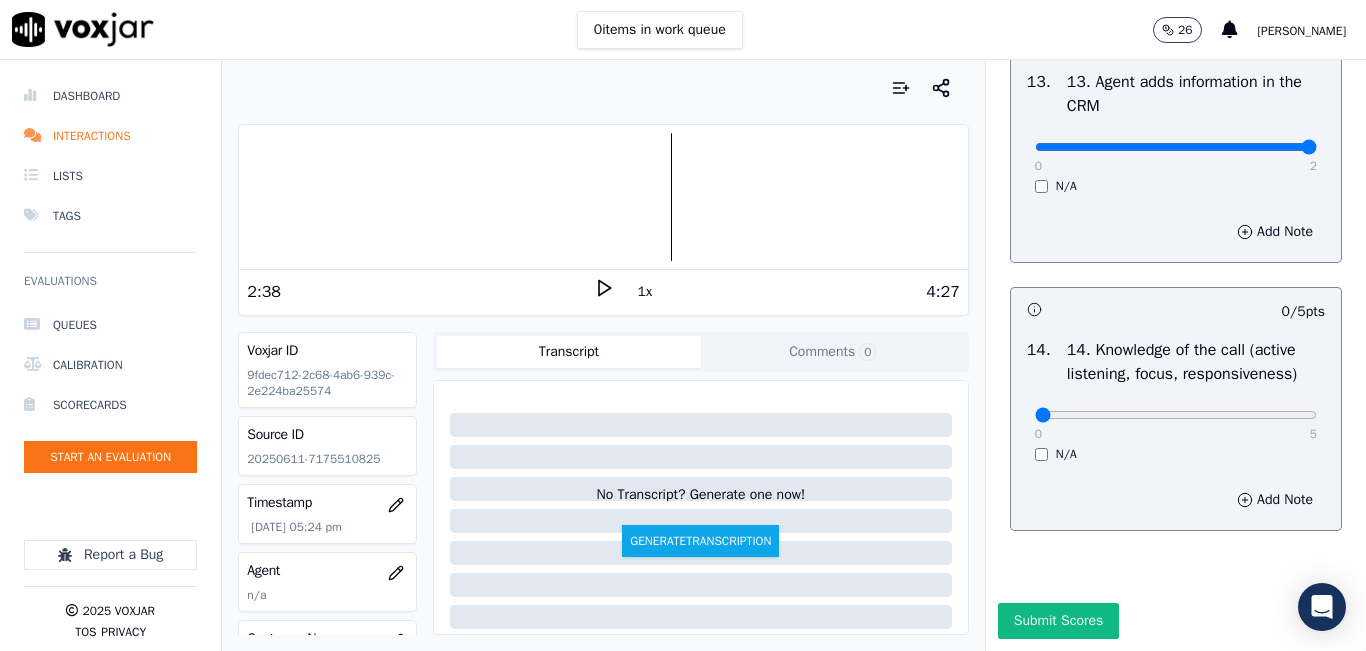 scroll, scrollTop: 3642, scrollLeft: 0, axis: vertical 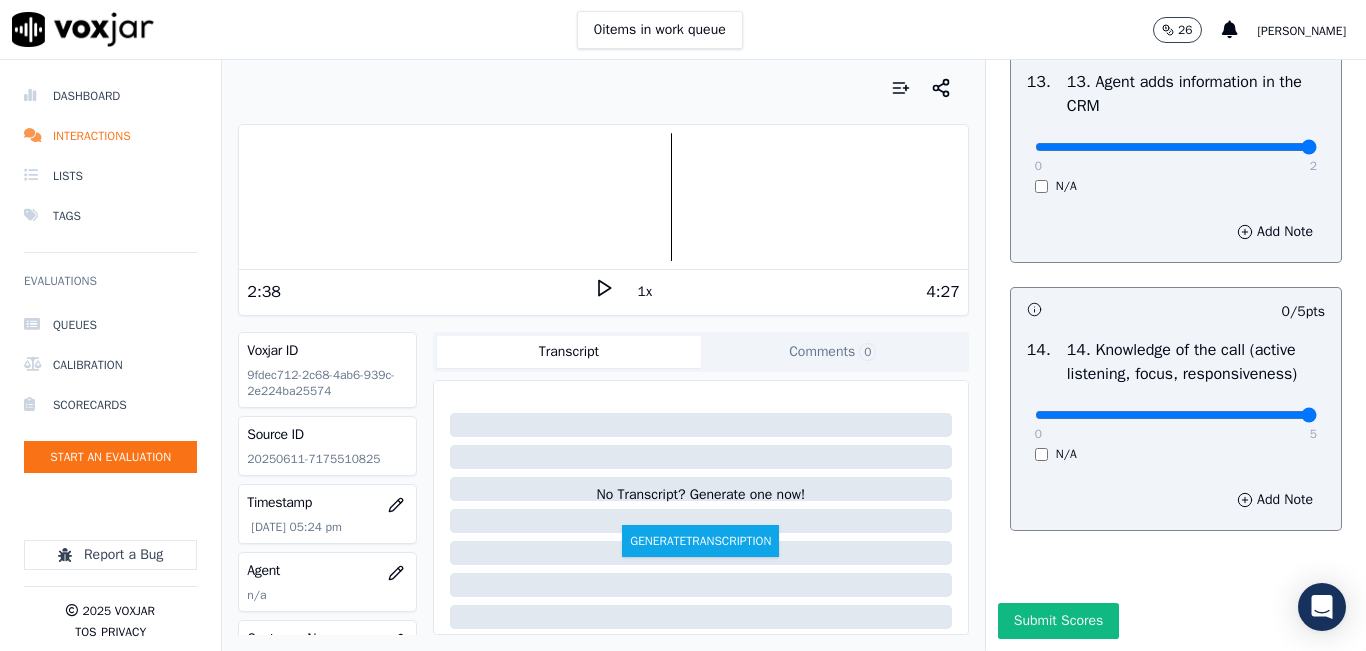 type on "5" 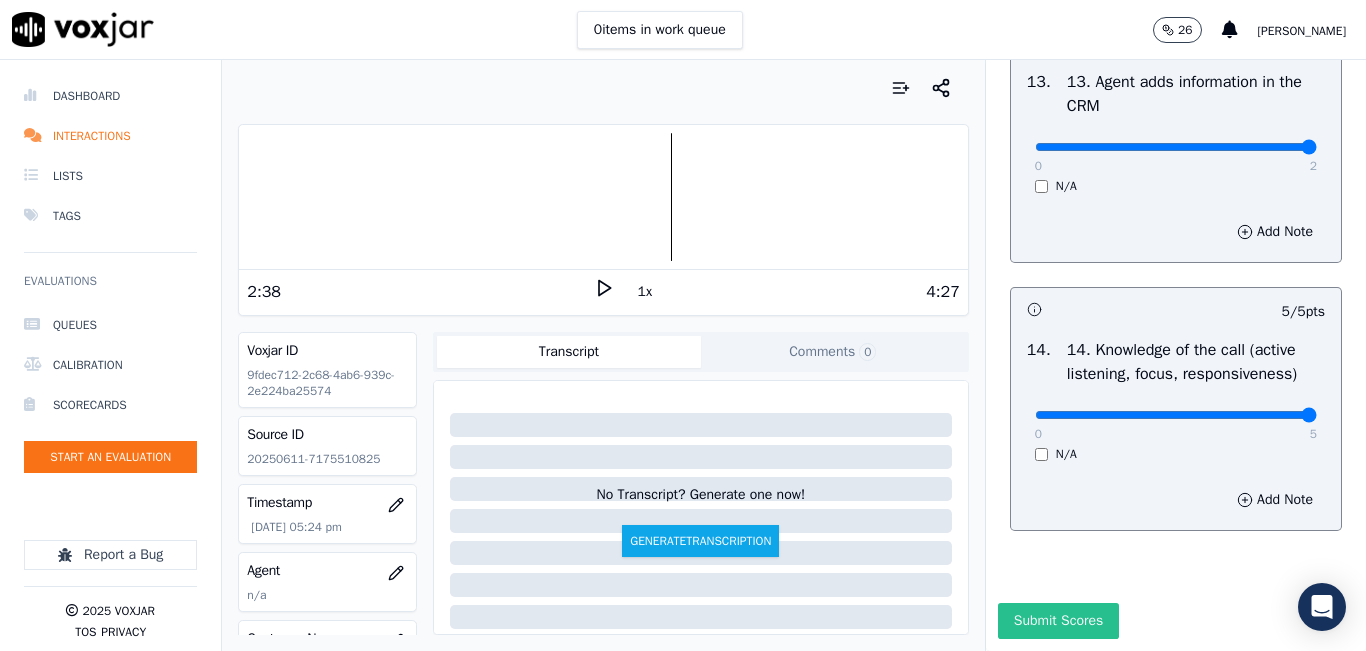 click on "Submit Scores" at bounding box center [1058, 621] 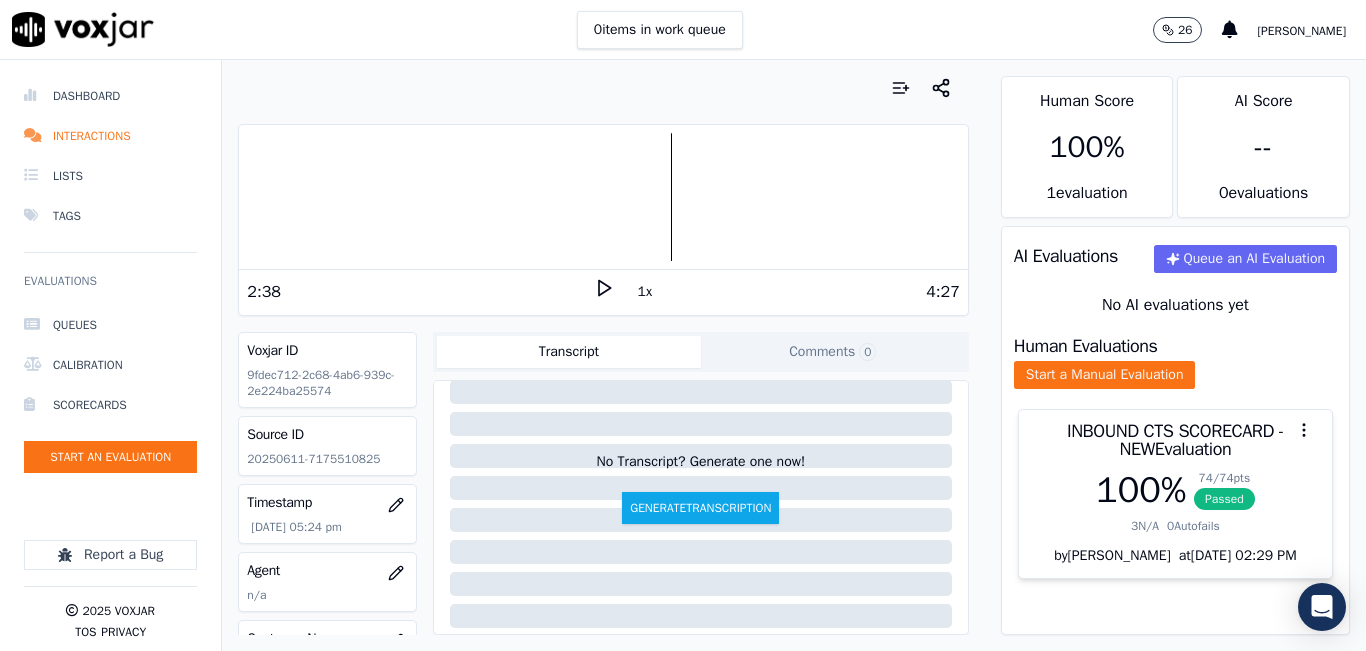 scroll, scrollTop: 0, scrollLeft: 0, axis: both 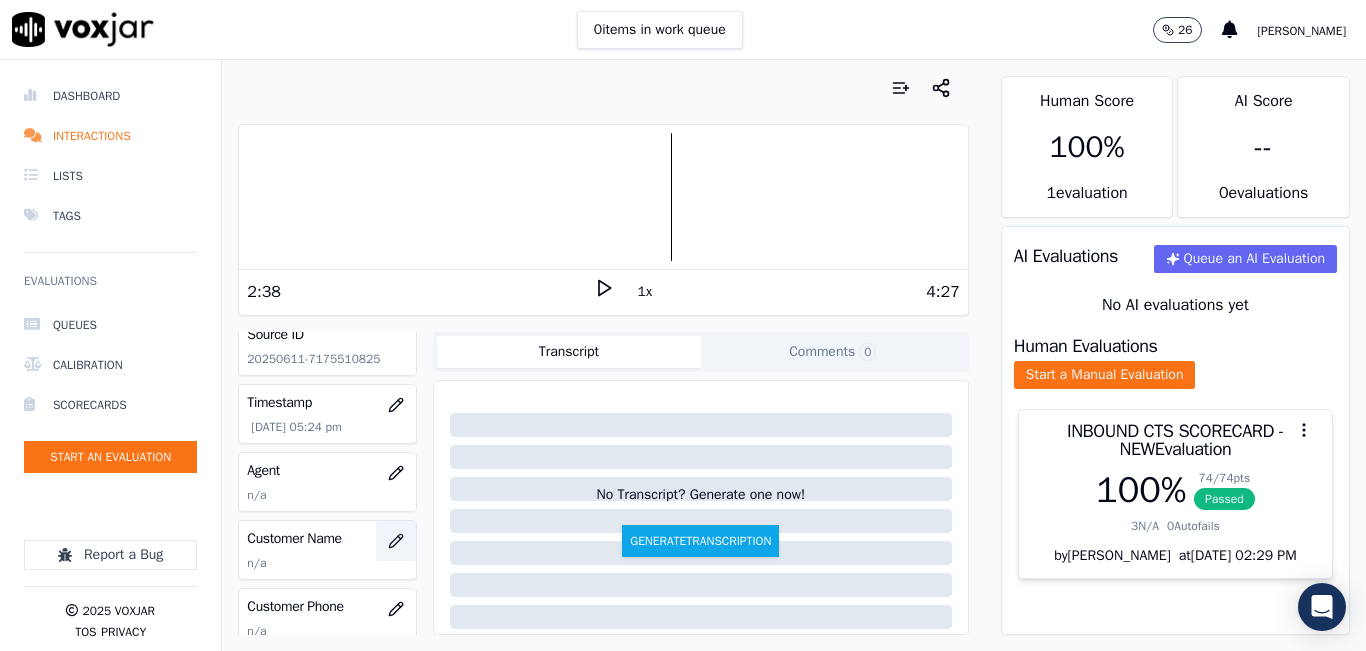 click at bounding box center (396, 541) 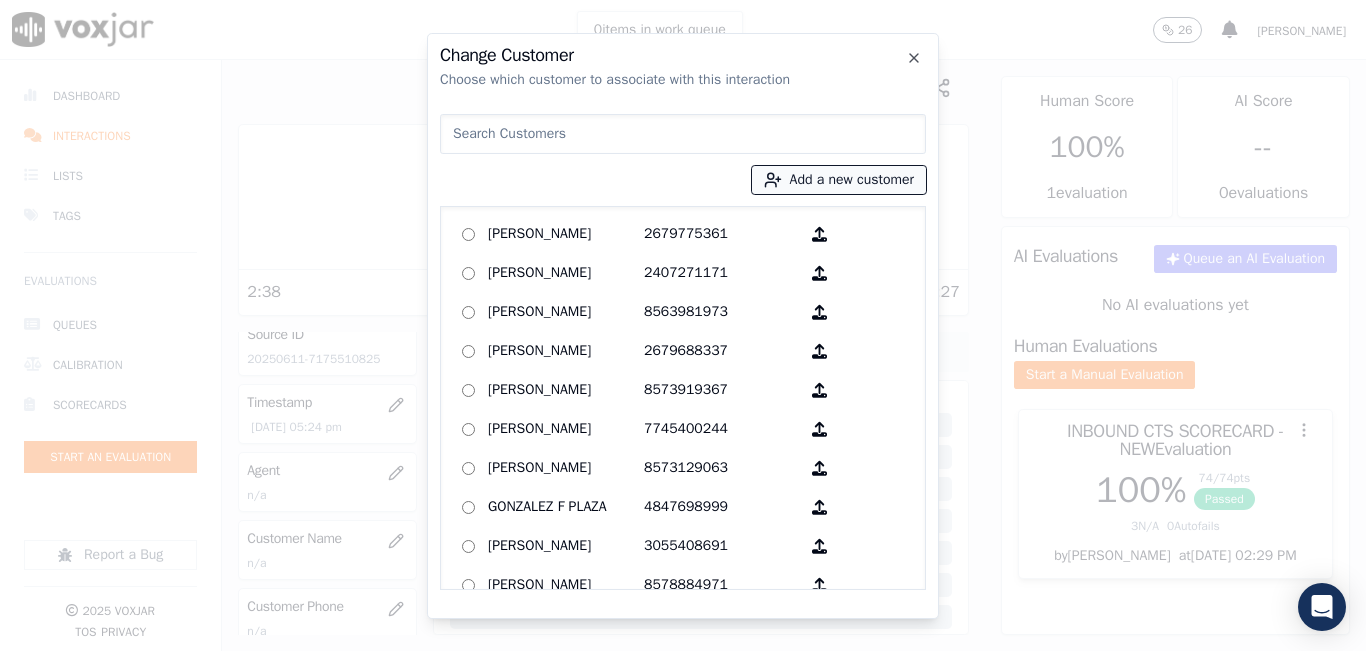 click on "Add a new customer" at bounding box center (839, 180) 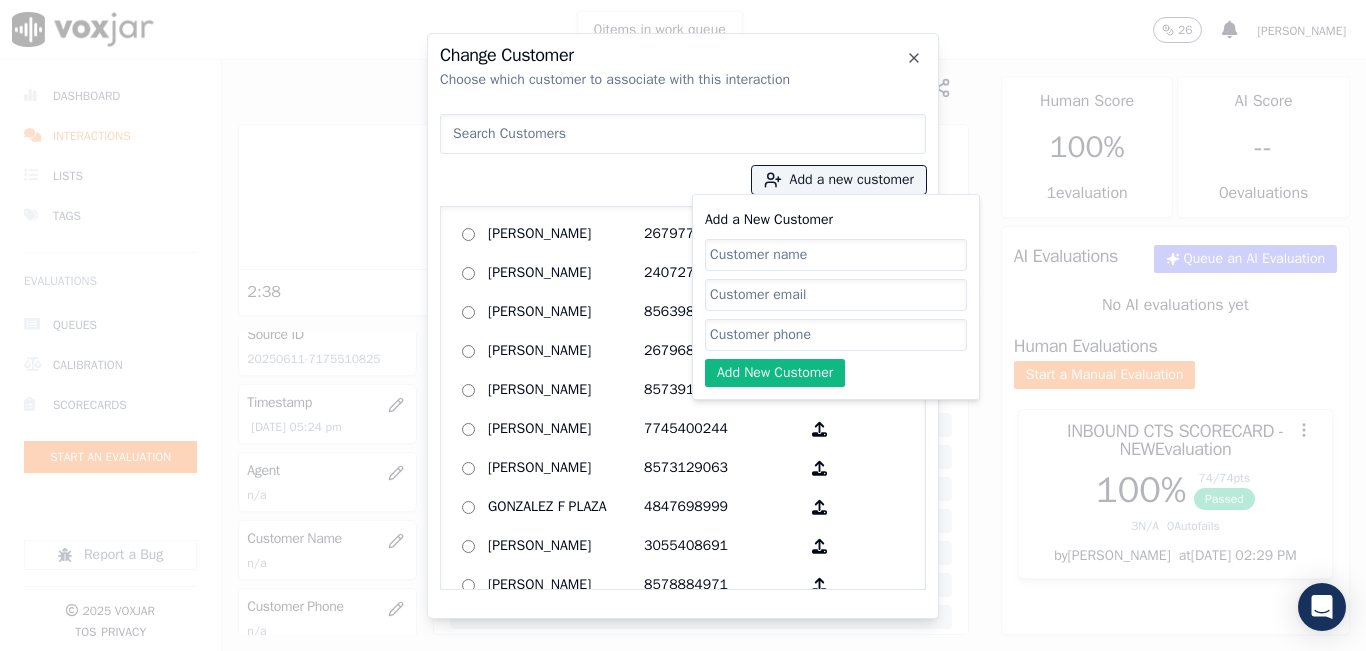 click on "Add a New Customer" 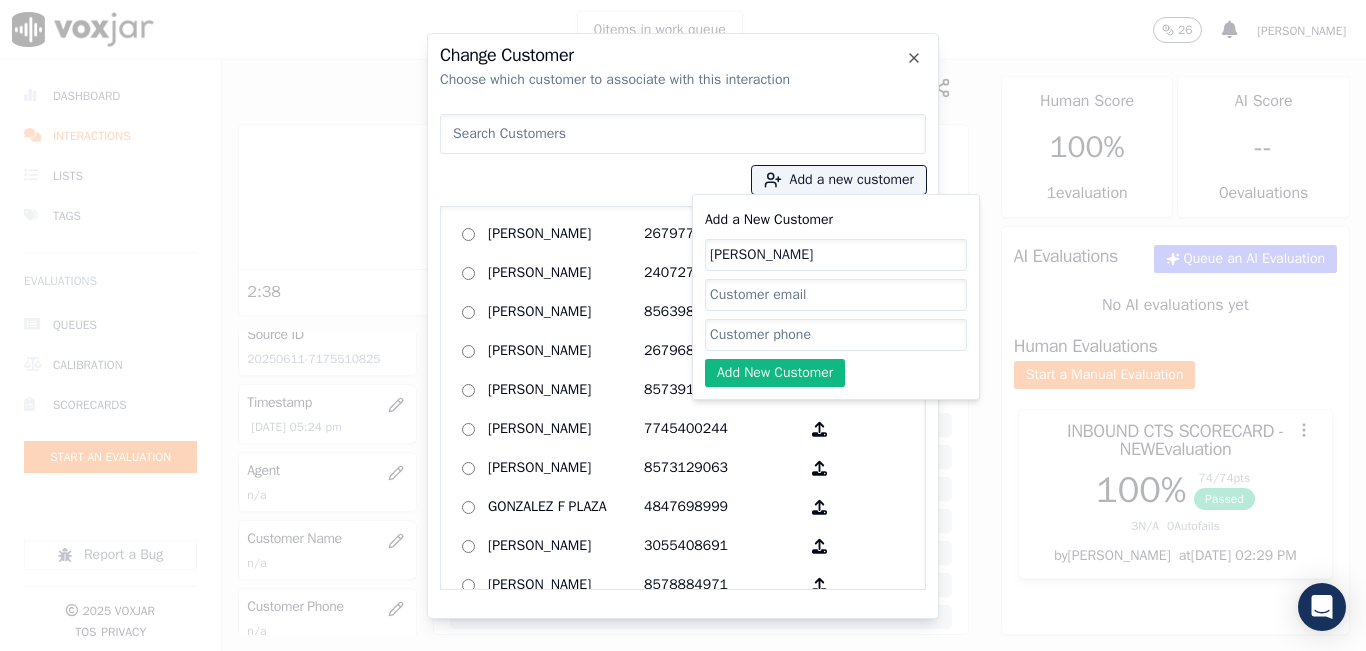 type on "Evia Escobar Escobar" 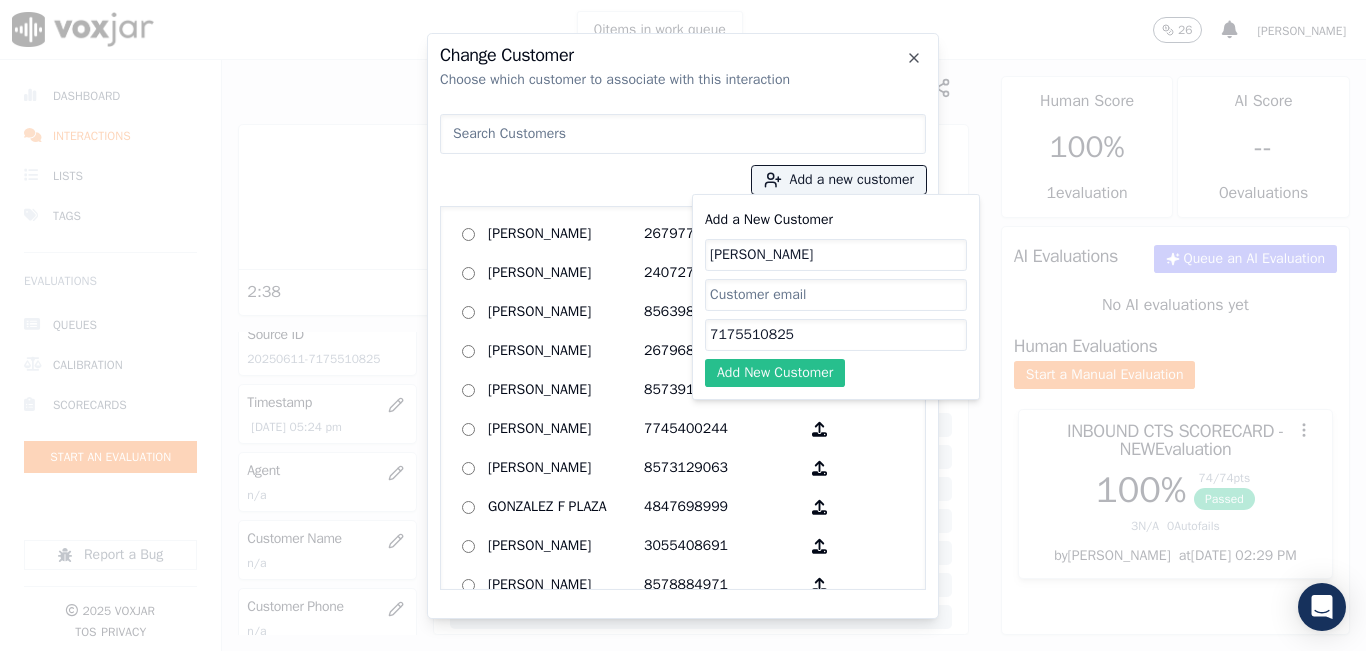 type on "7175510825" 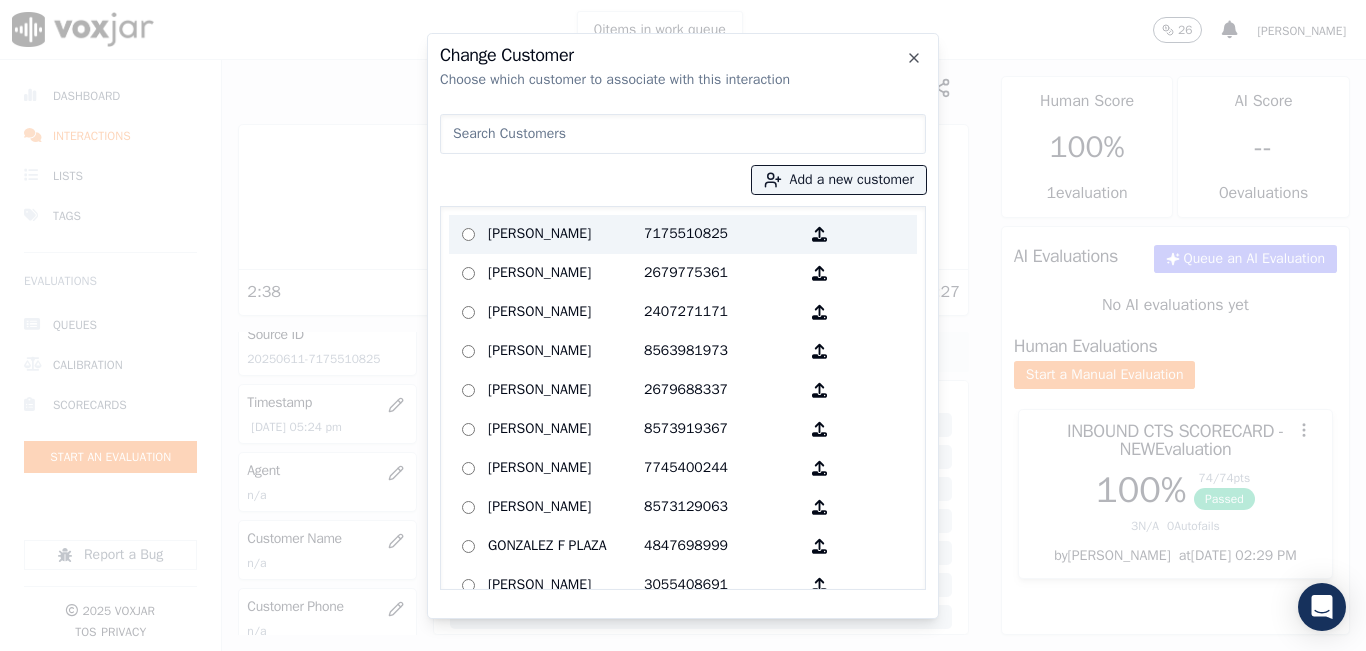 click on "7175510825" at bounding box center [722, 234] 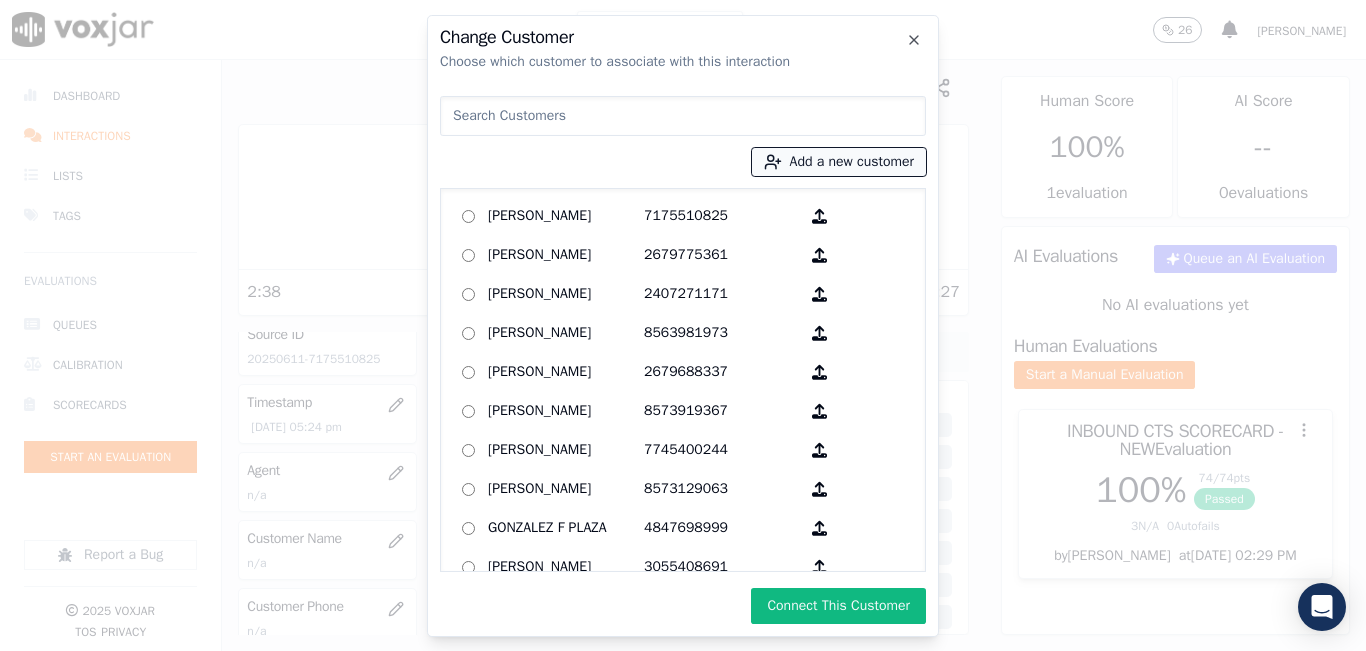 click on "Add a new customer" at bounding box center (839, 162) 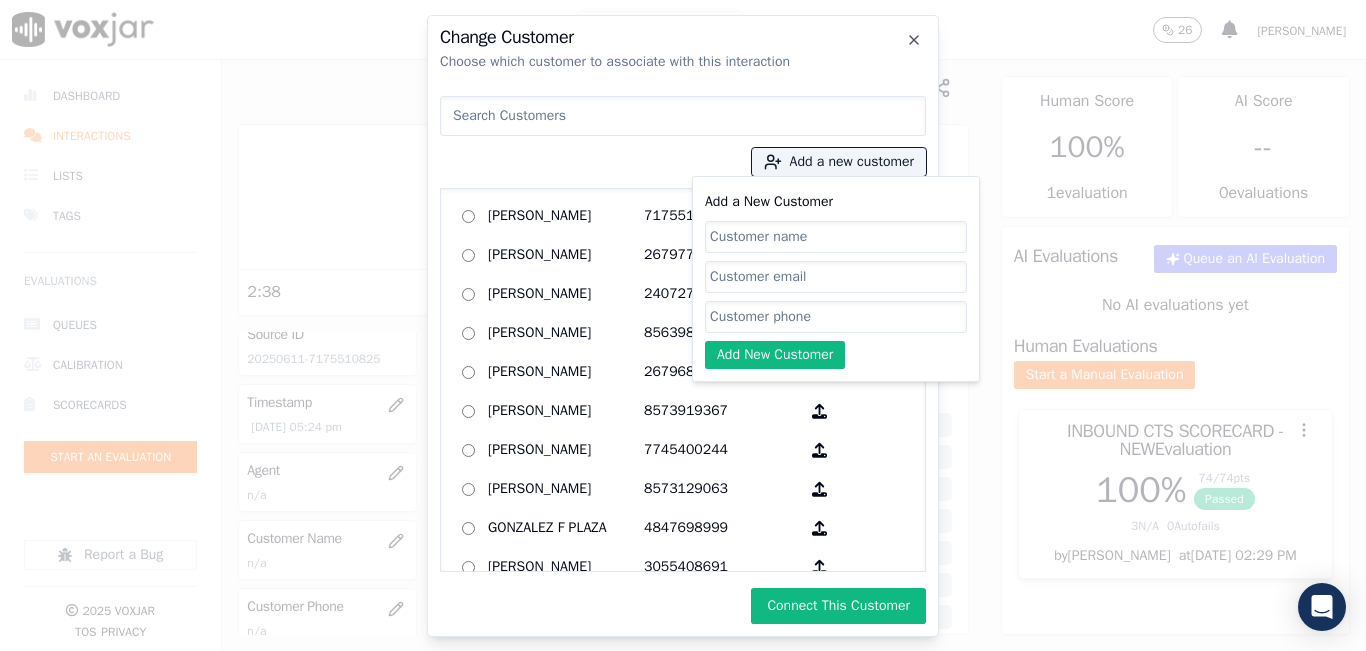 click on "Add a New Customer" 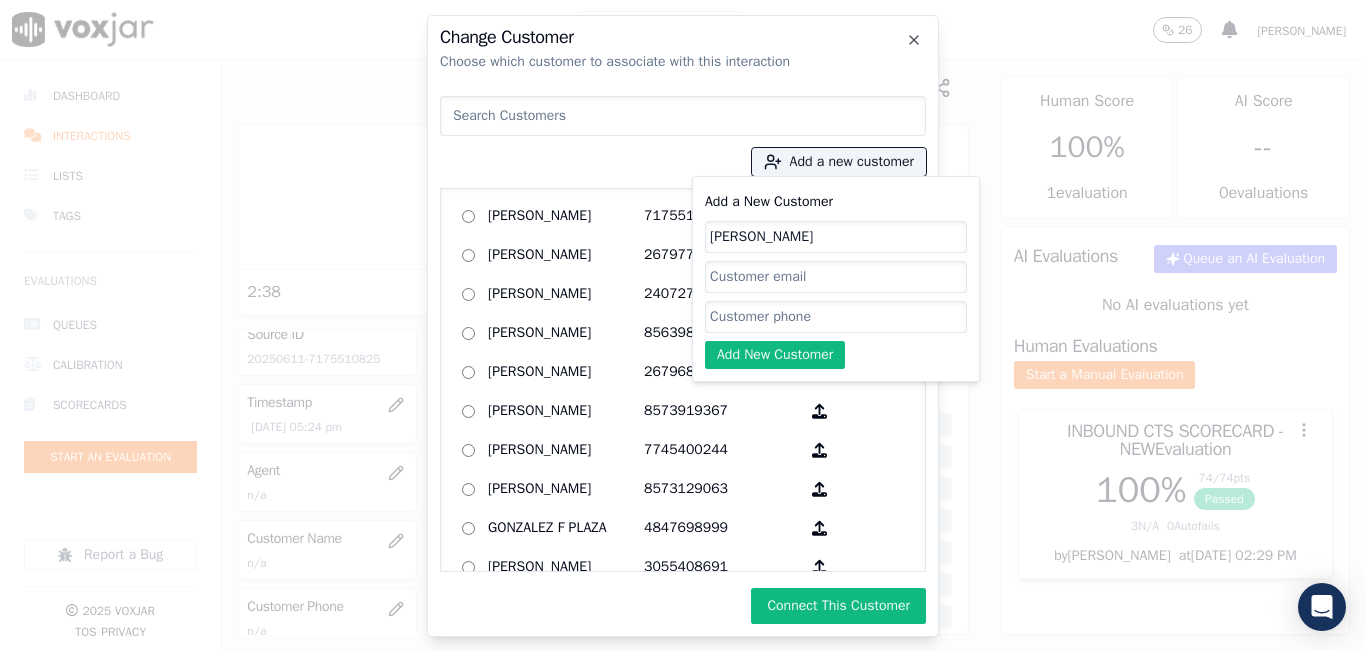 type on "Elvia Escobar Escobar" 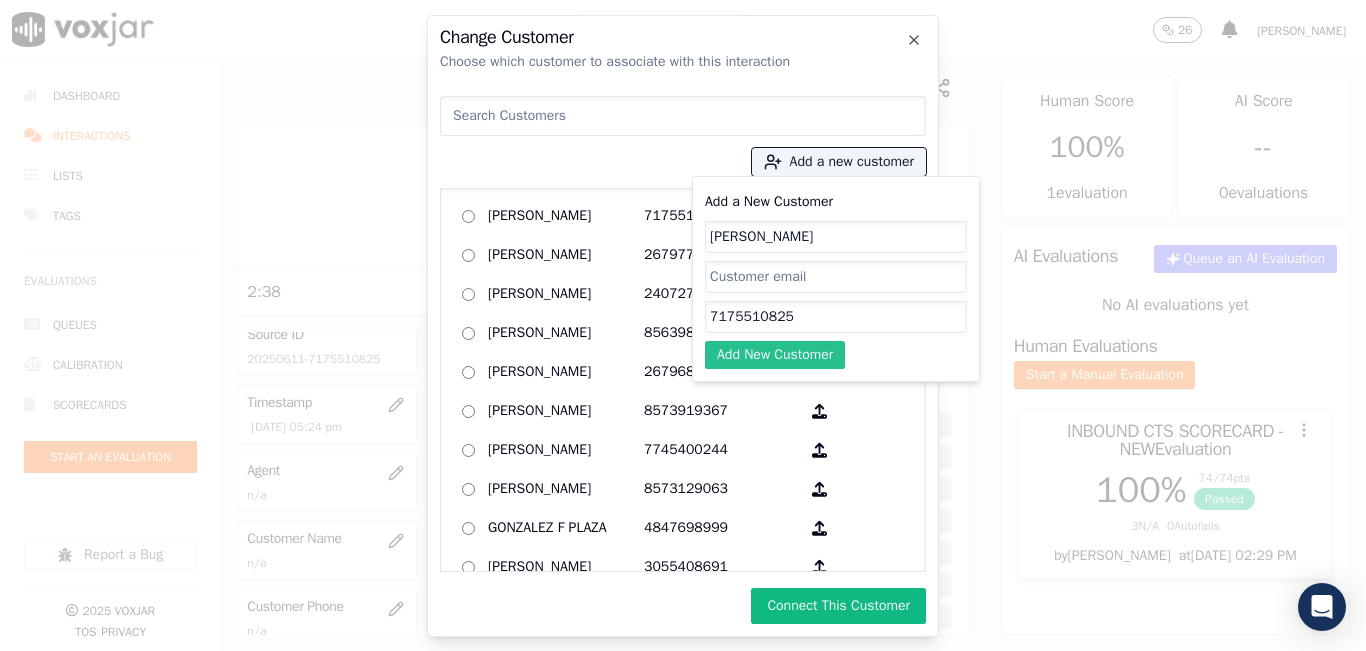 type on "7175510825" 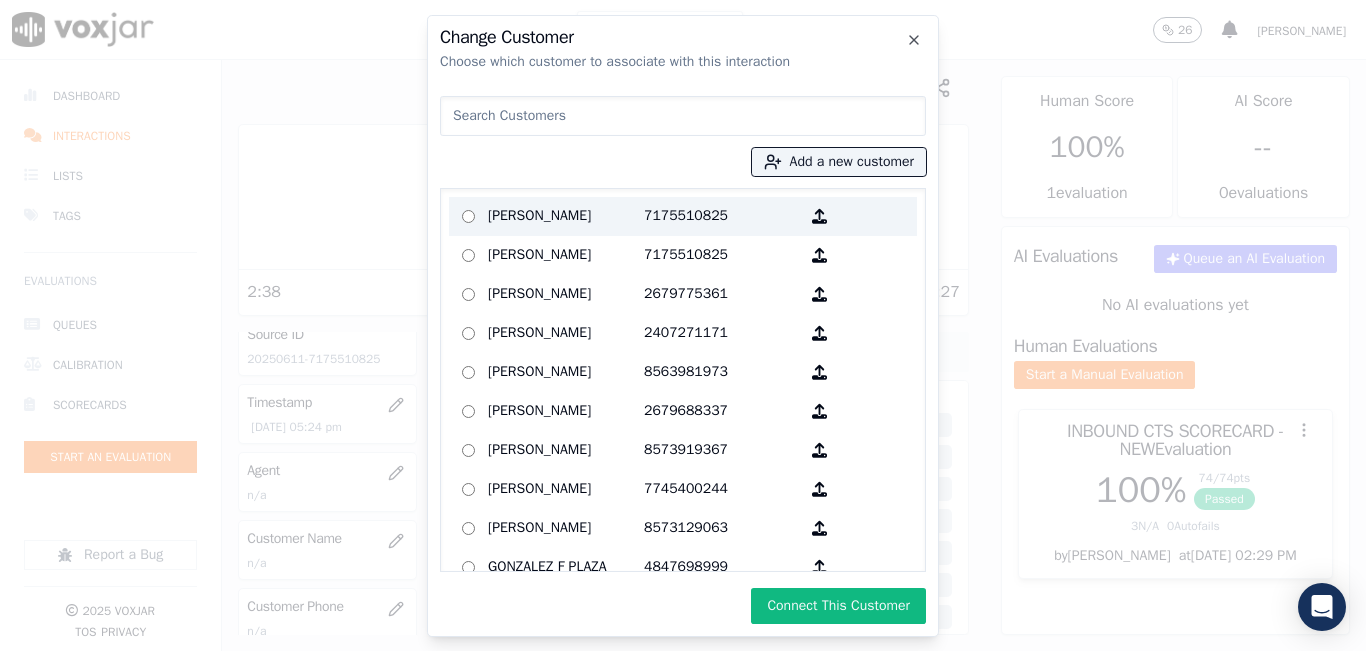 click on "7175510825" at bounding box center [722, 216] 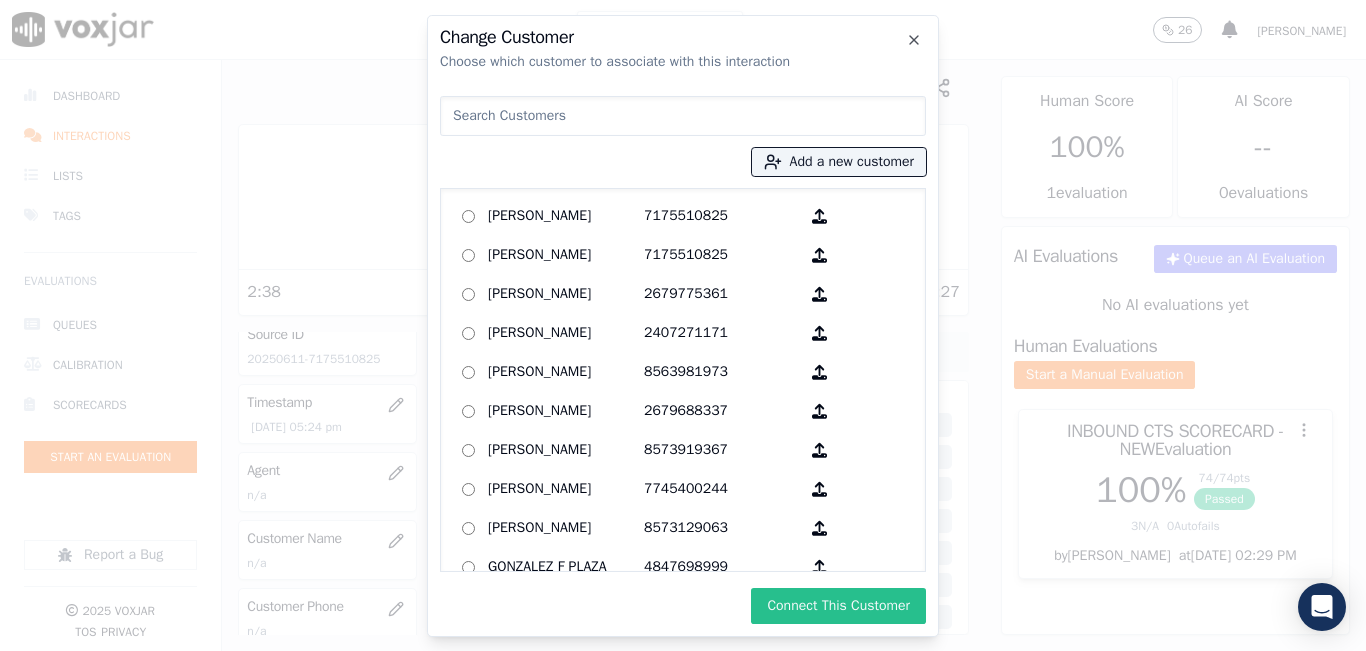 click on "Connect This Customer" at bounding box center (838, 606) 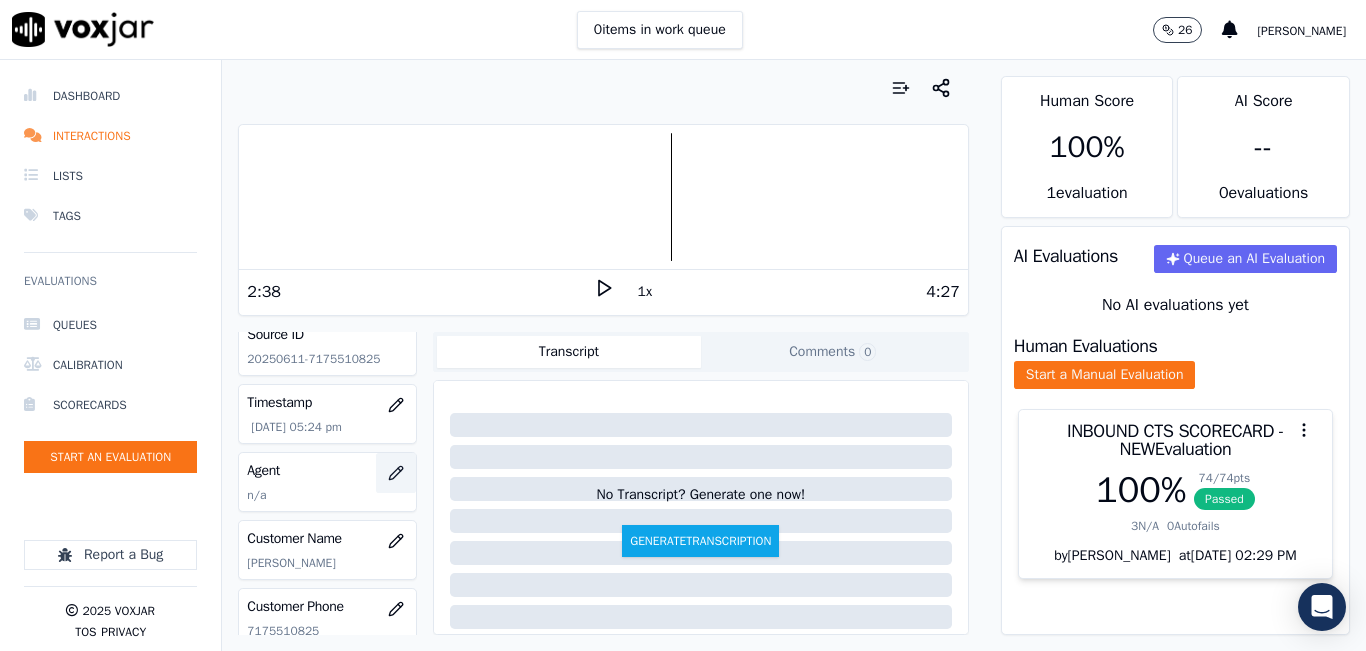 click 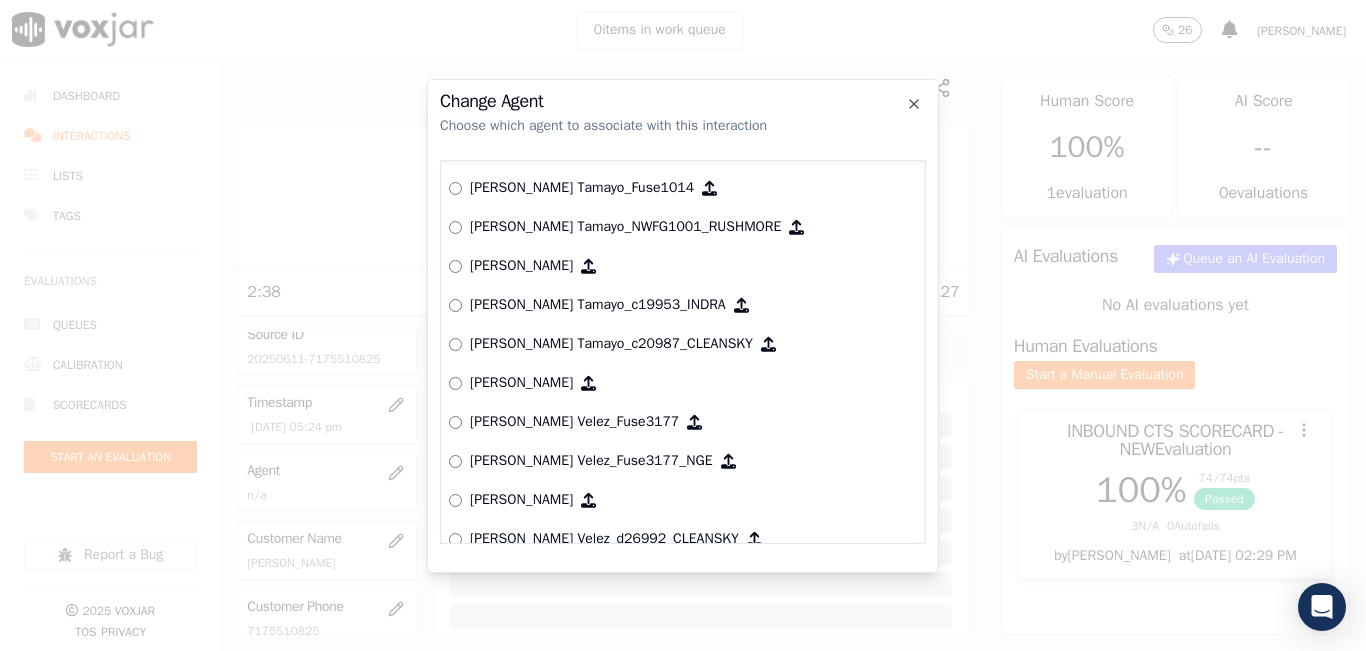 scroll, scrollTop: 1324, scrollLeft: 0, axis: vertical 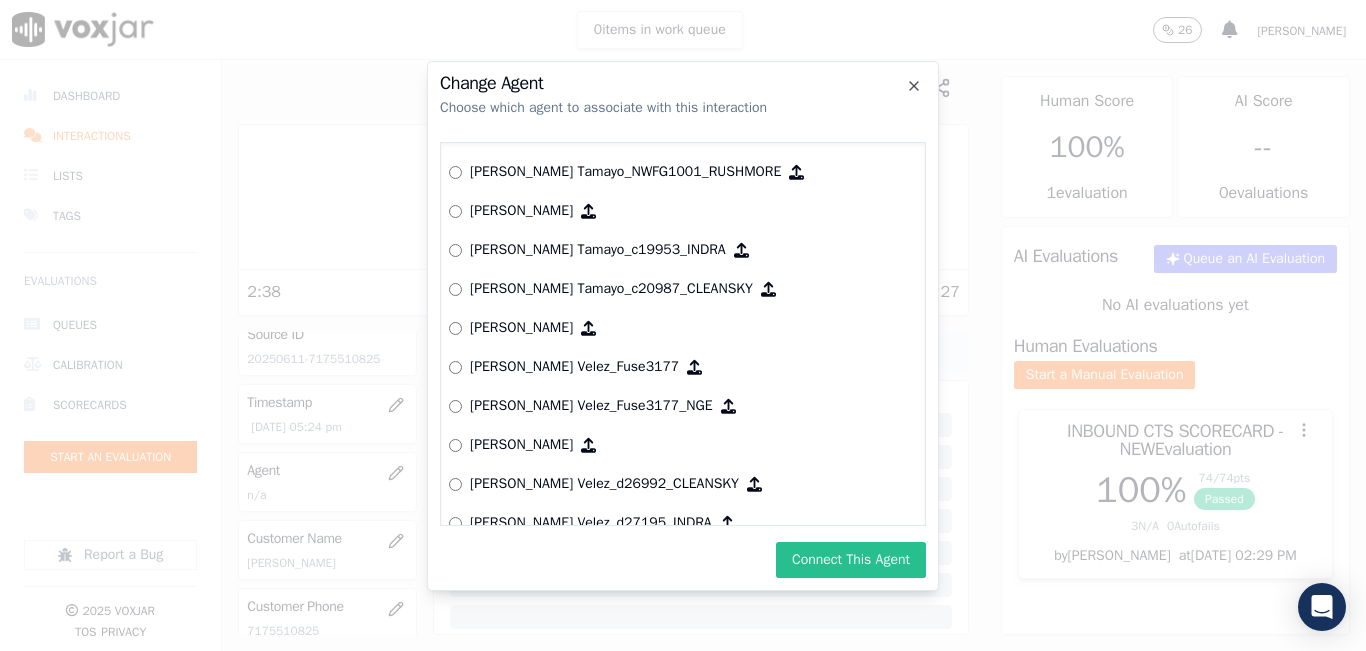 click on "Connect This Agent" at bounding box center [851, 560] 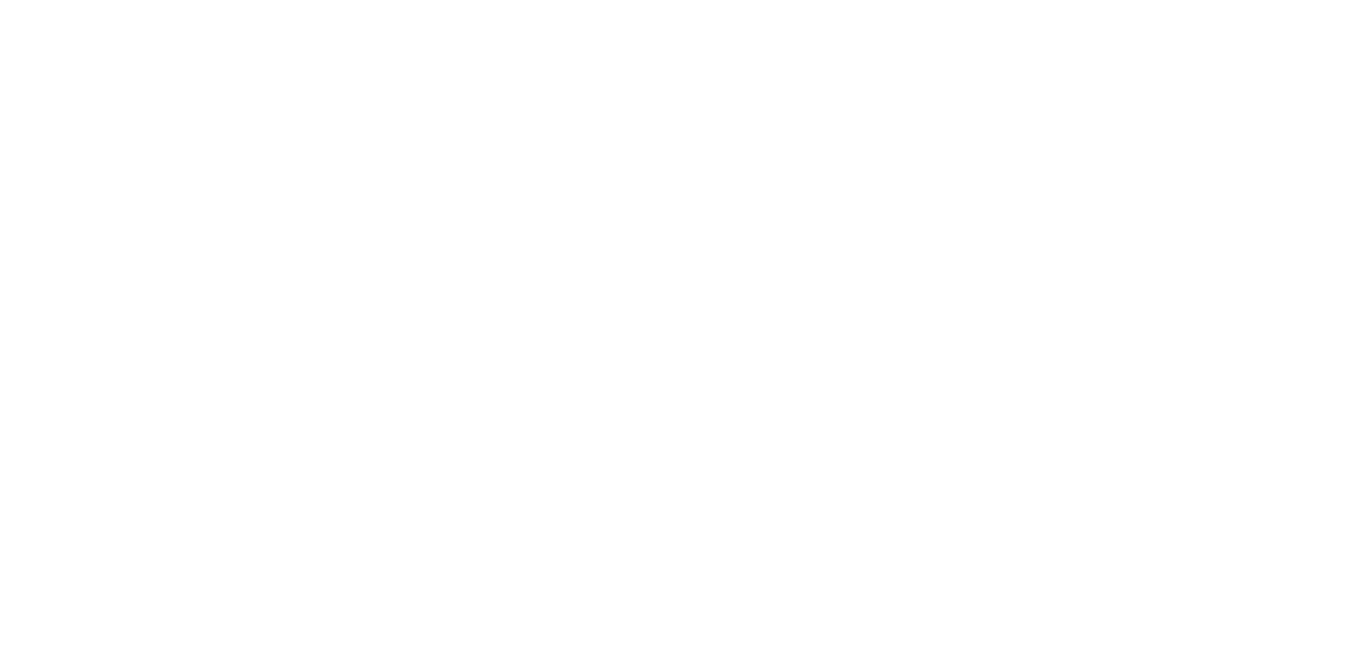 scroll, scrollTop: 0, scrollLeft: 0, axis: both 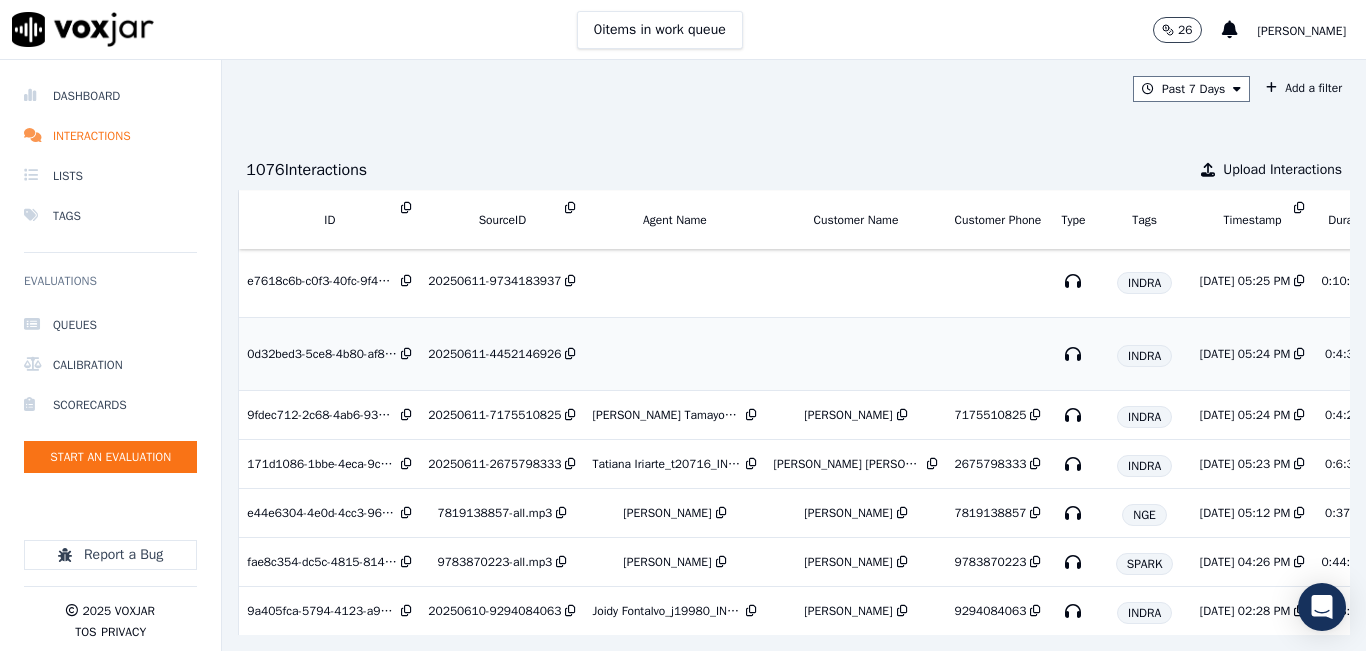click on "20250611-4452146926" at bounding box center [494, 354] 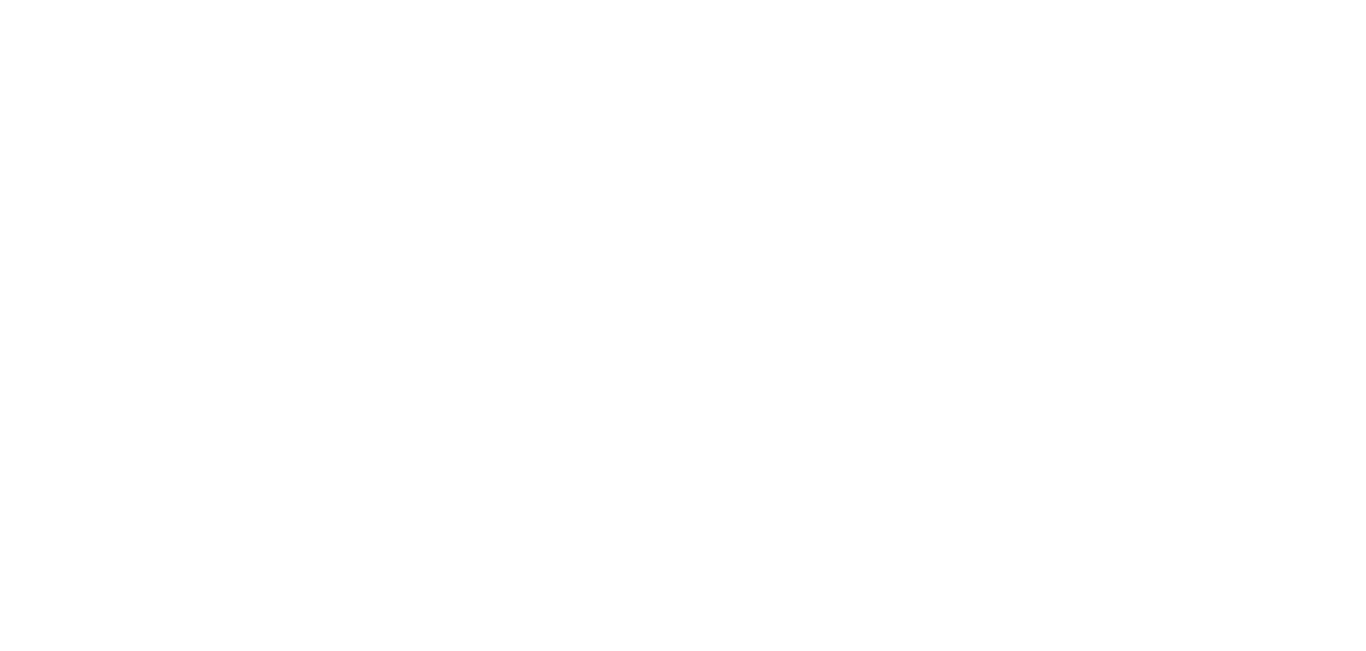 scroll, scrollTop: 0, scrollLeft: 0, axis: both 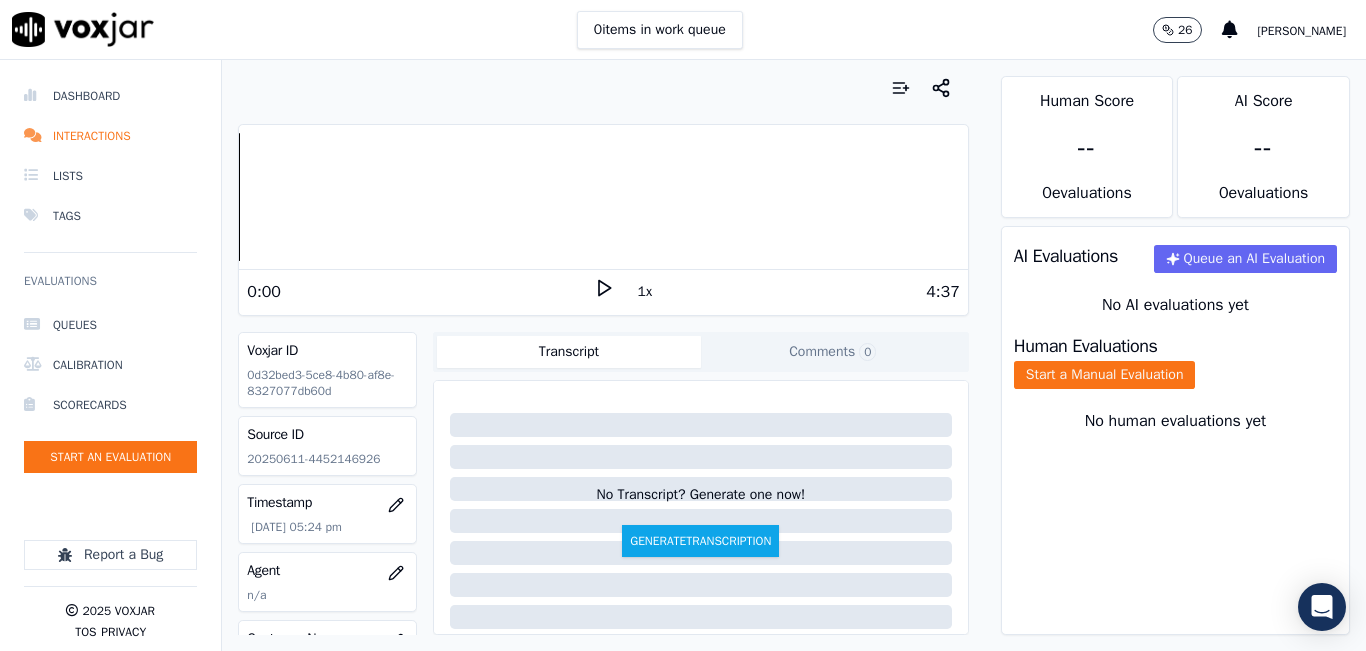 click on "0:00     1x   4:37" at bounding box center (603, 291) 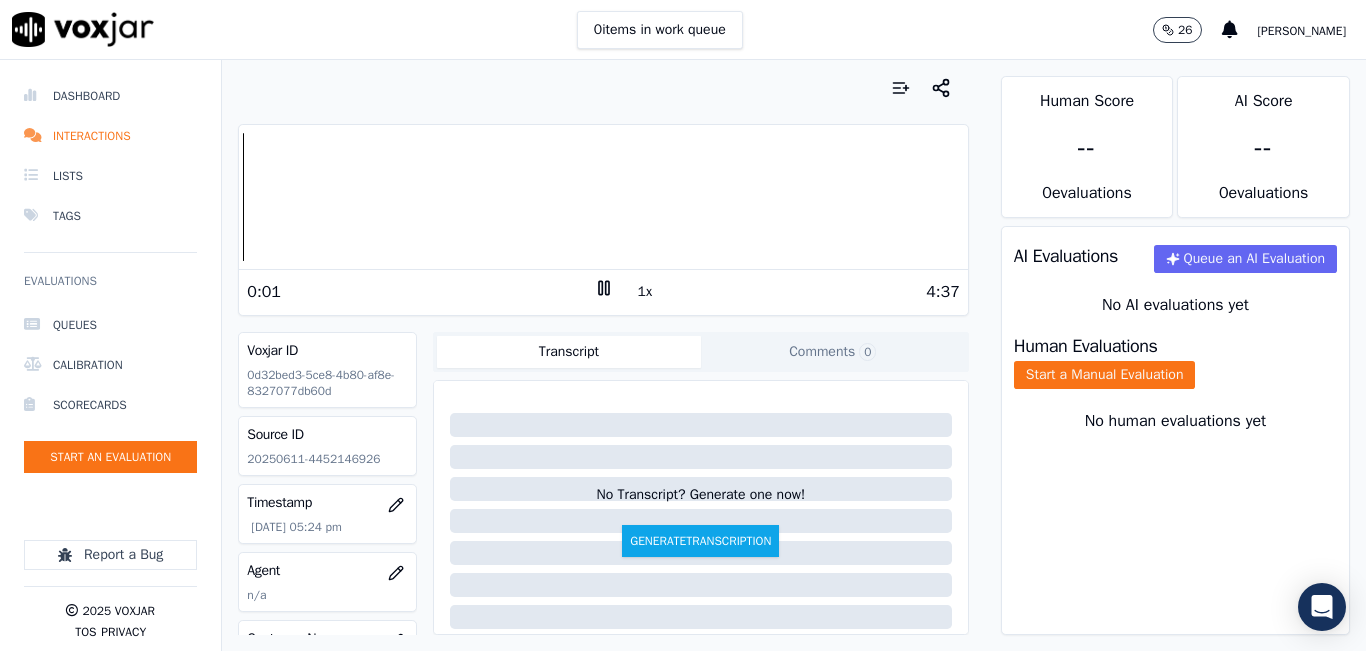 click on "Source ID   20250611-4452146926" at bounding box center [327, 446] 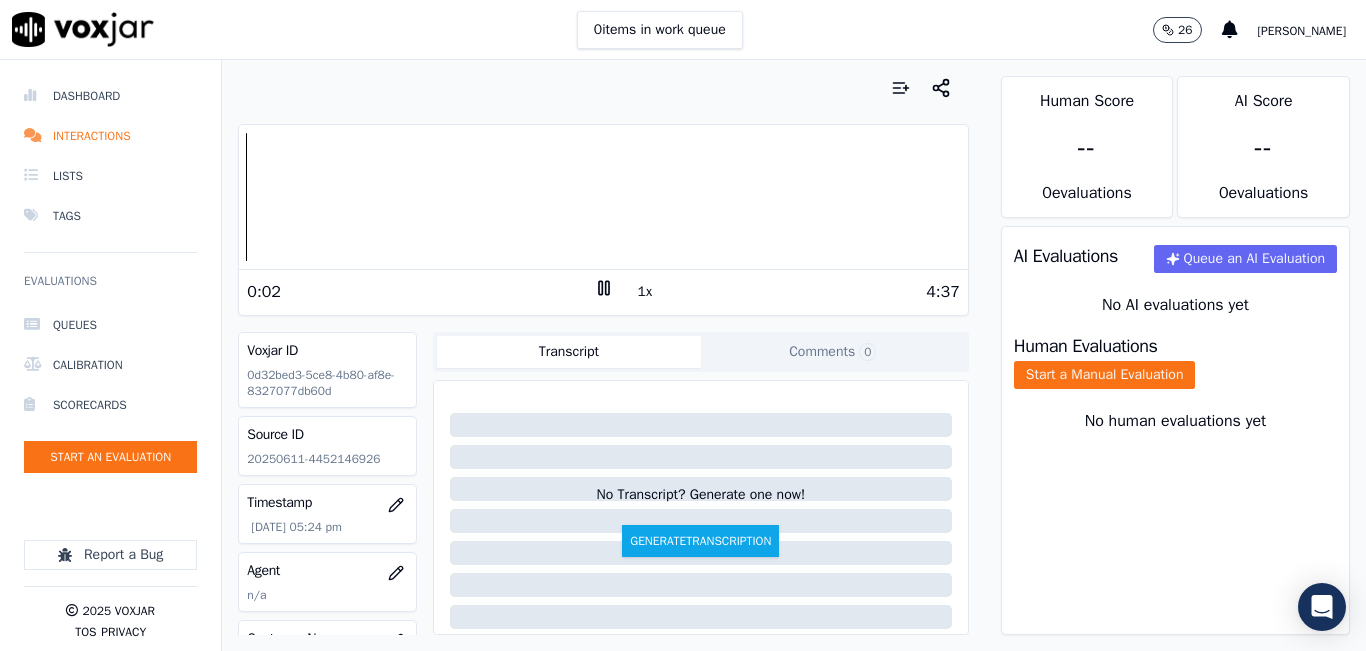 click on "20250611-4452146926" 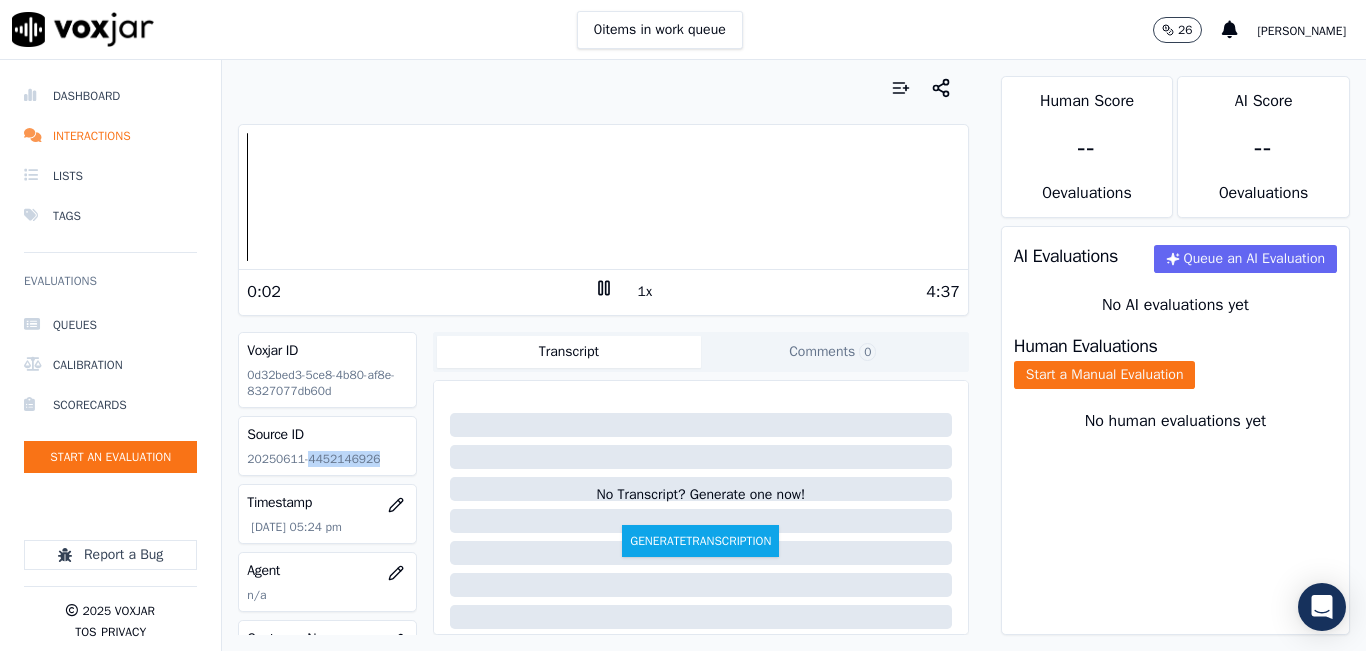 click on "20250611-4452146926" 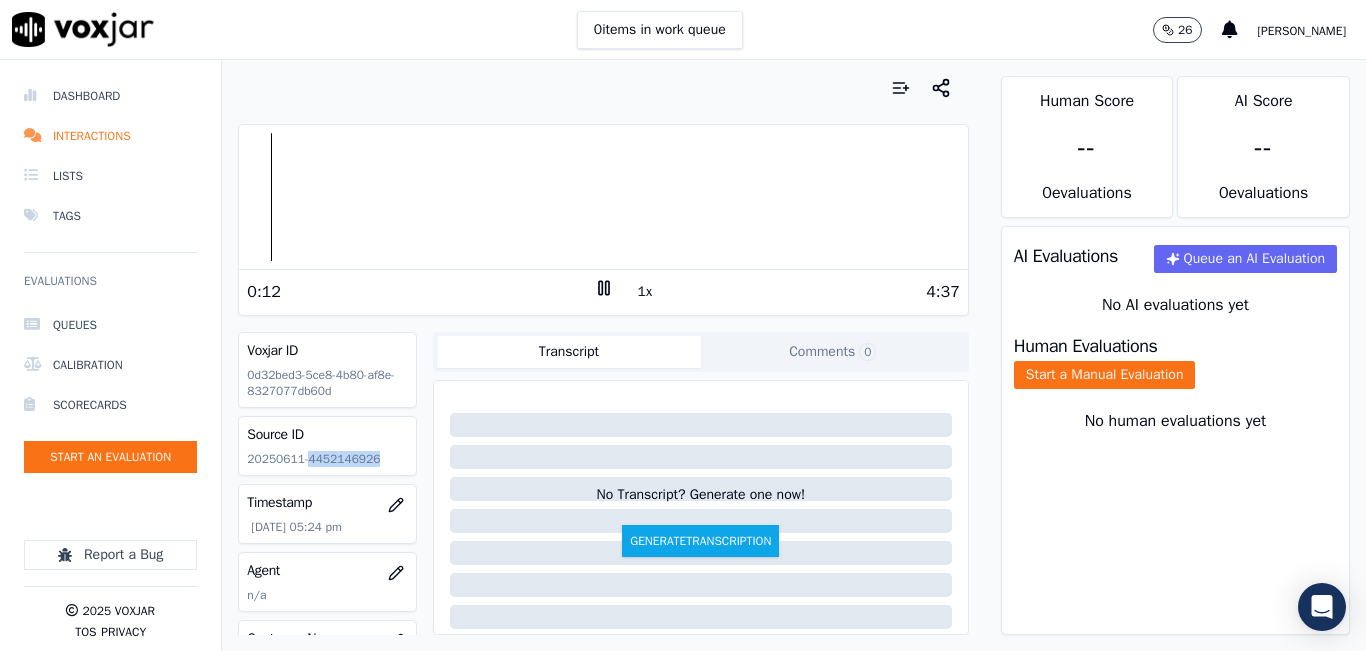 click 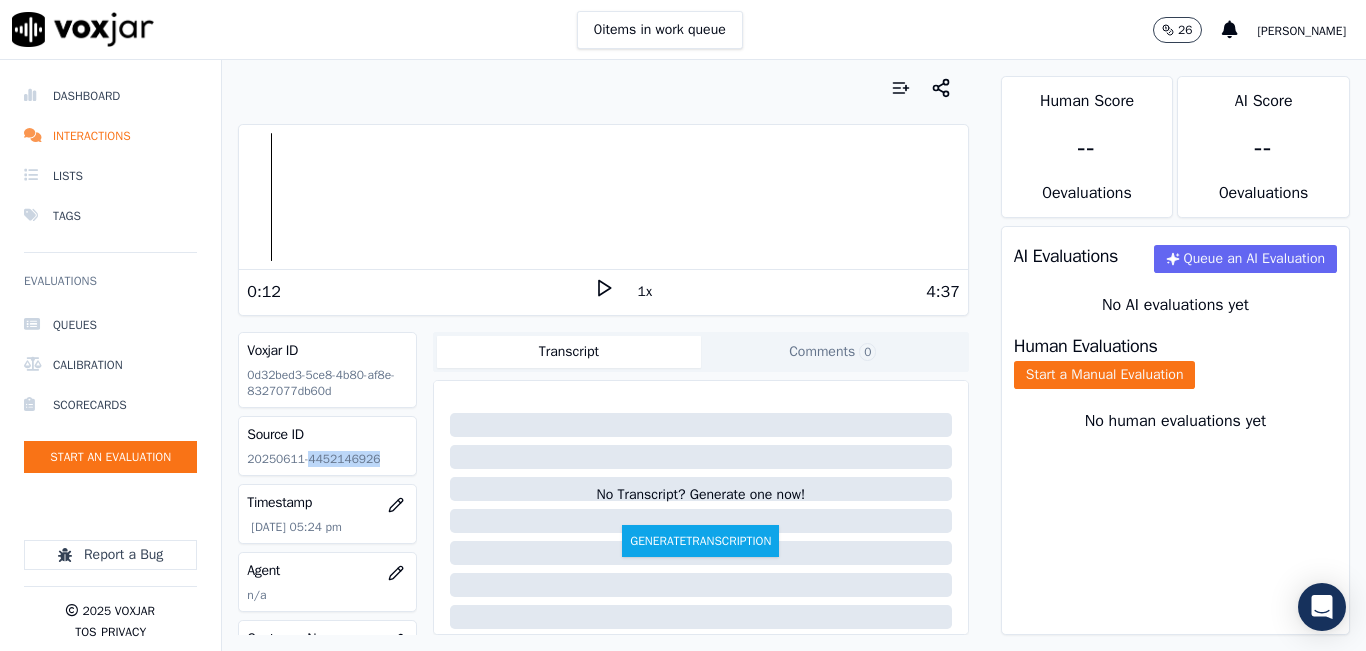 click 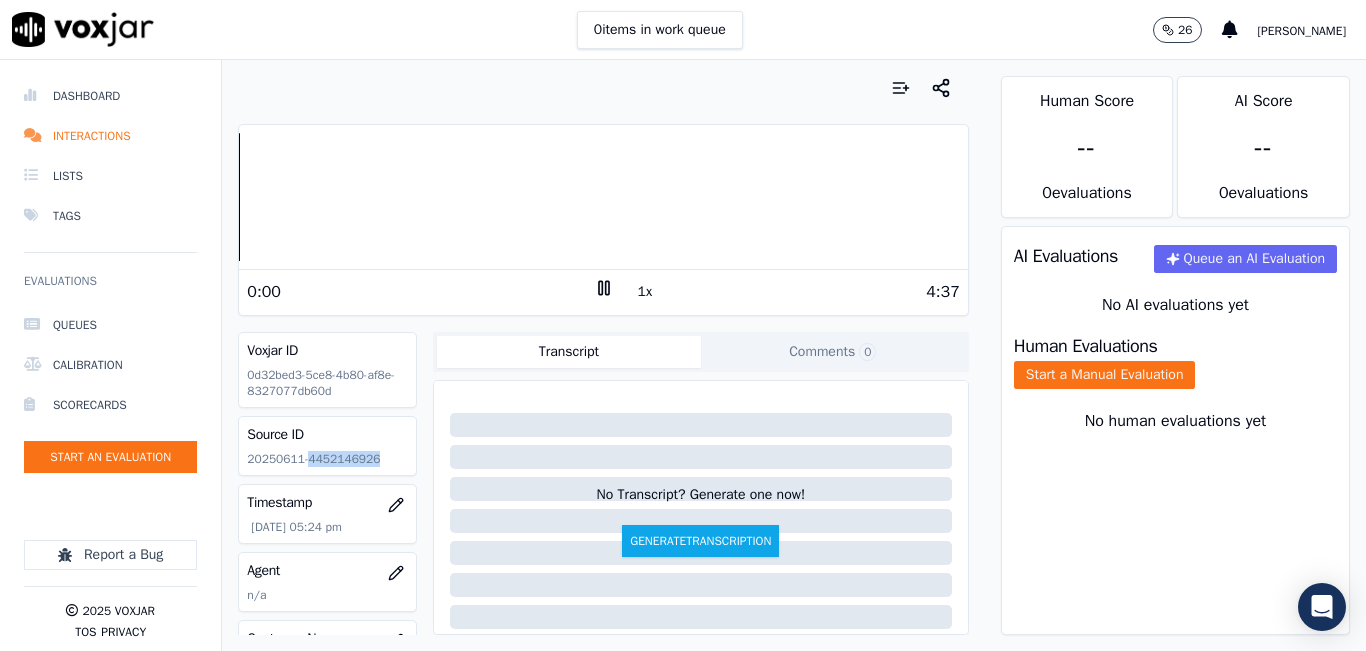 click on "Dashboard   Interactions   Lists   Tags       Evaluations     Queues   Calibration   Scorecards   Start an Evaluation
Report a Bug       2025   Voxjar   TOS   Privacy             Your browser does not support the audio element.   0:00     1x   4:37   Voxjar ID   0d32bed3-5ce8-4b80-af8e-8327077db60d   Source ID   20250611-4452146926   Timestamp
[DATE] 05:24 pm     Agent
n/a     Customer Name     n/a     Customer Phone     n/a     Tags
INDRA     Source     manualUpload   Type     AUDIO       Transcript   Comments  0   No Transcript? Generate one now!   Generate  Transcription         Add Comment   Scores   Transcript   Metadata   Comments         Human Score   --   0  evaluation s   AI Score   --   0  evaluation s     AI Evaluations
Queue an AI Evaluation   No AI evaluations yet   Human Evaluations   Start a Manual Evaluation   No human evaluations yet" at bounding box center [683, 355] 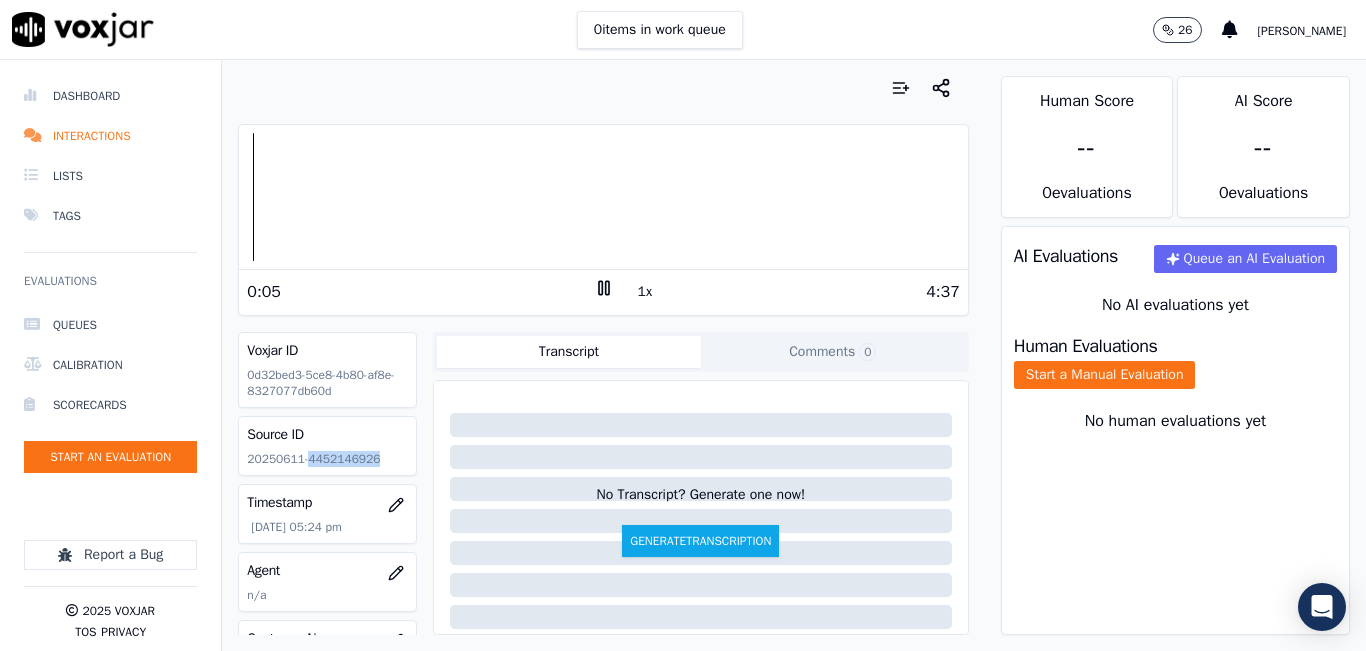click 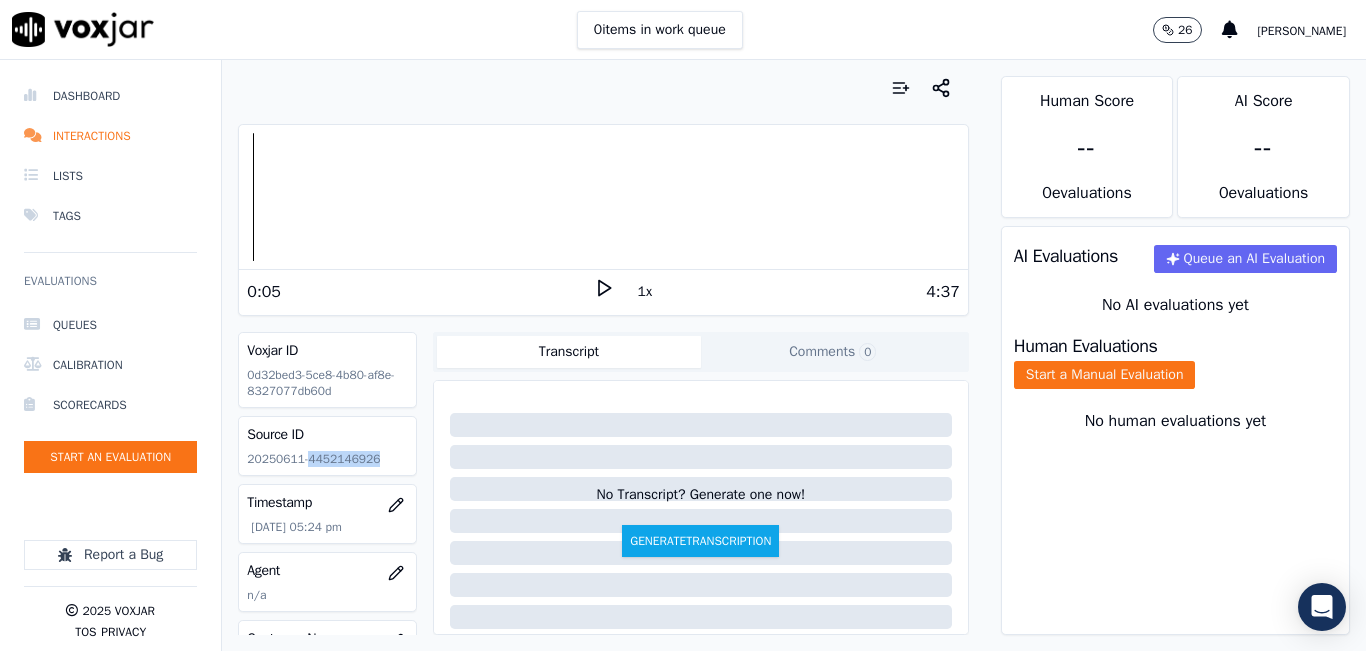click on "20250611-4452146926" 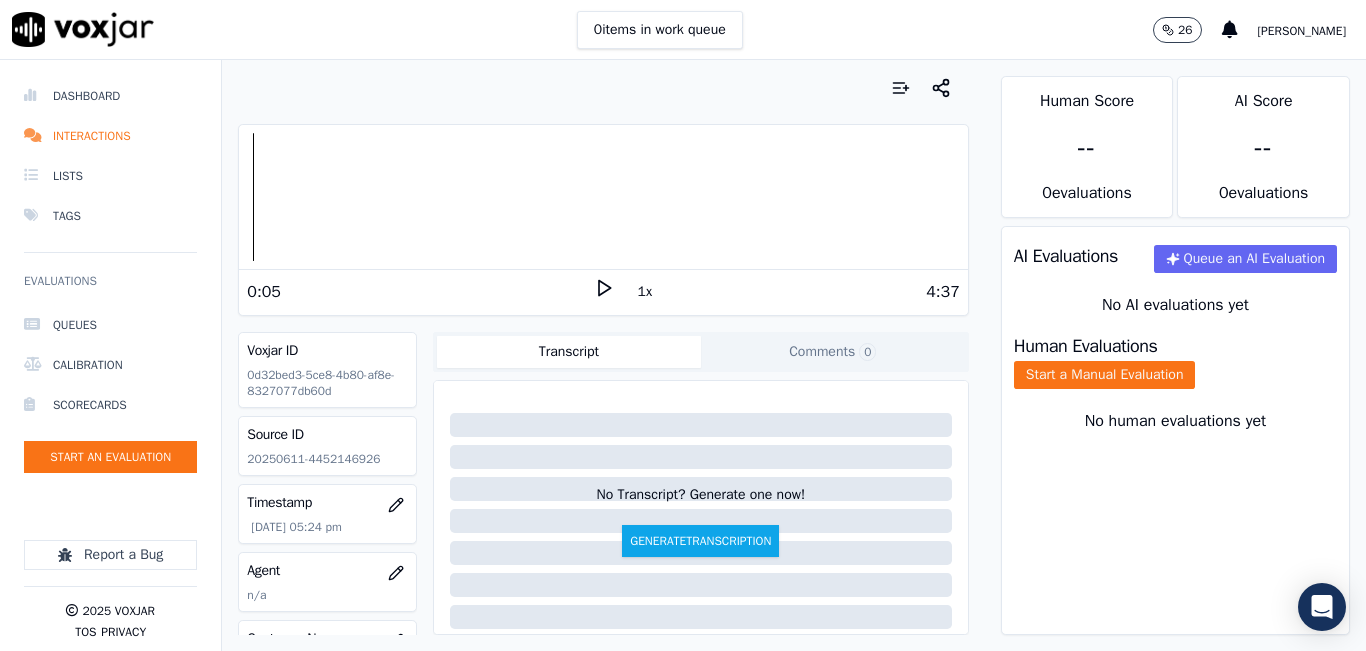 click on "20250611-4452146926" 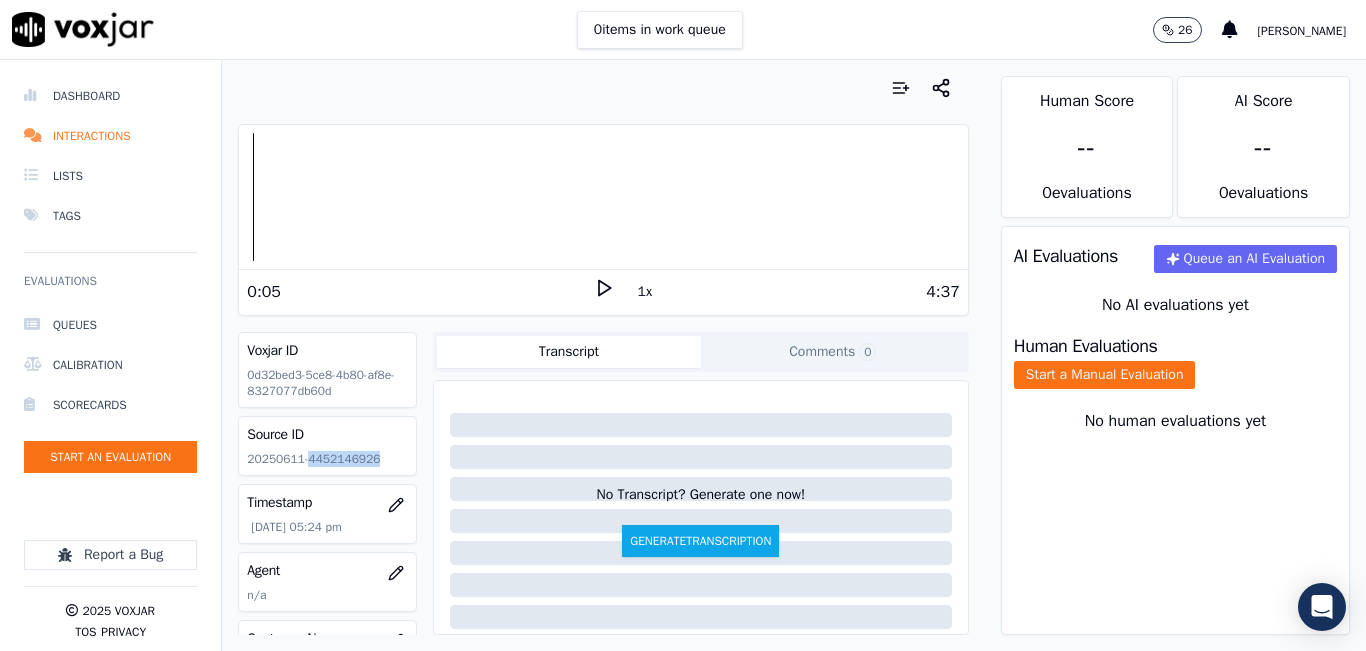 click on "20250611-4452146926" 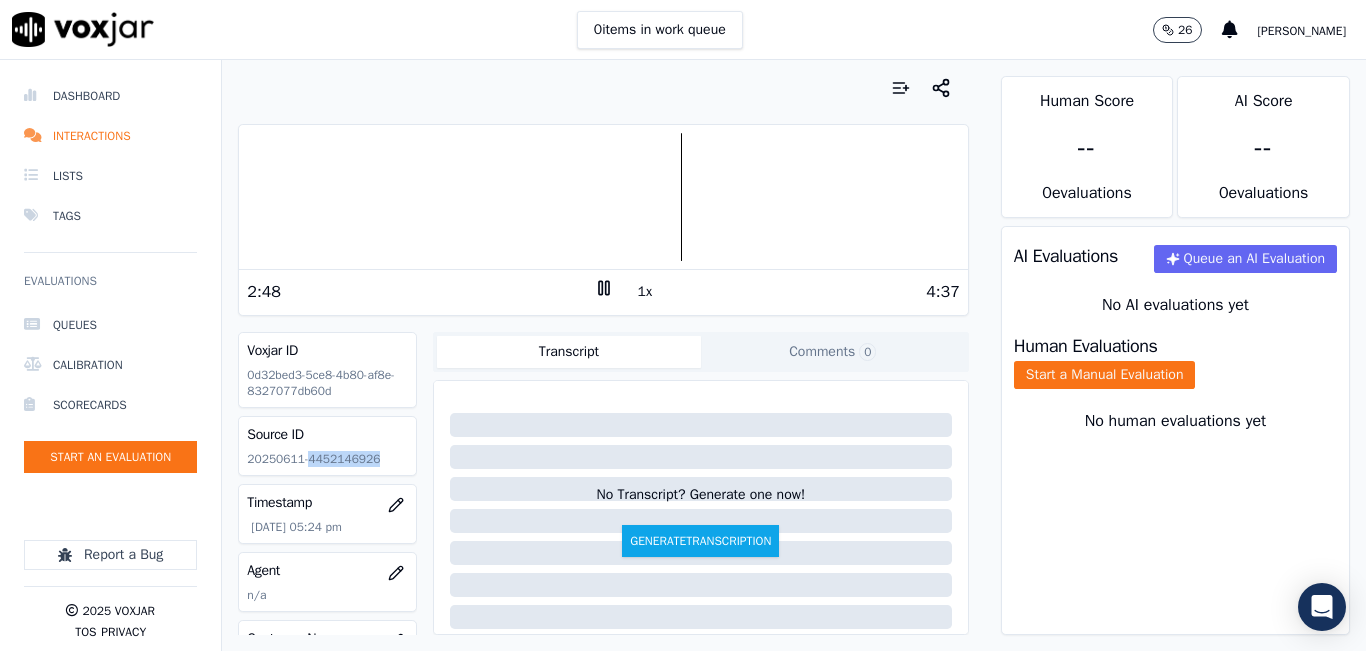 click 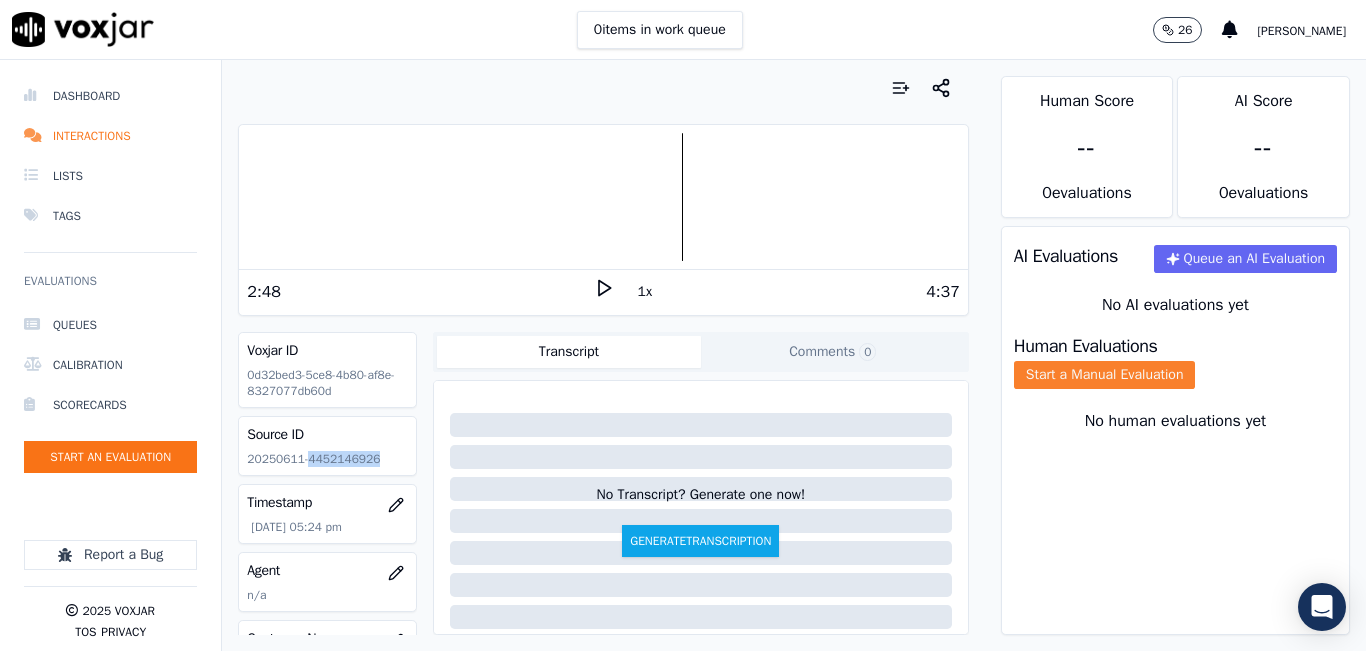 click on "Start a Manual Evaluation" 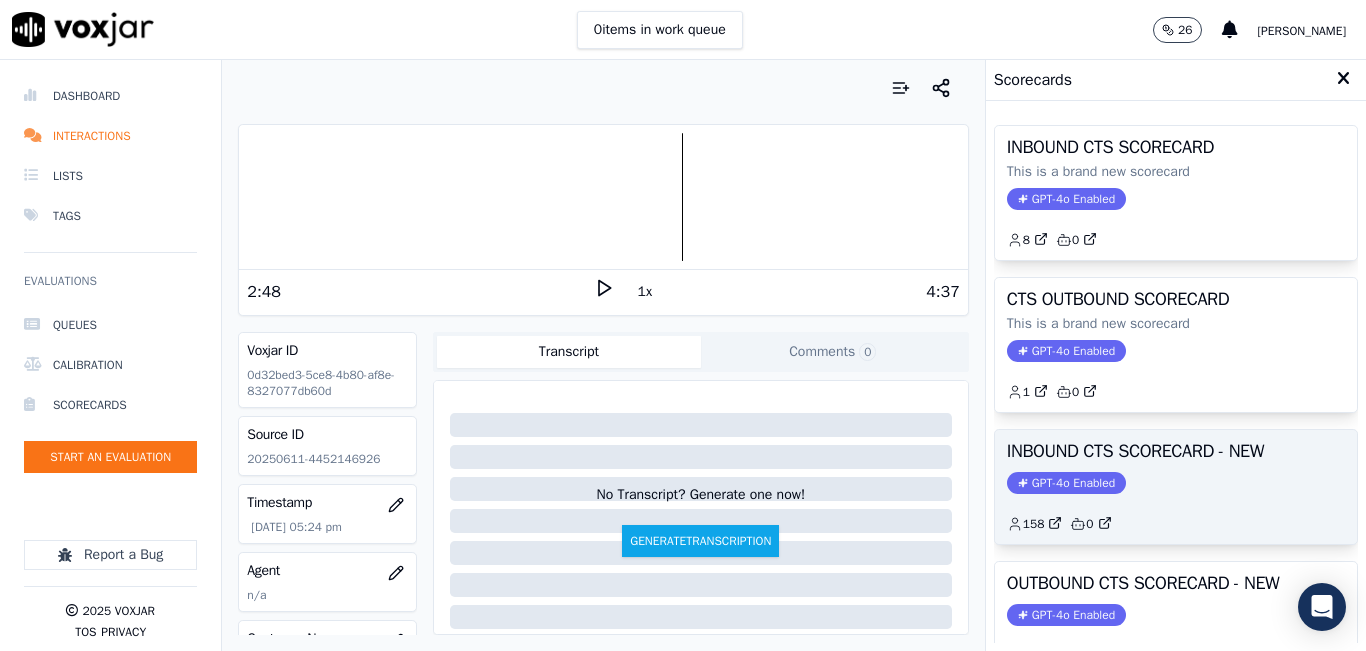 click on "GPT-4o Enabled" 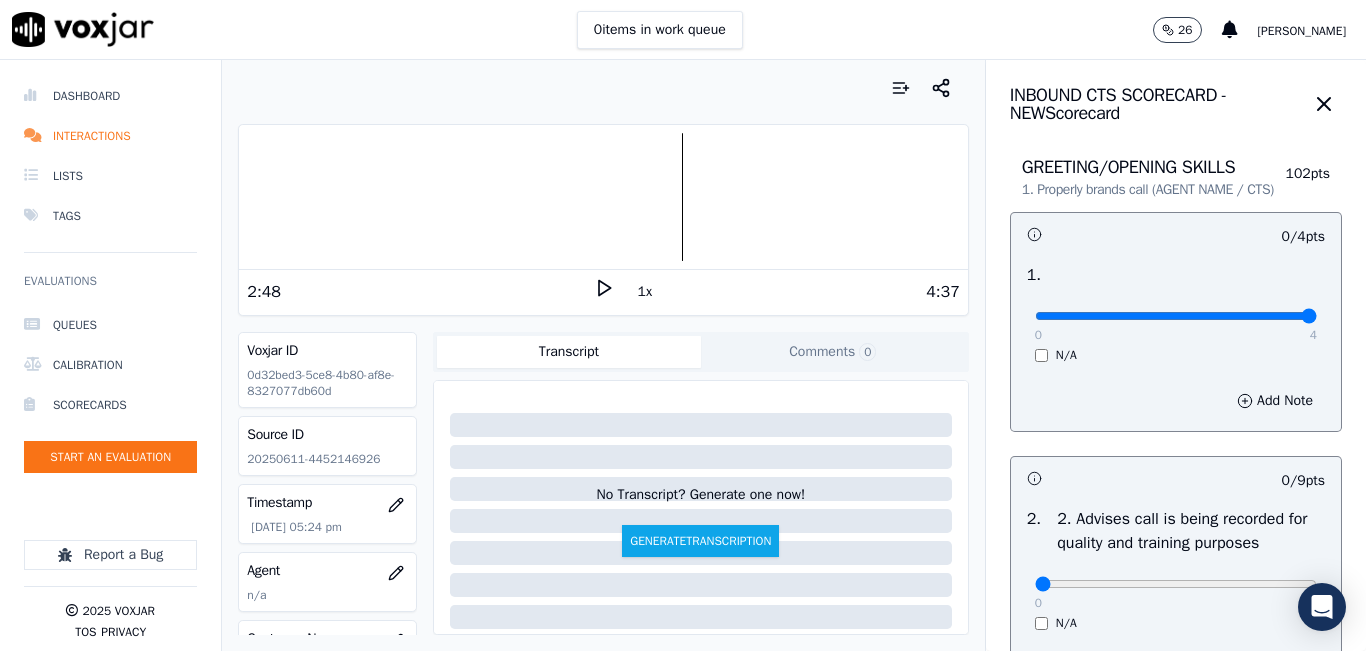 type on "4" 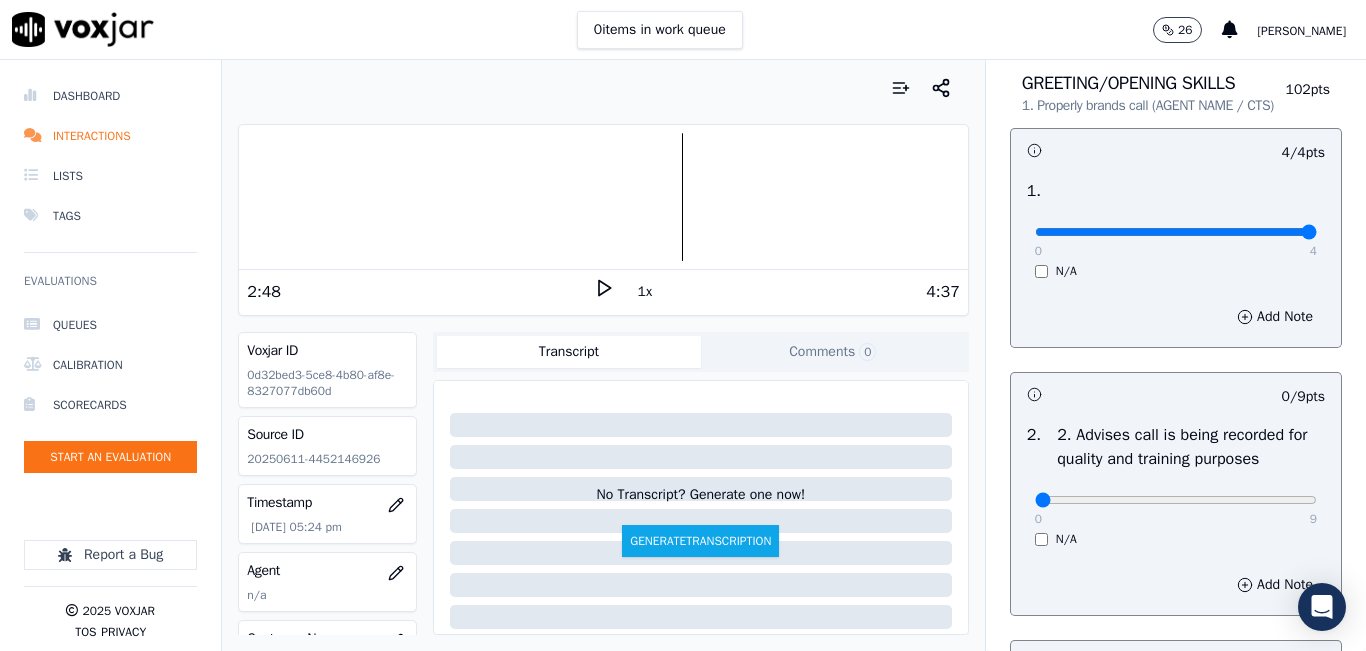 scroll, scrollTop: 200, scrollLeft: 0, axis: vertical 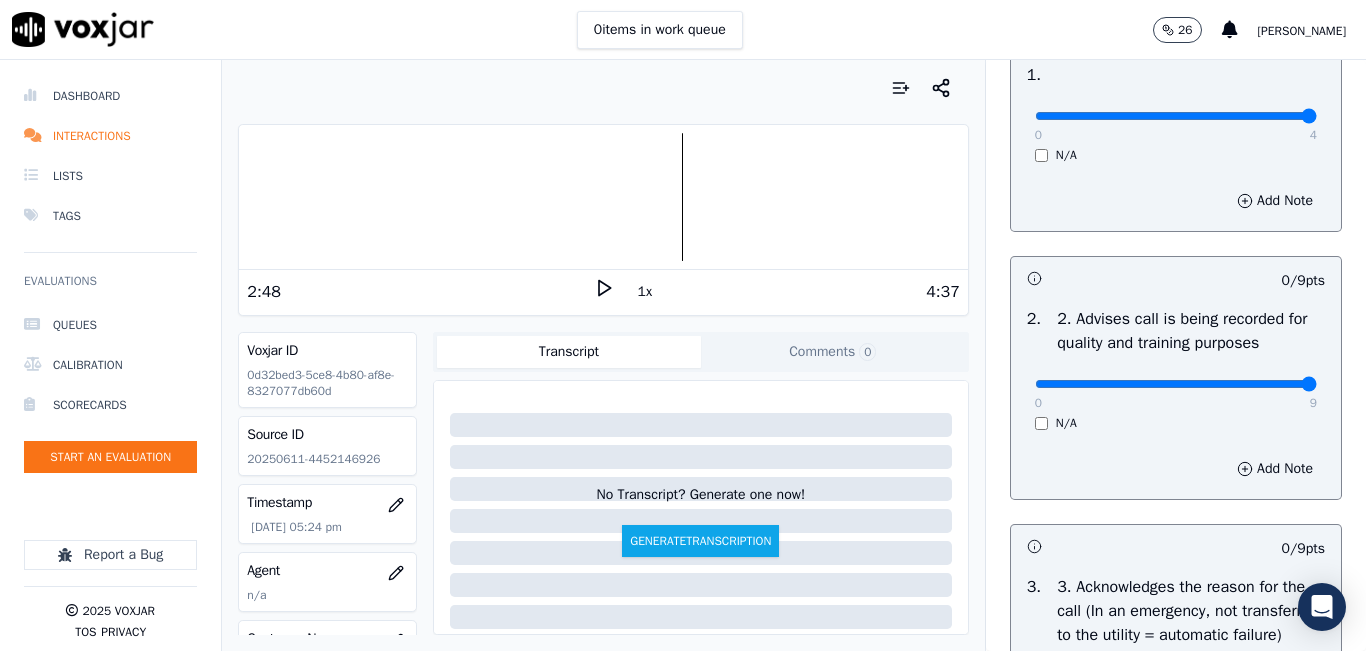type on "9" 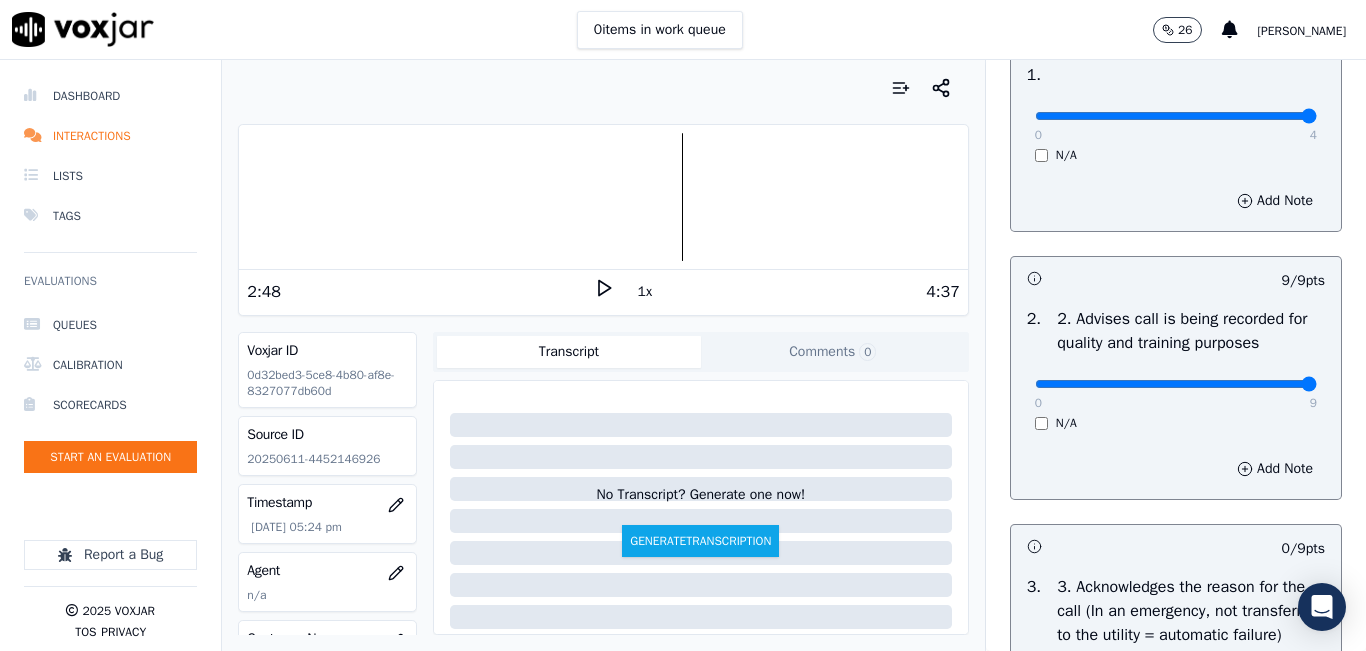 scroll, scrollTop: 500, scrollLeft: 0, axis: vertical 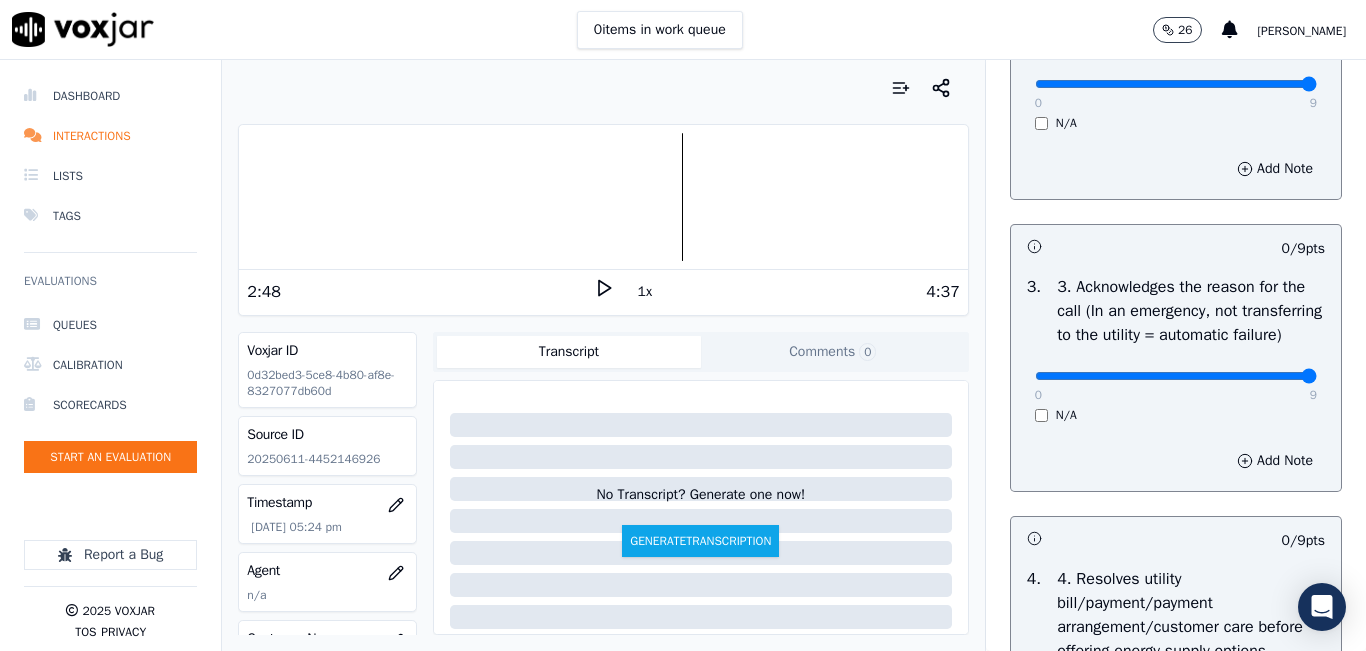 type on "9" 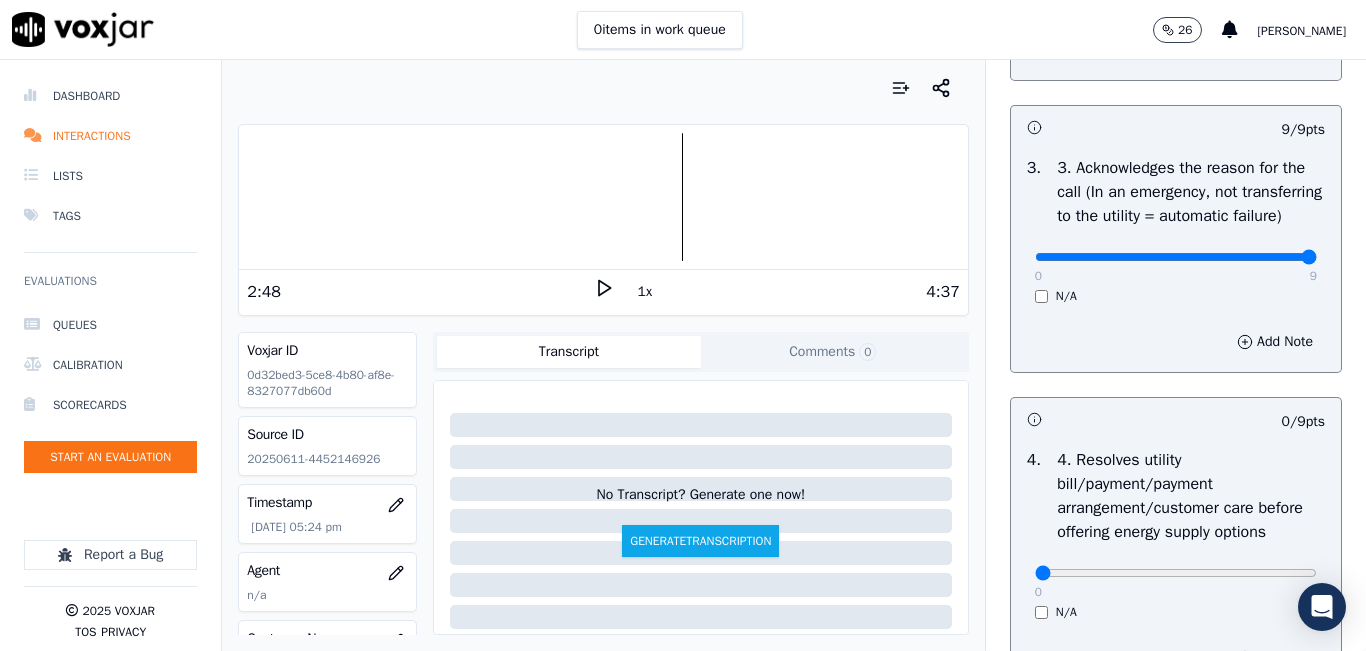 scroll, scrollTop: 800, scrollLeft: 0, axis: vertical 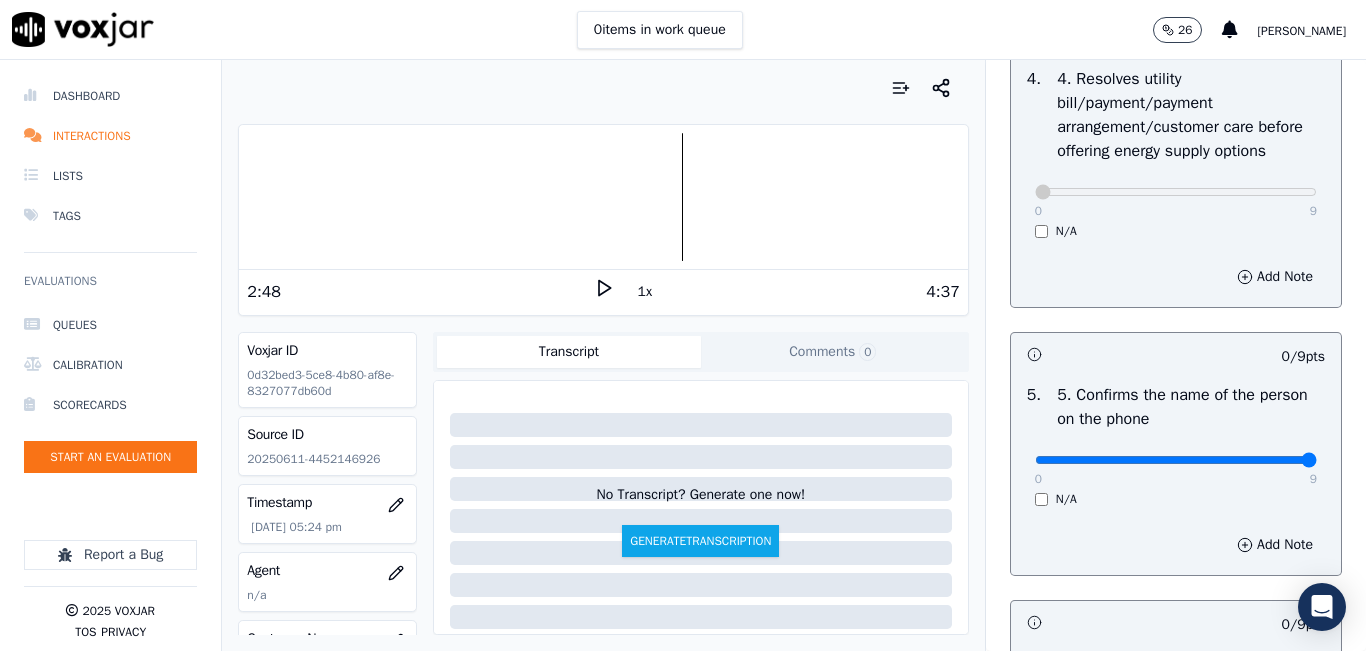 type on "9" 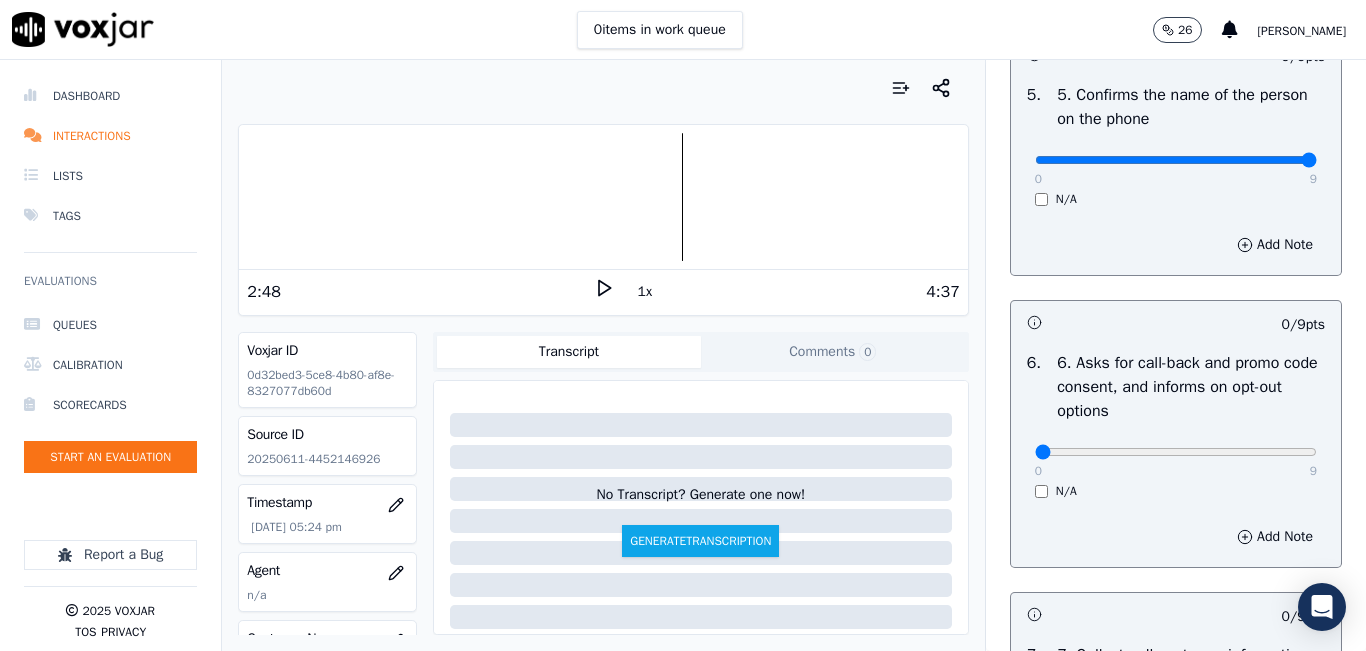 scroll, scrollTop: 1400, scrollLeft: 0, axis: vertical 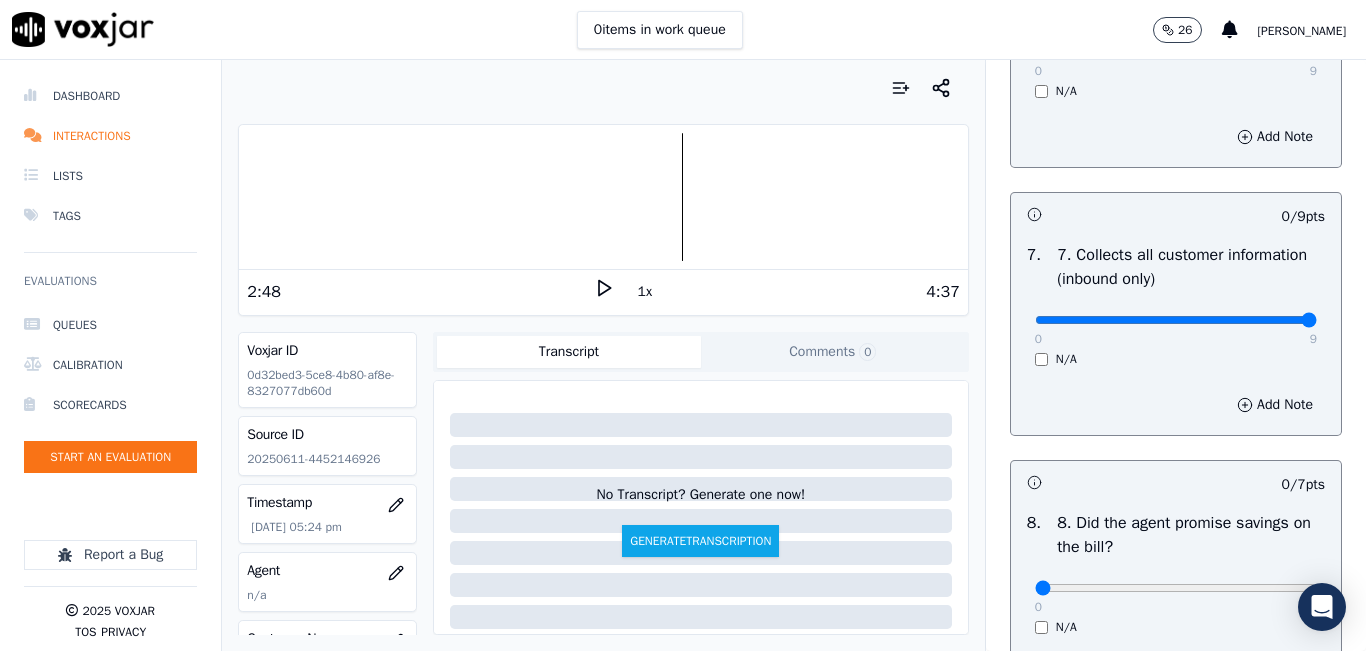 type on "9" 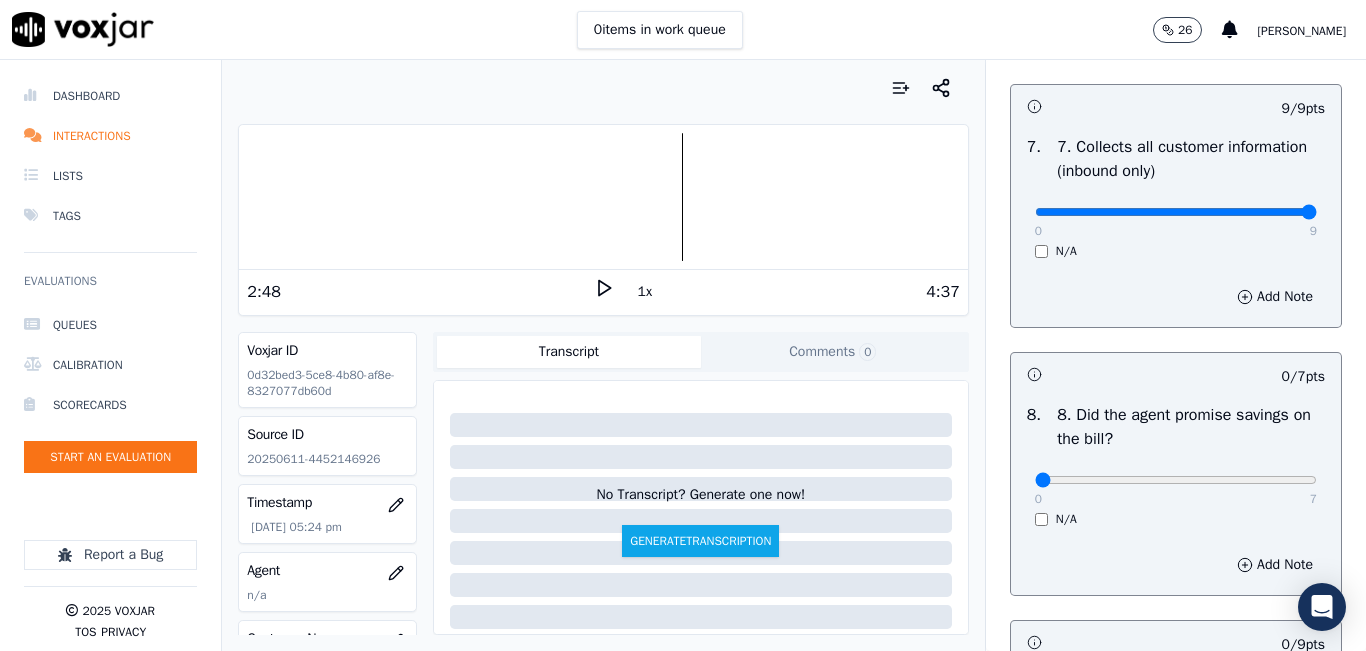 scroll, scrollTop: 2100, scrollLeft: 0, axis: vertical 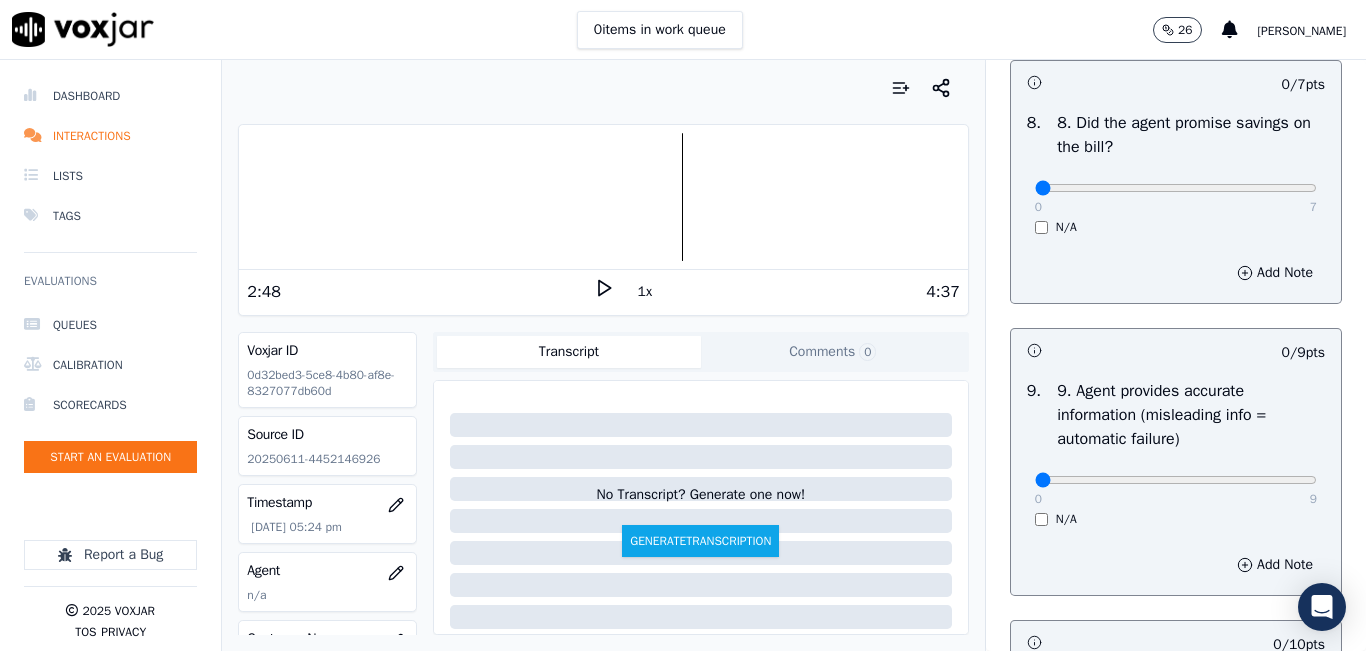 click on "0   7" at bounding box center (1176, 187) 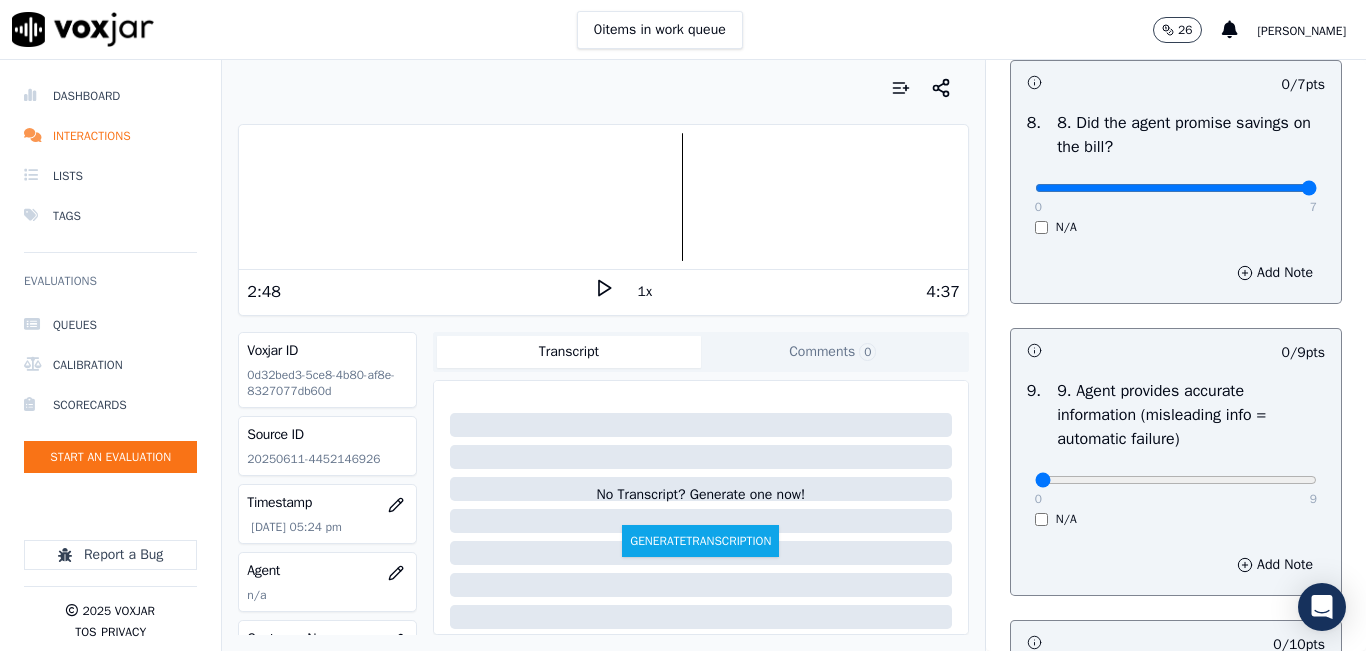 type on "7" 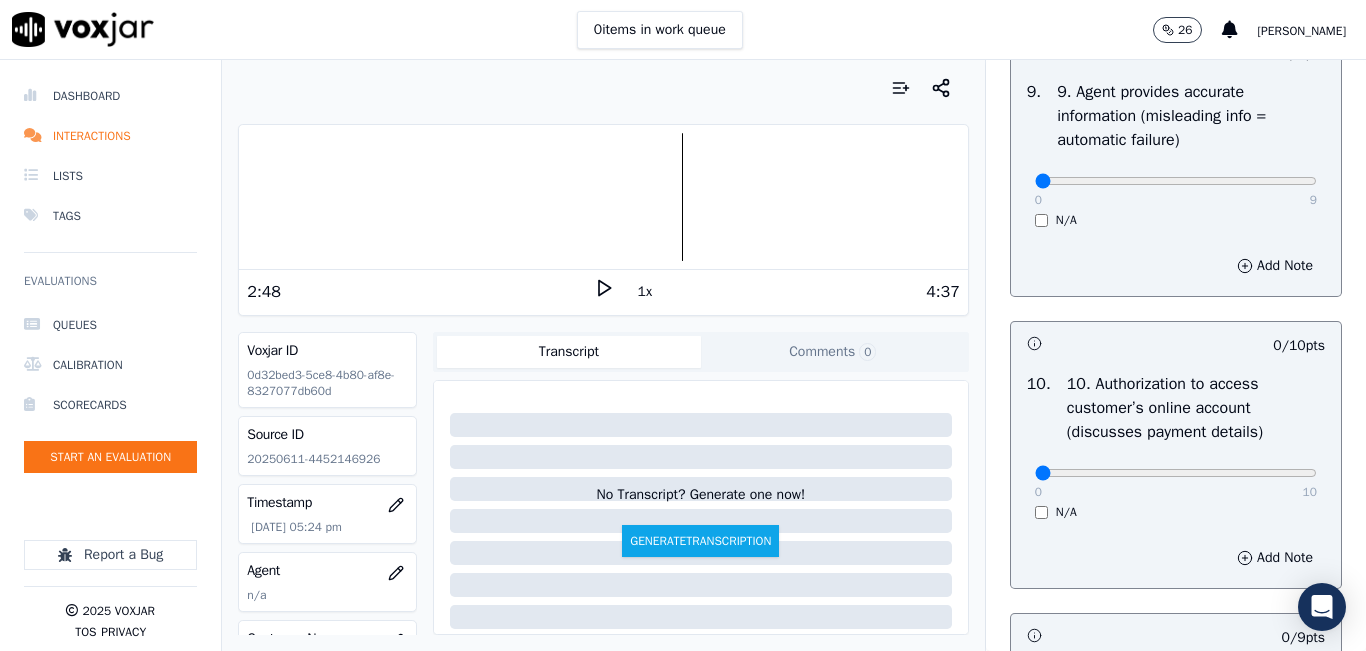 scroll, scrollTop: 2400, scrollLeft: 0, axis: vertical 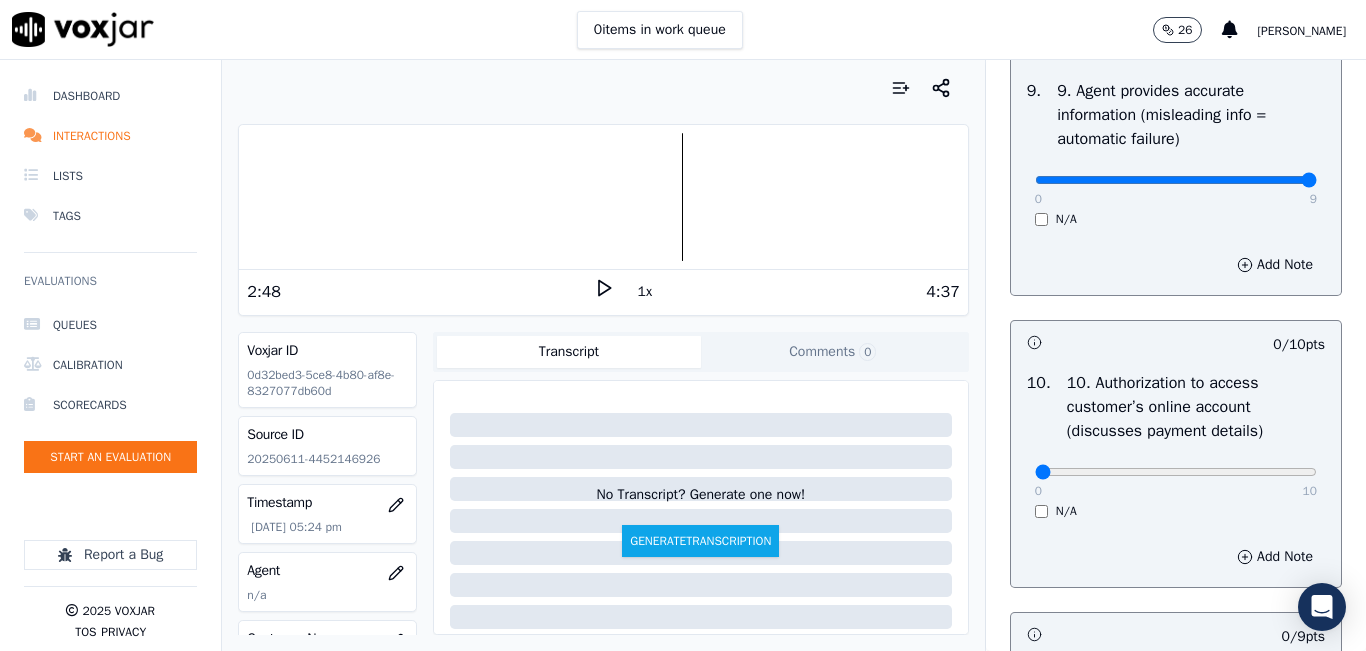 type on "9" 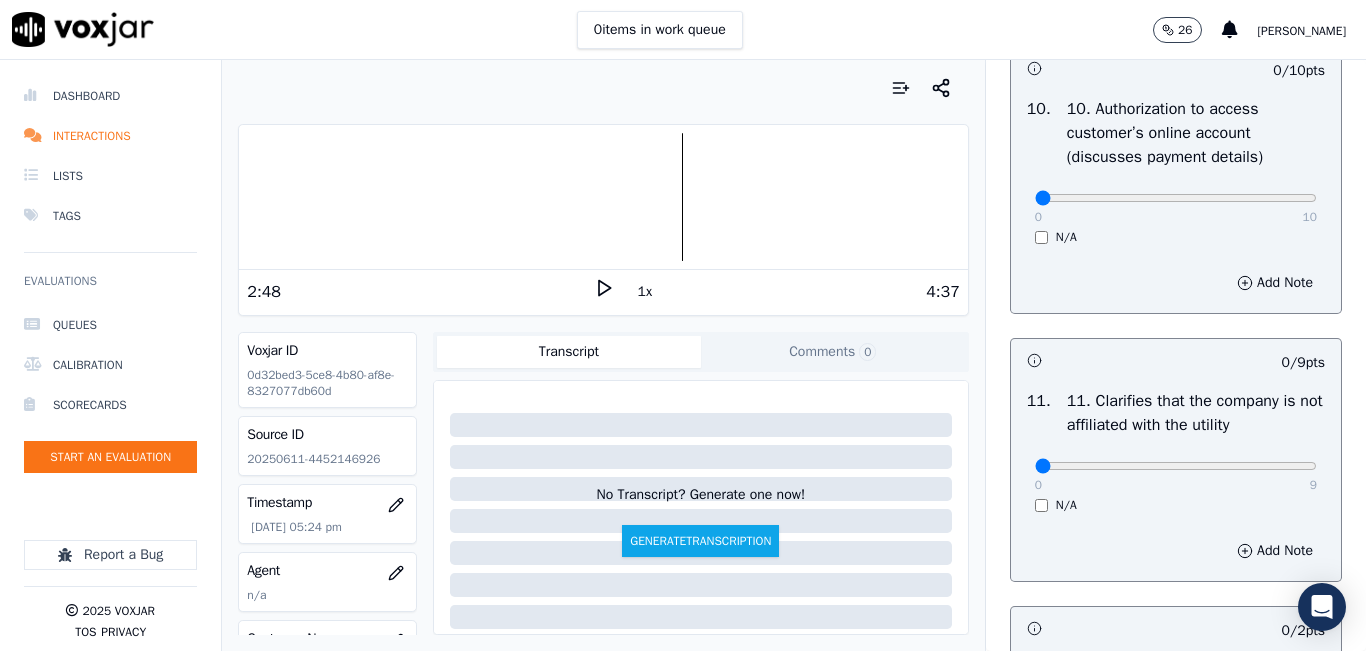 scroll, scrollTop: 2700, scrollLeft: 0, axis: vertical 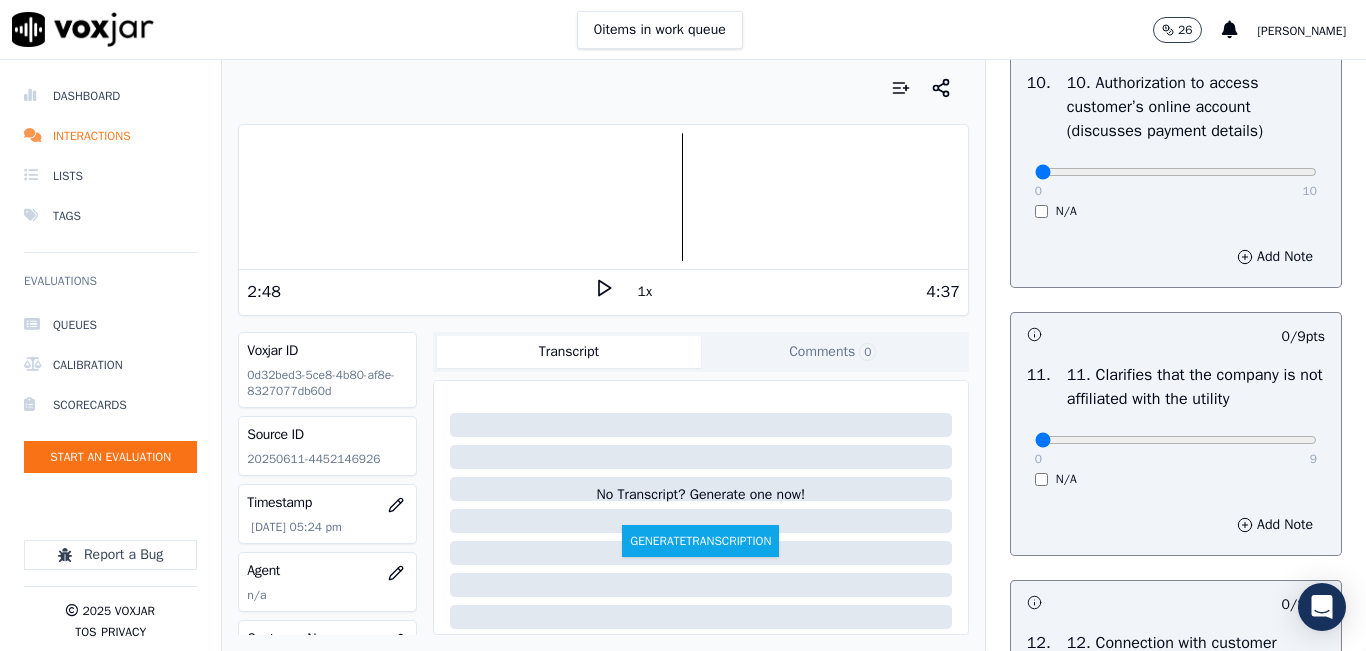 click on "10 .   10. Authorization to access customer’s online account (discusses payment details)     0   10     N/A" at bounding box center [1176, 145] 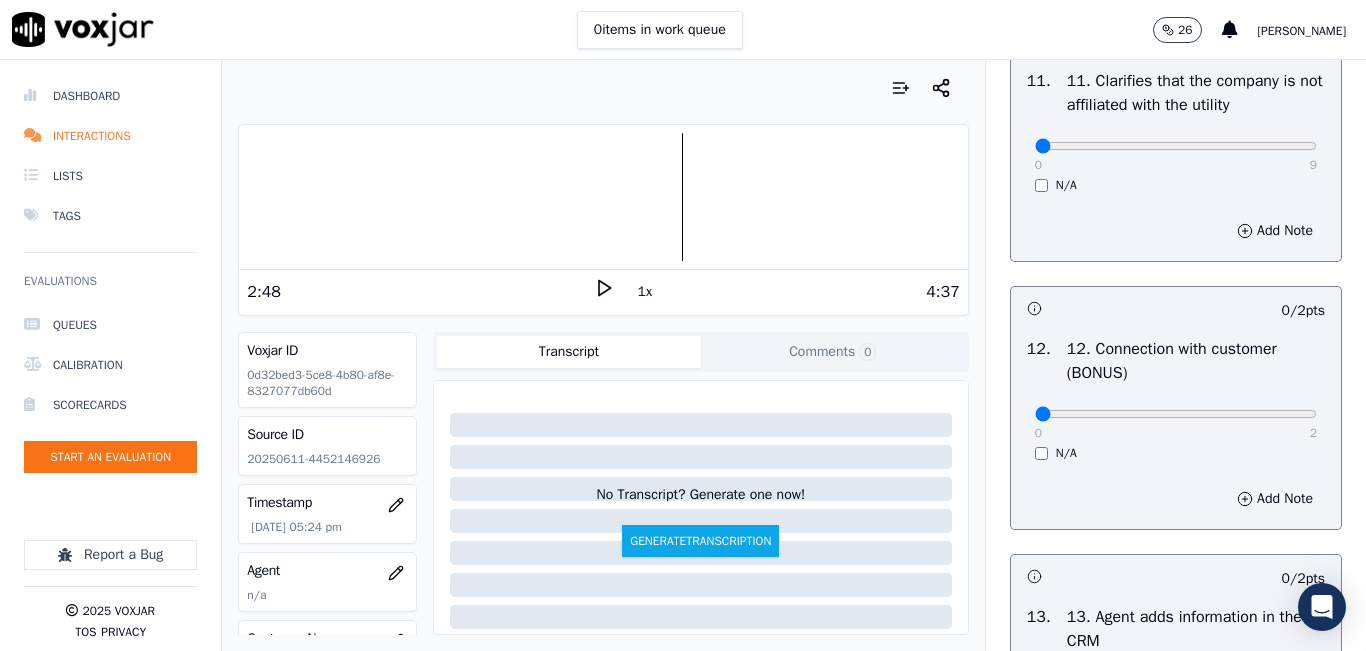 scroll, scrollTop: 3000, scrollLeft: 0, axis: vertical 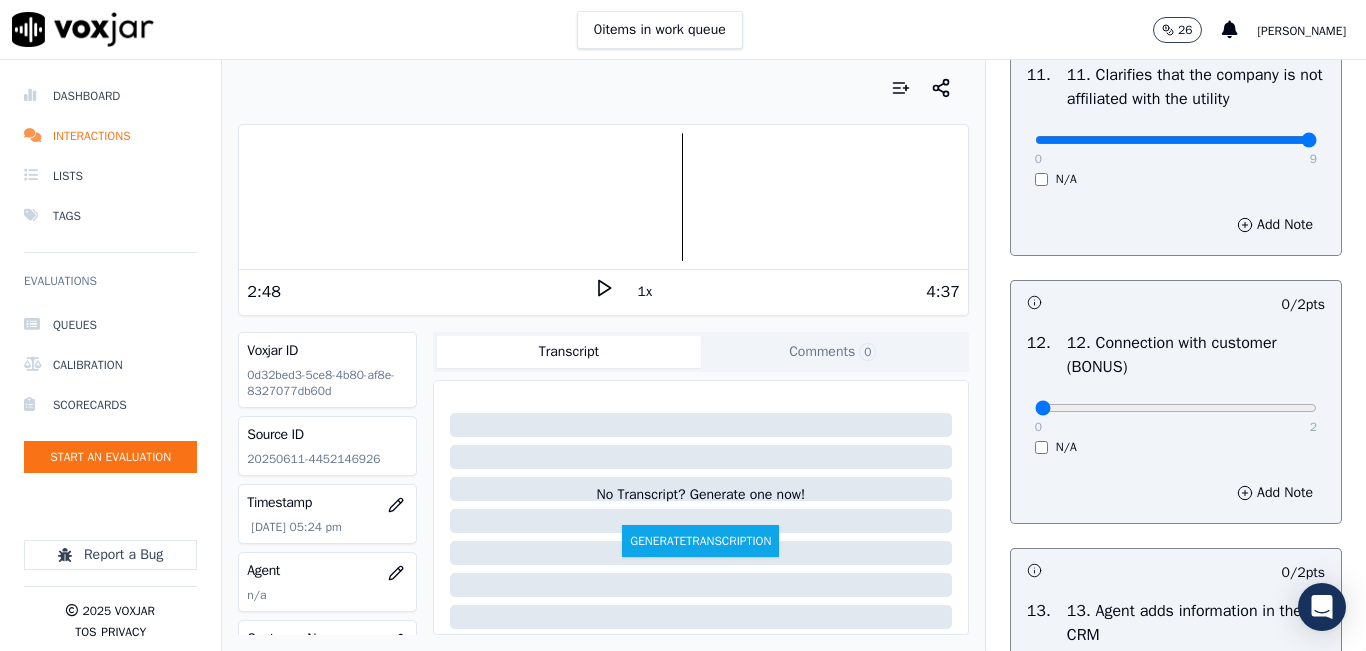 type on "9" 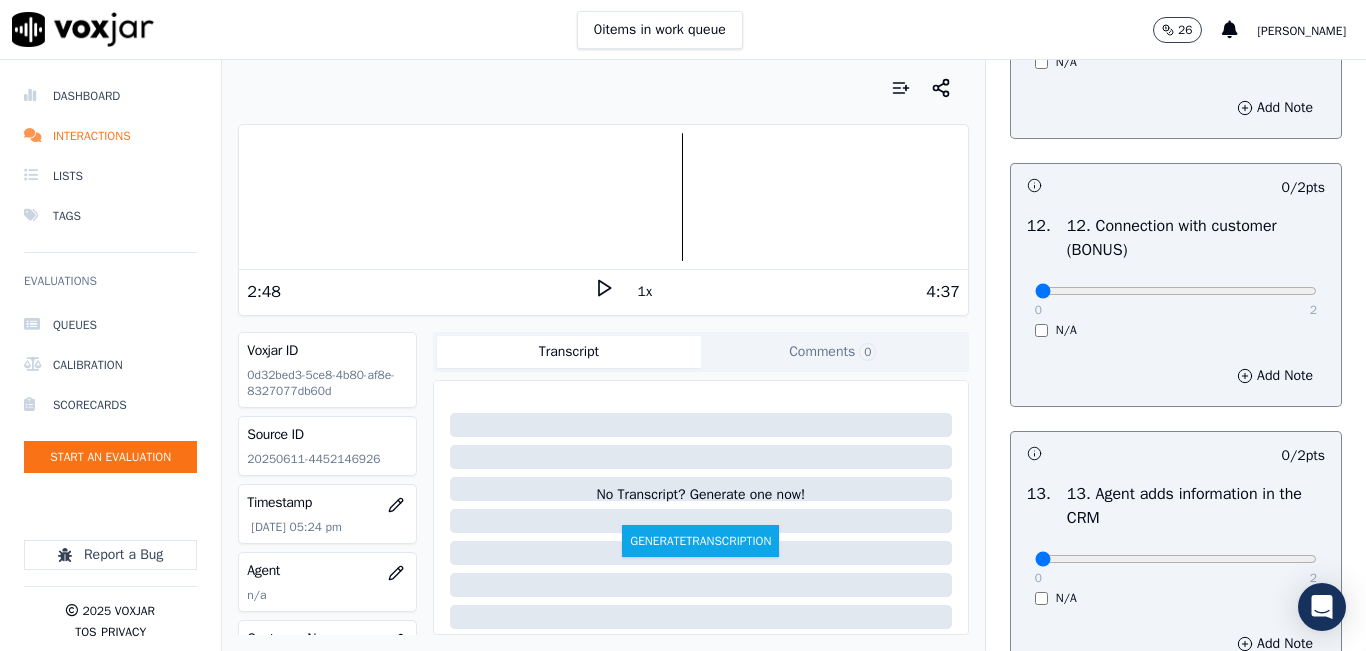 scroll, scrollTop: 3300, scrollLeft: 0, axis: vertical 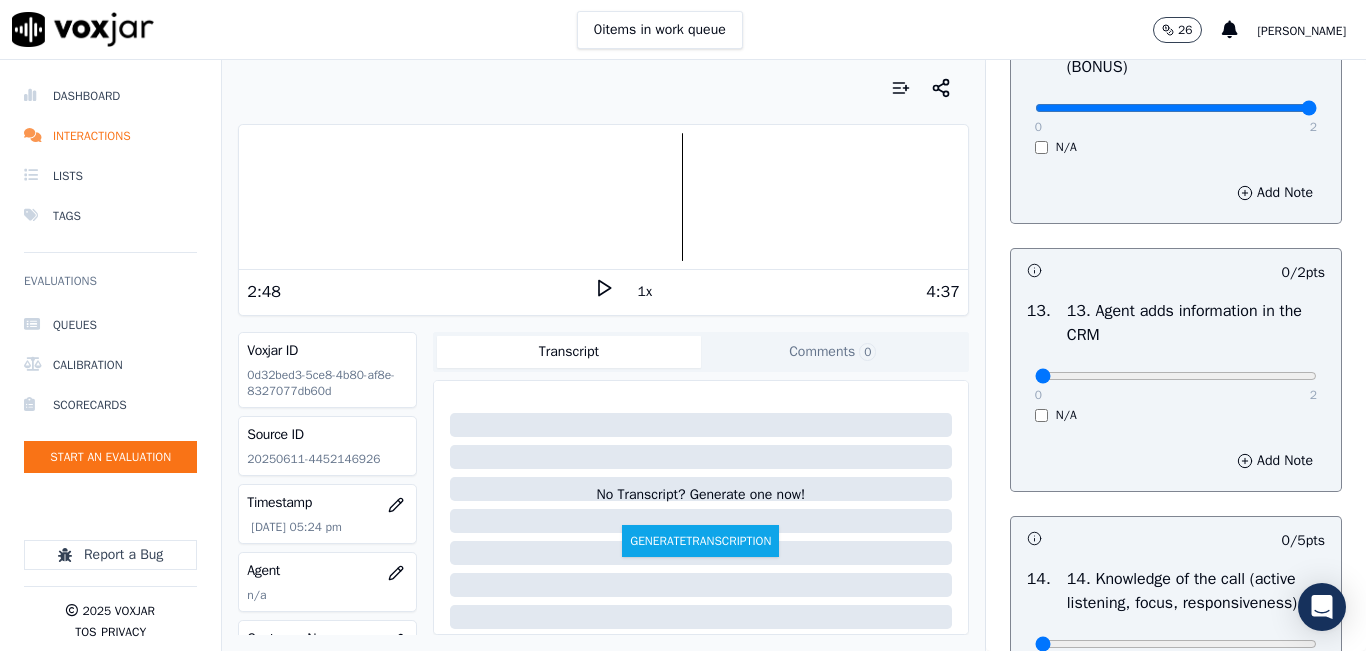 type on "2" 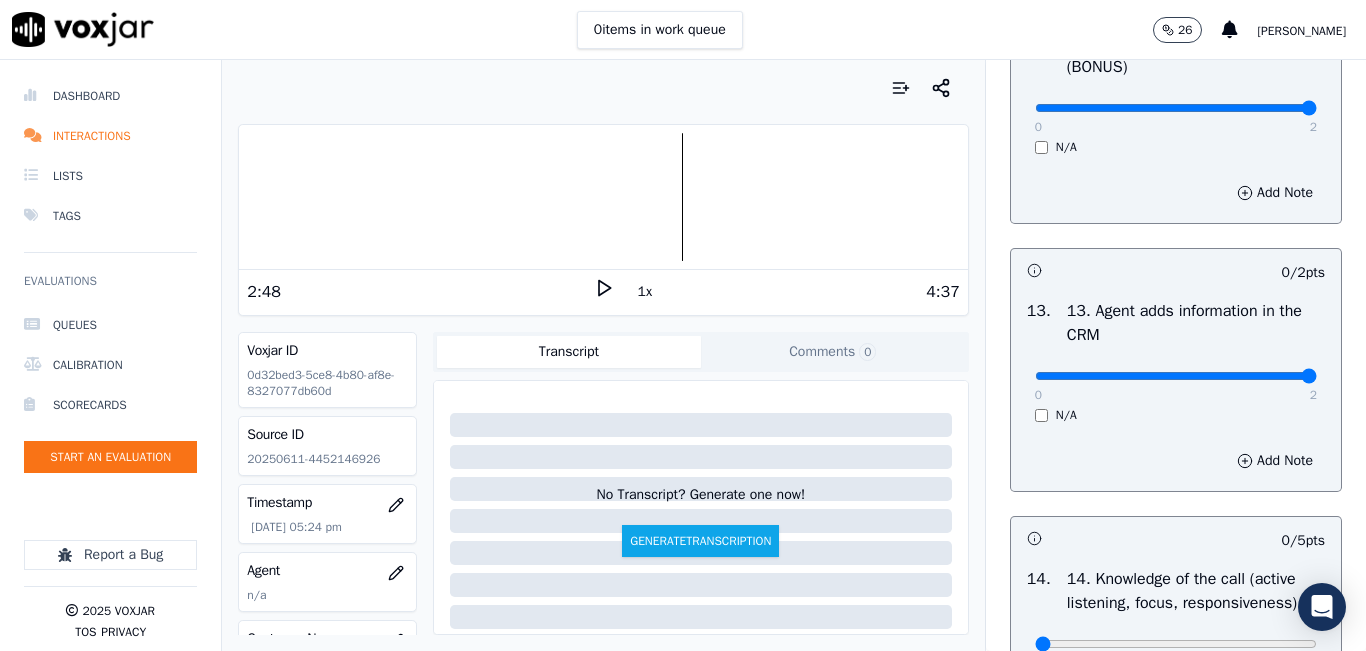 drag, startPoint x: 1265, startPoint y: 442, endPoint x: 1286, endPoint y: 408, distance: 39.962482 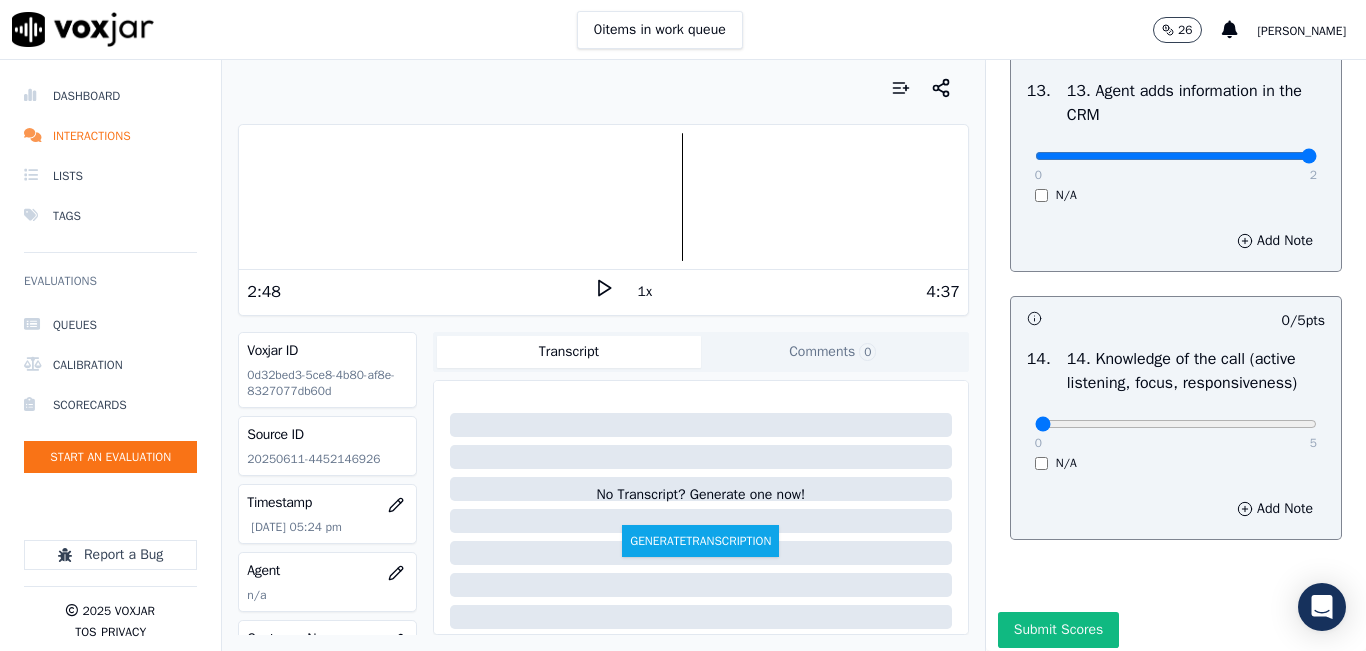 scroll, scrollTop: 3600, scrollLeft: 0, axis: vertical 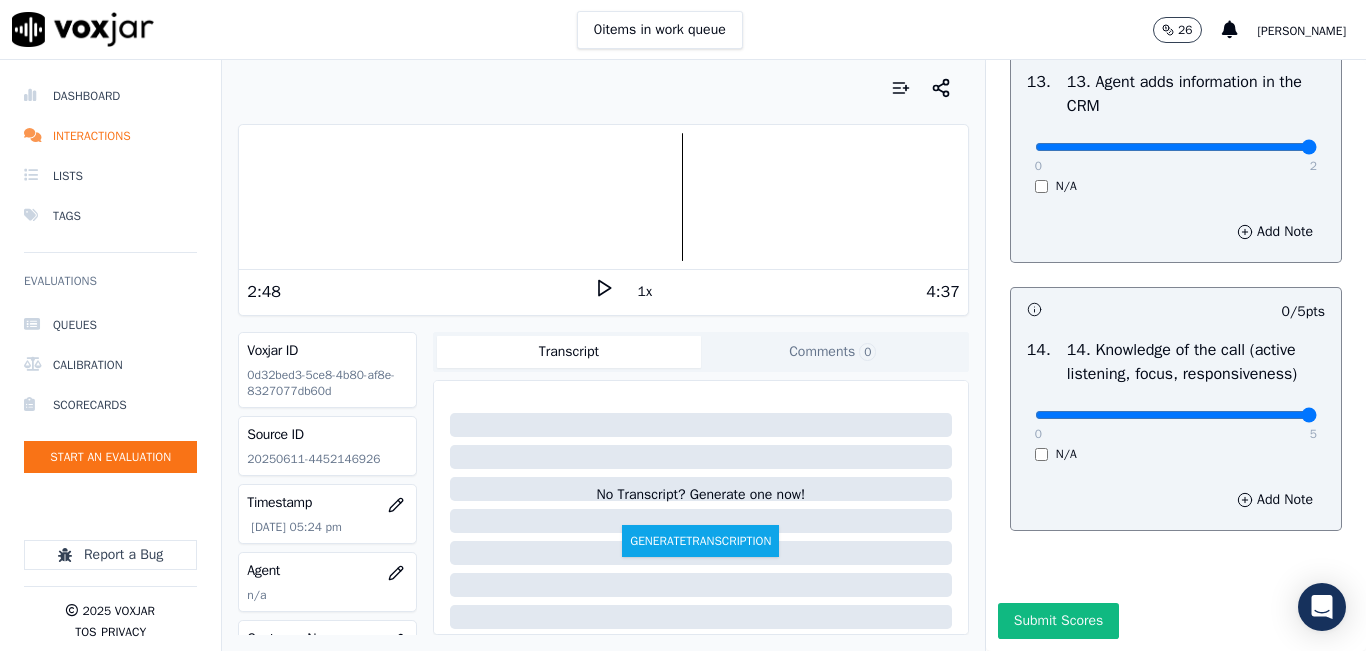 type on "5" 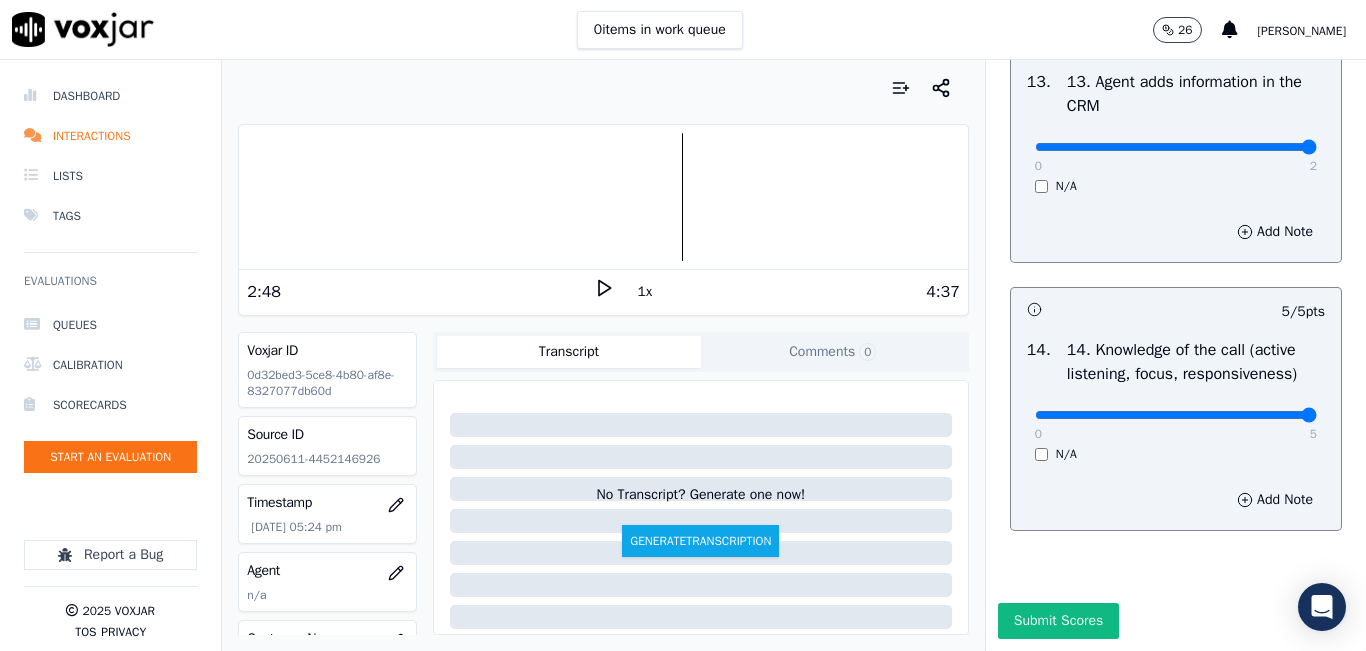 scroll, scrollTop: 3642, scrollLeft: 0, axis: vertical 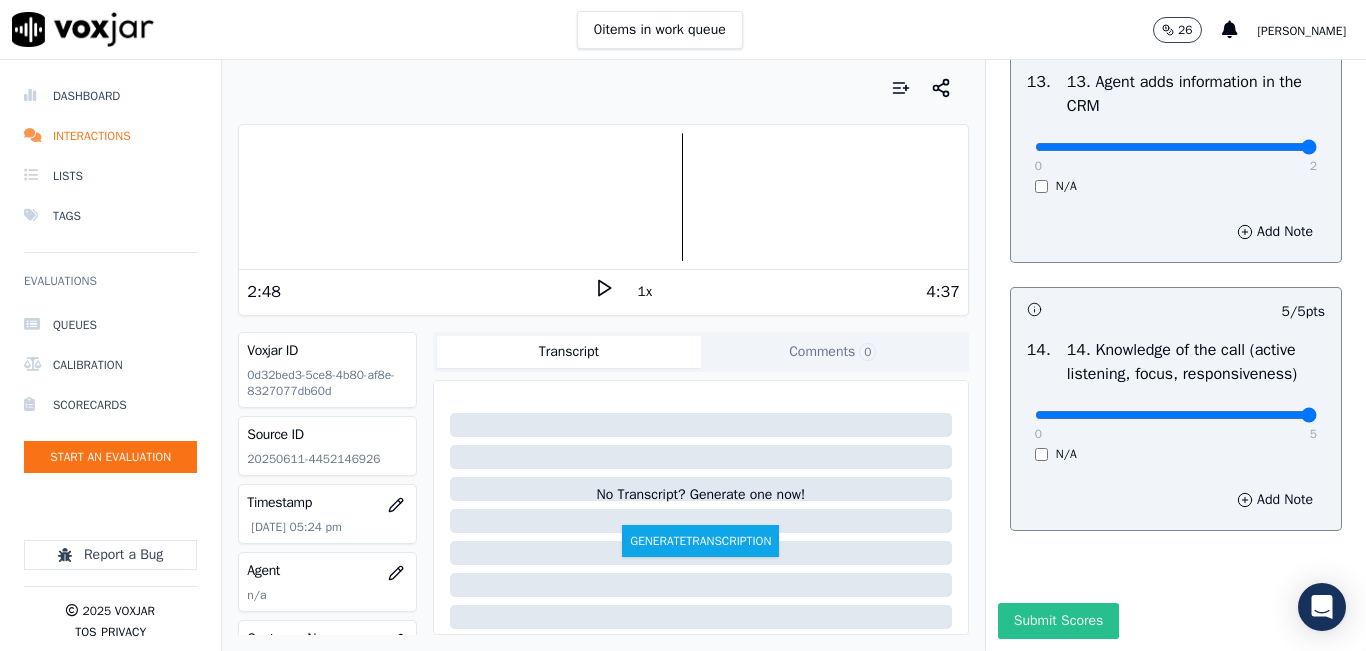 click on "Submit Scores" at bounding box center (1058, 621) 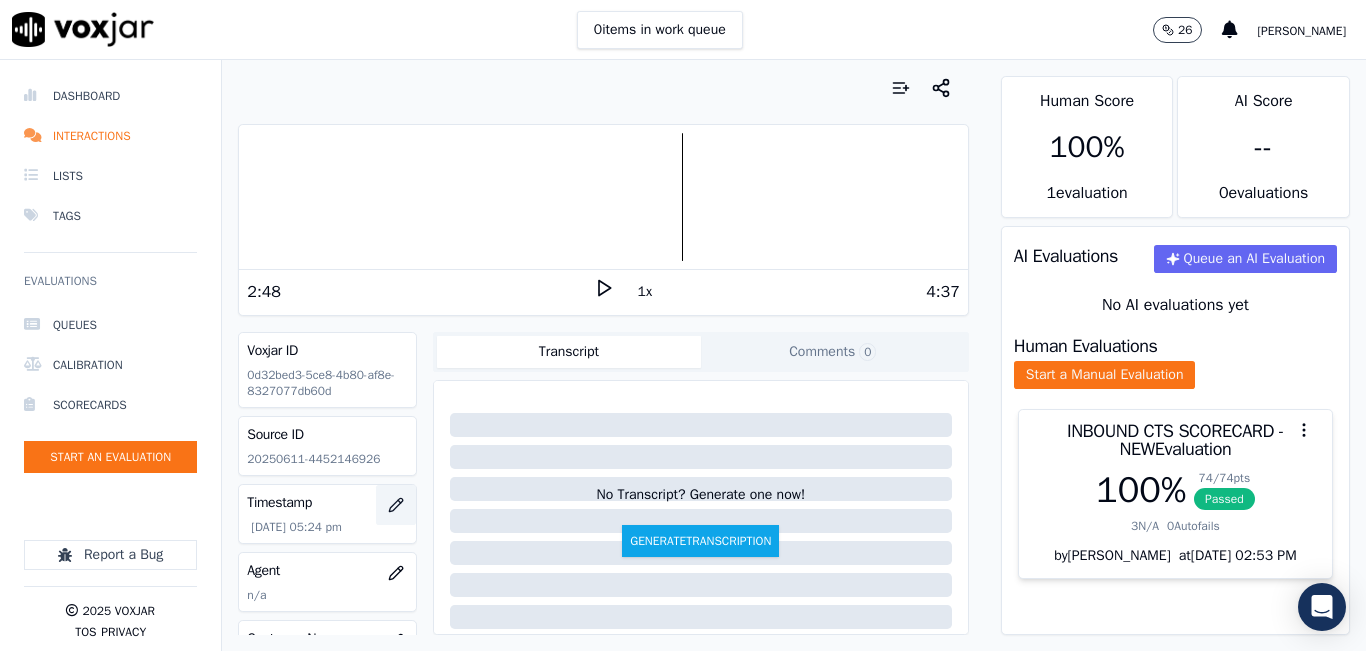 scroll, scrollTop: 200, scrollLeft: 0, axis: vertical 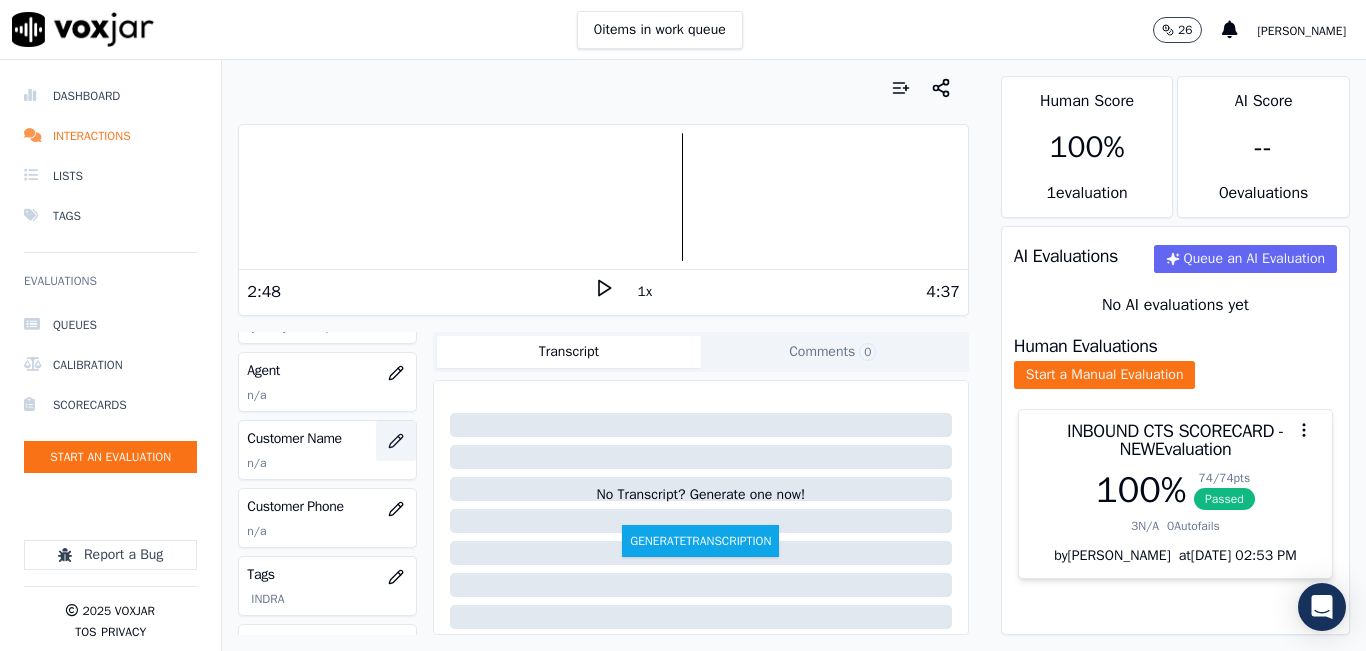 click at bounding box center [396, 441] 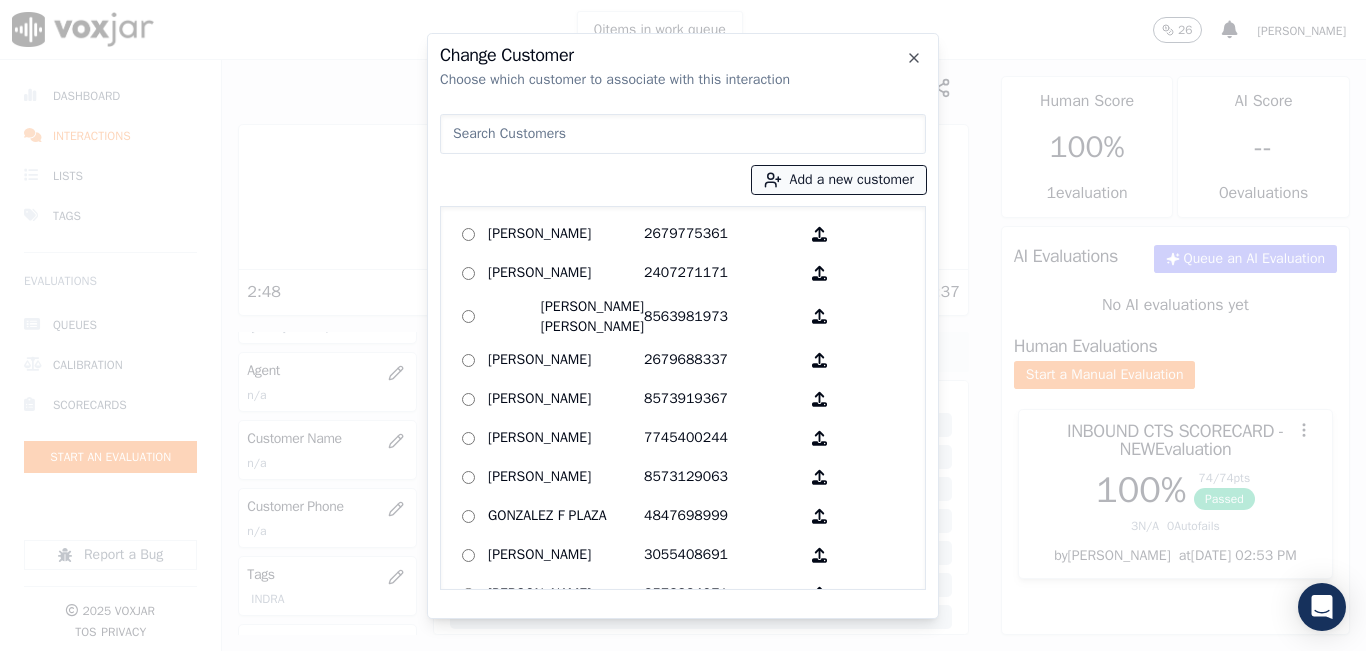 click on "Add a new customer" at bounding box center [839, 180] 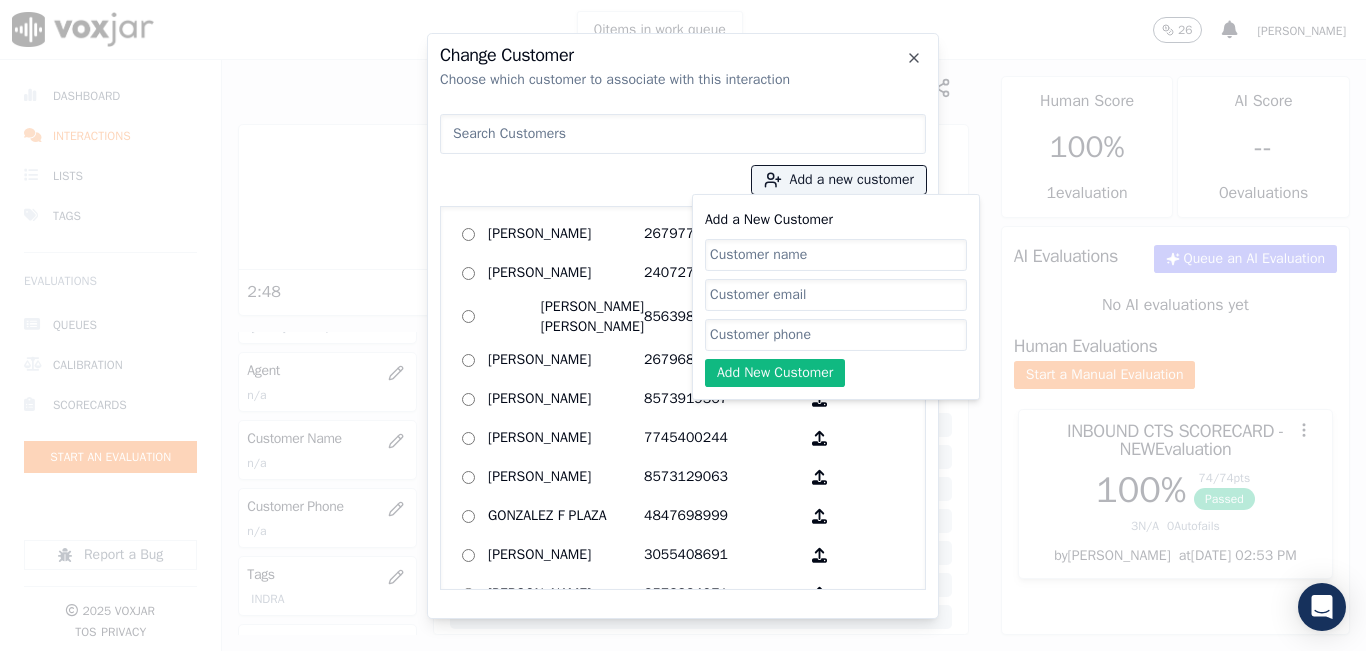 click on "Add a New Customer" 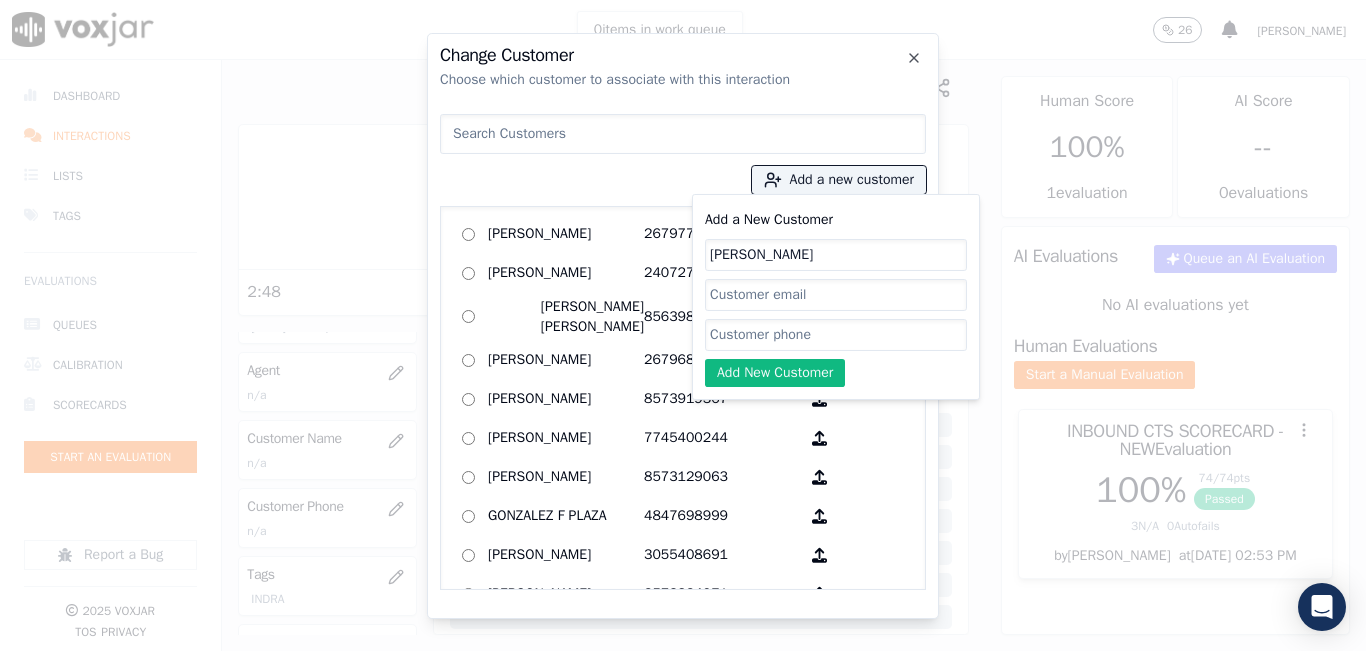 type on "Jennifer Ramirez" 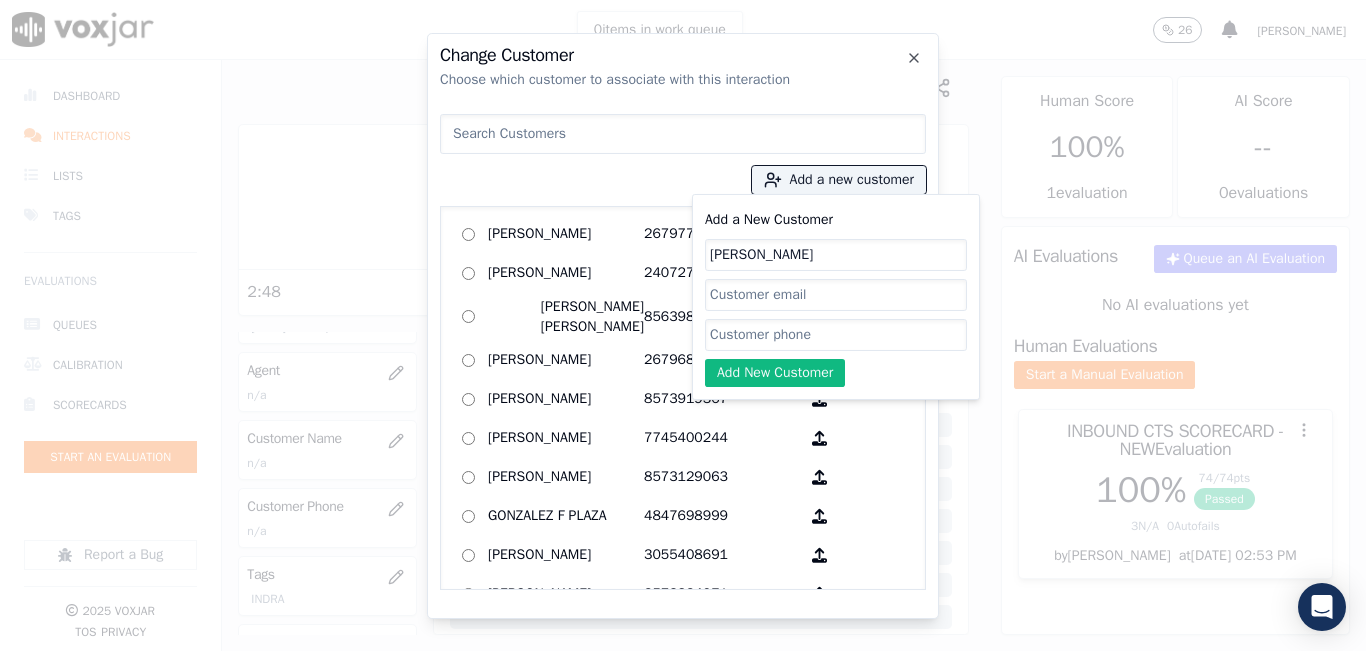 click on "Add a New Customer" 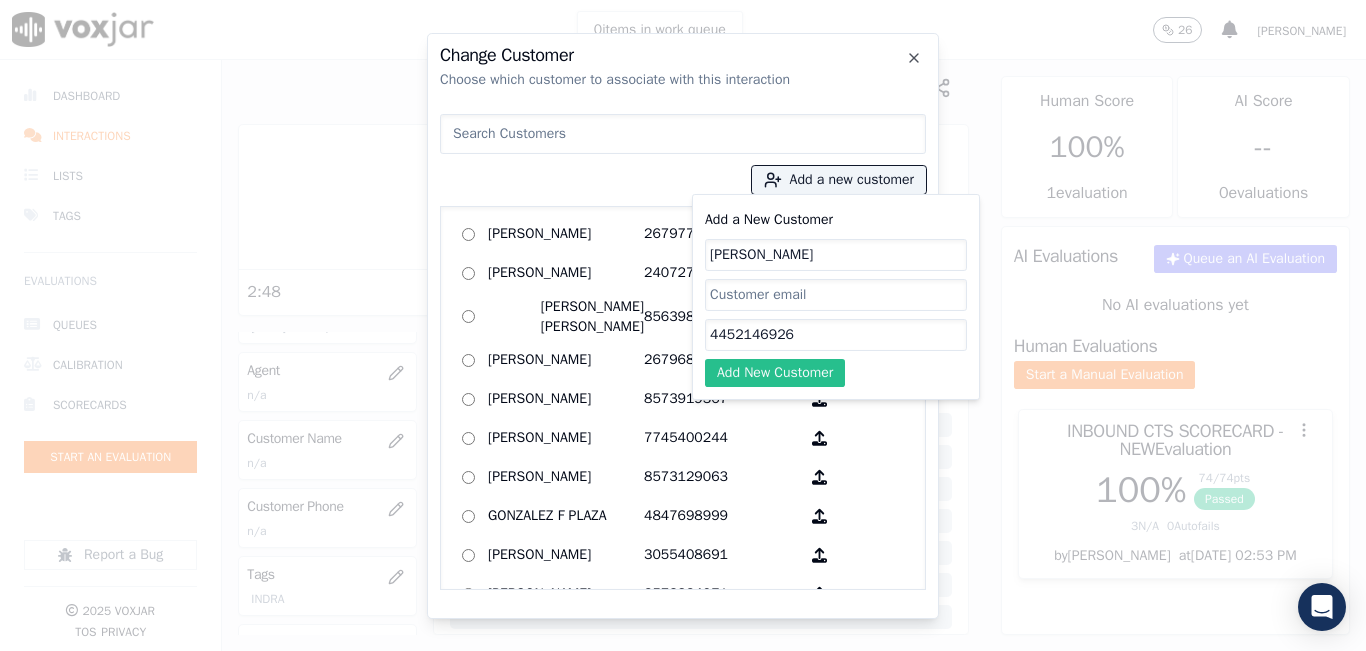 type on "4452146926" 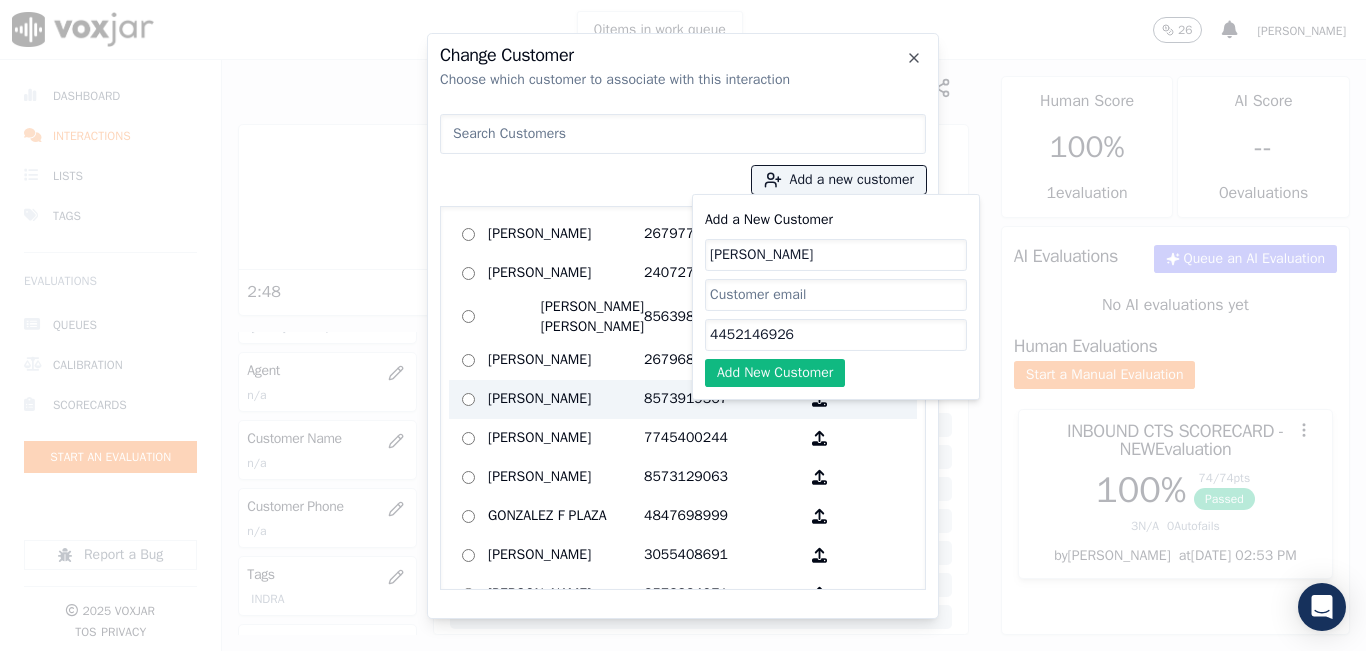 drag, startPoint x: 809, startPoint y: 386, endPoint x: 778, endPoint y: 402, distance: 34.88553 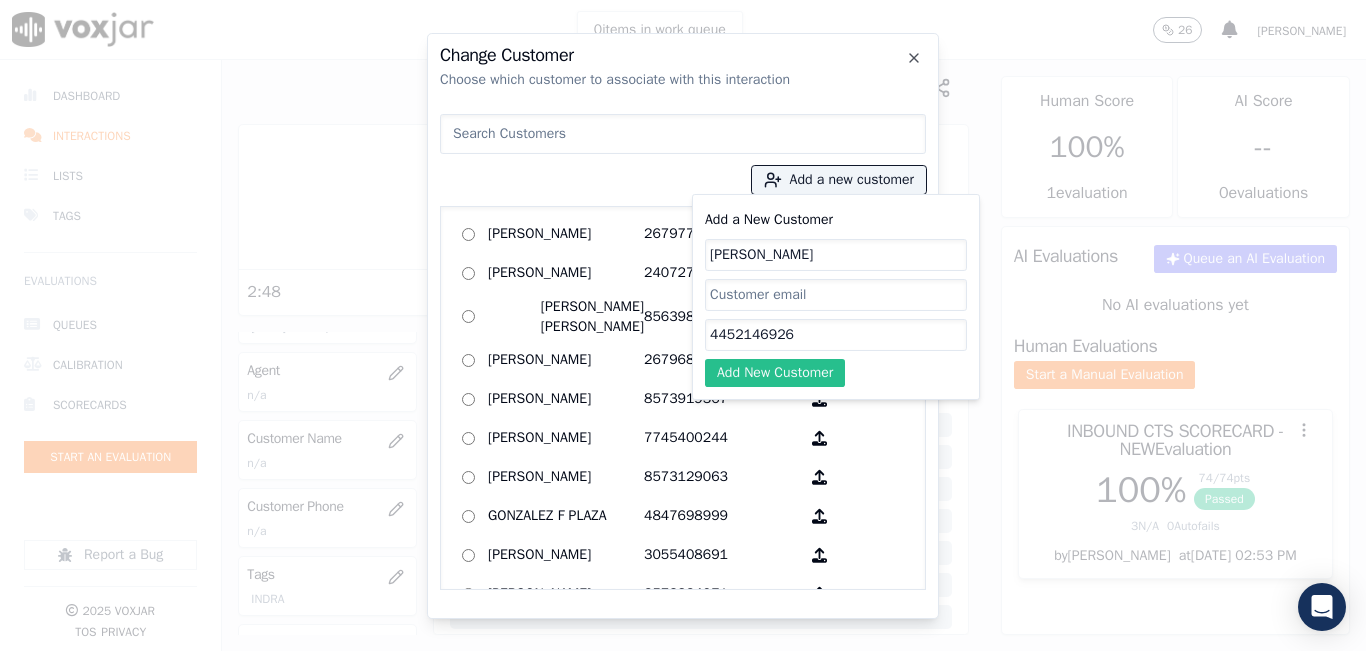 click on "Add New Customer" 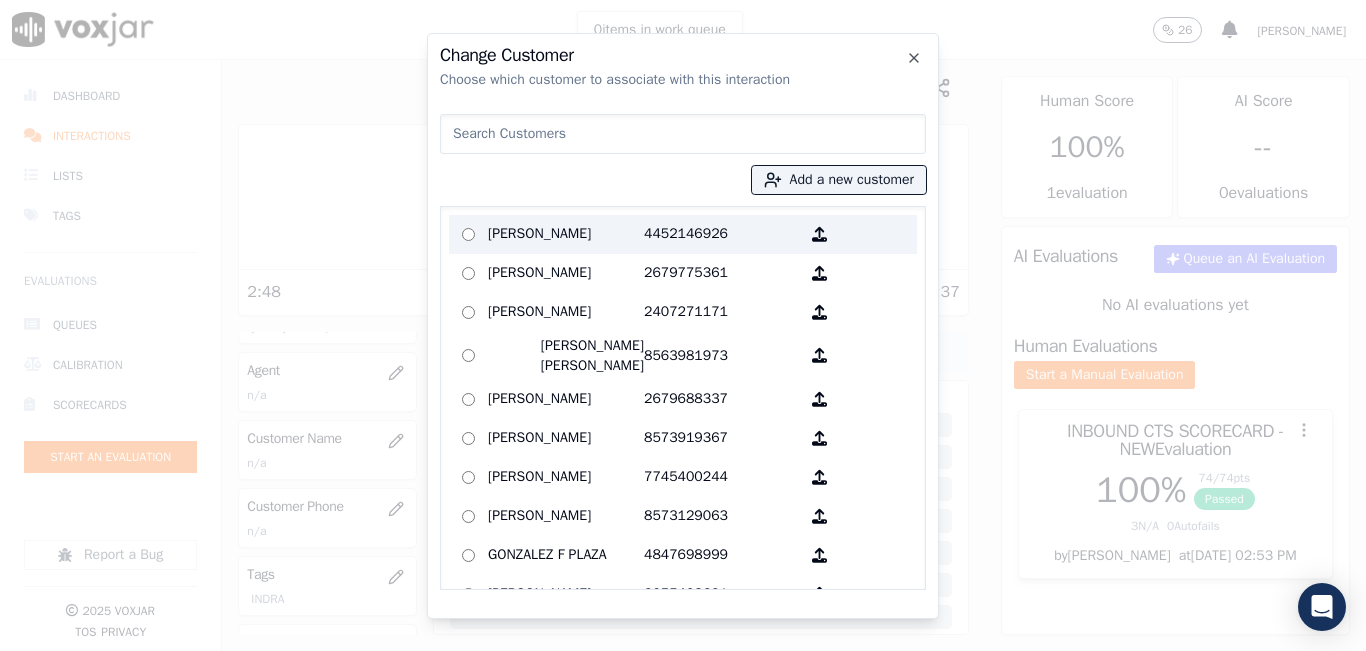 click on "Jennifer Ramirez" at bounding box center (566, 234) 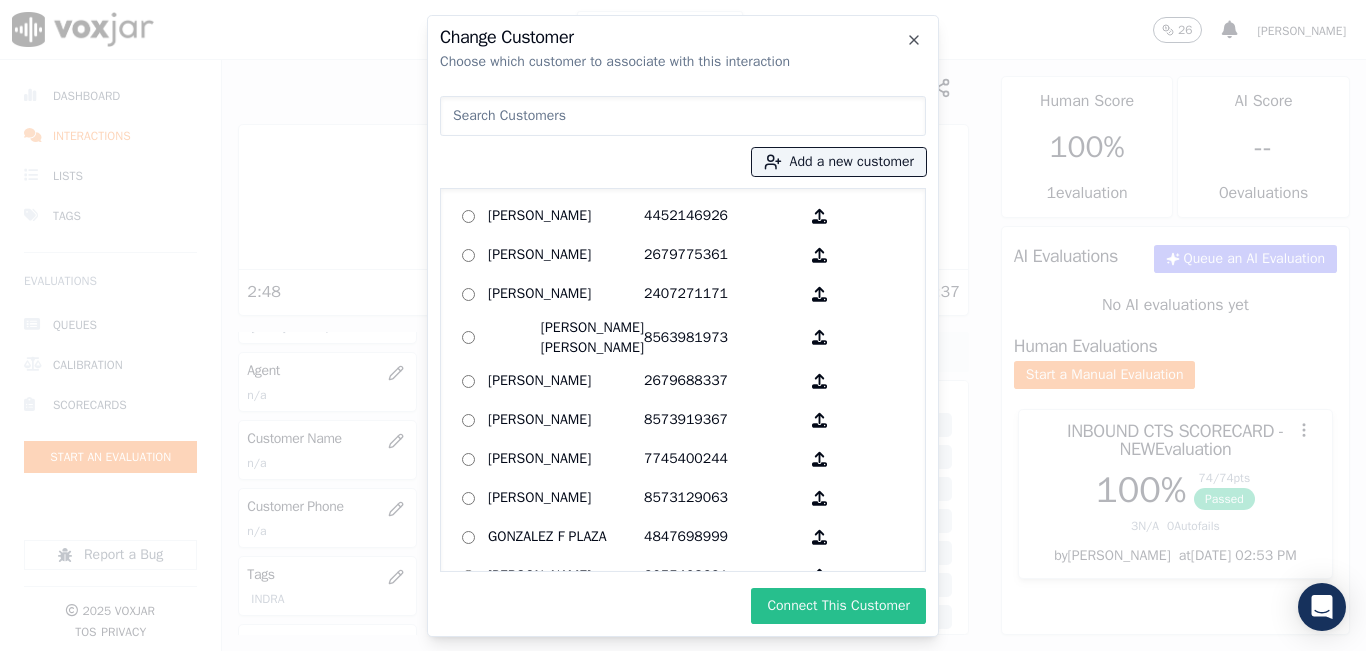 click on "Connect This Customer" at bounding box center [838, 606] 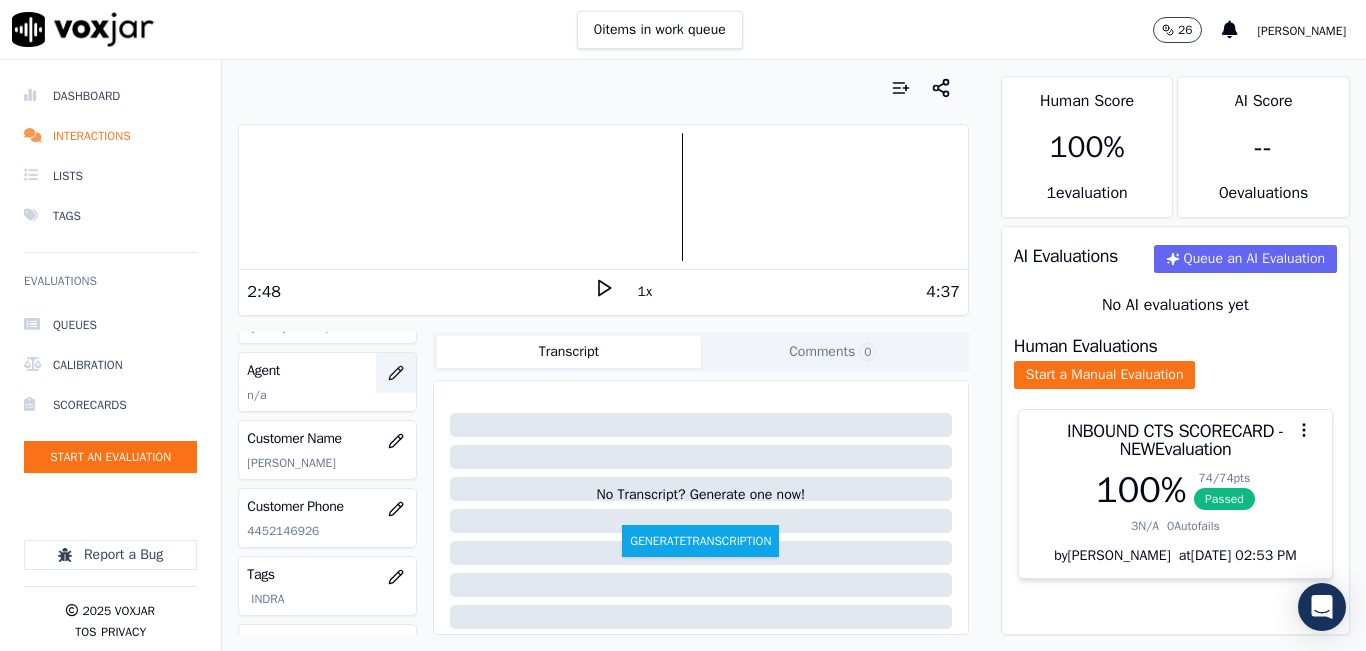 click 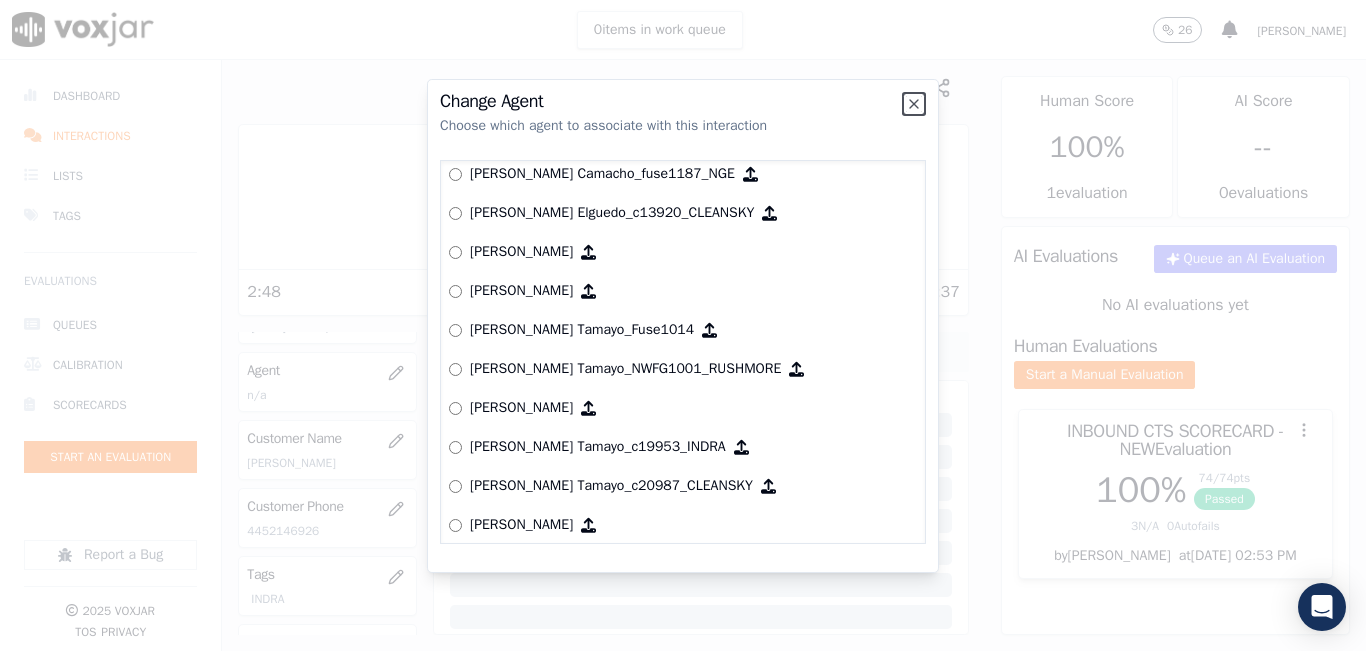 scroll, scrollTop: 1172, scrollLeft: 0, axis: vertical 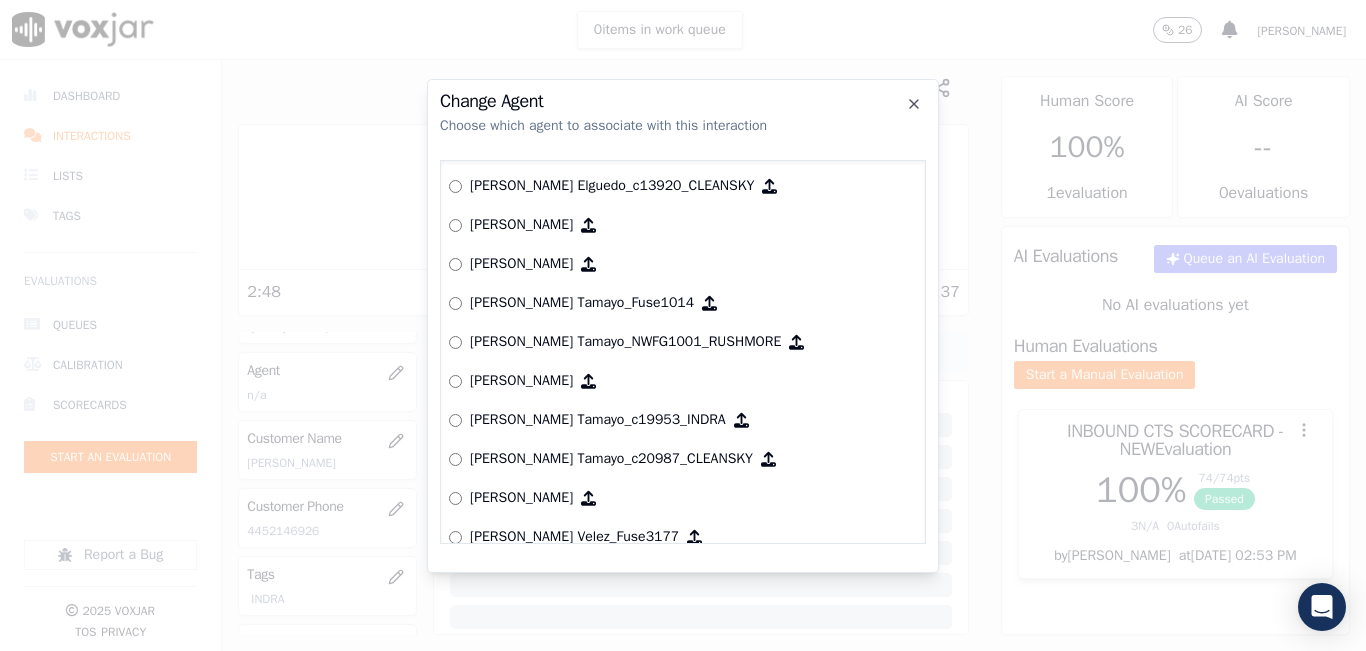 click on "Camilo Tamayo_c19953_INDRA" at bounding box center (683, 420) 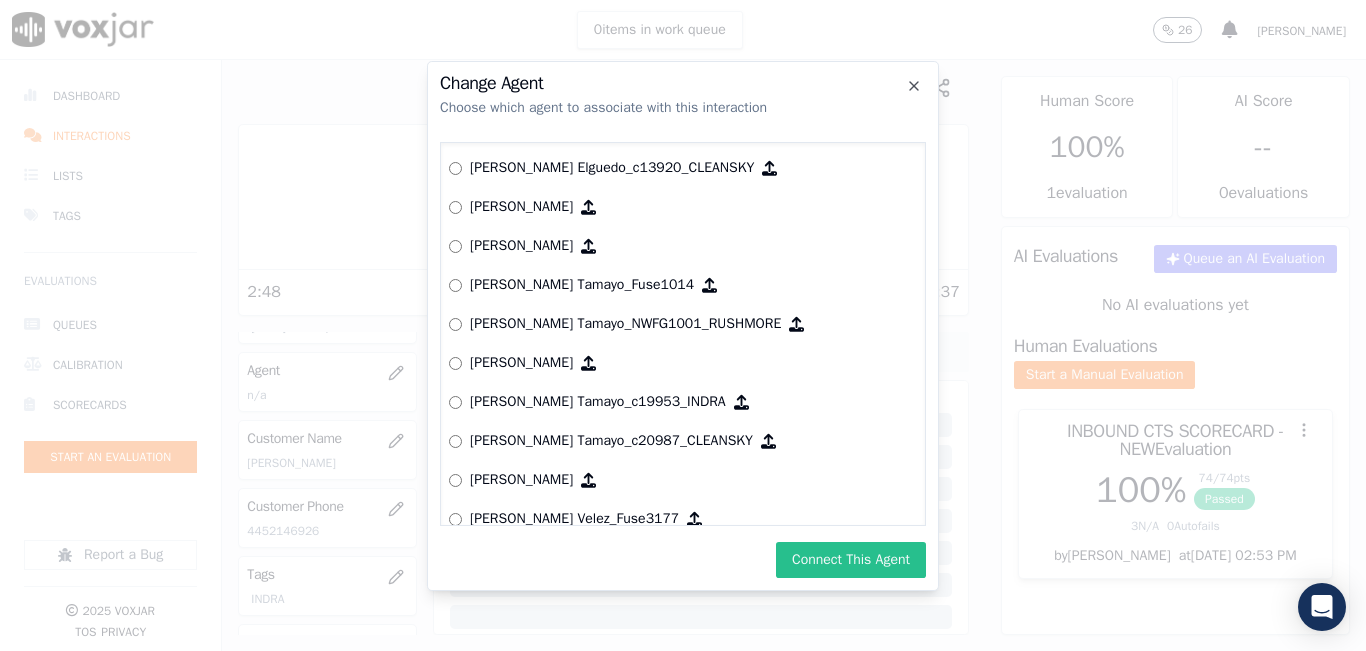 click on "Connect This Agent" at bounding box center (851, 560) 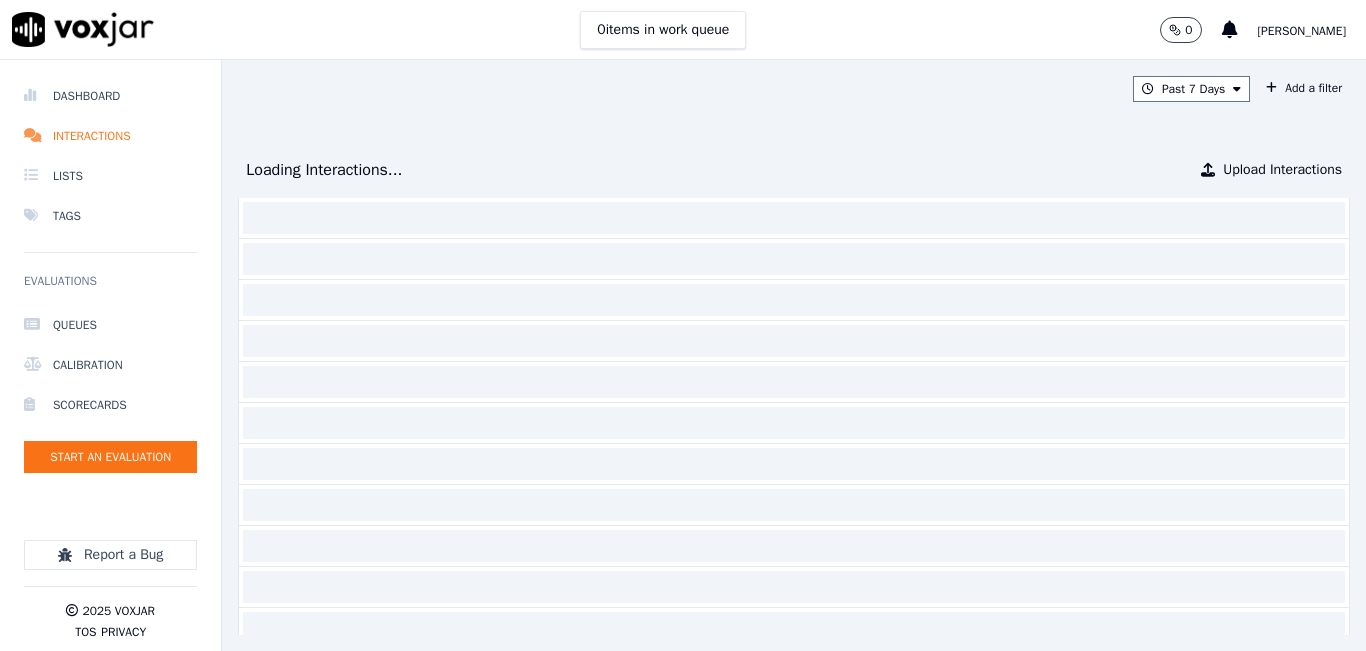 scroll, scrollTop: 0, scrollLeft: 0, axis: both 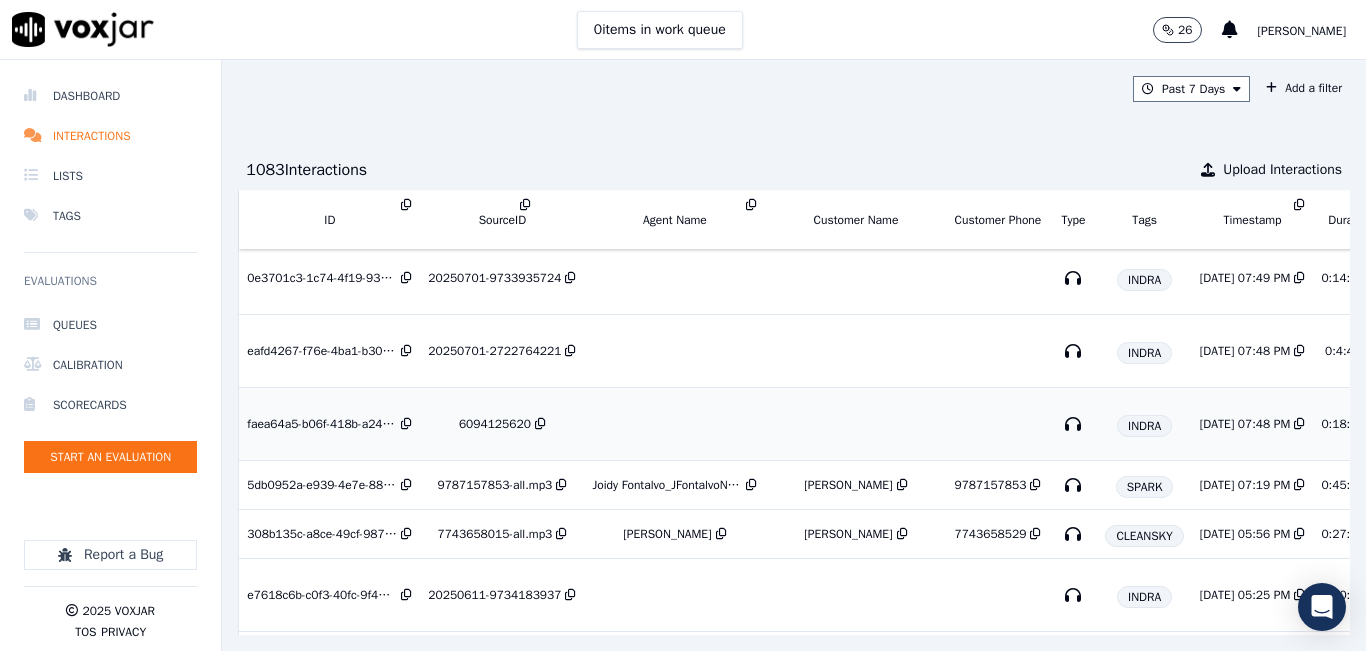 click on "6094125620" at bounding box center [495, 424] 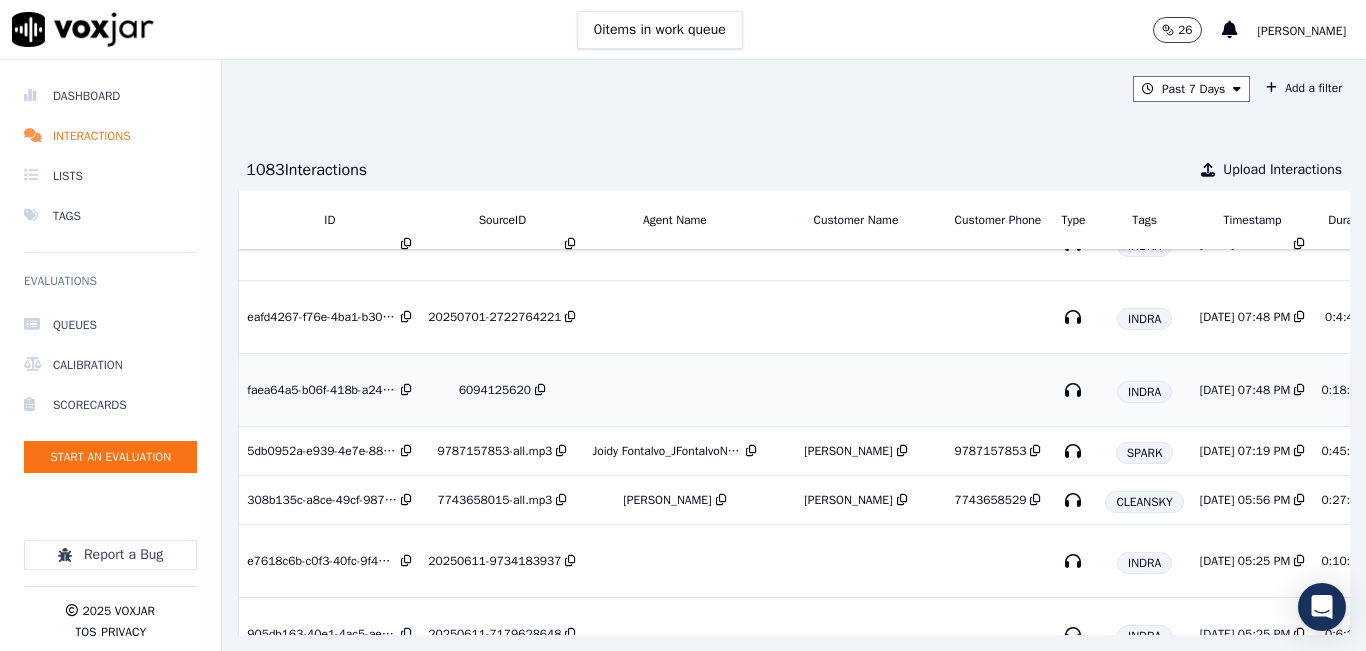 scroll, scrollTop: 300, scrollLeft: 0, axis: vertical 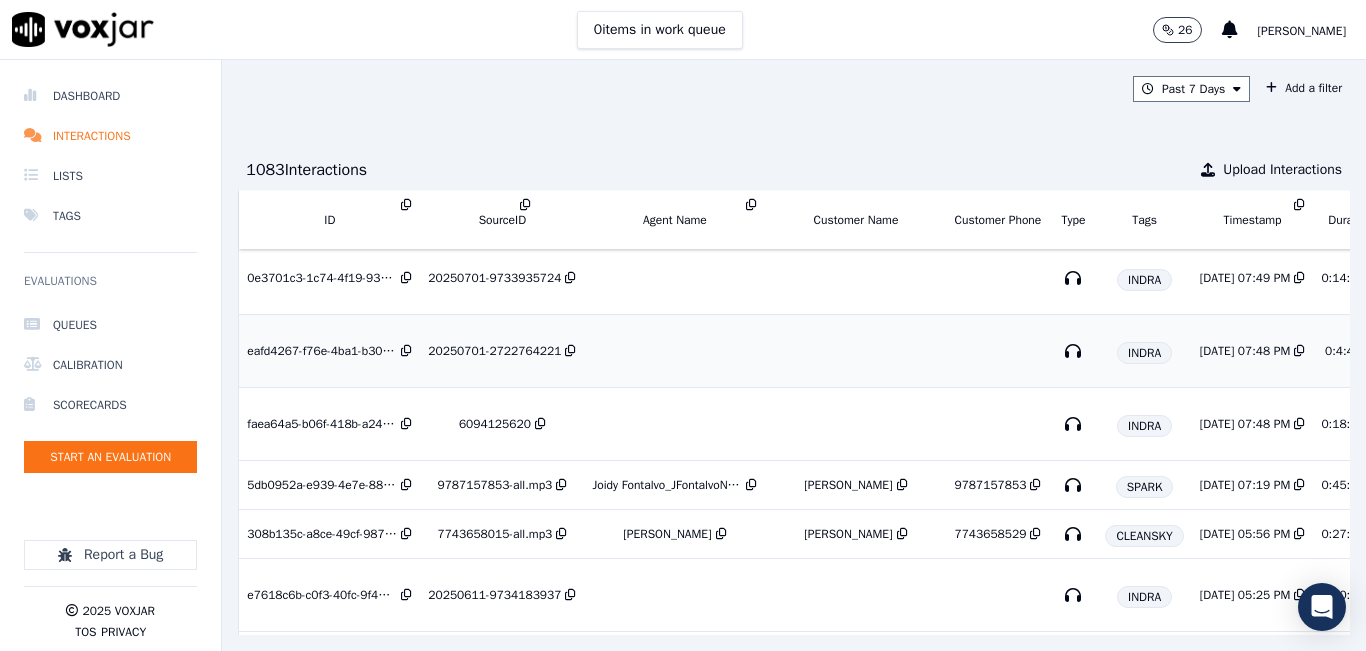 click on "20250701-2722764221" at bounding box center [494, 351] 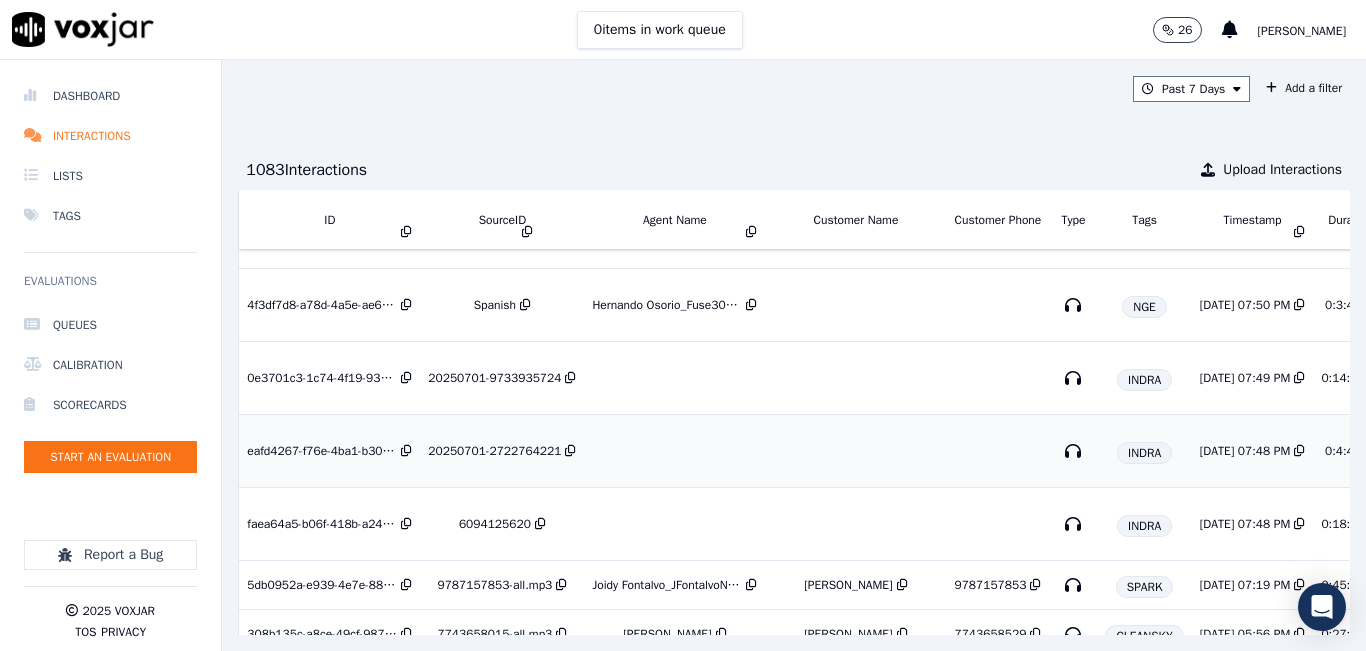 scroll, scrollTop: 100, scrollLeft: 0, axis: vertical 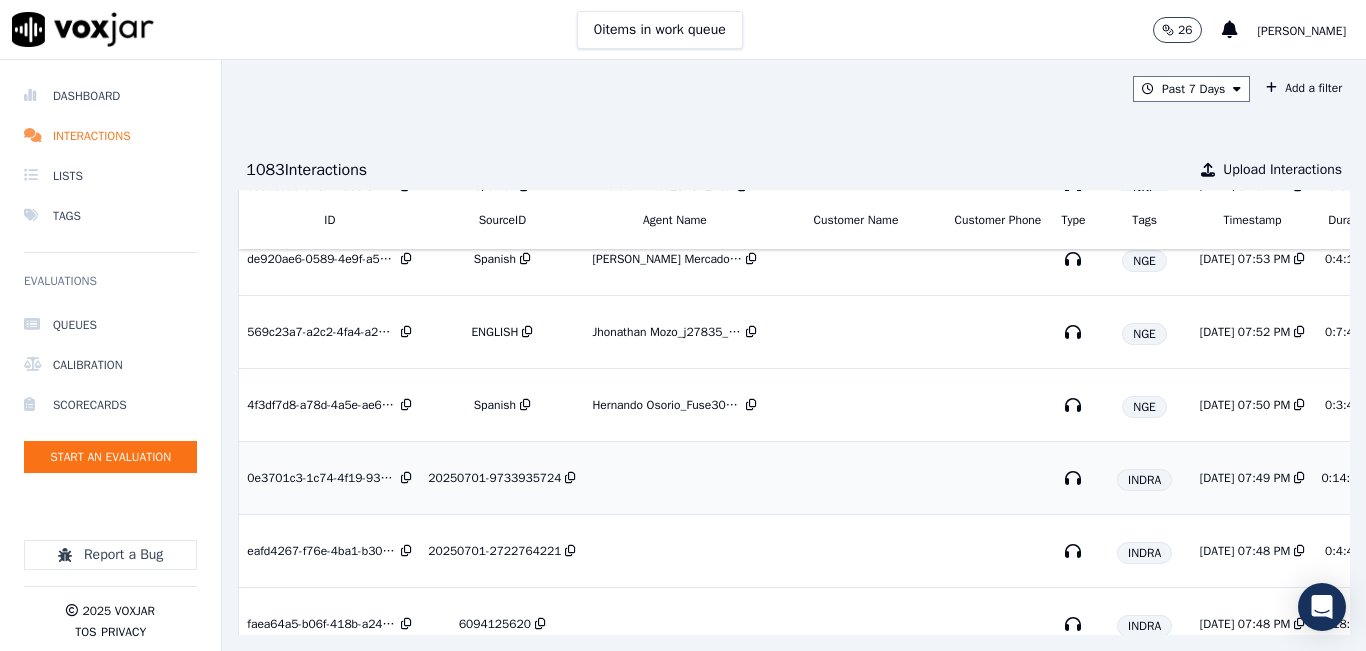 click on "20250701-9733935724" at bounding box center [494, 478] 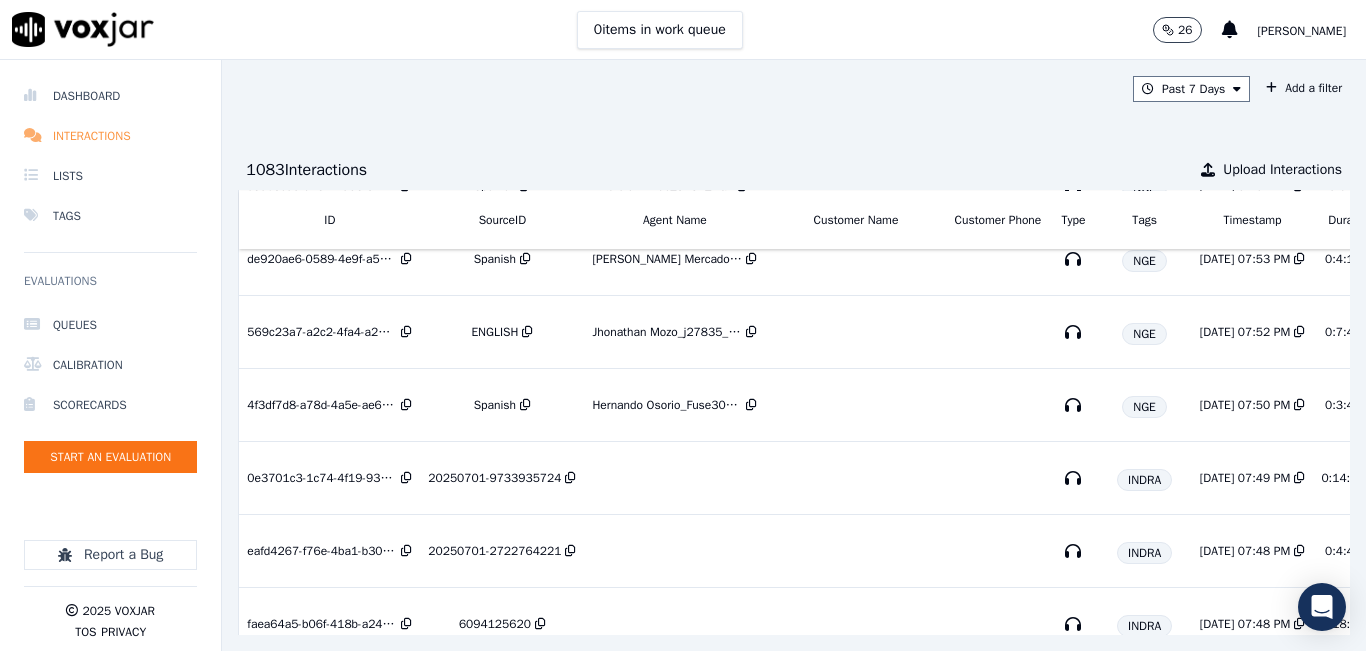 click on "Interactions" at bounding box center (110, 136) 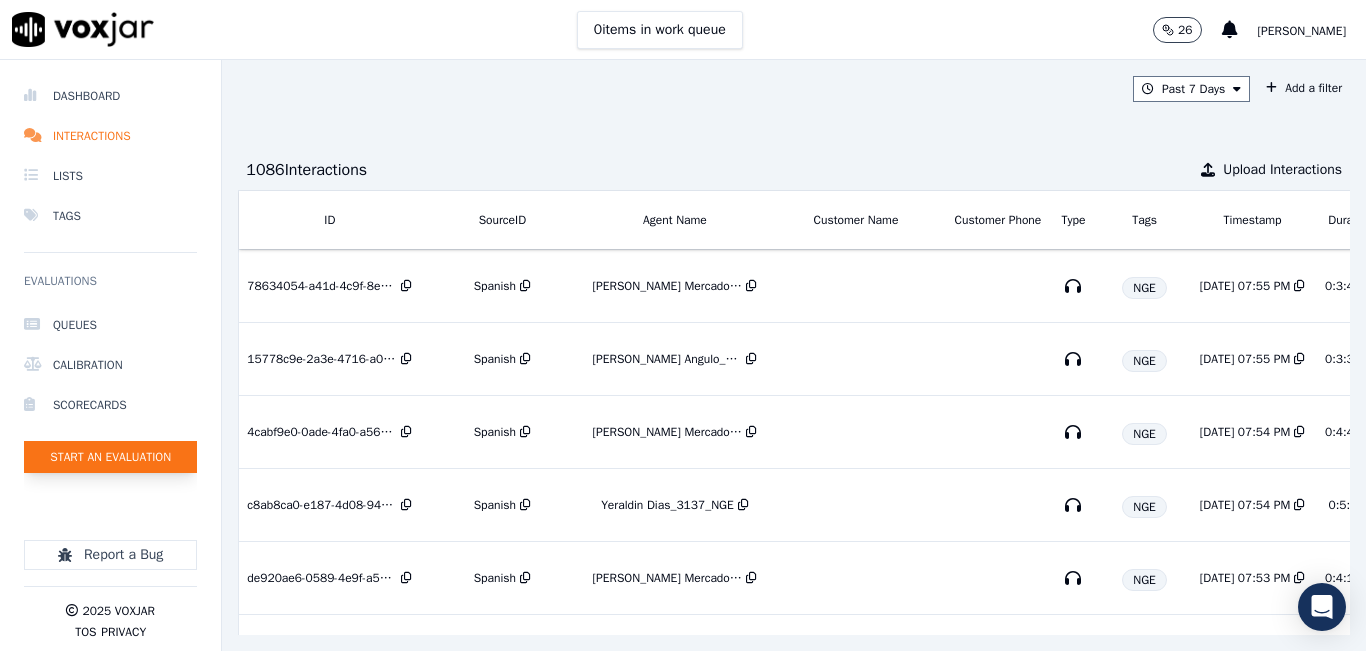 click on "Start an Evaluation" 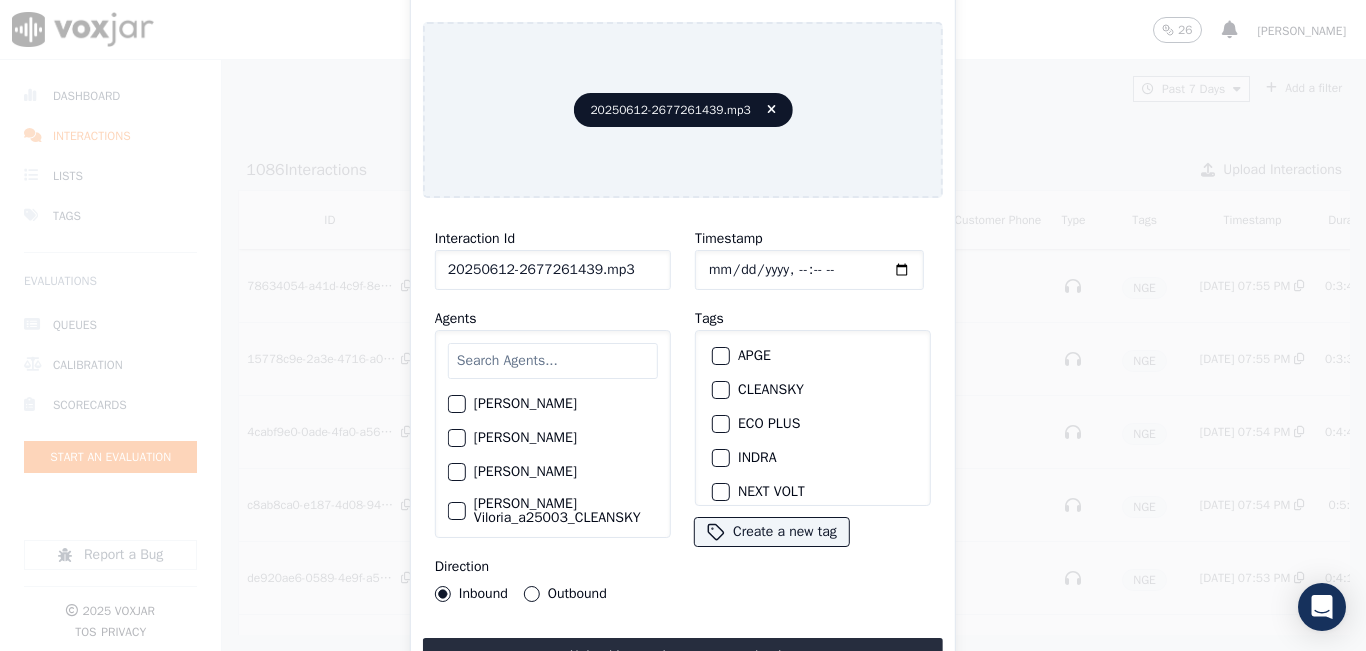 click on "20250612-2677261439.mp3" 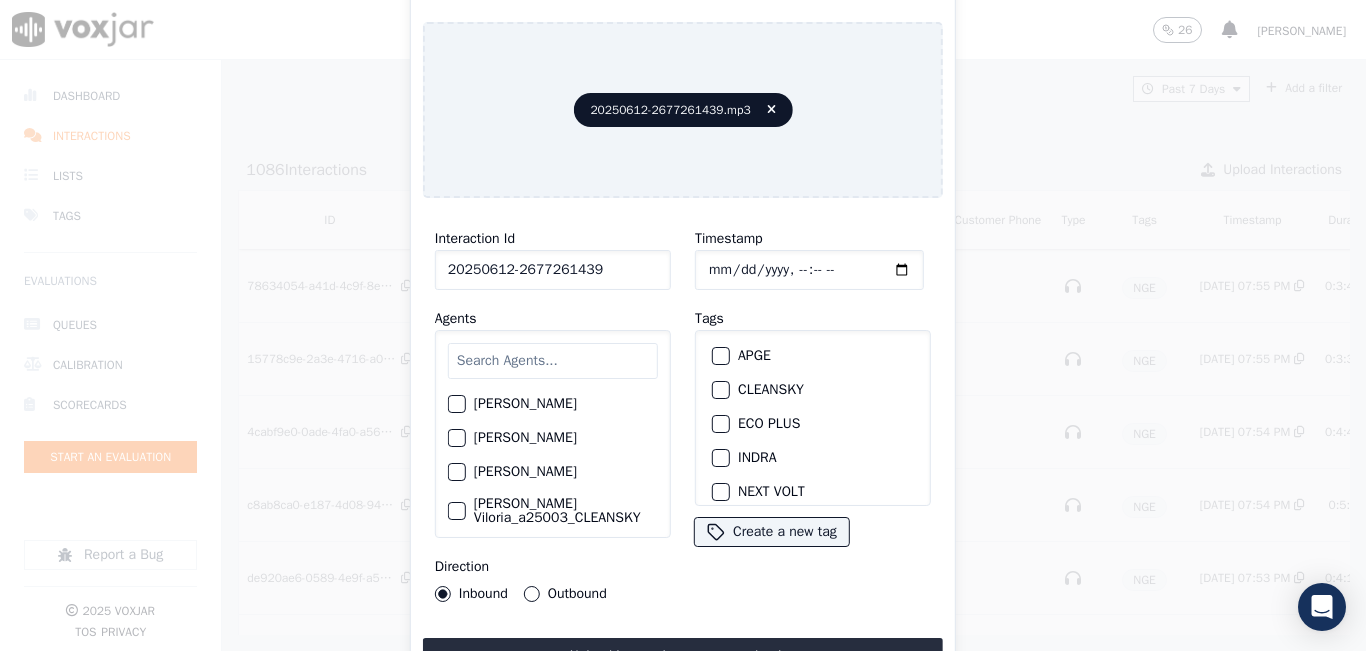 type on "20250612-2677261439" 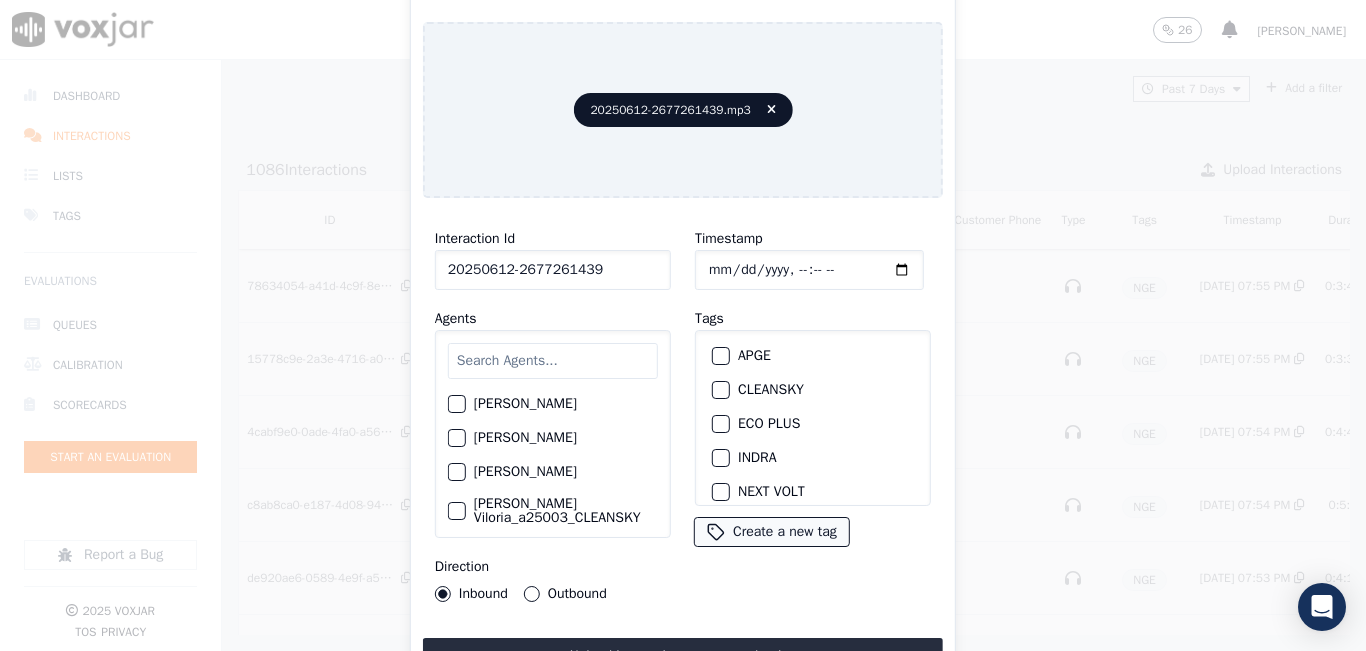 drag, startPoint x: 715, startPoint y: 448, endPoint x: 715, endPoint y: 532, distance: 84 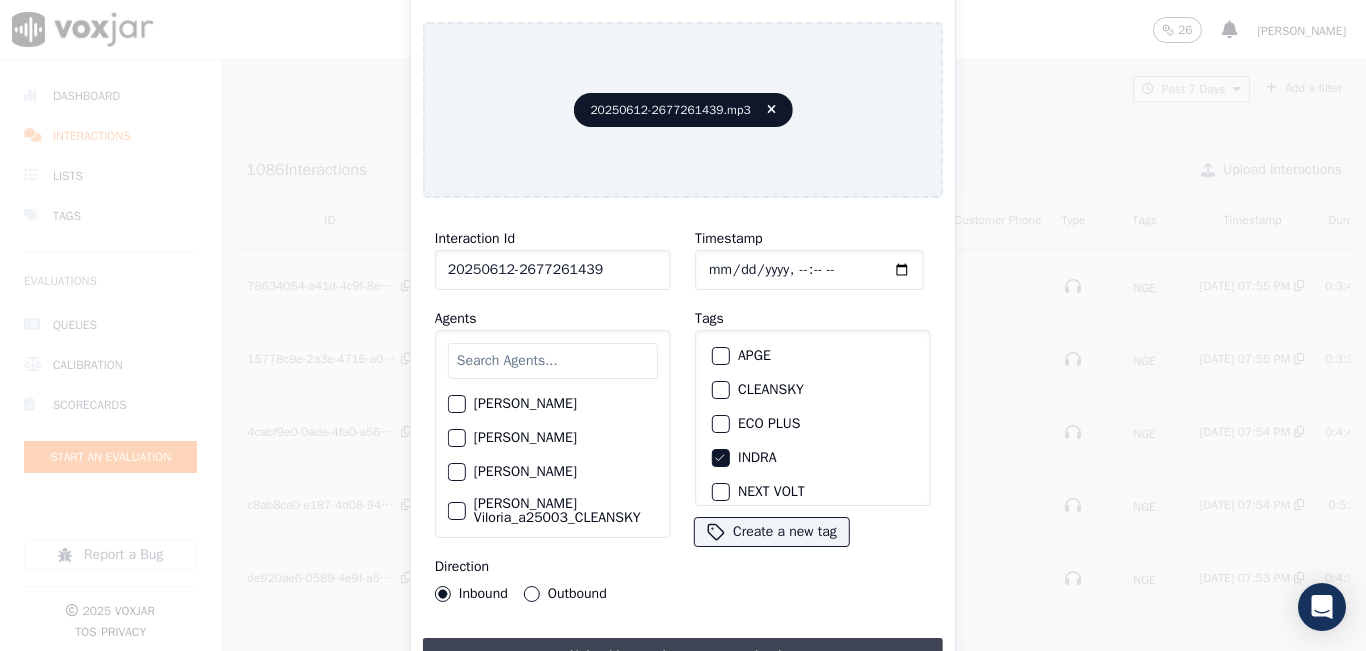 click on "Upload interaction to start evaluation" at bounding box center [683, 656] 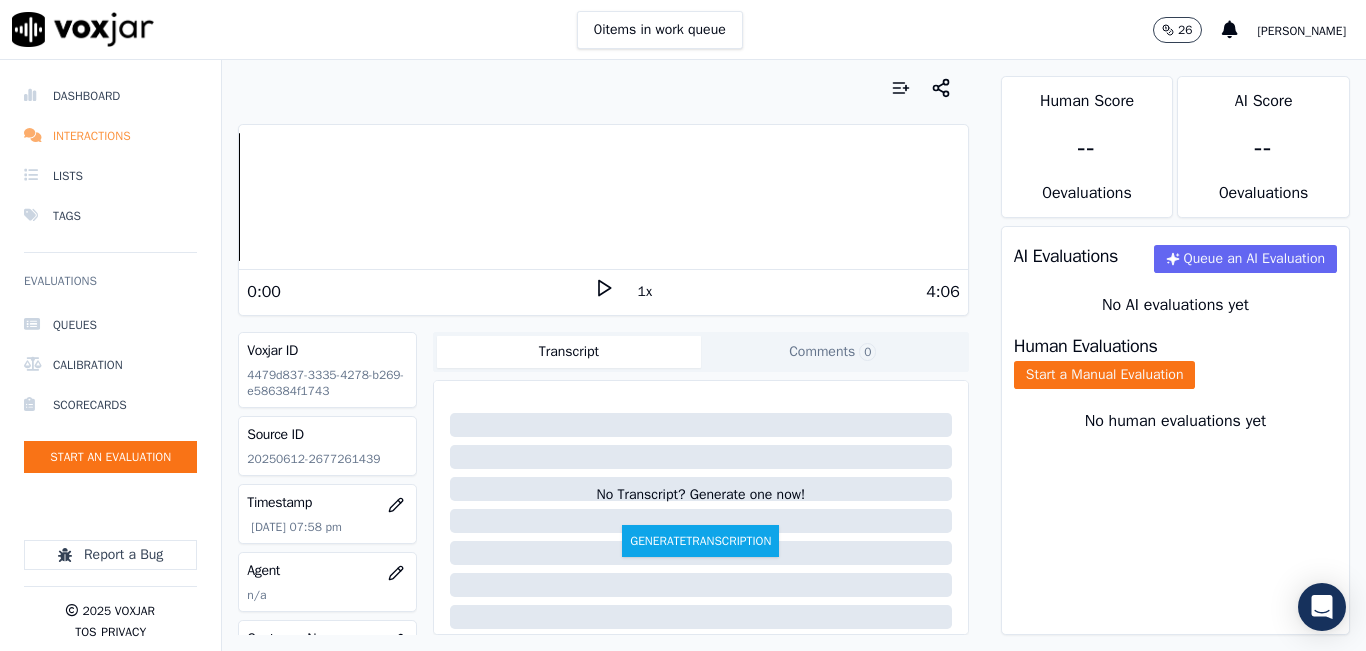 click on "Interactions" at bounding box center (110, 136) 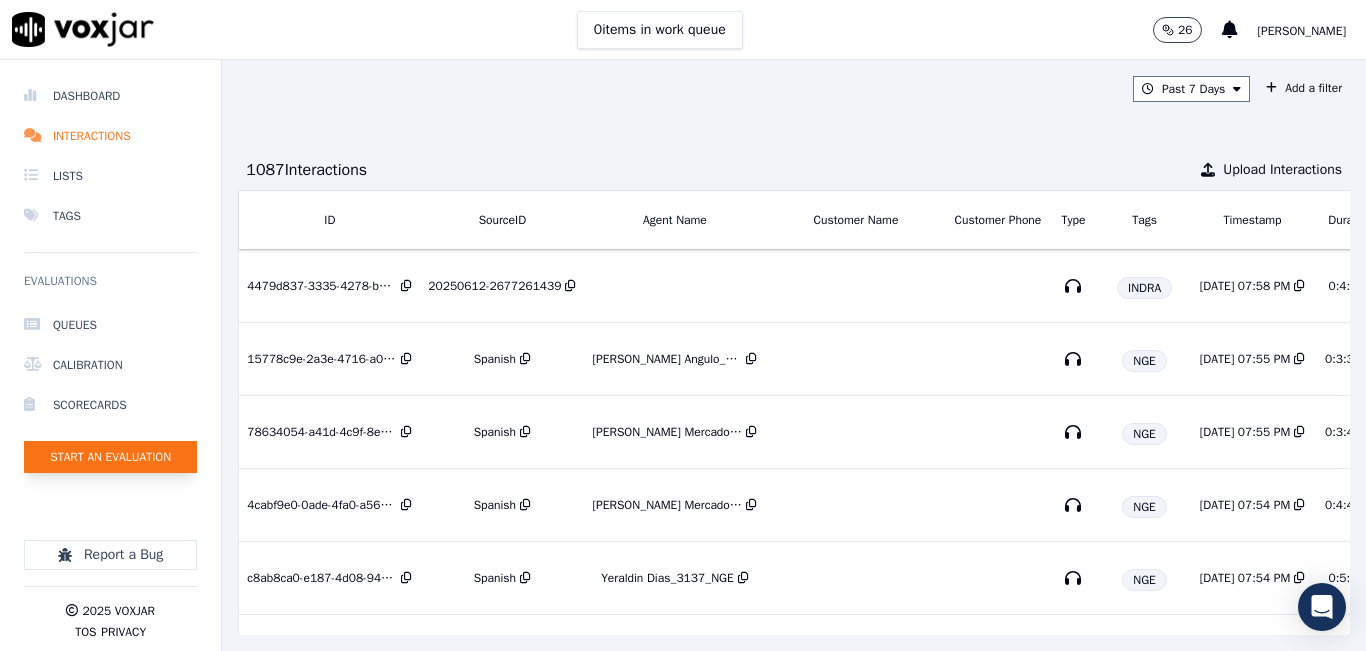 click on "Start an Evaluation" 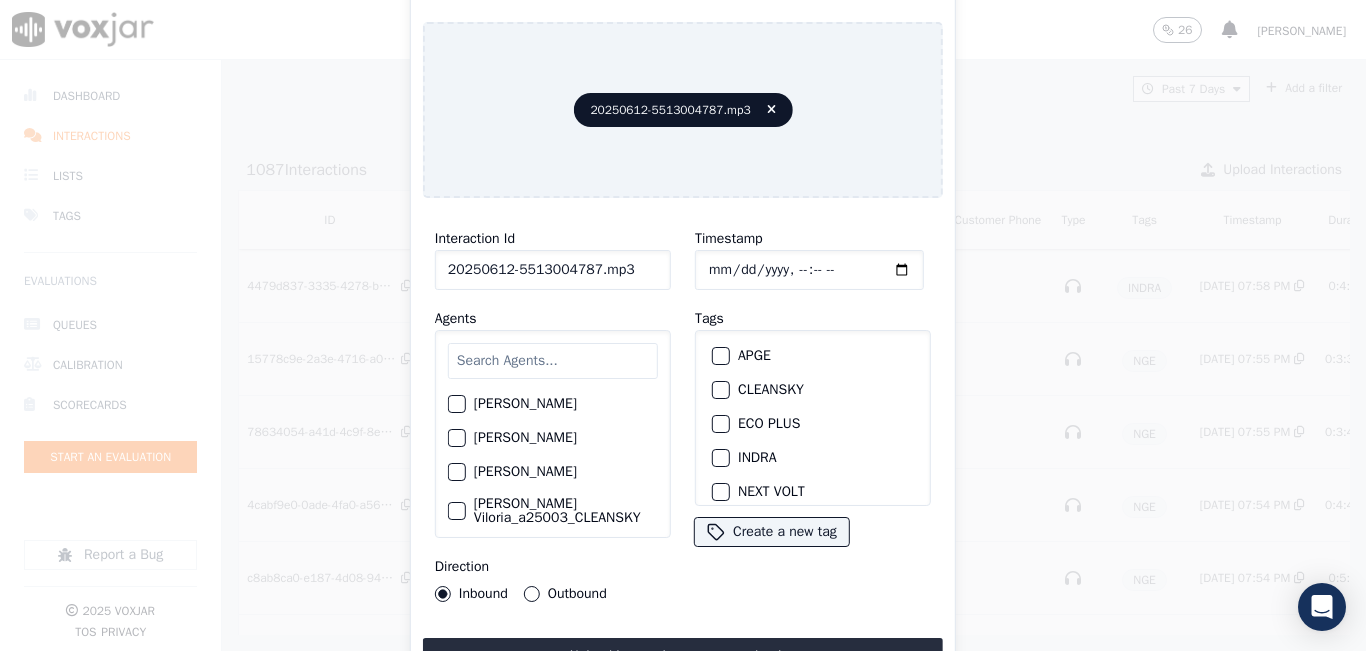 click on "20250612-5513004787.mp3" 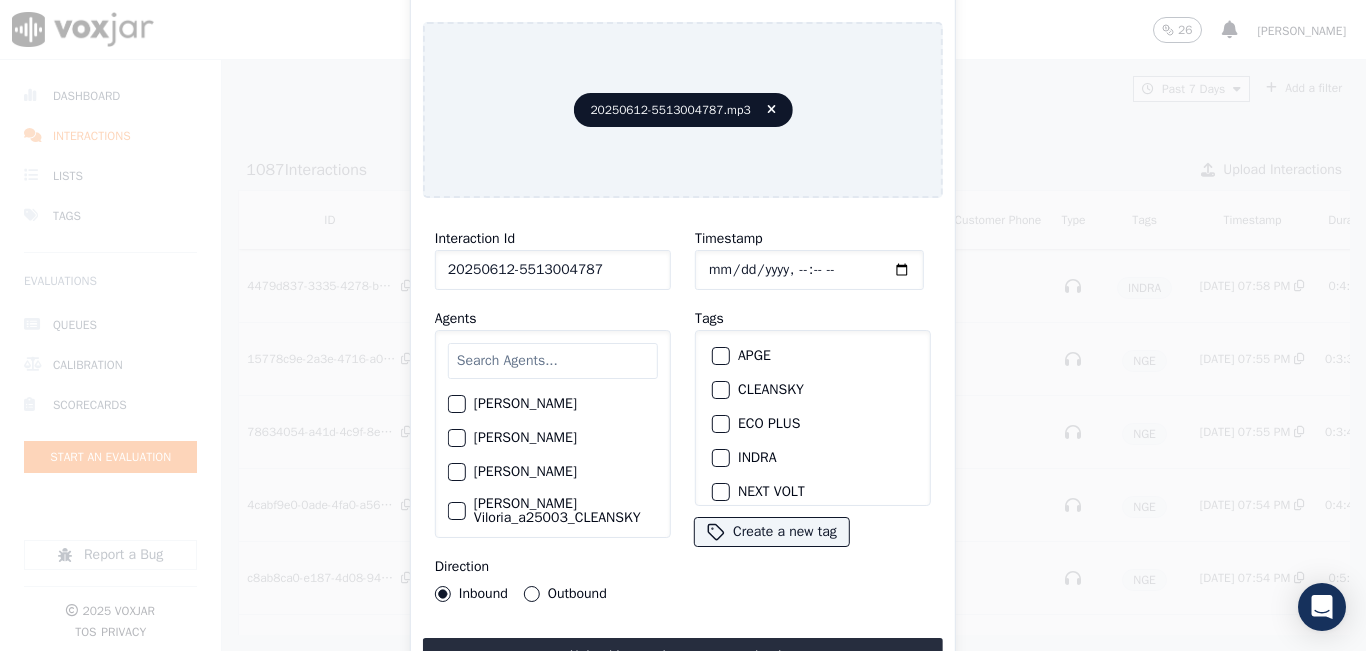 type on "20250612-5513004787" 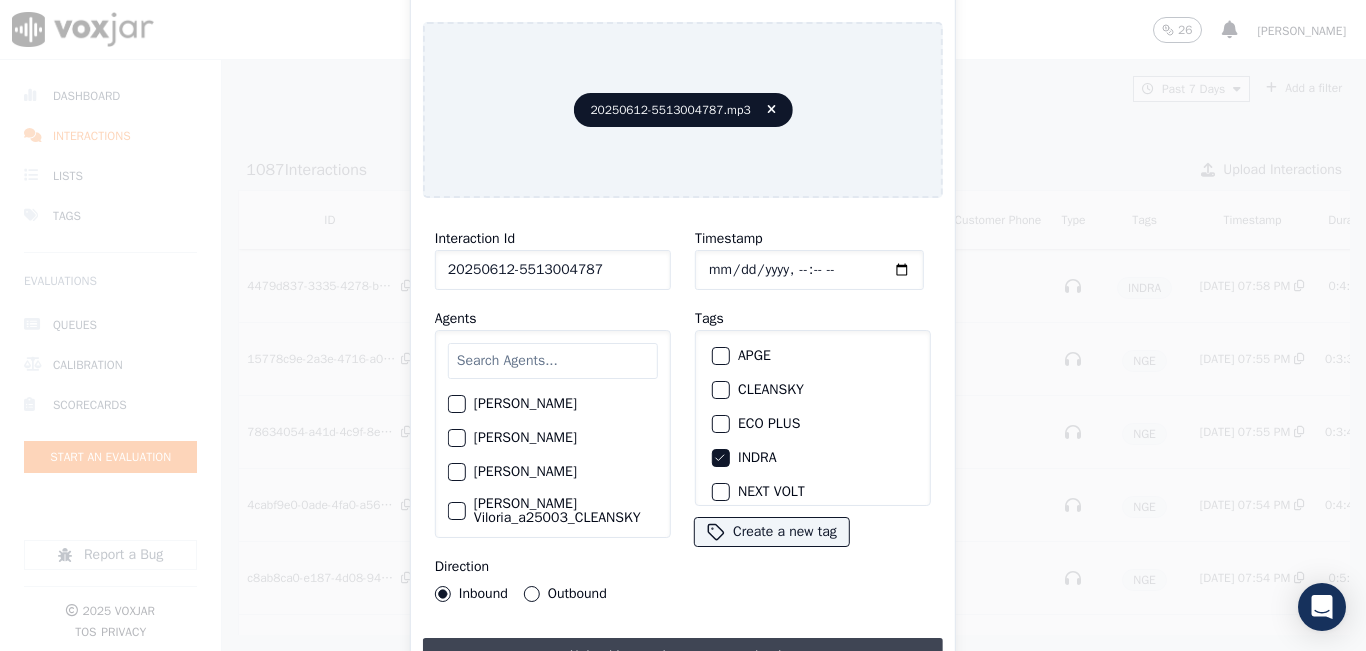 click on "Upload interaction to start evaluation" at bounding box center [683, 656] 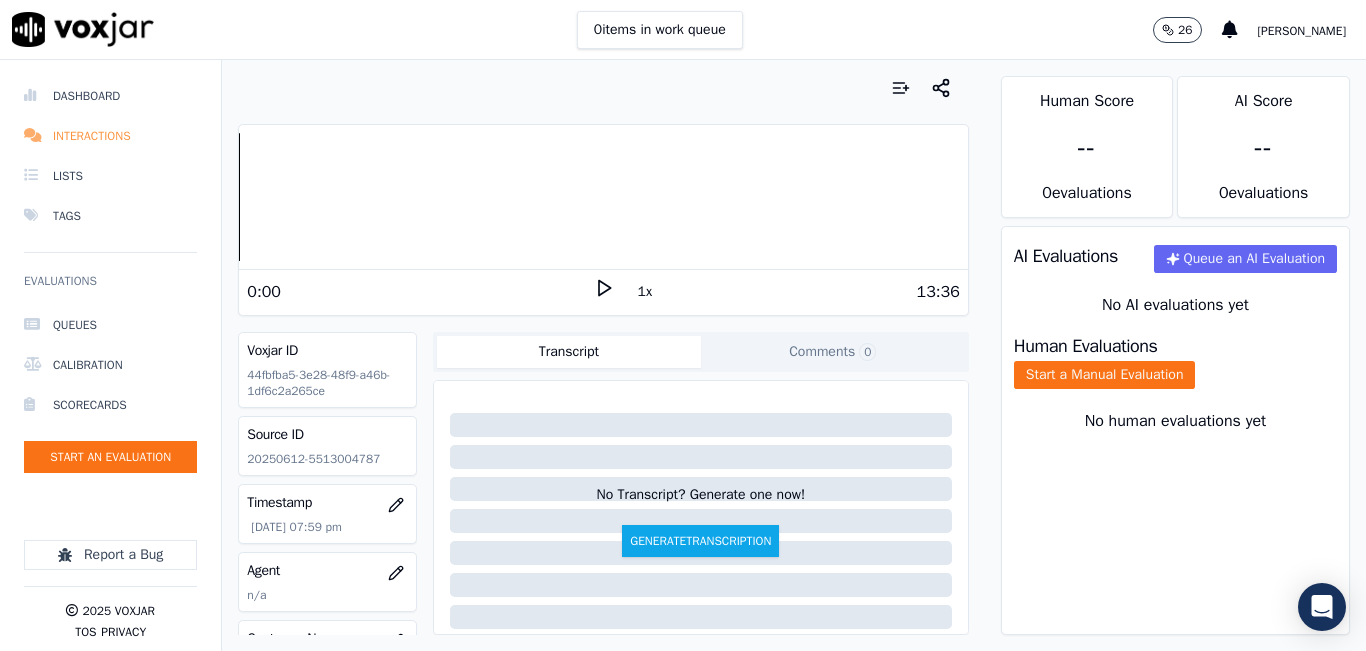 click on "Interactions" at bounding box center (110, 136) 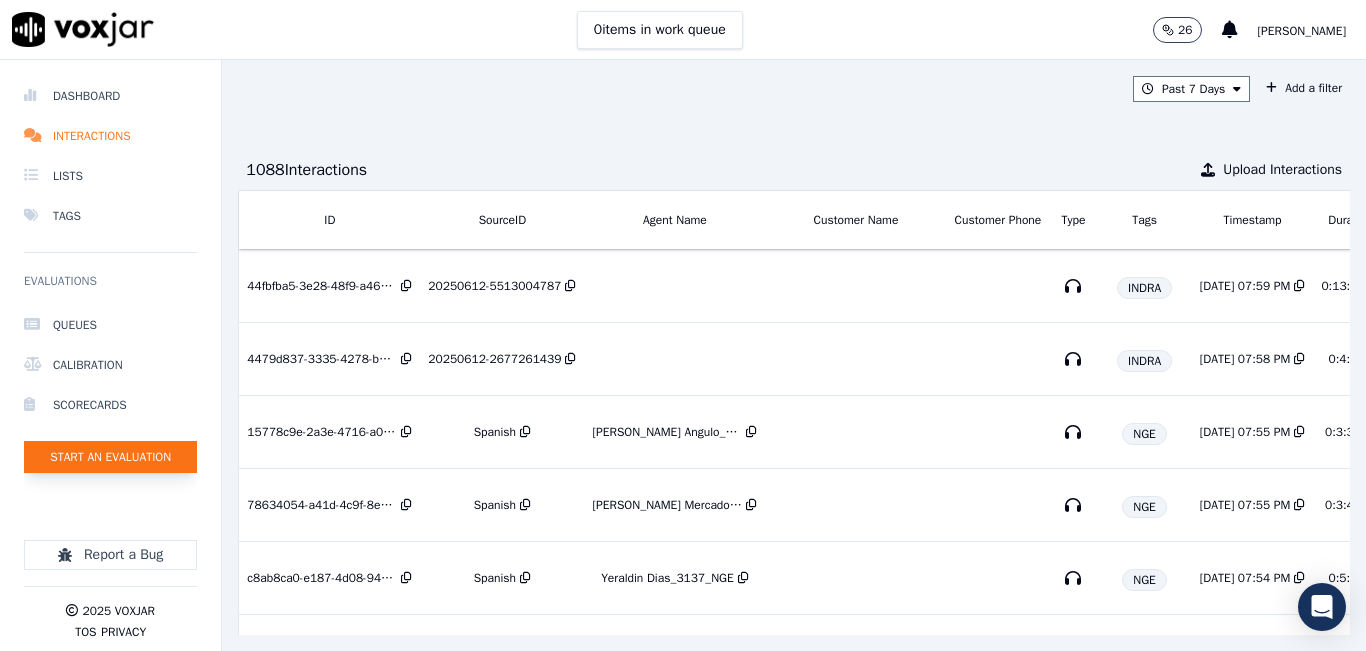 click on "Start an Evaluation" 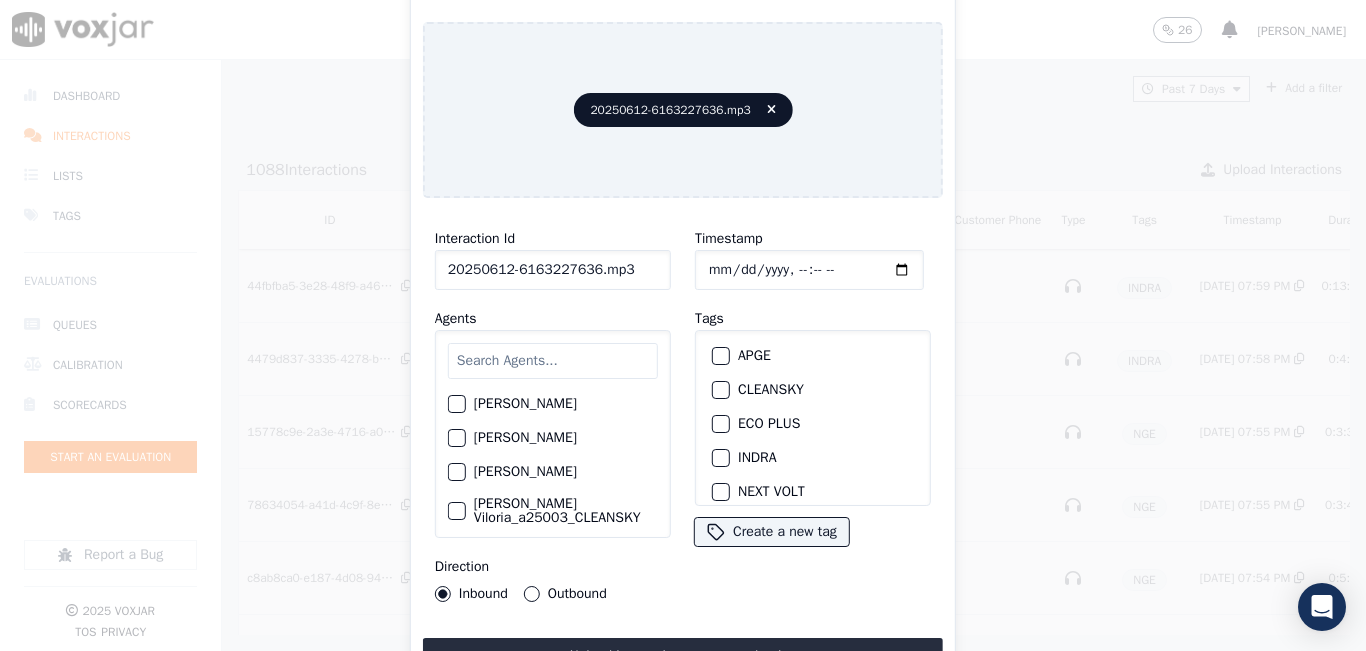 drag, startPoint x: 625, startPoint y: 270, endPoint x: 630, endPoint y: 280, distance: 11.18034 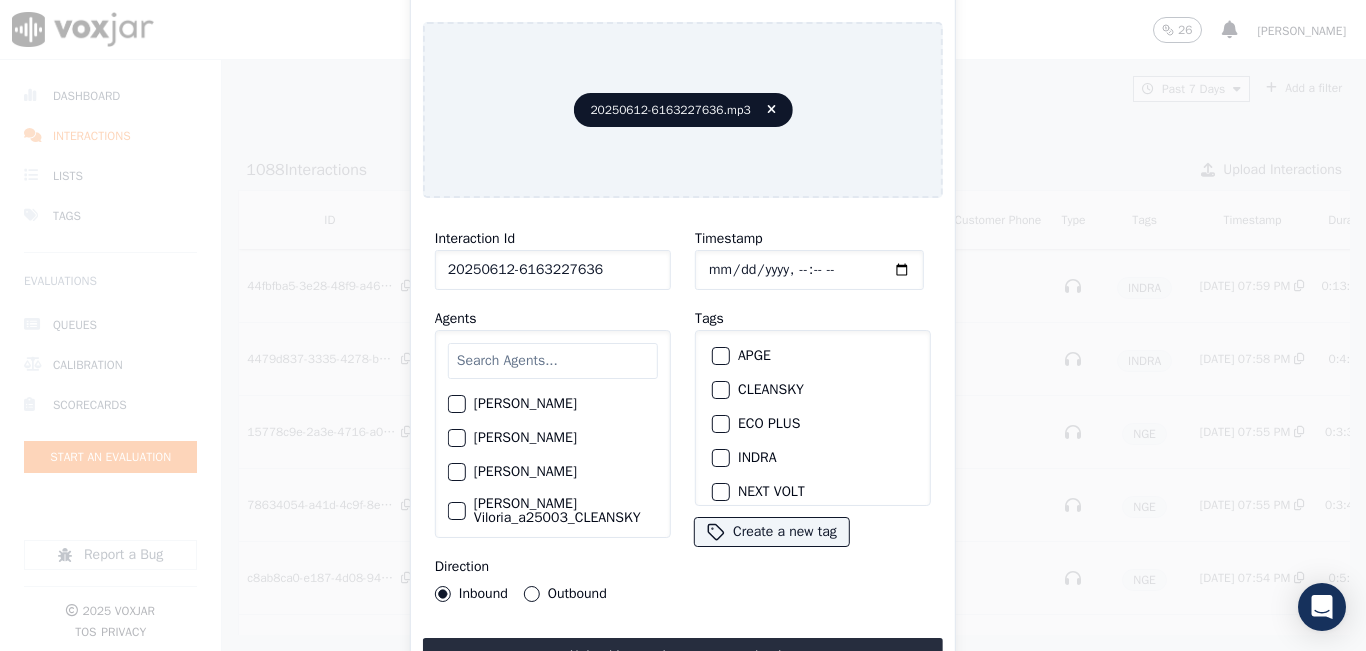 type on "20250612-6163227636" 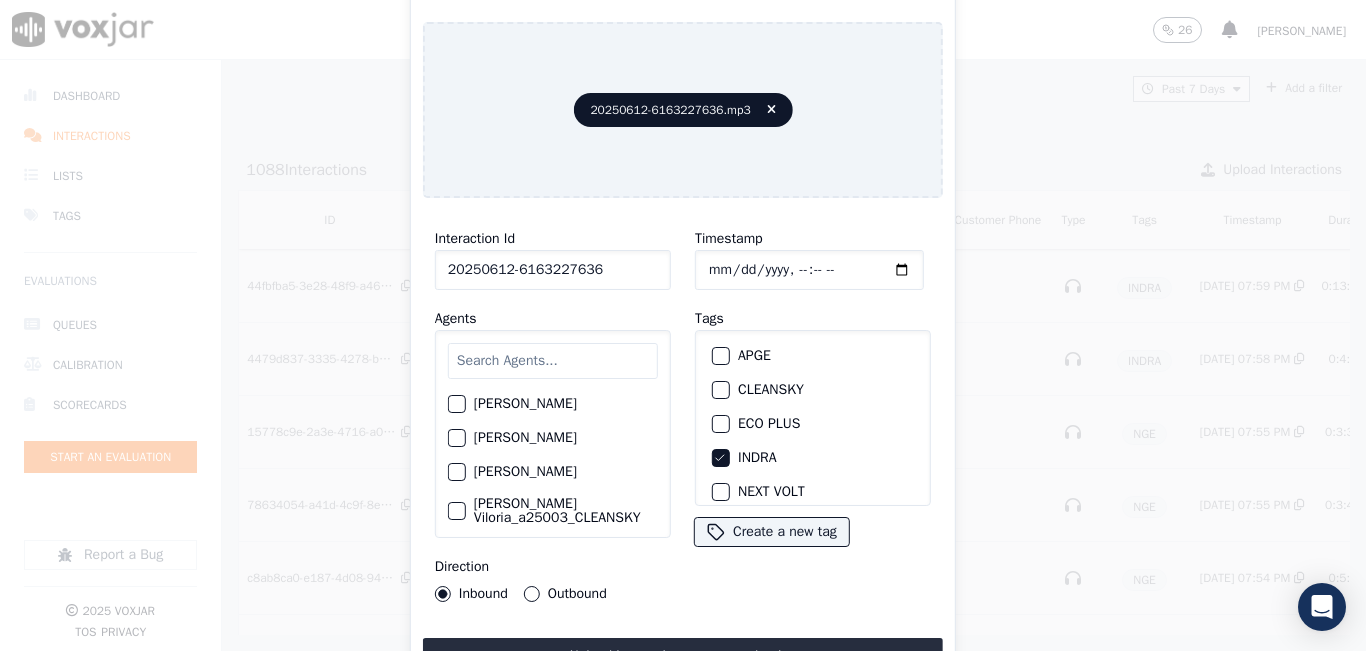 click on "0  items in work queue     26         Sheila De Castro             Dashboard   Interactions   Lists   Tags       Evaluations     Queues   Calibration   Scorecards   Start an Evaluation
Report a Bug       2025   Voxjar   TOS   Privacy     Past 7 Days
Add a filter
1088  Interaction s       Upload Interactions     ID   SourceID   Agent Name   Customer Name   Customer Phone   Type   Tags   Timestamp   Duration   Direction   Source     Export Scores         44fbfba5-3e28-48f9-a46b-1df6c2a265ce     20250612-5513004787             INDRA 7/2/25 07:59 PM     0:13:36     INBOUND         No Evaluation Yet     4479d837-3335-4278-b269-e586384f1743     20250612-2677261439             INDRA 7/2/25 07:58 PM     0:4:6     INBOUND         No Evaluation Yet     15778c9e-2a3e-4716-a0bb-7cd24a24ef16     Spanish     Isabella Angulo_Fuse3002_NGE           NGE 7/2/25 07:55 PM     0:3:39     INBOUND         No Evaluation Yet         Spanish               NGE" at bounding box center [683, 325] 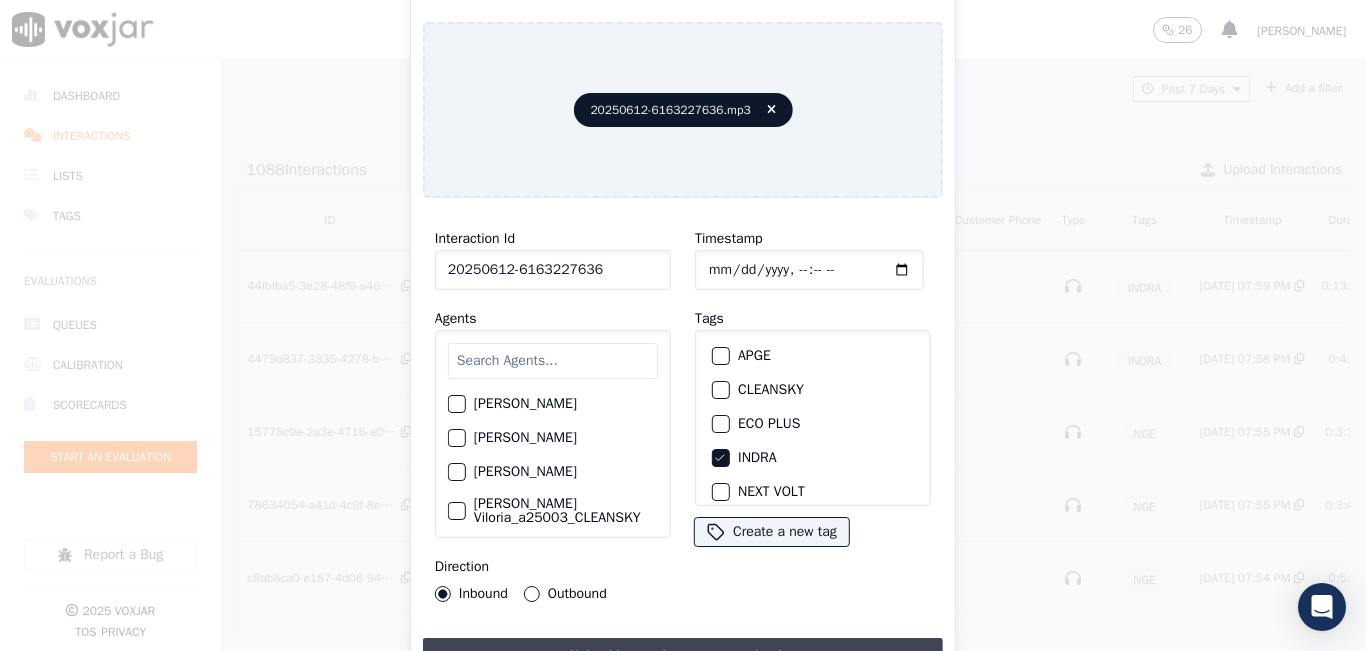 click on "Upload interaction to start evaluation" at bounding box center [683, 656] 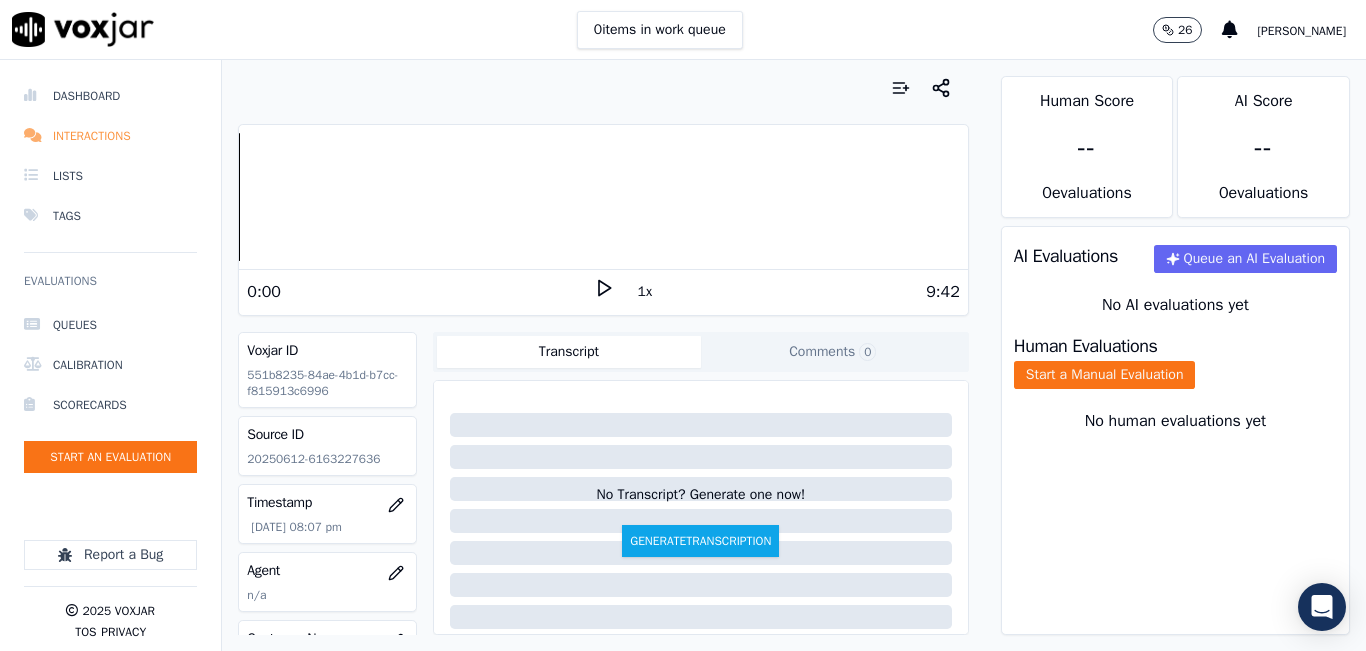 click on "Interactions" at bounding box center [110, 136] 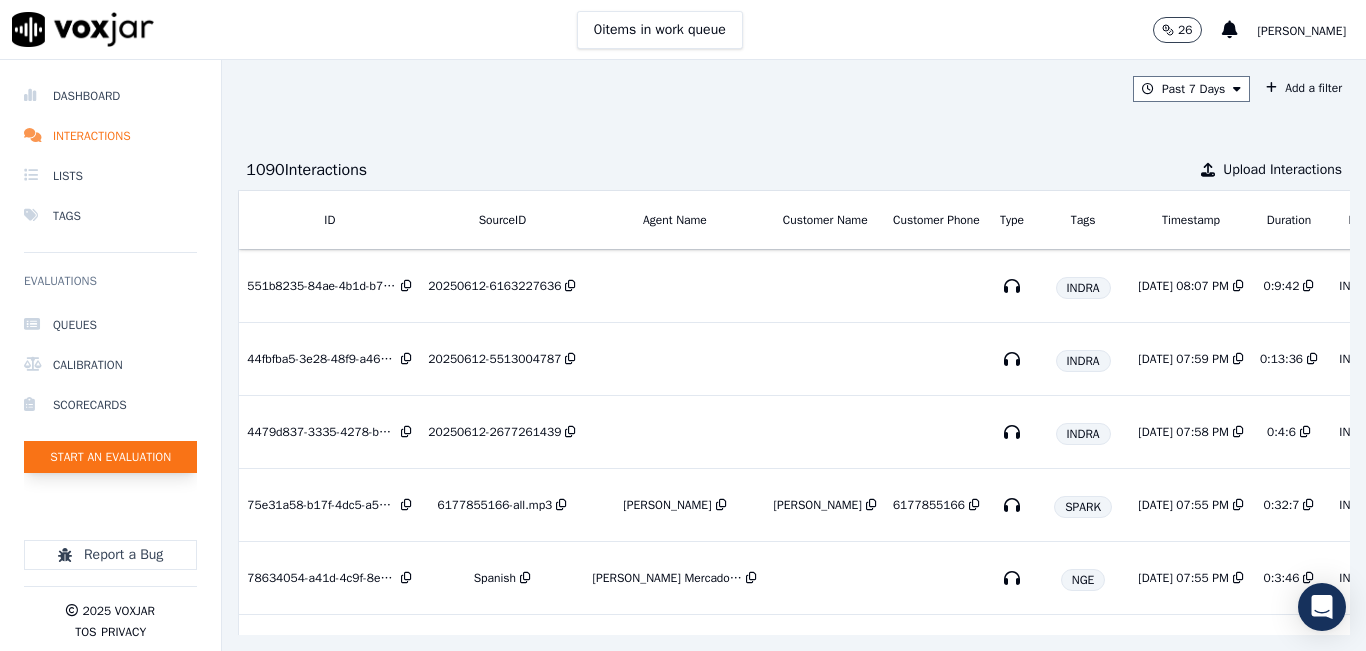 click on "Start an Evaluation" 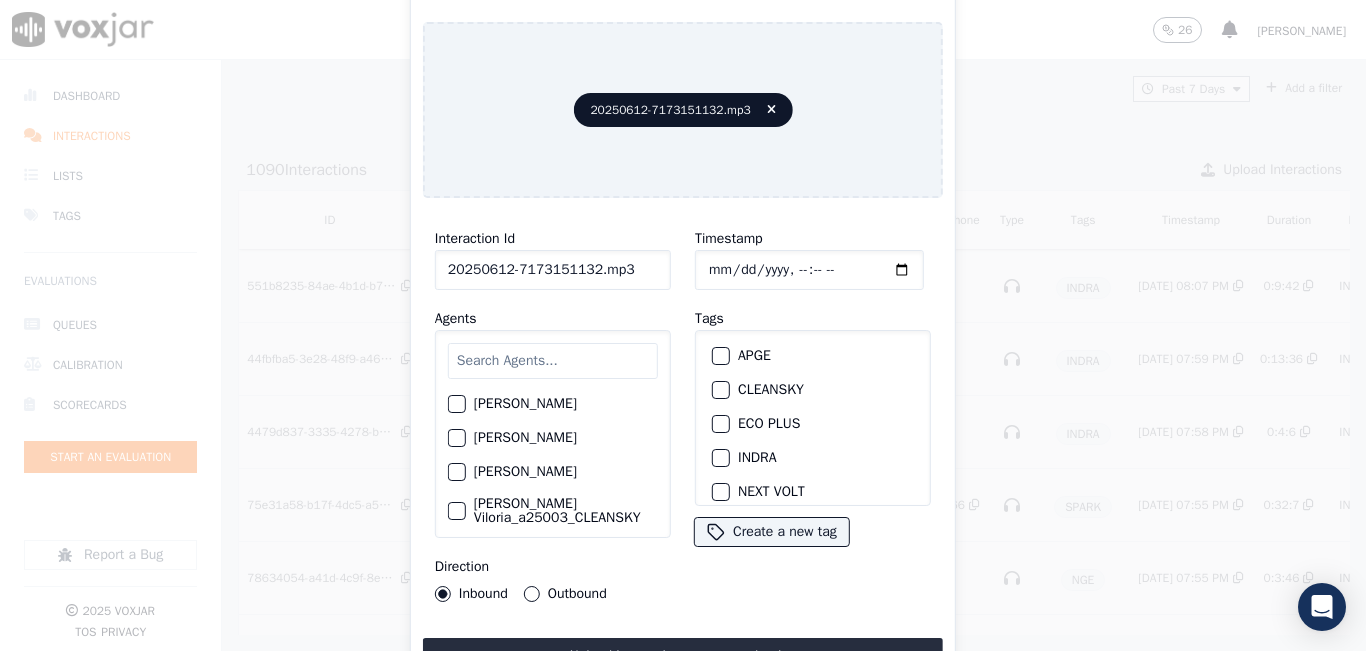 click on "20250612-7173151132.mp3" 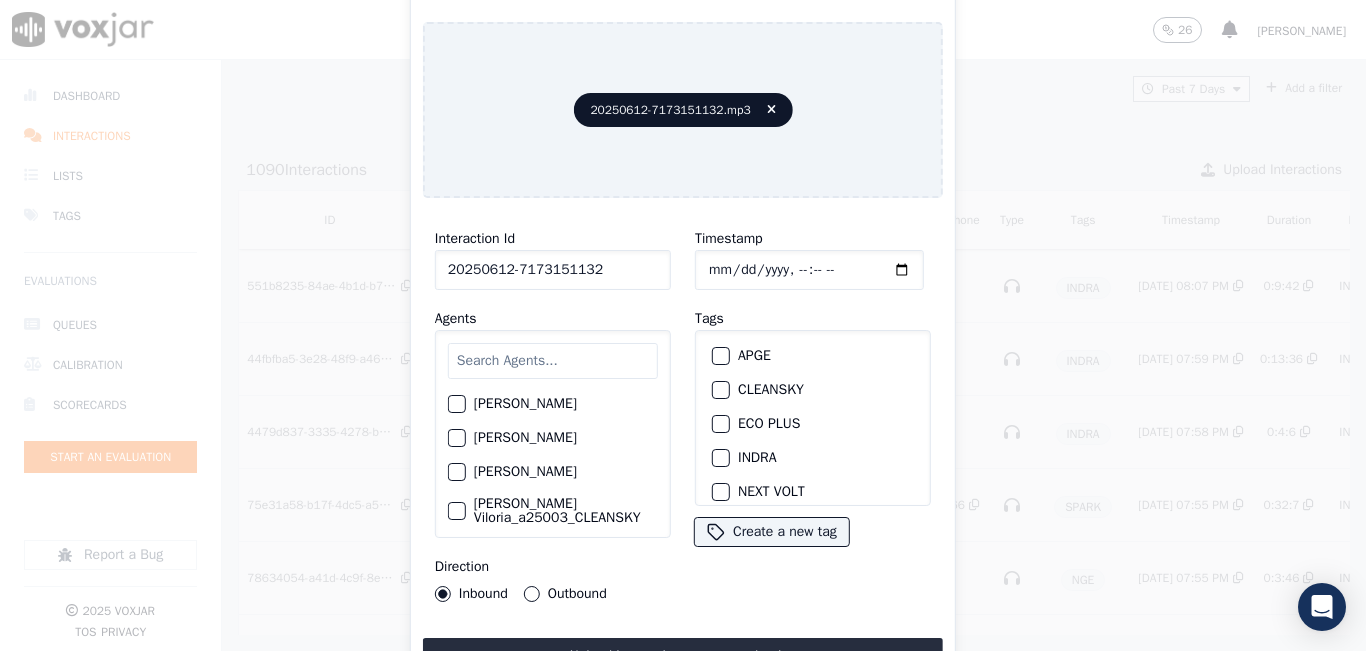 type on "20250612-7173151132" 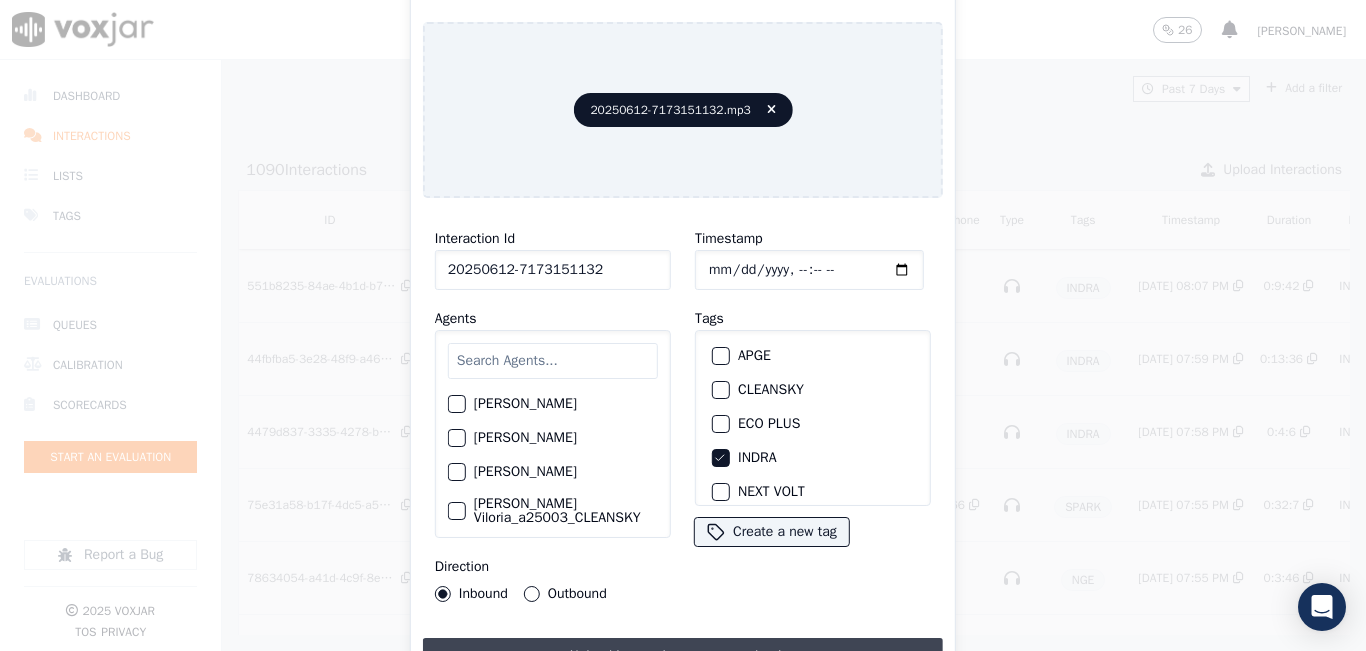 click on "Upload interaction to start evaluation" at bounding box center (683, 656) 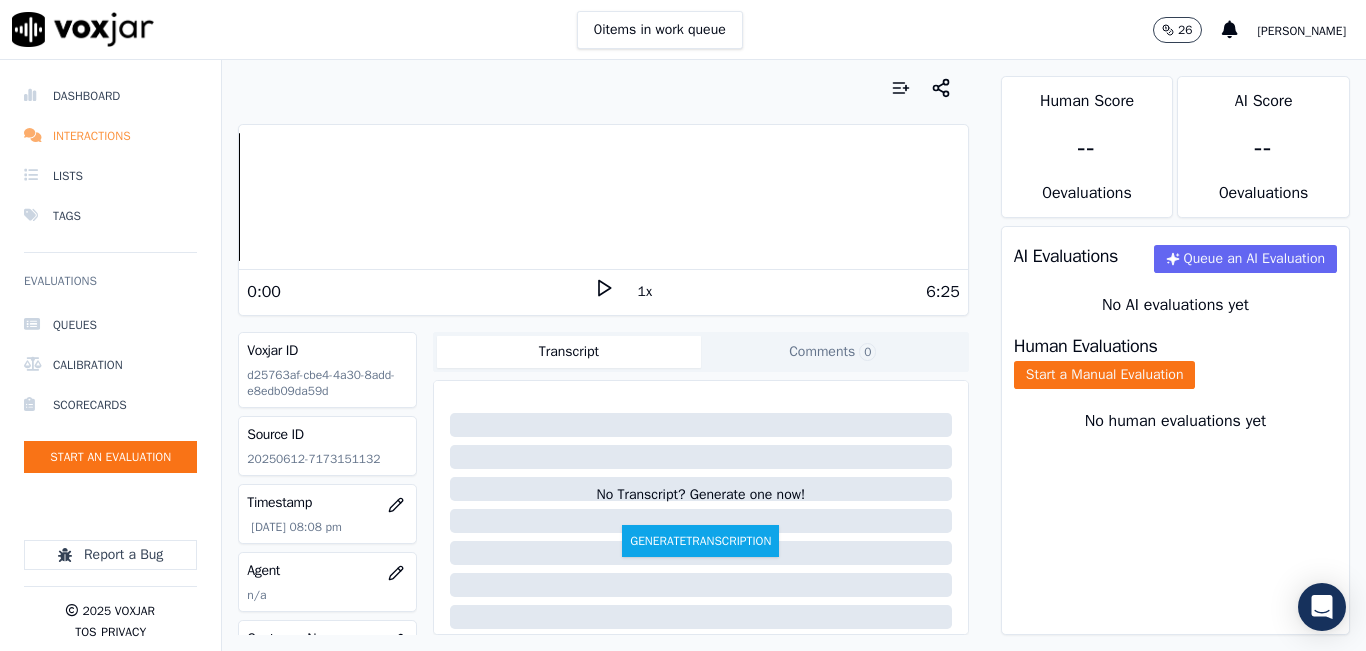 click on "Interactions" at bounding box center (110, 136) 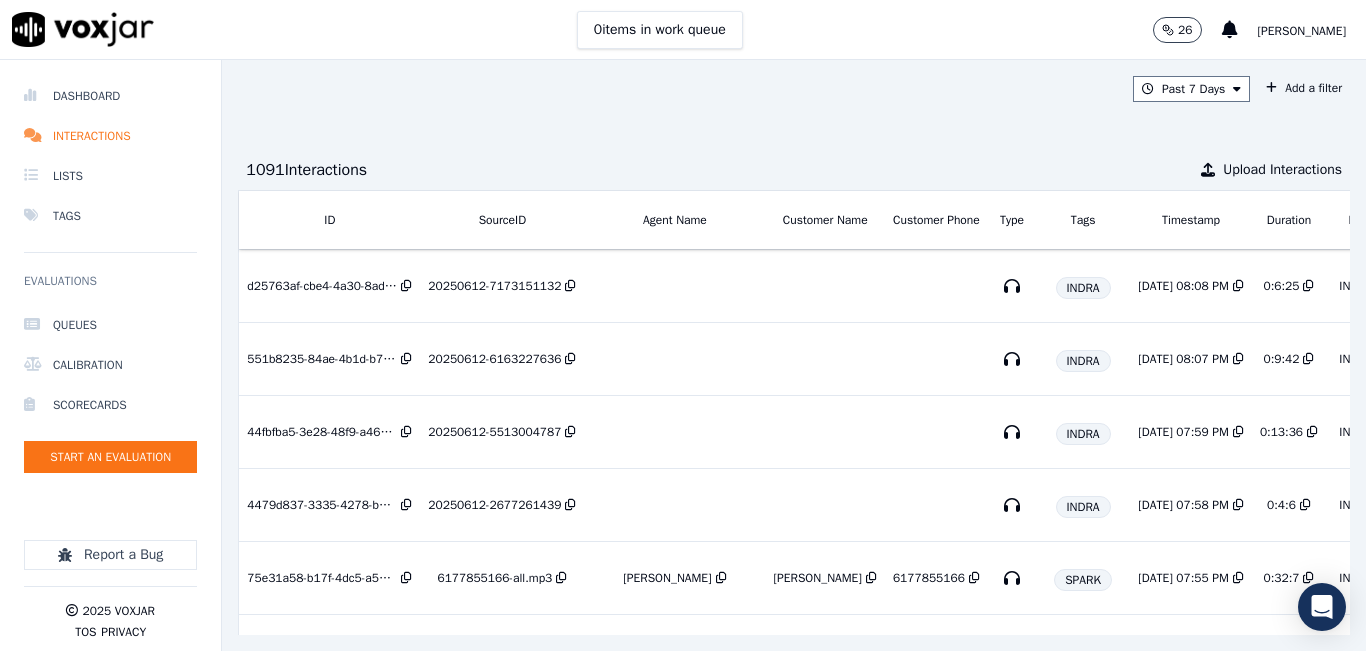 click on "Queues   Calibration   Scorecards   Start an Evaluation" 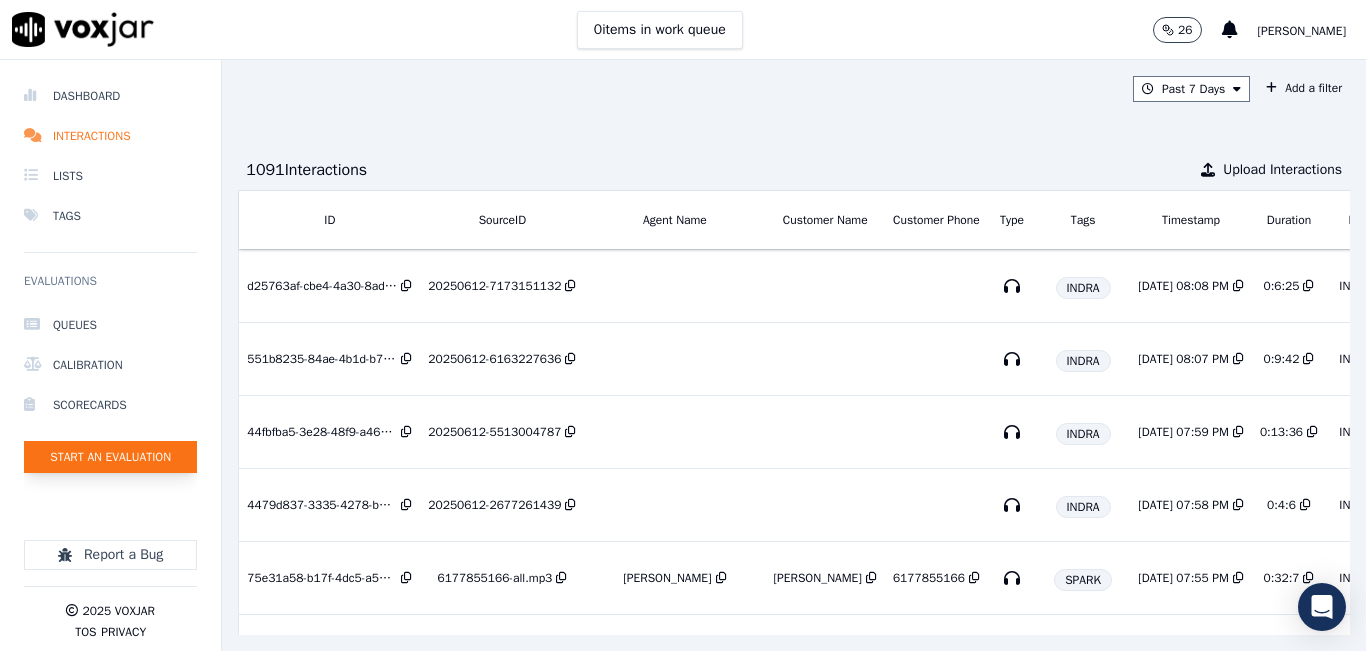 click on "Start an Evaluation" 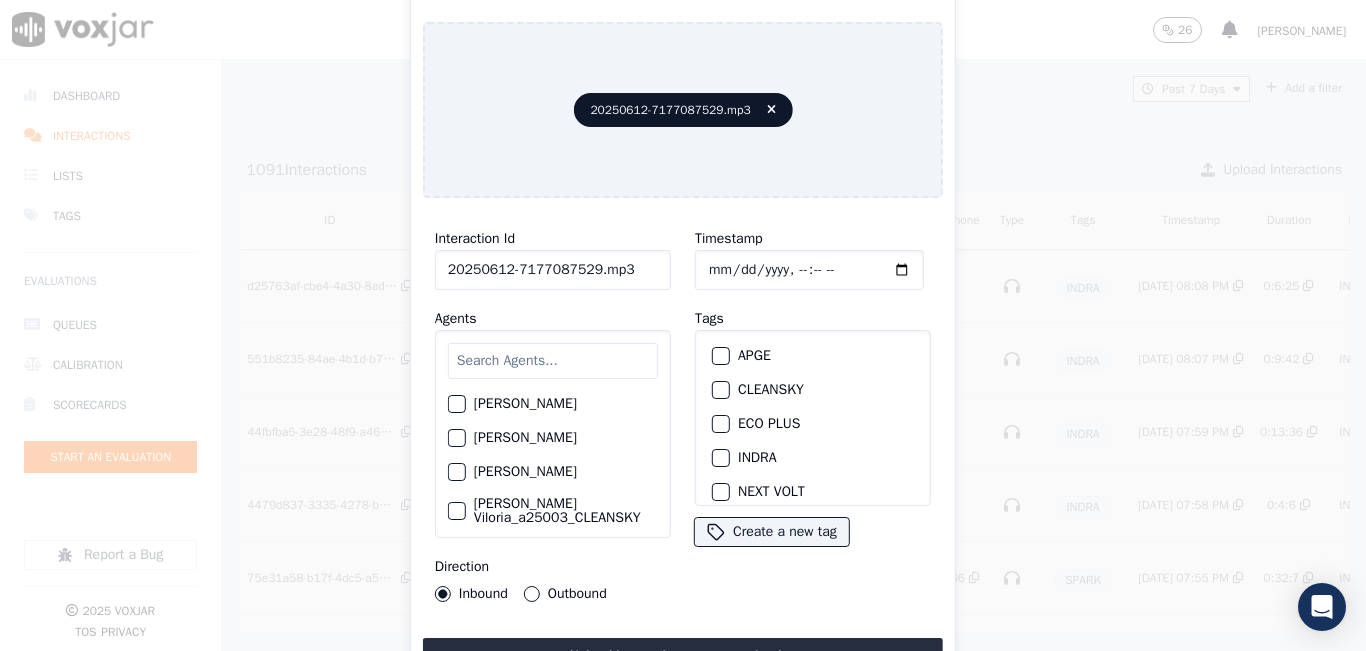 click on "20250612-7177087529.mp3" 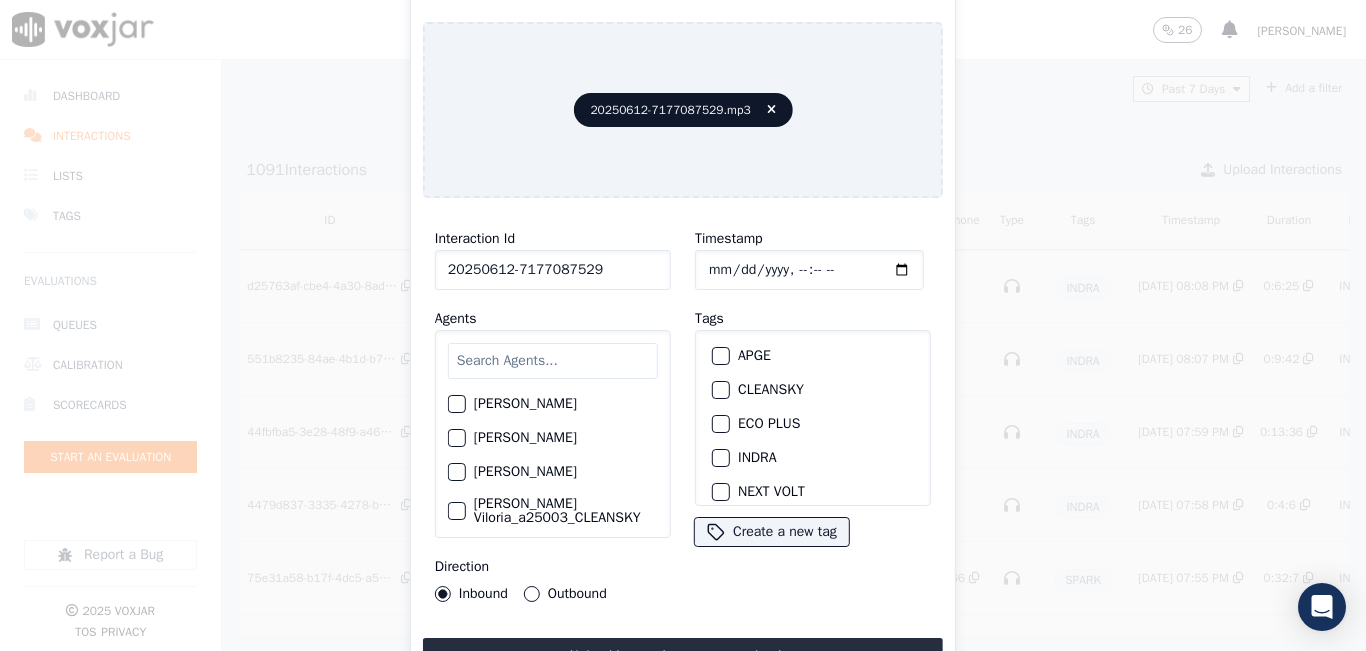 type on "20250612-7177087529" 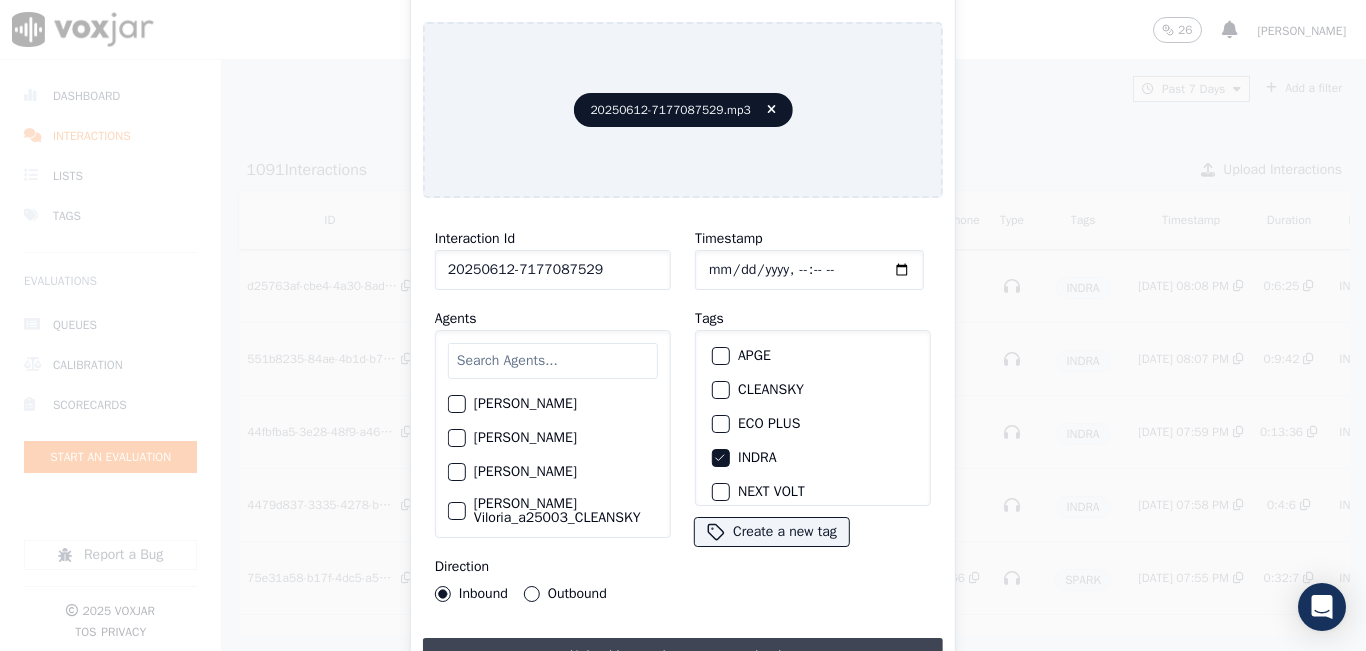 click on "Upload interaction to start evaluation" at bounding box center (683, 656) 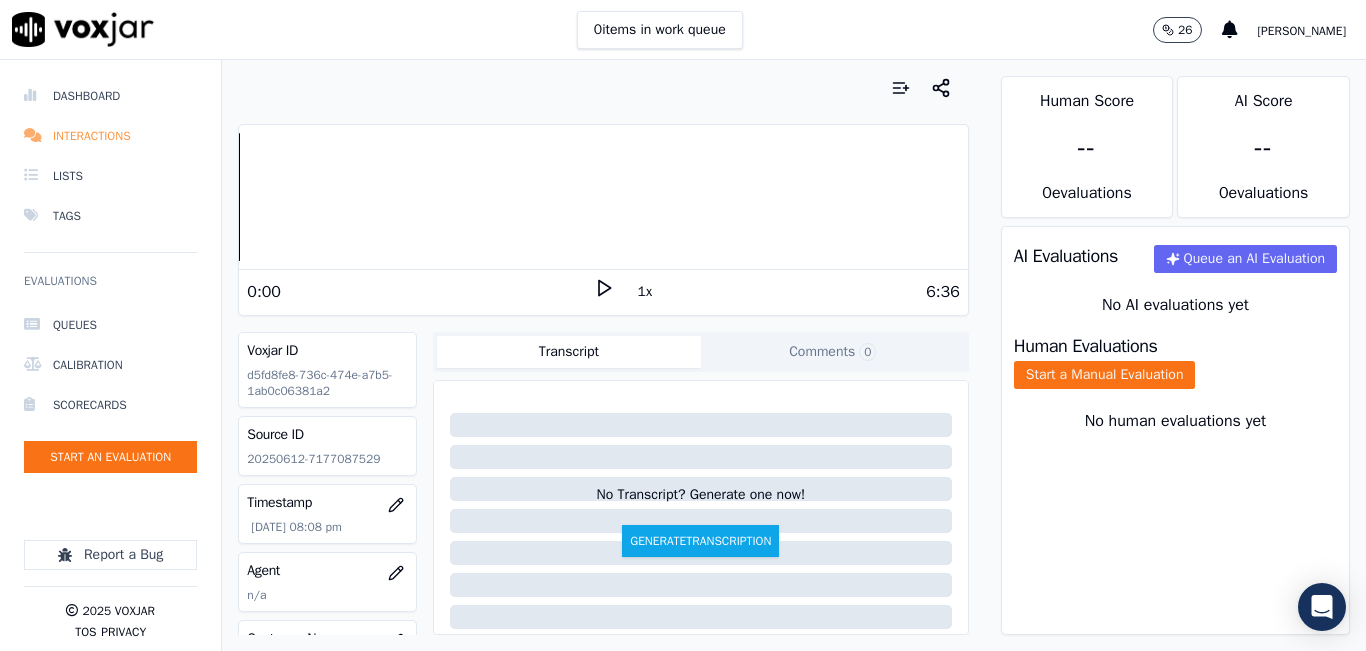 click on "Interactions" at bounding box center [110, 136] 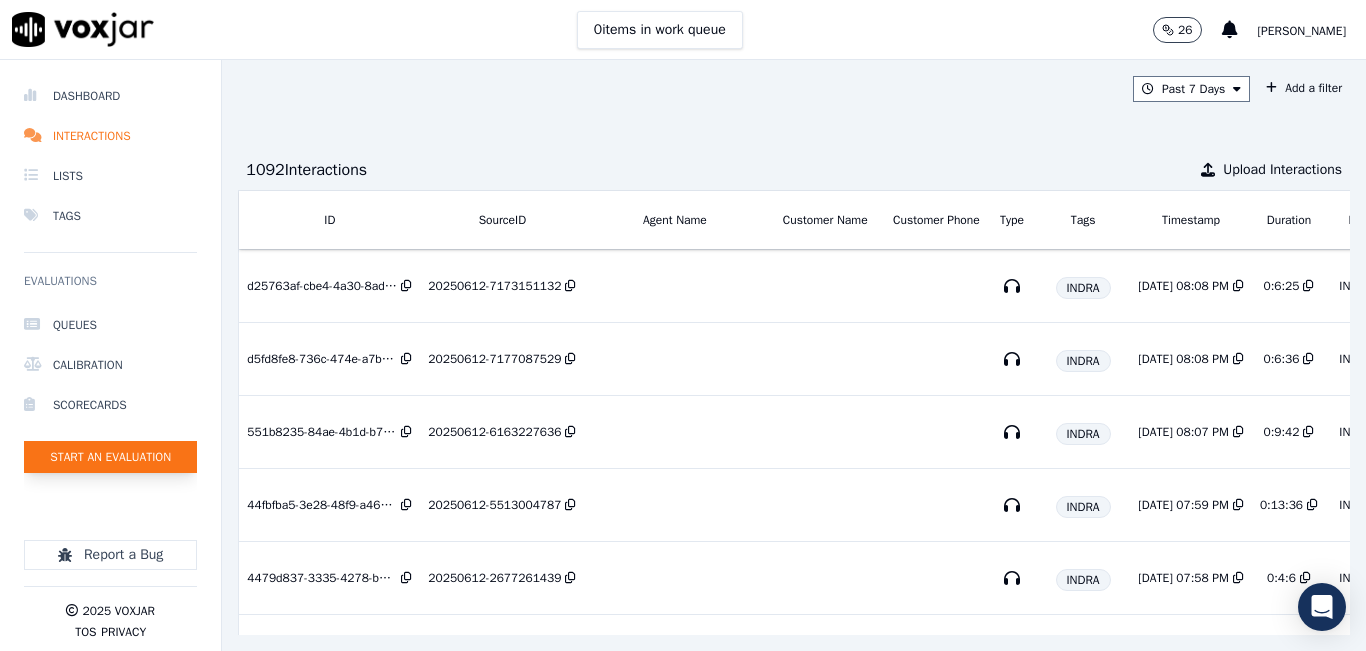 click on "Start an Evaluation" 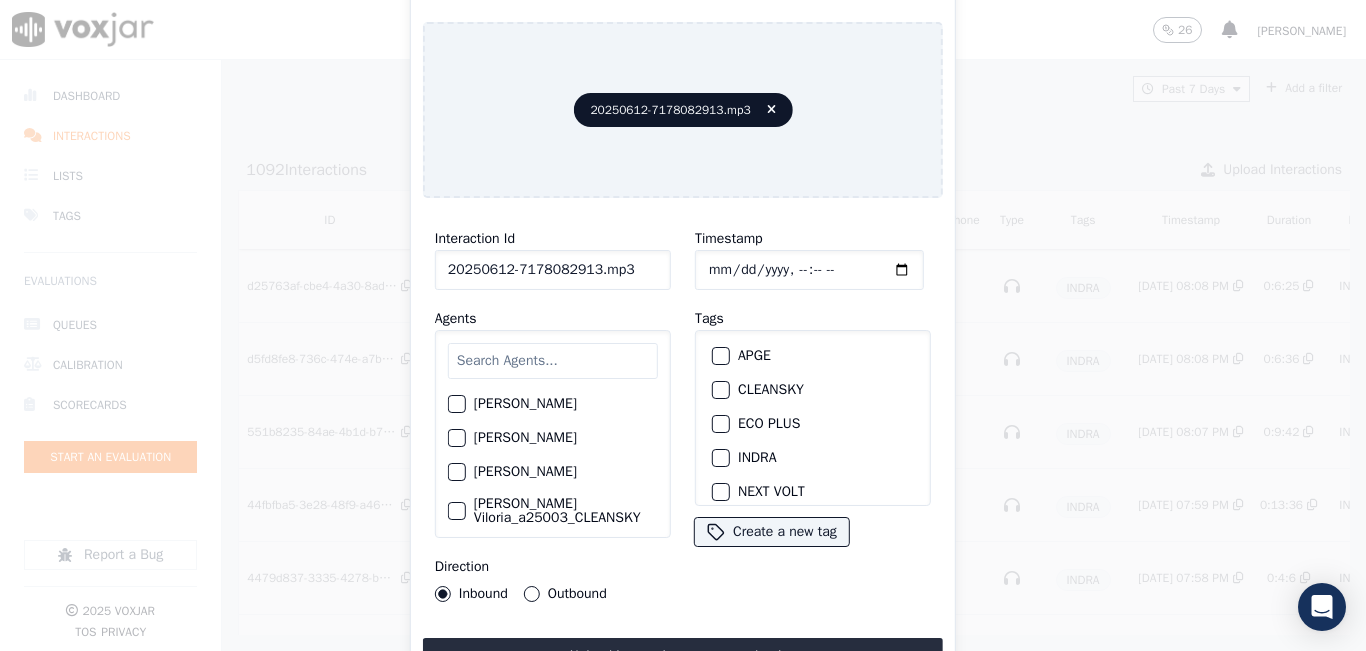 click on "20250612-7178082913.mp3" 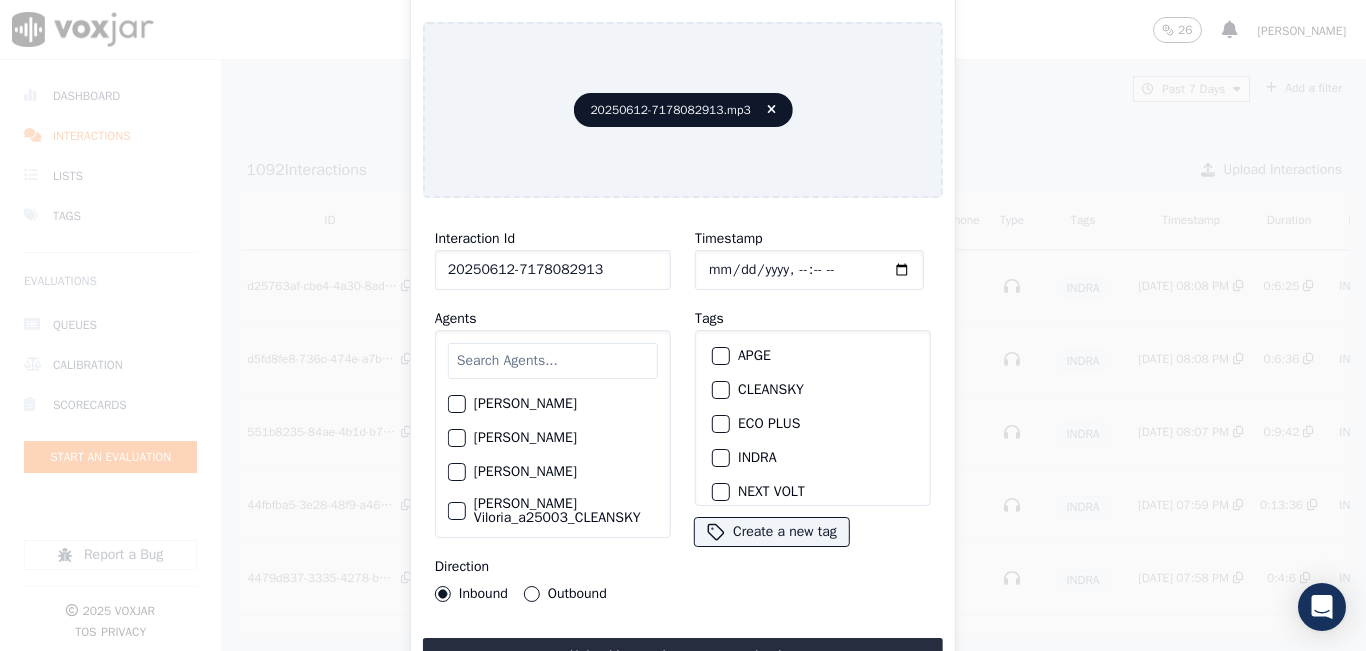 type on "20250612-7178082913" 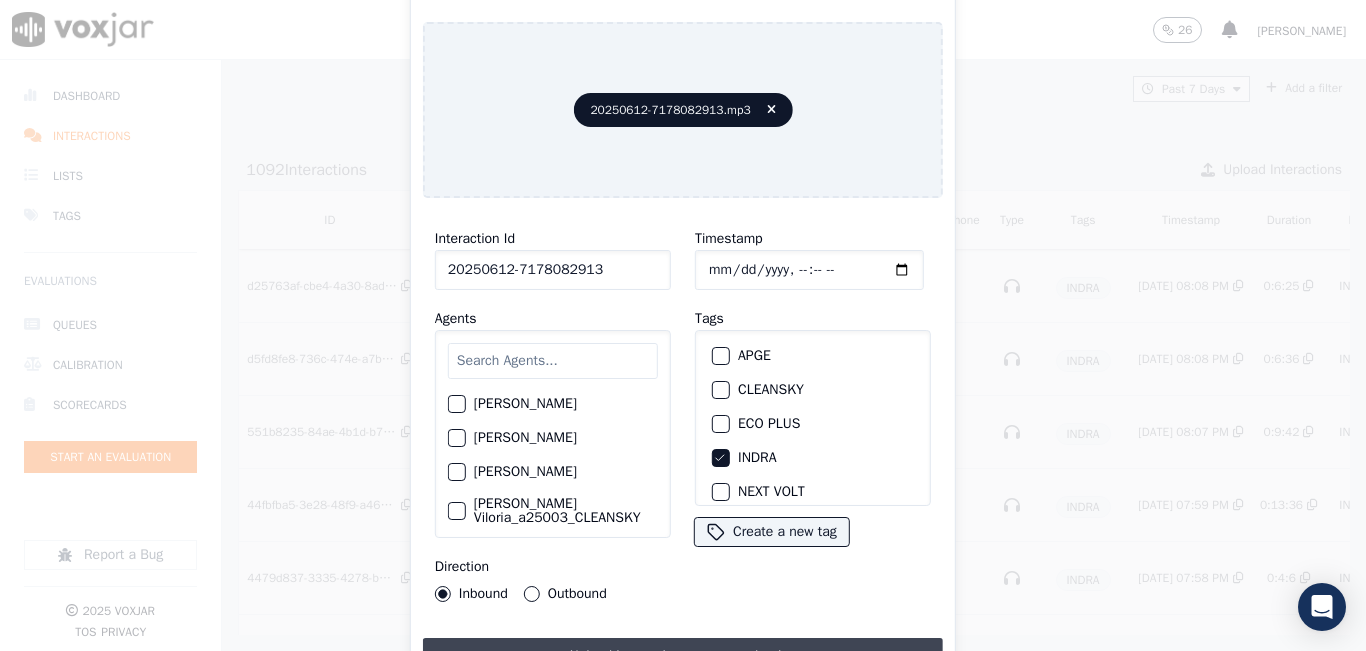 click on "Upload interaction to start evaluation" at bounding box center (683, 656) 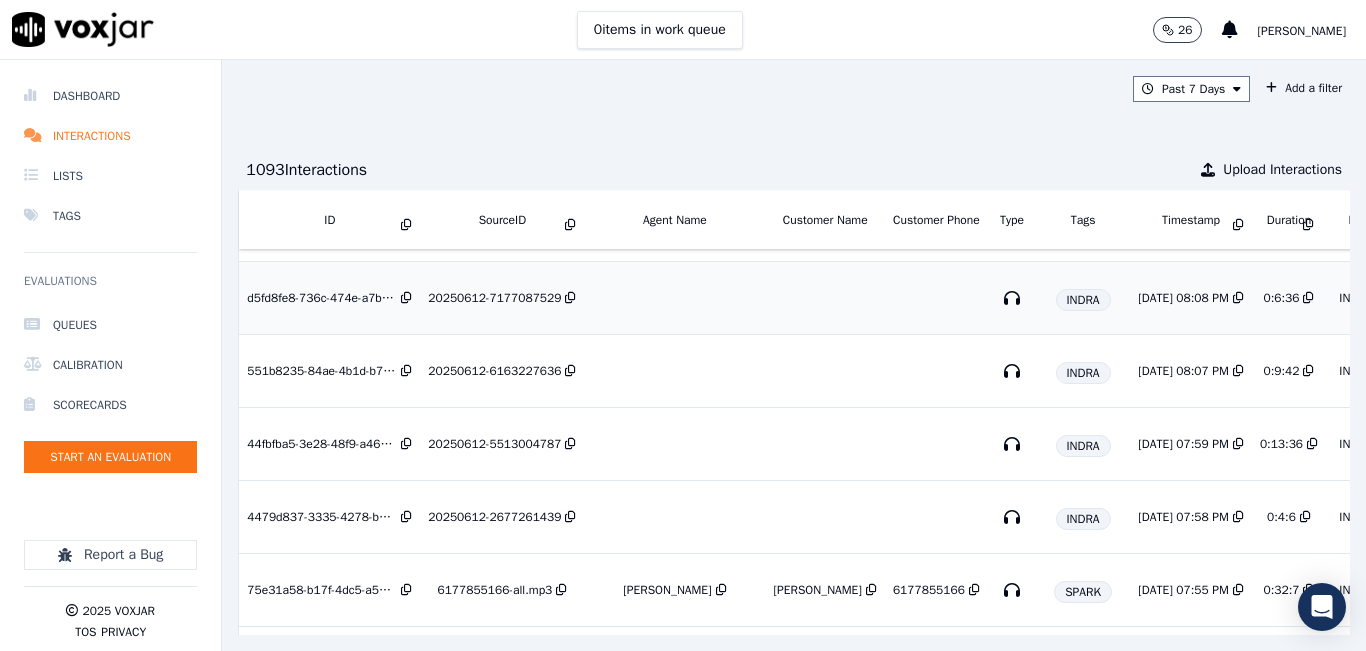scroll, scrollTop: 0, scrollLeft: 0, axis: both 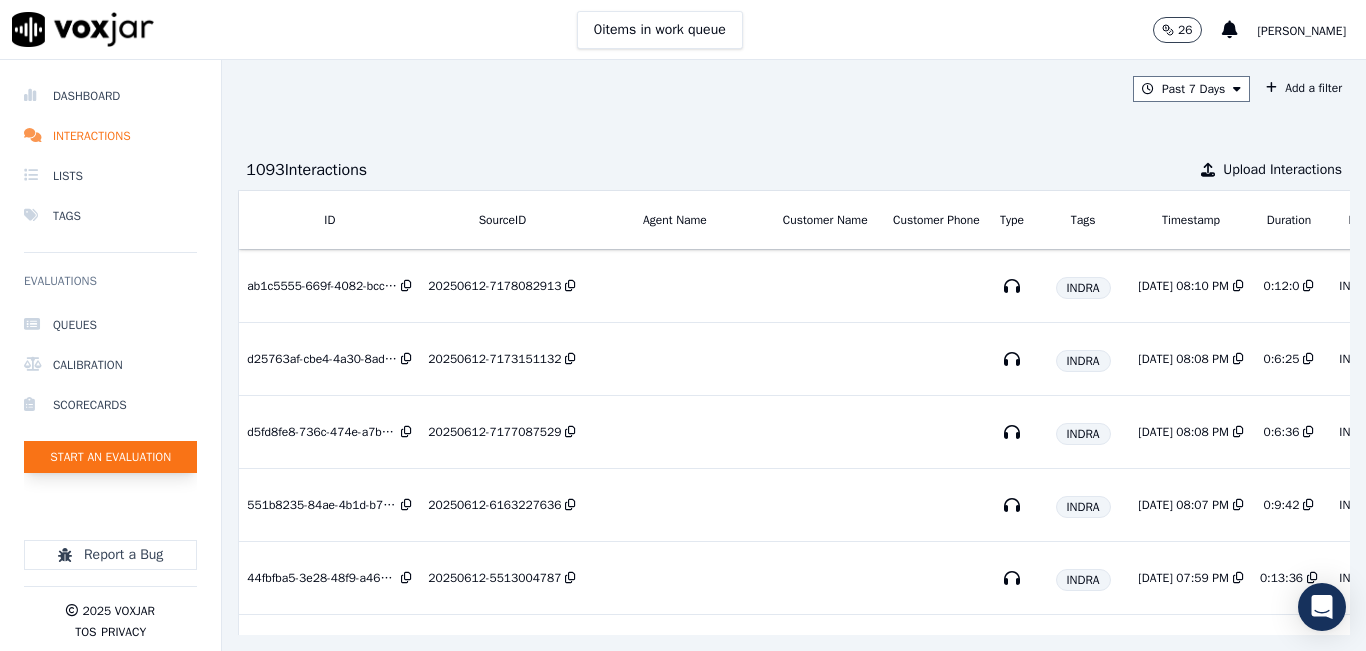 click on "Start an Evaluation" 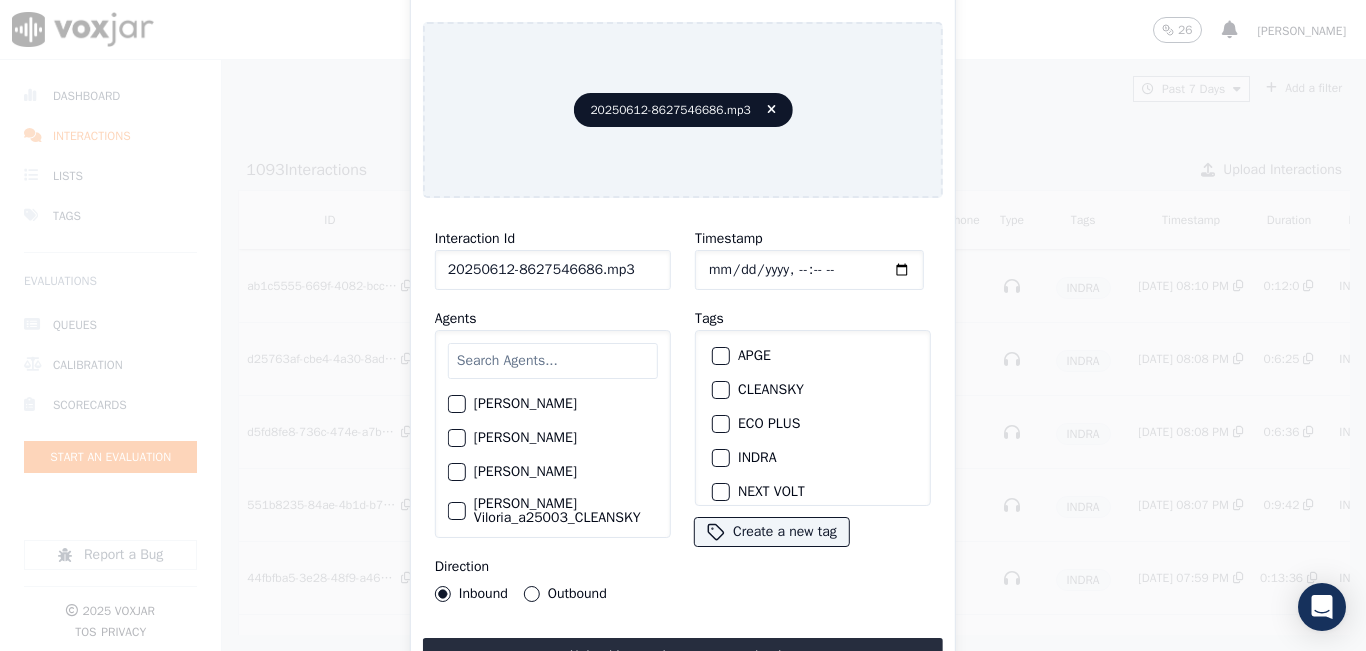click on "20250612-8627546686.mp3" 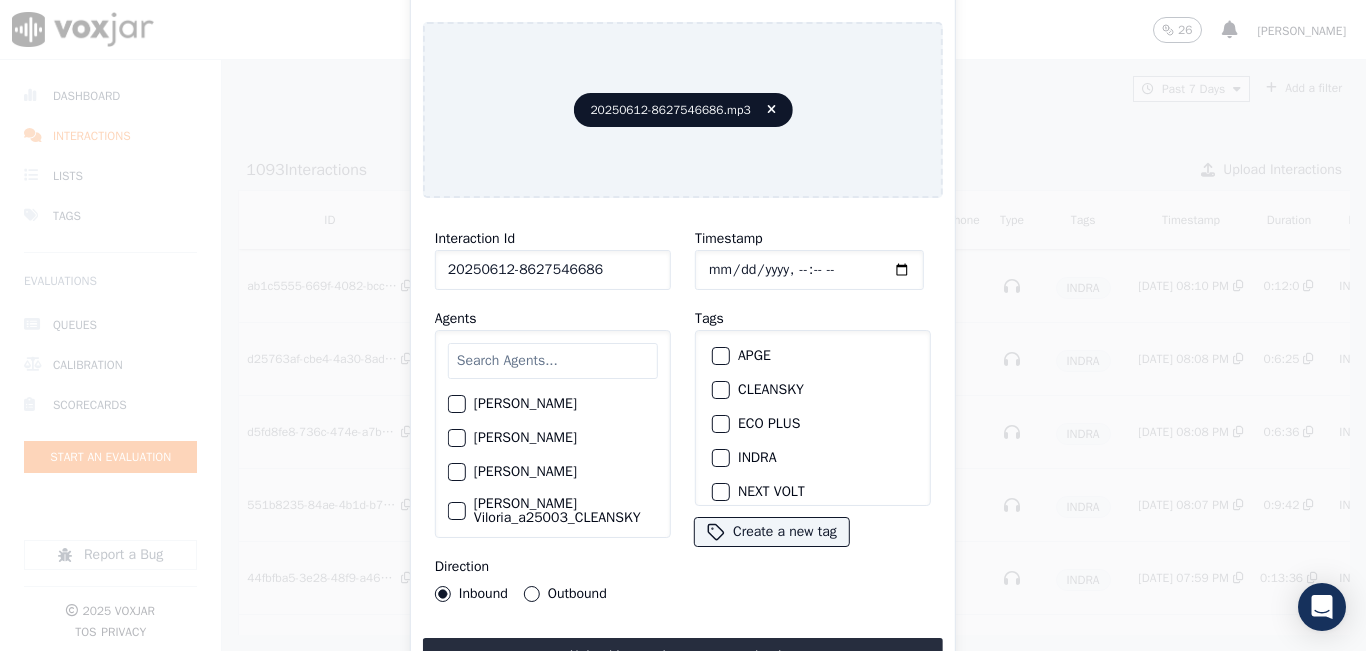 type on "20250612-8627546686" 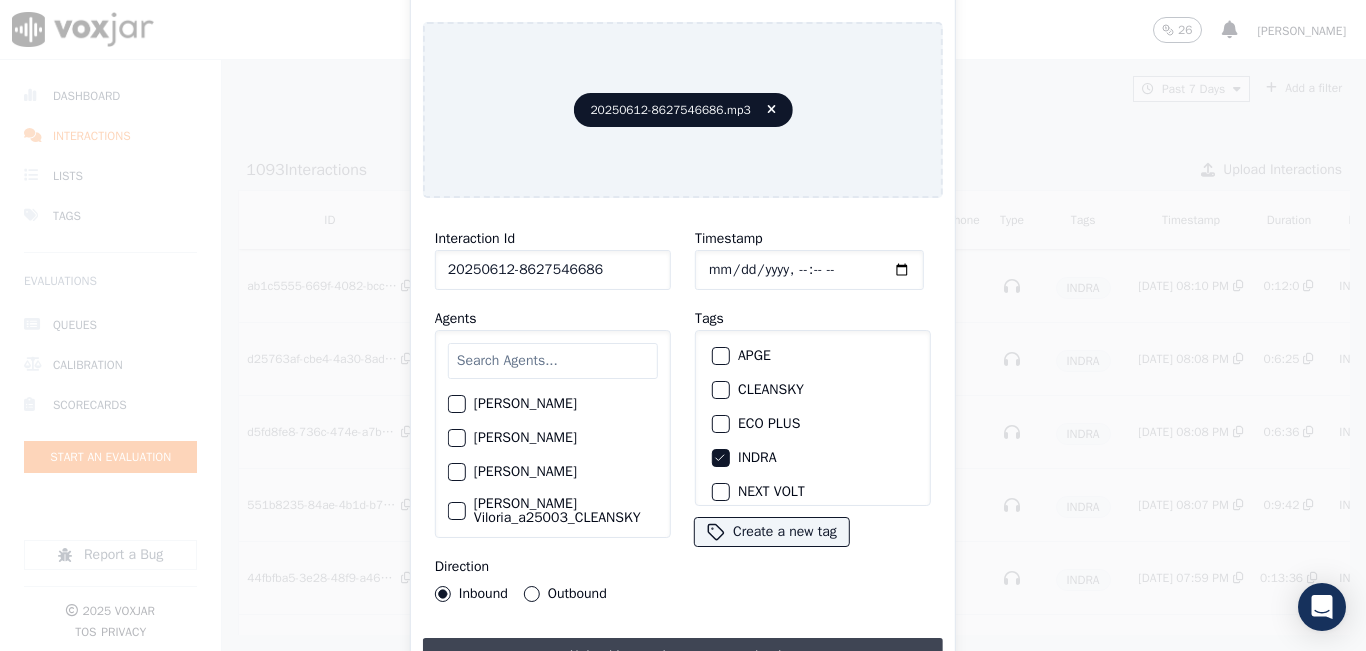 click on "Upload interaction to start evaluation" at bounding box center (683, 656) 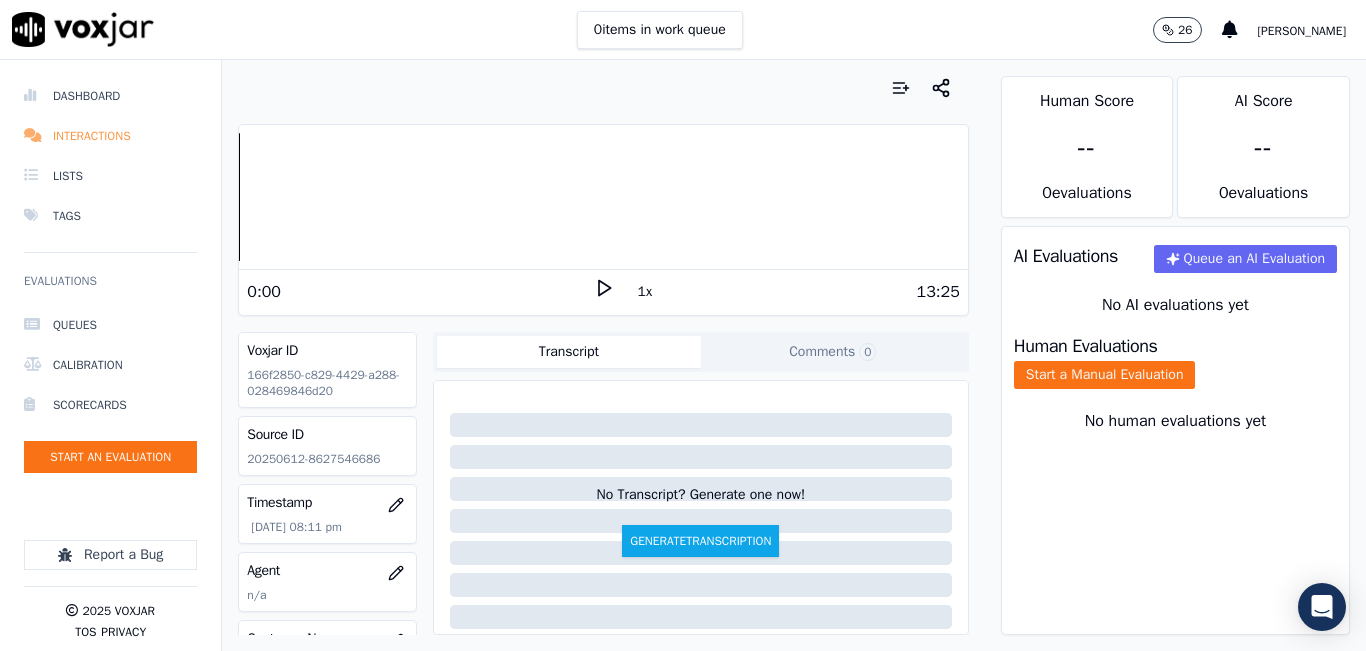 click on "Interactions" at bounding box center (110, 136) 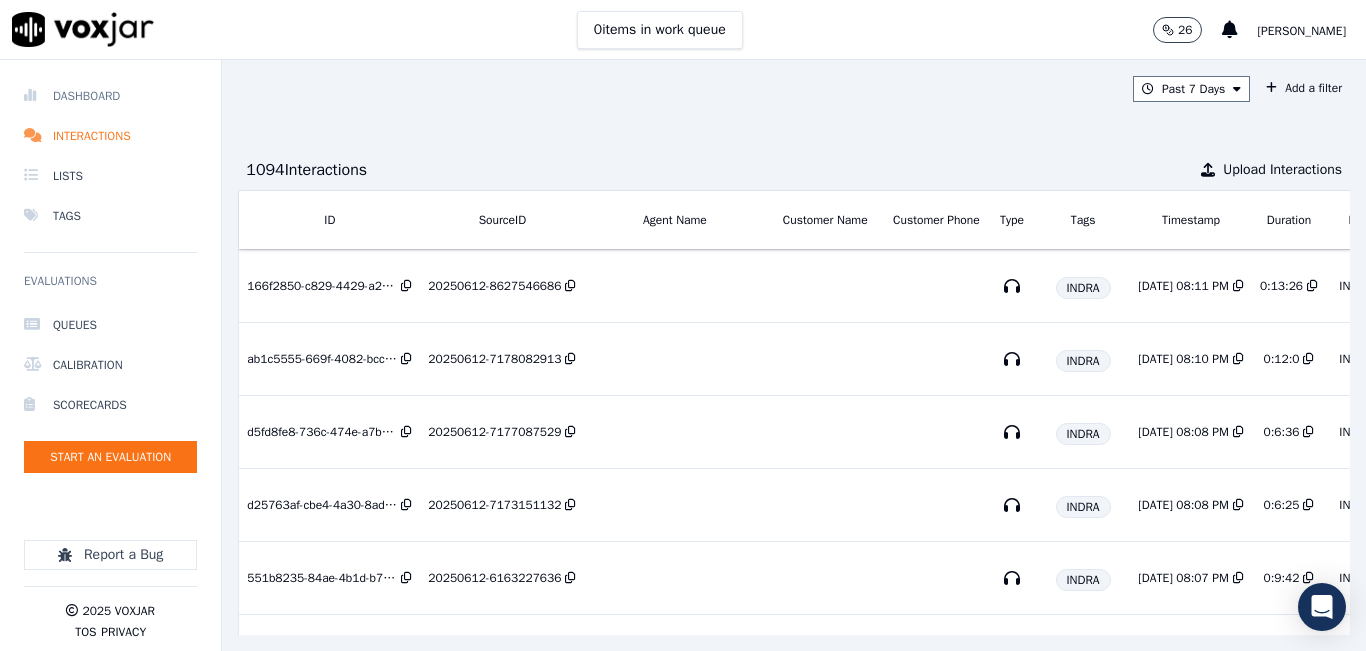 click on "Dashboard" at bounding box center [110, 96] 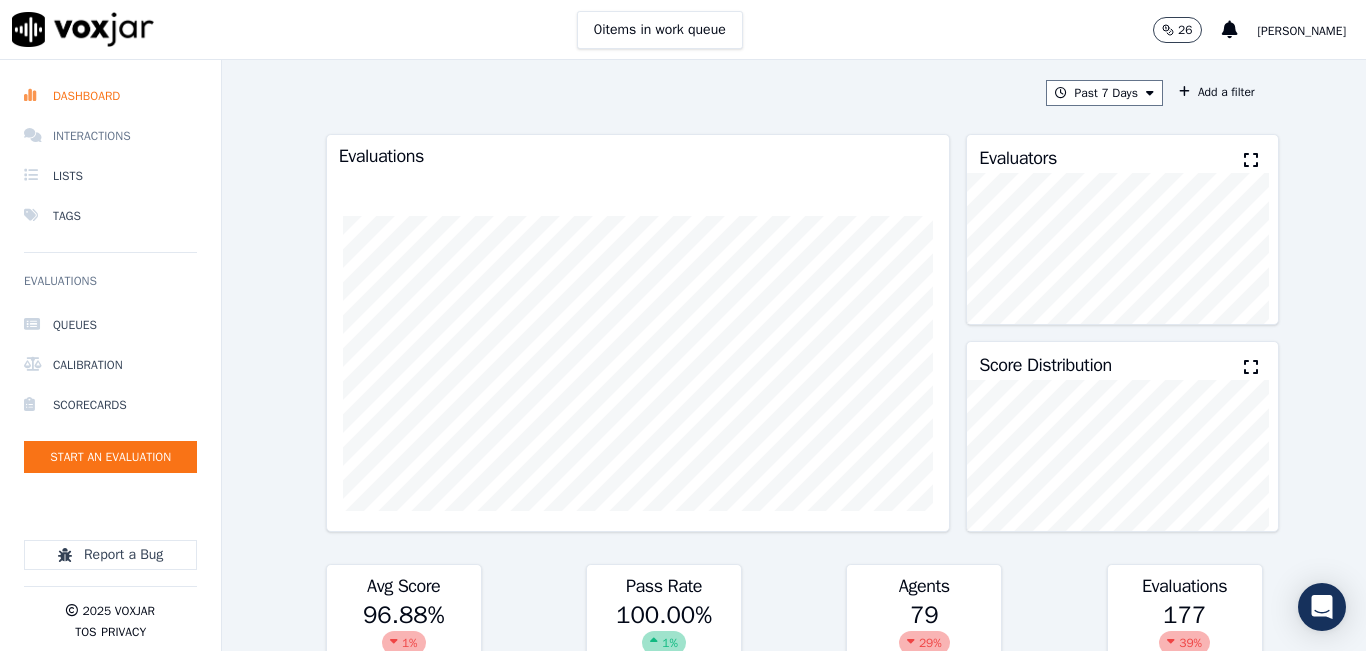 click on "Interactions" at bounding box center [110, 136] 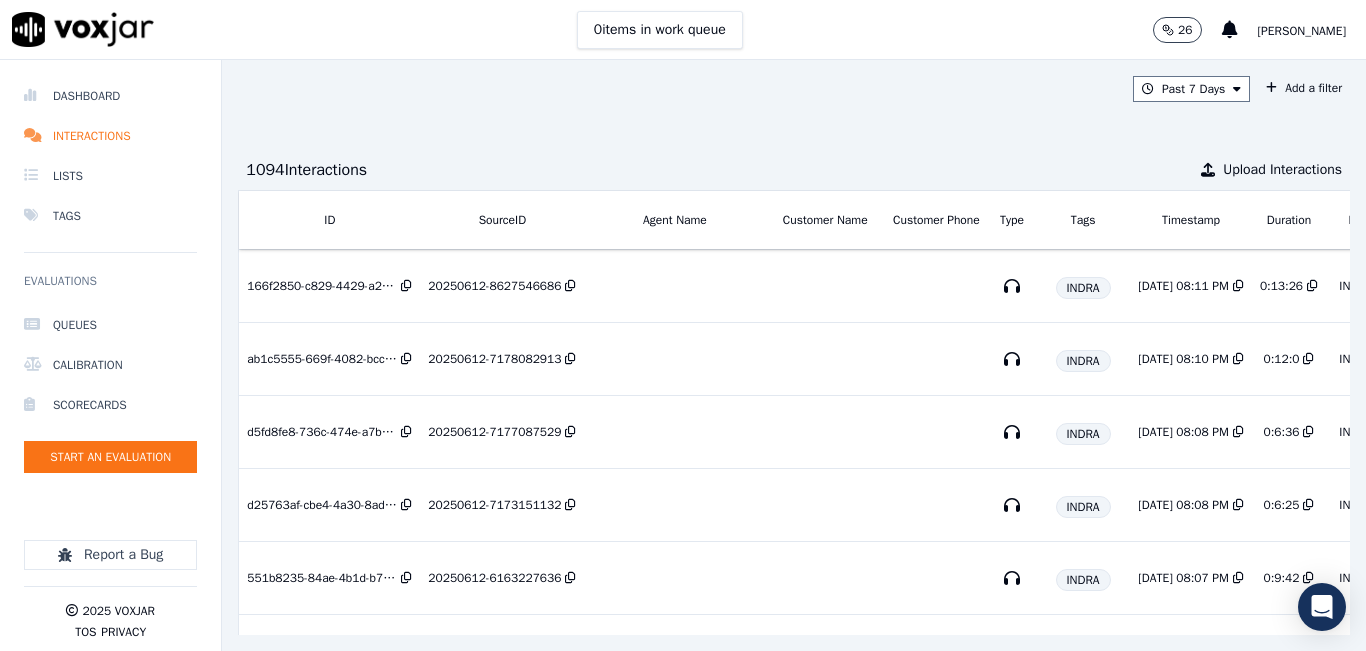 scroll, scrollTop: 300, scrollLeft: 0, axis: vertical 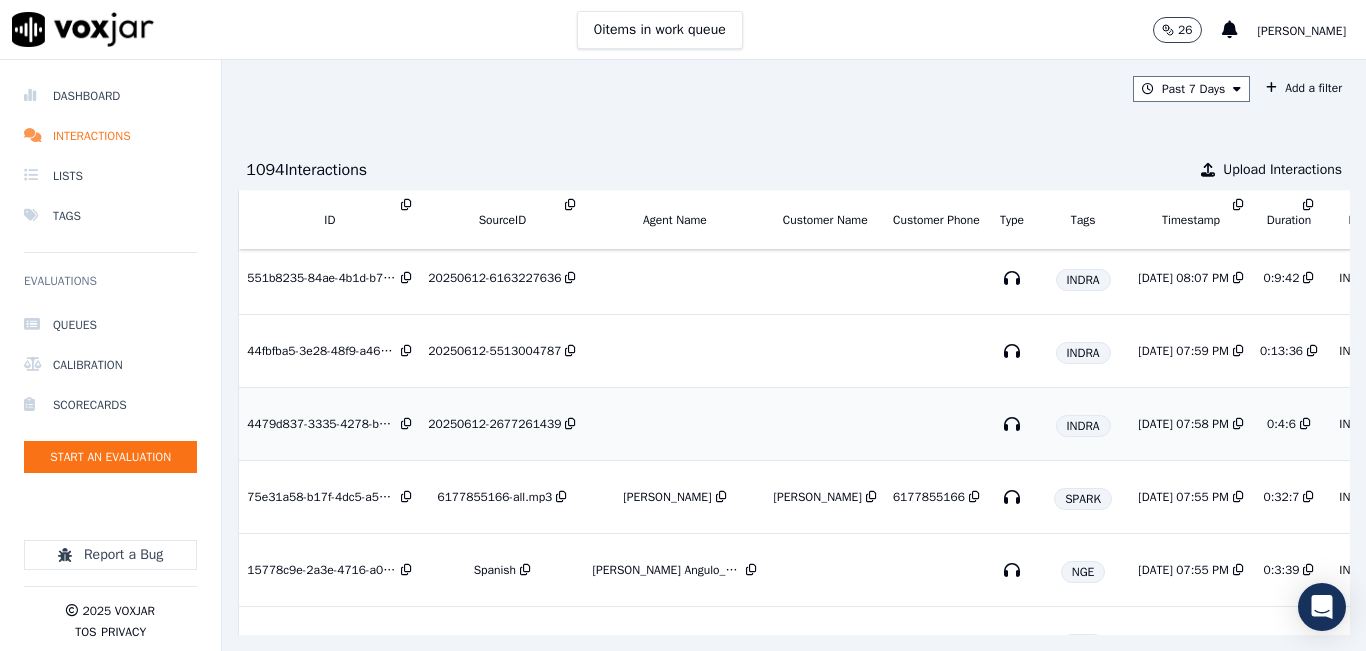 click on "20250612-2677261439" at bounding box center [494, 424] 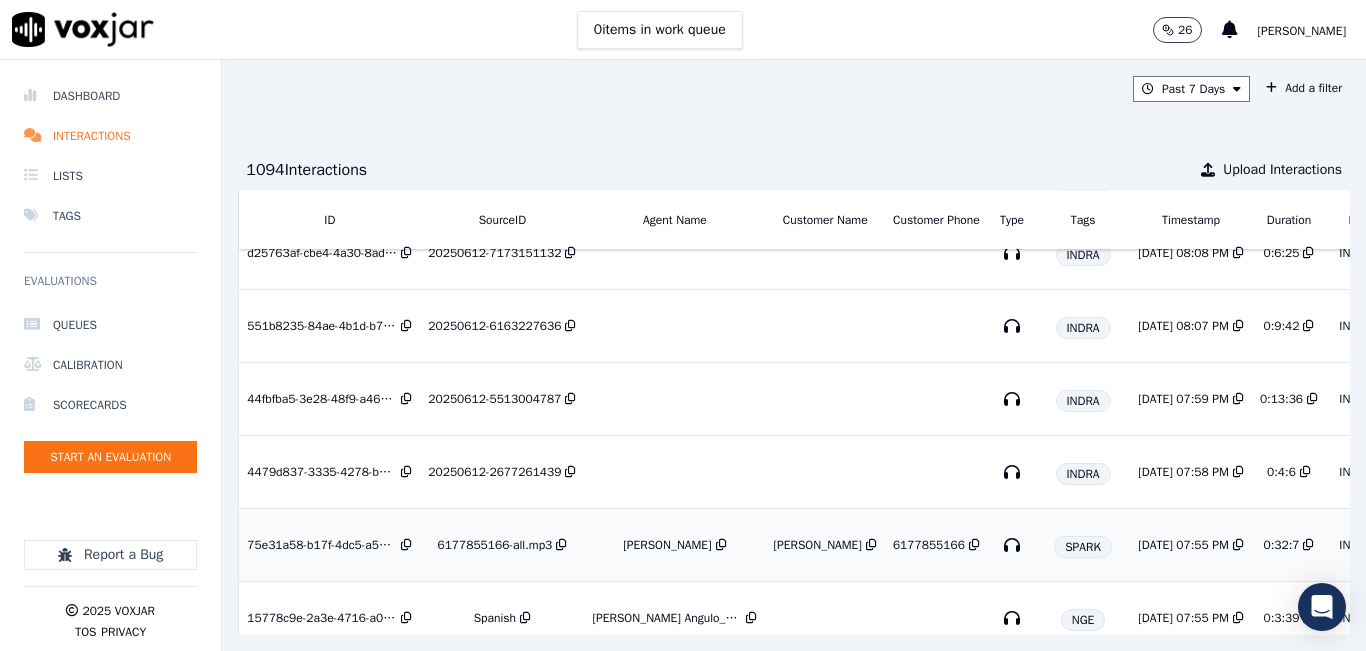 scroll, scrollTop: 300, scrollLeft: 0, axis: vertical 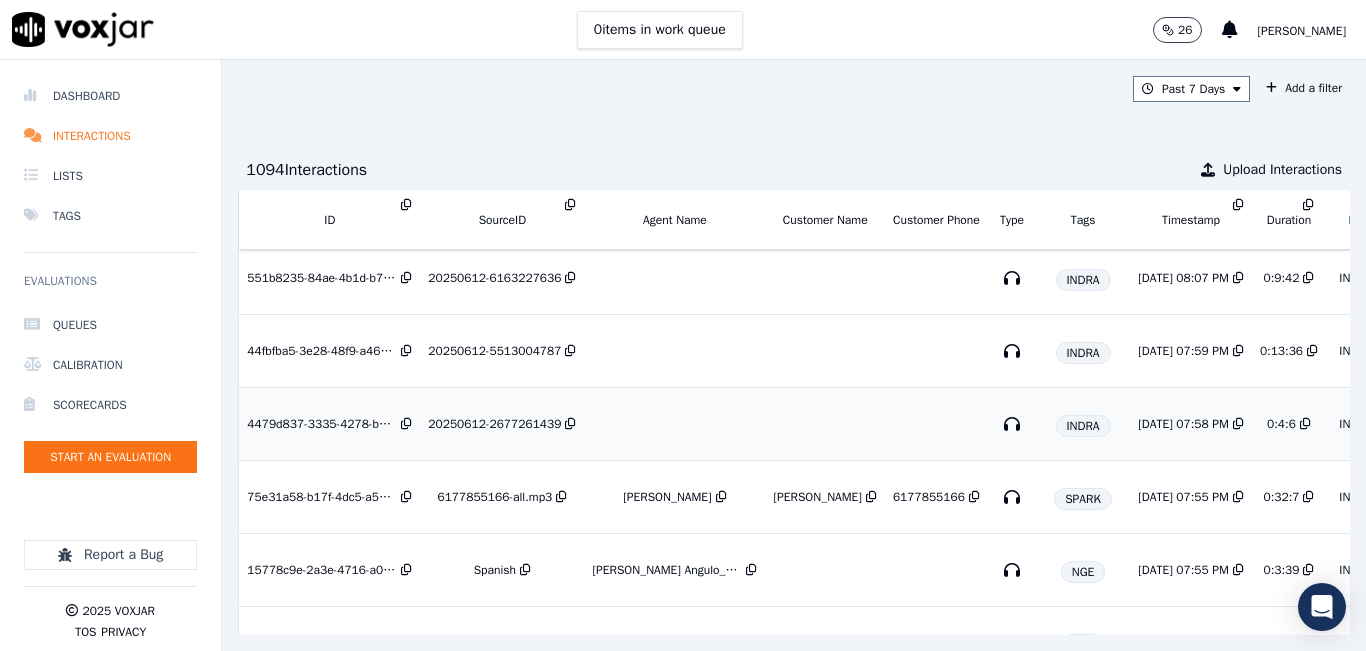 click on "20250612-2677261439" at bounding box center [494, 424] 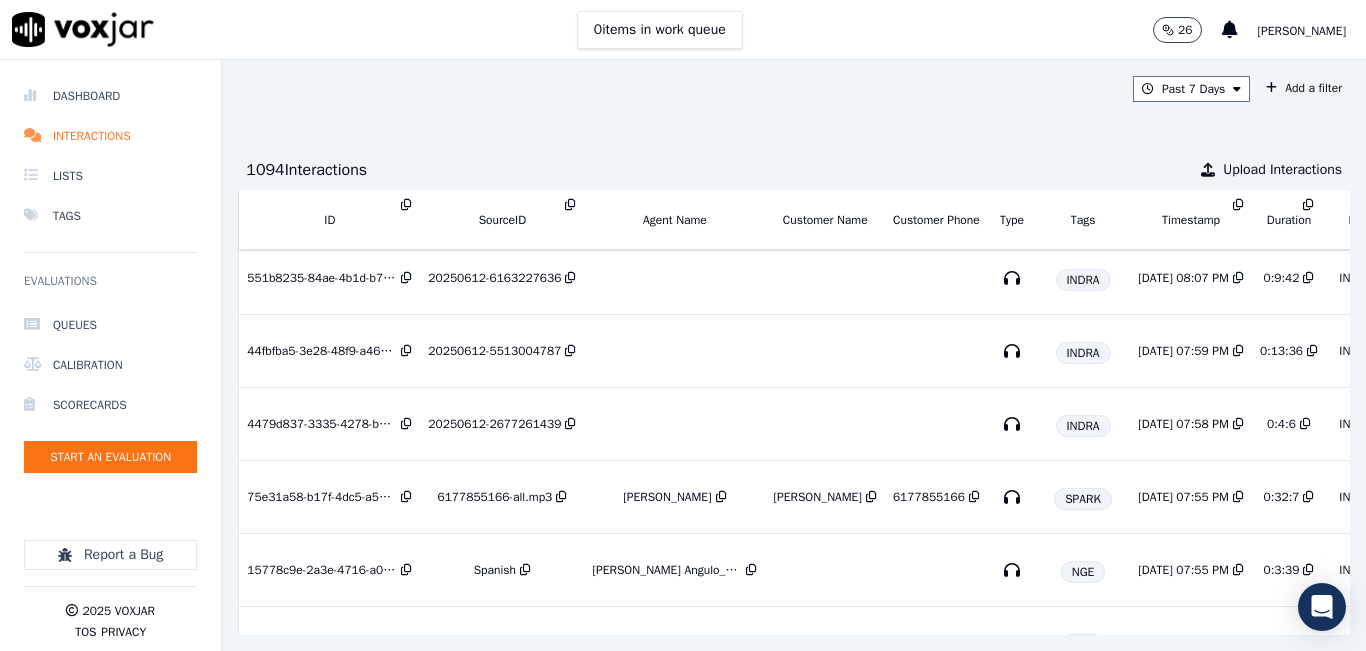 click on "[PERSON_NAME]" at bounding box center [1302, 31] 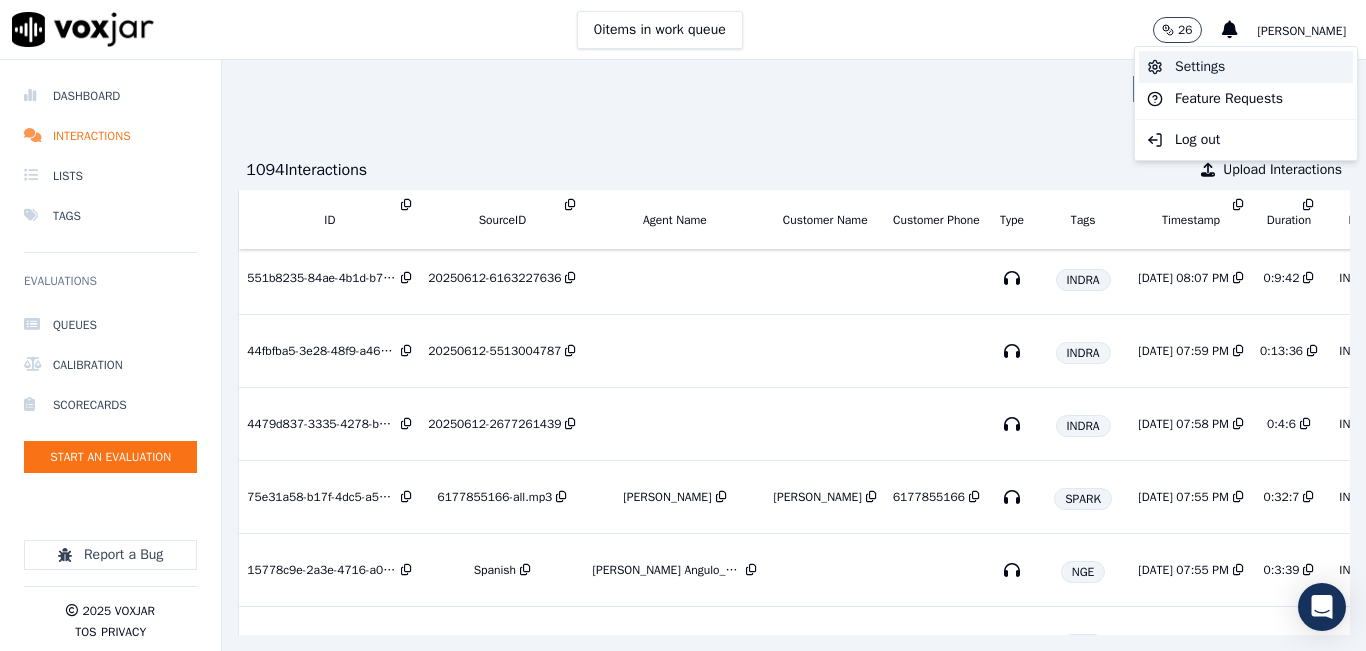 click on "Settings" at bounding box center (1246, 67) 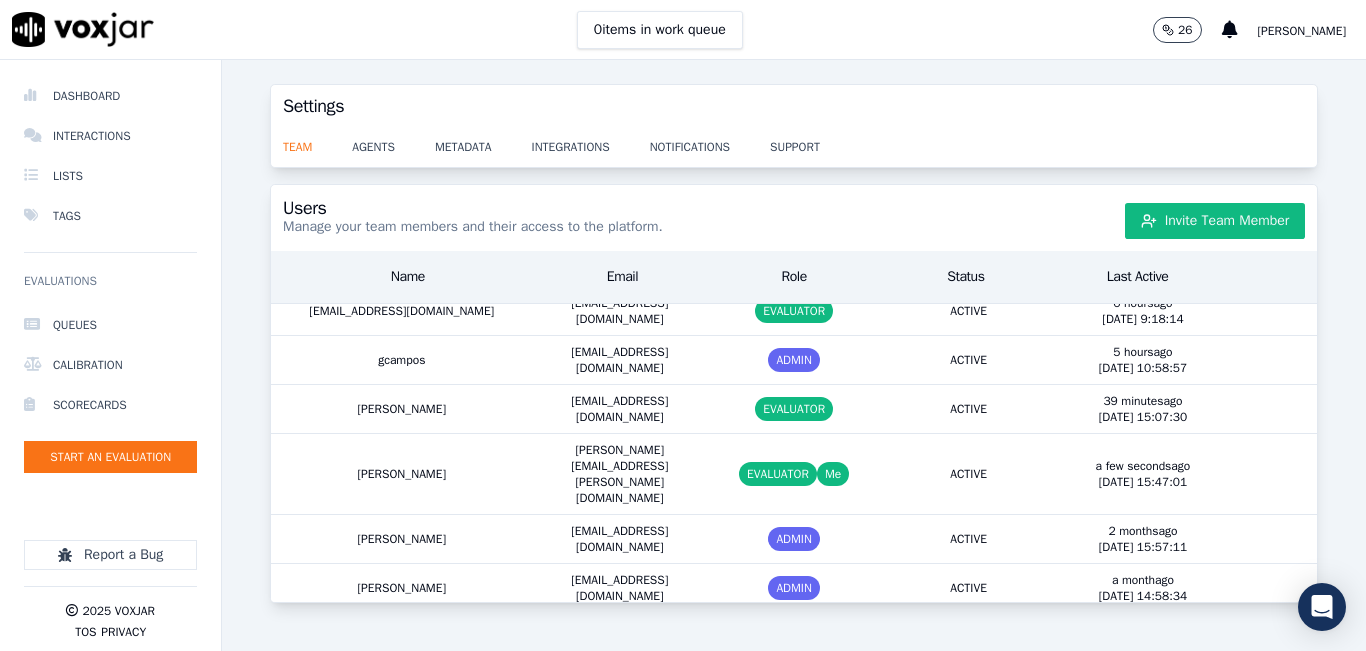 scroll, scrollTop: 0, scrollLeft: 0, axis: both 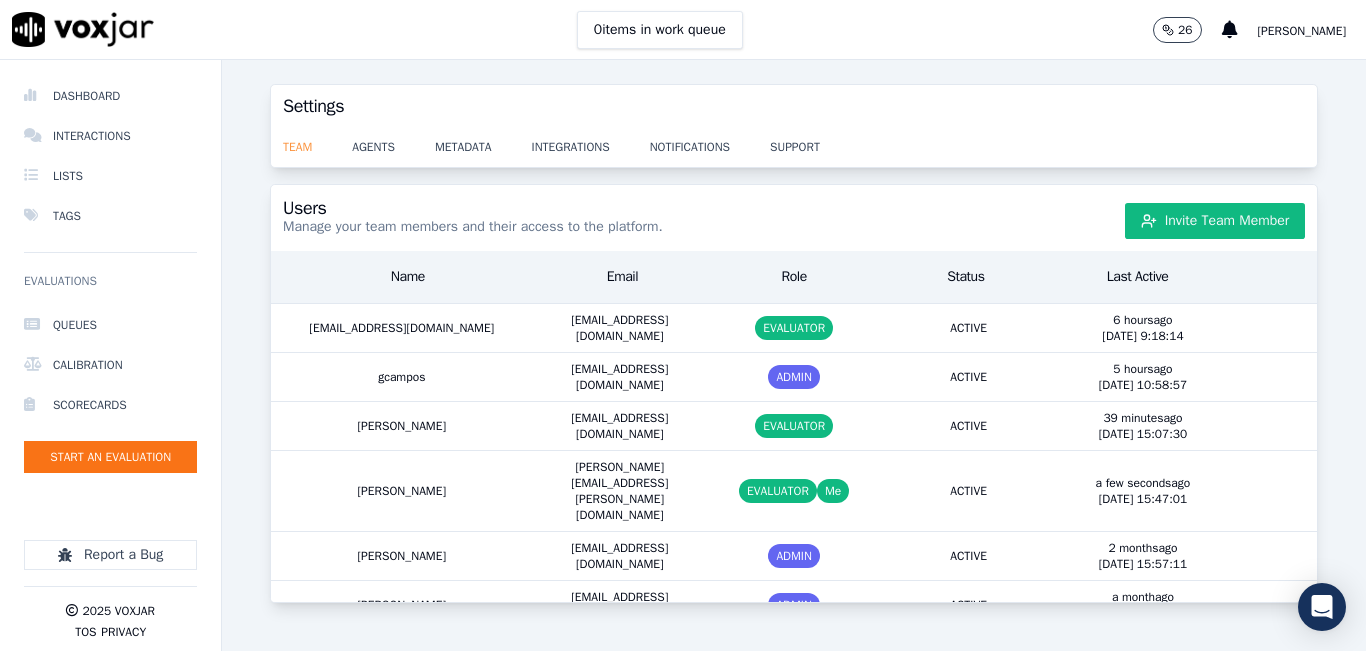 click on "team" at bounding box center (317, 141) 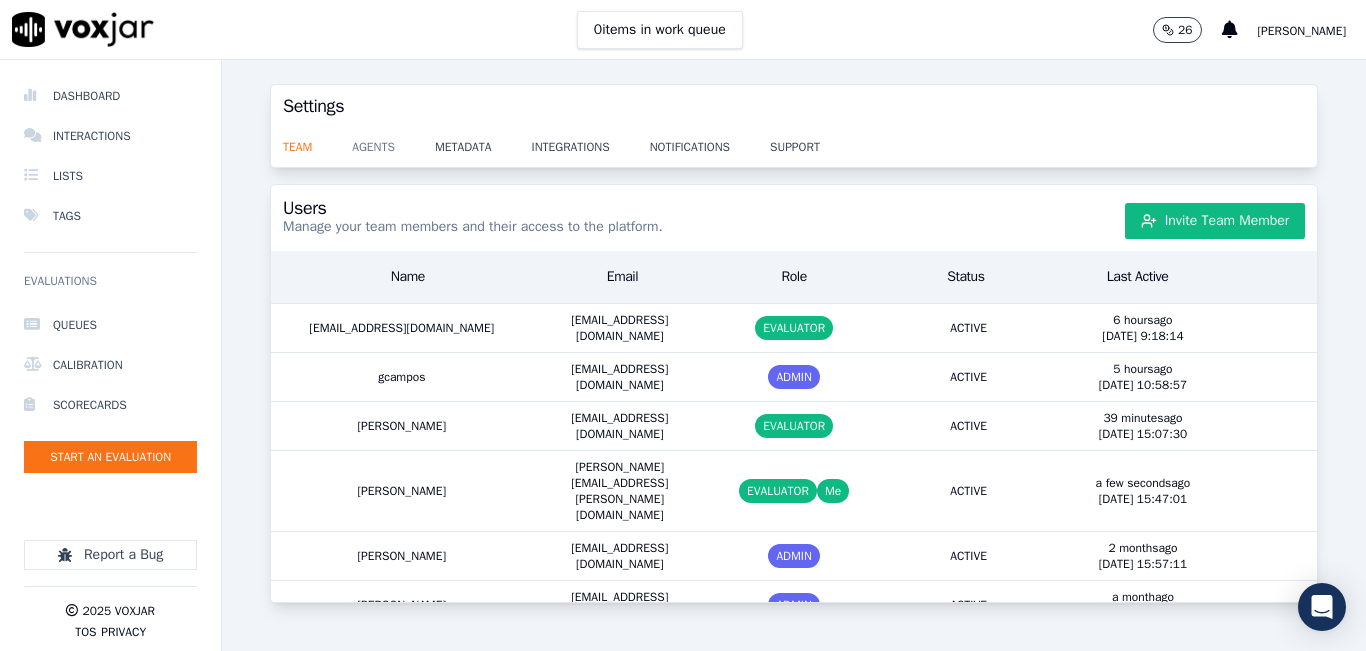 click on "agents" at bounding box center [393, 141] 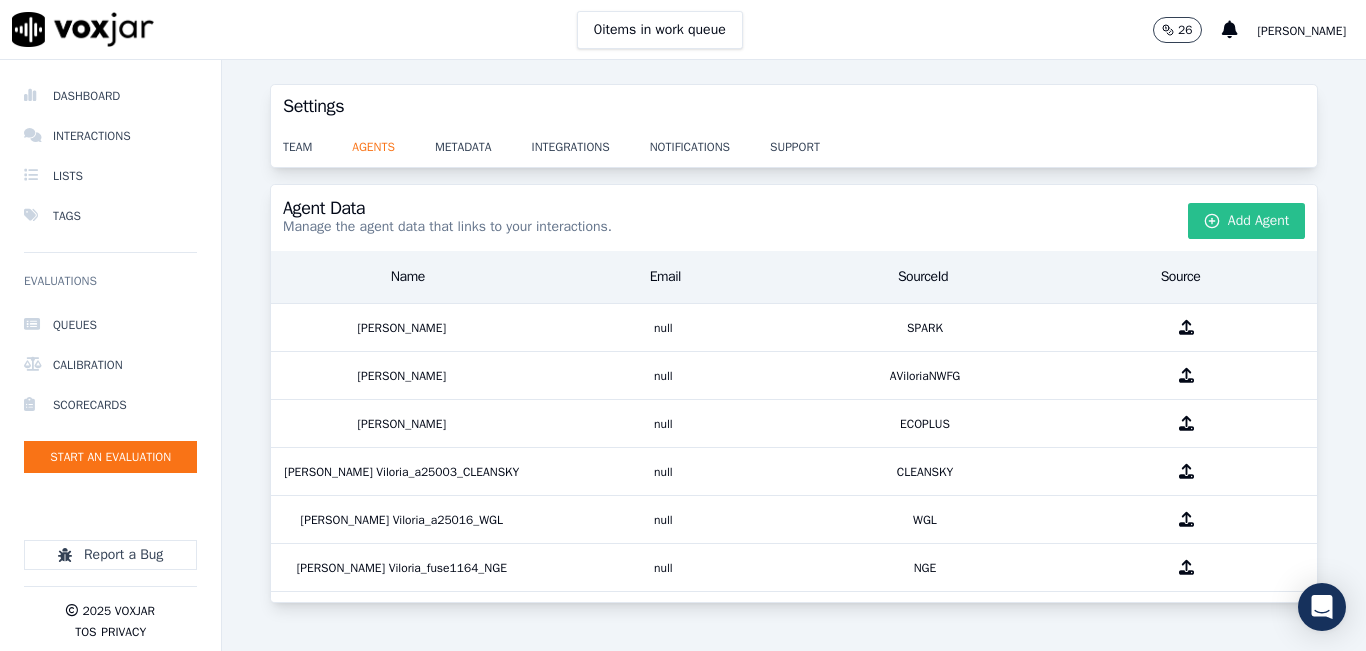 click on "Add Agent" at bounding box center (1247, 221) 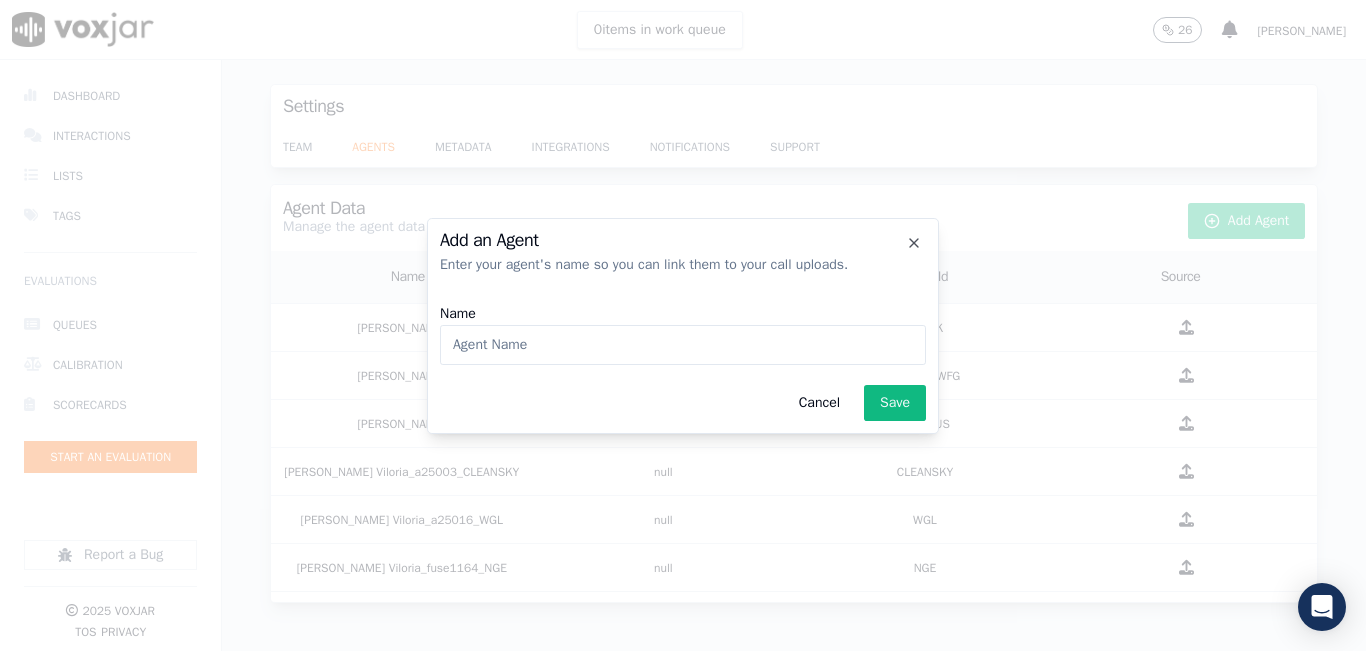 click on "Name" 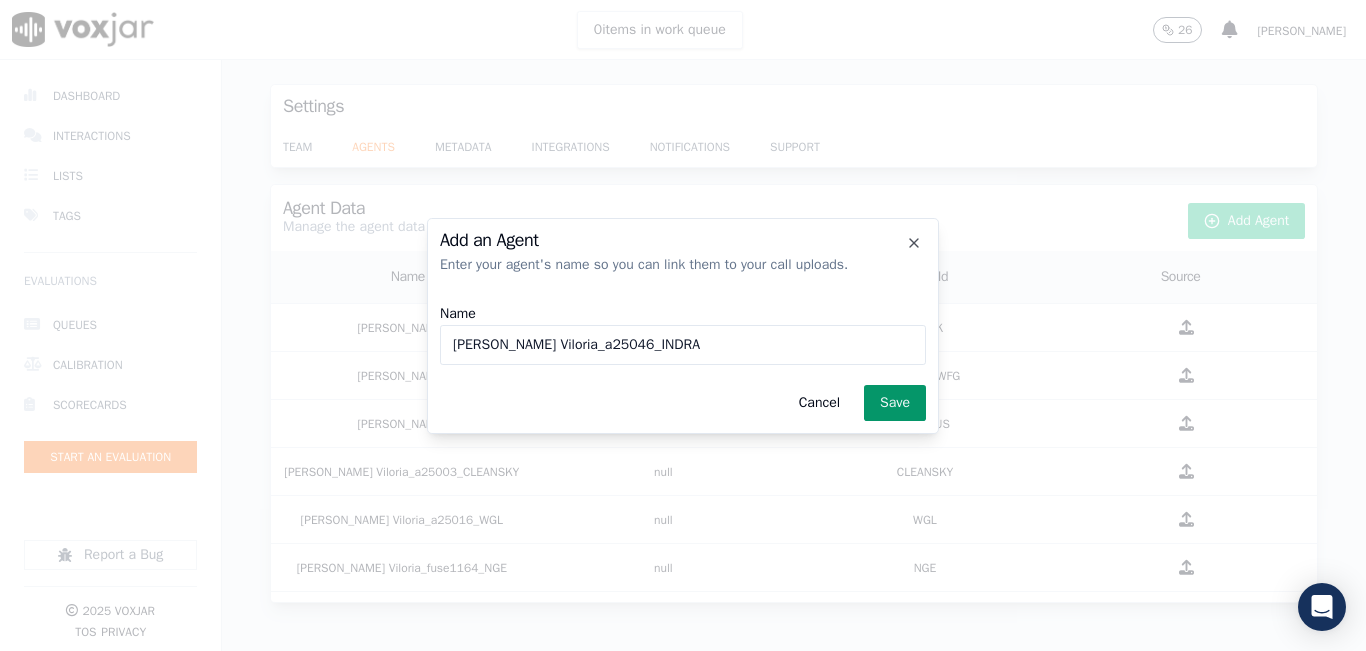 type on "Adrian Viloria_a25046_INDRA" 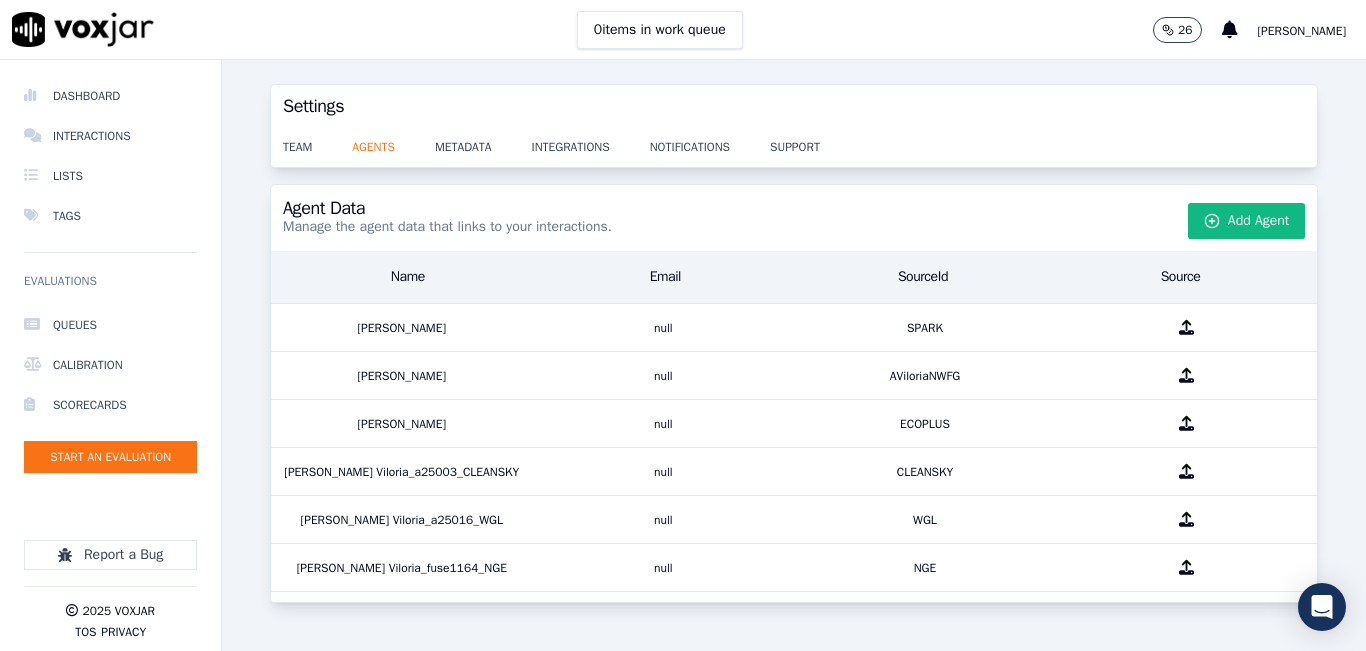 drag, startPoint x: 85, startPoint y: 130, endPoint x: 131, endPoint y: 61, distance: 82.92768 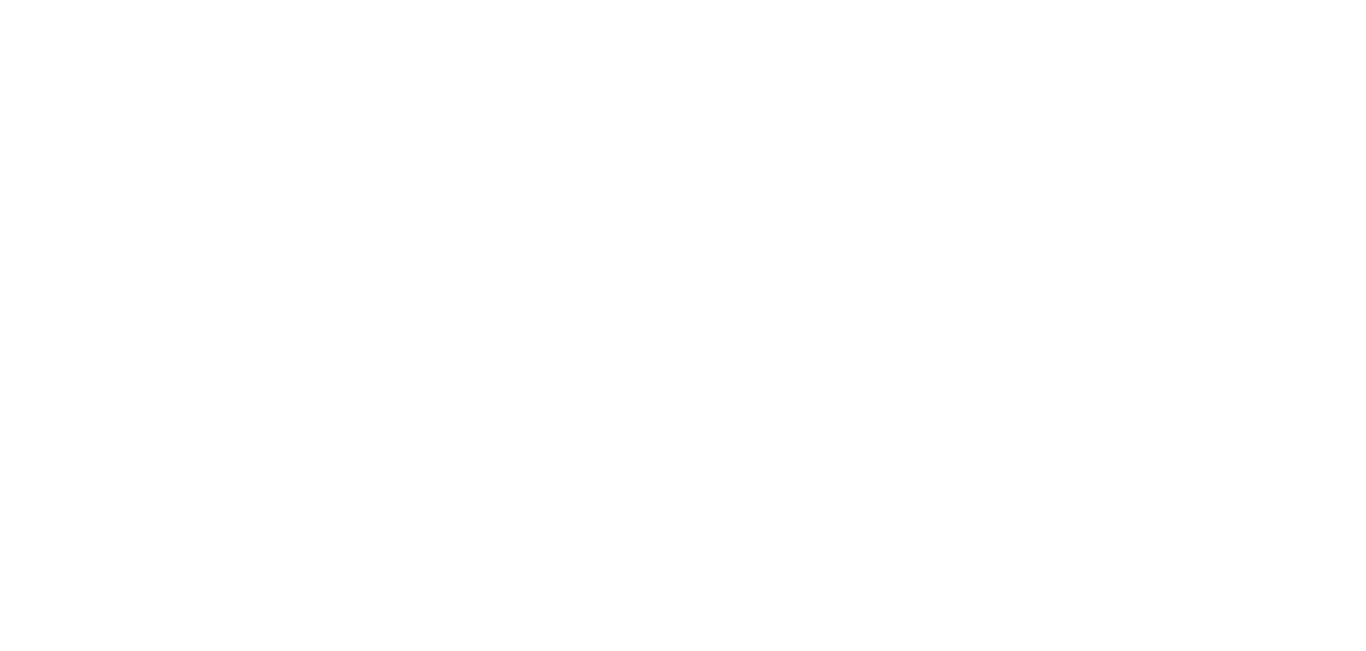 scroll, scrollTop: 0, scrollLeft: 0, axis: both 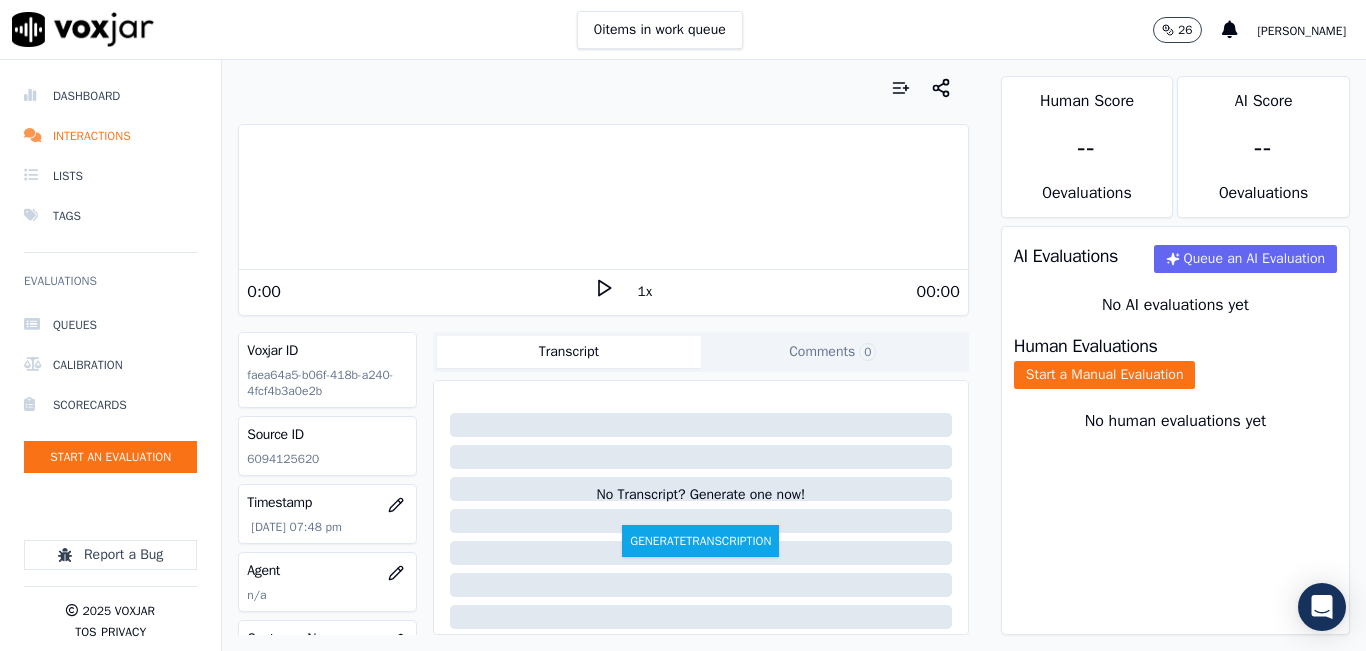 click on "6094125620" 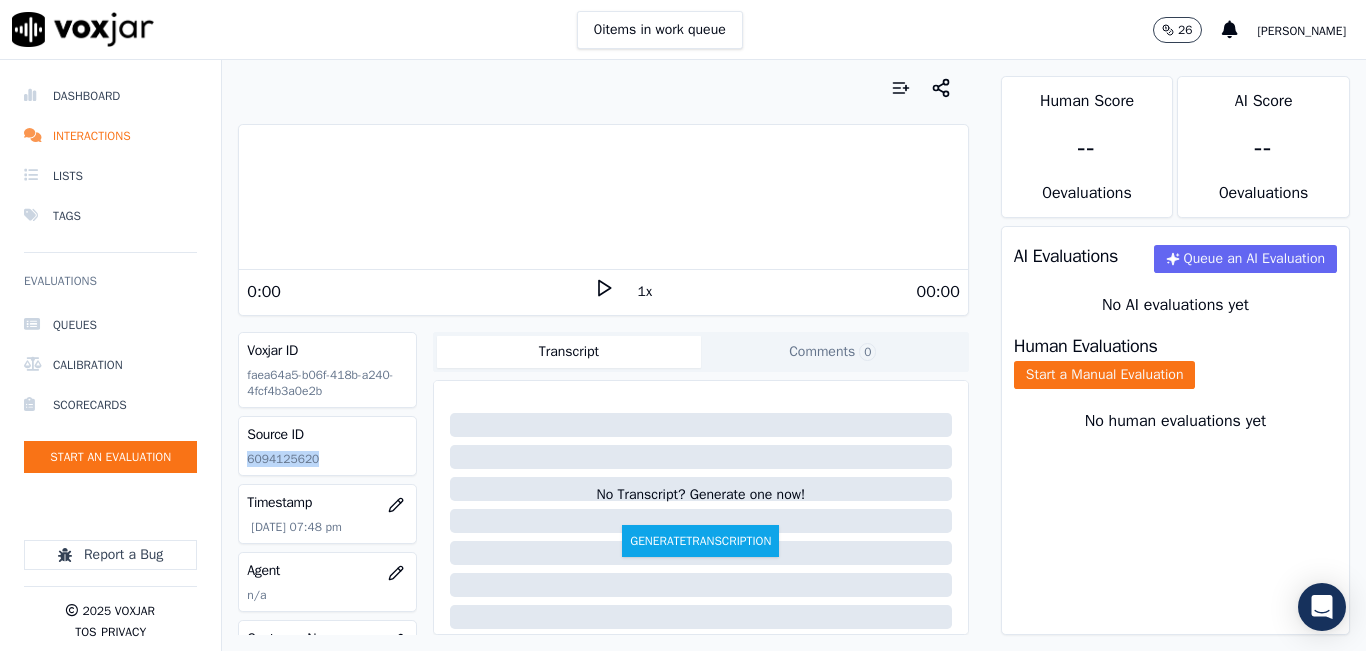 click on "6094125620" 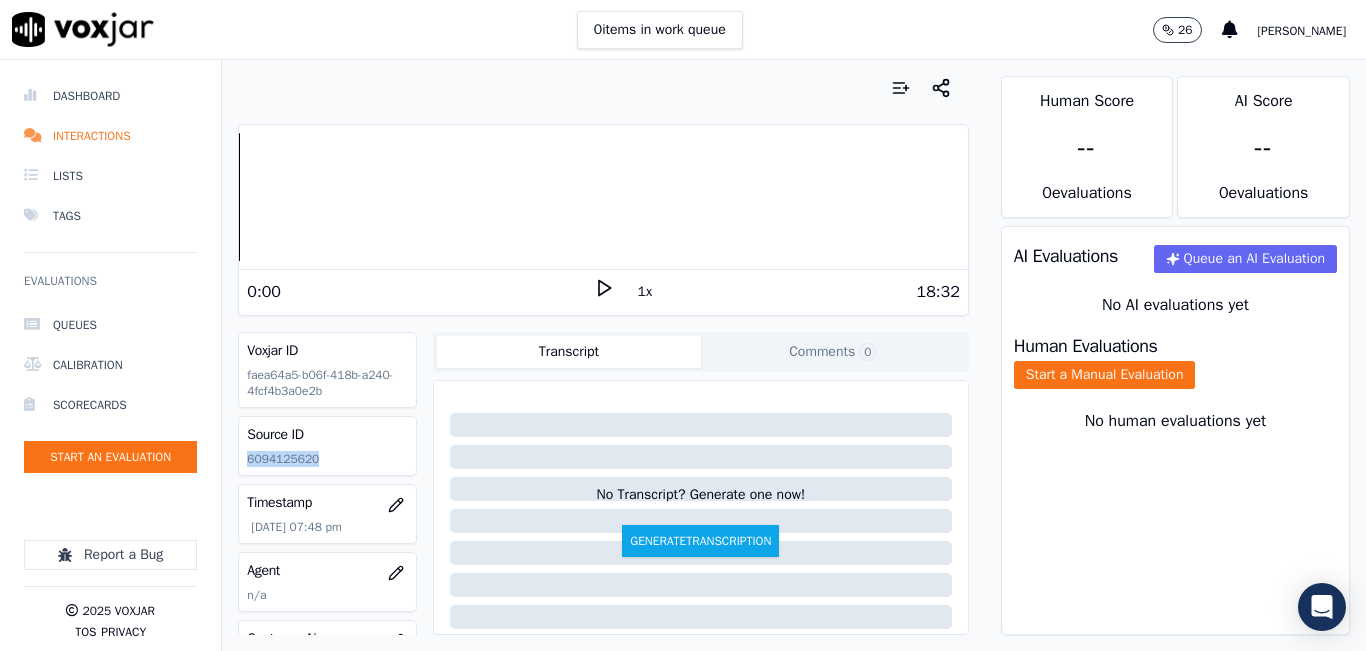 click 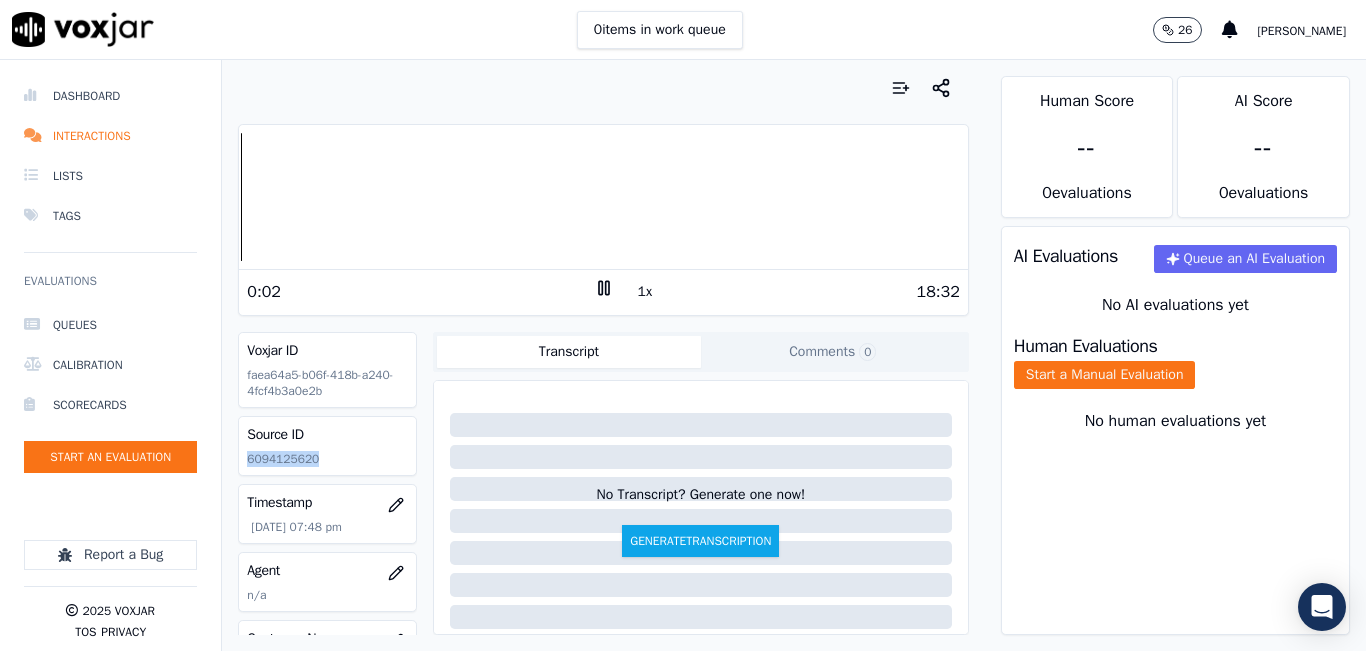 click 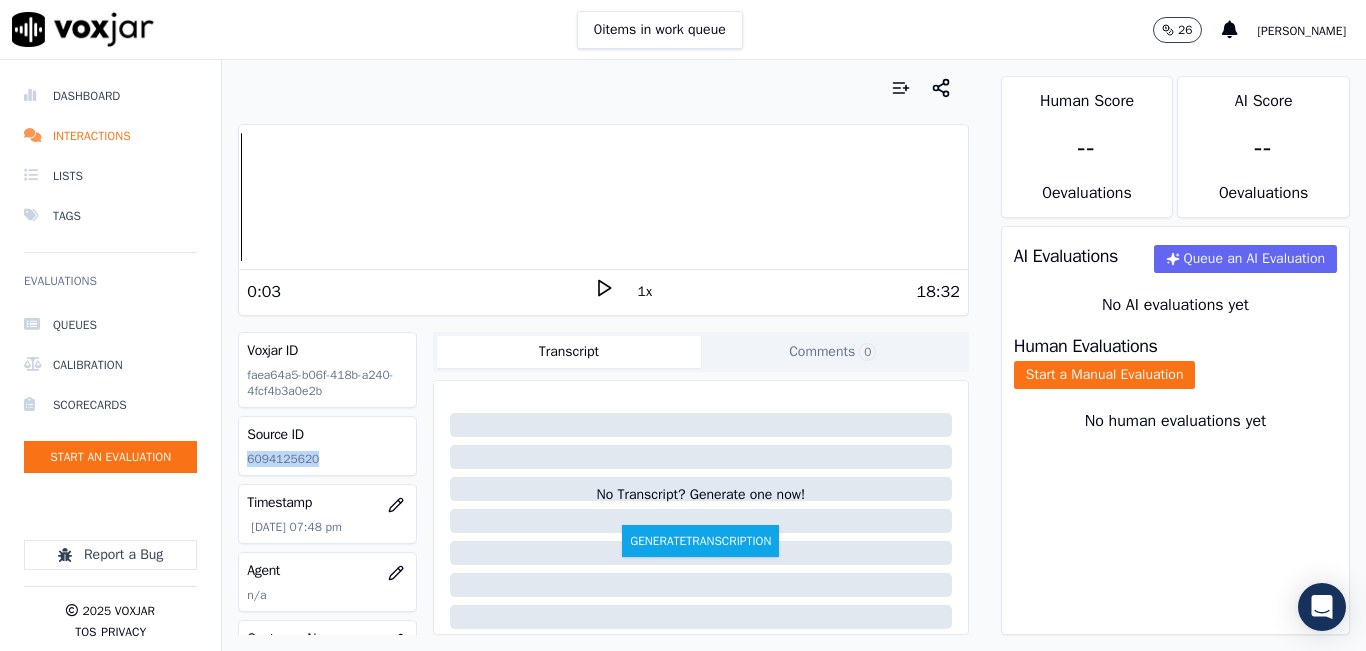 click 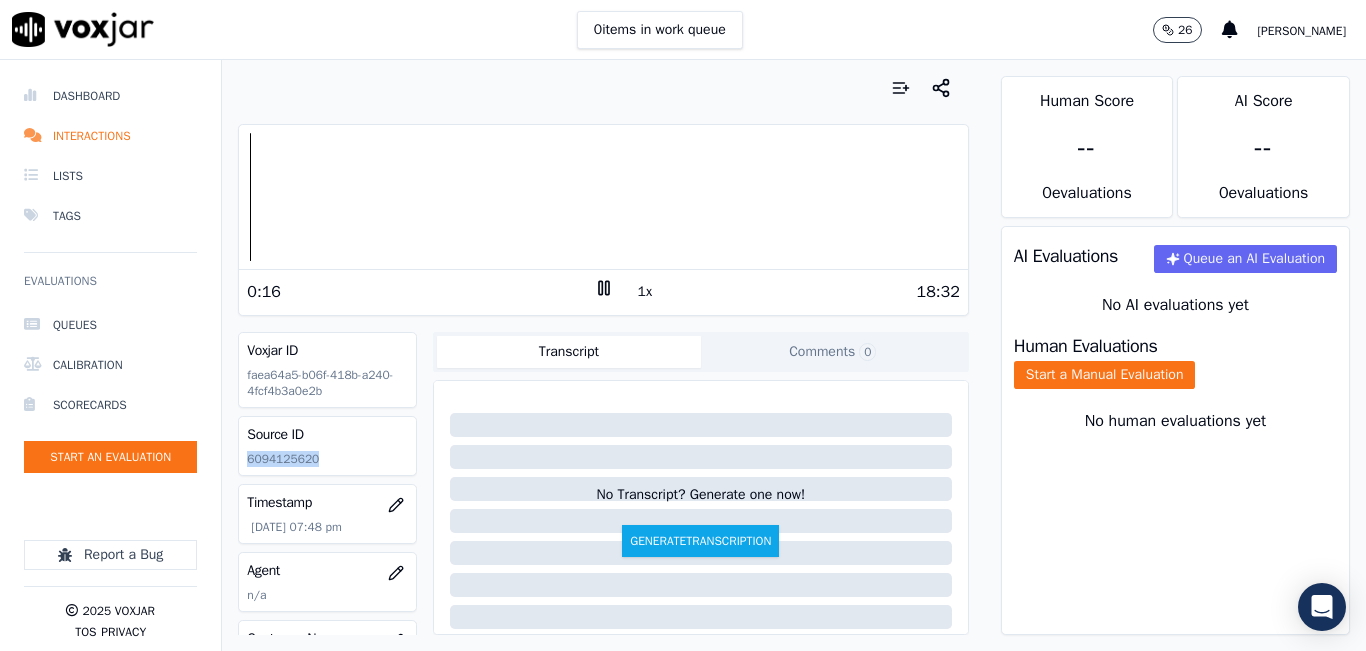 click 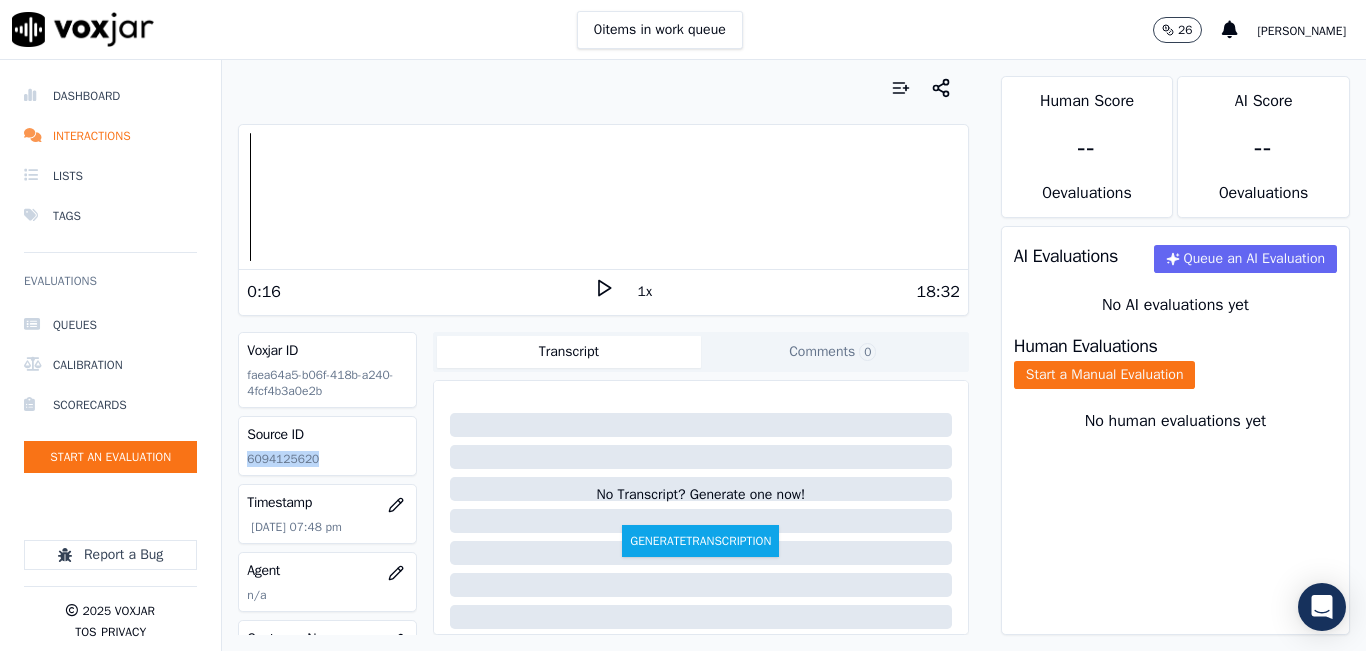 click on "6094125620" 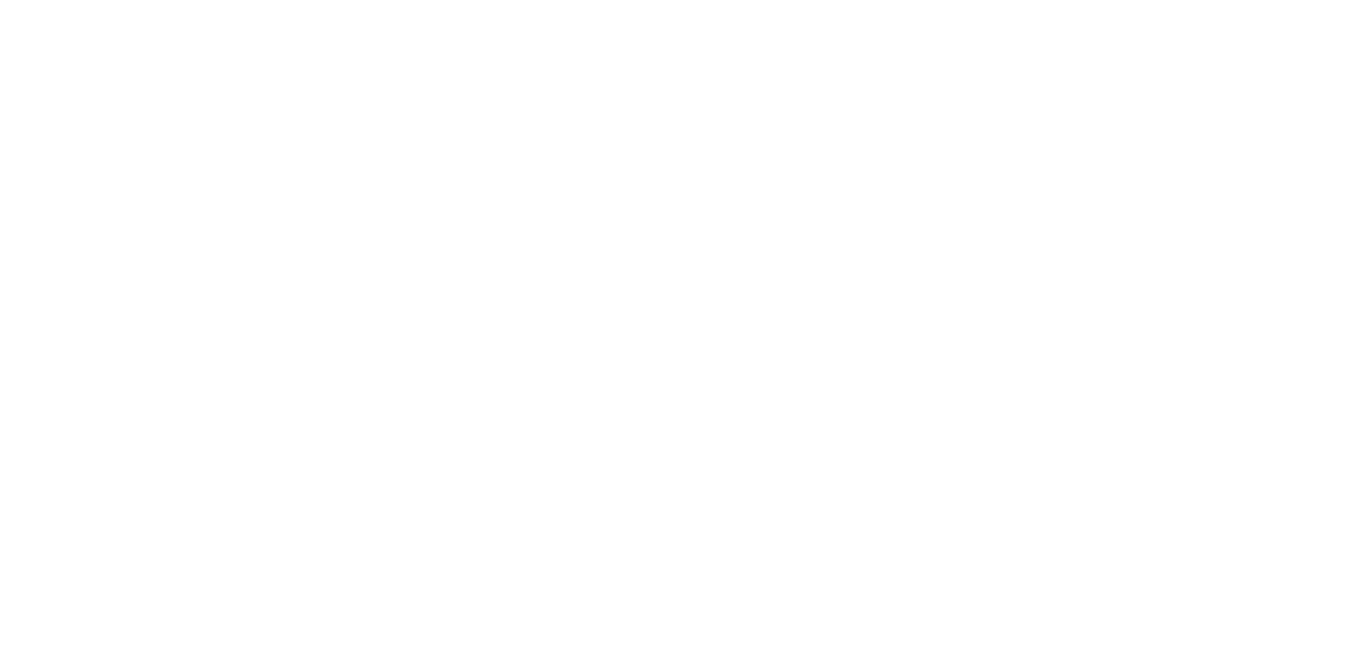 scroll, scrollTop: 0, scrollLeft: 0, axis: both 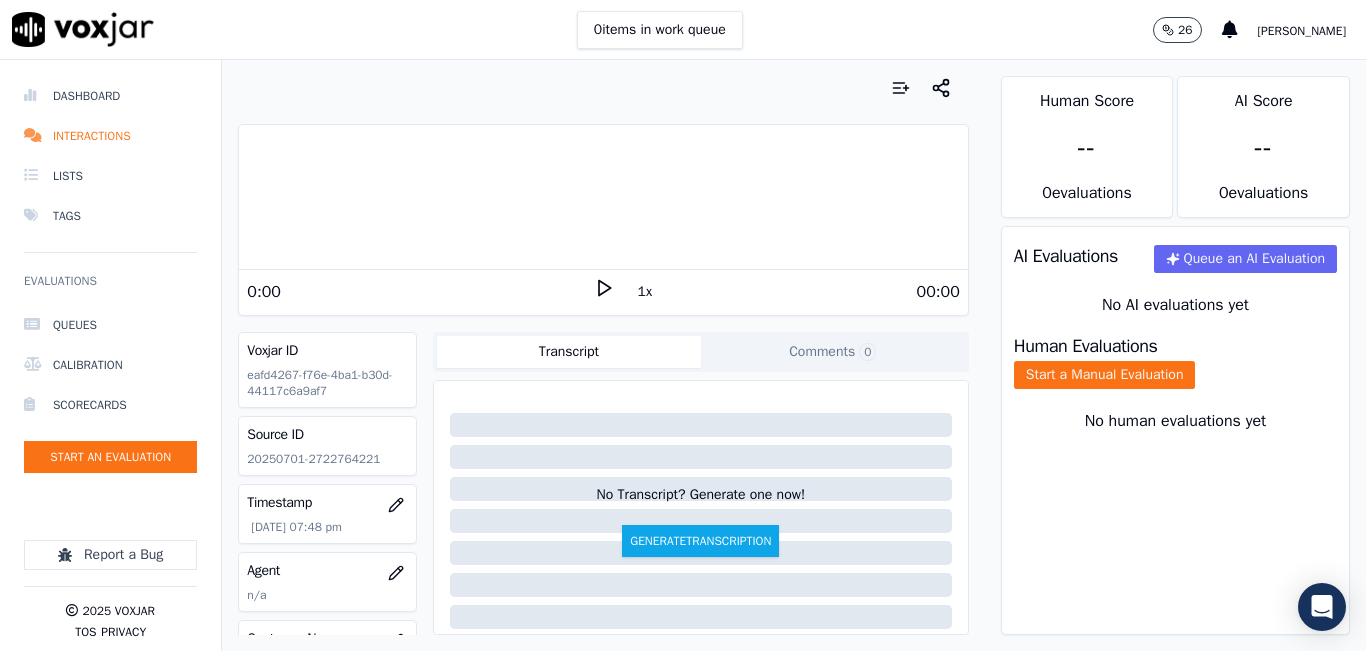 click on "Source ID   20250701-2722764221" at bounding box center (327, 446) 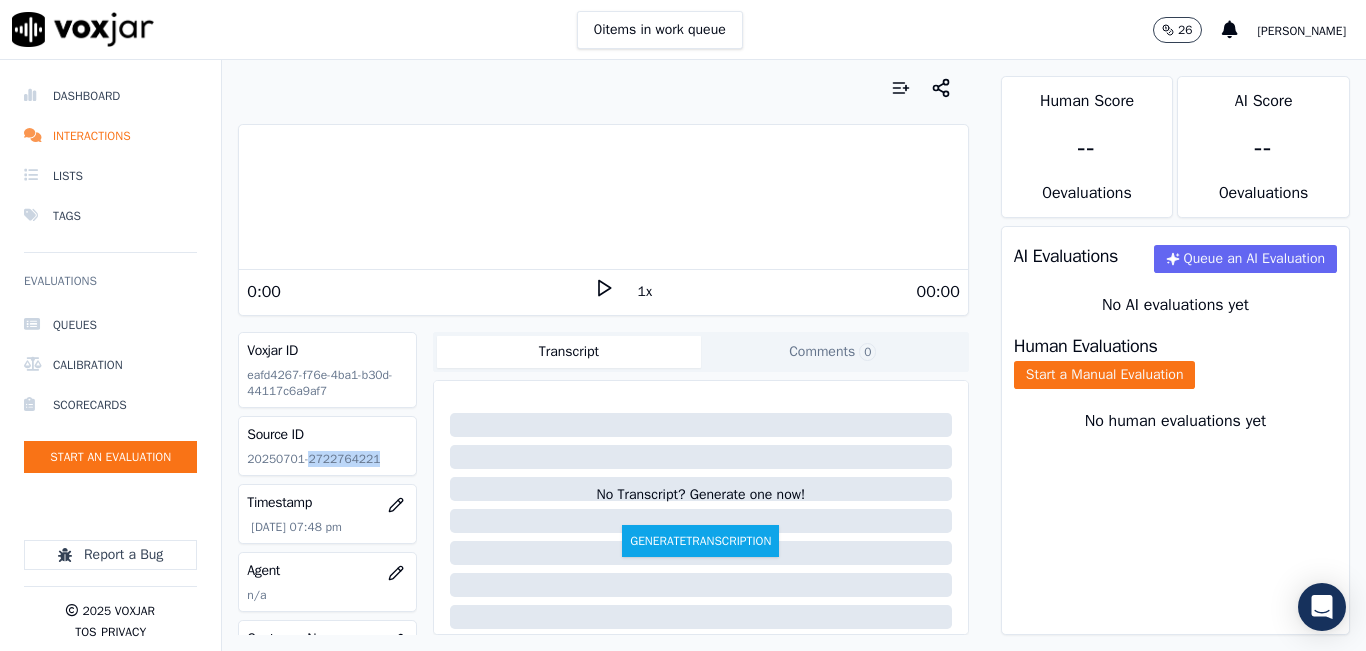 click on "20250701-2722764221" 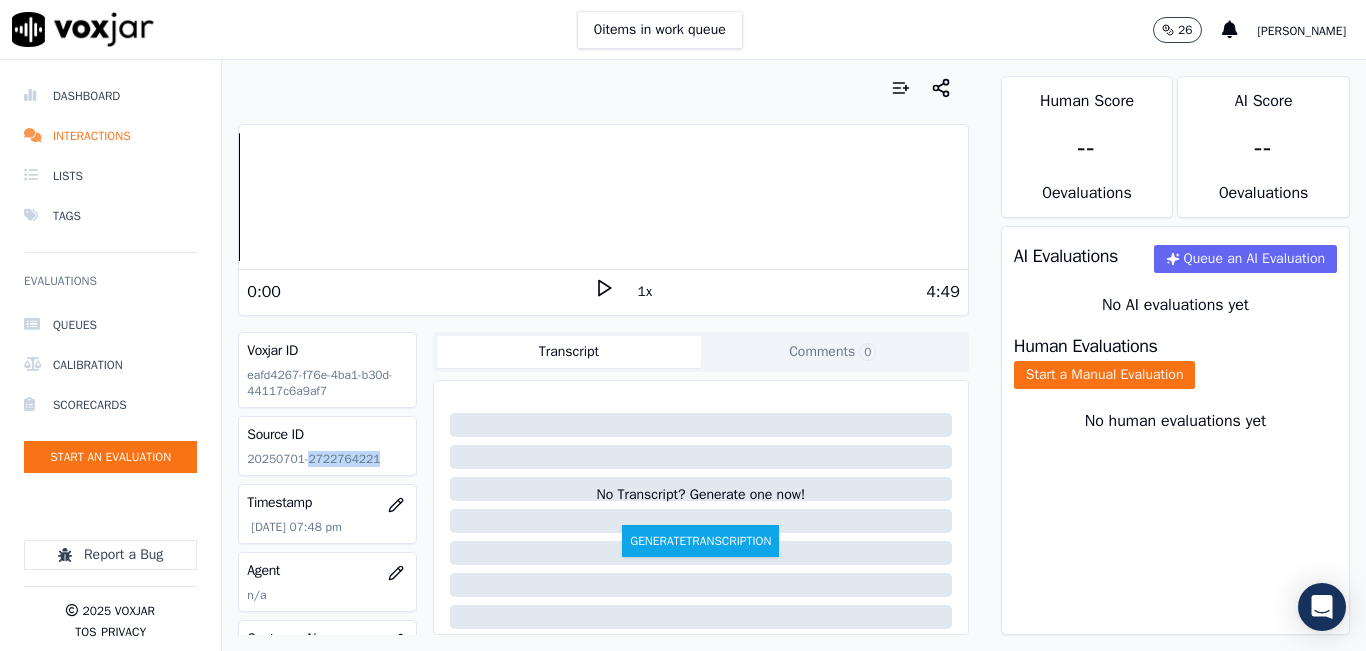copy on "2722764221" 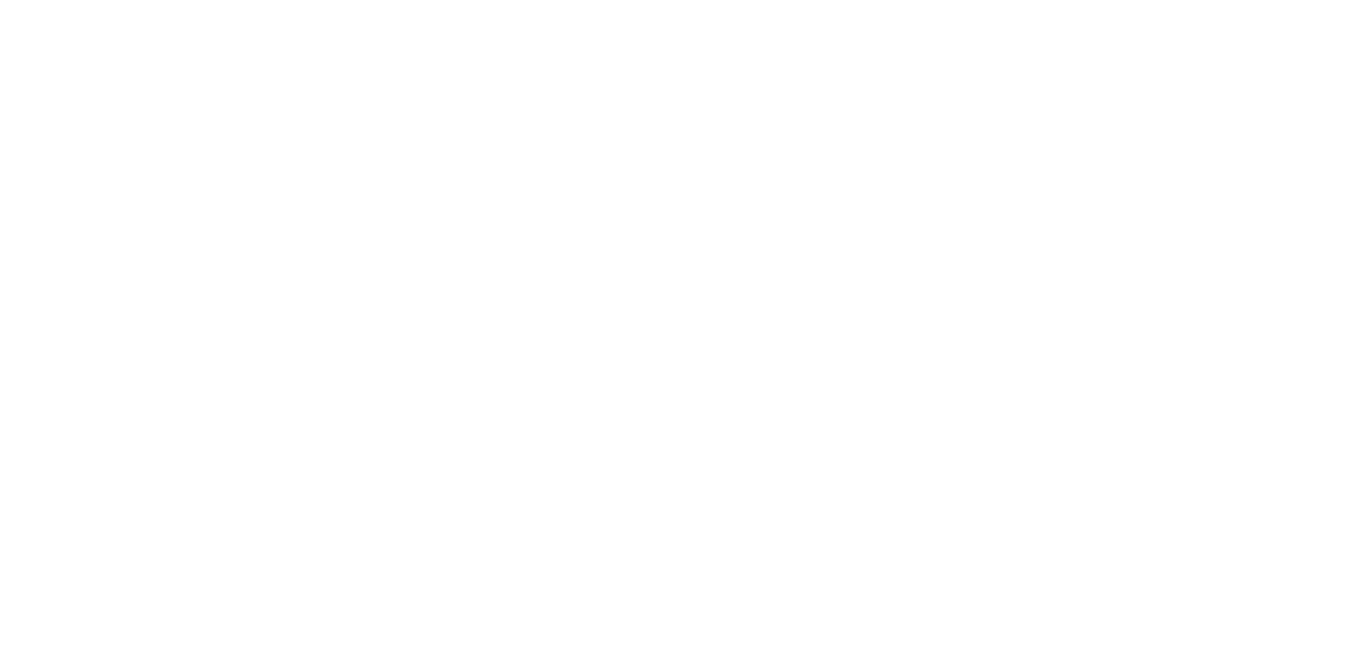 scroll, scrollTop: 0, scrollLeft: 0, axis: both 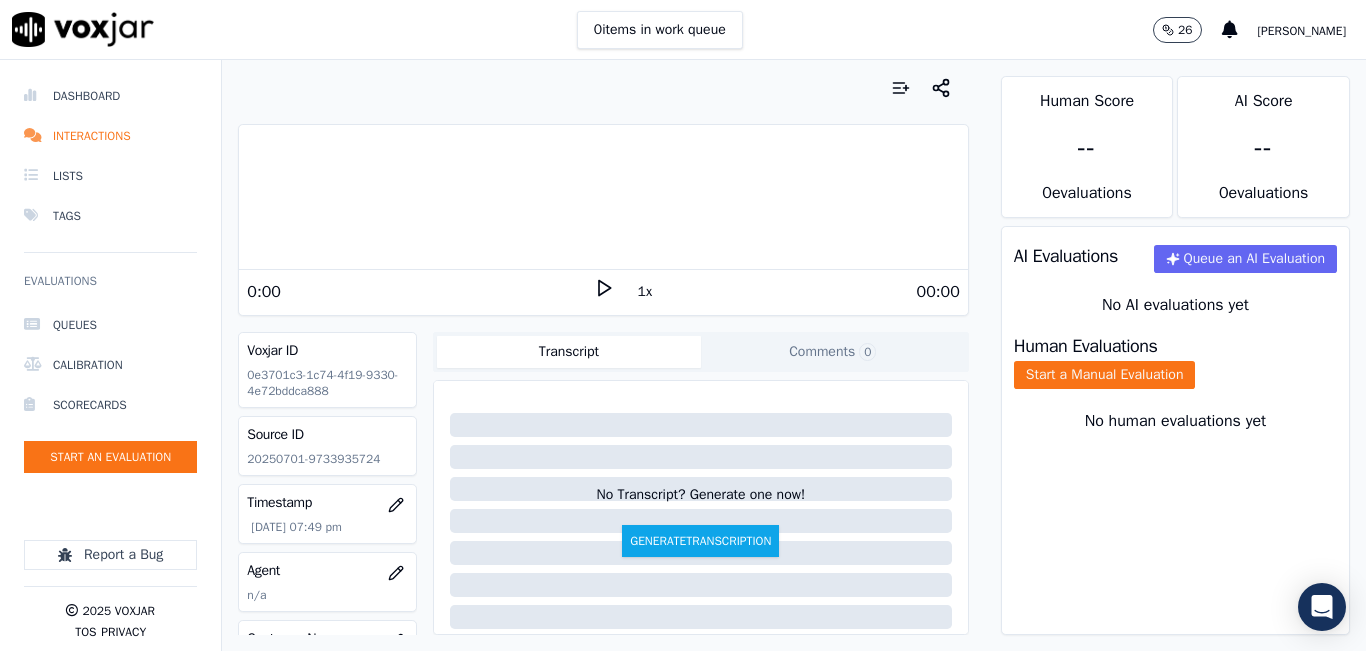 click at bounding box center (603, 88) 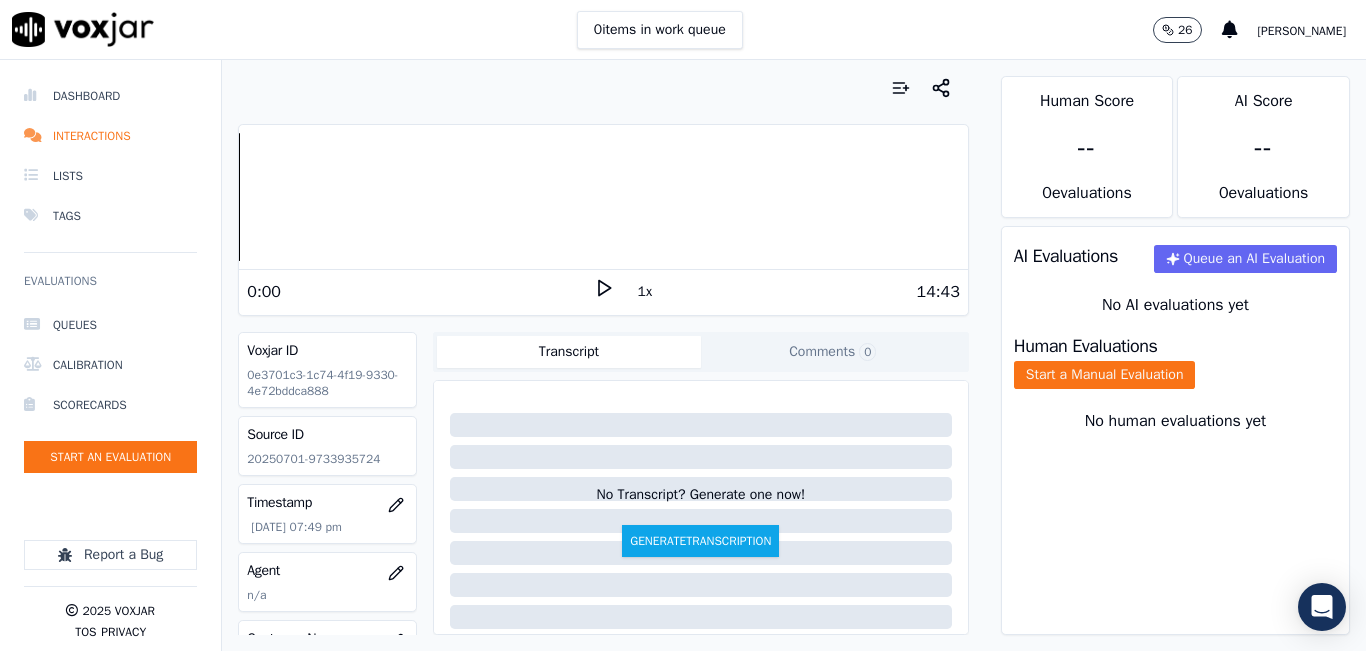 click on "20250701-9733935724" 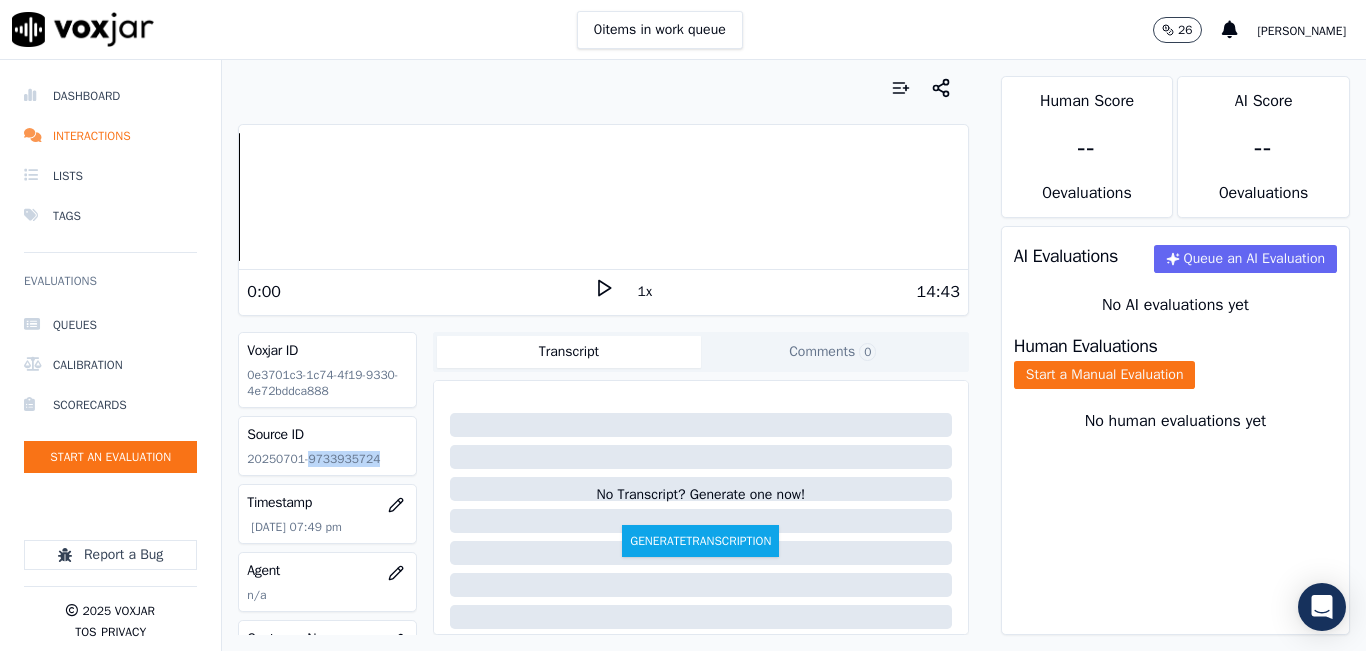 click on "20250701-9733935724" 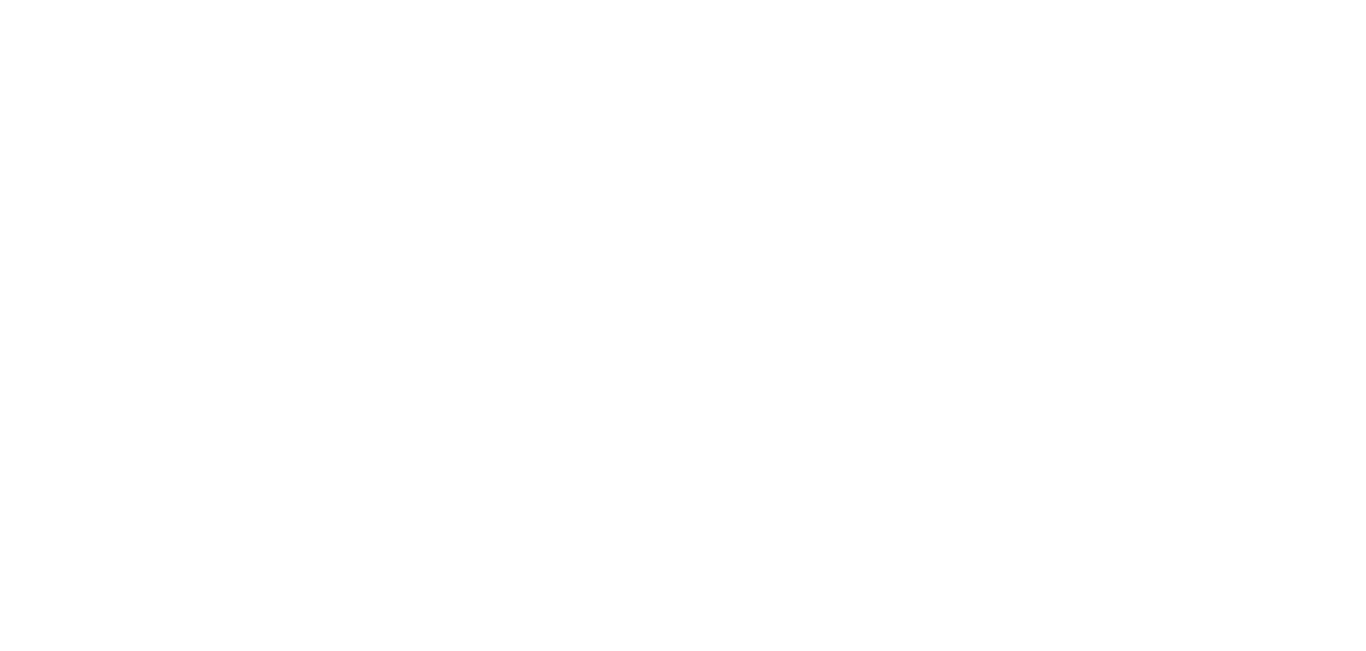scroll, scrollTop: 0, scrollLeft: 0, axis: both 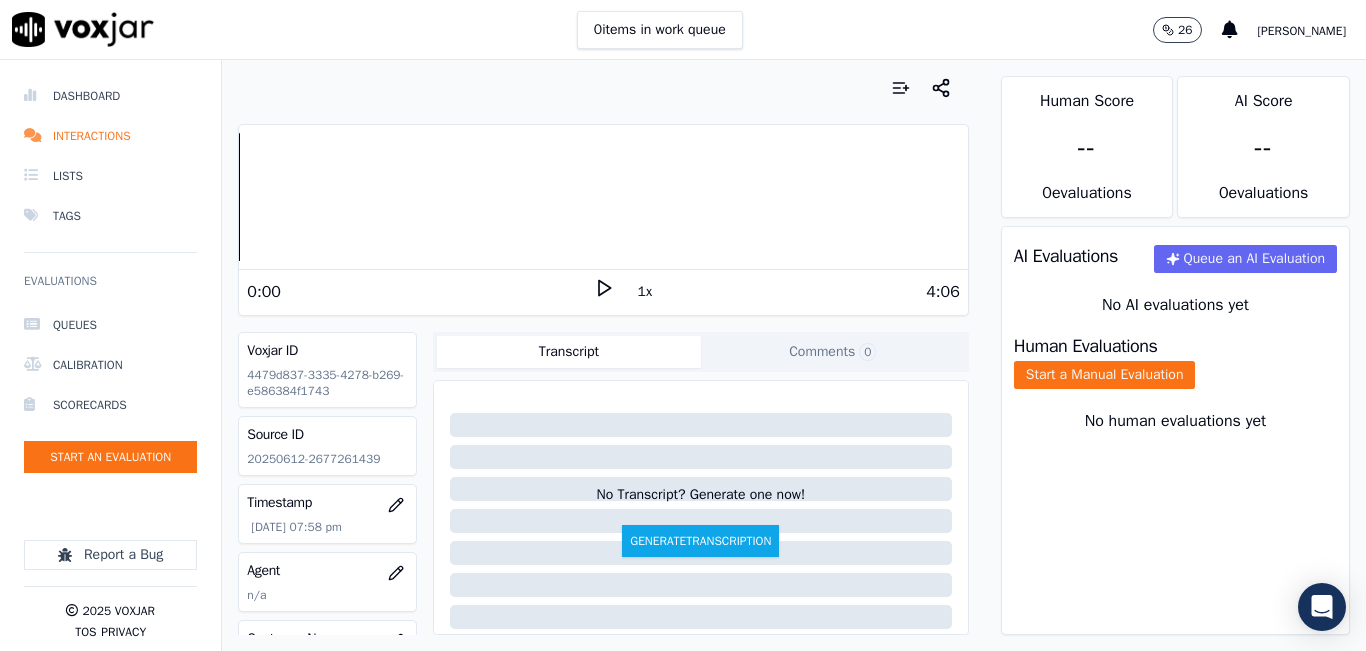 click on "0  items in work queue     26         [PERSON_NAME]" at bounding box center [683, 30] 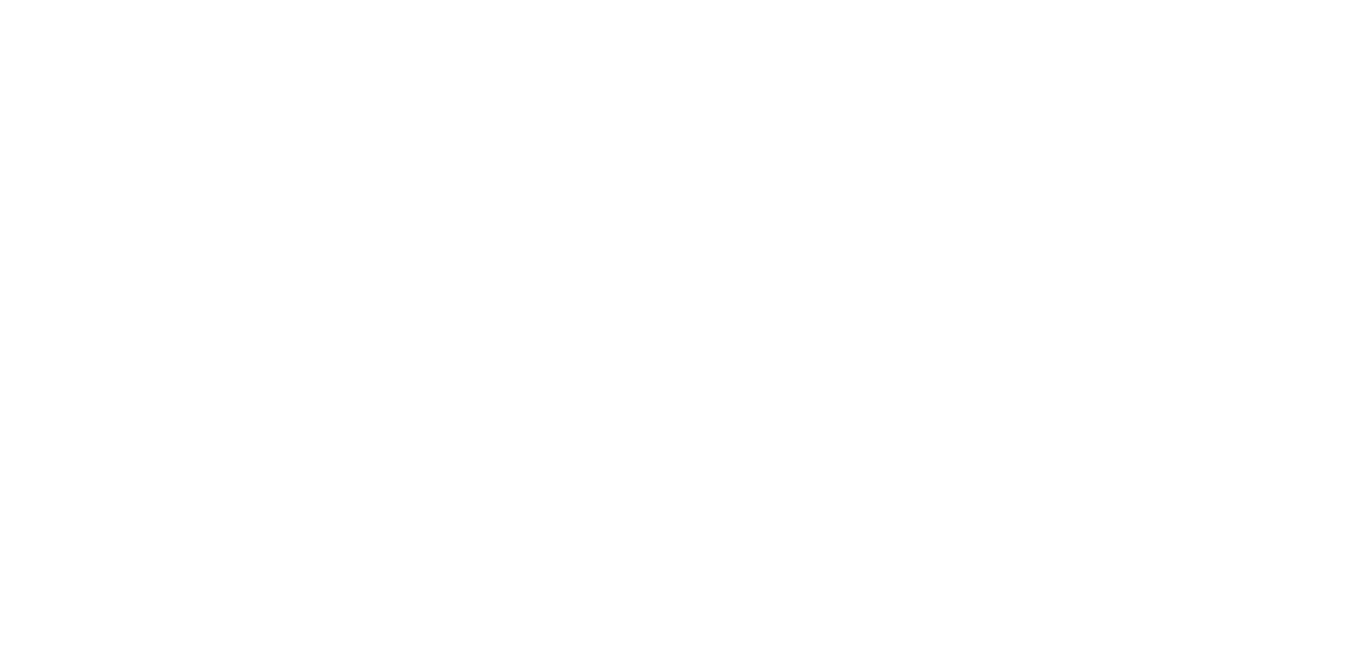 scroll, scrollTop: 0, scrollLeft: 0, axis: both 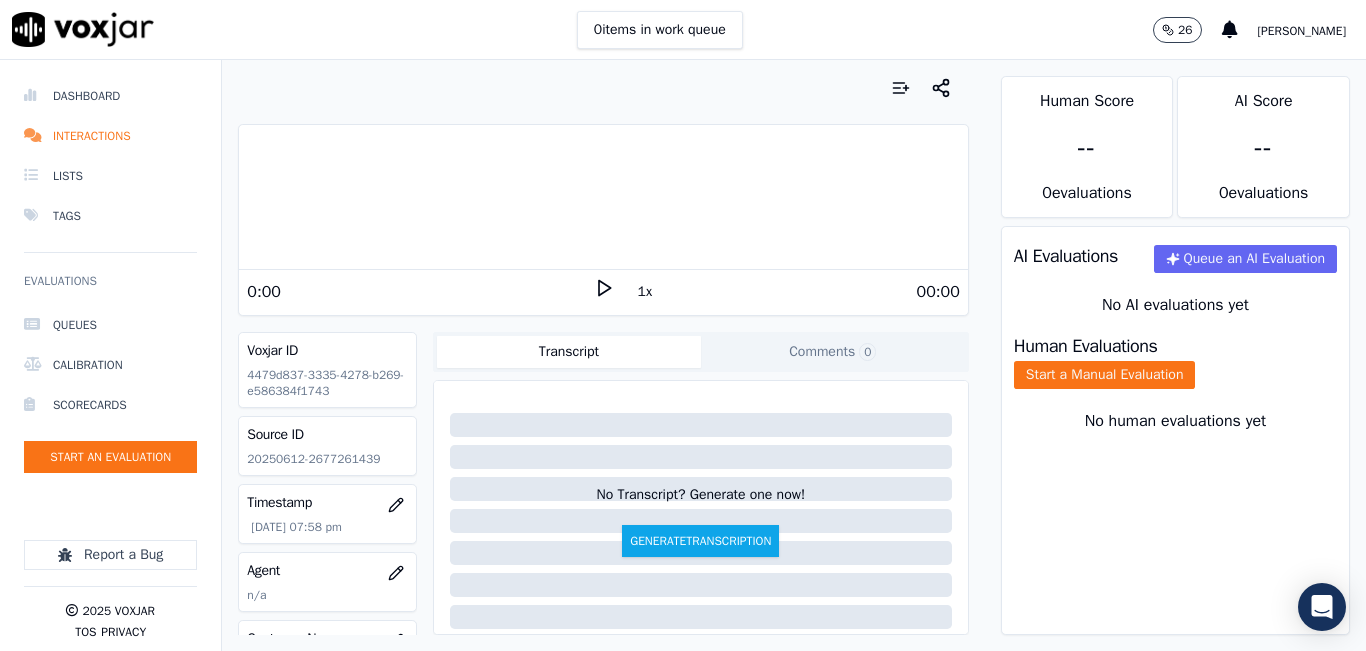 click on "20250612-2677261439" 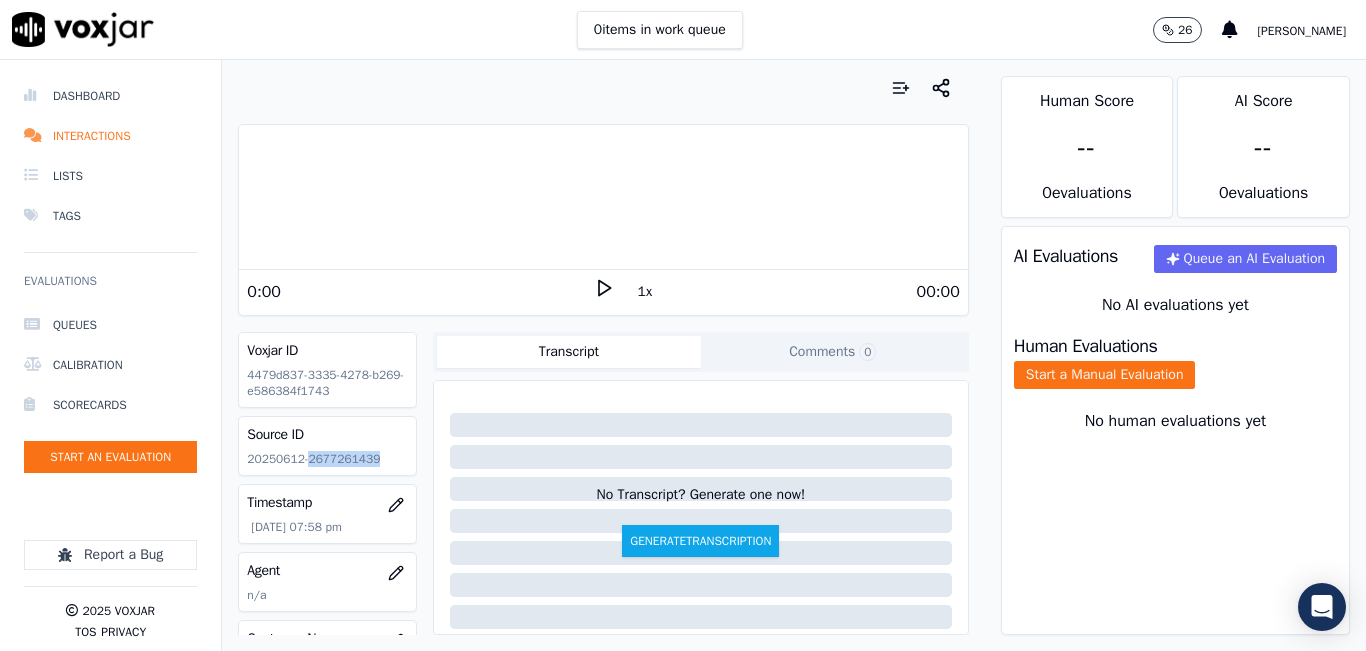 click on "20250612-2677261439" 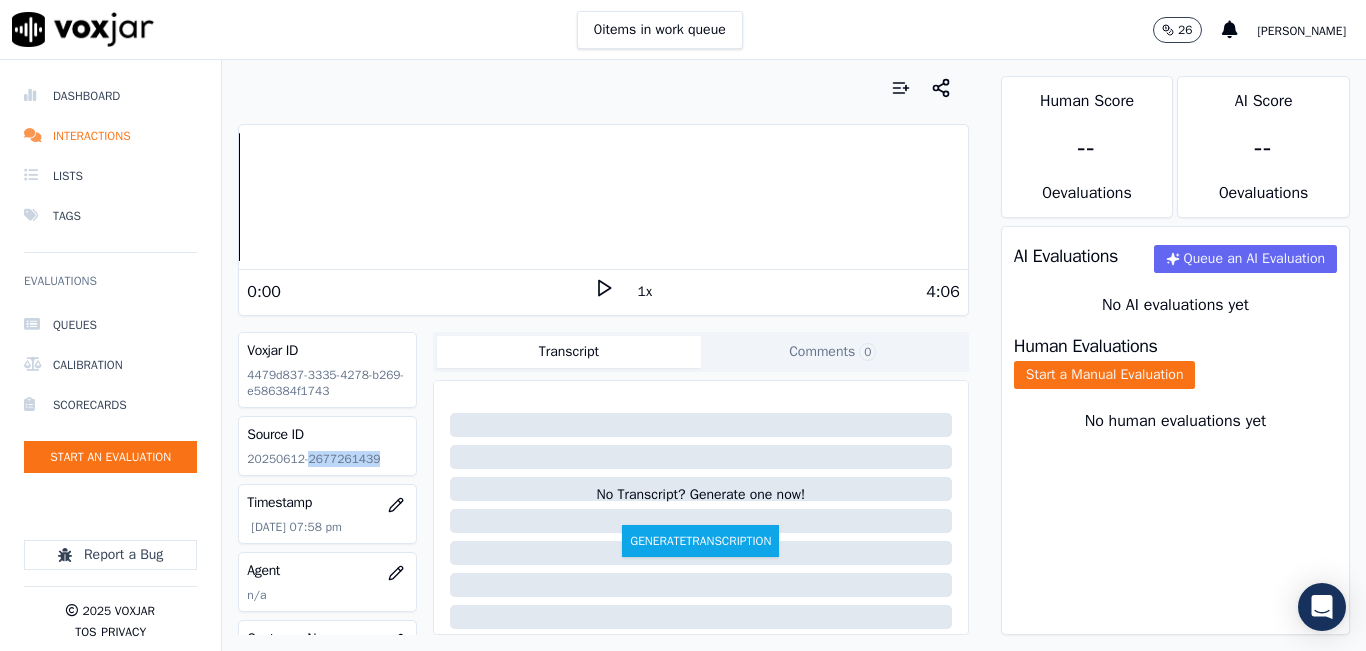 click 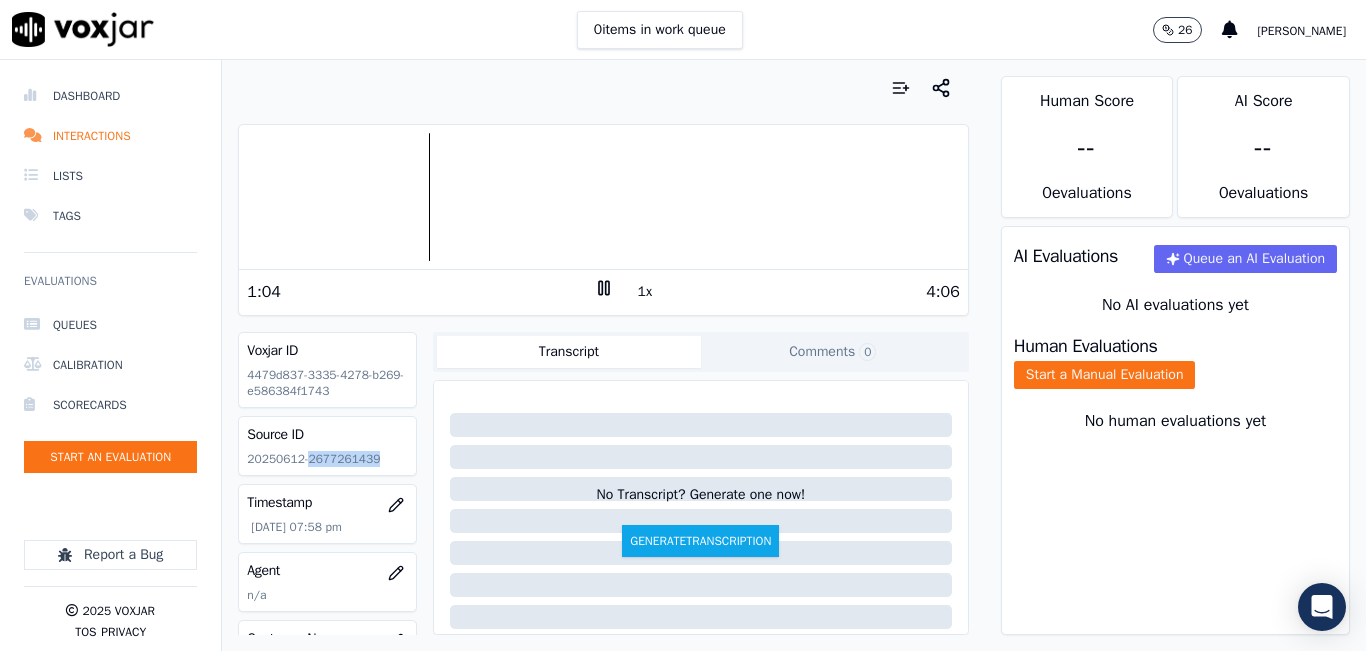 click at bounding box center (603, 197) 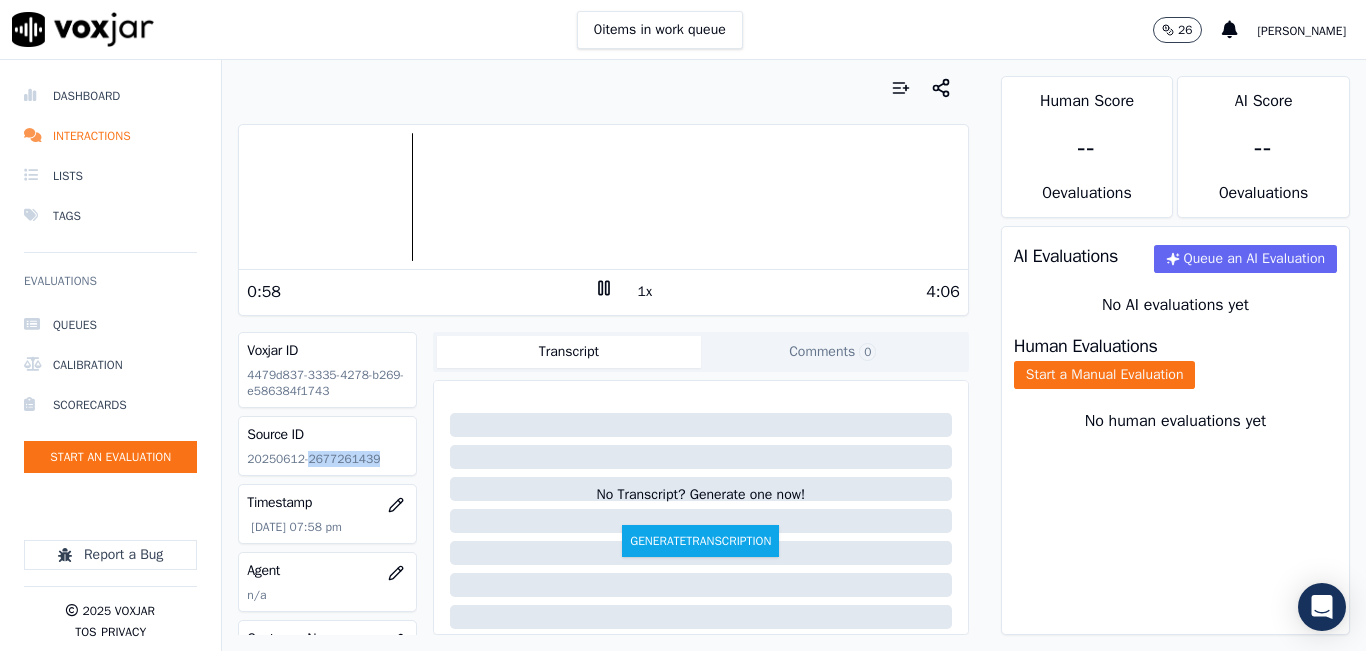 click 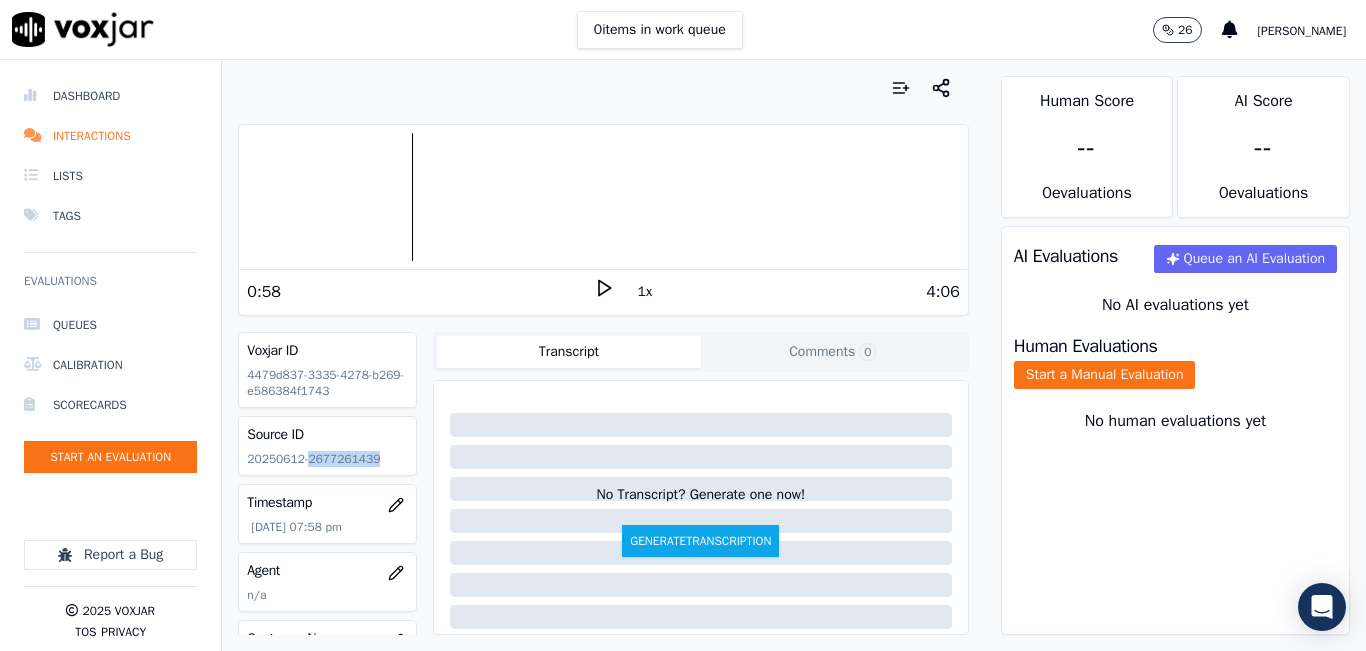 drag, startPoint x: 600, startPoint y: 287, endPoint x: 608, endPoint y: 381, distance: 94.33981 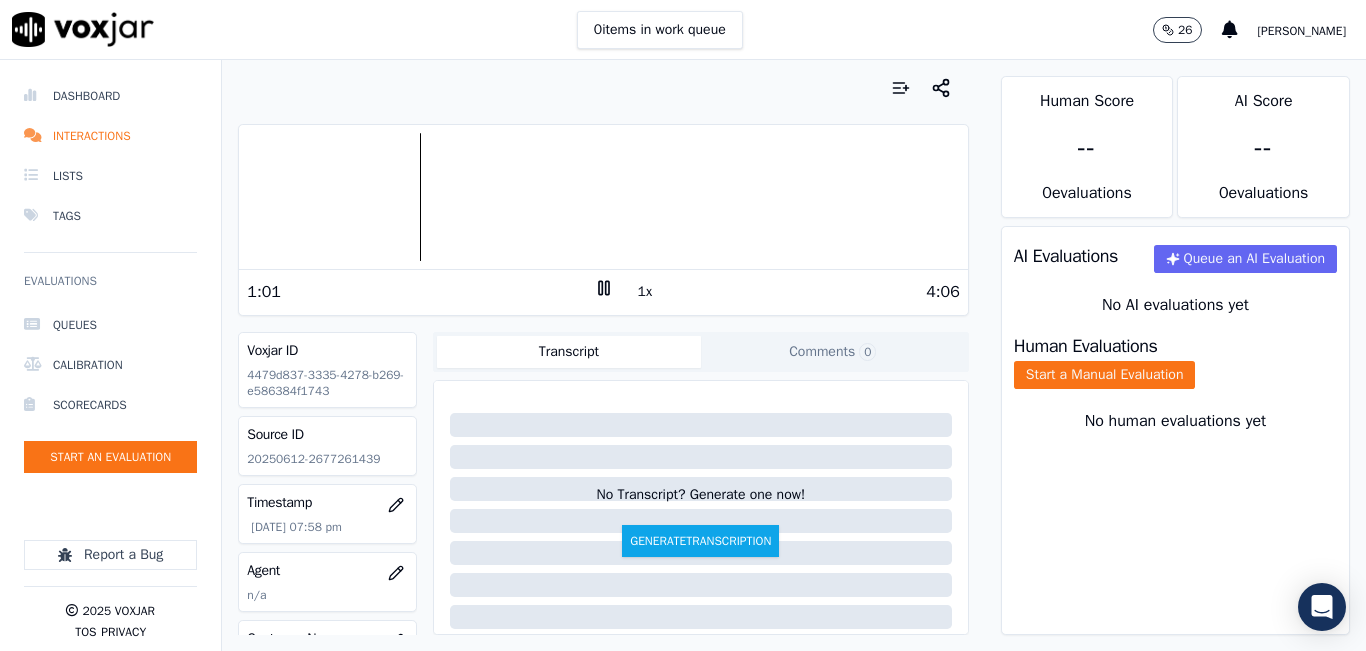 click on "AI Evaluations
Queue an AI Evaluation   No AI evaluations yet   Human Evaluations   Start a Manual Evaluation   No human evaluations yet" at bounding box center (1175, 430) 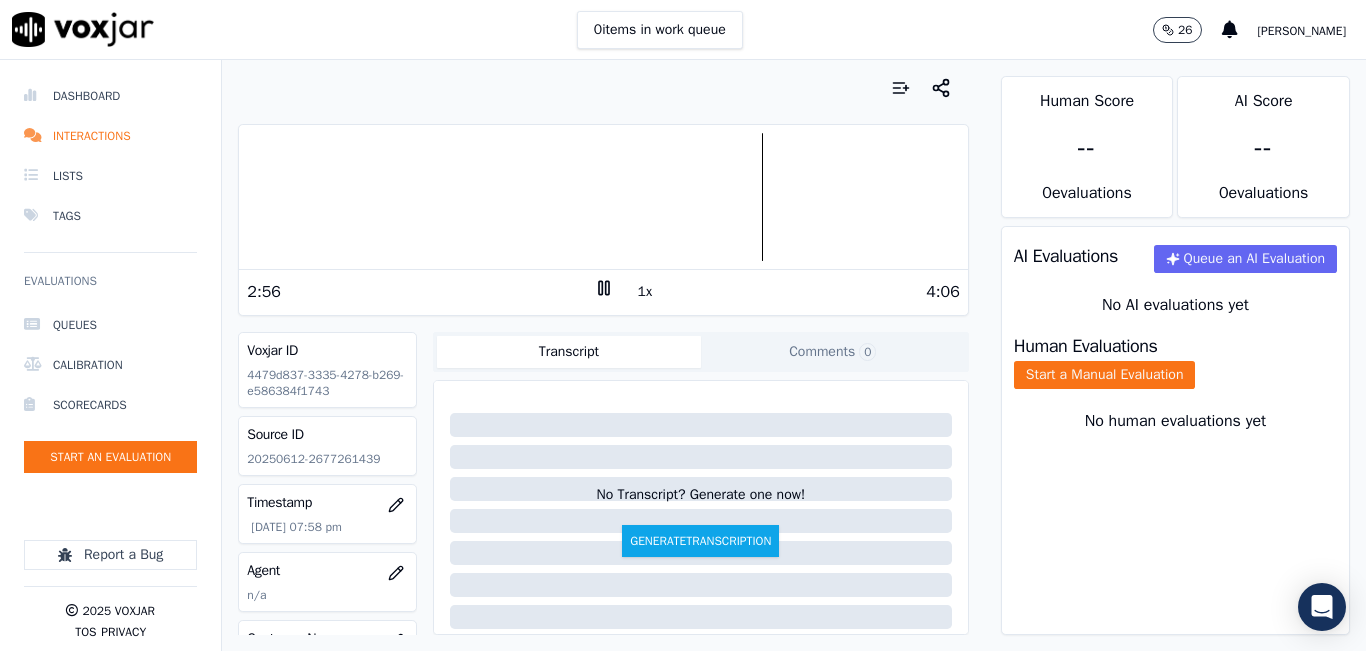 click 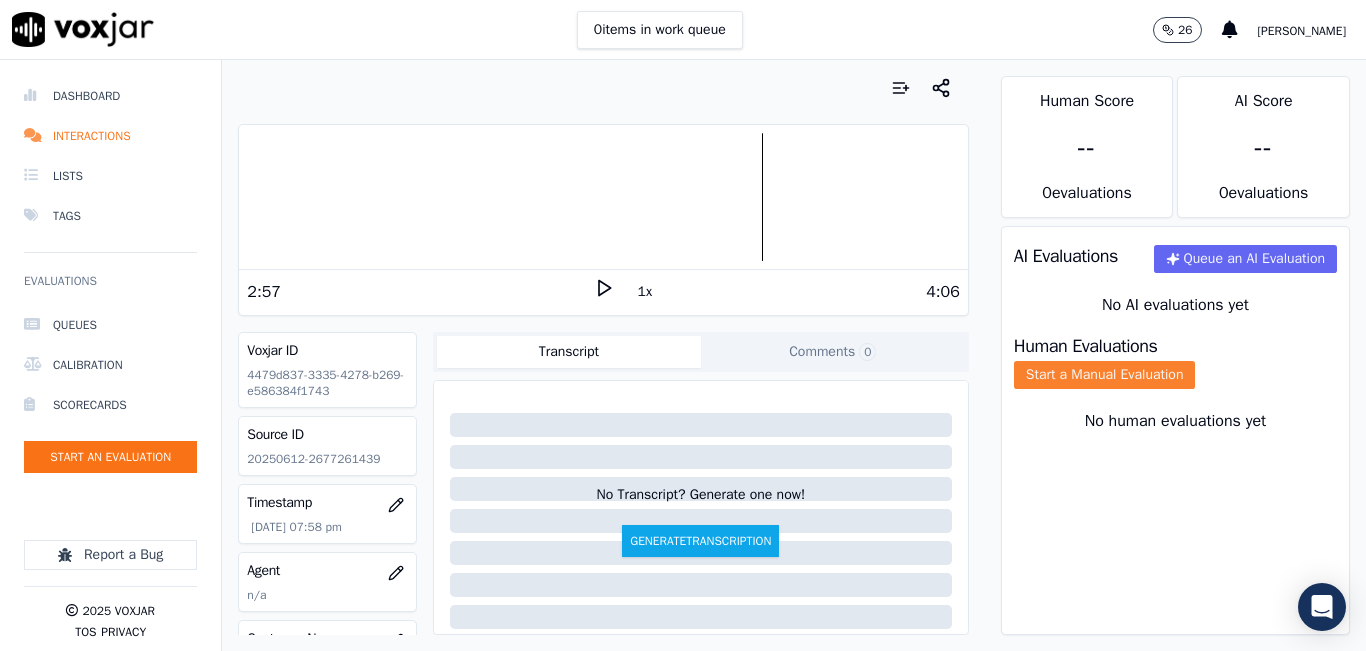click on "Start a Manual Evaluation" 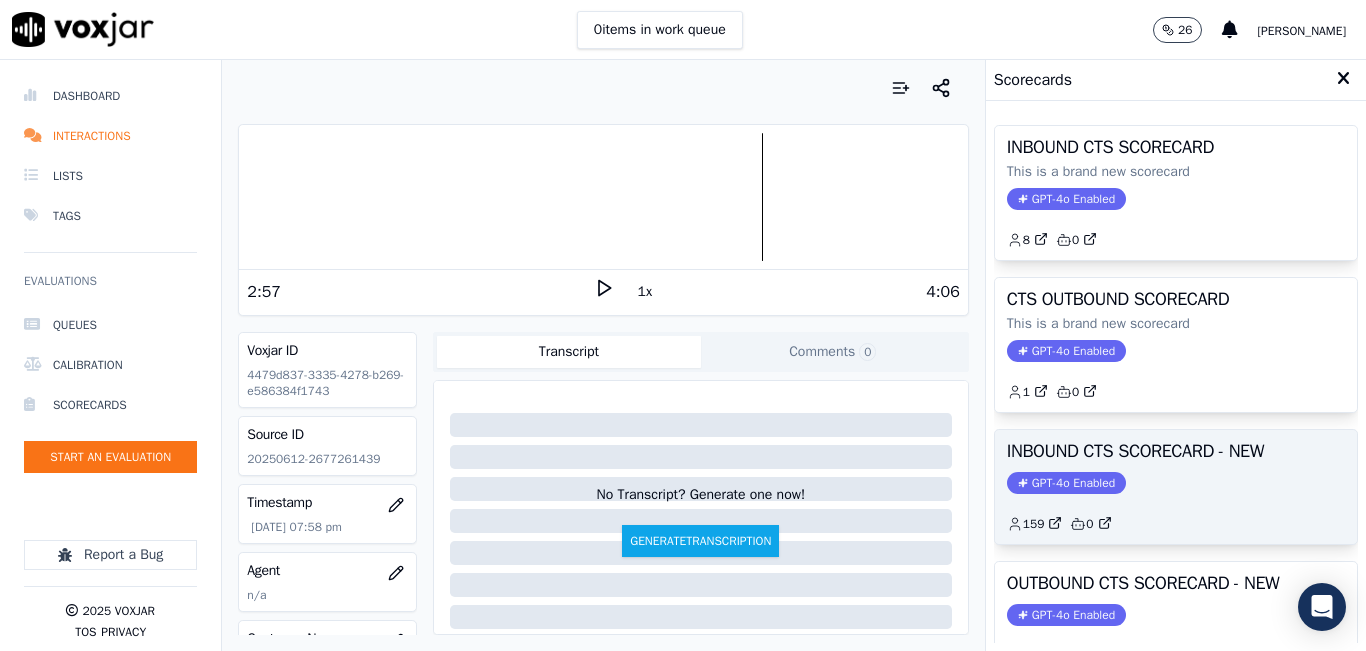 click on "INBOUND CTS SCORECARD - NEW        GPT-4o Enabled       159         0" at bounding box center [1176, 487] 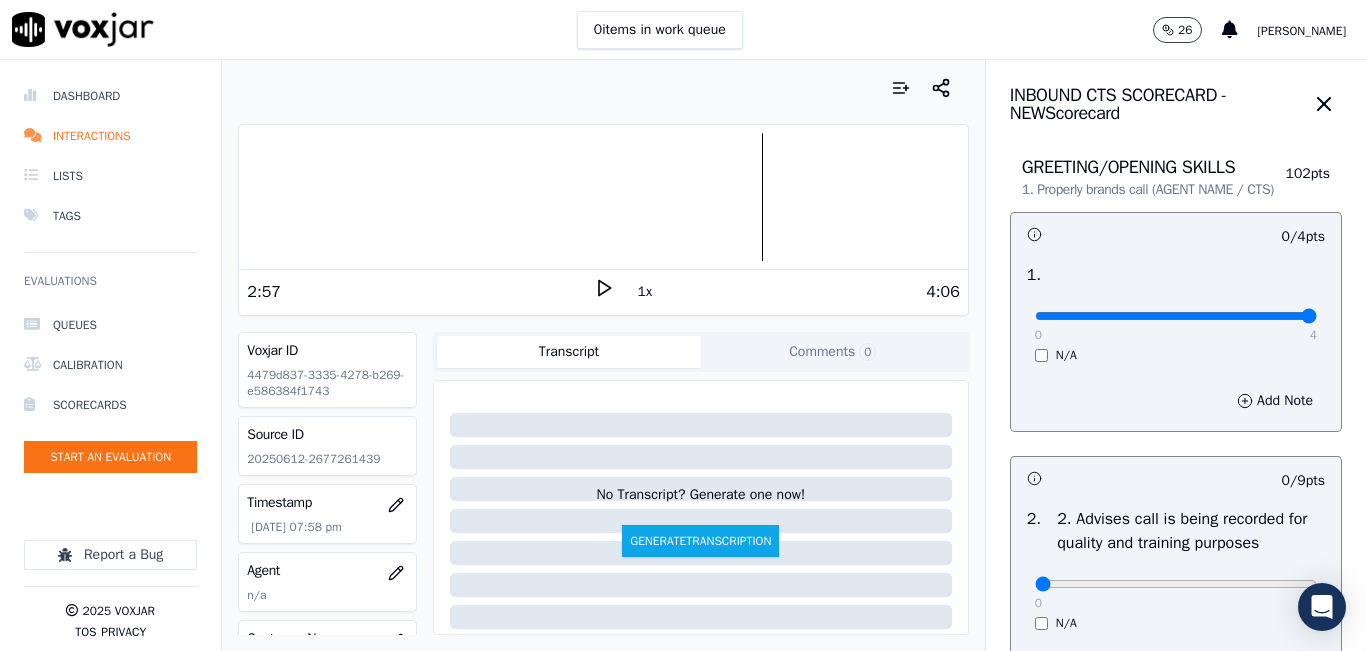 type on "4" 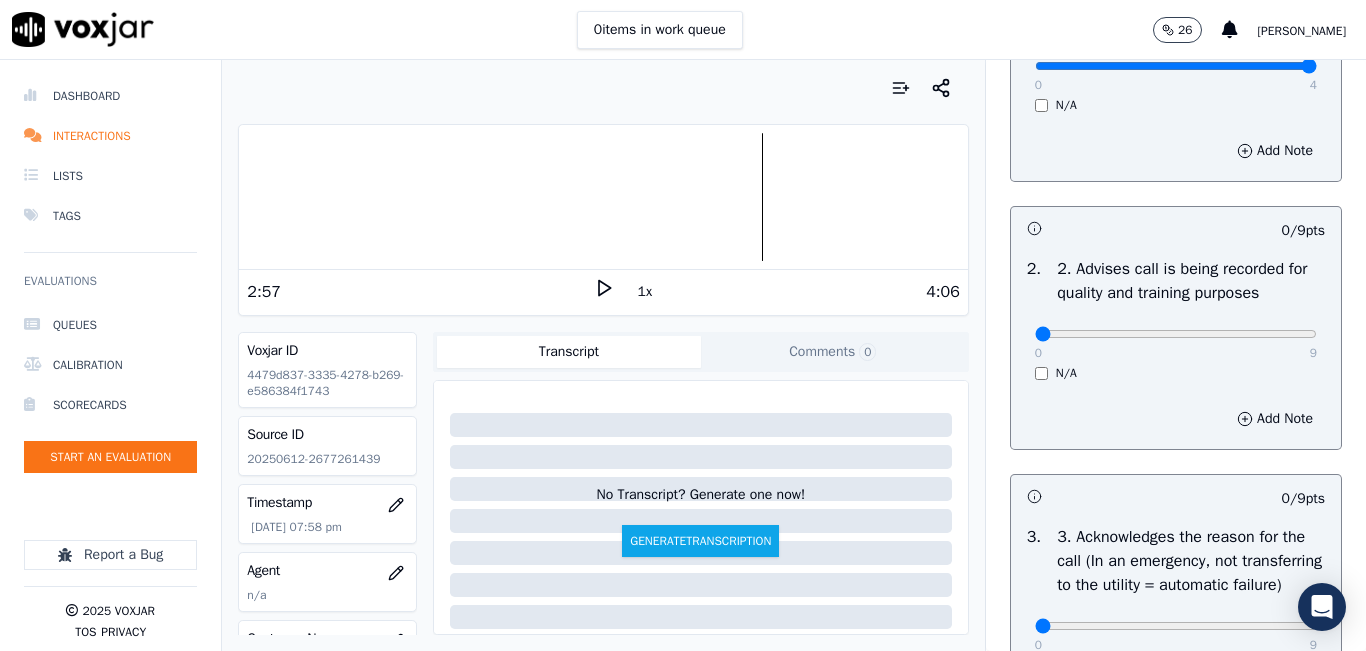 scroll, scrollTop: 300, scrollLeft: 0, axis: vertical 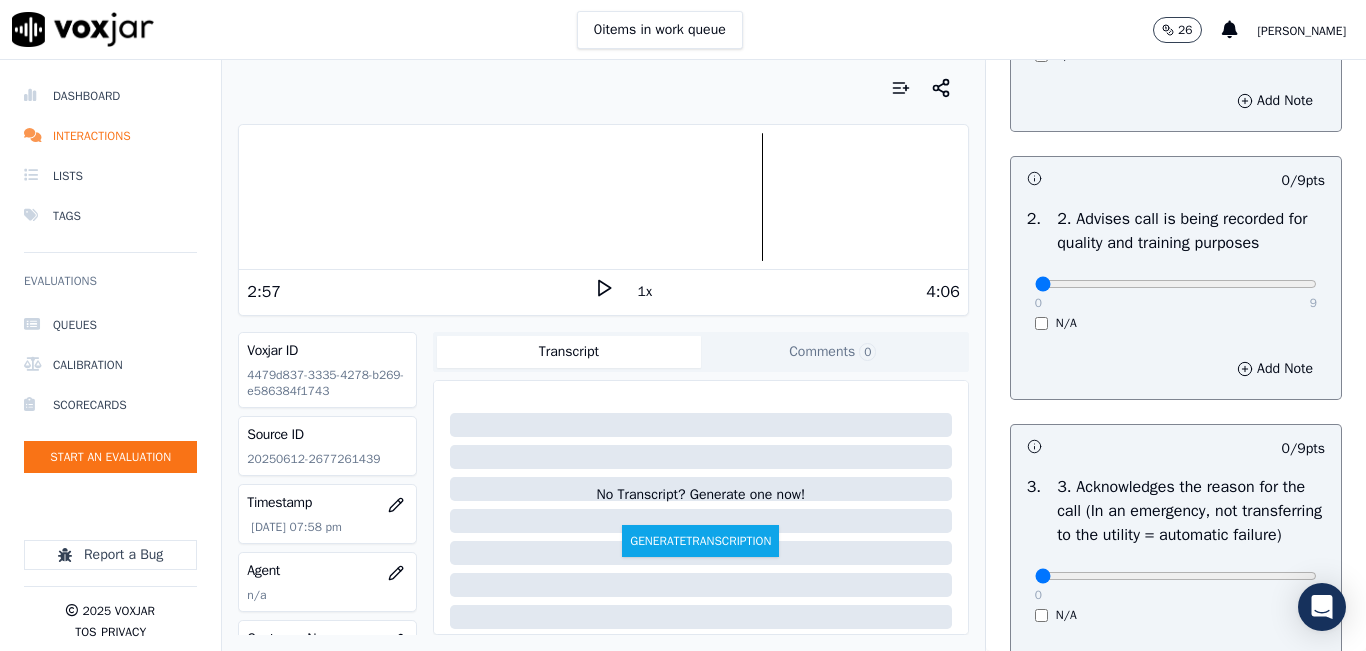 click on "0   9     N/A" at bounding box center (1176, 293) 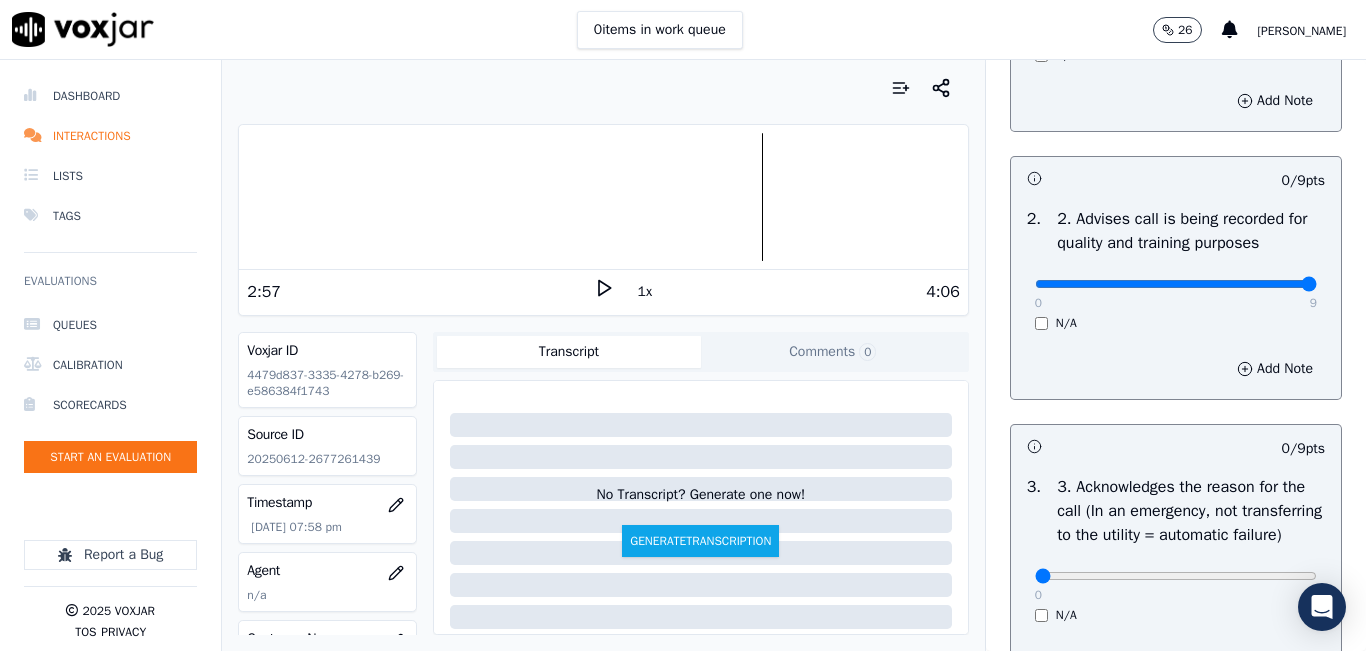 type on "9" 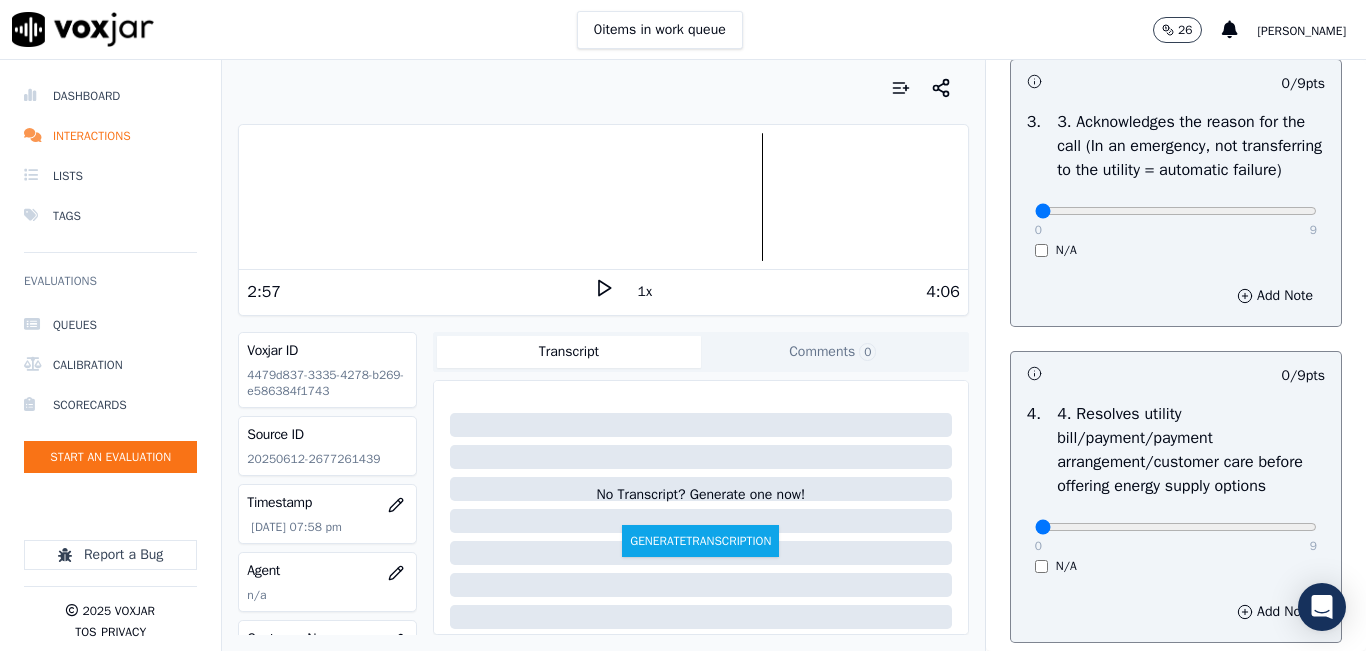 scroll, scrollTop: 700, scrollLeft: 0, axis: vertical 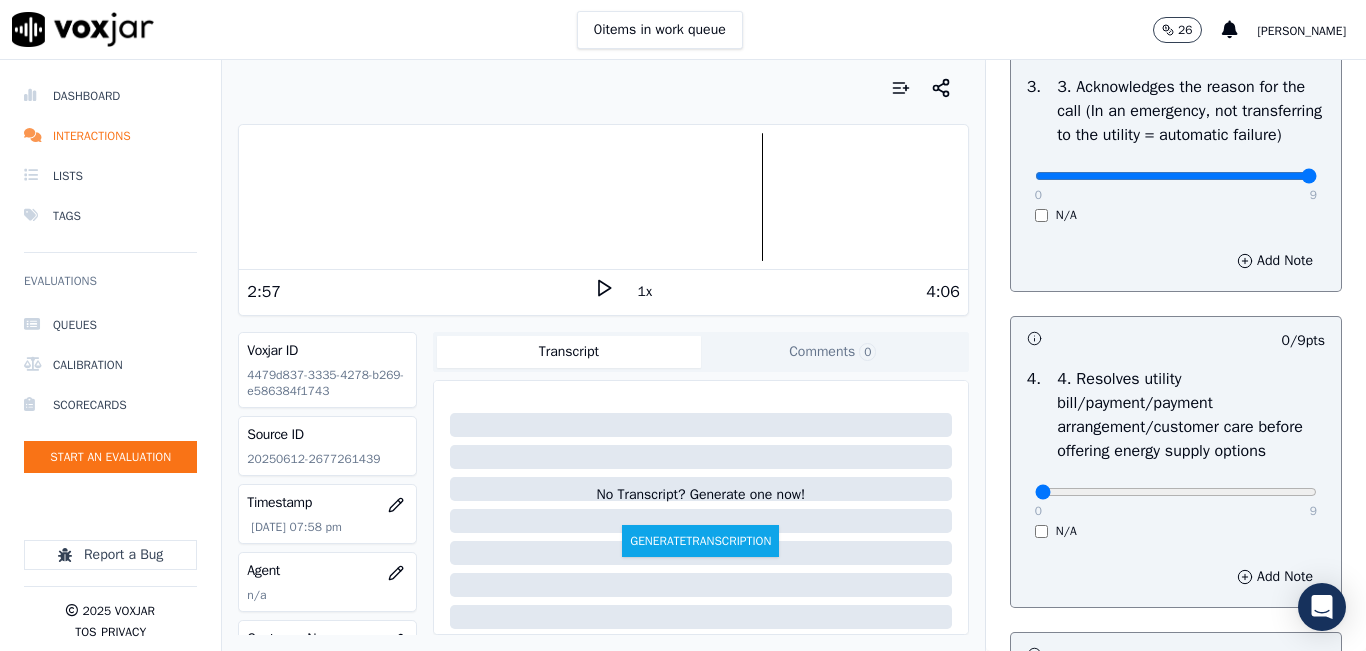 type on "9" 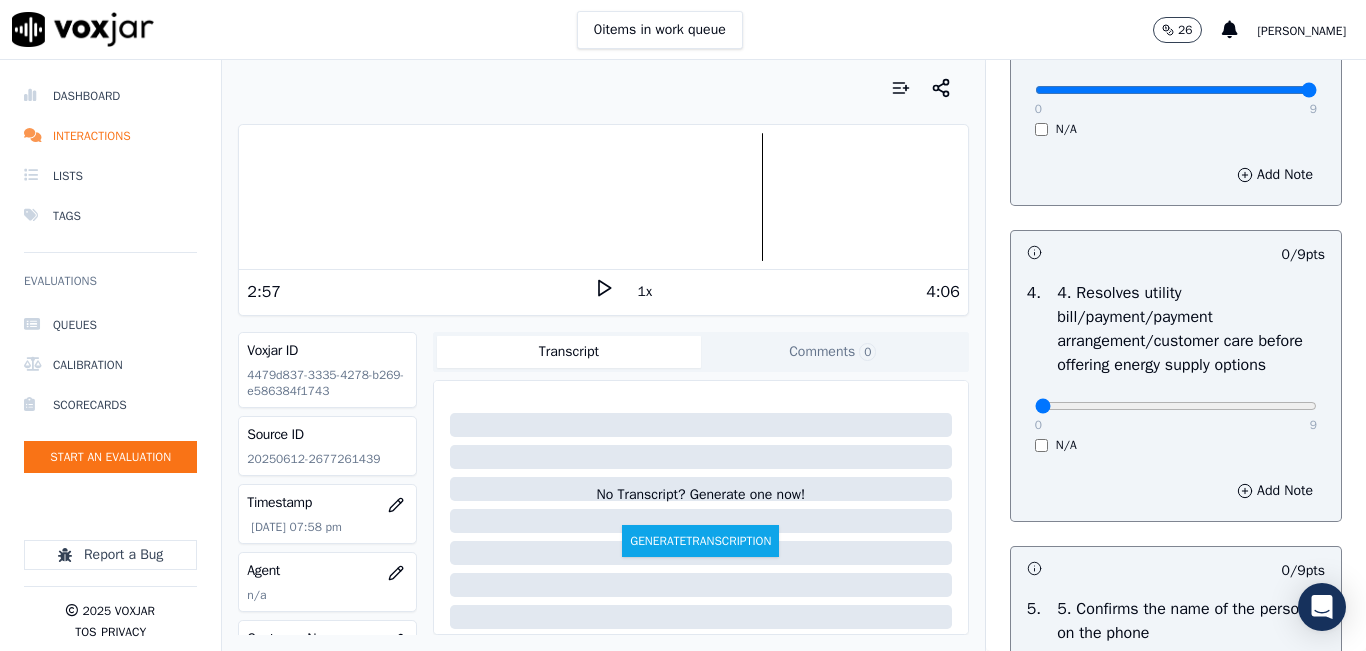 scroll, scrollTop: 900, scrollLeft: 0, axis: vertical 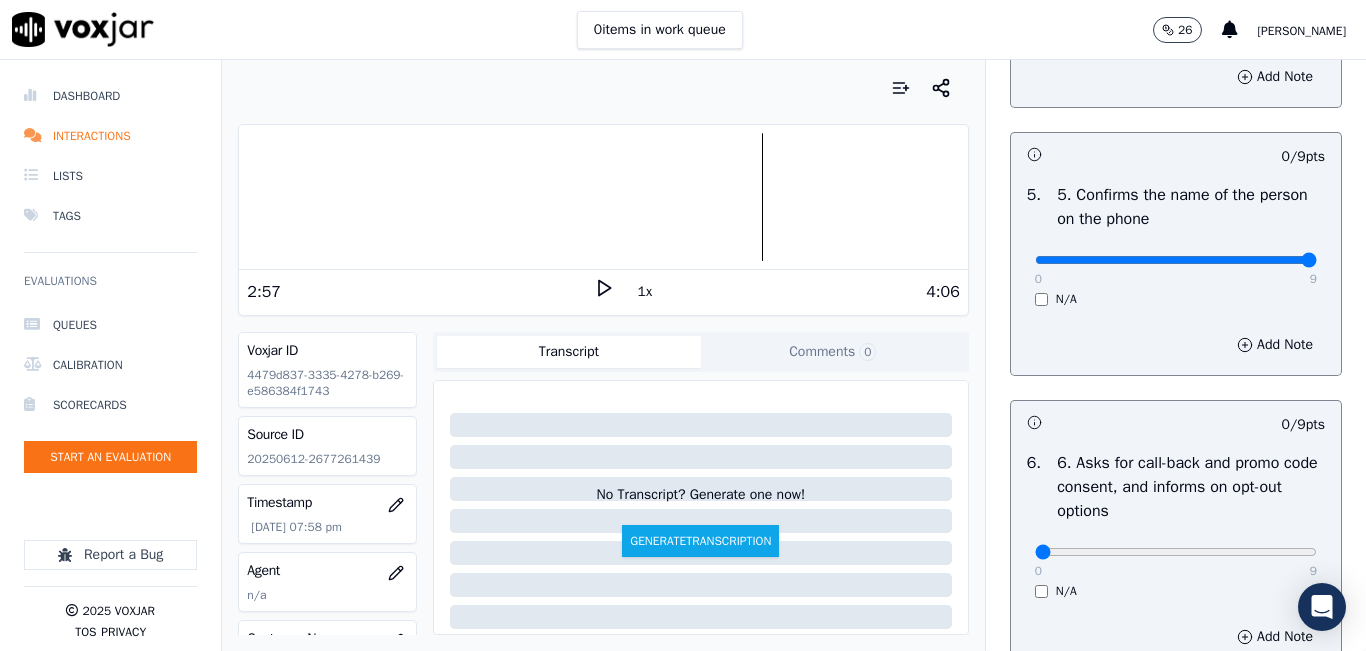 type on "9" 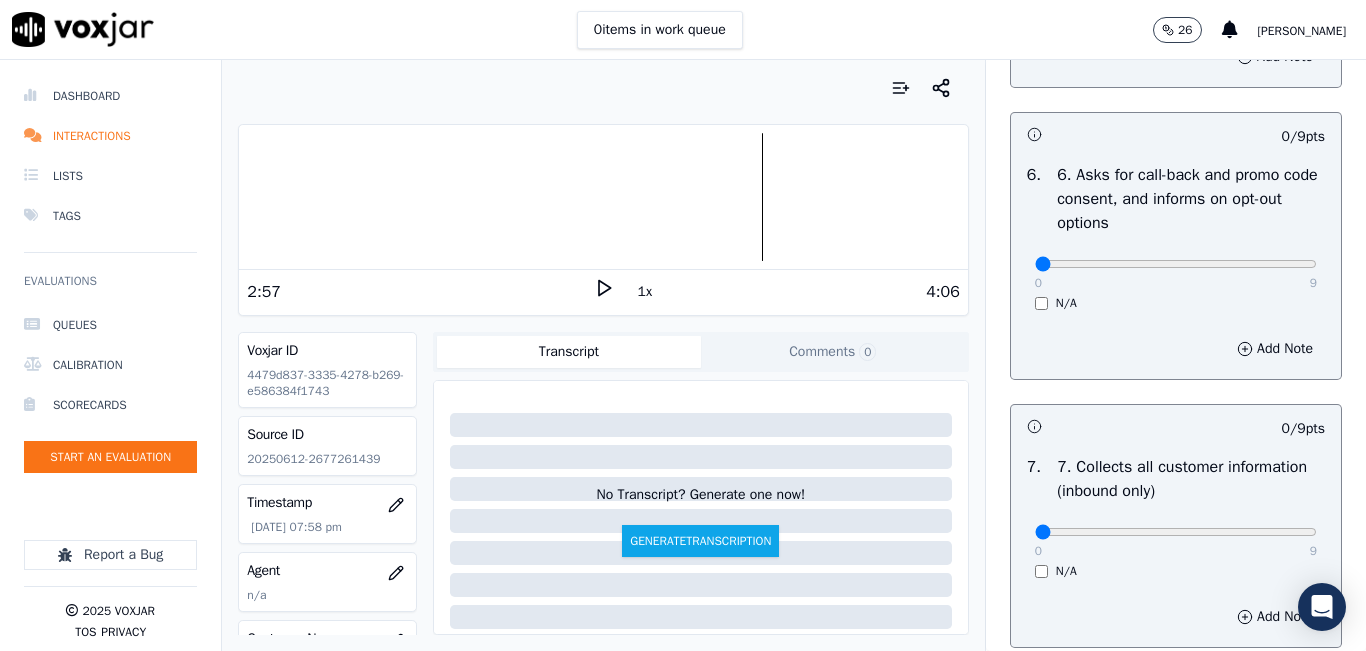 scroll, scrollTop: 1500, scrollLeft: 0, axis: vertical 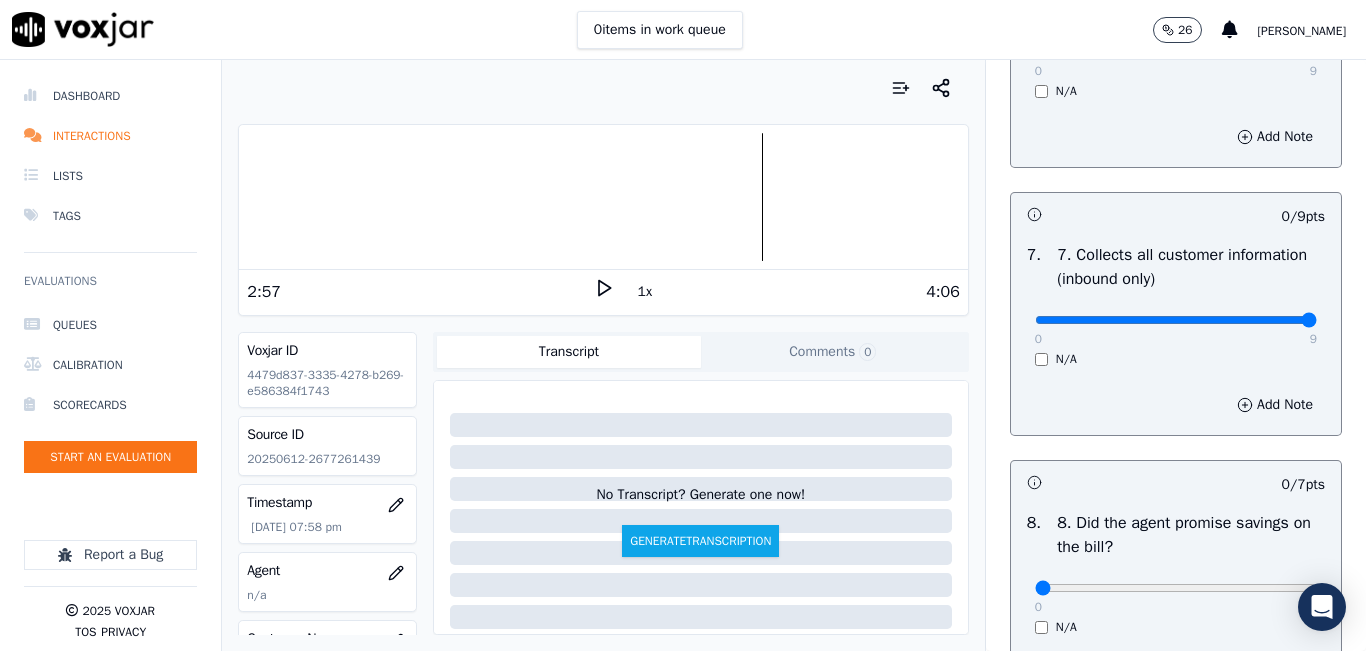 type on "9" 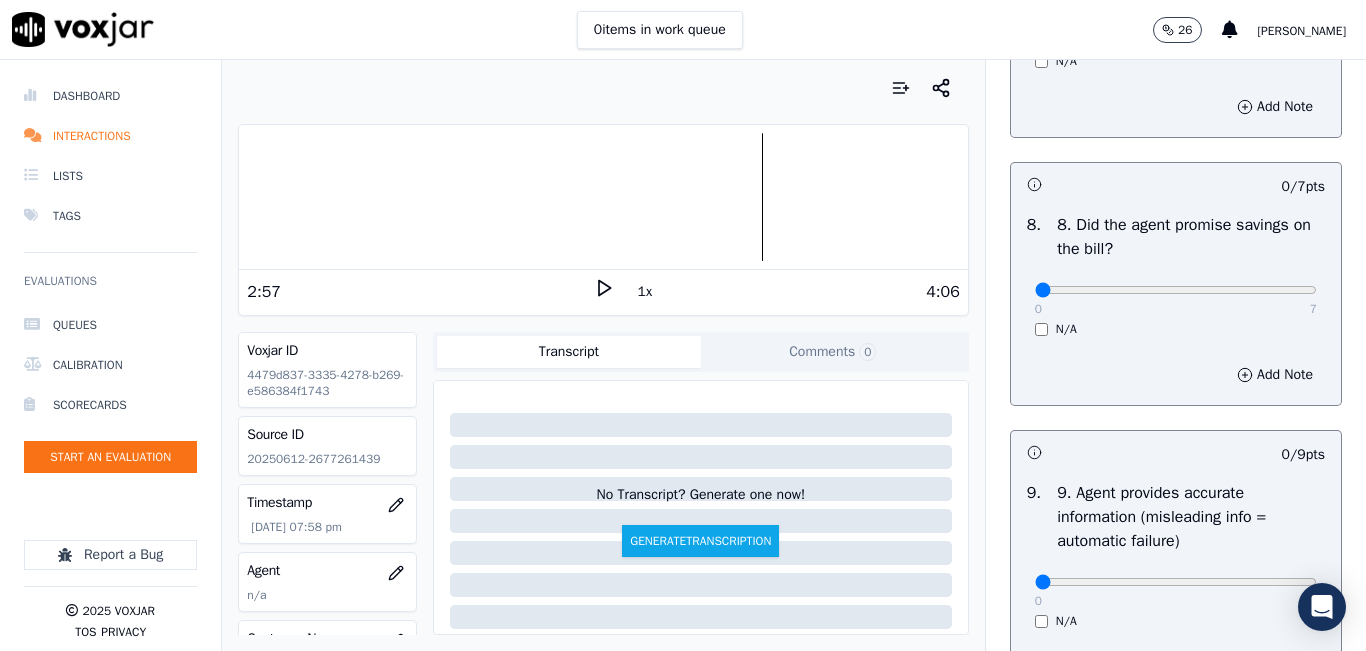 scroll, scrollTop: 2000, scrollLeft: 0, axis: vertical 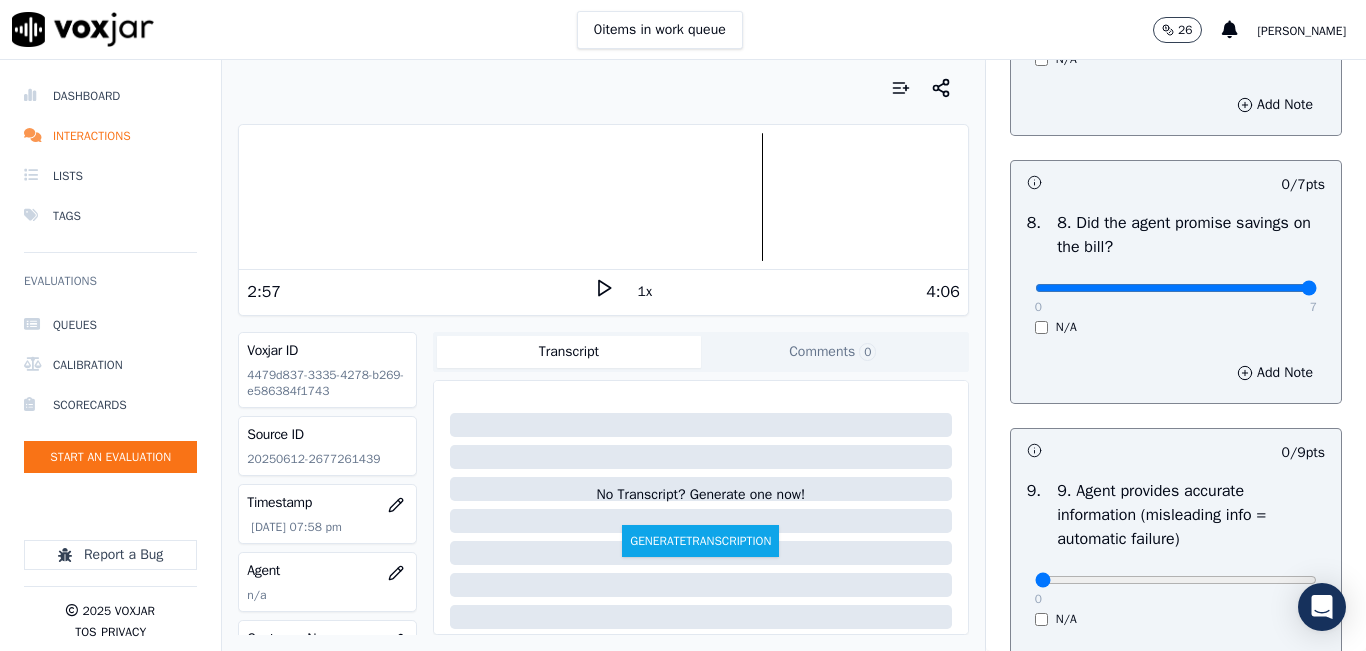 type on "7" 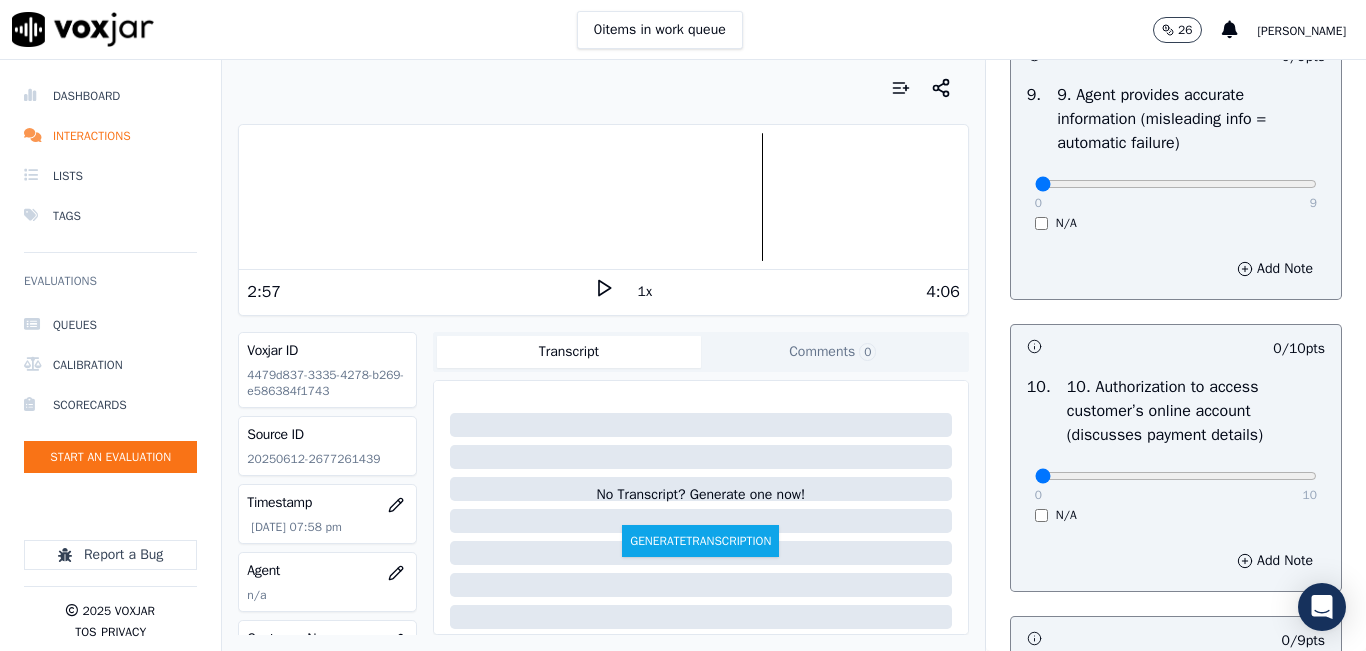 scroll, scrollTop: 2400, scrollLeft: 0, axis: vertical 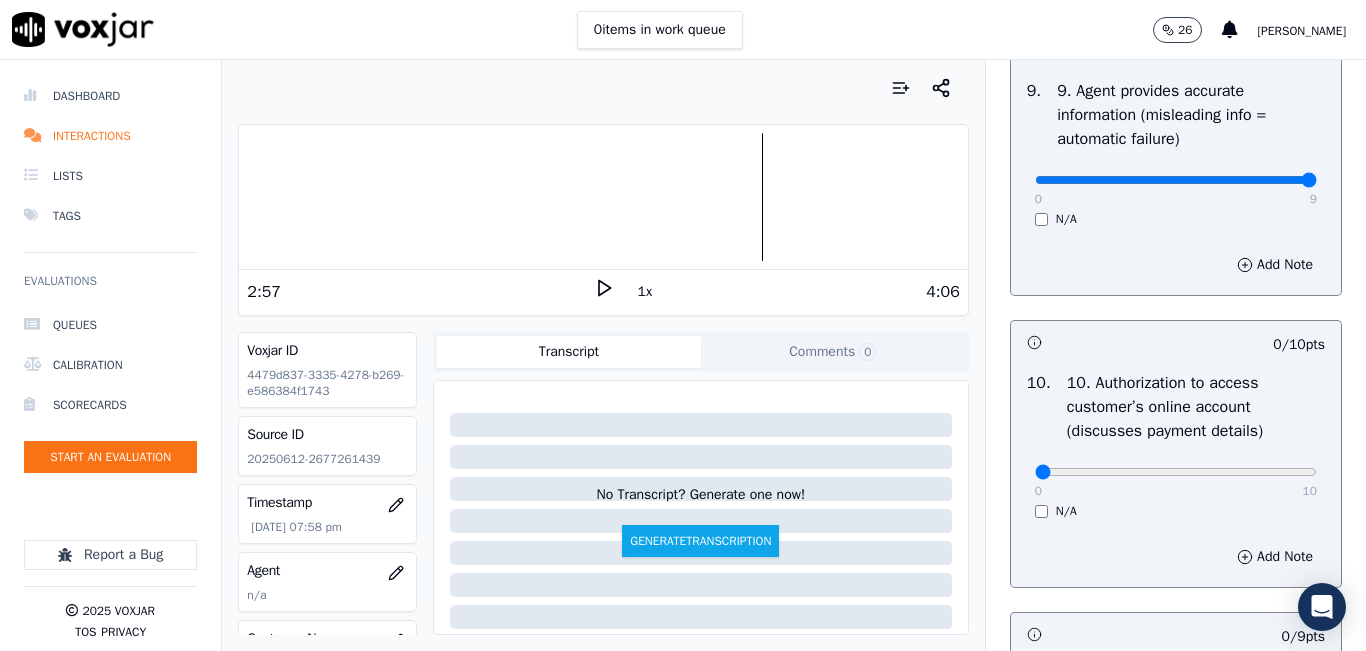 type on "9" 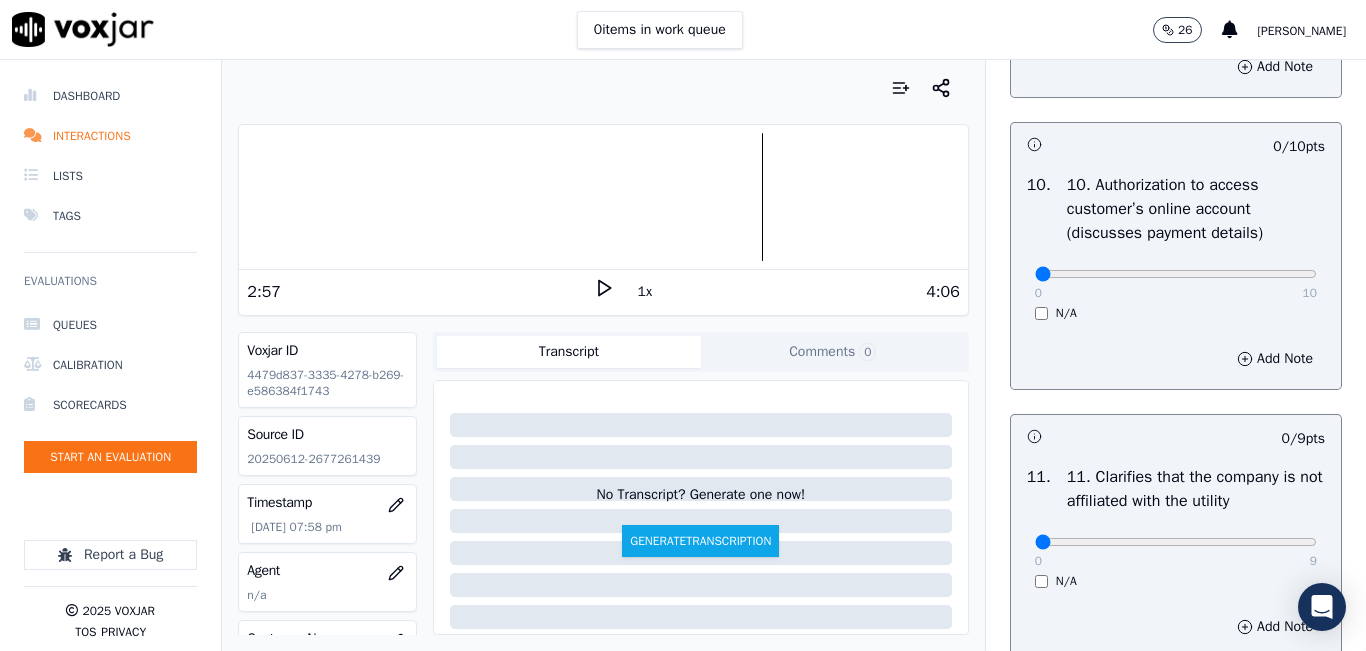 scroll, scrollTop: 2600, scrollLeft: 0, axis: vertical 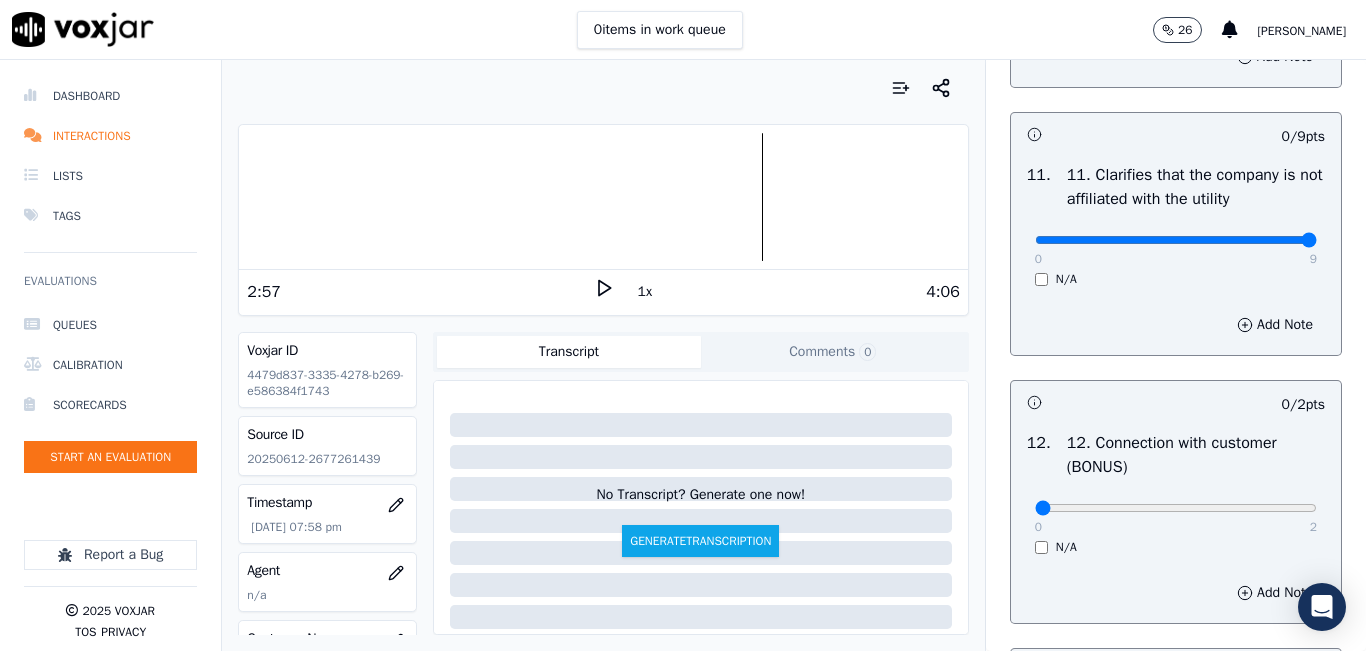 type on "9" 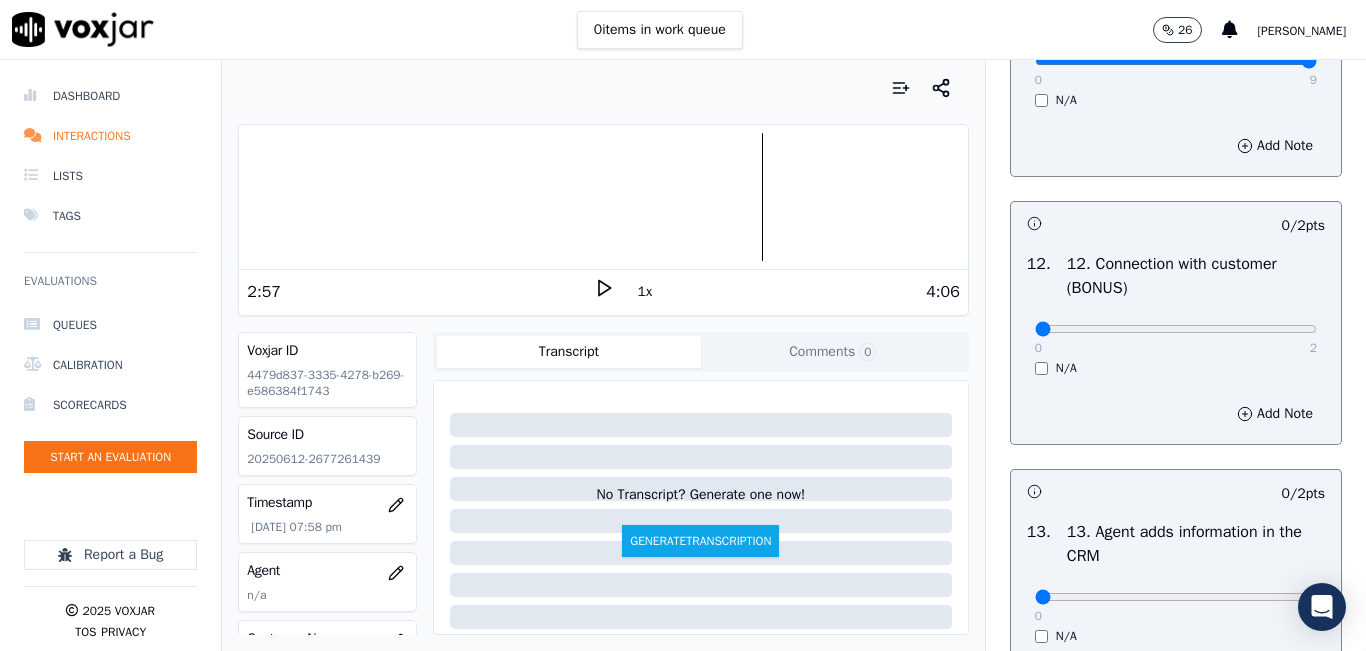 scroll, scrollTop: 3100, scrollLeft: 0, axis: vertical 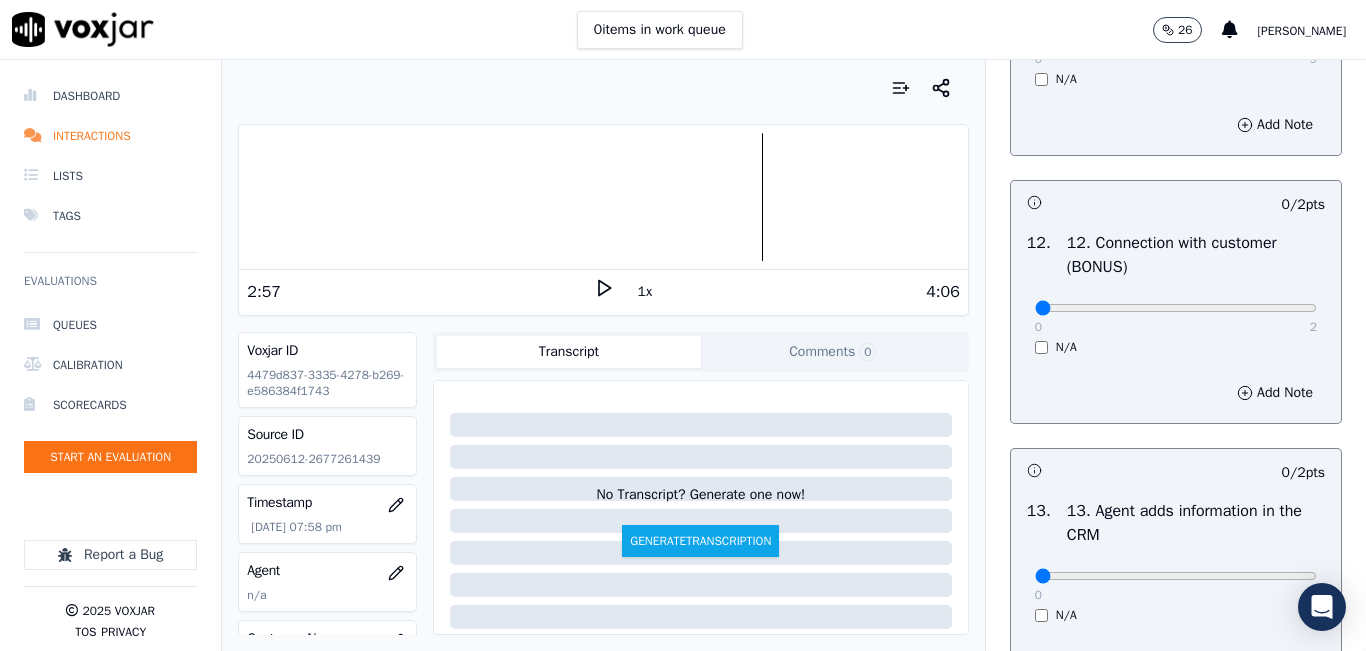 click on "0   2" at bounding box center [1176, 307] 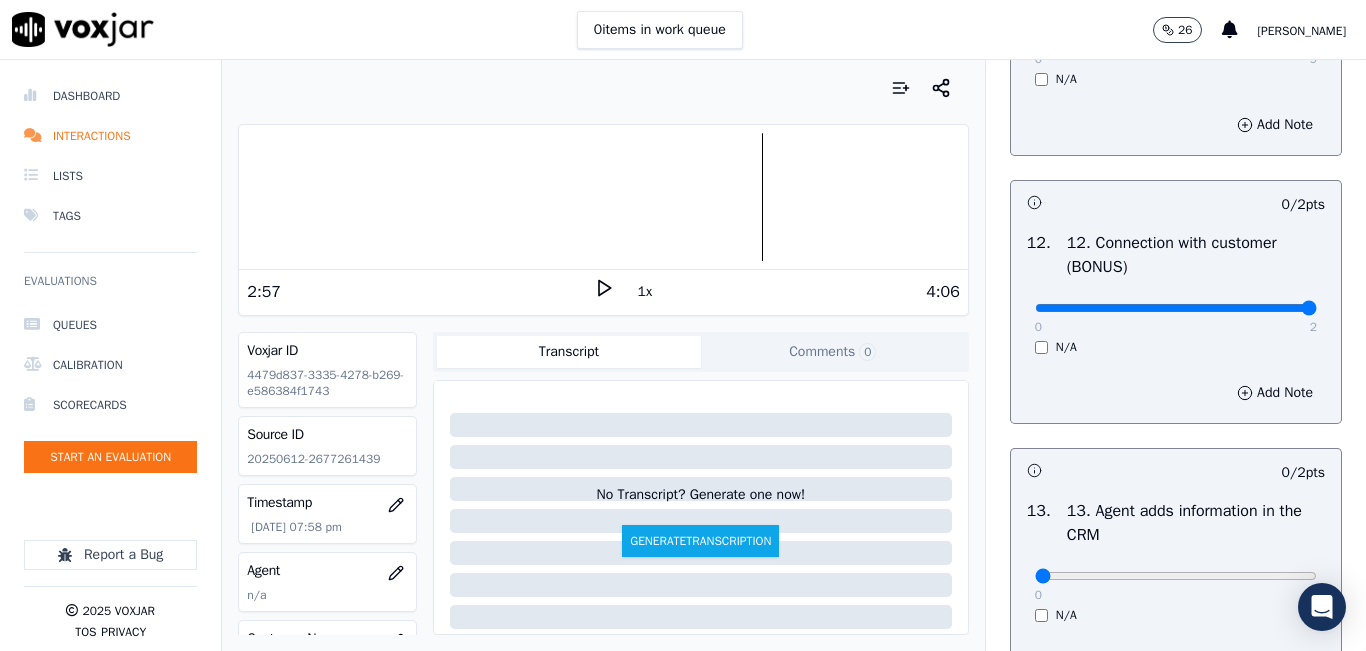 type on "2" 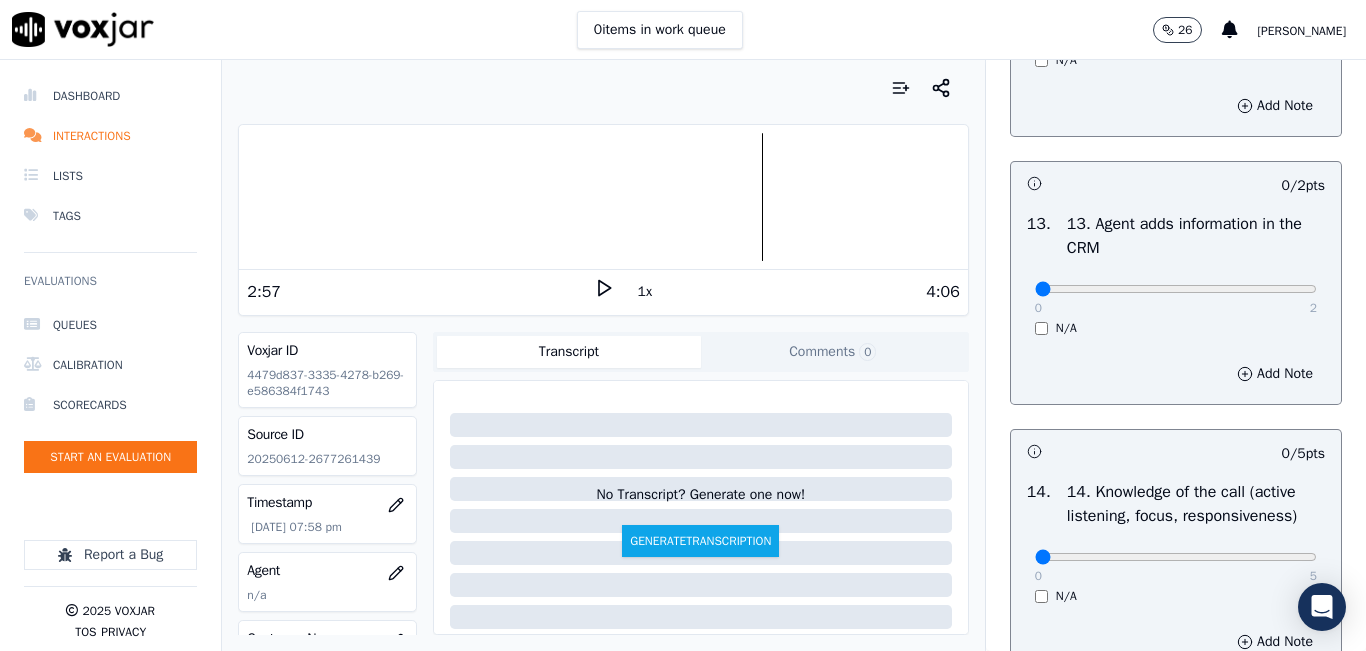 scroll, scrollTop: 3400, scrollLeft: 0, axis: vertical 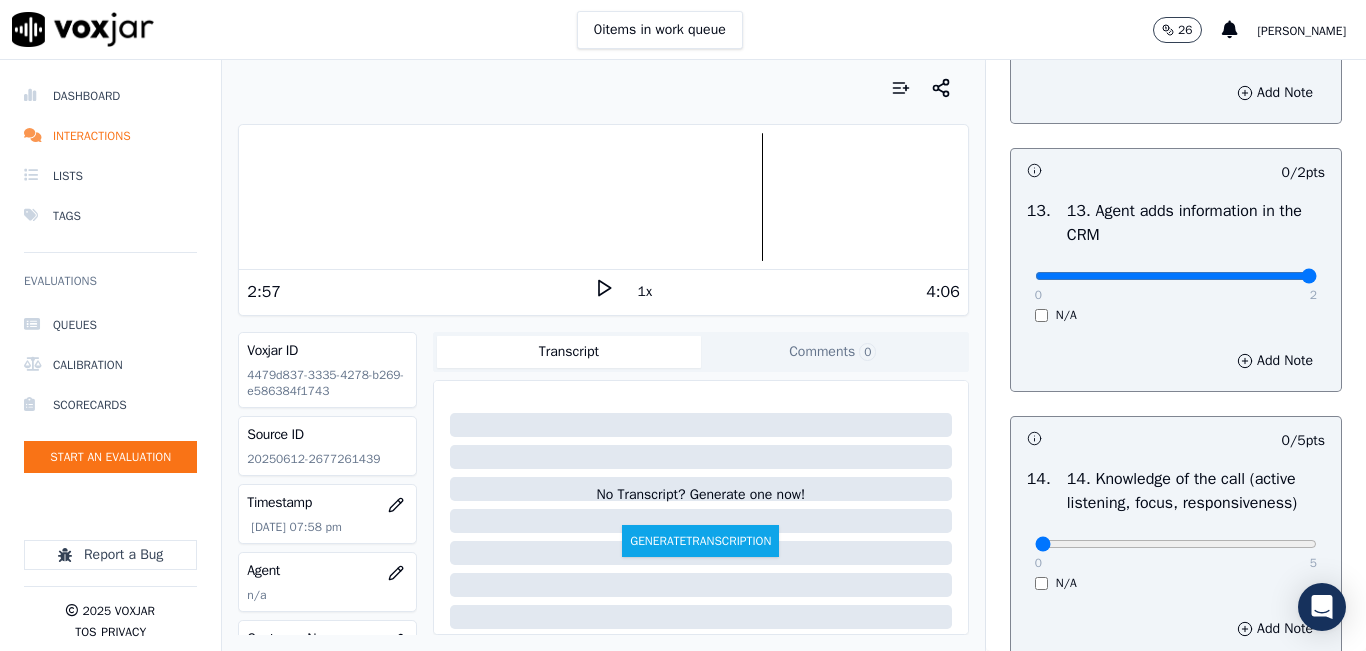 type on "2" 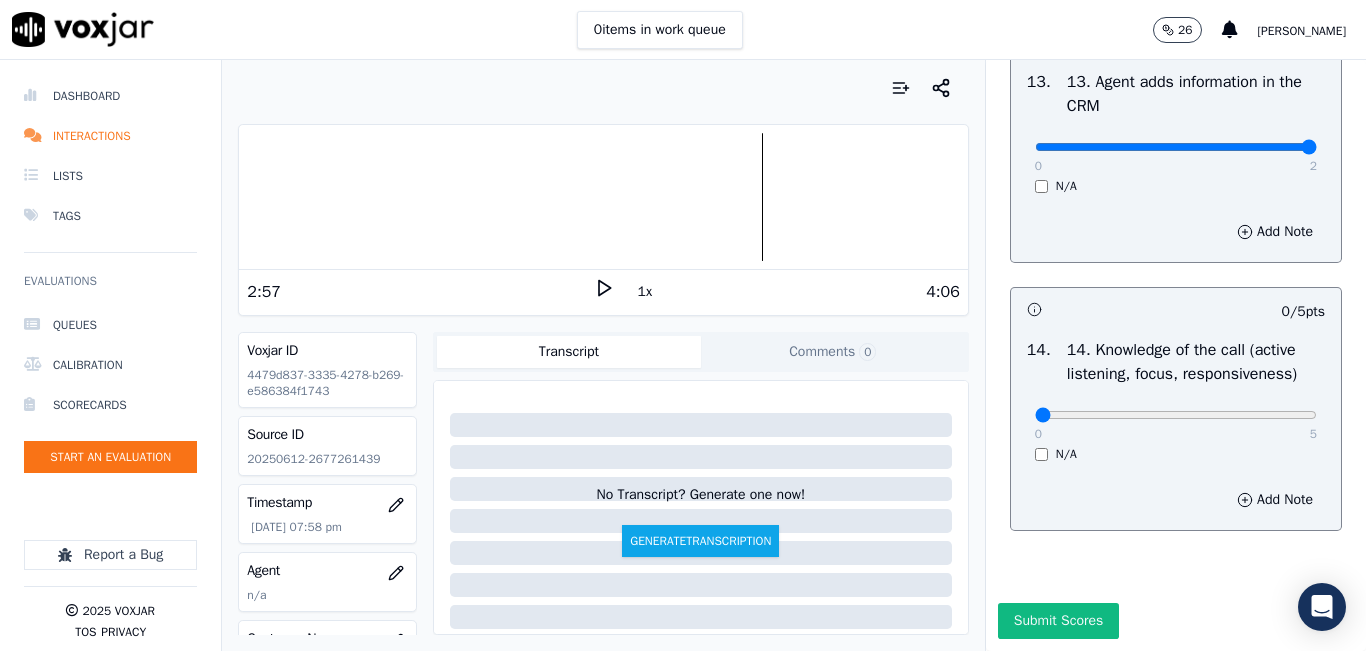 scroll, scrollTop: 3642, scrollLeft: 0, axis: vertical 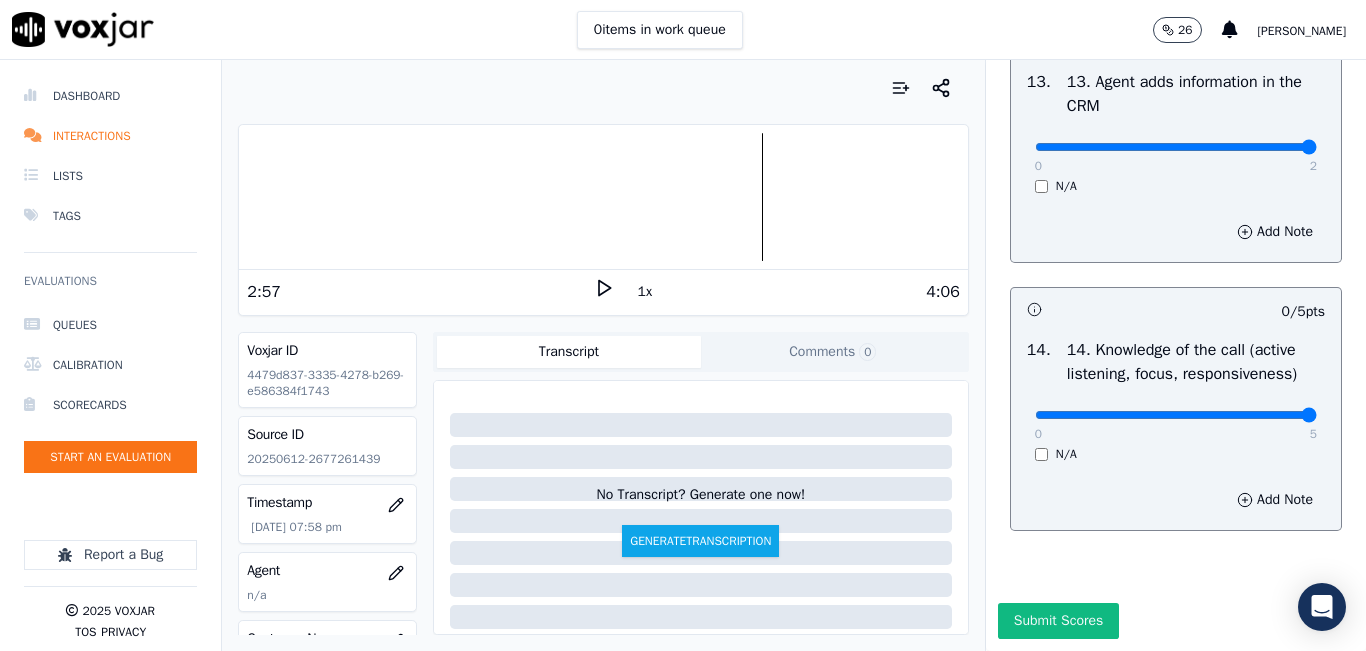 type on "5" 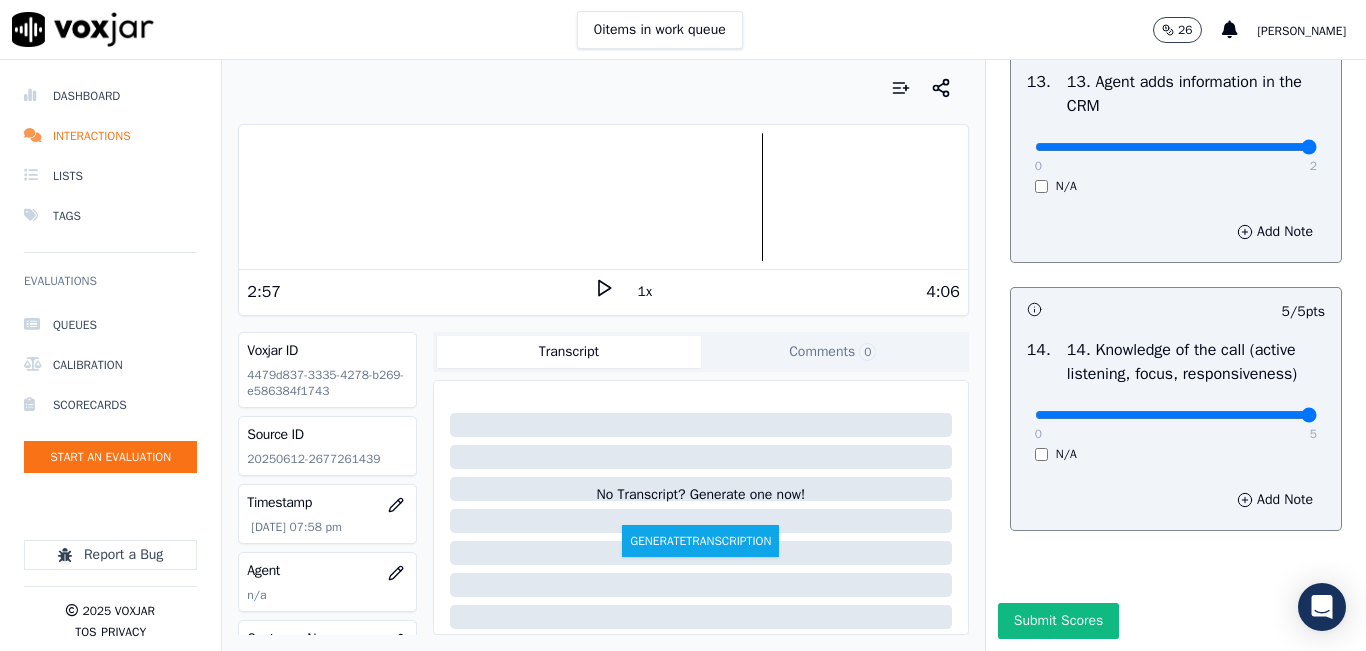 drag, startPoint x: 1058, startPoint y: 567, endPoint x: 1047, endPoint y: 557, distance: 14.866069 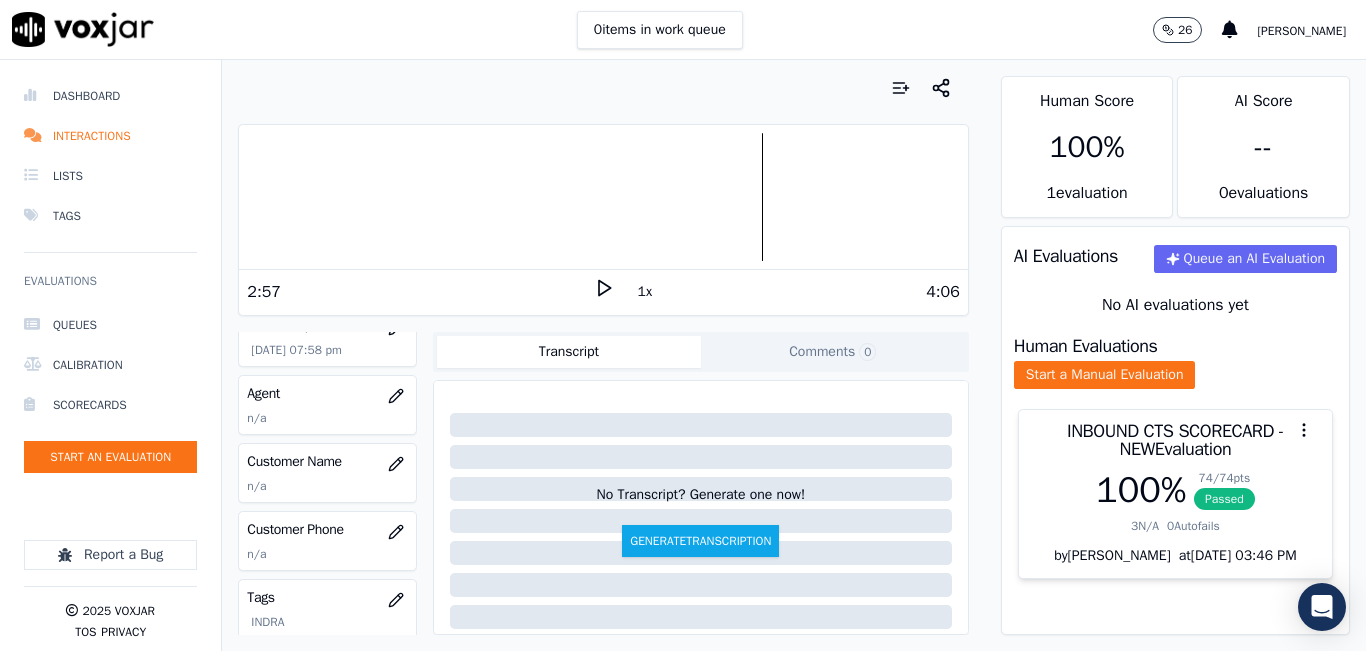 scroll, scrollTop: 200, scrollLeft: 0, axis: vertical 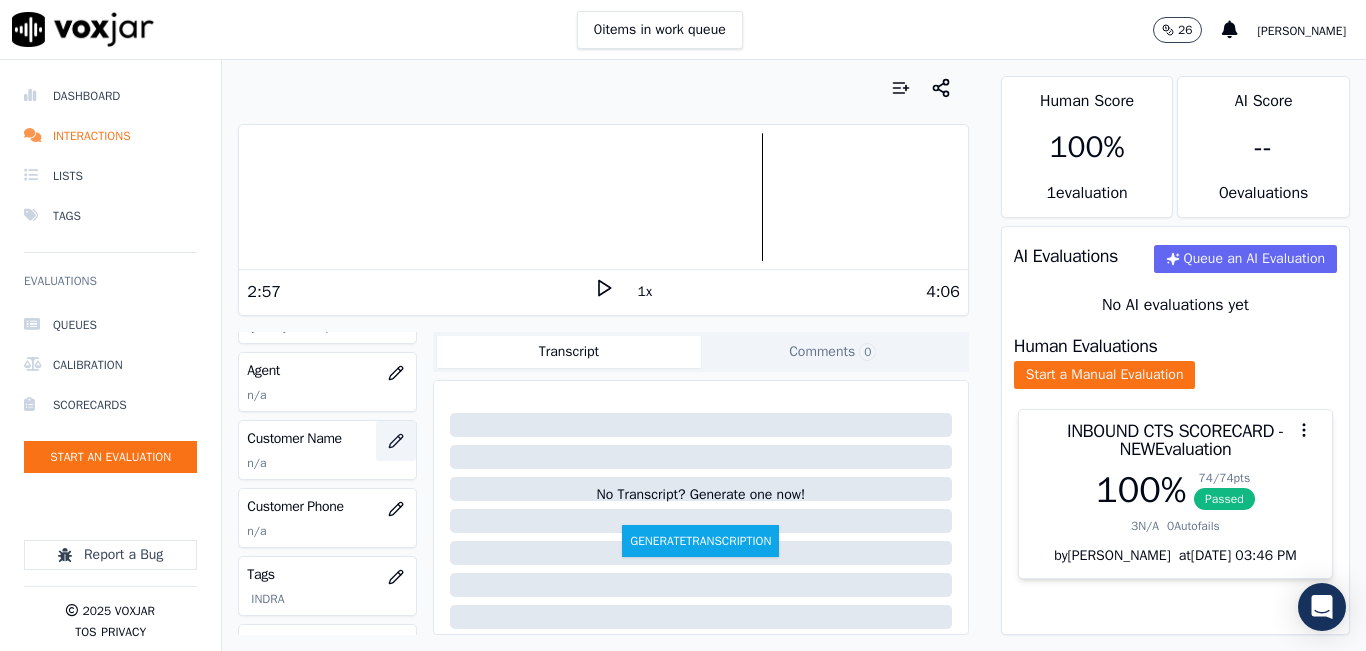click 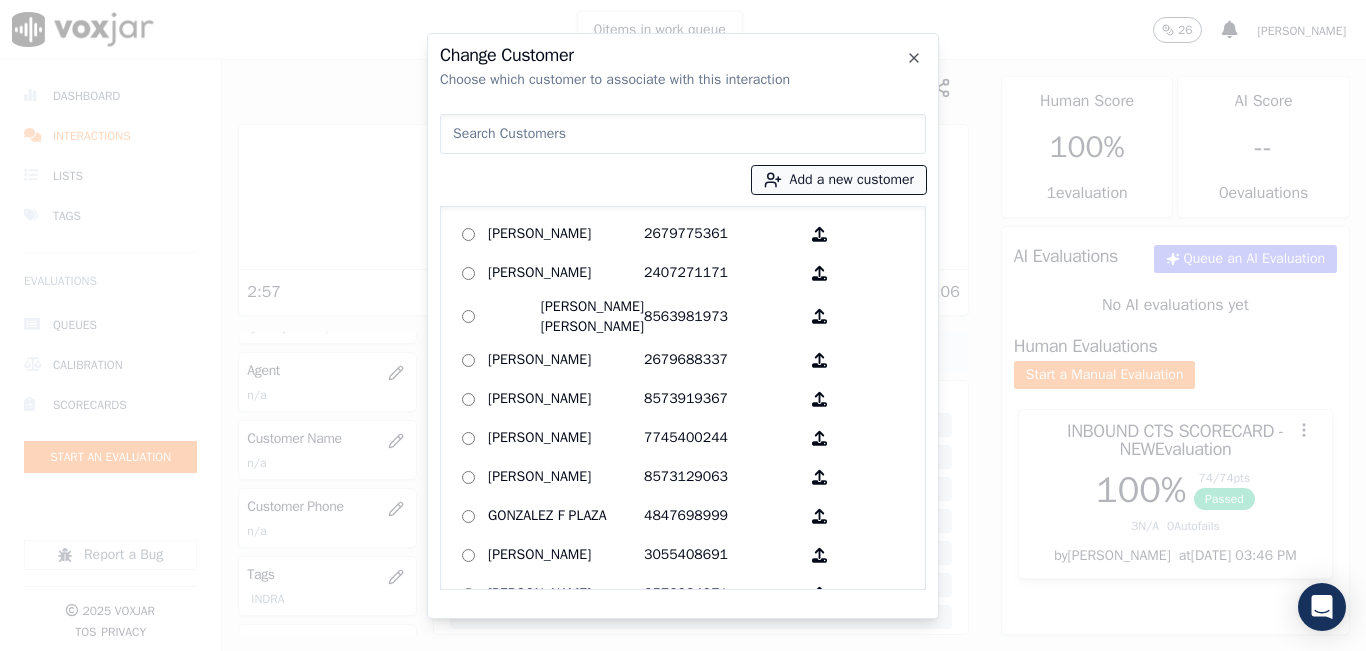 click on "Add a new customer" at bounding box center [839, 180] 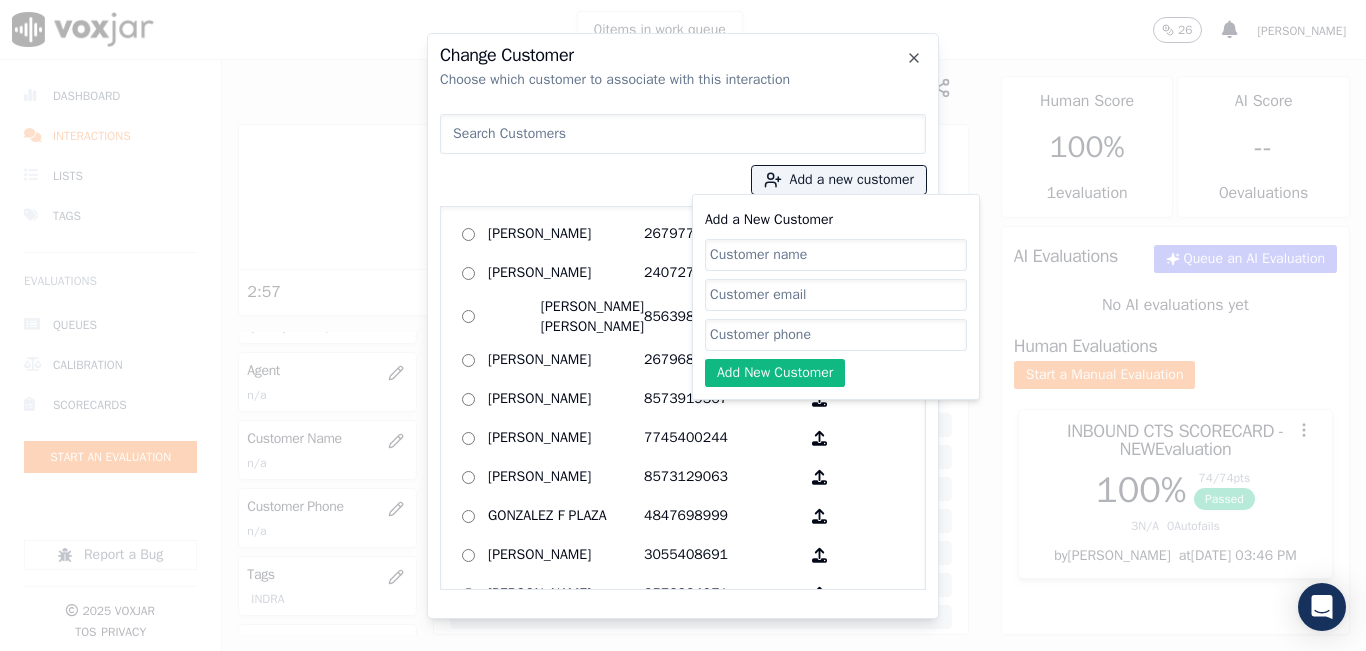 click on "Add a New Customer" 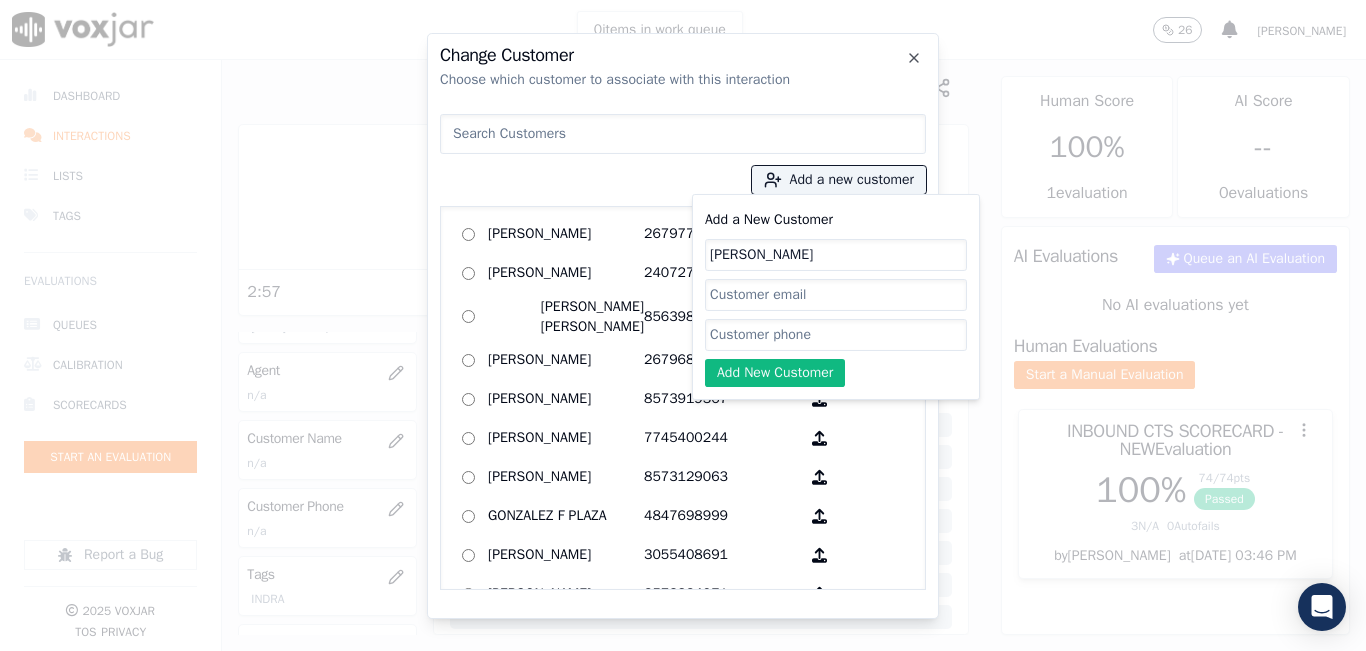 type on "Franklin Guzman" 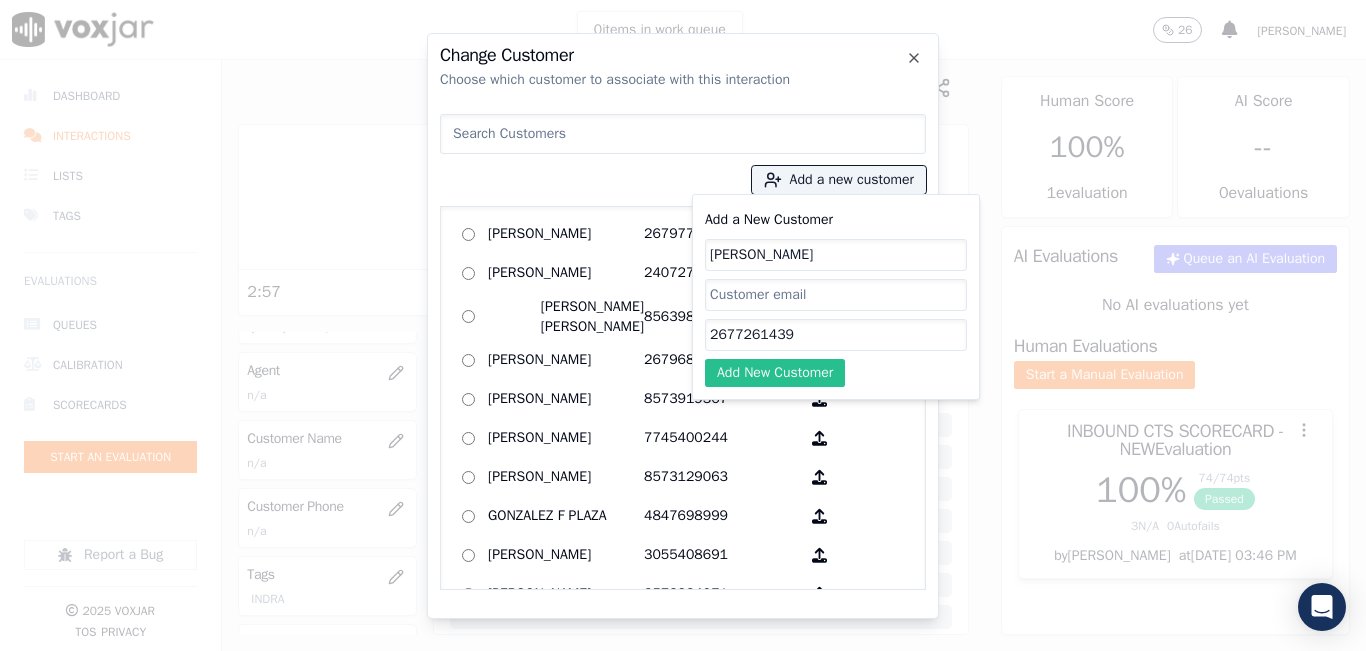 type on "2677261439" 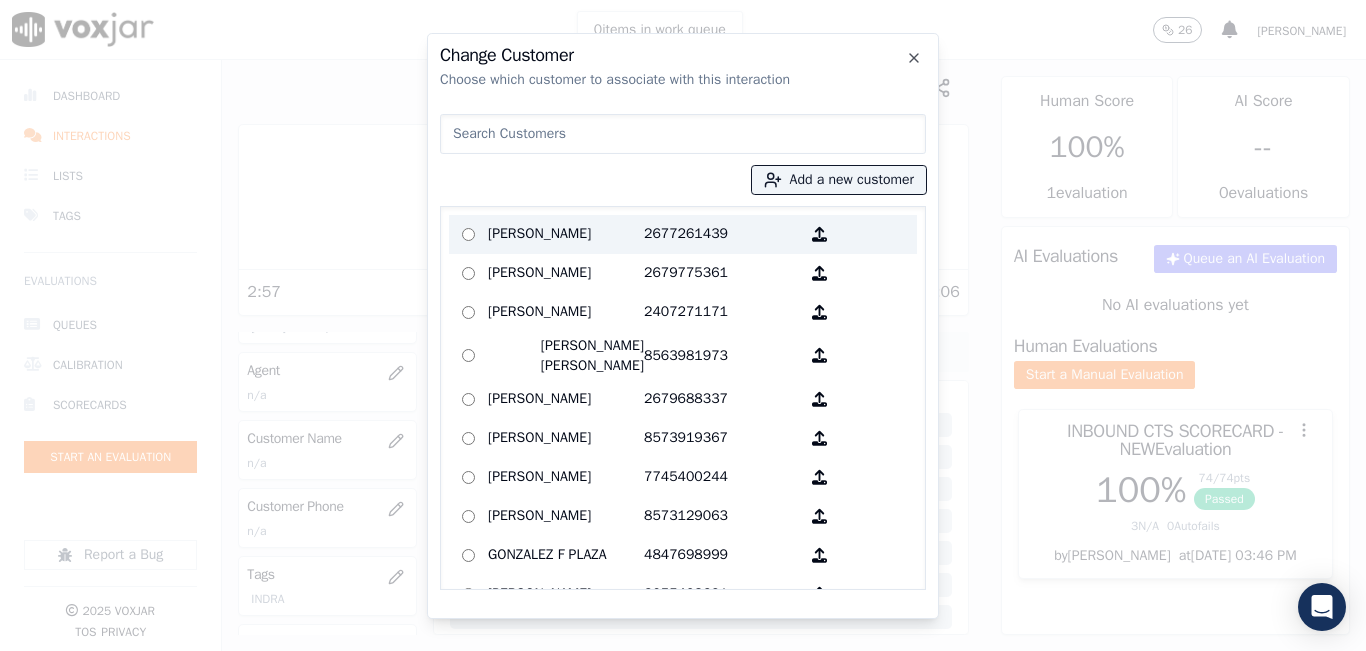 click on "2677261439" at bounding box center [722, 234] 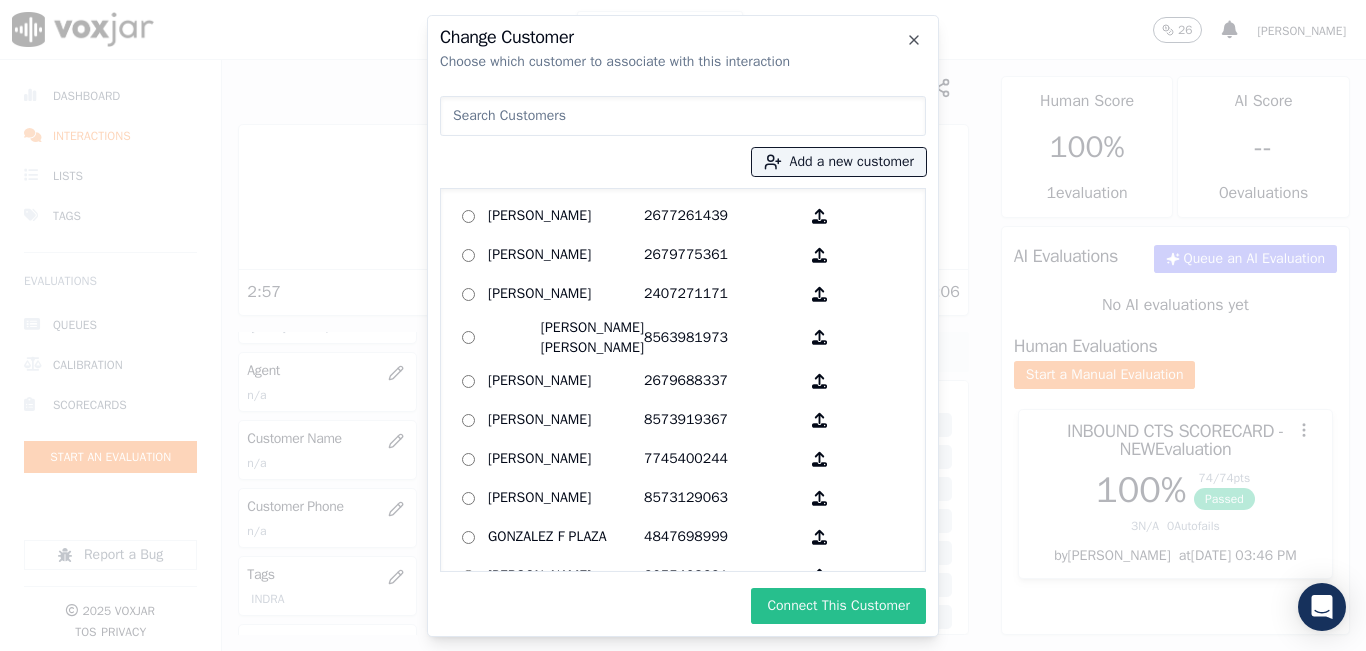 click on "Connect This Customer" at bounding box center [838, 606] 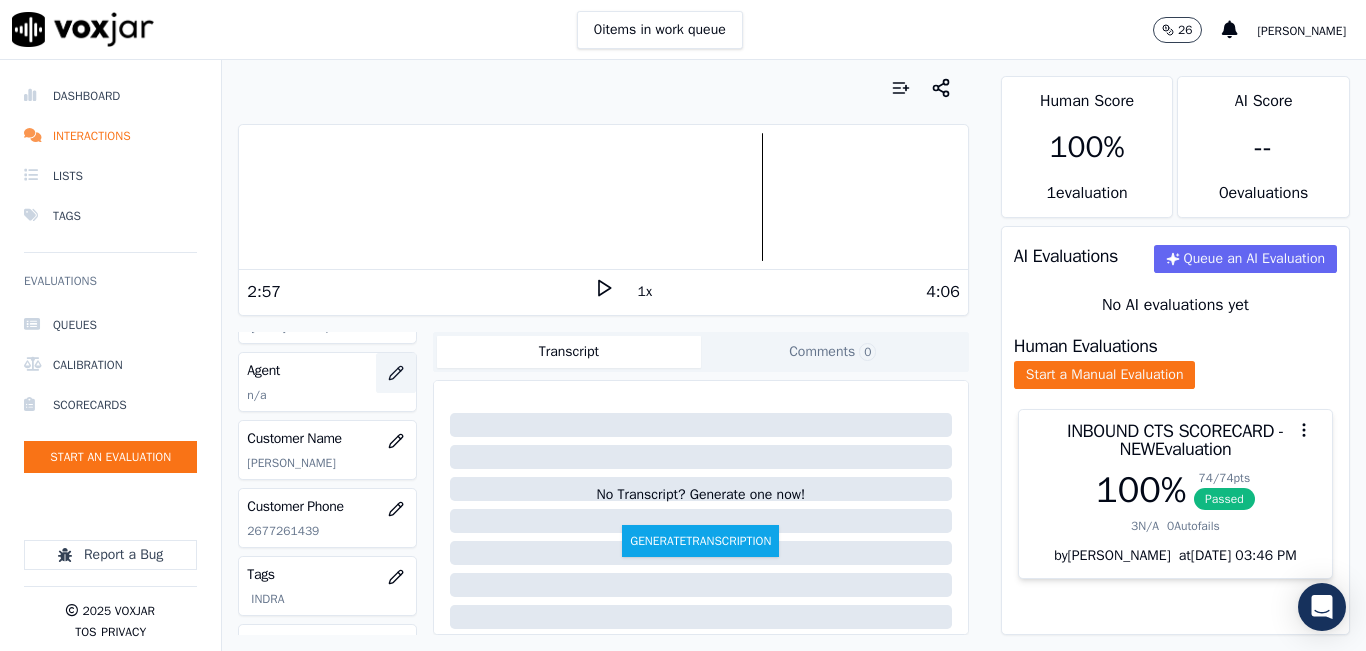 click 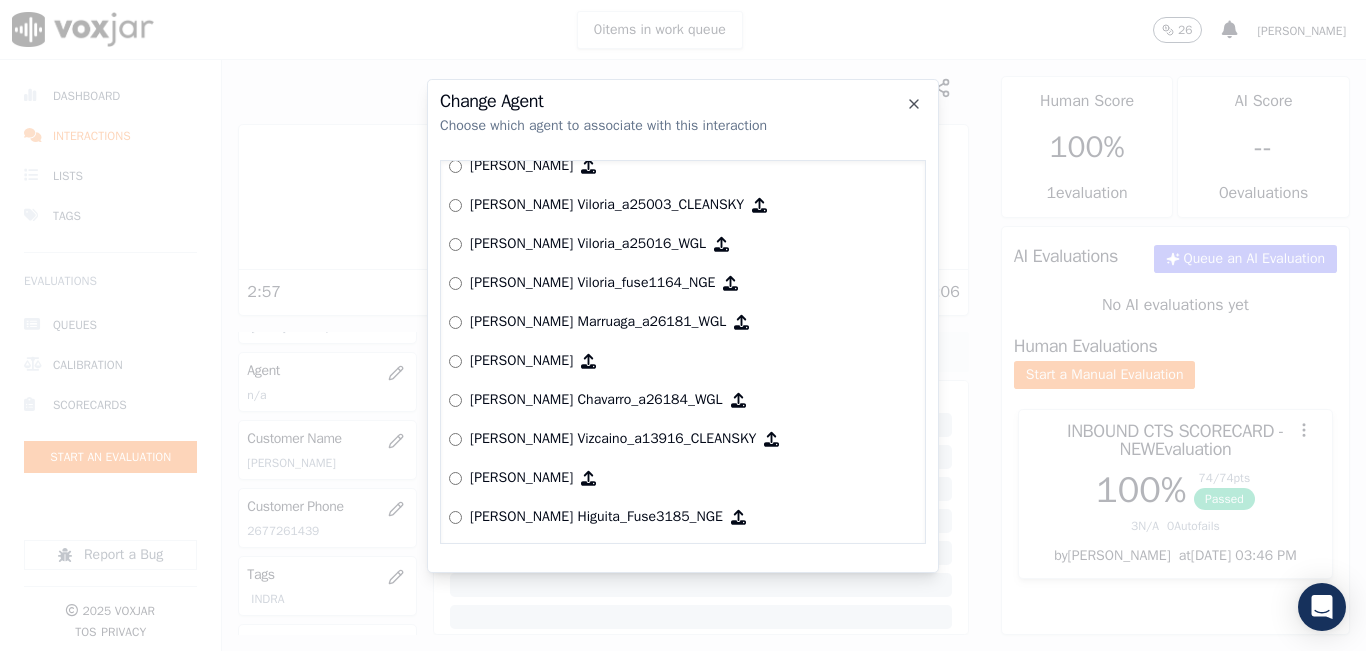 scroll, scrollTop: 0, scrollLeft: 0, axis: both 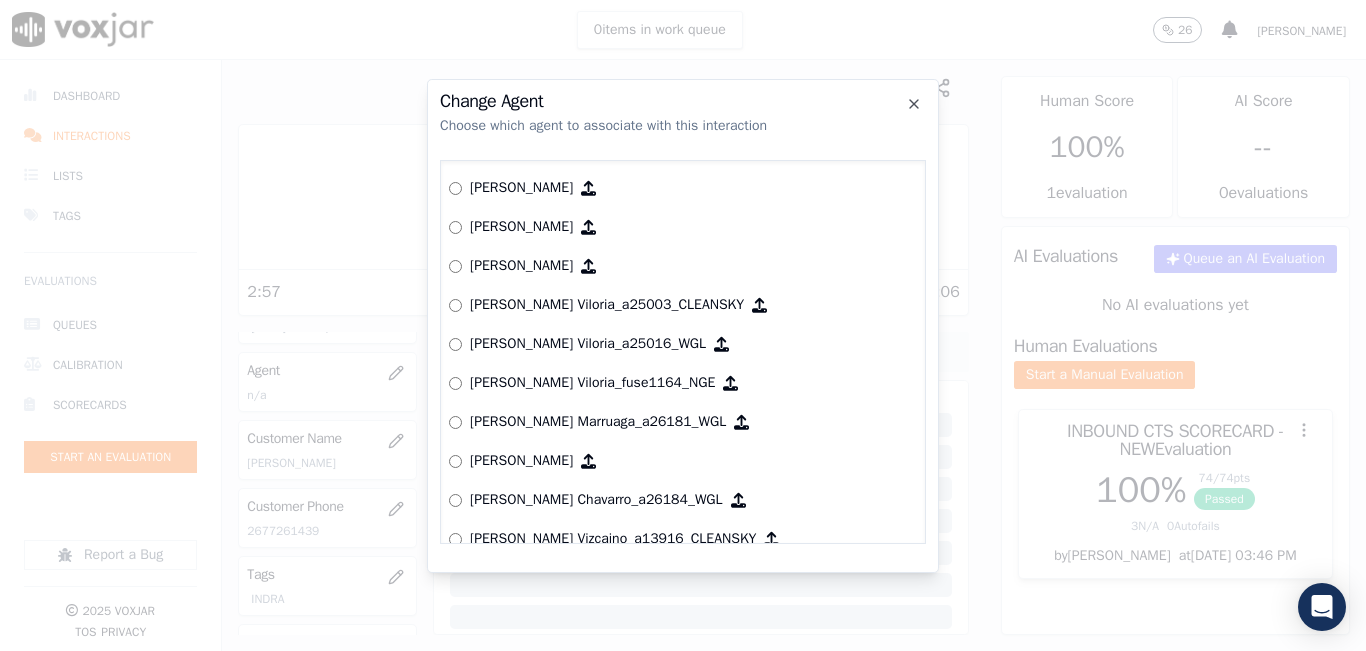 click on "Change Agent   Choose which agent to associate with this interaction        Yeraldin Dias_YDiasNWFG_SPARK       Adrian Viloria_AViloriaNWFG       Adrian Viloria_ECOPLUS       Adrian Viloria_a25003_CLEANSKY       Adrian Viloria_a25016_WGL       Adrian Viloria_fuse1164_NGE       Alan Marruaga_a26181_WGL       Alejandra Chavarro_SYMMETRY       Alejandra Chavarro_a26184_WGL       Alejandro Vizcaino_a13916_CLEANSKY       Andres Higuita_AHiguitaNWFG_SPARK       Andres Higuita_Fuse3185_NGE       Andres Higuita_No Sales        Andres Higuita_a27435_CLEANSKY       Andres Higuita_a27490_INDRA       Andres Prias_APriasNWFG       Andres Prias_SYMMETRY       Andres Prias_a27400_CLEANSKY       Andres Prias_a27447_INDRA       Andres Prias_fuse1184_NGE       Angie Torres_ATorresNWFG       Angie Torres_SYMMETRY       Angie Torres_WANN1185_NGE       Angie Torres_a27399_CLEANSKY       Angie Torres_a27445_INDRA                 Close" 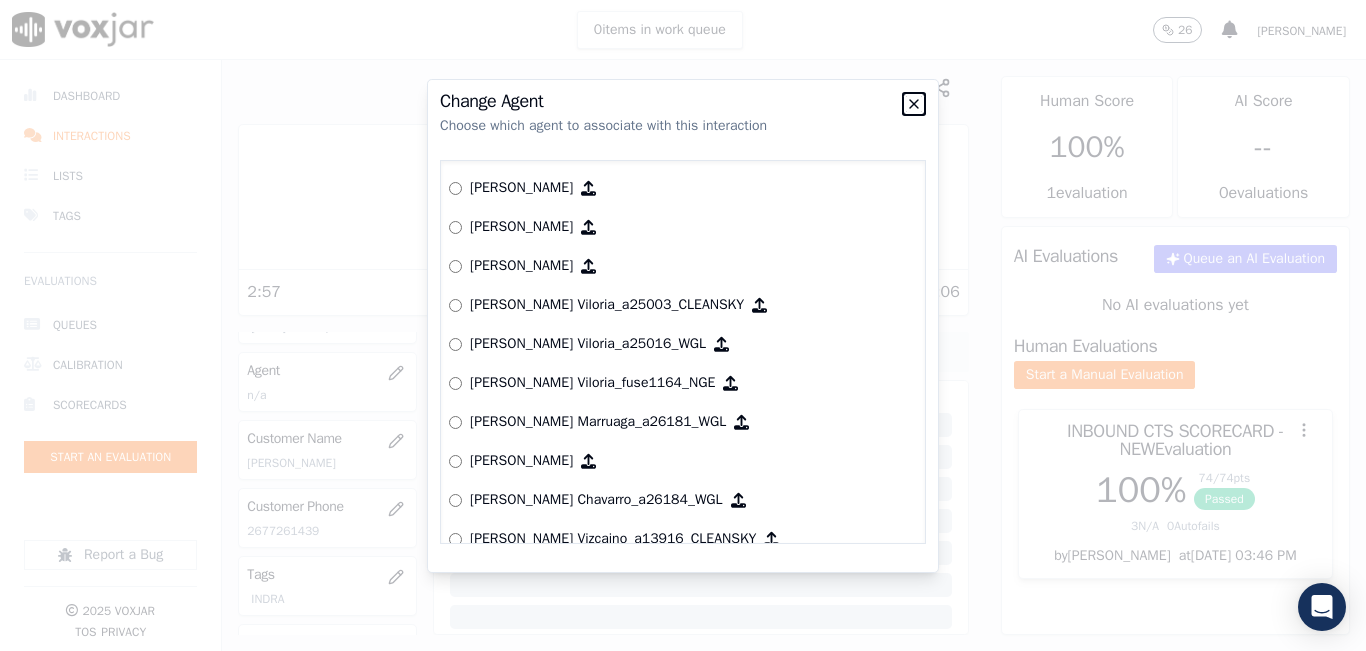 click 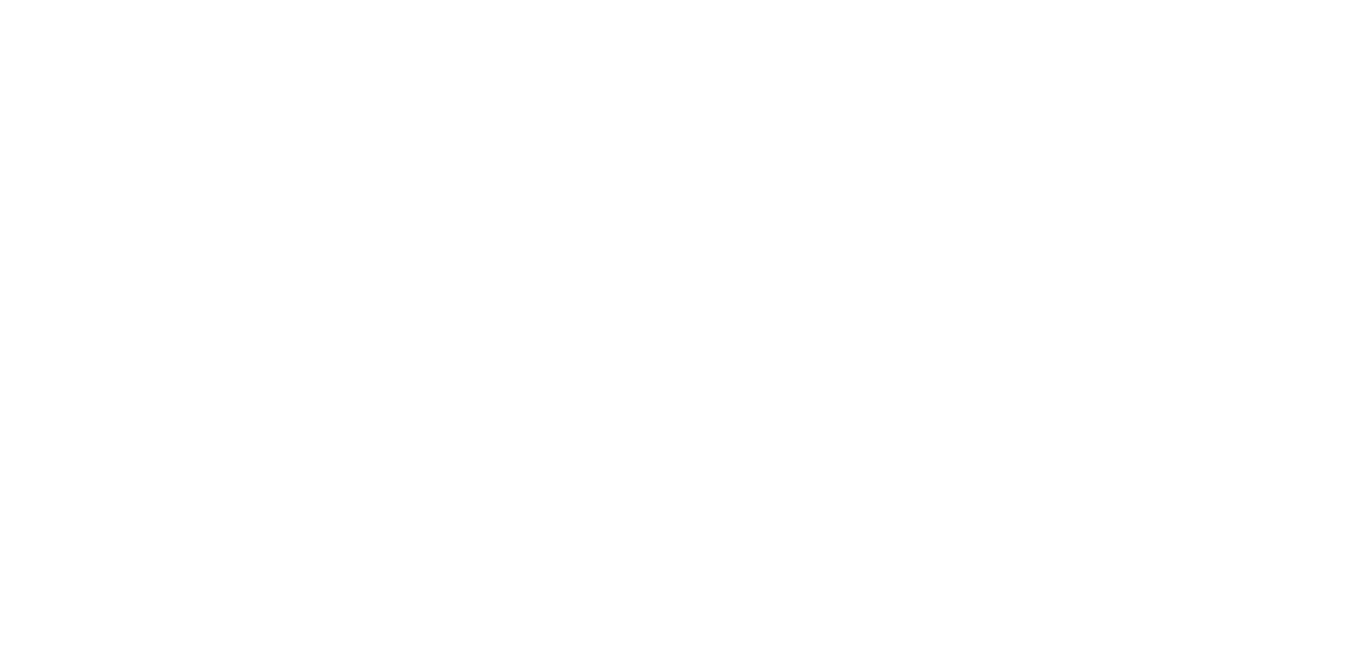 scroll, scrollTop: 0, scrollLeft: 0, axis: both 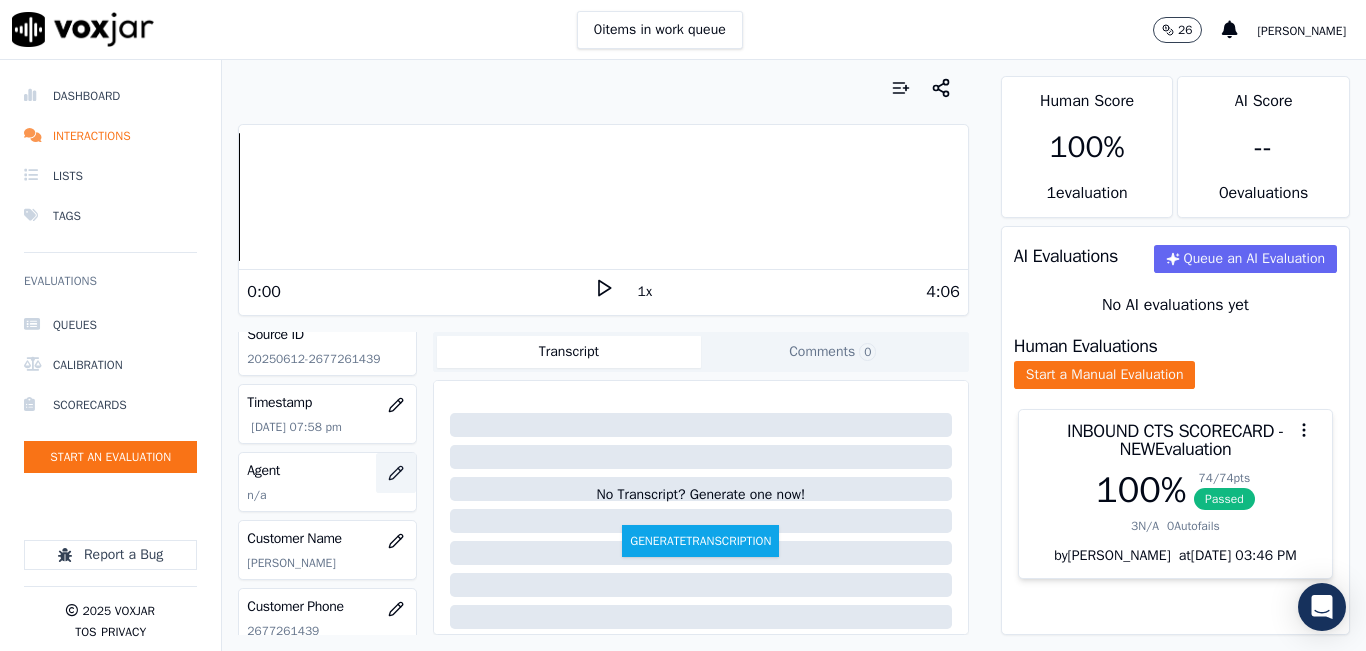 click 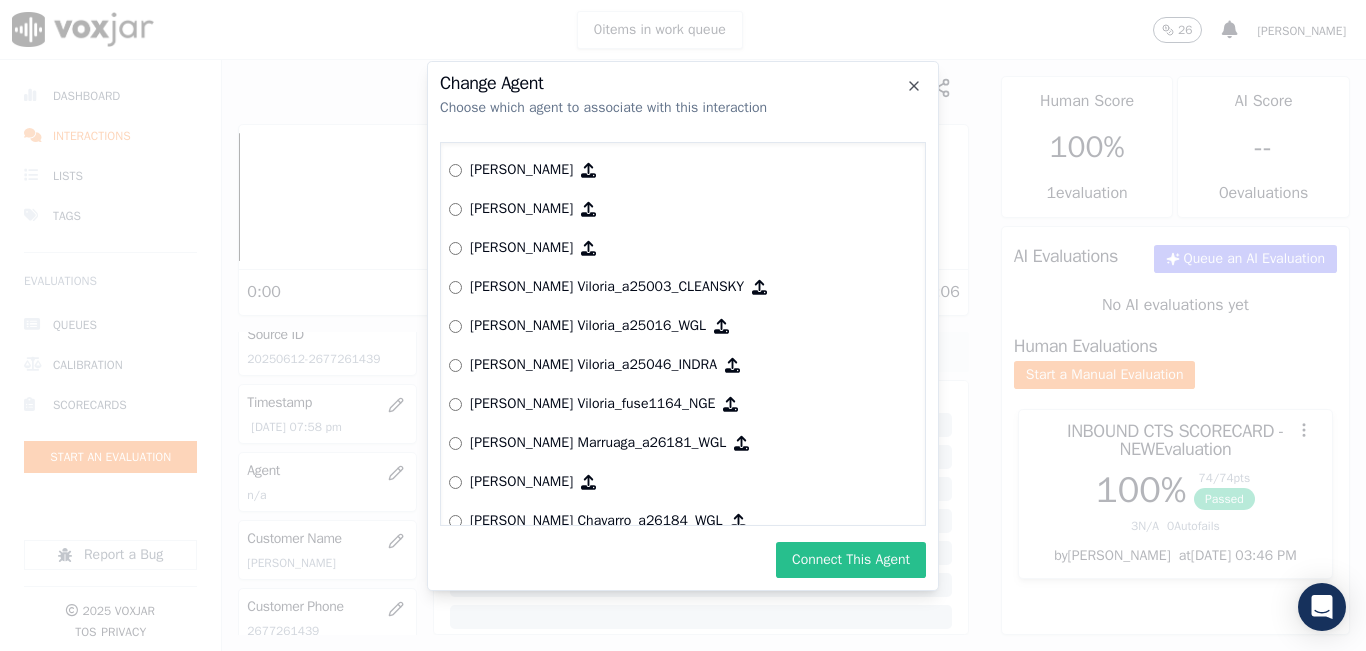 click on "Connect This Agent" at bounding box center [851, 560] 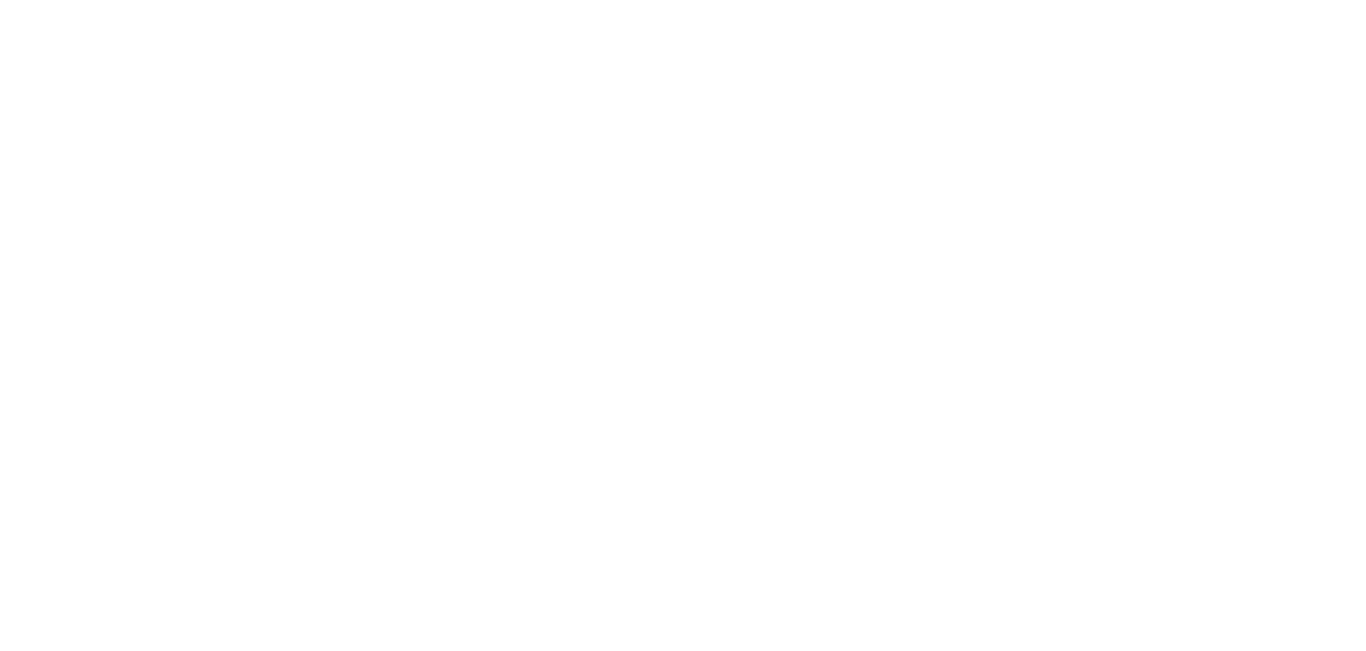 scroll, scrollTop: 0, scrollLeft: 0, axis: both 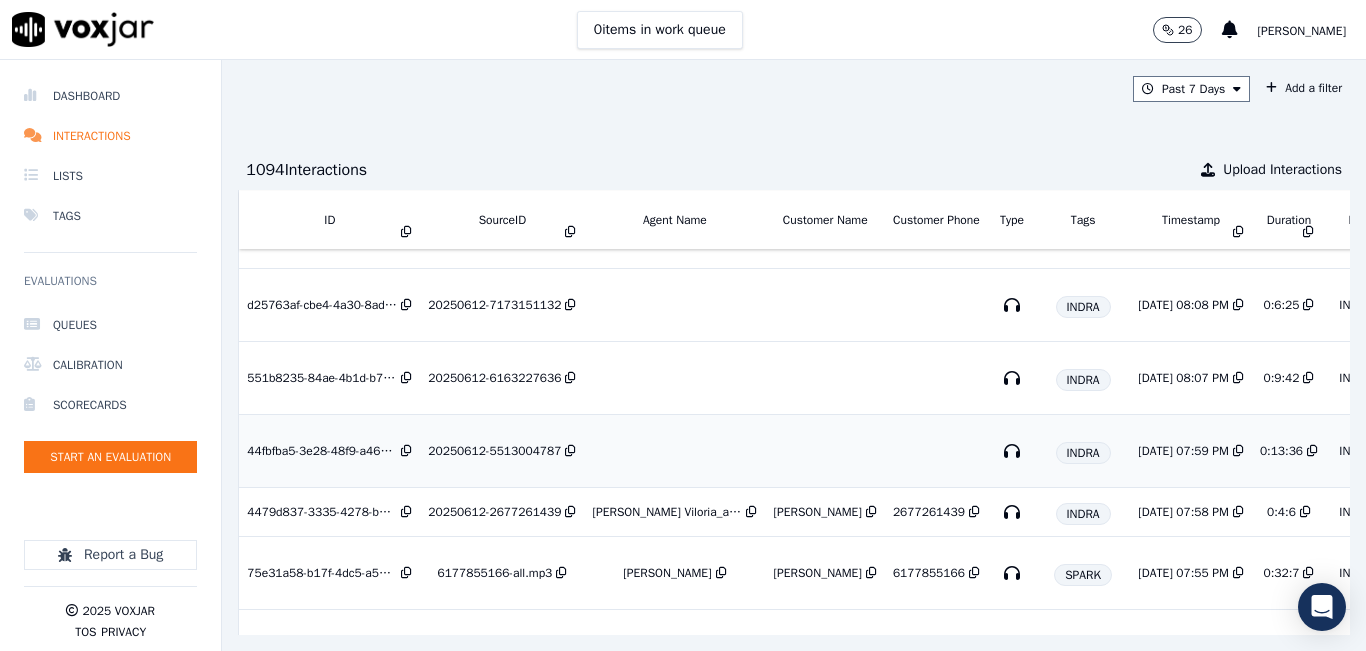 click on "20250612-5513004787" at bounding box center [494, 451] 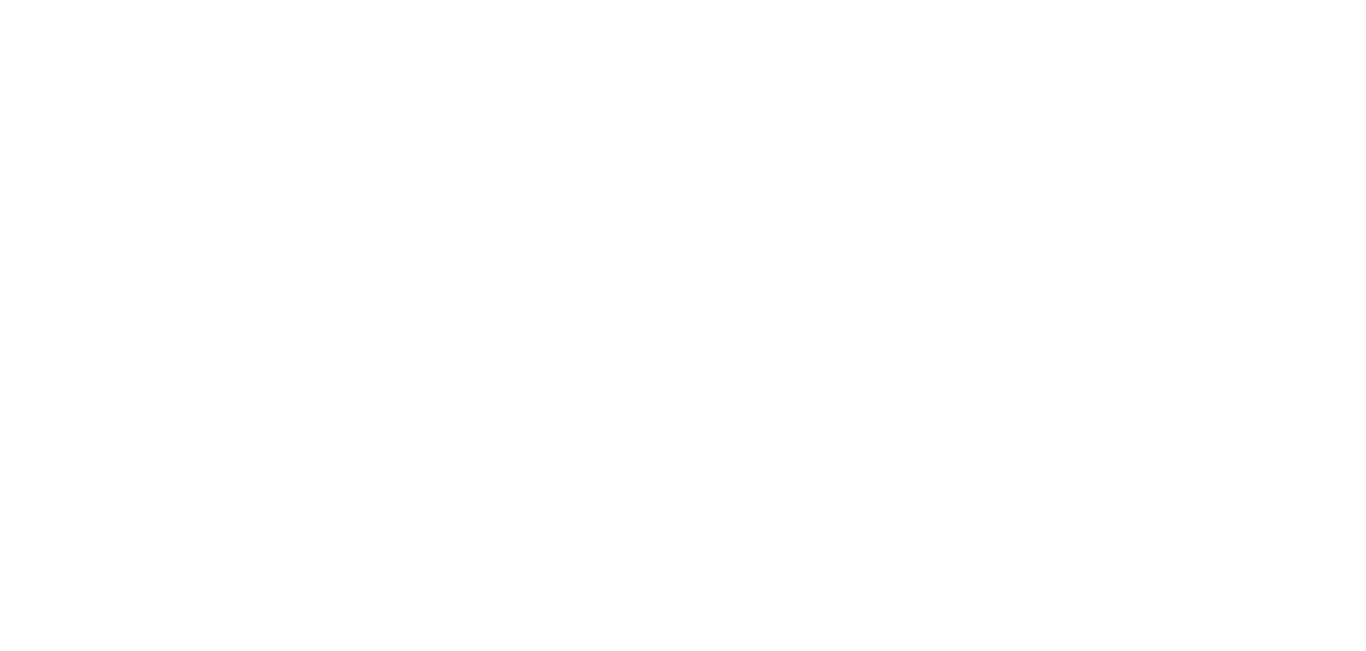 scroll, scrollTop: 0, scrollLeft: 0, axis: both 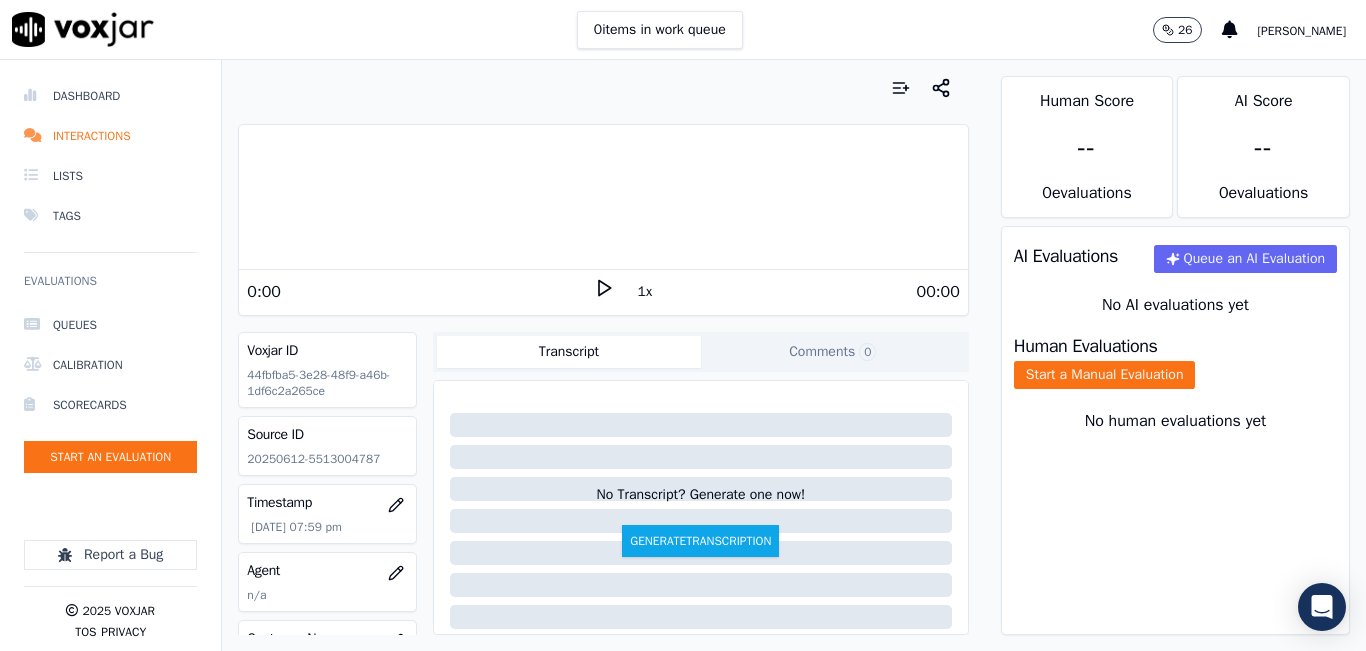 click on "0  items in work queue     26         Sheila De Castro" at bounding box center (683, 30) 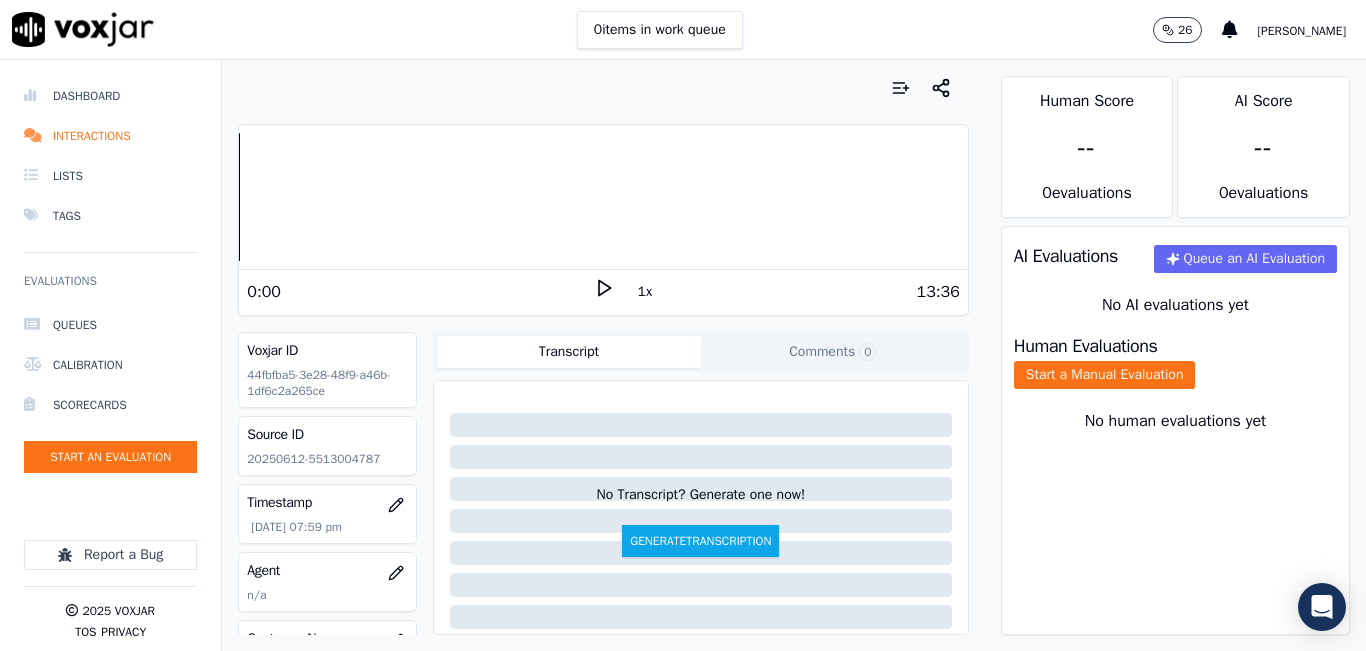 click 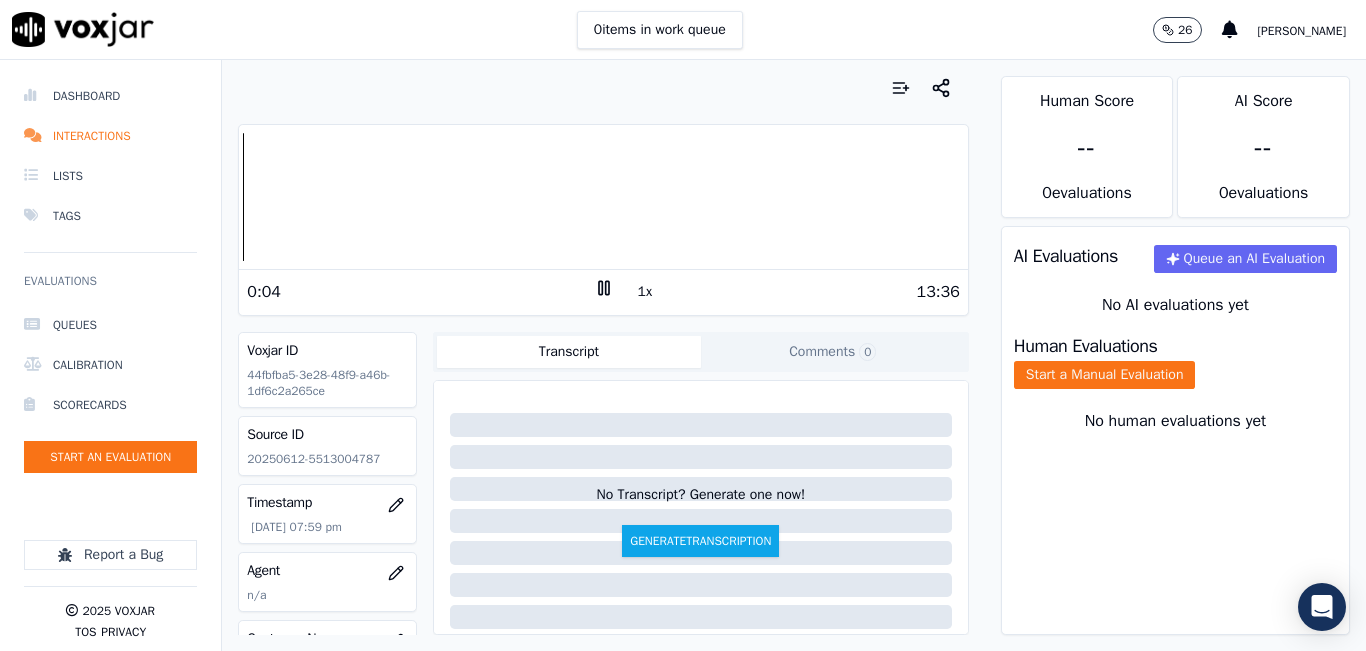 click on "Source ID" at bounding box center [327, 435] 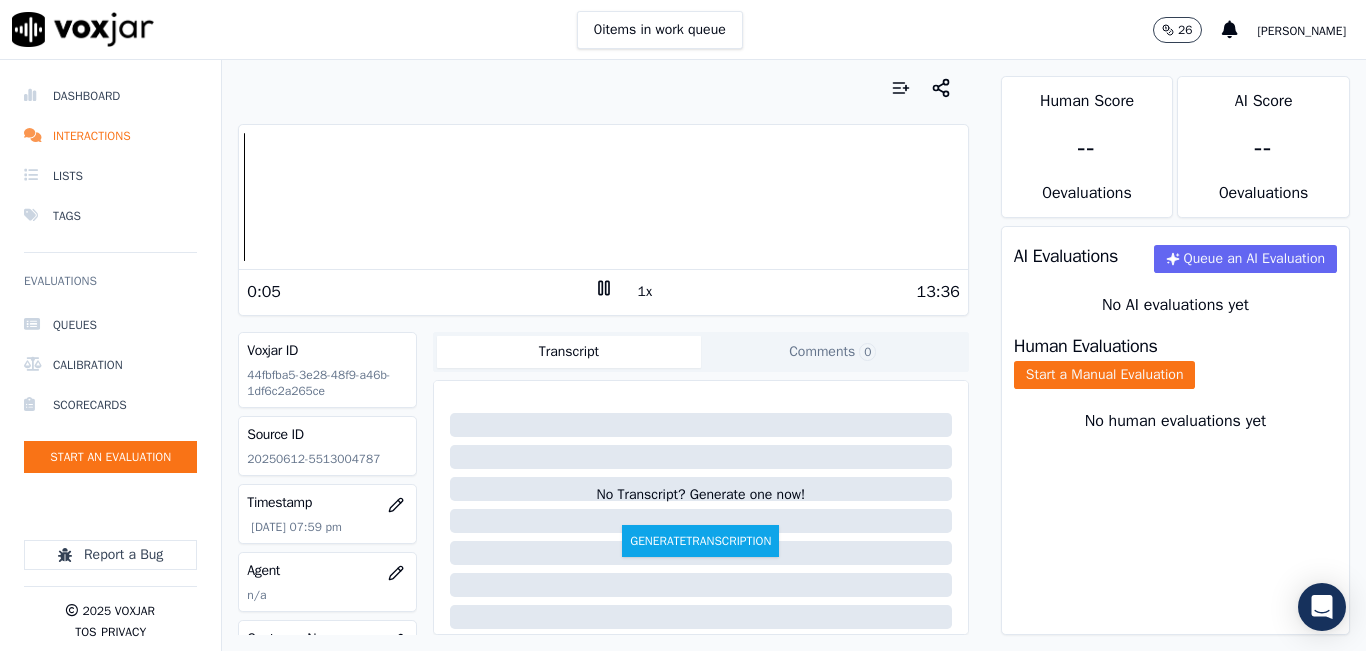 click on "20250612-5513004787" 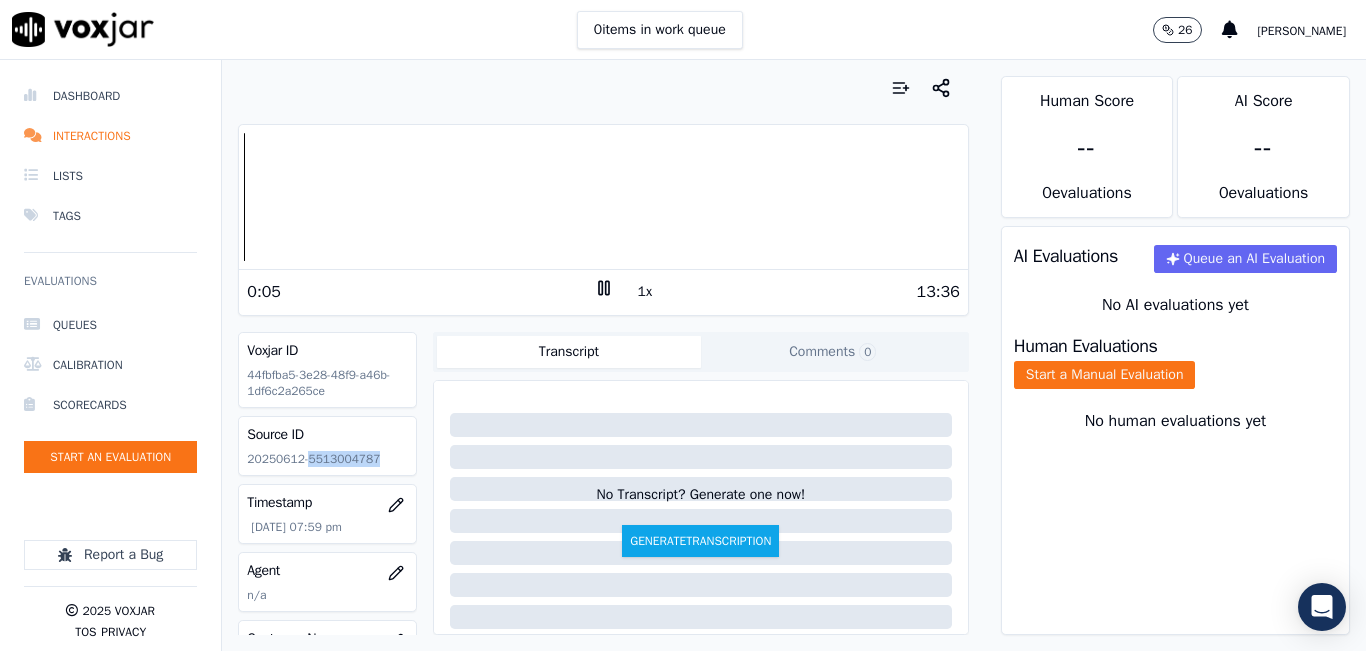 click on "20250612-5513004787" 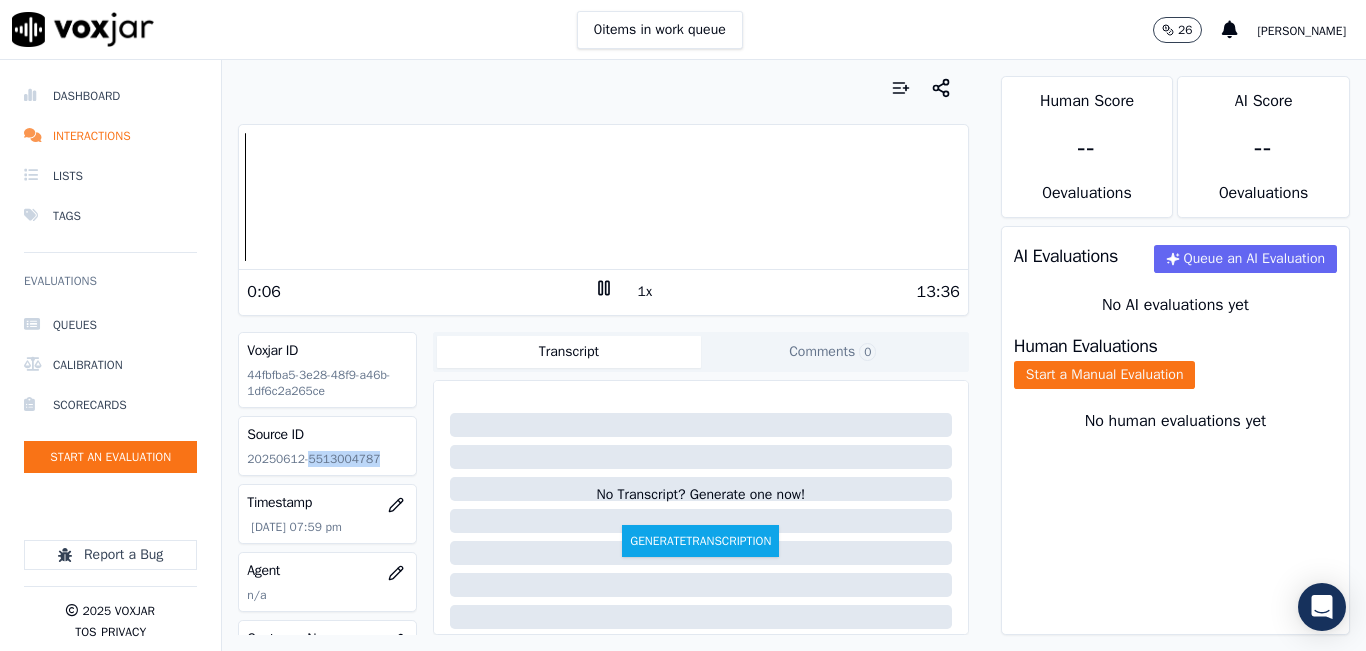 copy on "5513004787" 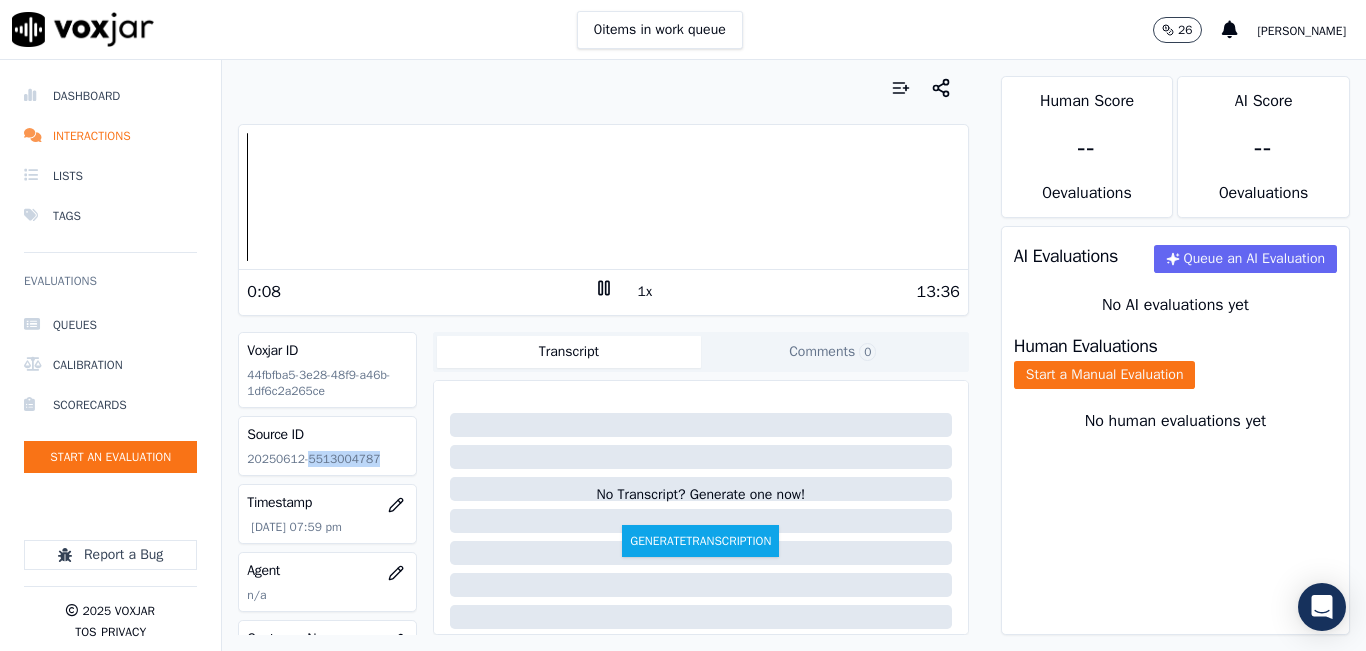 click 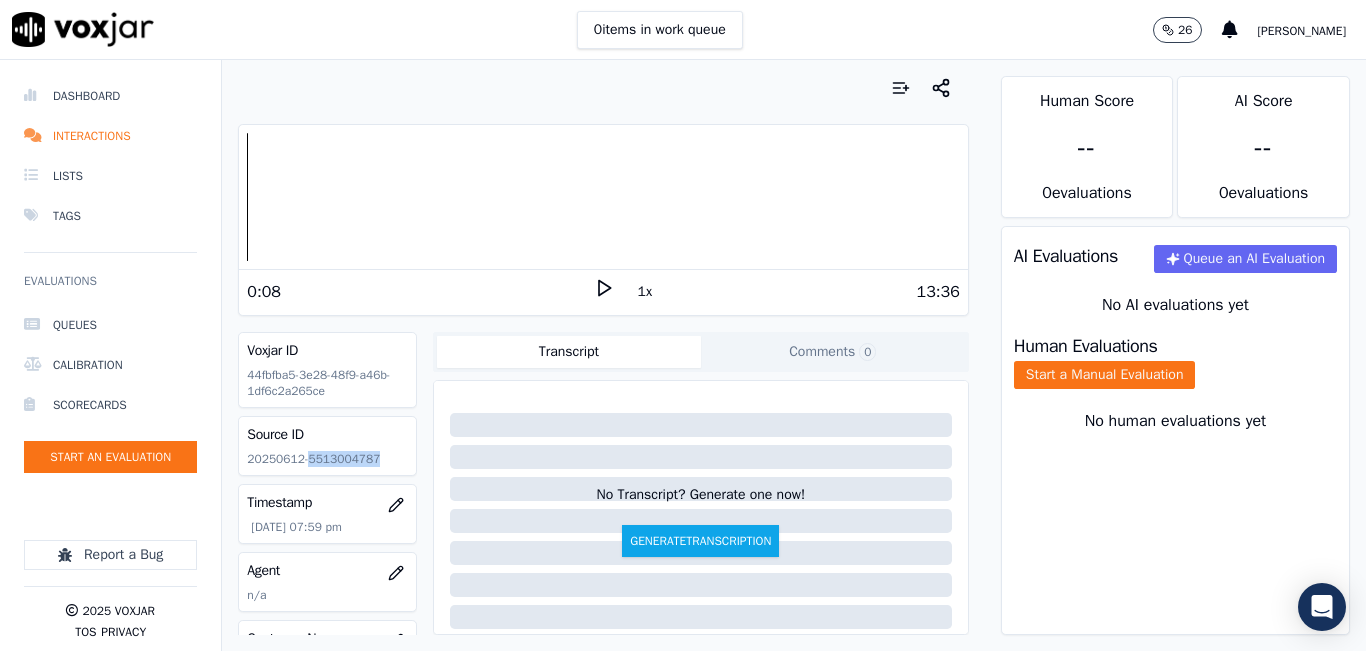 click 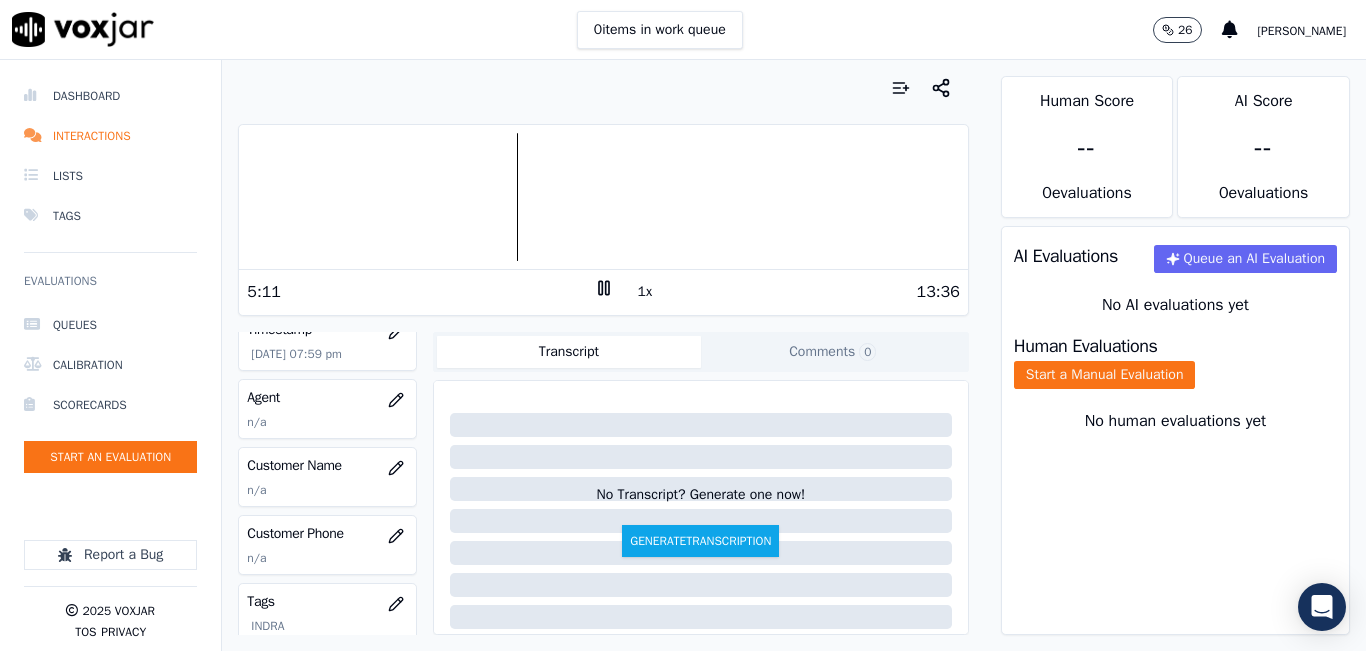 scroll, scrollTop: 0, scrollLeft: 0, axis: both 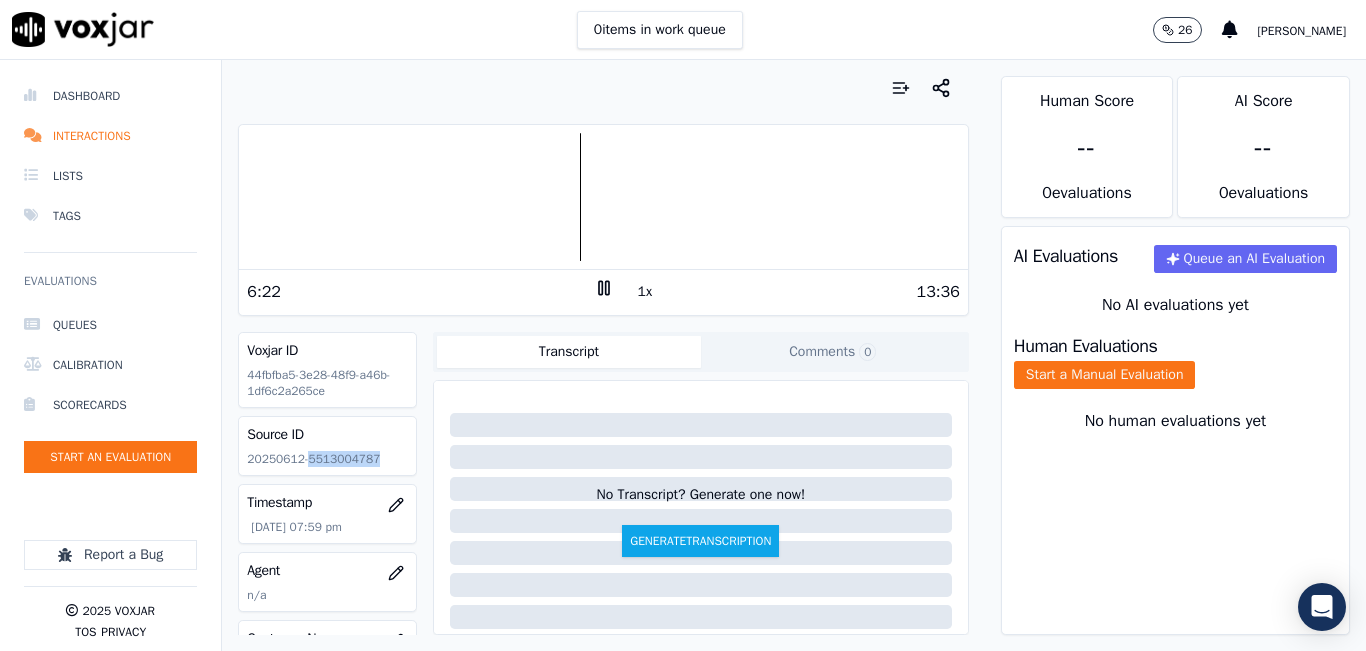 click 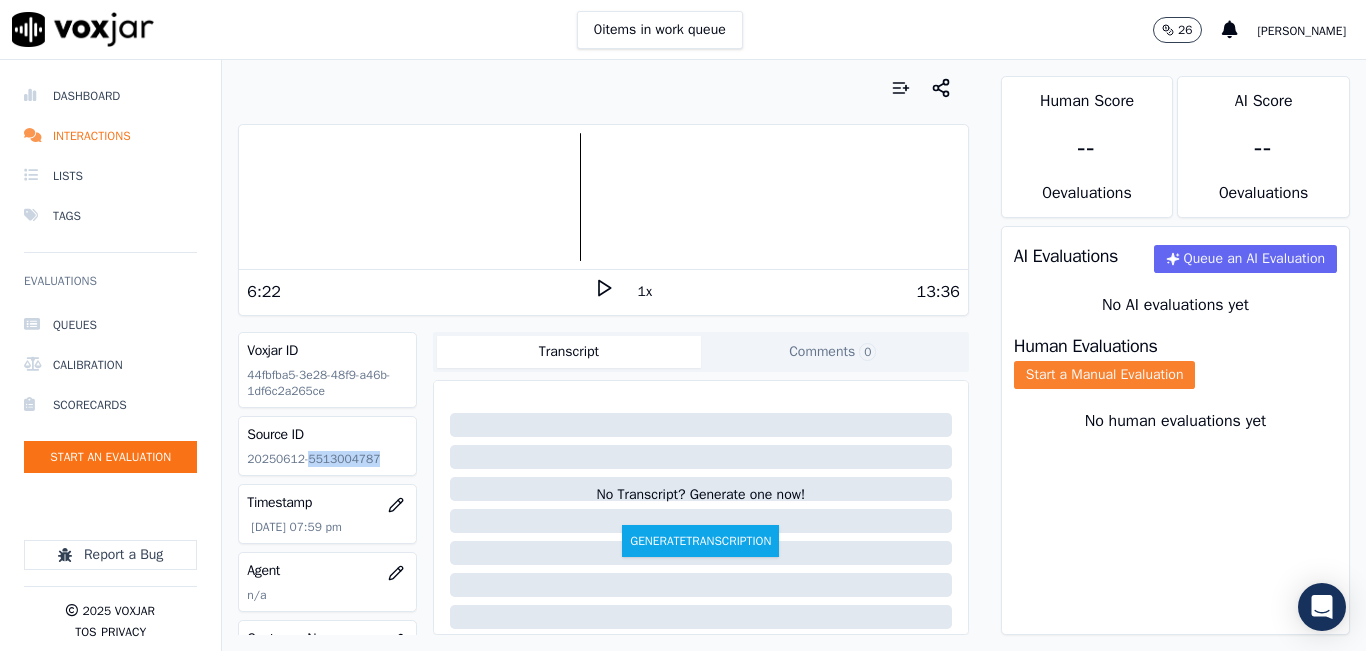 click on "Start a Manual Evaluation" 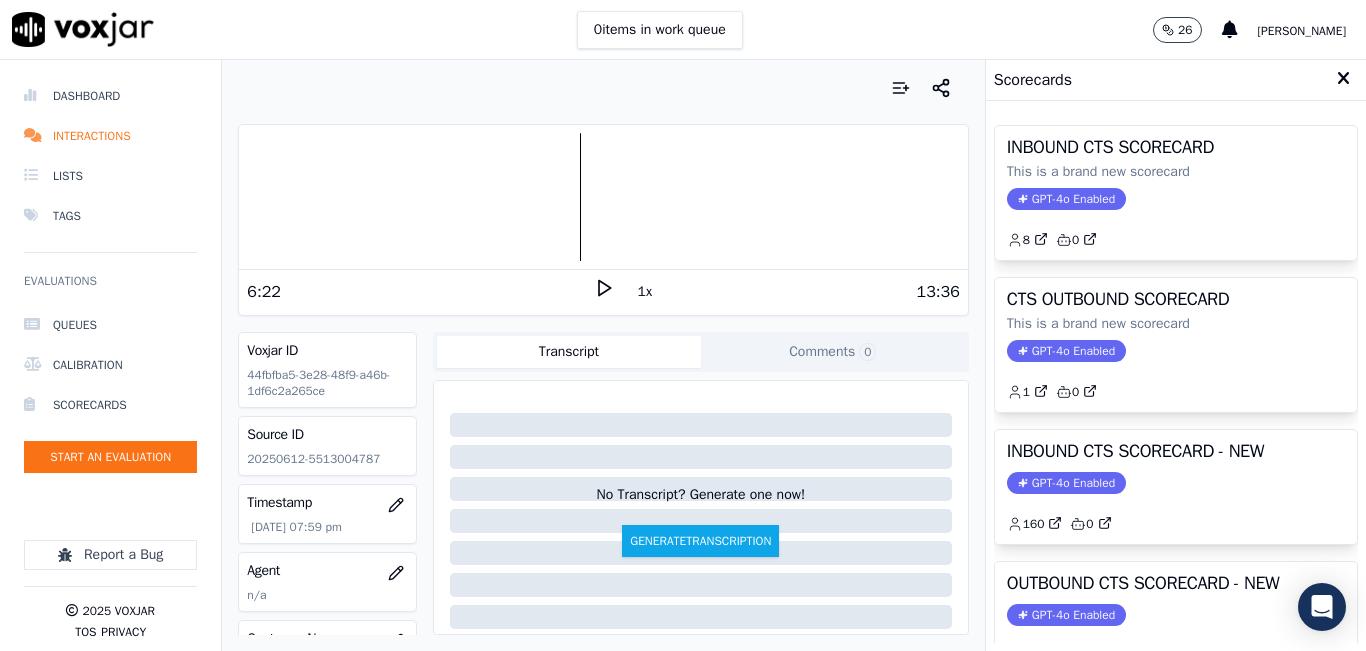 click on "160         0" 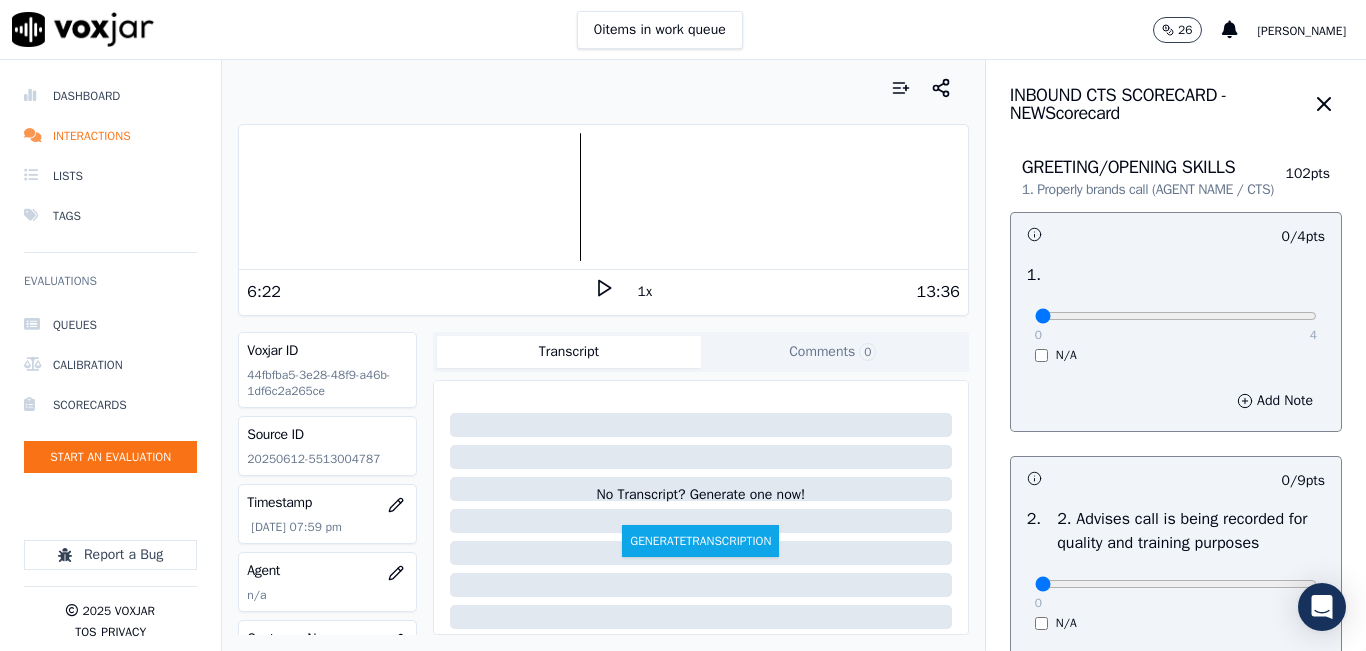 click on "0   4" at bounding box center (1176, 315) 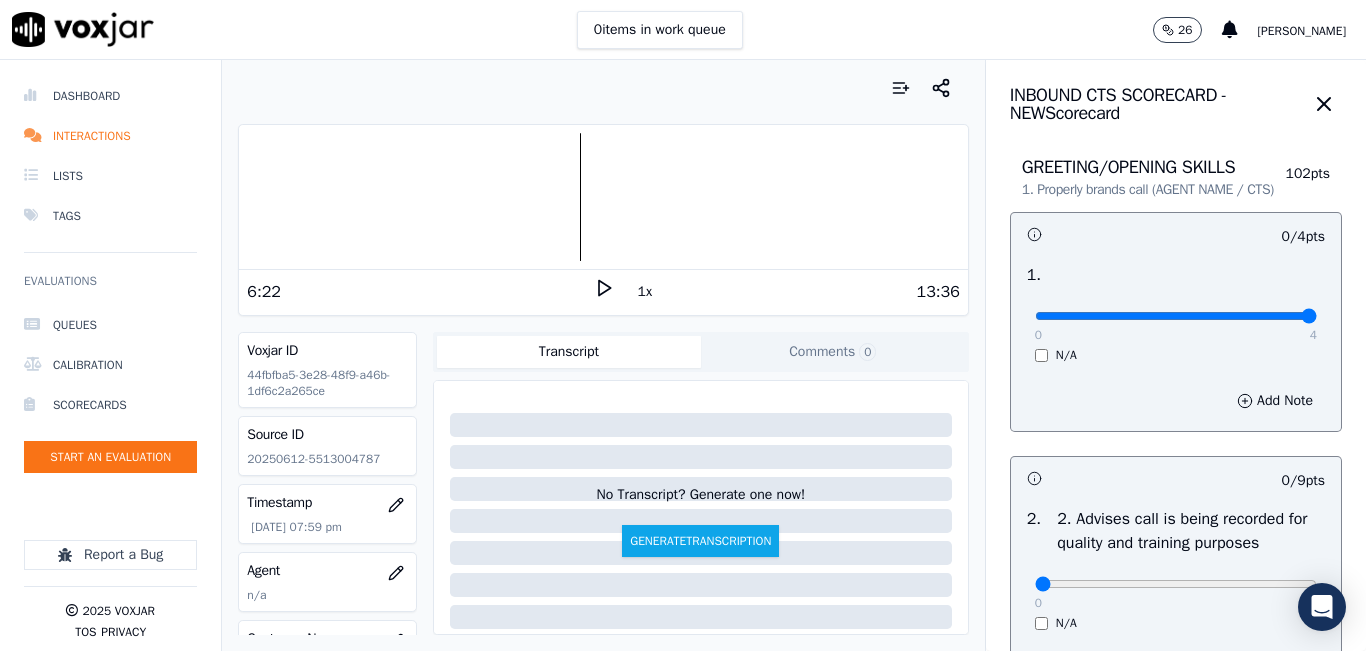 type on "4" 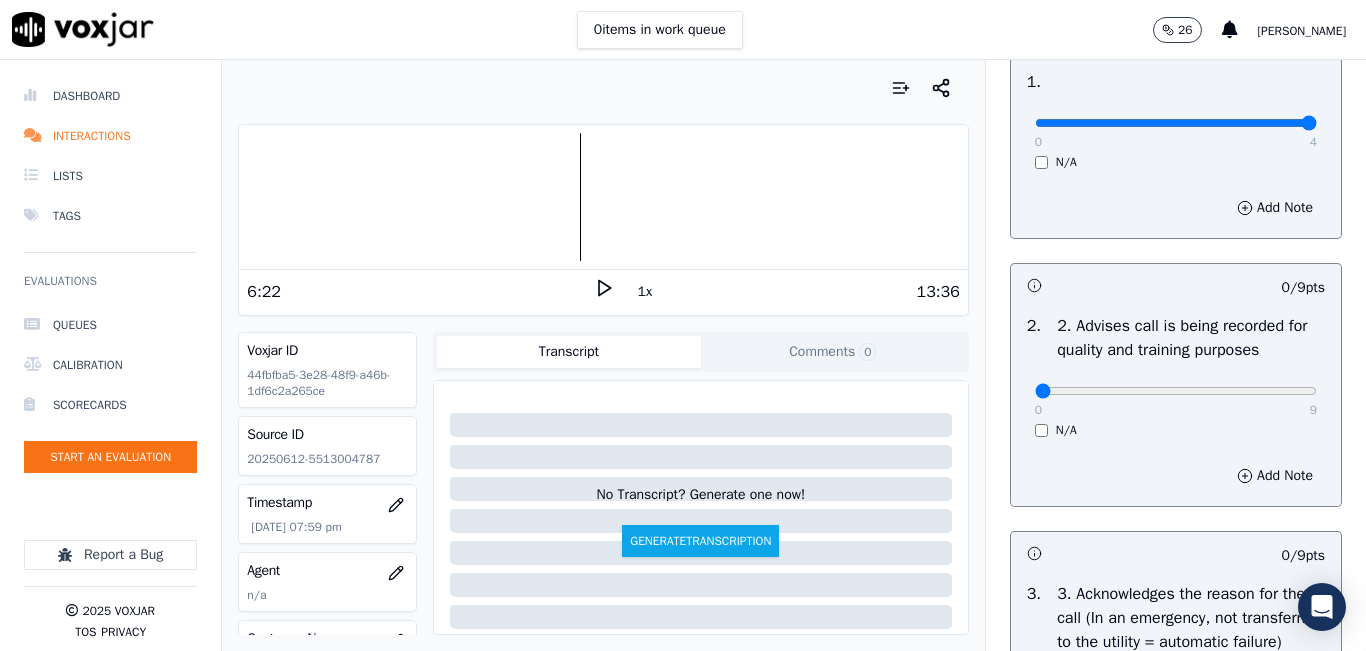 scroll, scrollTop: 200, scrollLeft: 0, axis: vertical 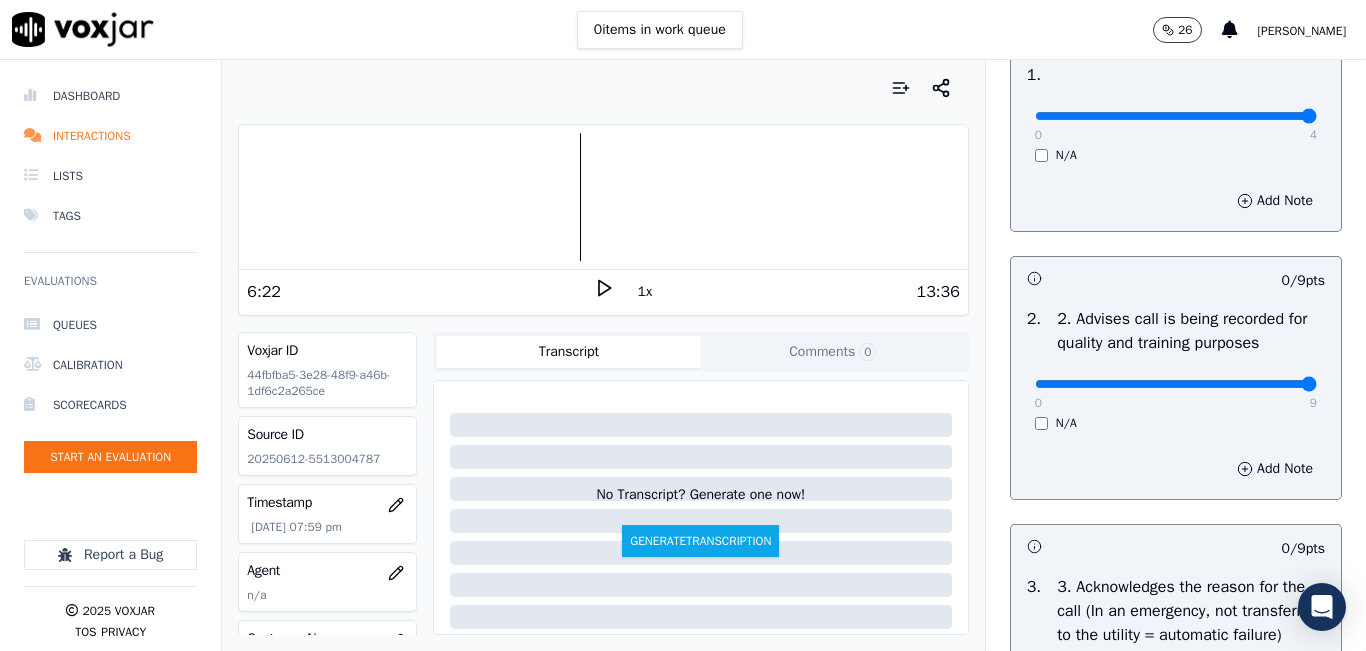 type on "9" 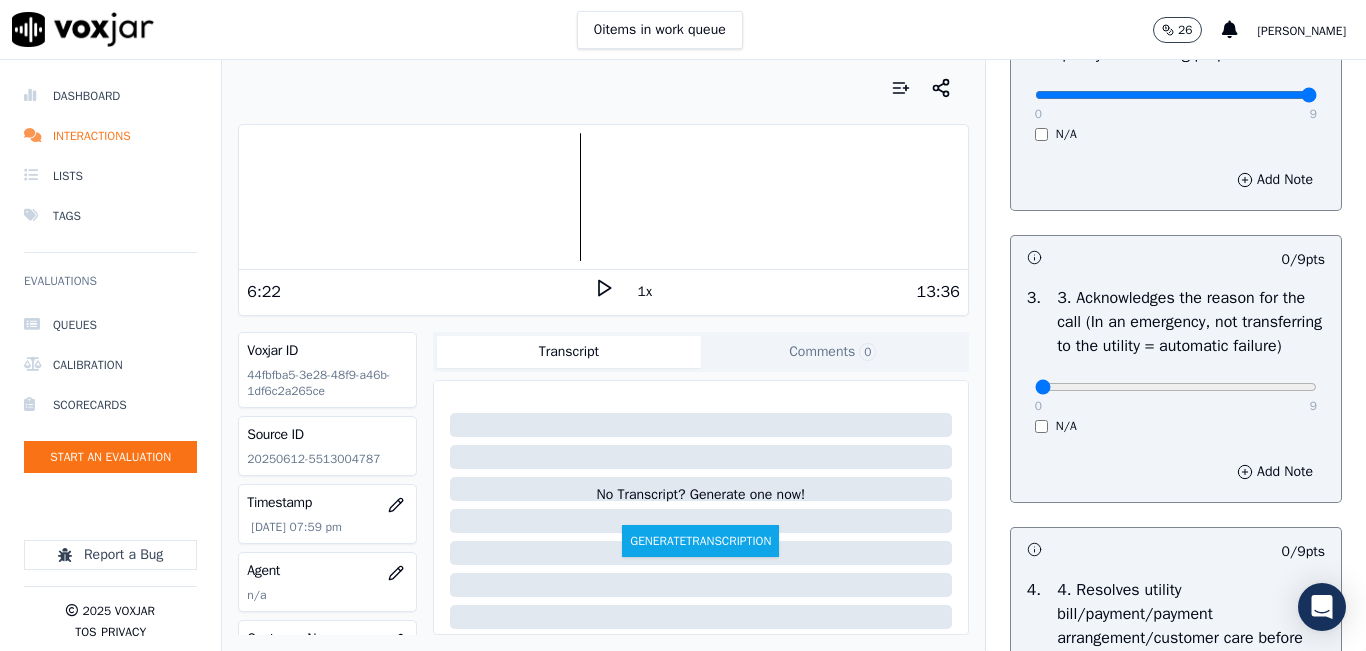 scroll, scrollTop: 500, scrollLeft: 0, axis: vertical 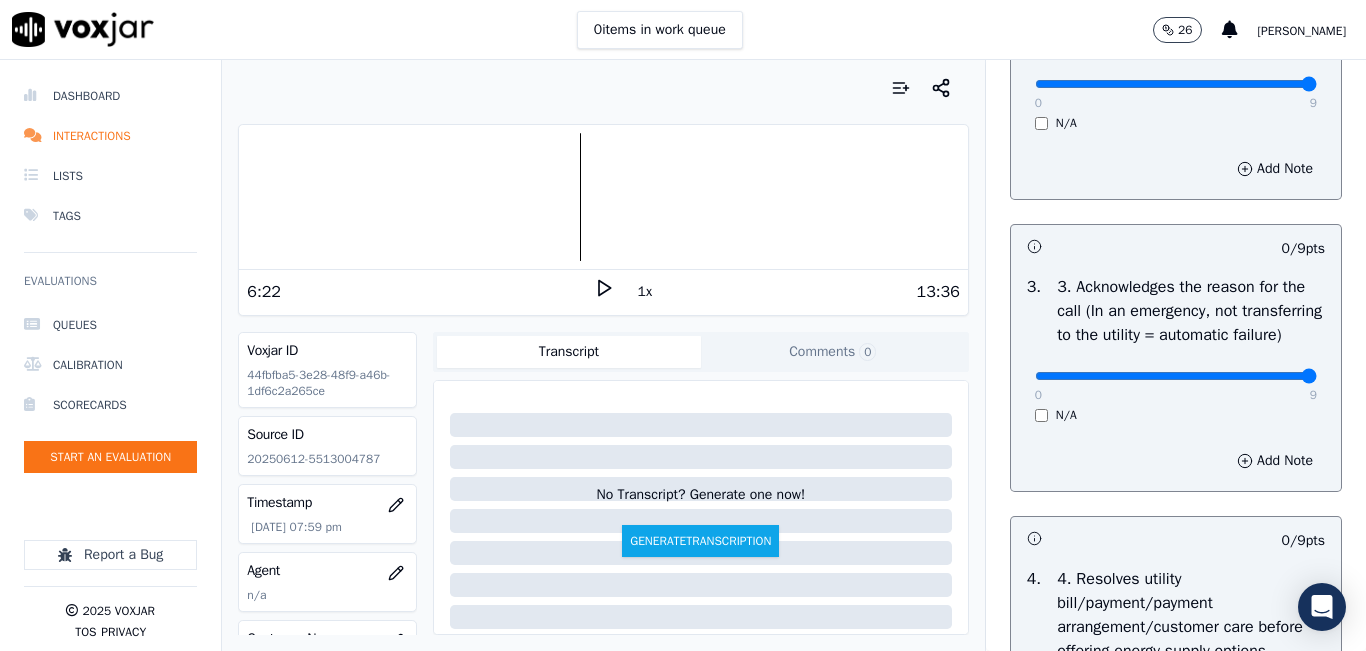 type on "9" 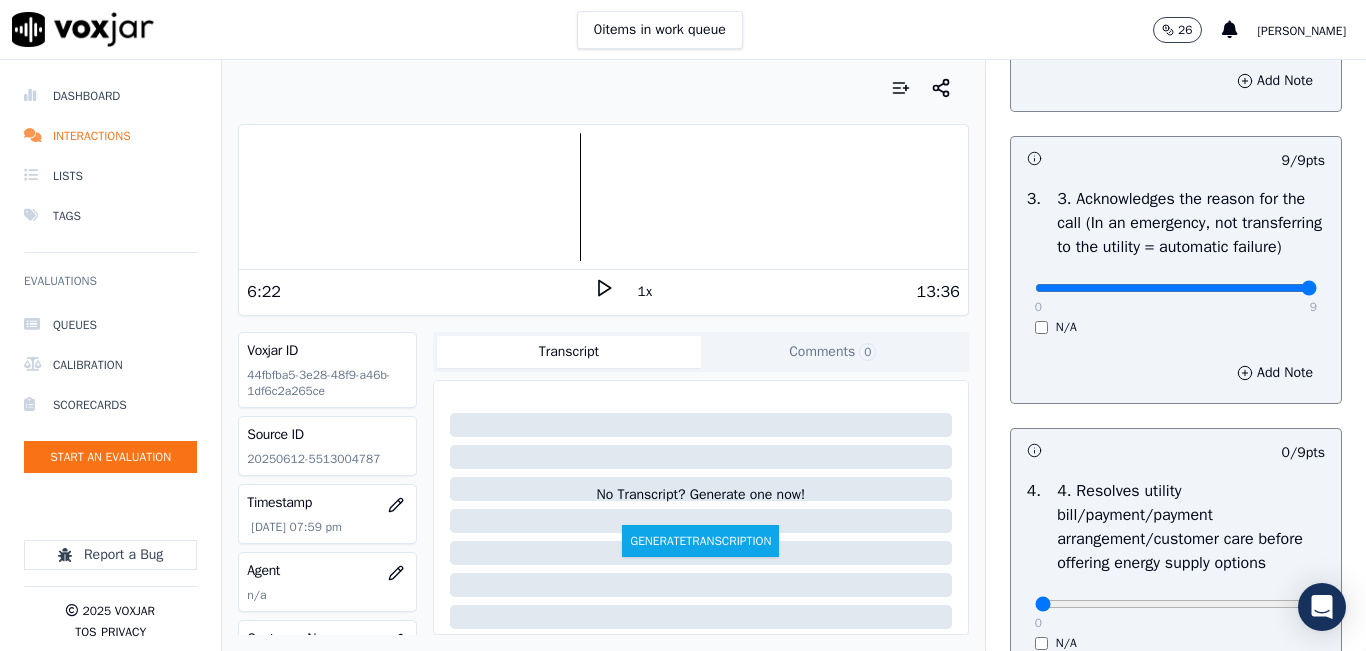scroll, scrollTop: 800, scrollLeft: 0, axis: vertical 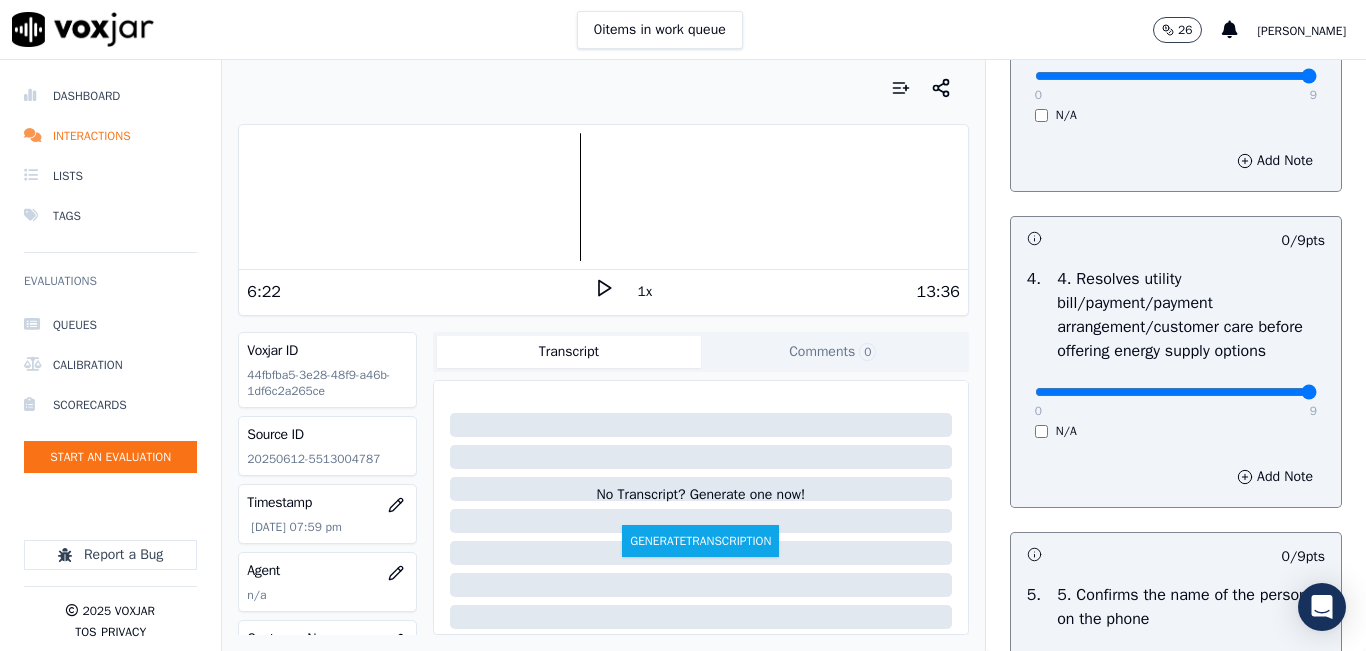 click at bounding box center (1176, -484) 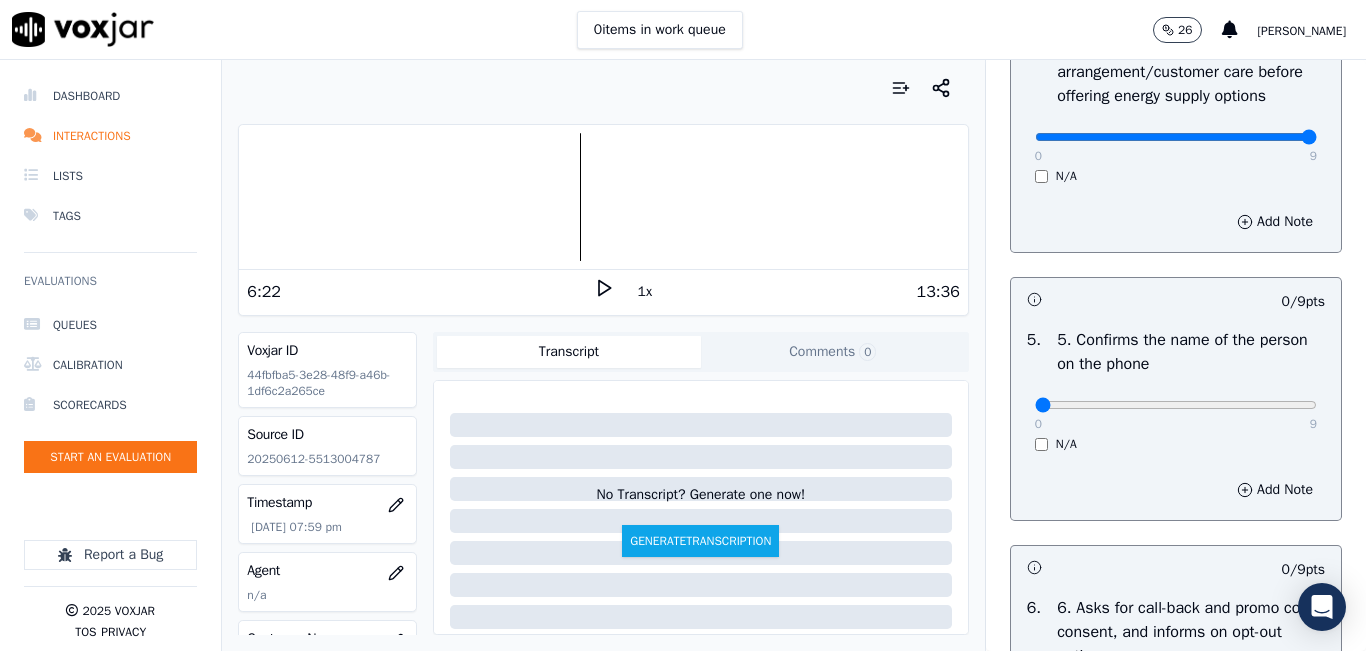 scroll, scrollTop: 1100, scrollLeft: 0, axis: vertical 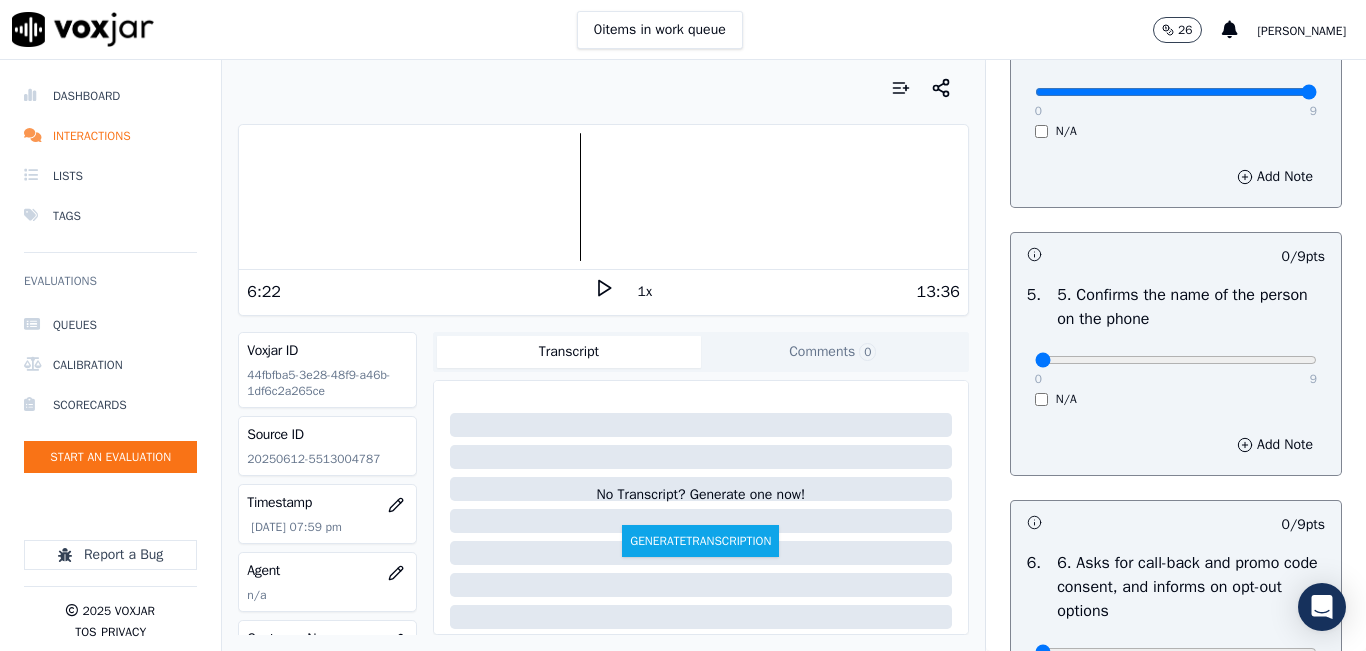 click on "N/A" at bounding box center [1176, 131] 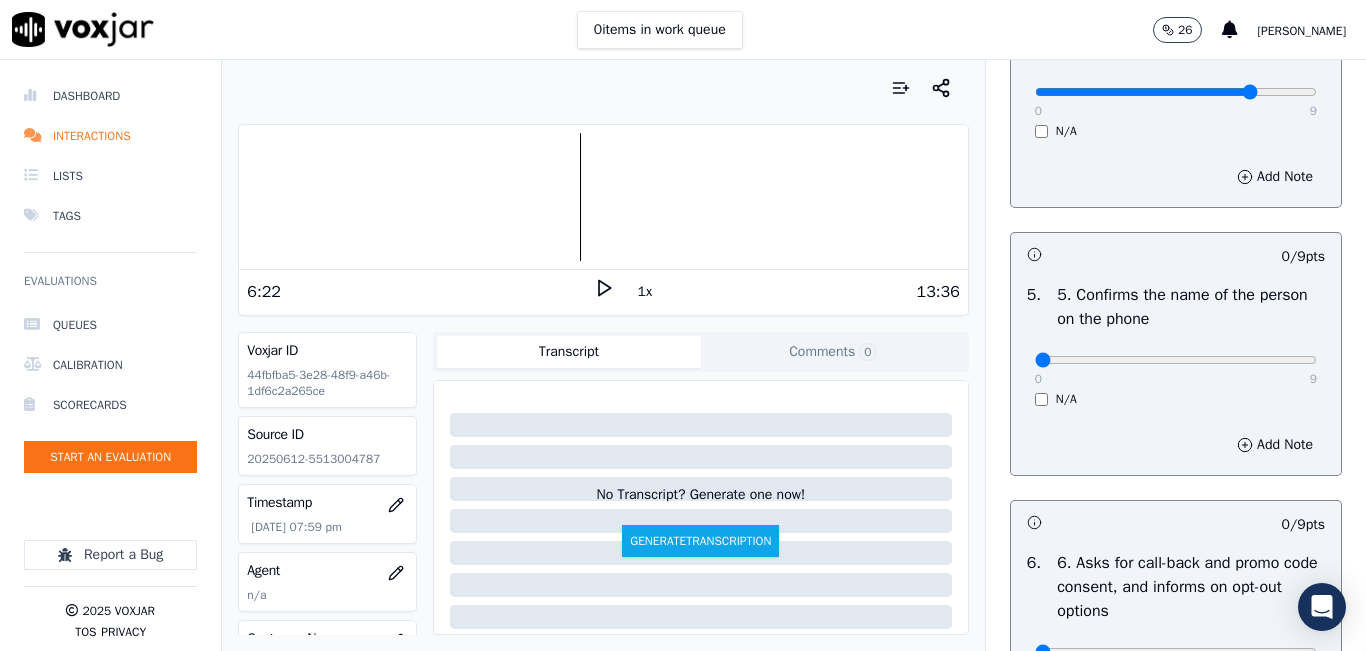 click at bounding box center [1176, -784] 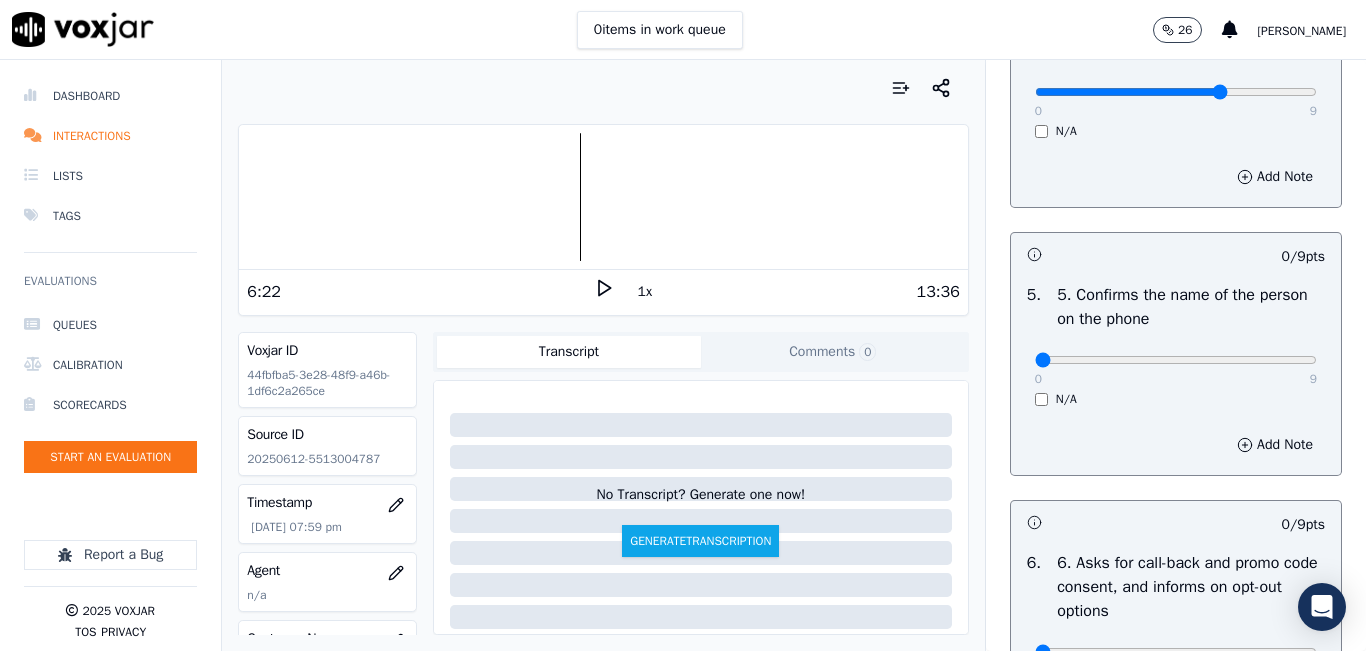 click at bounding box center (1176, -784) 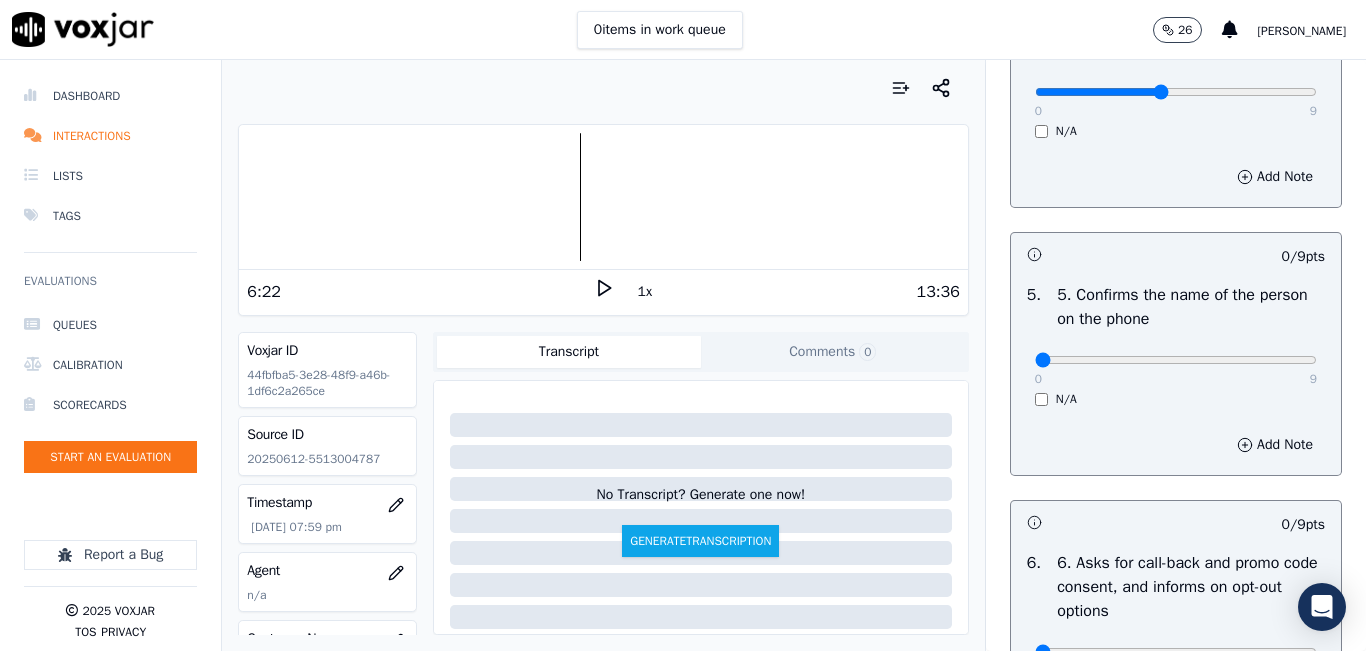 click at bounding box center [1176, -784] 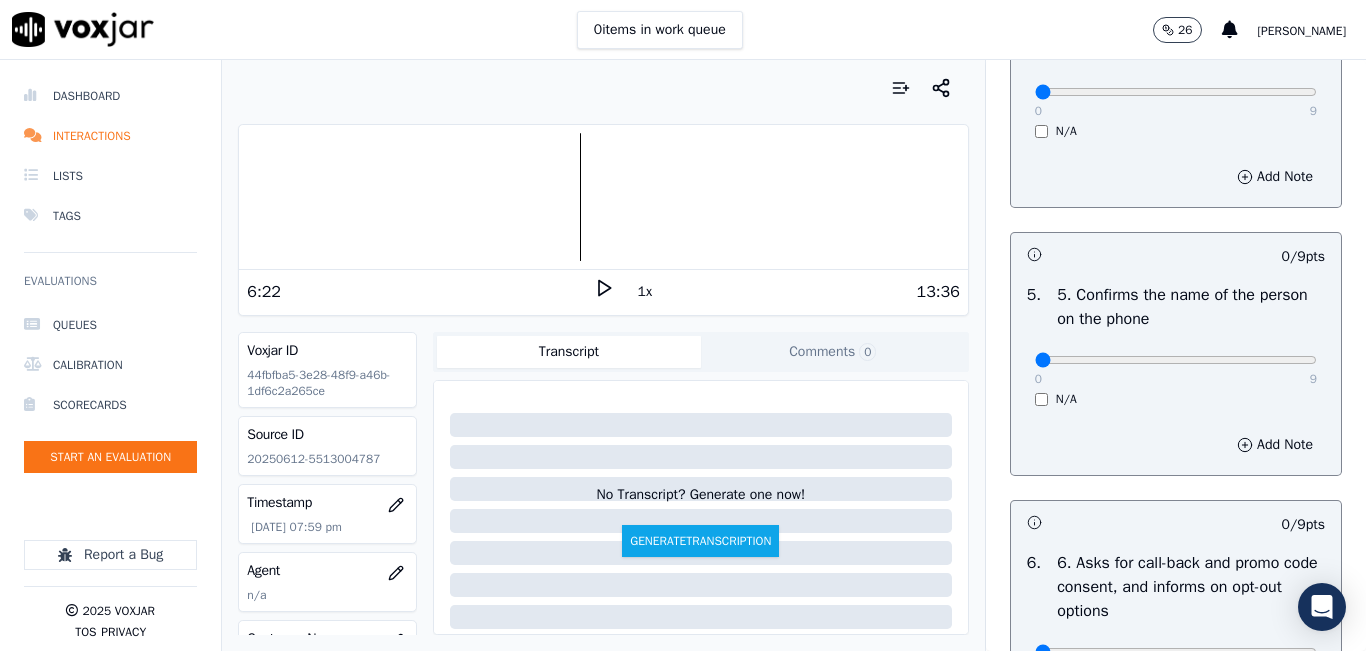 drag, startPoint x: 1128, startPoint y: 157, endPoint x: 1022, endPoint y: 167, distance: 106.47065 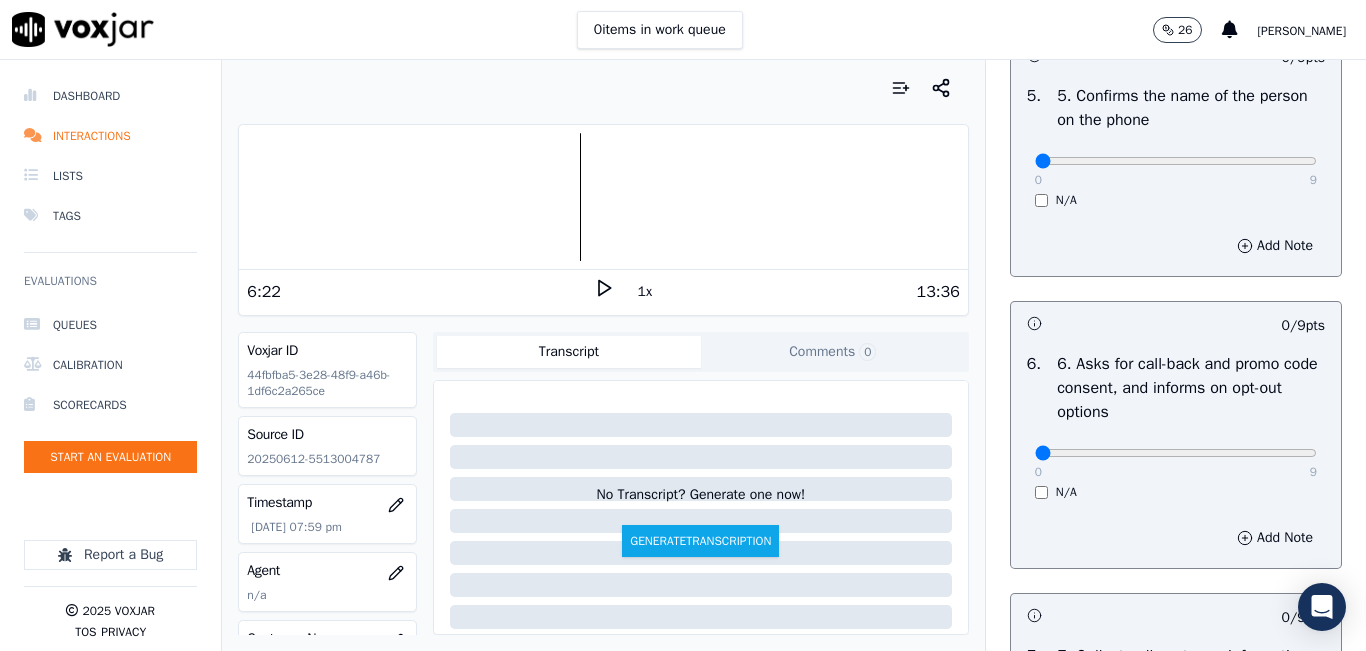 scroll, scrollTop: 1300, scrollLeft: 0, axis: vertical 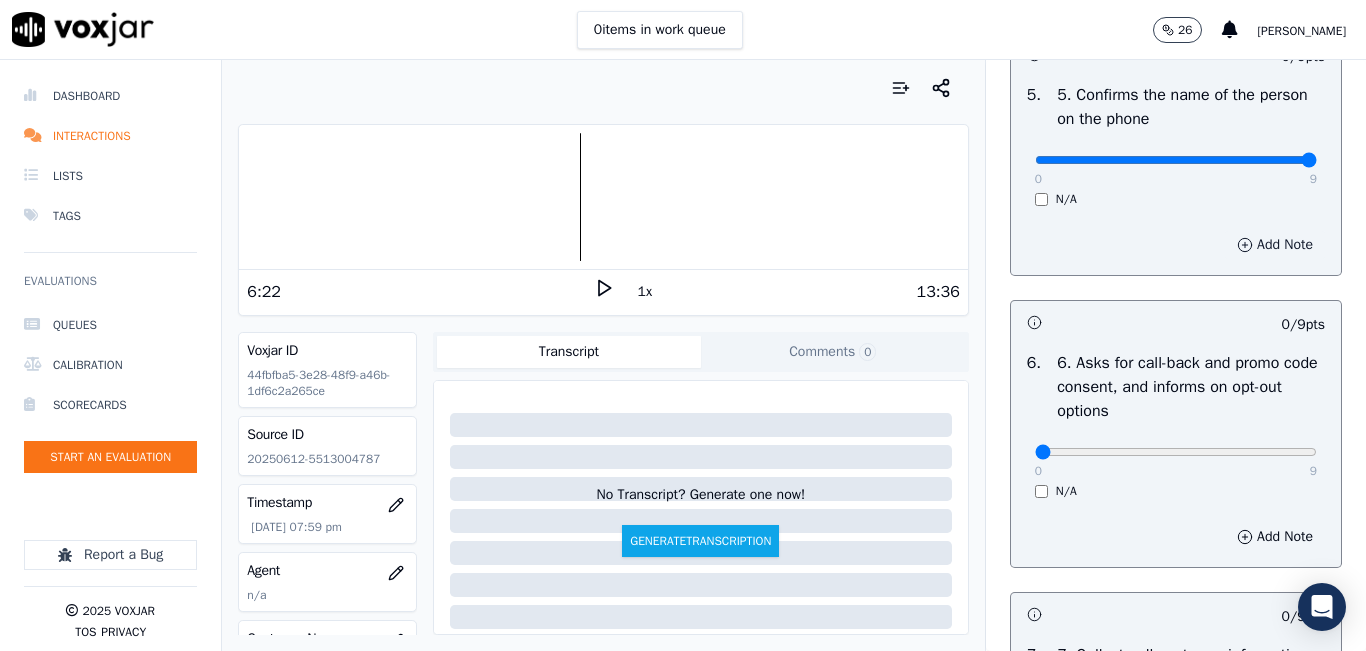 drag, startPoint x: 1268, startPoint y: 228, endPoint x: 1259, endPoint y: 323, distance: 95.42536 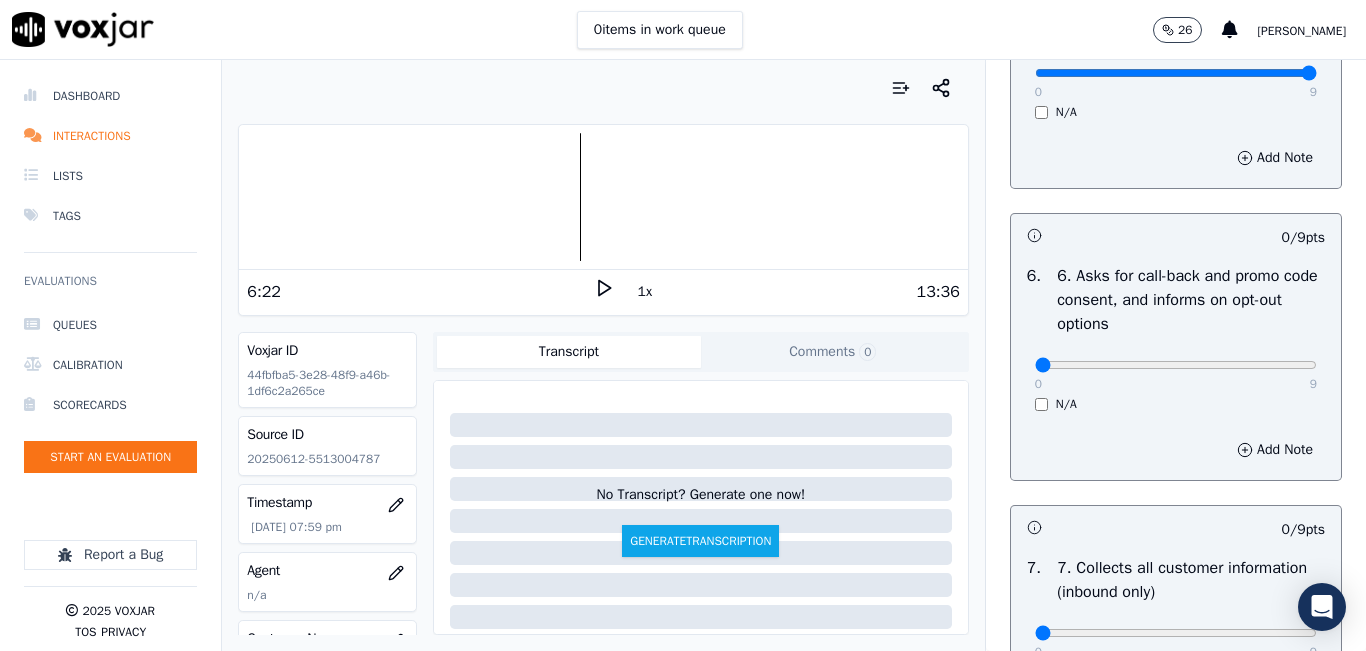 scroll, scrollTop: 1500, scrollLeft: 0, axis: vertical 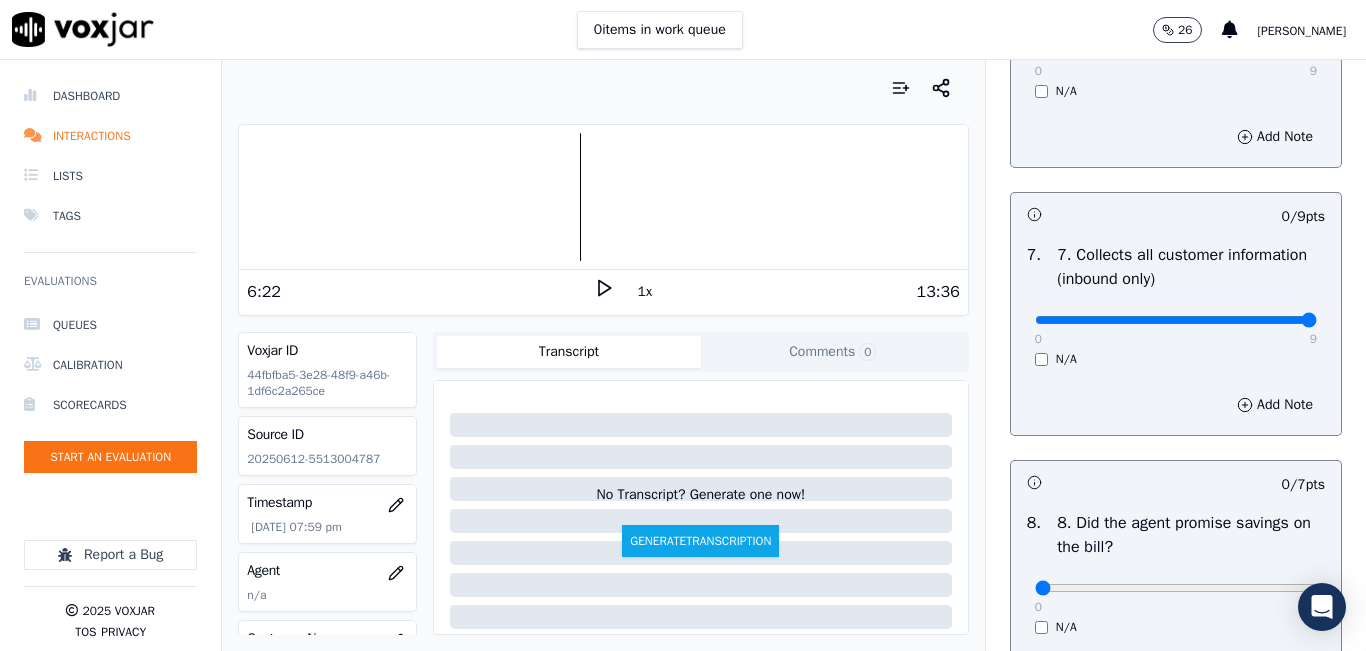 type on "9" 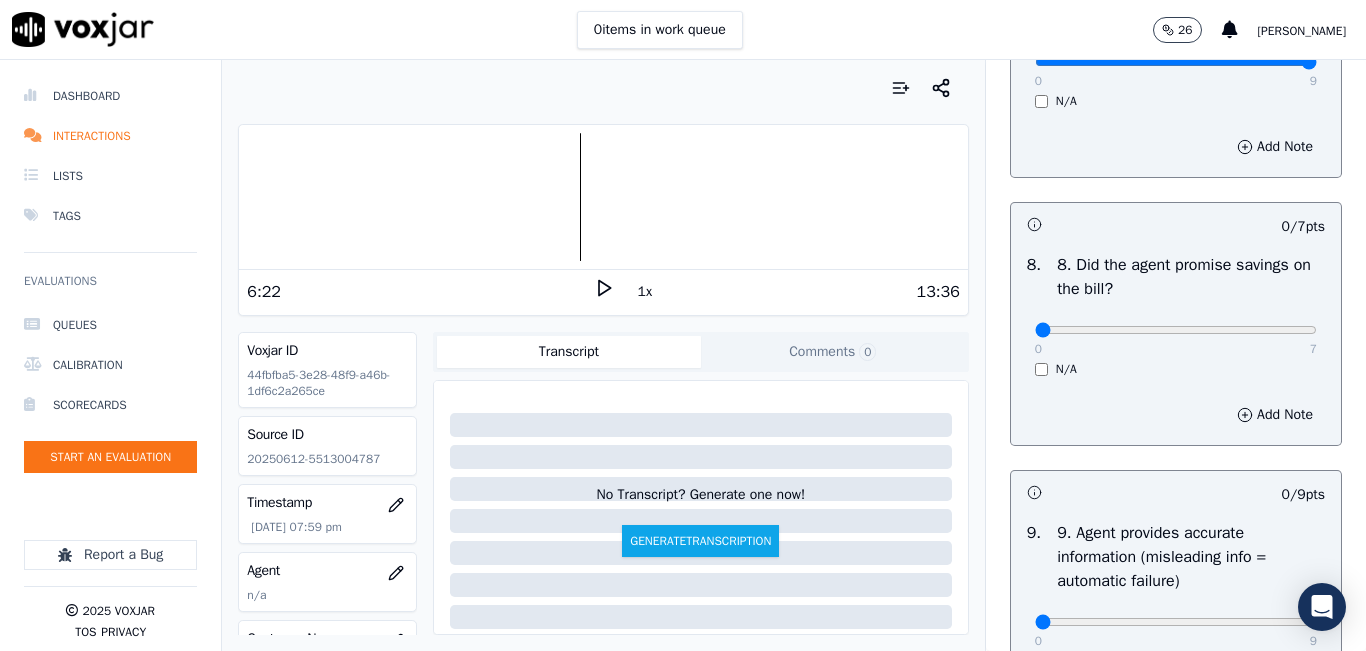 scroll, scrollTop: 2000, scrollLeft: 0, axis: vertical 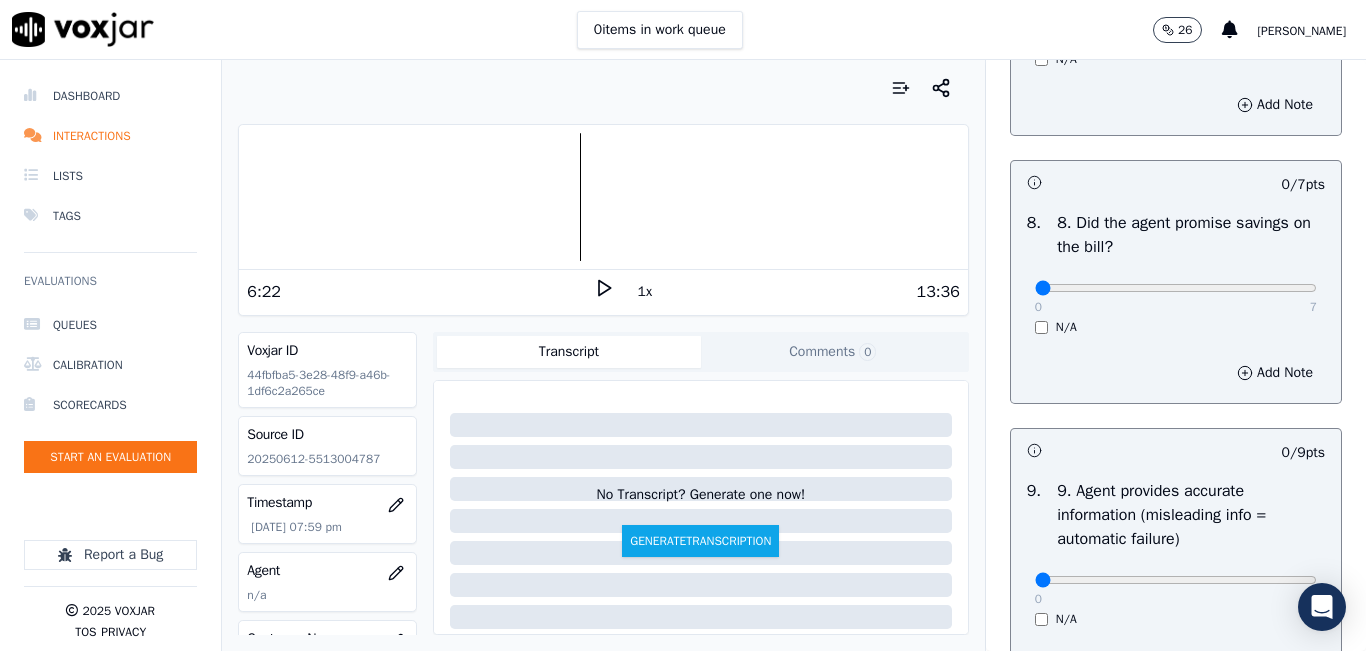 click on "0   7     N/A" at bounding box center (1176, 297) 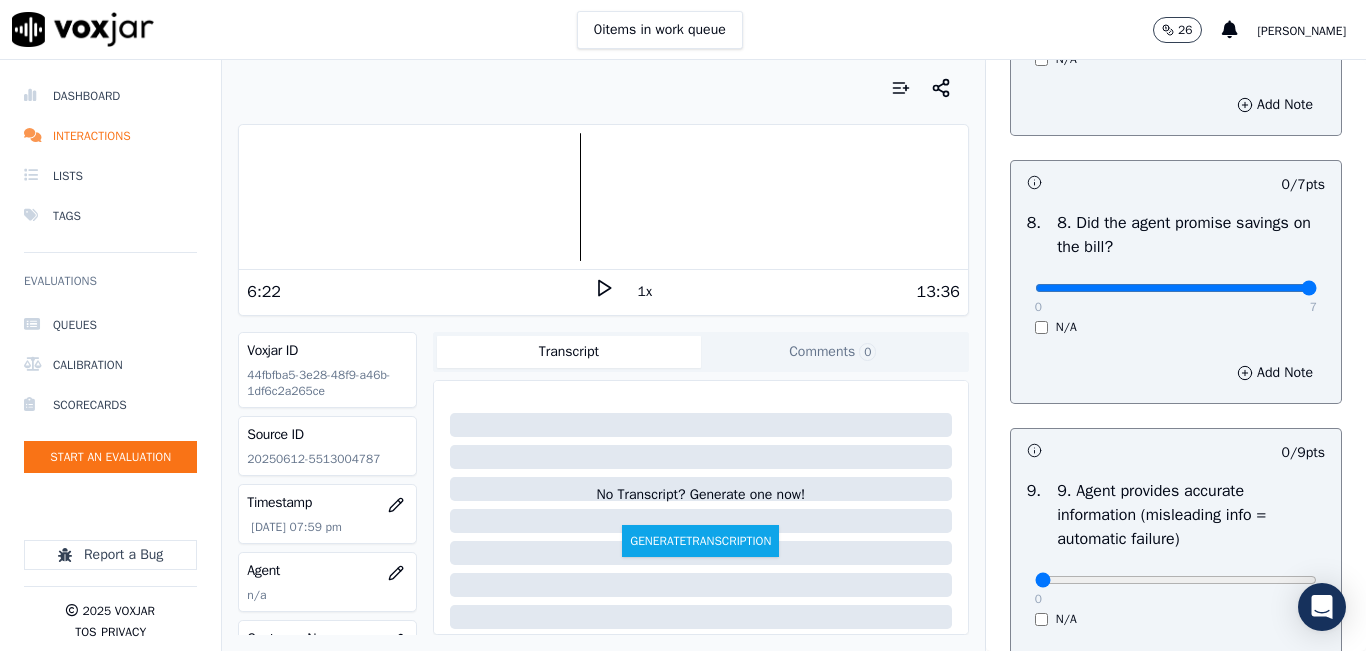 type on "7" 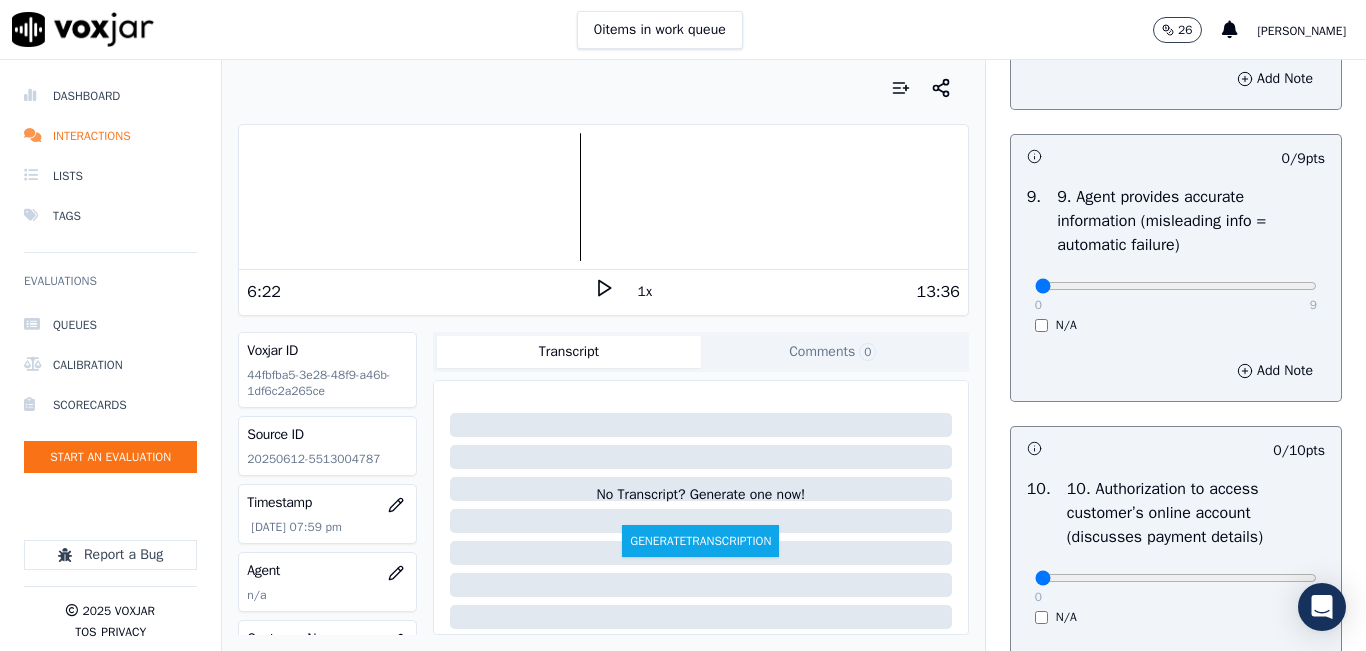 scroll, scrollTop: 2300, scrollLeft: 0, axis: vertical 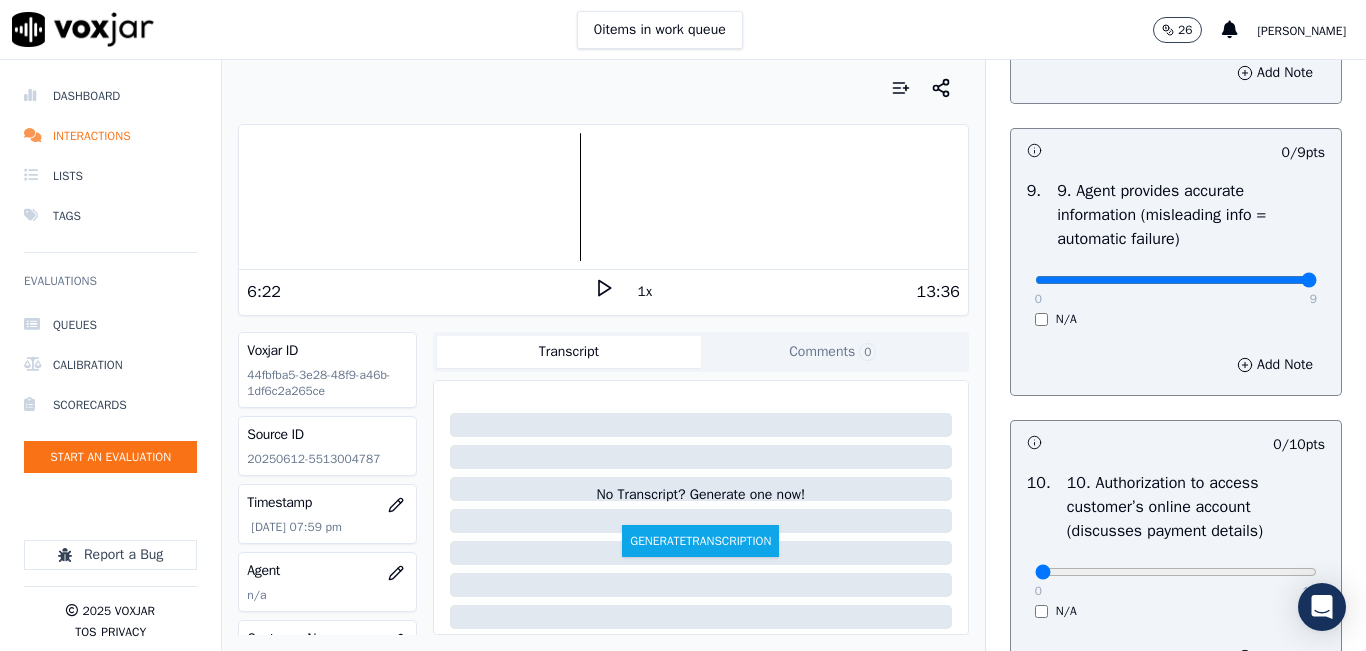 type on "9" 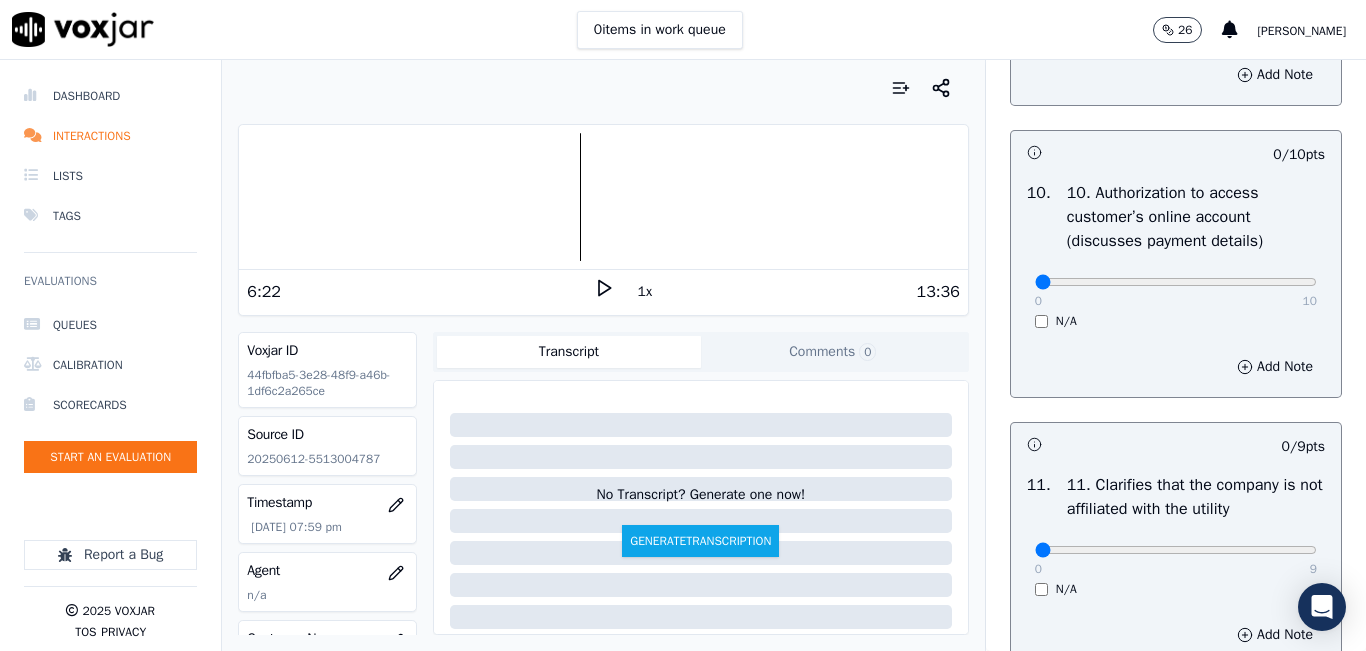 scroll, scrollTop: 2600, scrollLeft: 0, axis: vertical 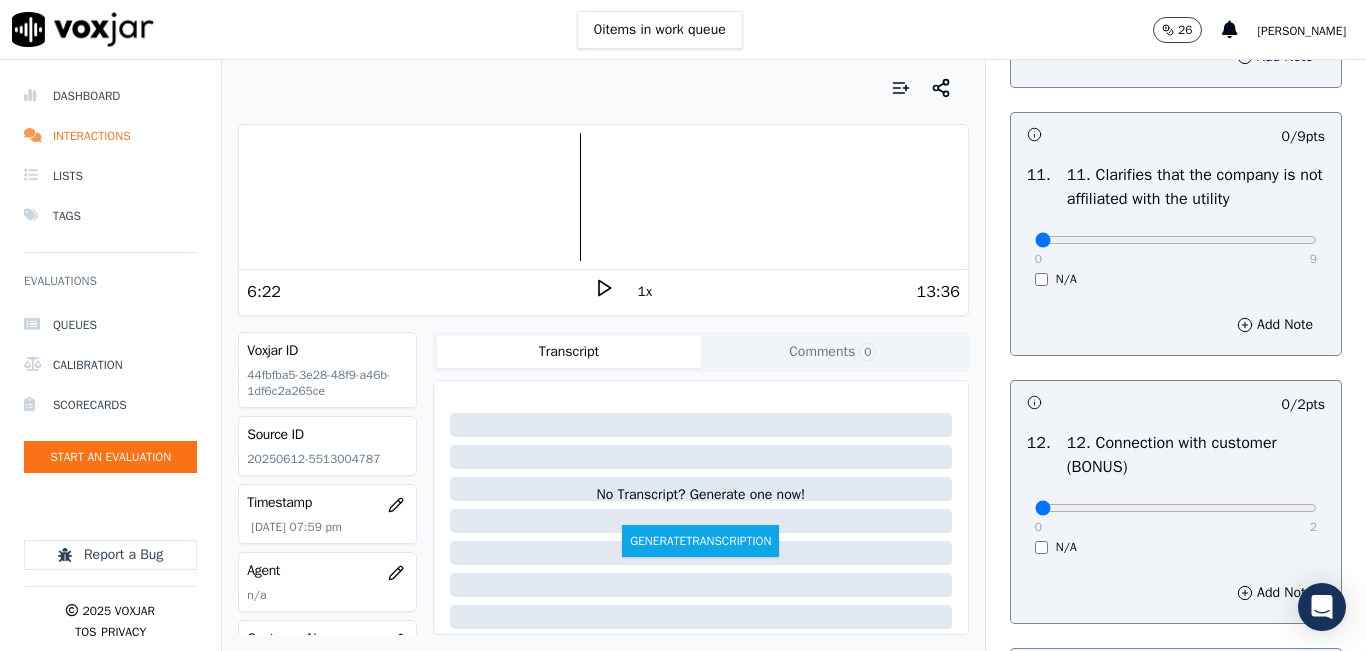 click on "0   9     N/A" at bounding box center [1176, 249] 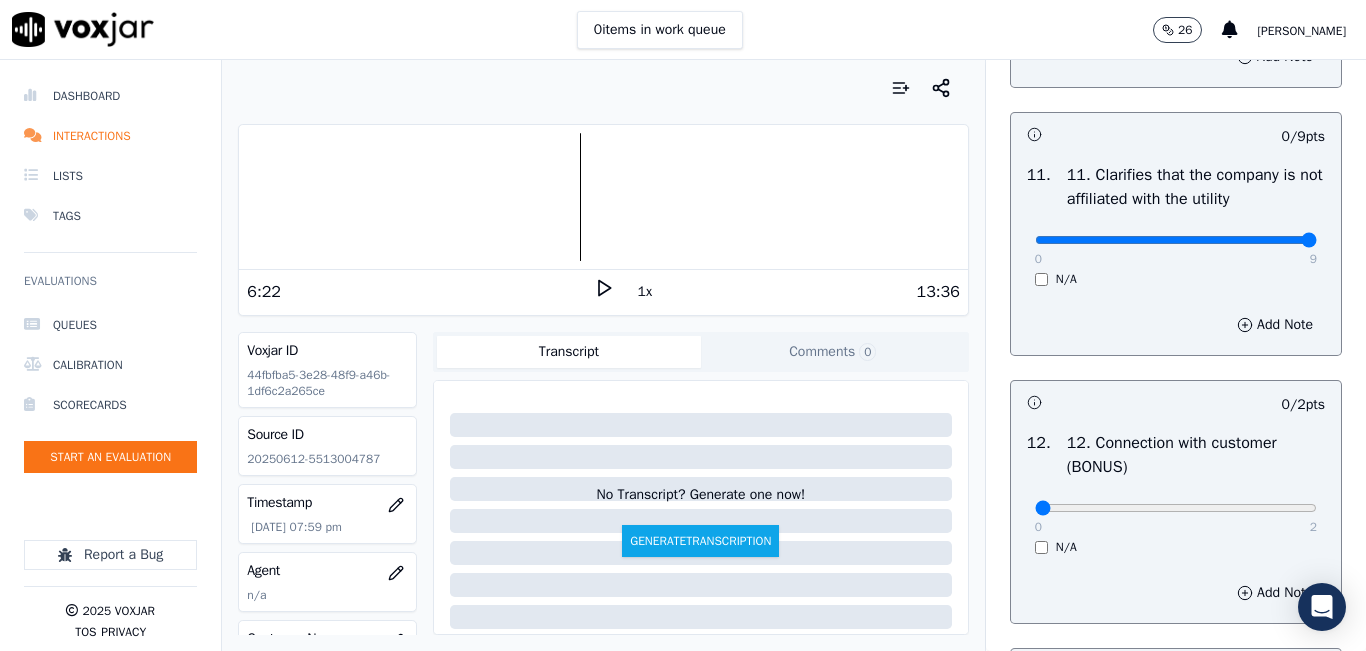 type on "9" 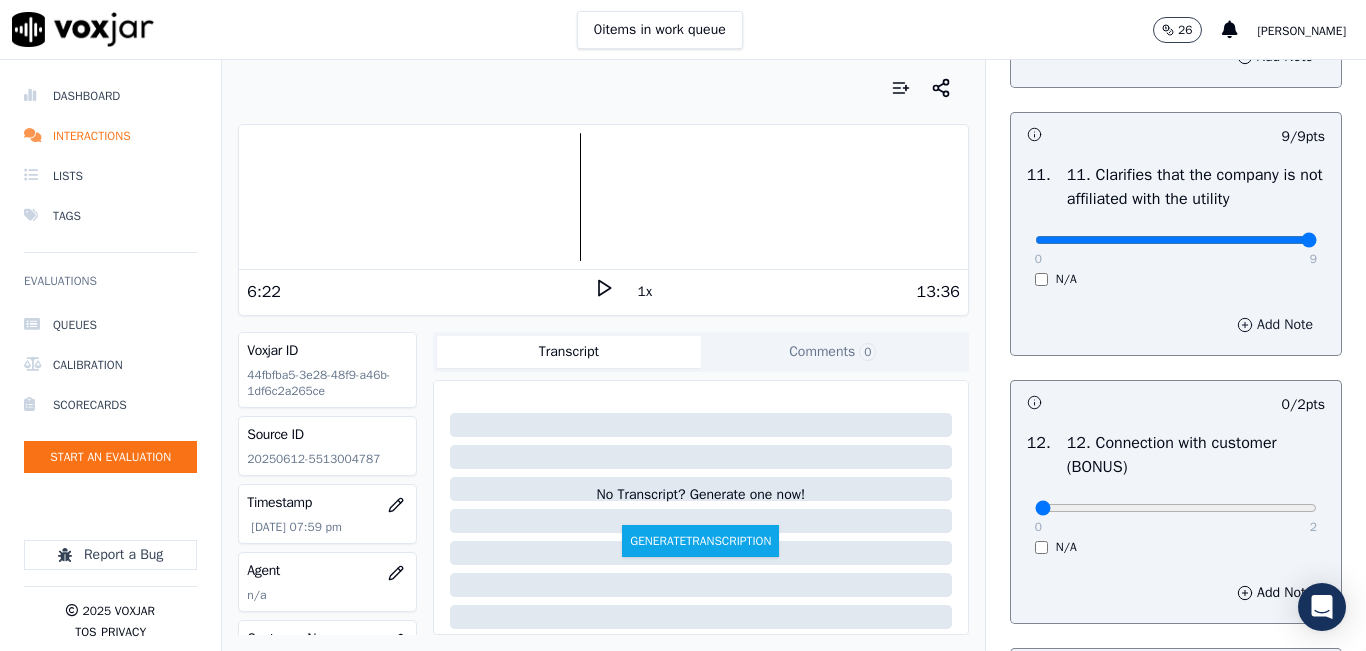 scroll, scrollTop: 3200, scrollLeft: 0, axis: vertical 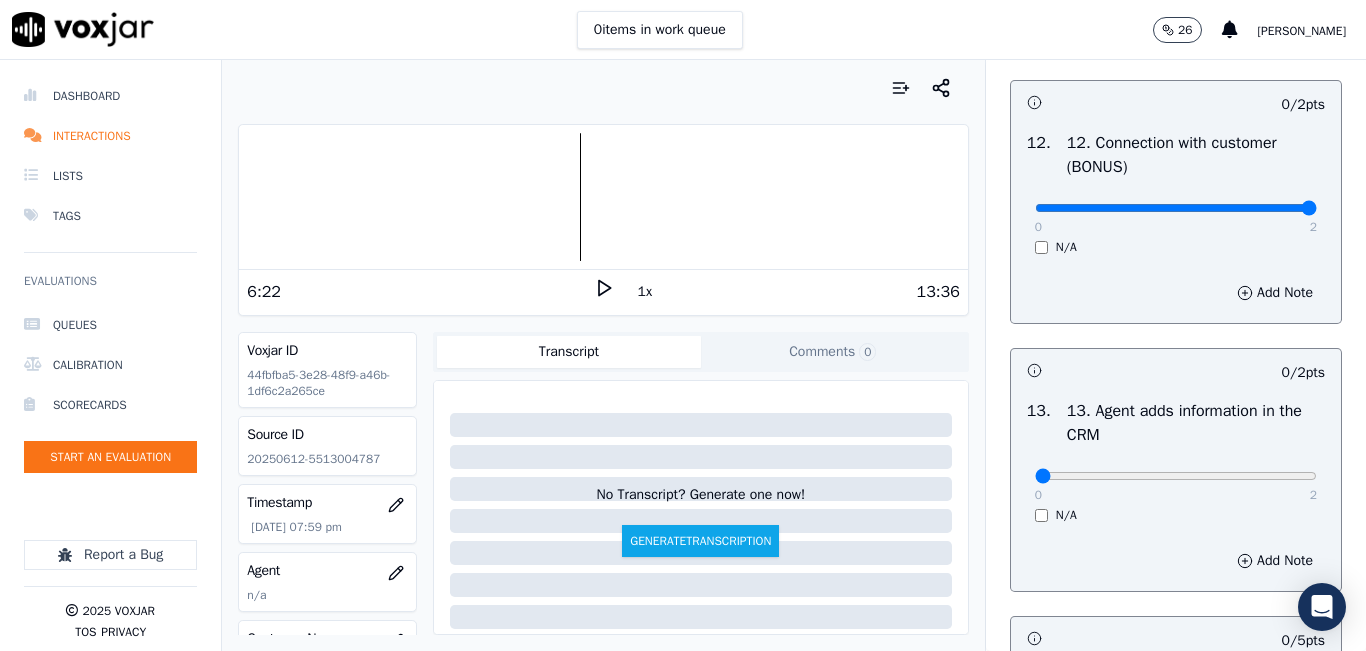 type on "2" 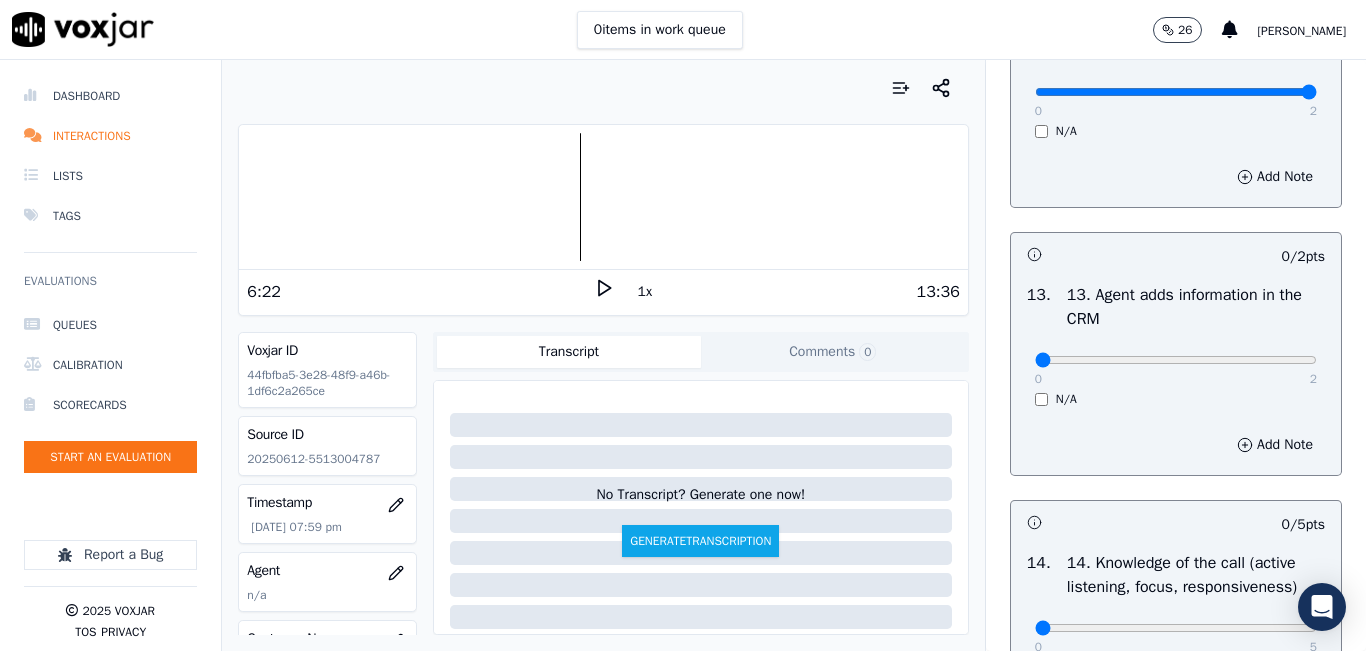 scroll, scrollTop: 3500, scrollLeft: 0, axis: vertical 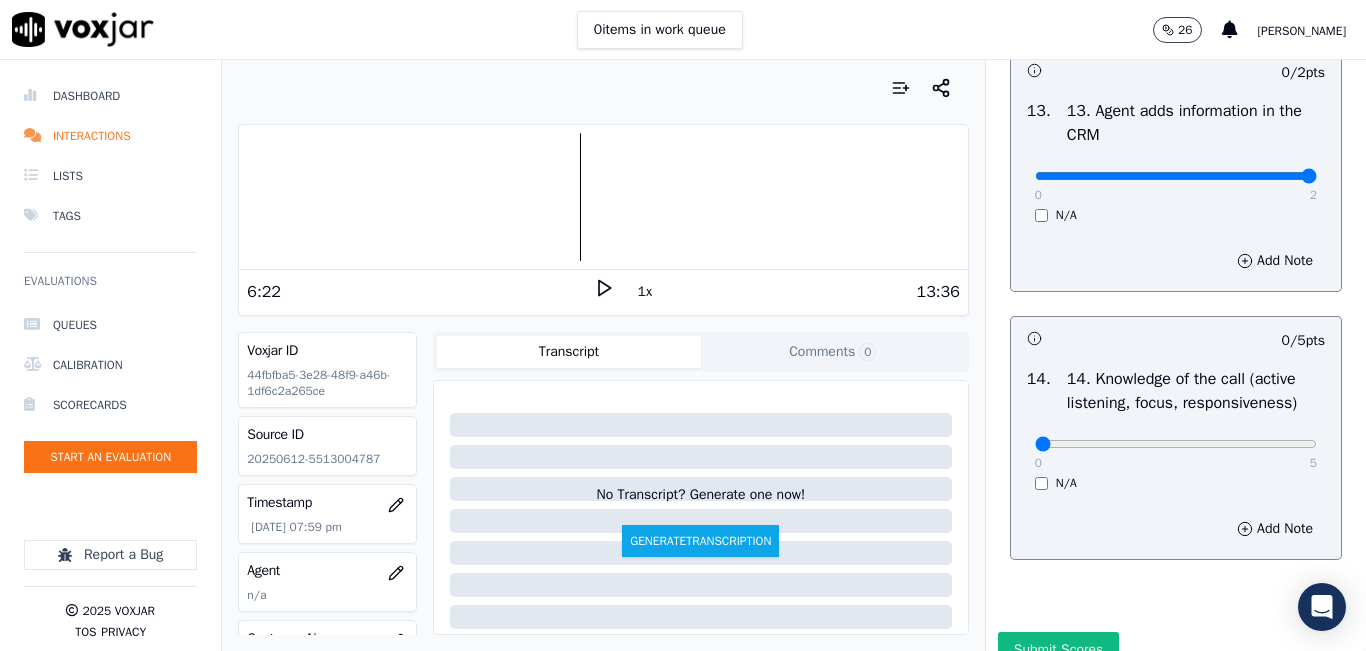 type on "2" 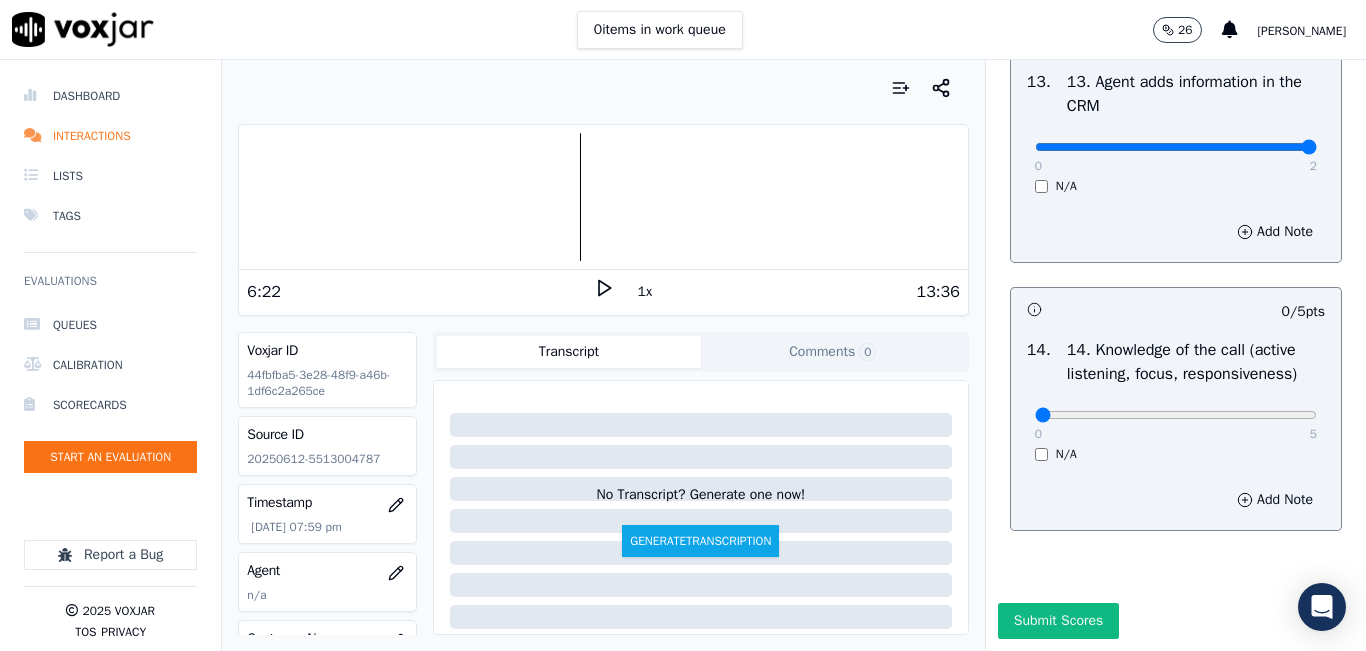 scroll, scrollTop: 3642, scrollLeft: 0, axis: vertical 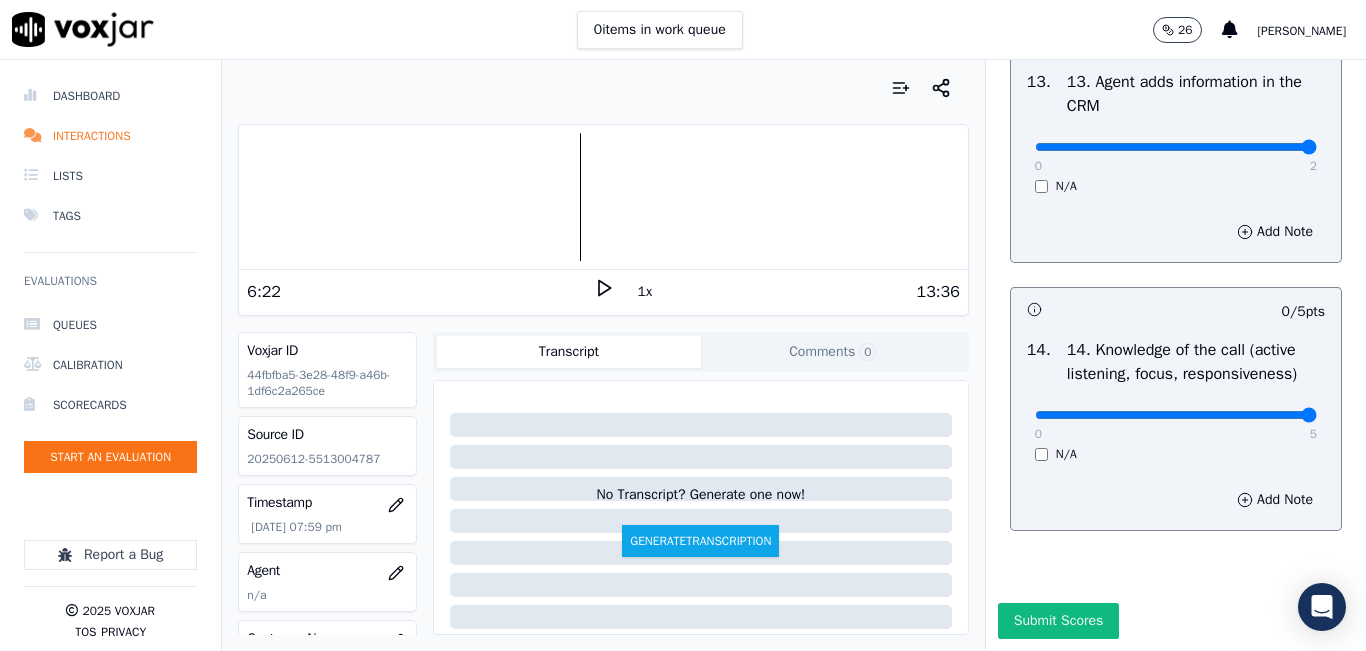 type on "5" 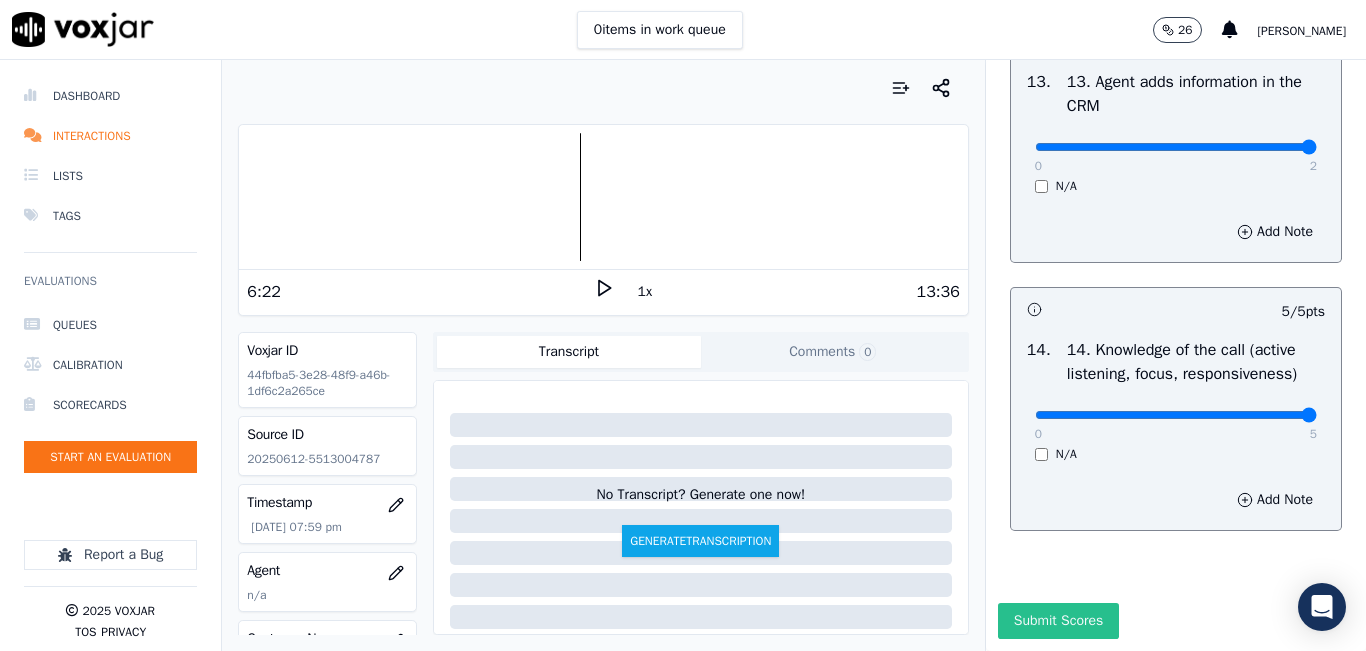 click on "Submit Scores" at bounding box center (1058, 621) 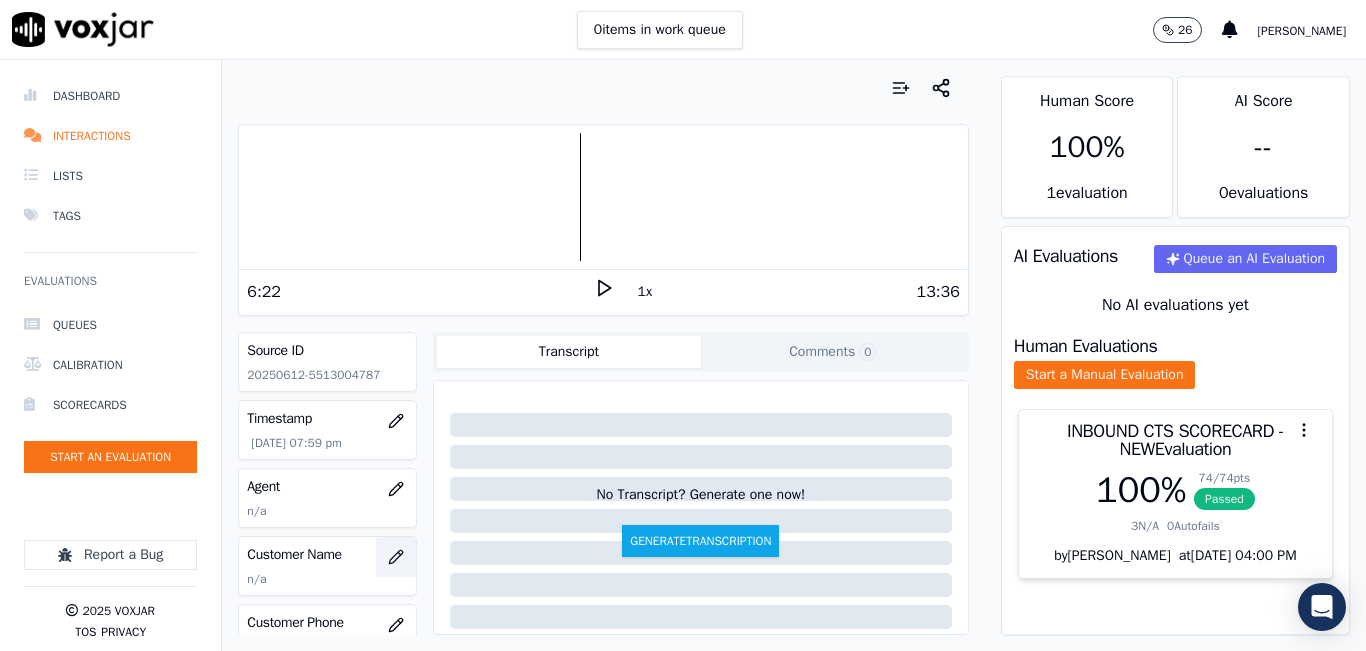 scroll, scrollTop: 200, scrollLeft: 0, axis: vertical 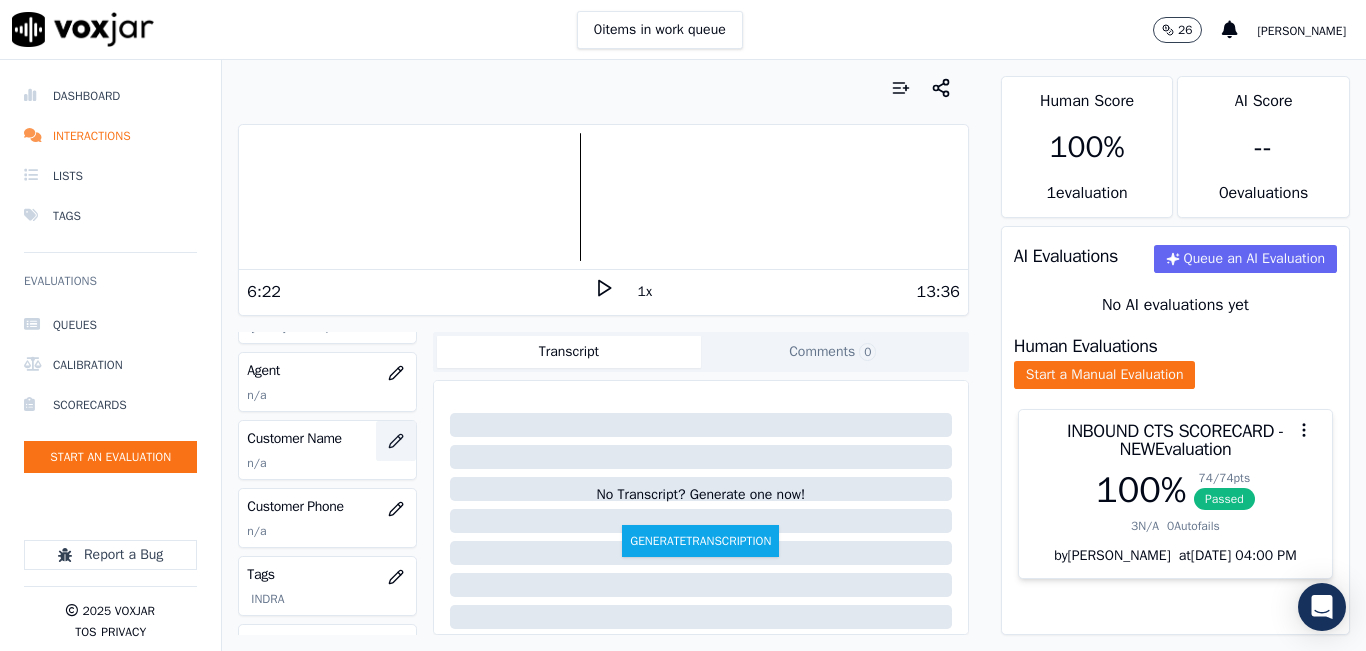 click 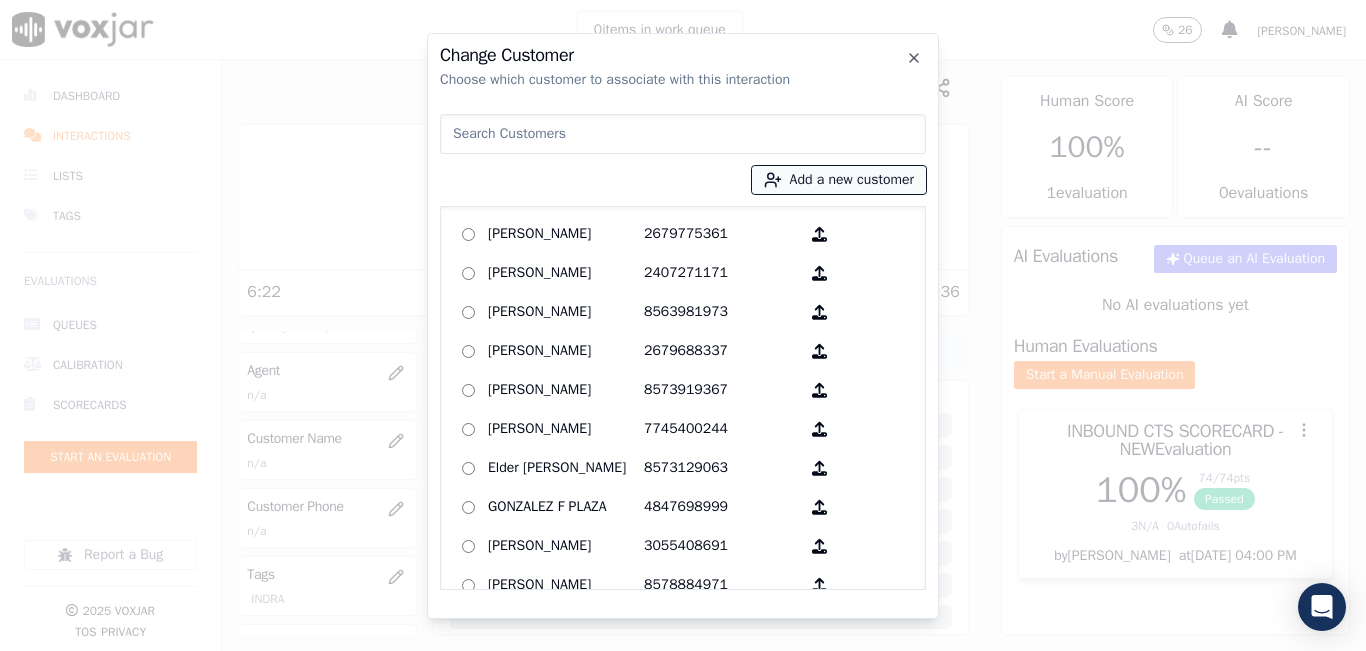 drag, startPoint x: 902, startPoint y: 173, endPoint x: 891, endPoint y: 182, distance: 14.21267 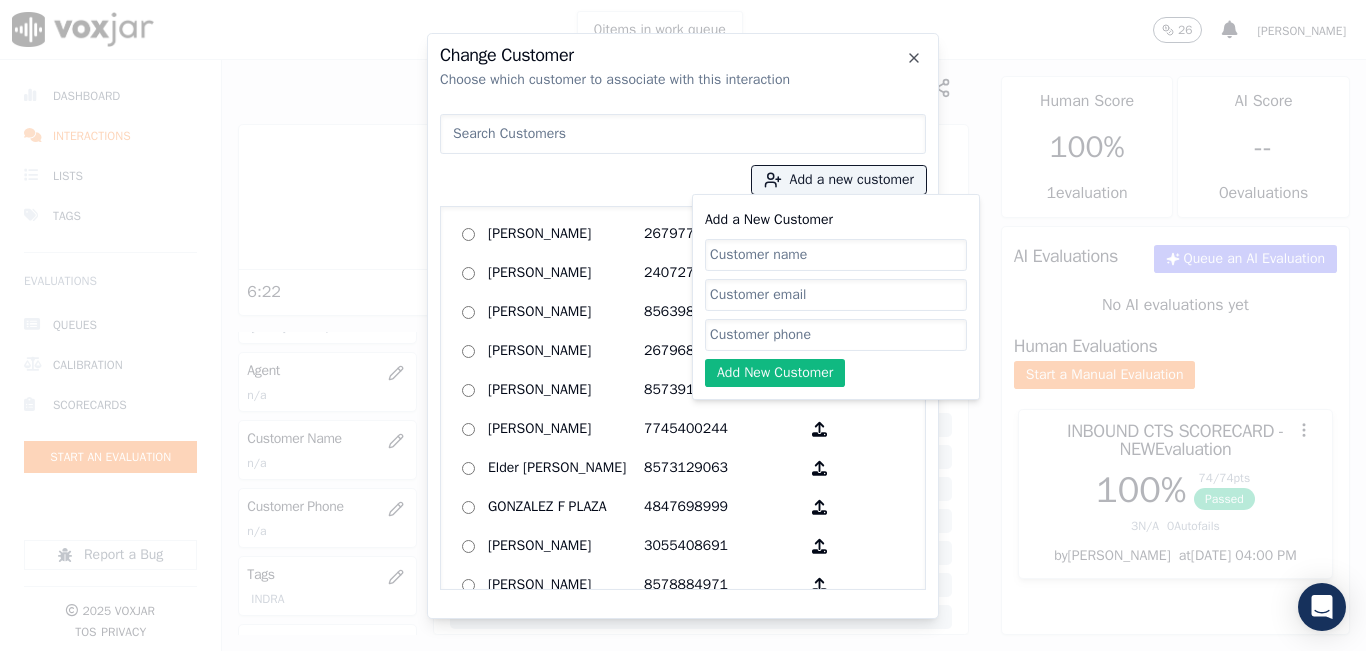 click on "Add a New Customer" 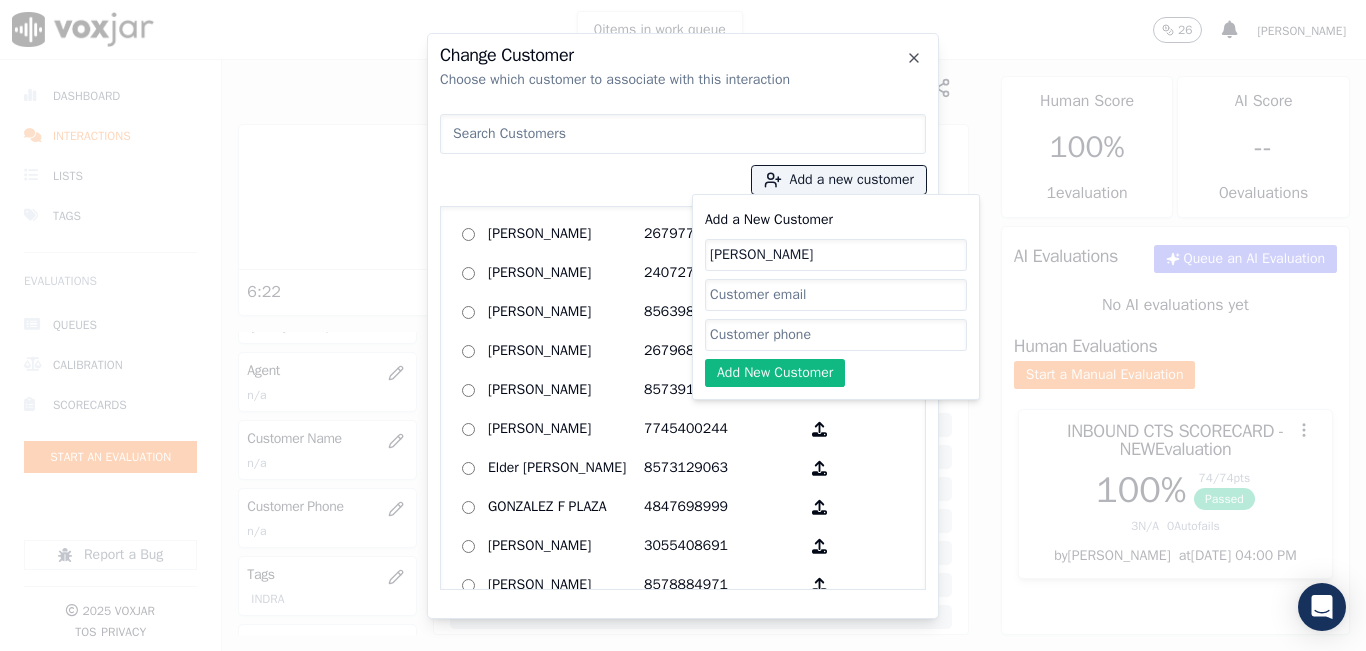 type on "[PERSON_NAME]" 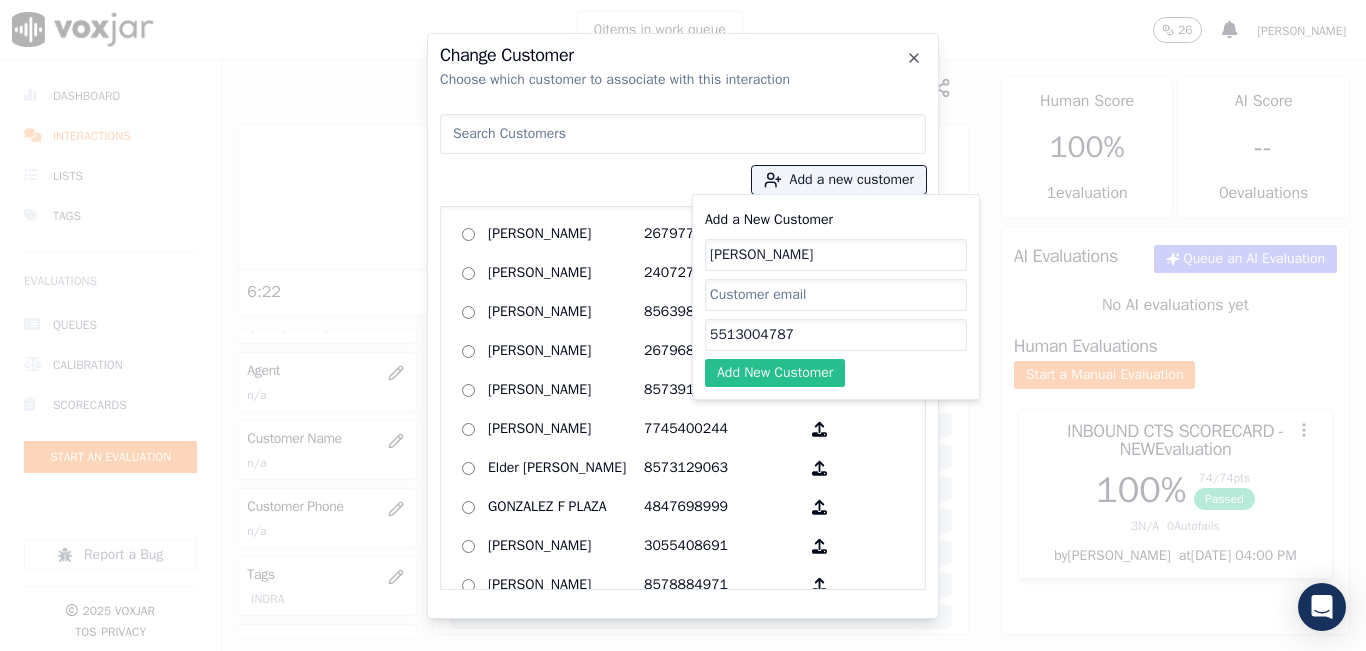 type on "5513004787" 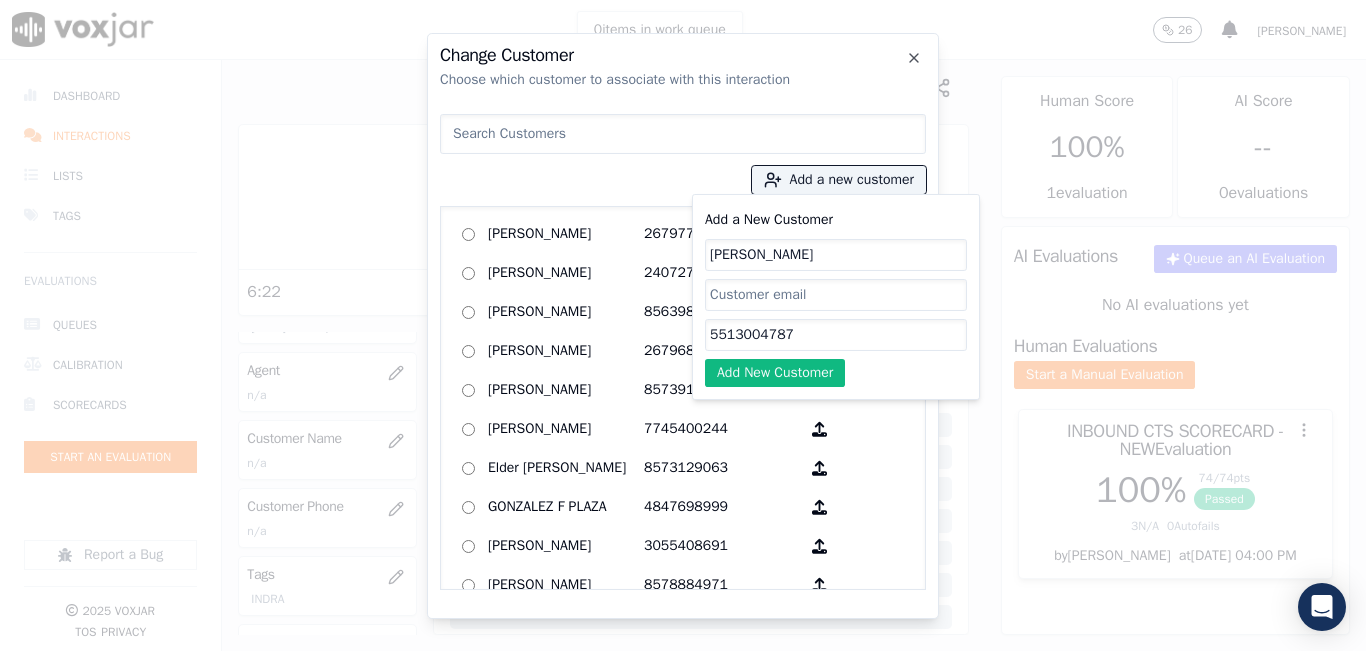drag, startPoint x: 823, startPoint y: 372, endPoint x: 808, endPoint y: 366, distance: 16.155495 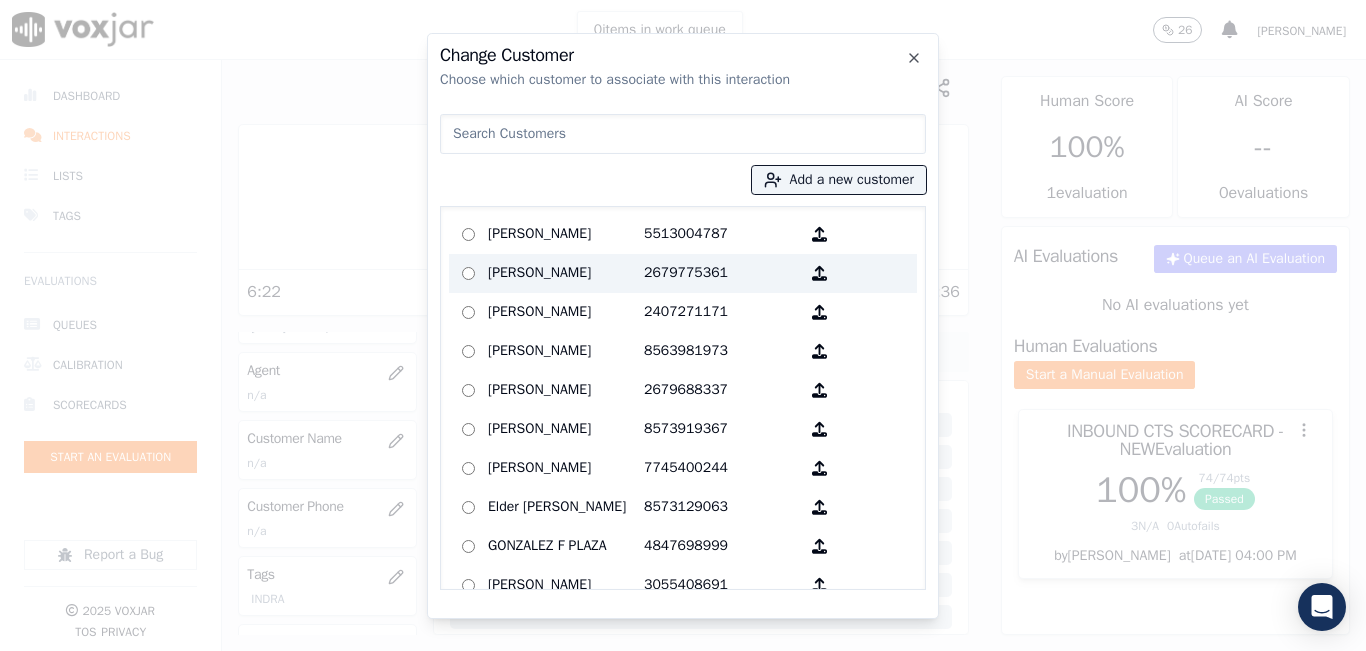 click on "[PERSON_NAME]" at bounding box center [566, 234] 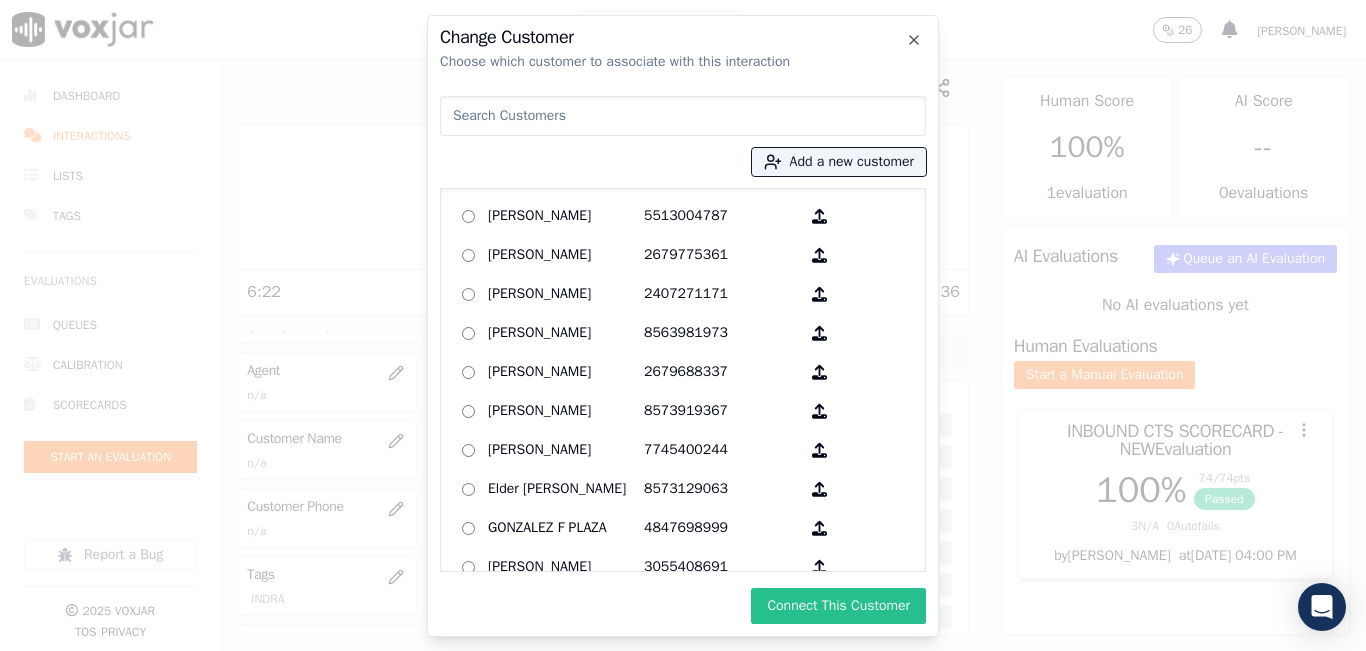 click on "Connect This Customer" at bounding box center (838, 606) 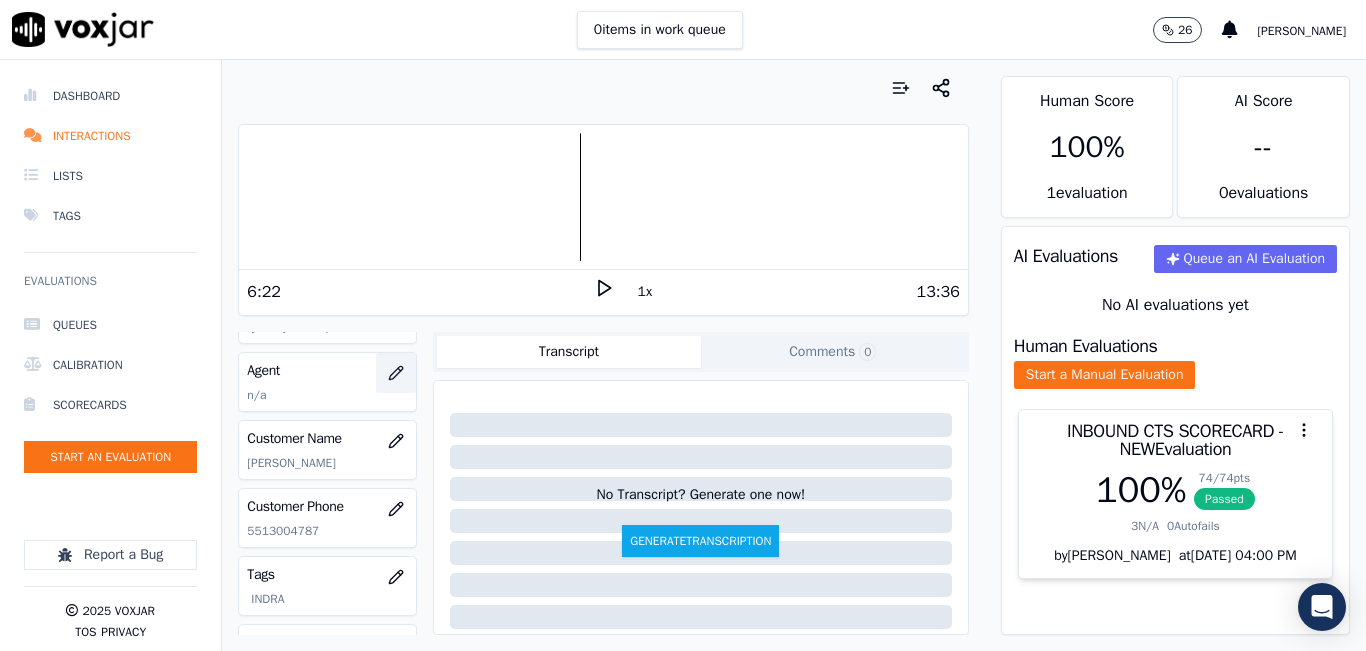click at bounding box center (396, 373) 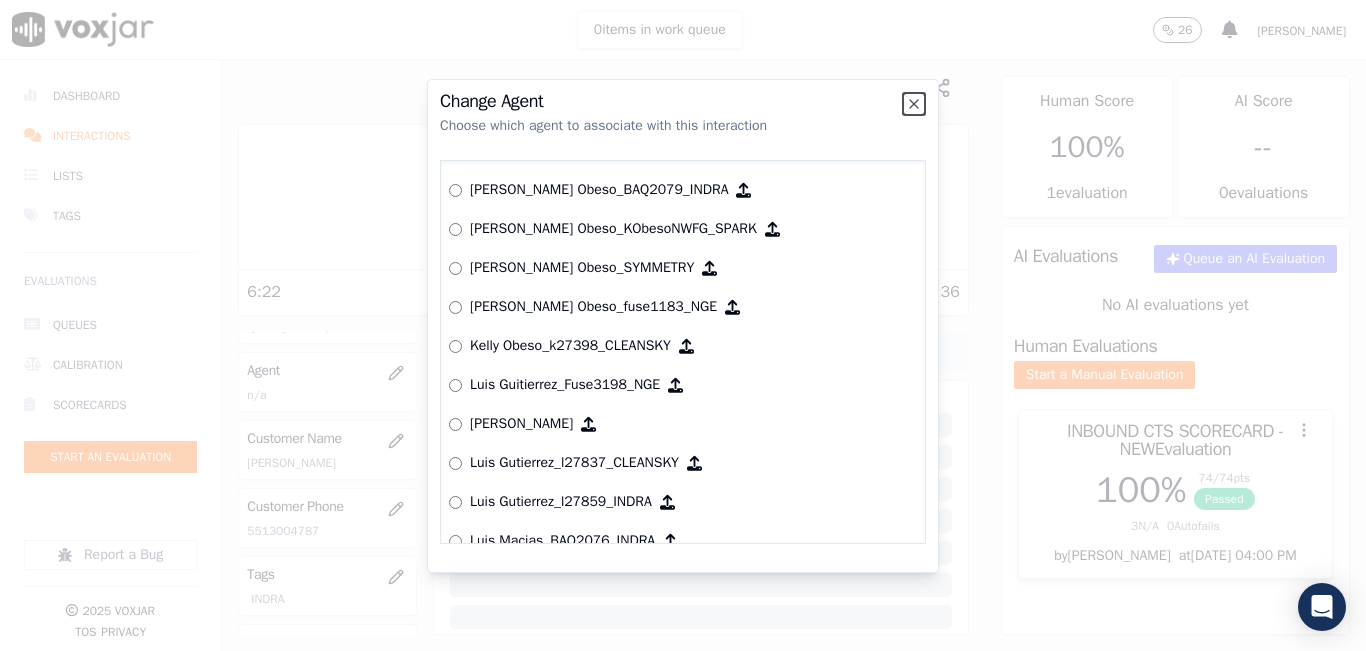 scroll, scrollTop: 5124, scrollLeft: 0, axis: vertical 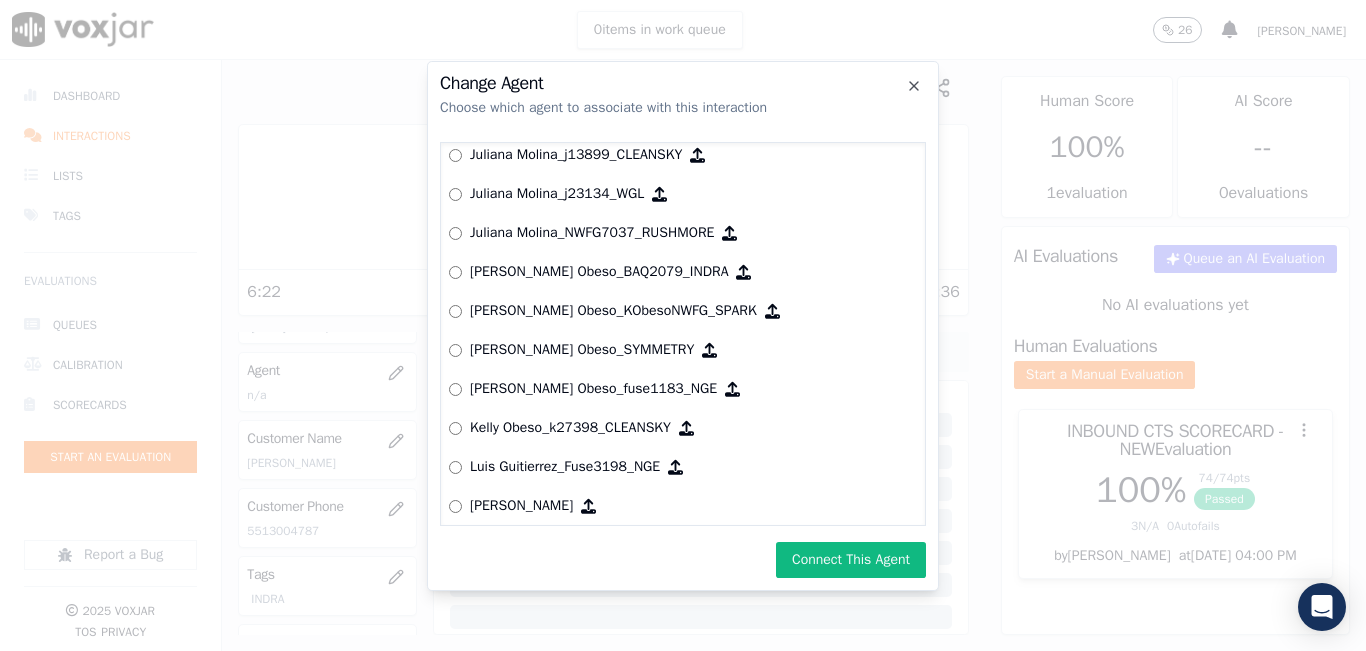 click on "Connect This Agent" at bounding box center [851, 560] 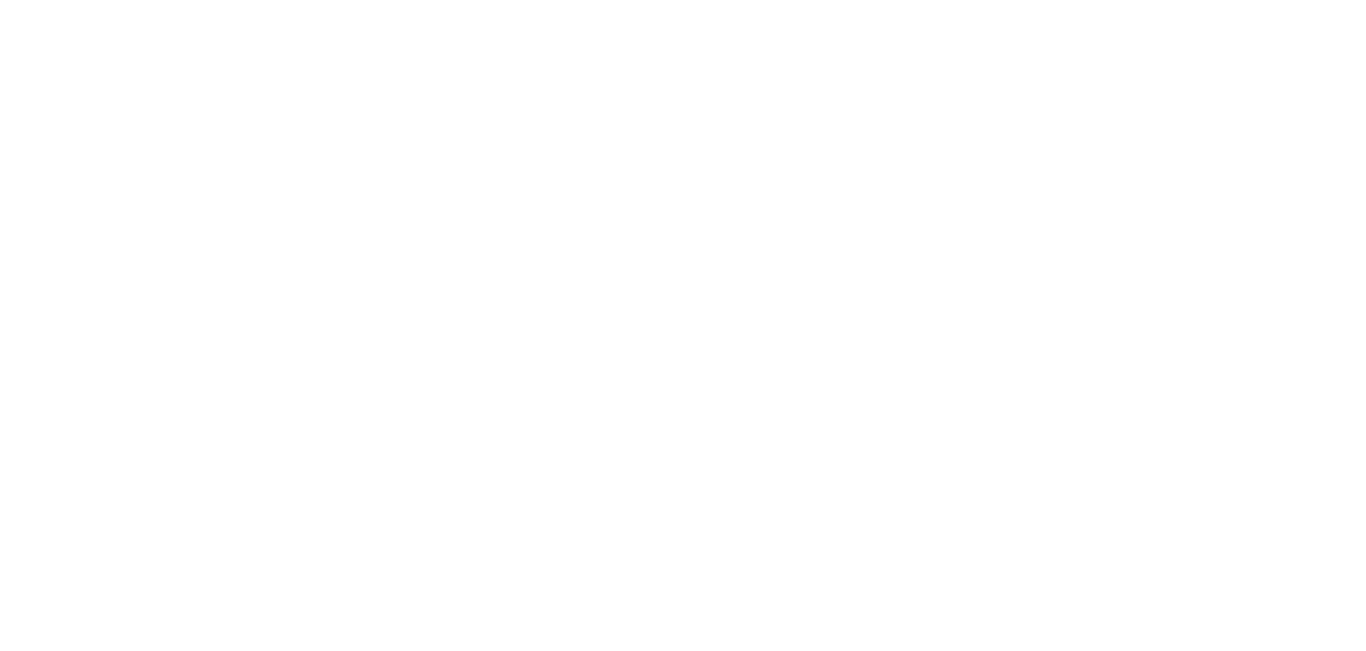 scroll, scrollTop: 0, scrollLeft: 0, axis: both 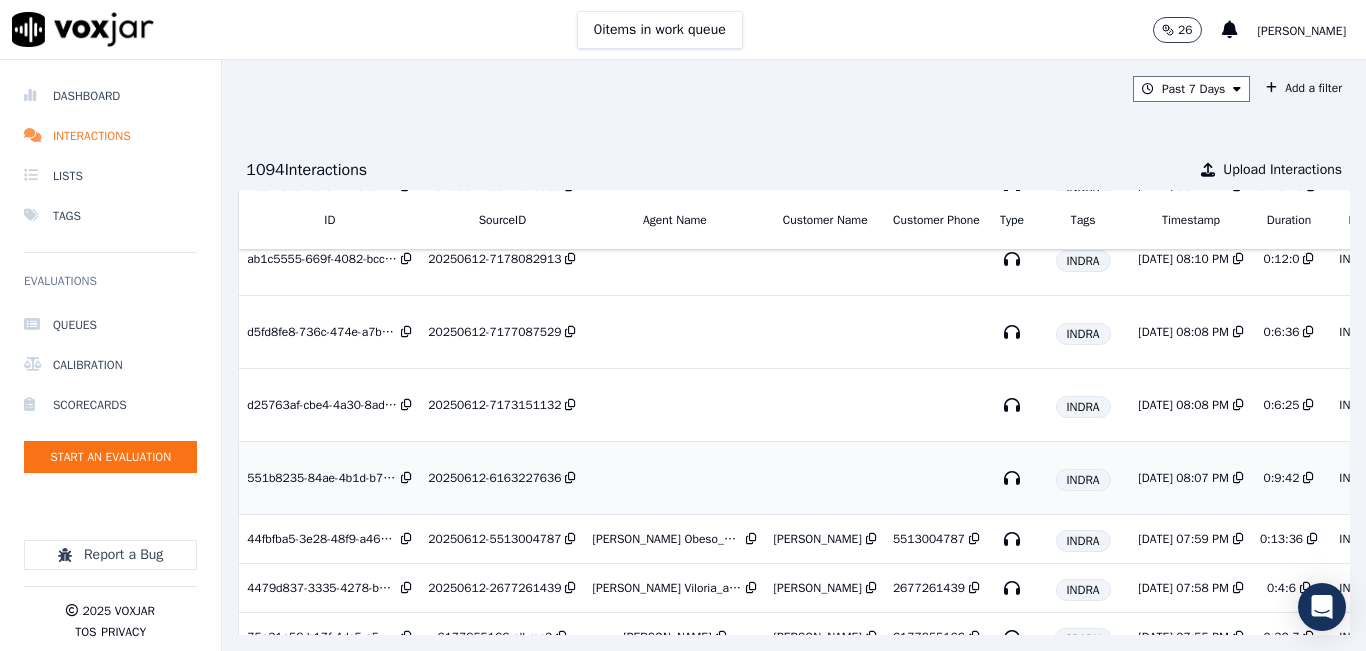 click on "20250612-6163227636" at bounding box center [494, 478] 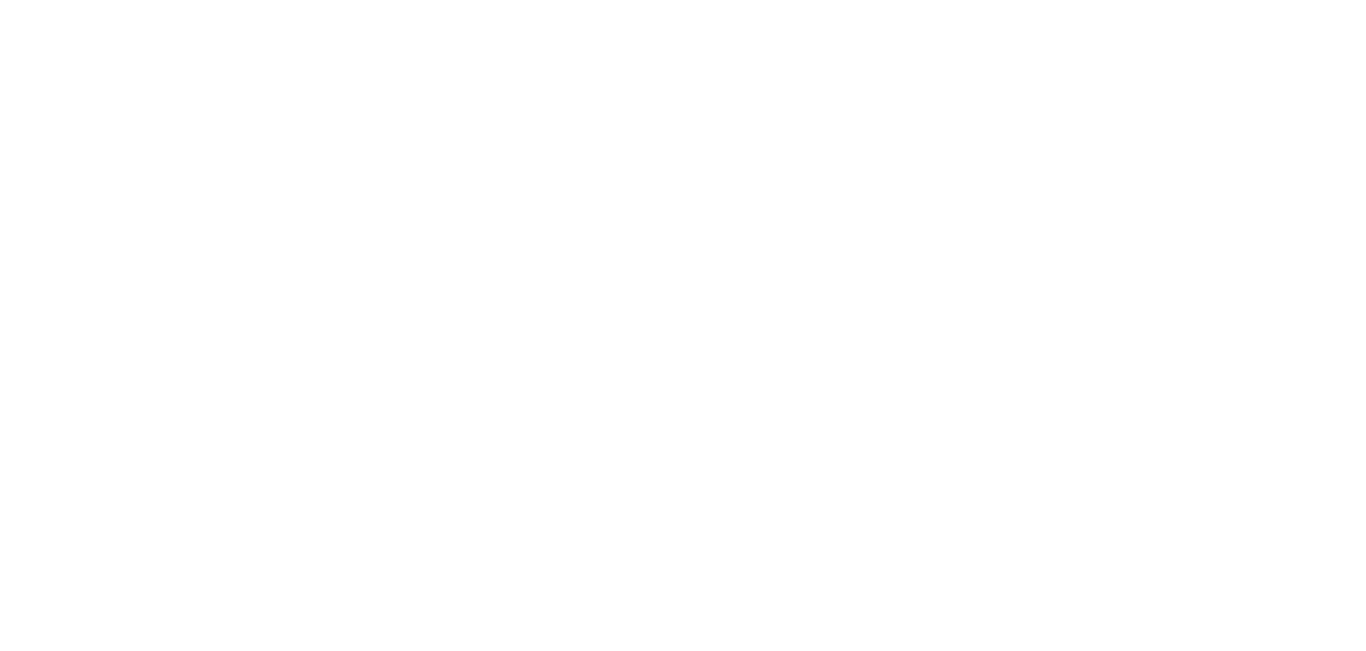 scroll, scrollTop: 0, scrollLeft: 0, axis: both 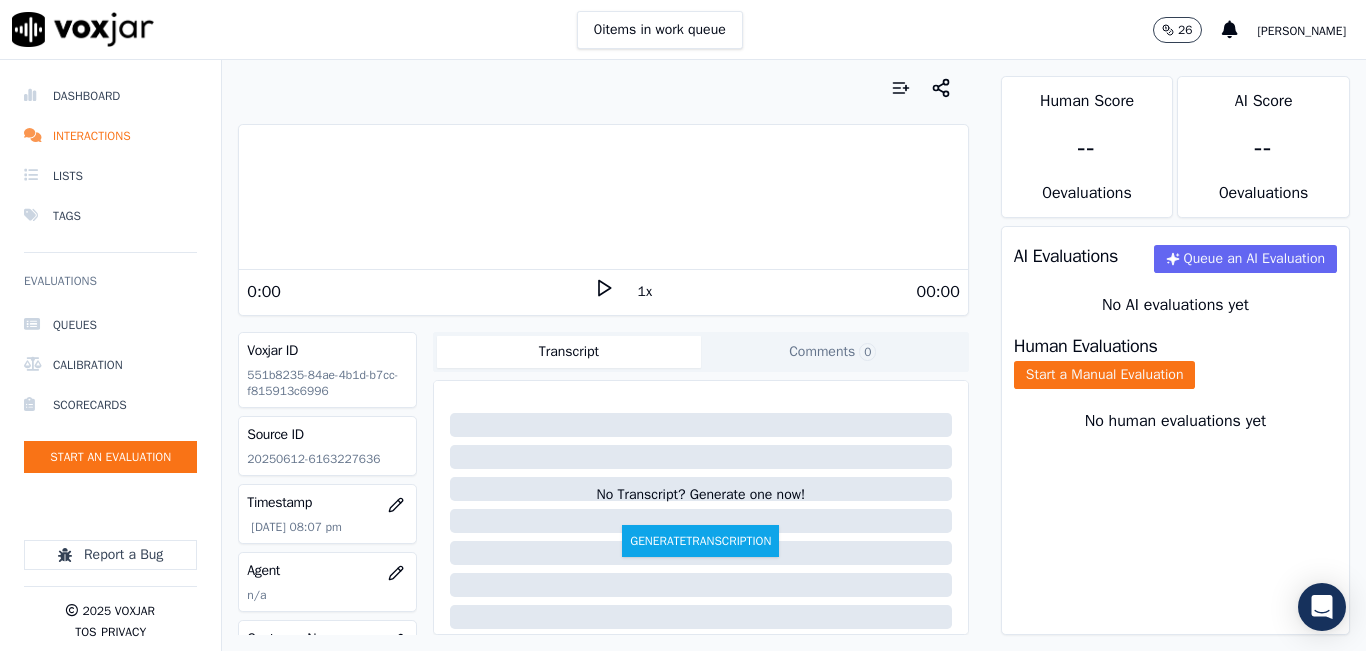 click on "Source ID   20250612-6163227636" at bounding box center [327, 446] 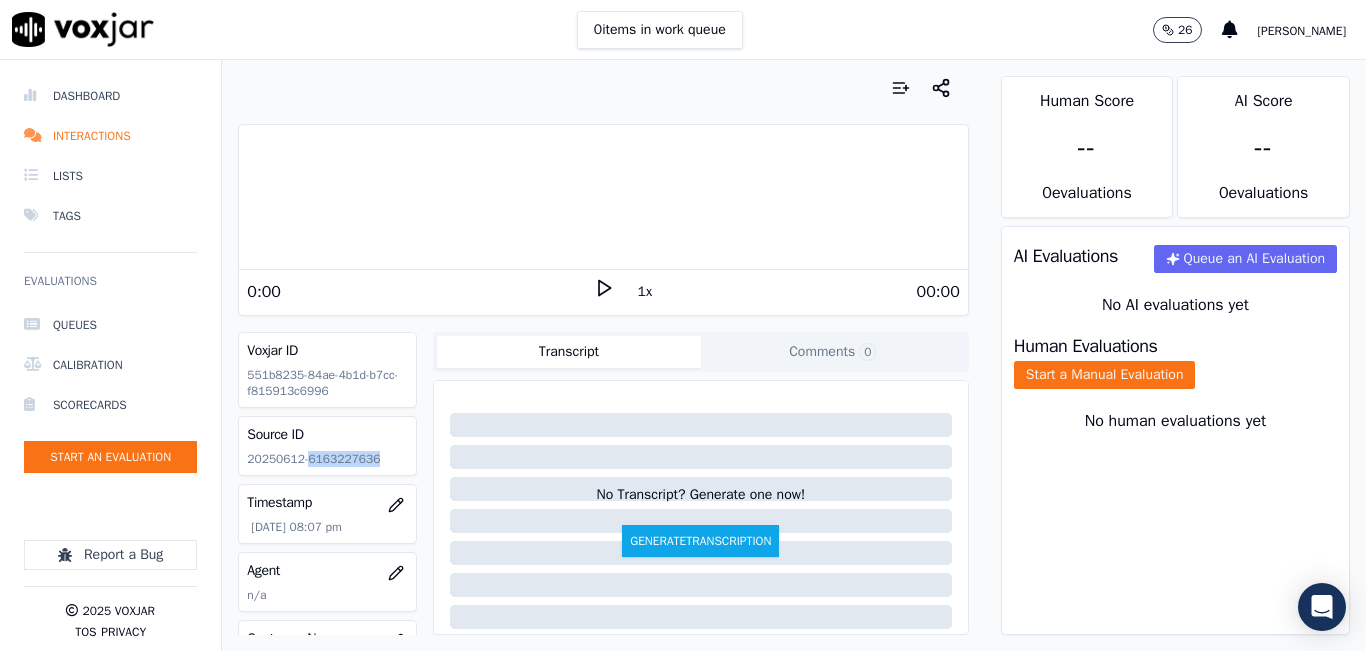 click on "Source ID   20250612-6163227636" at bounding box center [327, 446] 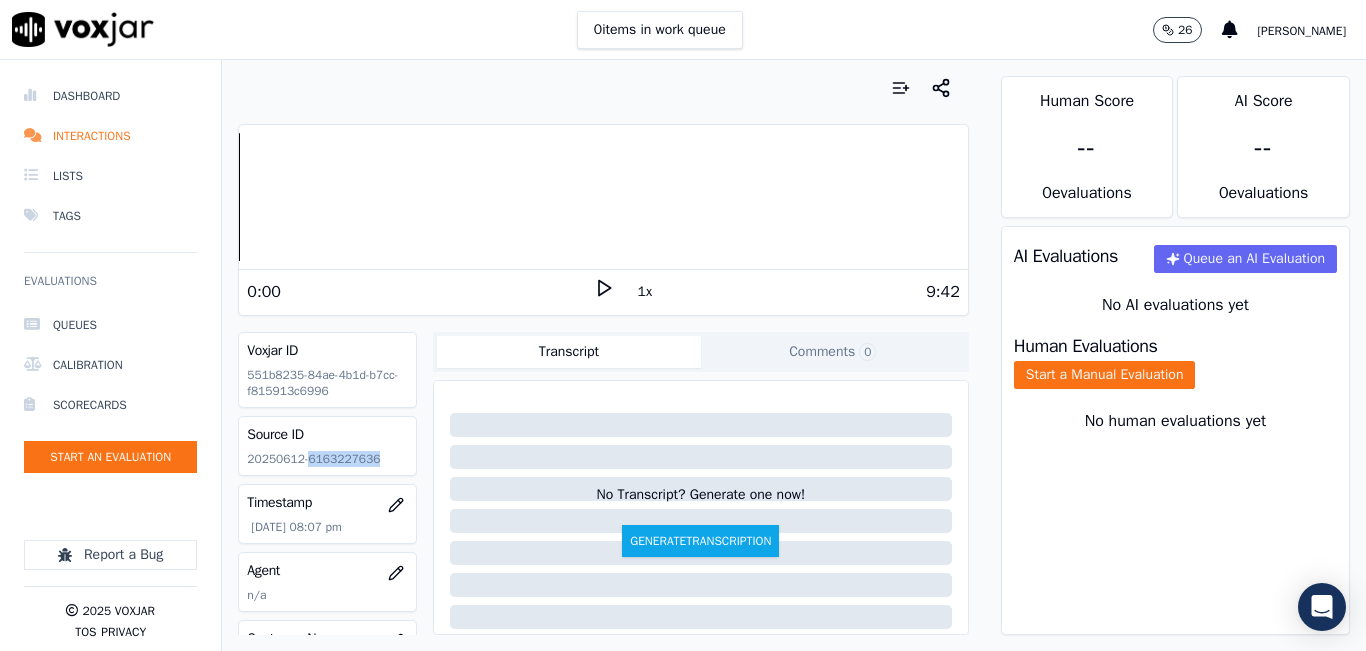 click 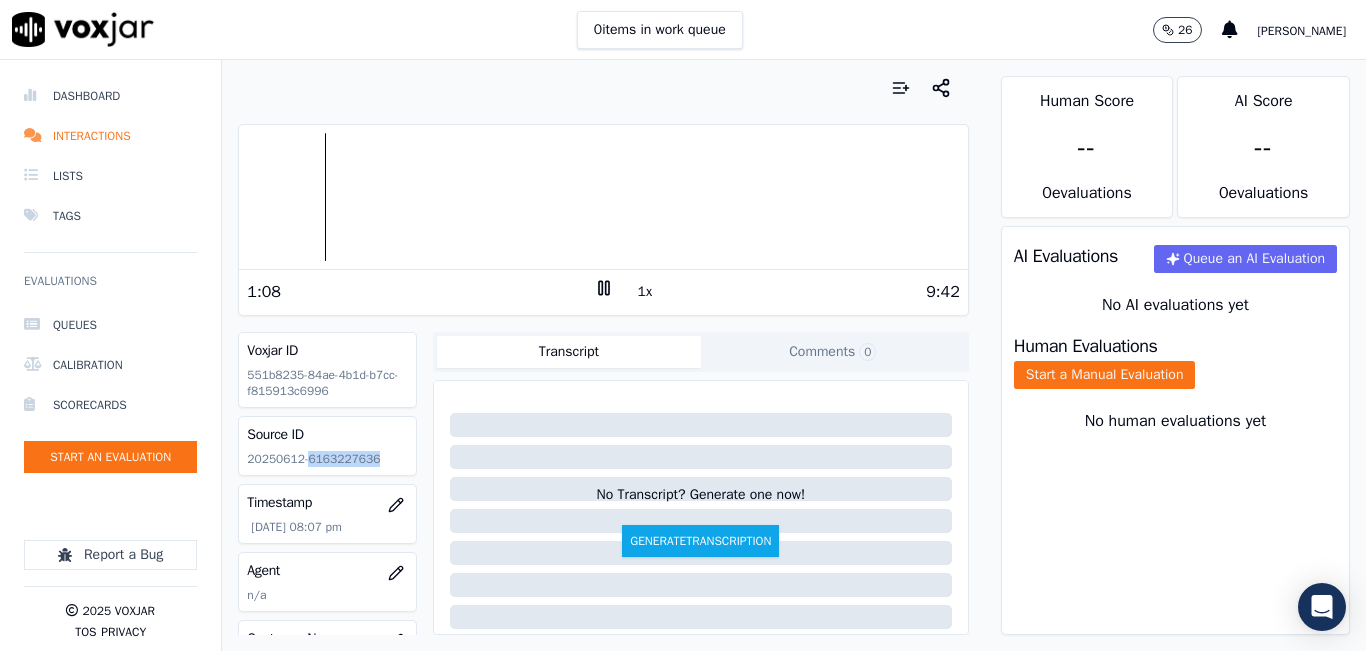 drag, startPoint x: 583, startPoint y: 282, endPoint x: 616, endPoint y: 281, distance: 33.01515 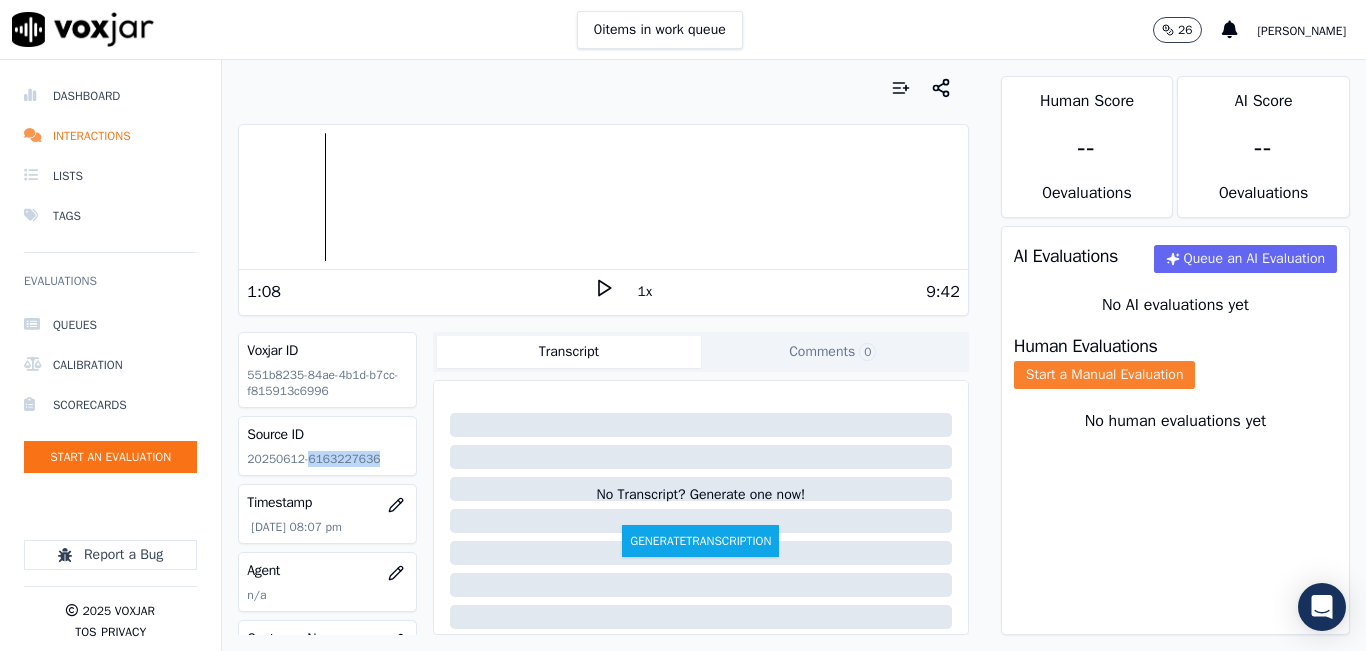 click on "Start a Manual Evaluation" 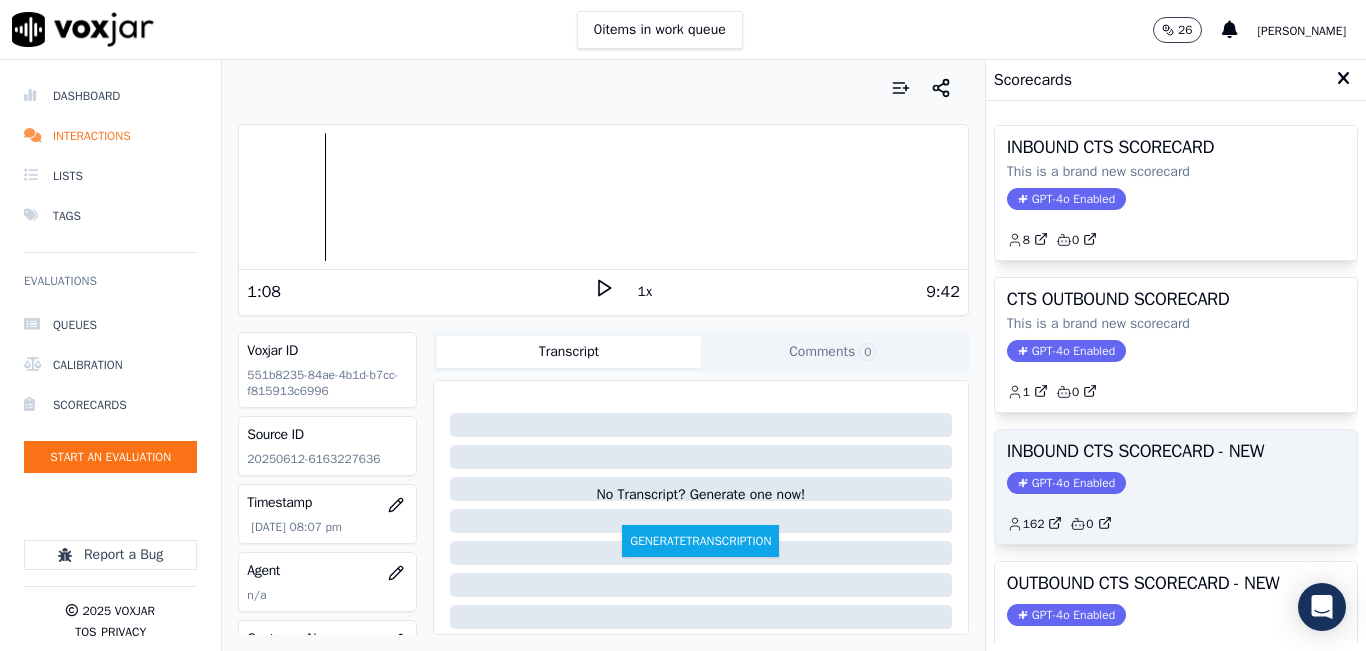 click on "GPT-4o Enabled" 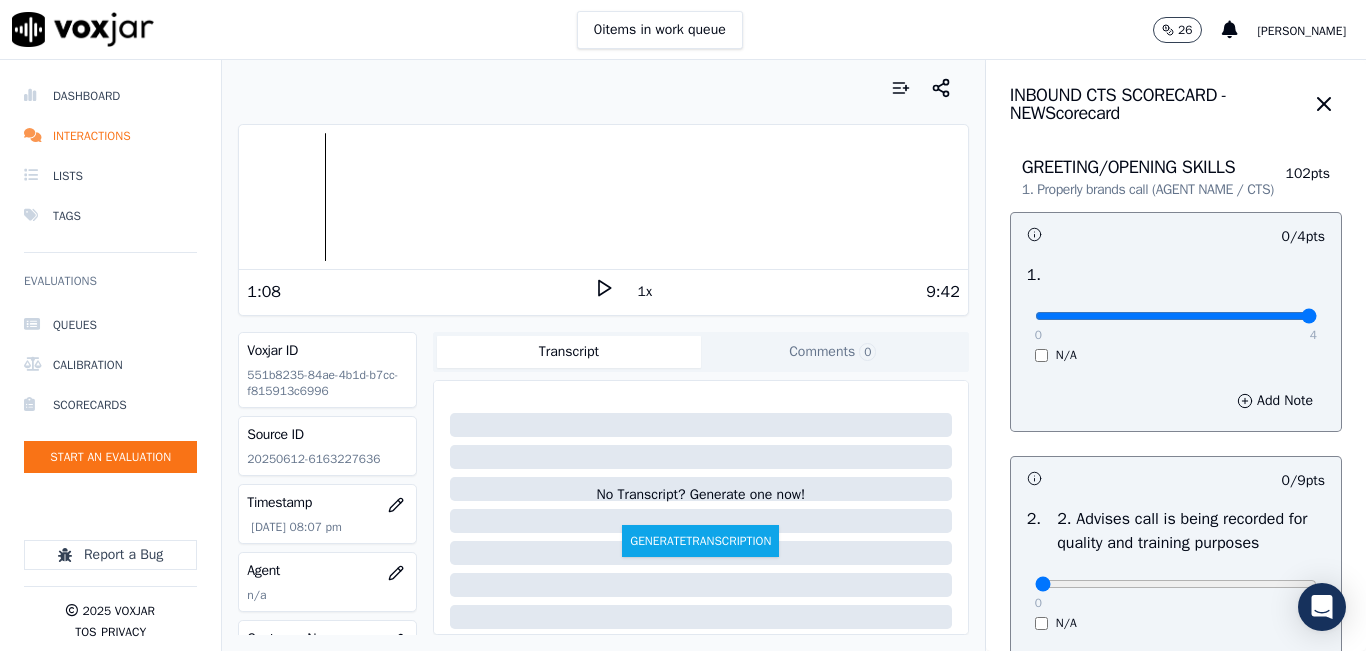 type on "4" 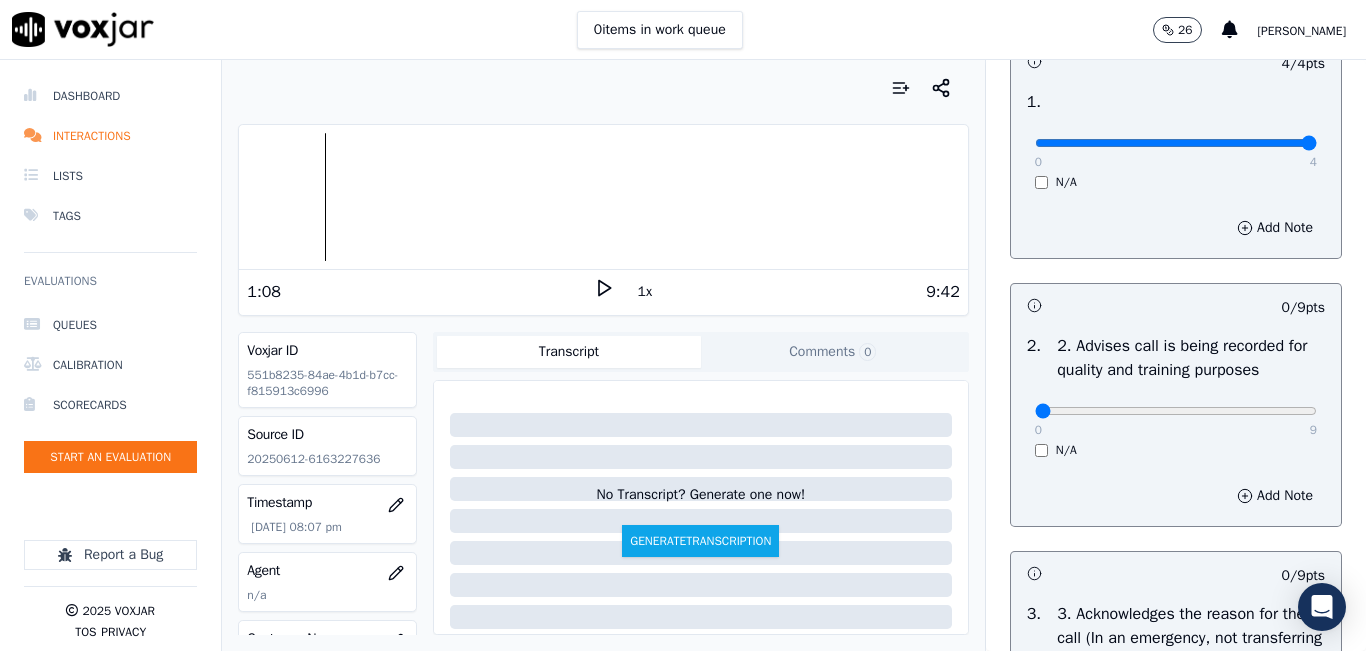 scroll, scrollTop: 200, scrollLeft: 0, axis: vertical 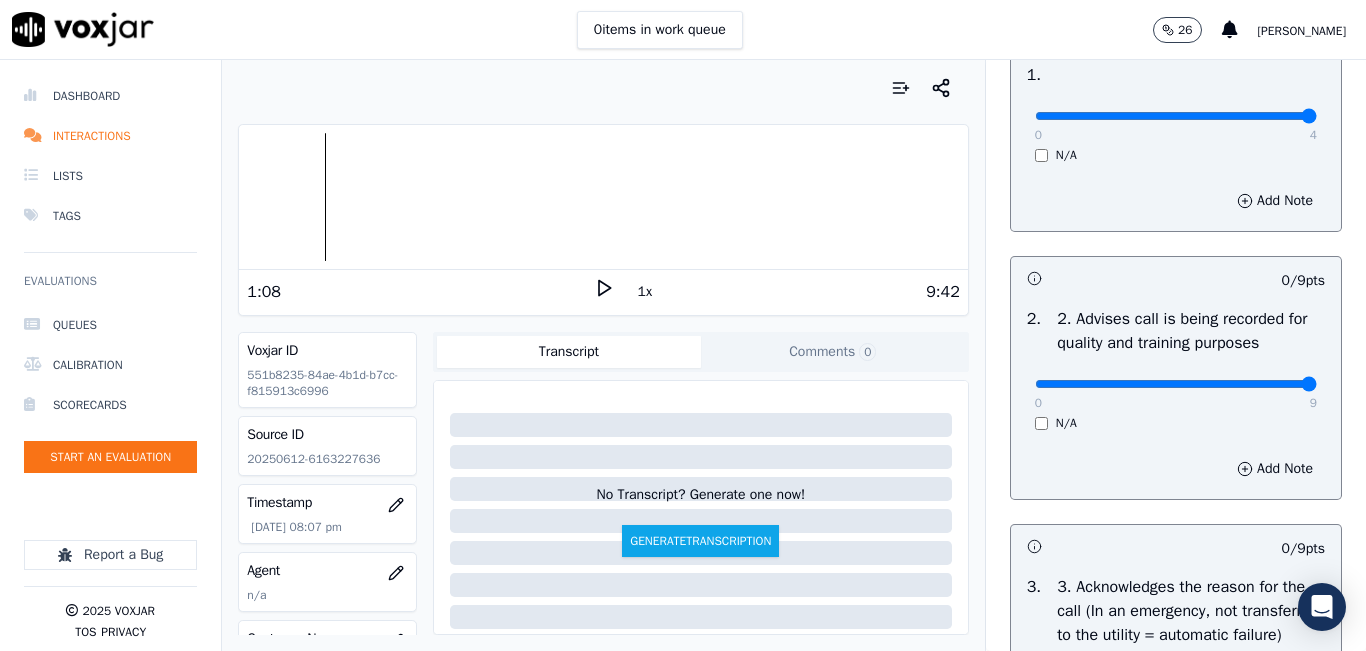 type on "9" 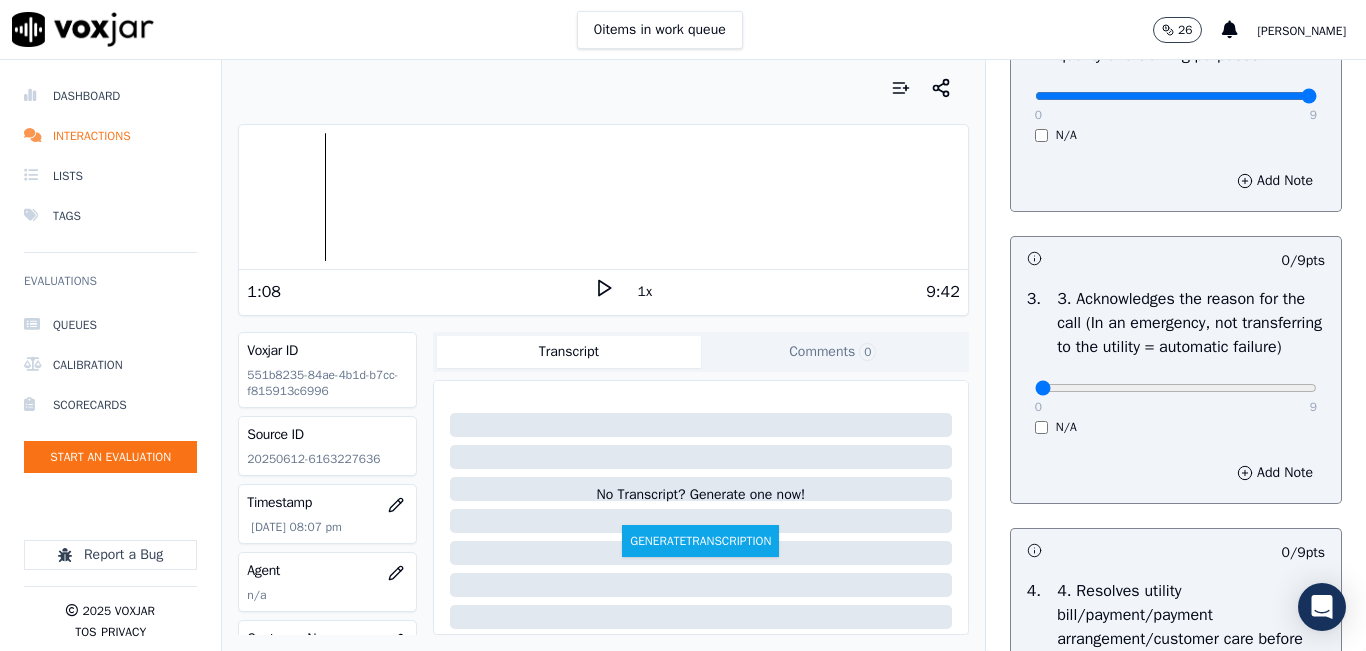 scroll, scrollTop: 500, scrollLeft: 0, axis: vertical 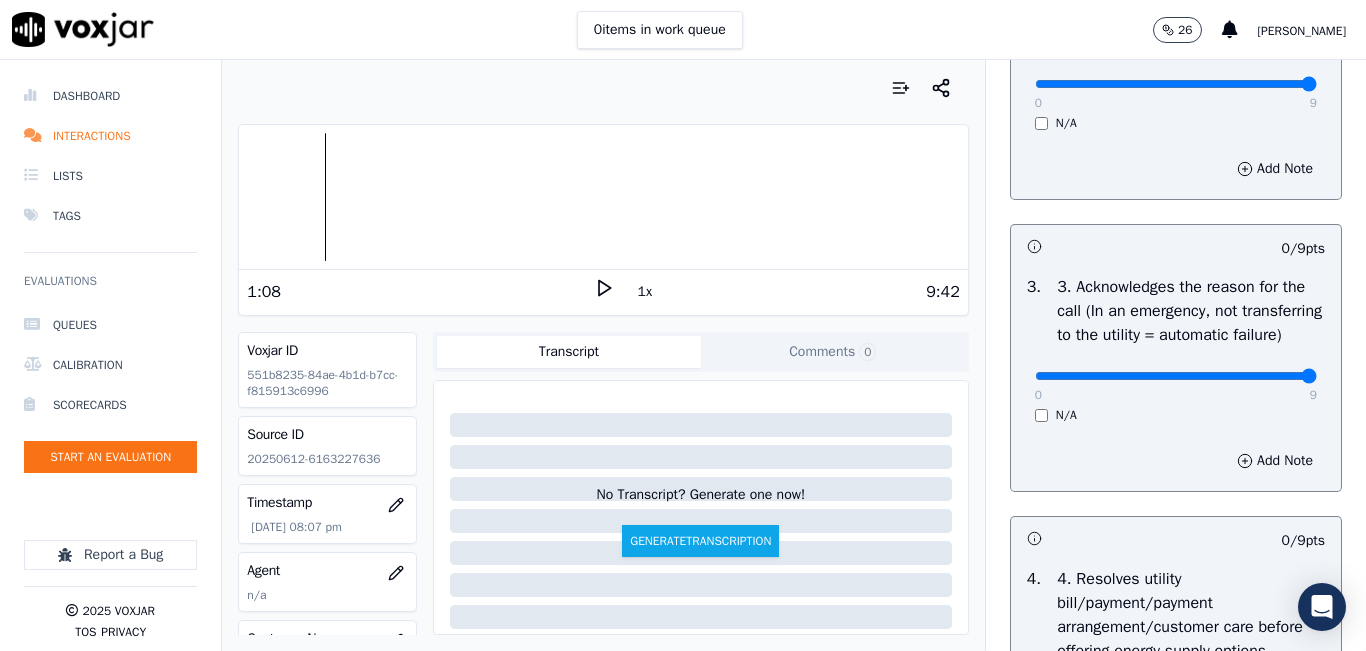 type on "9" 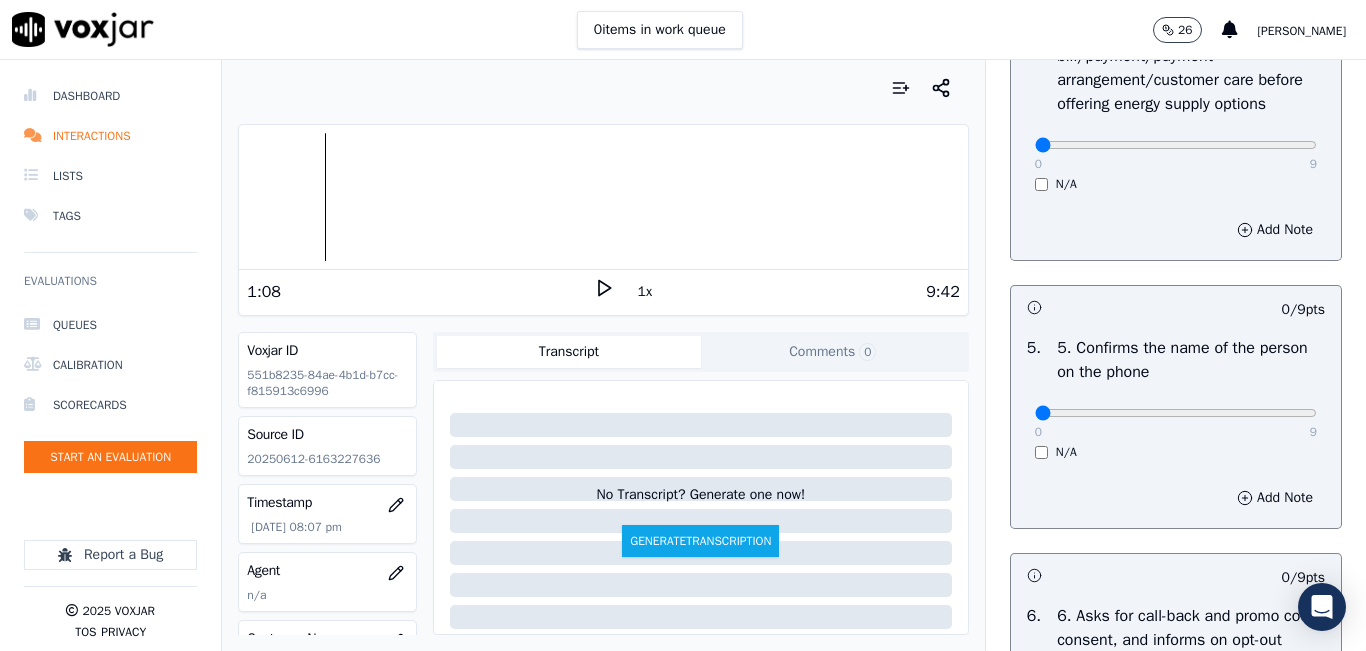 scroll, scrollTop: 1100, scrollLeft: 0, axis: vertical 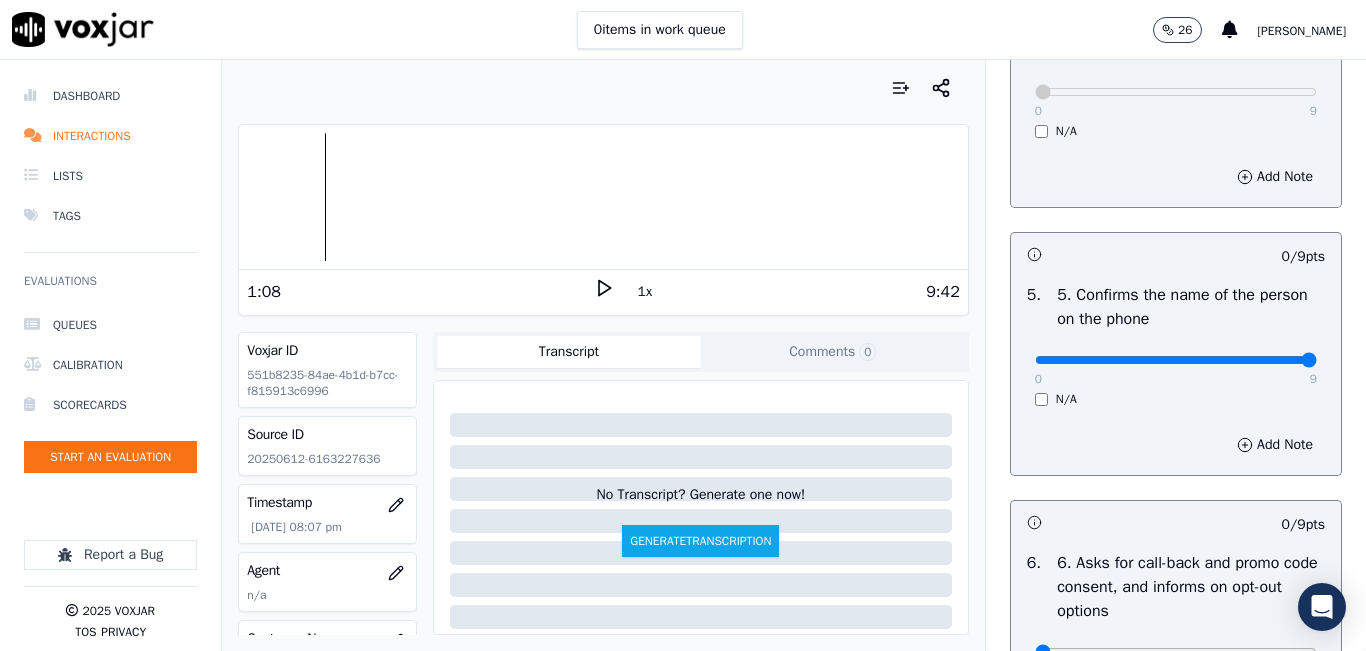 drag, startPoint x: 1268, startPoint y: 423, endPoint x: 1259, endPoint y: 438, distance: 17.492855 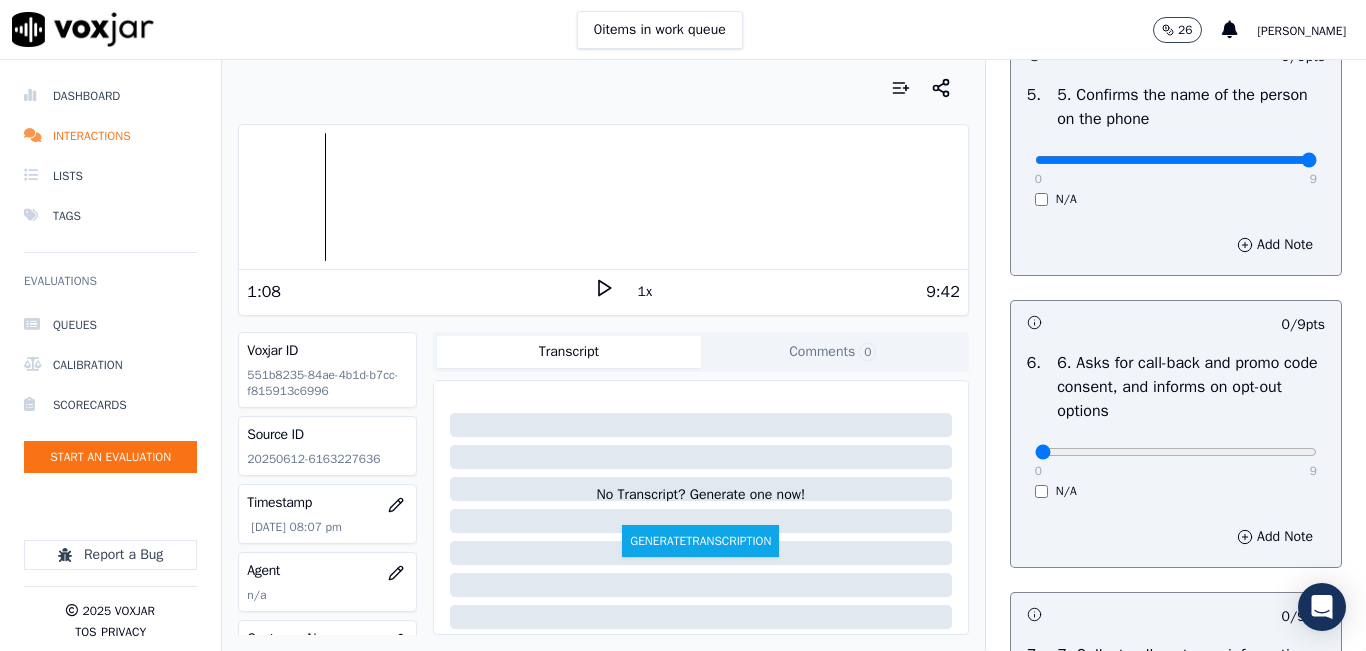 scroll, scrollTop: 1400, scrollLeft: 0, axis: vertical 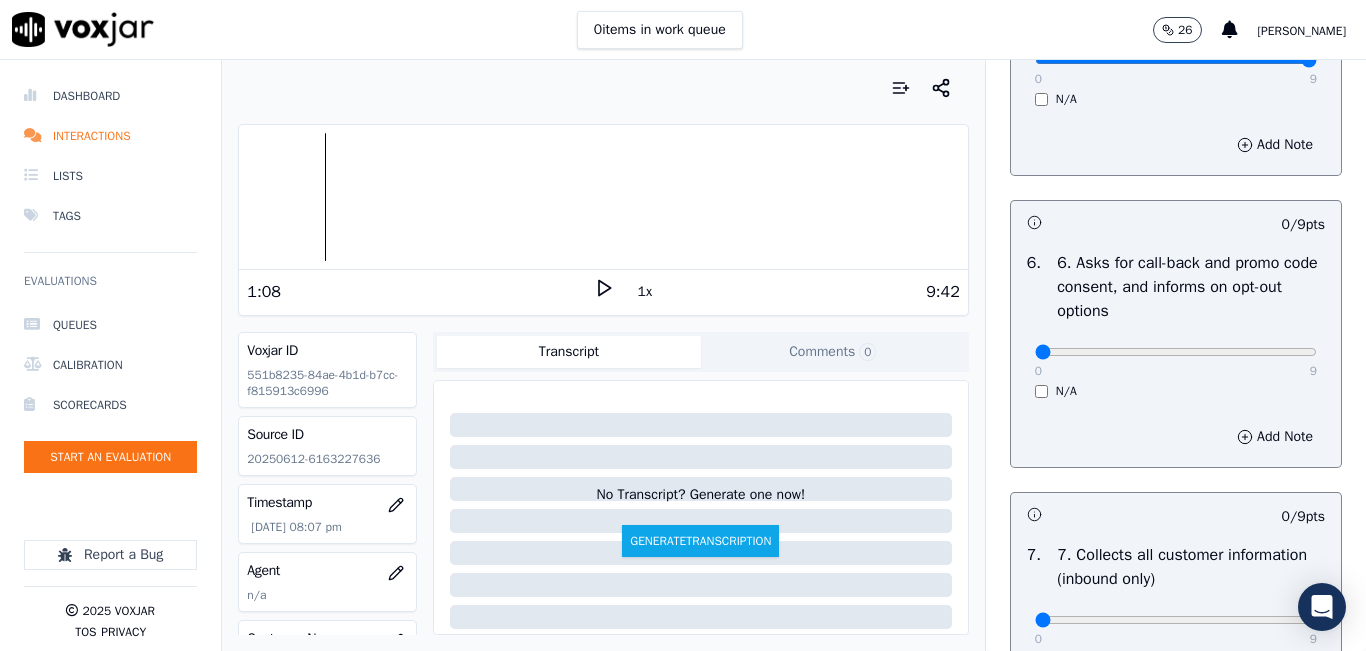 click on "6 .   6. Asks for call-back and promo code consent, and informs on opt-out options     0   9     N/A" at bounding box center [1176, 325] 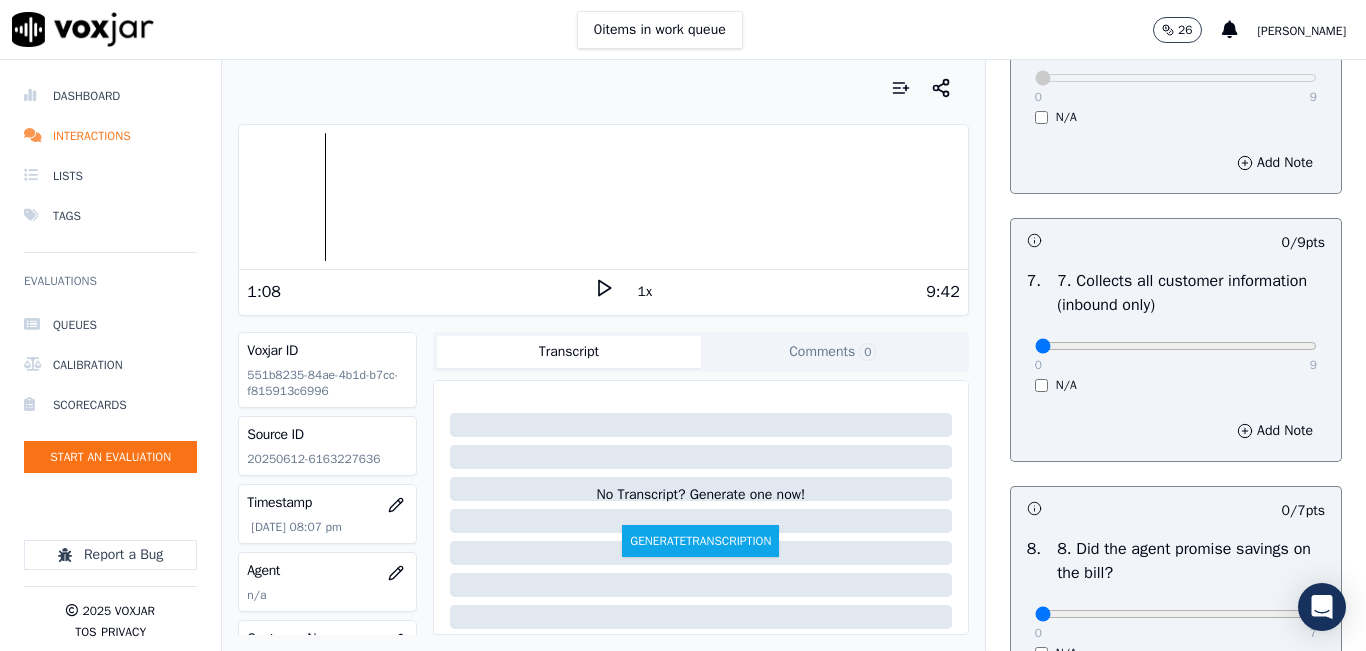 scroll, scrollTop: 1700, scrollLeft: 0, axis: vertical 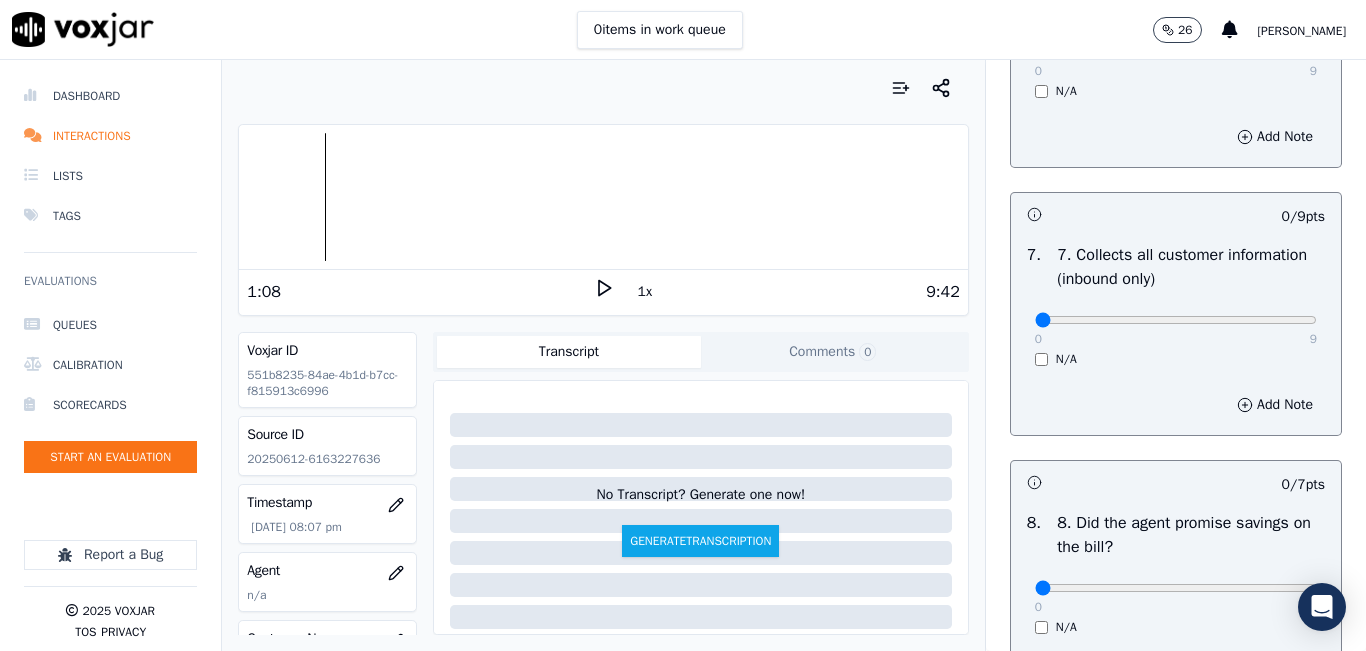 click on "0   9     N/A" at bounding box center [1176, 329] 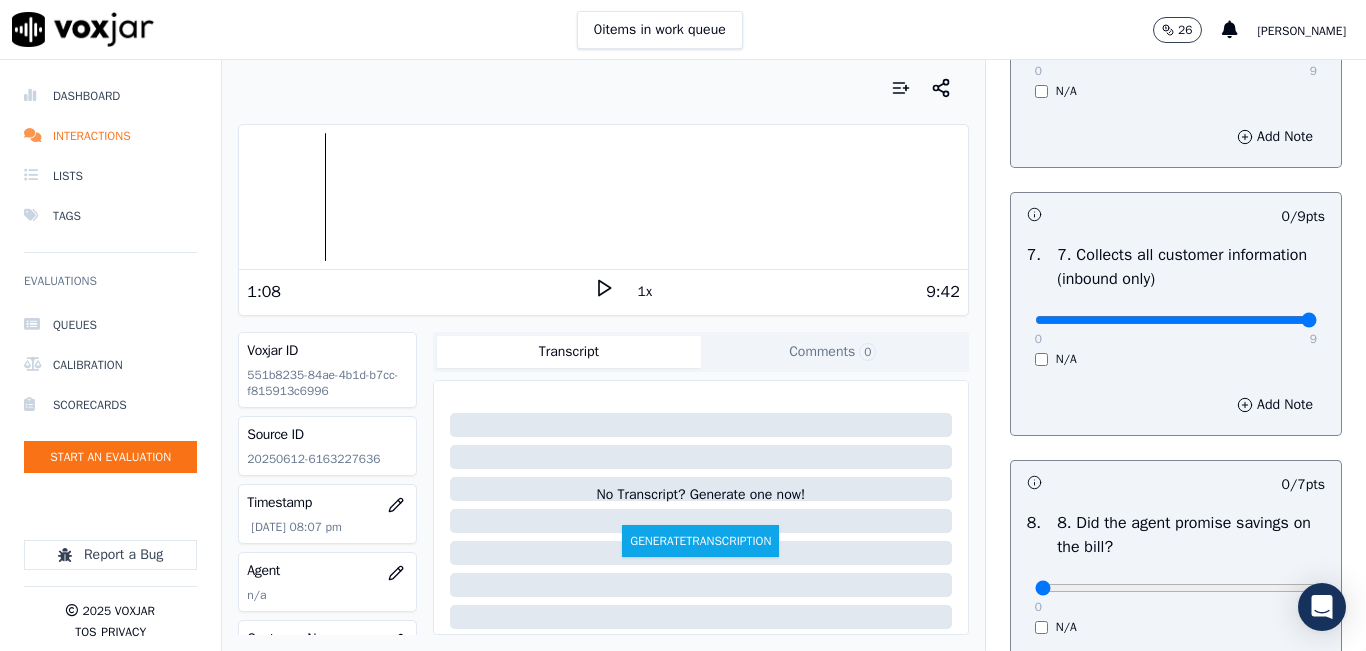 type on "9" 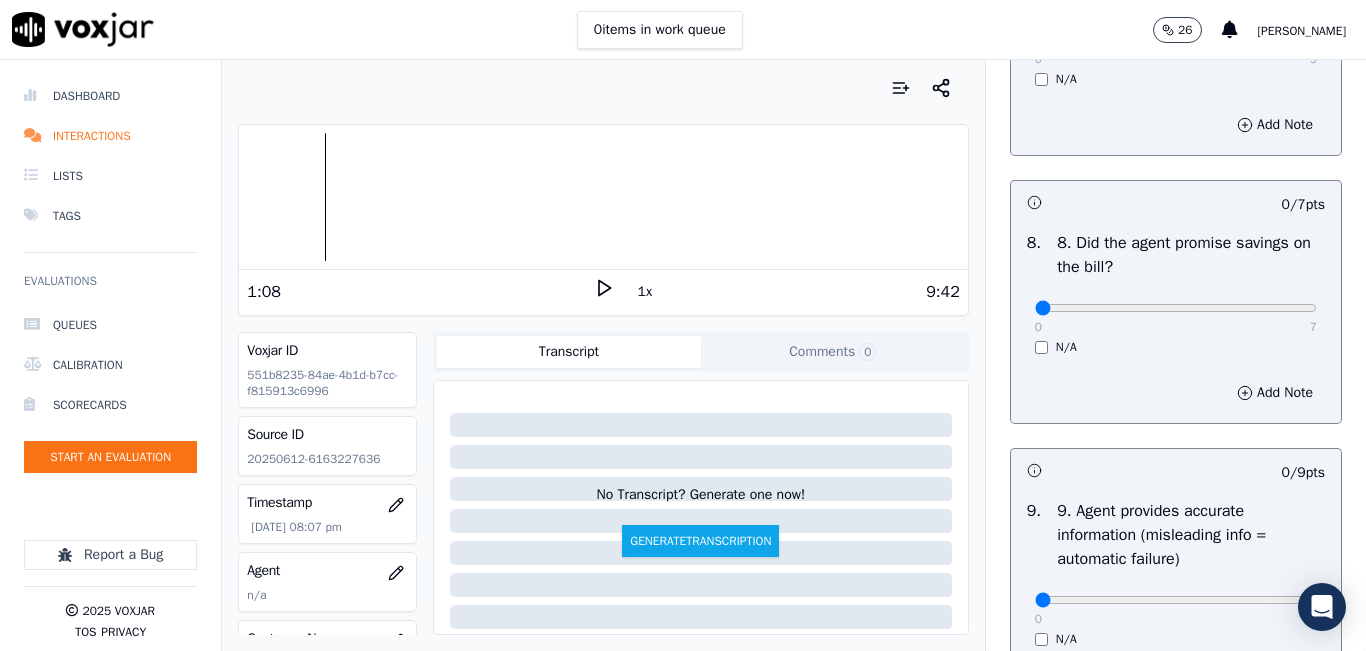 scroll, scrollTop: 2100, scrollLeft: 0, axis: vertical 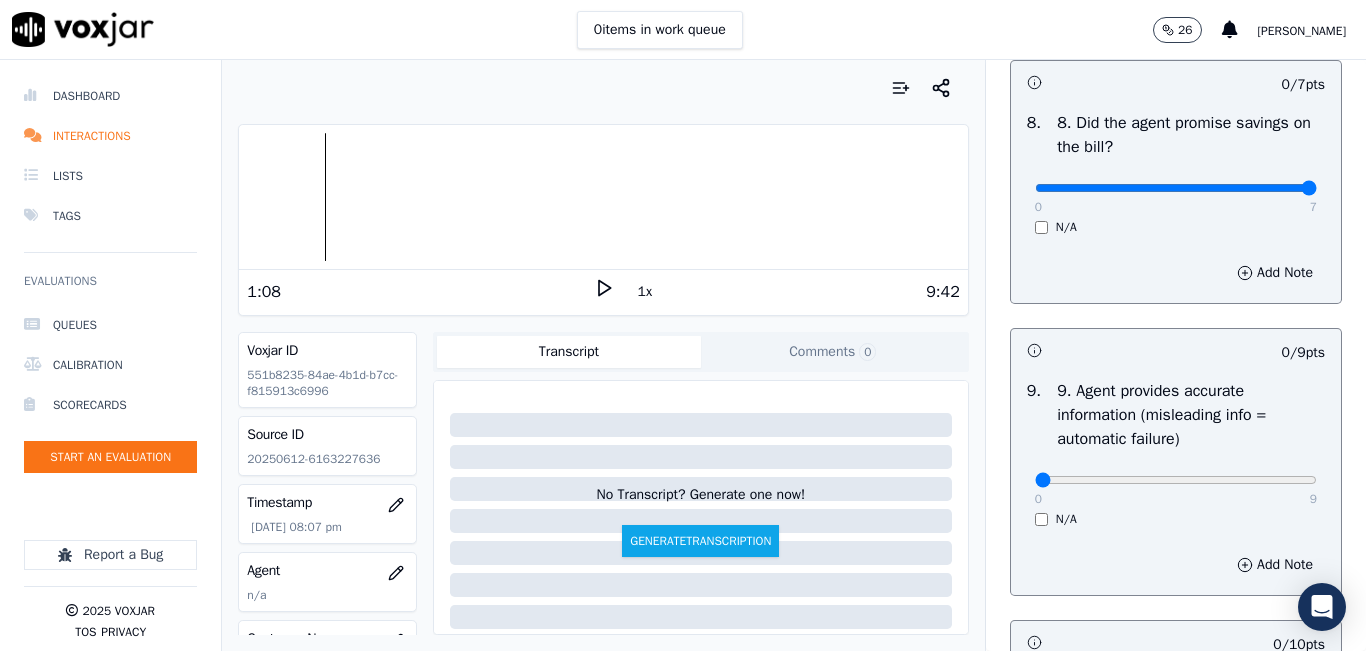 type on "7" 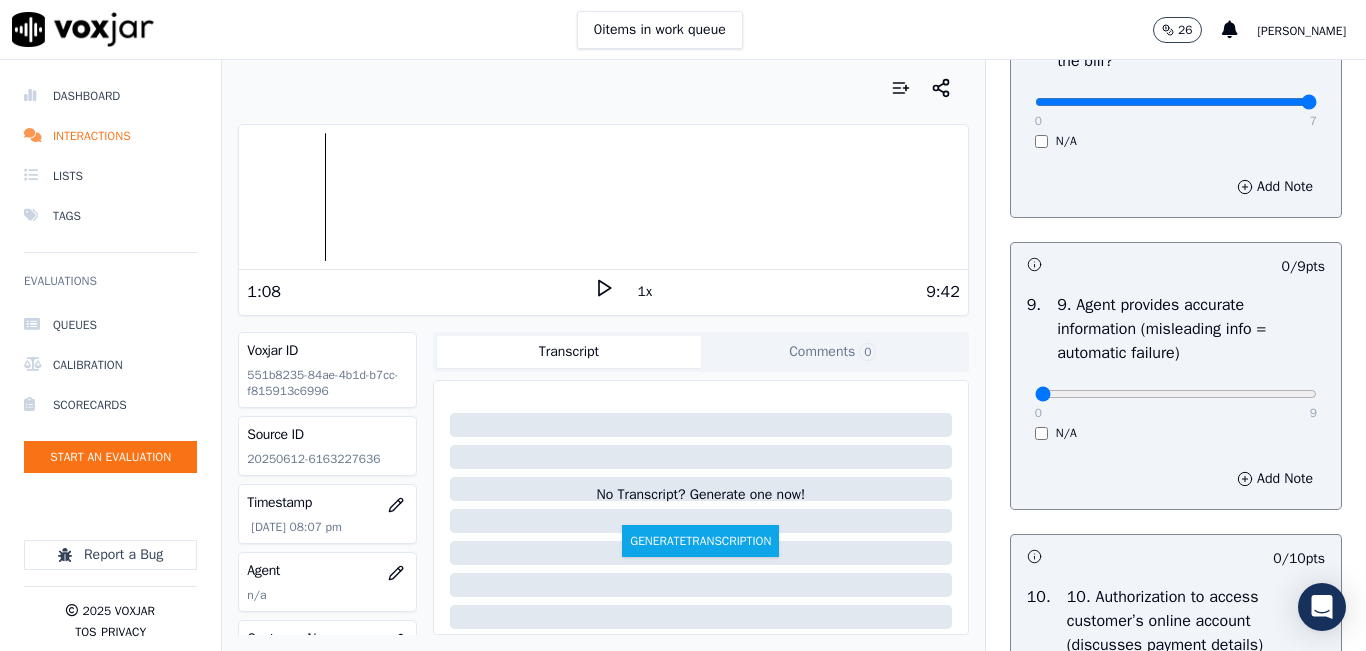 scroll, scrollTop: 2300, scrollLeft: 0, axis: vertical 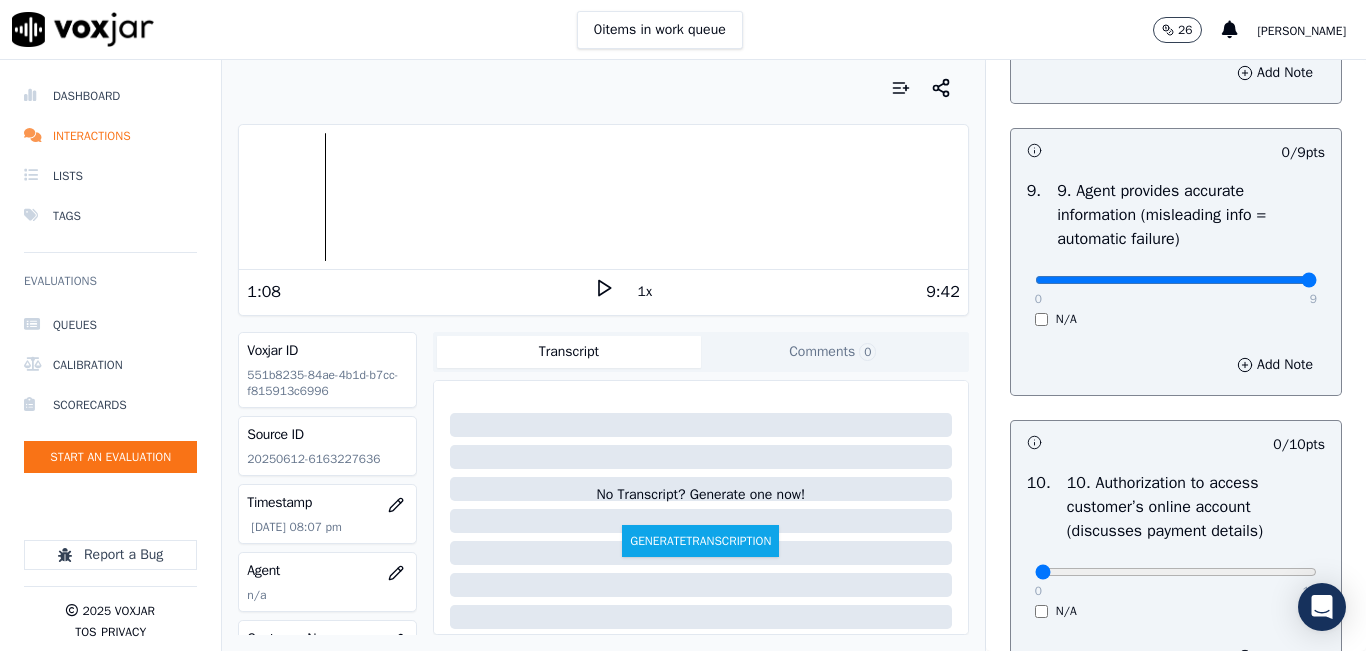 type on "9" 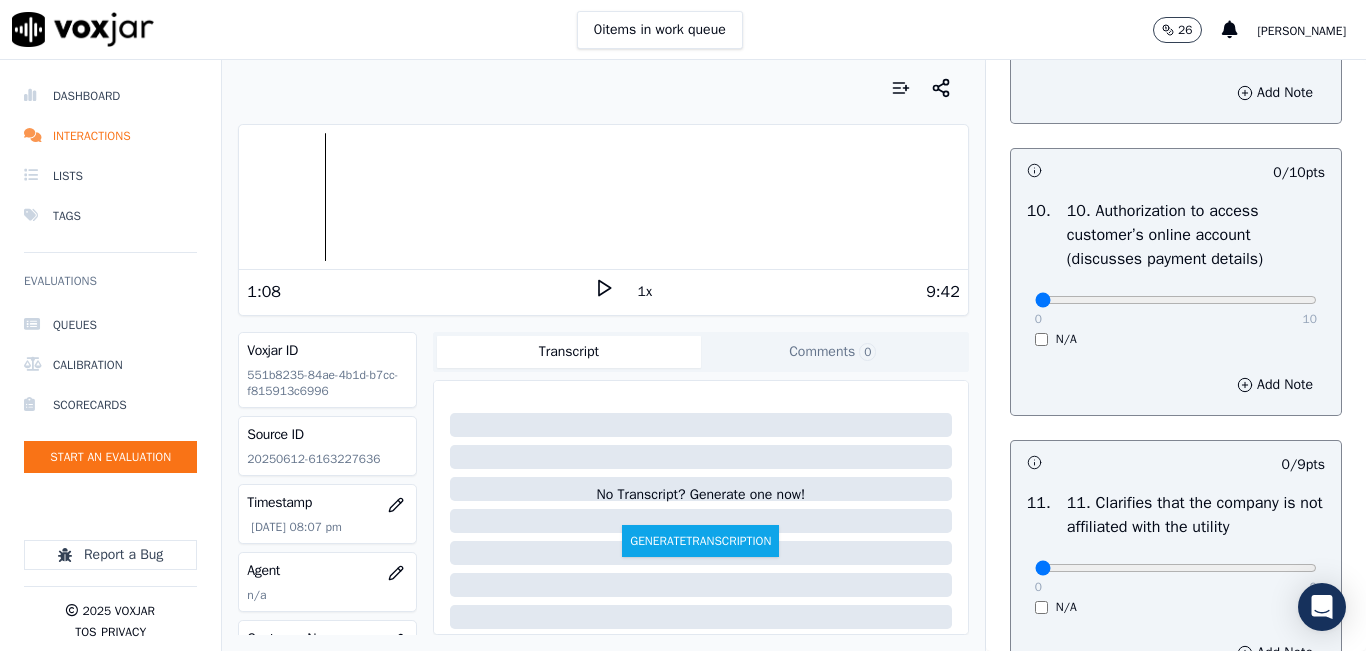 scroll, scrollTop: 2600, scrollLeft: 0, axis: vertical 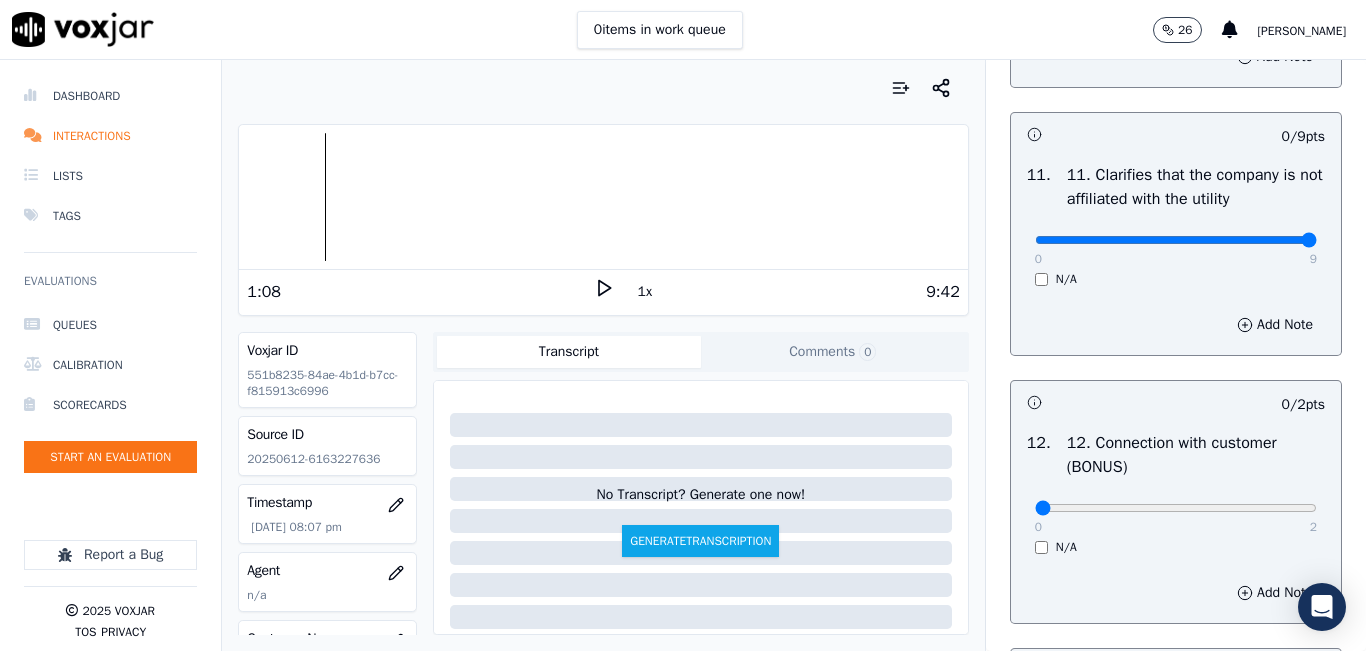 type on "9" 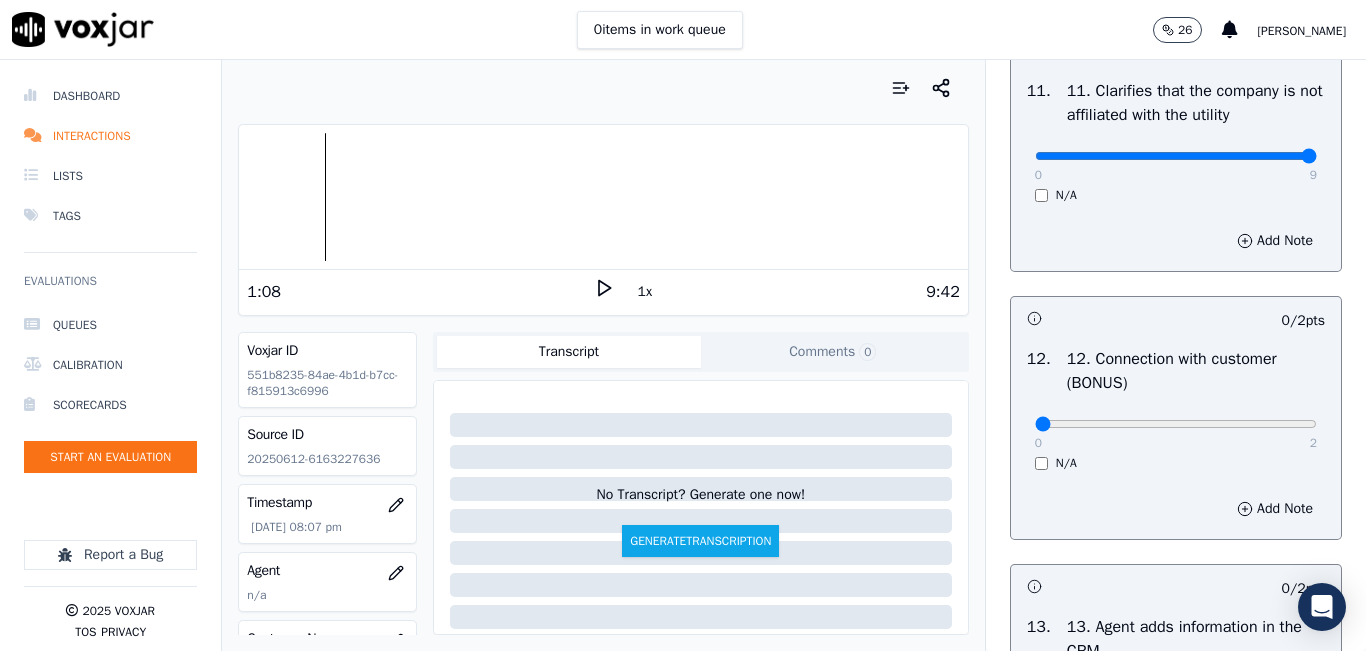 scroll, scrollTop: 3200, scrollLeft: 0, axis: vertical 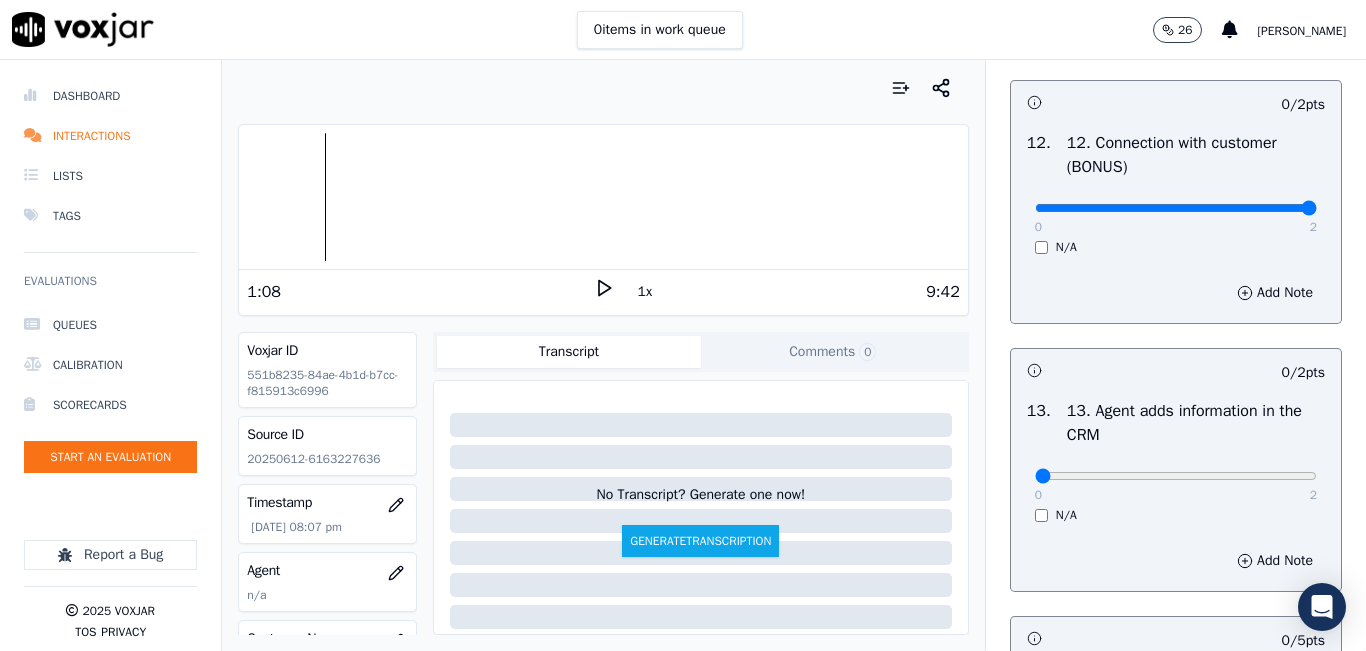 type on "2" 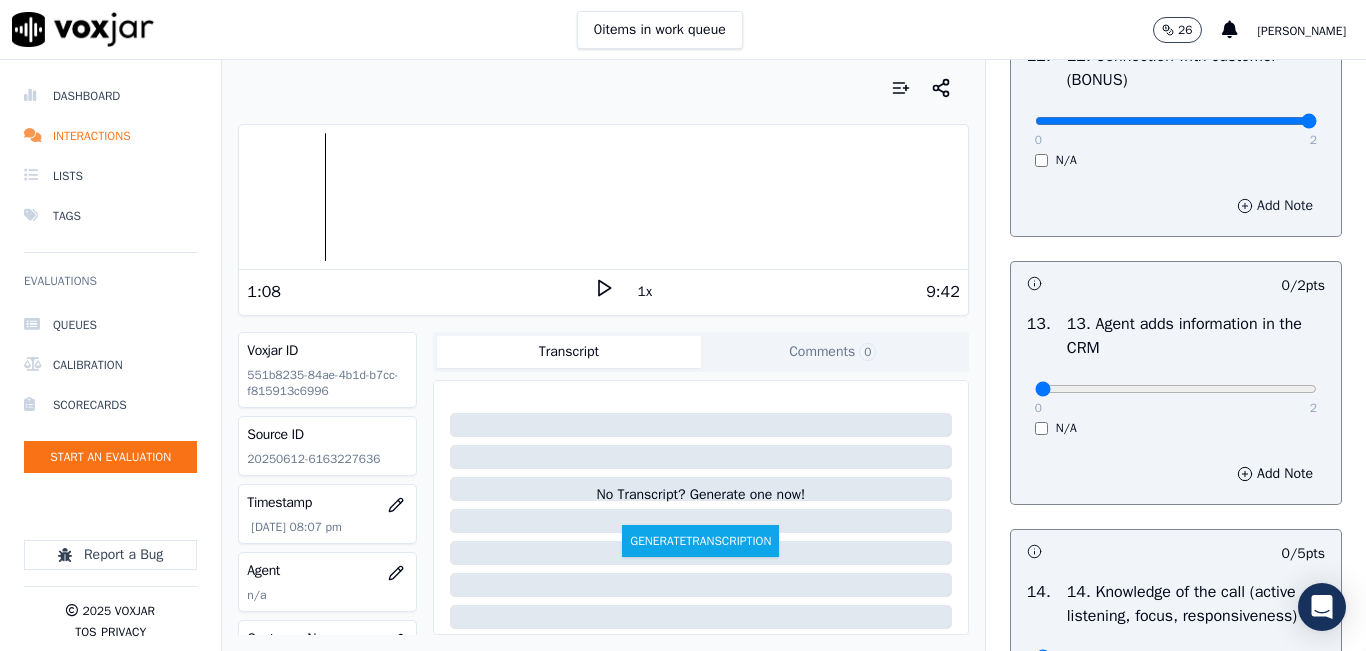 scroll, scrollTop: 3400, scrollLeft: 0, axis: vertical 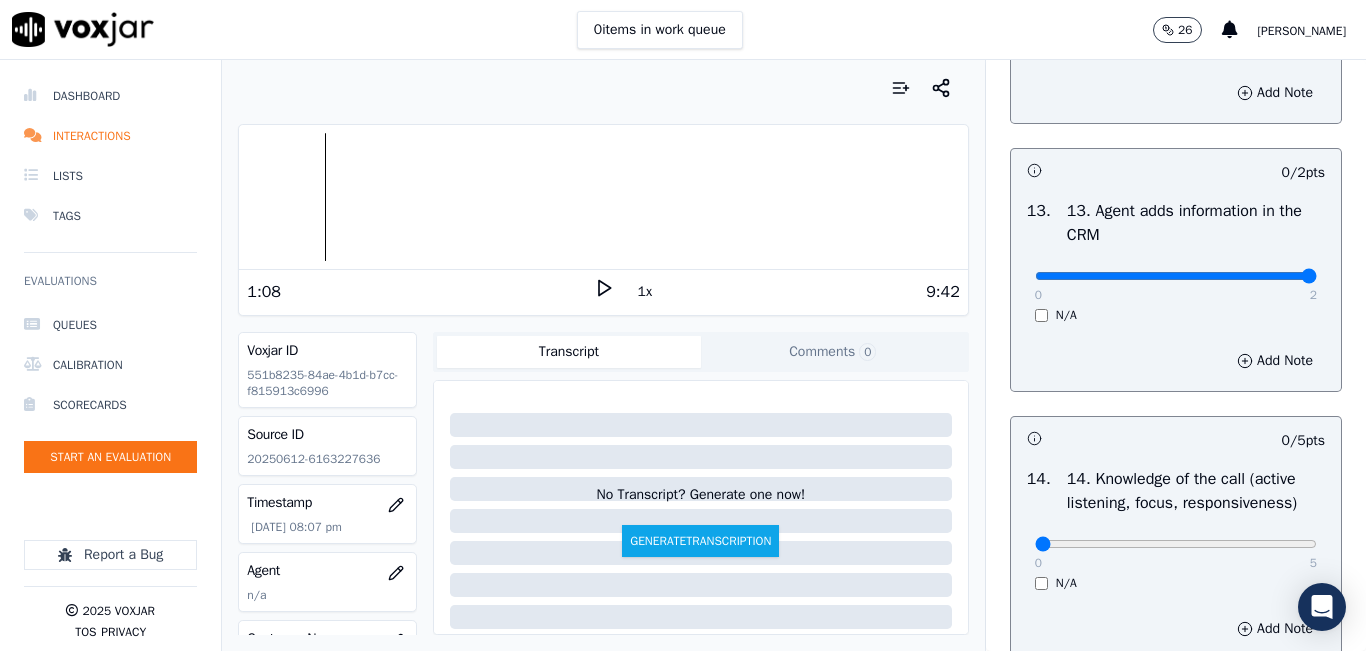 type on "2" 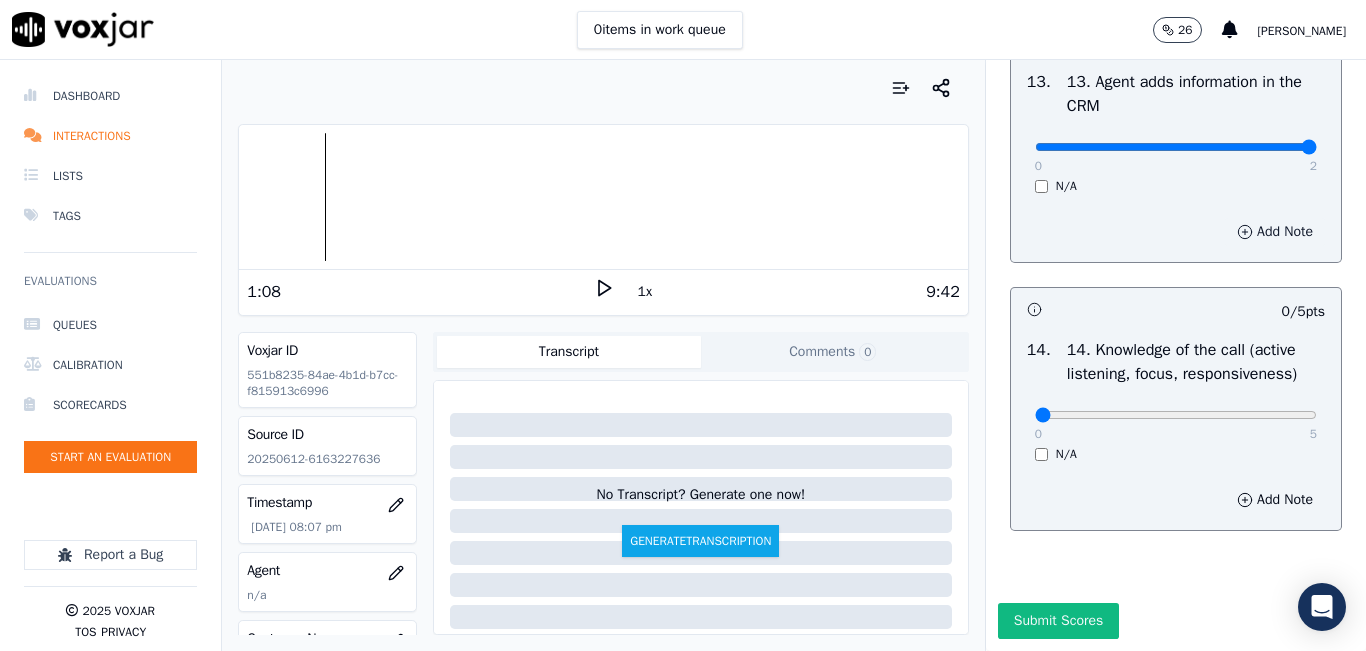 scroll, scrollTop: 3642, scrollLeft: 0, axis: vertical 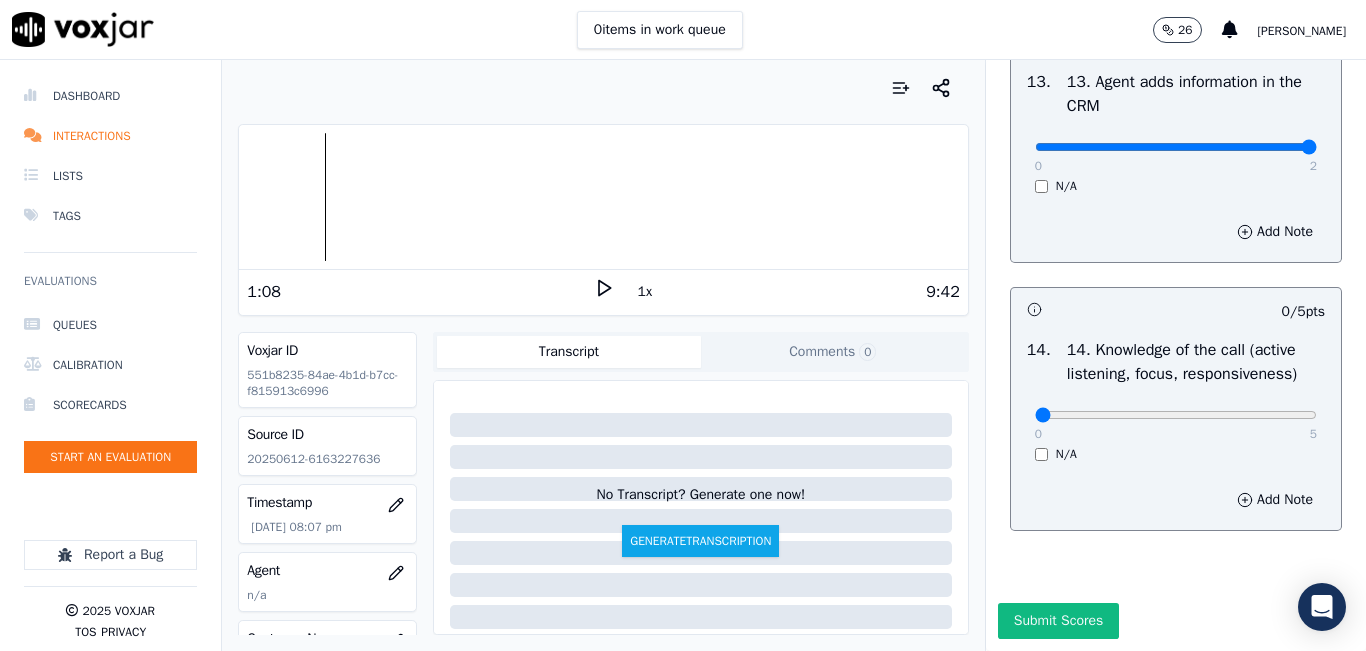click on "0   5     N/A" at bounding box center (1176, 424) 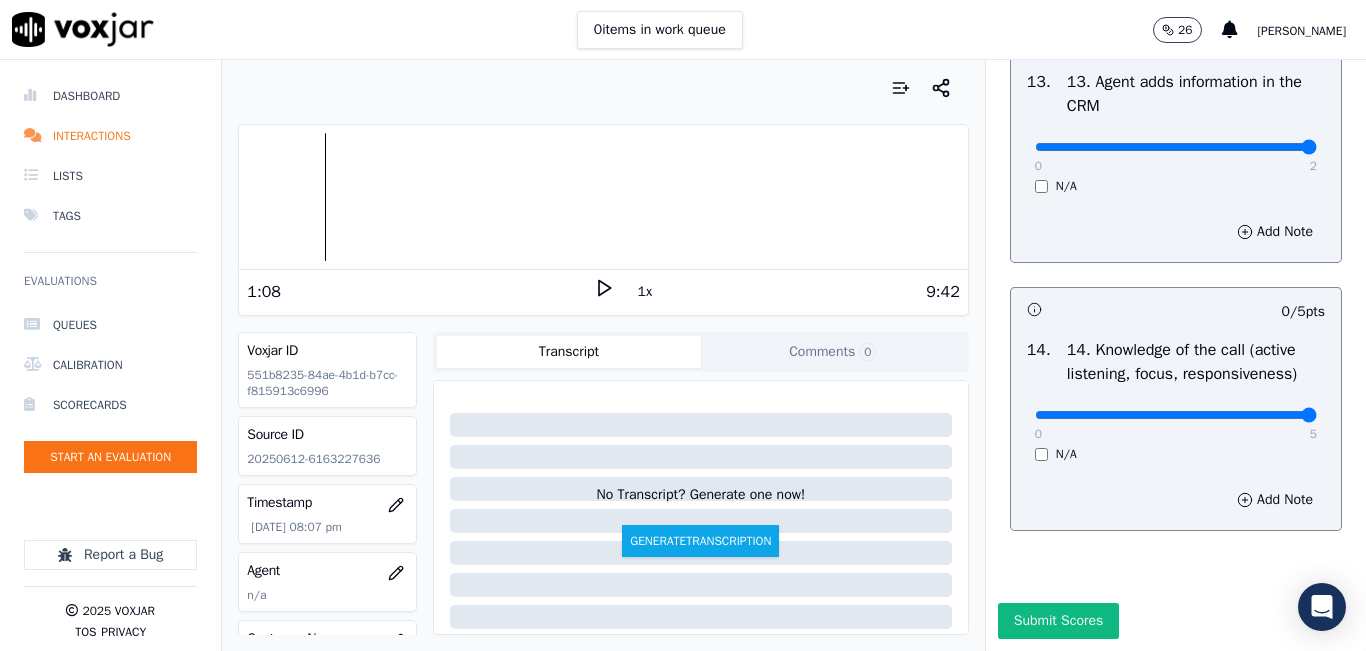 type on "5" 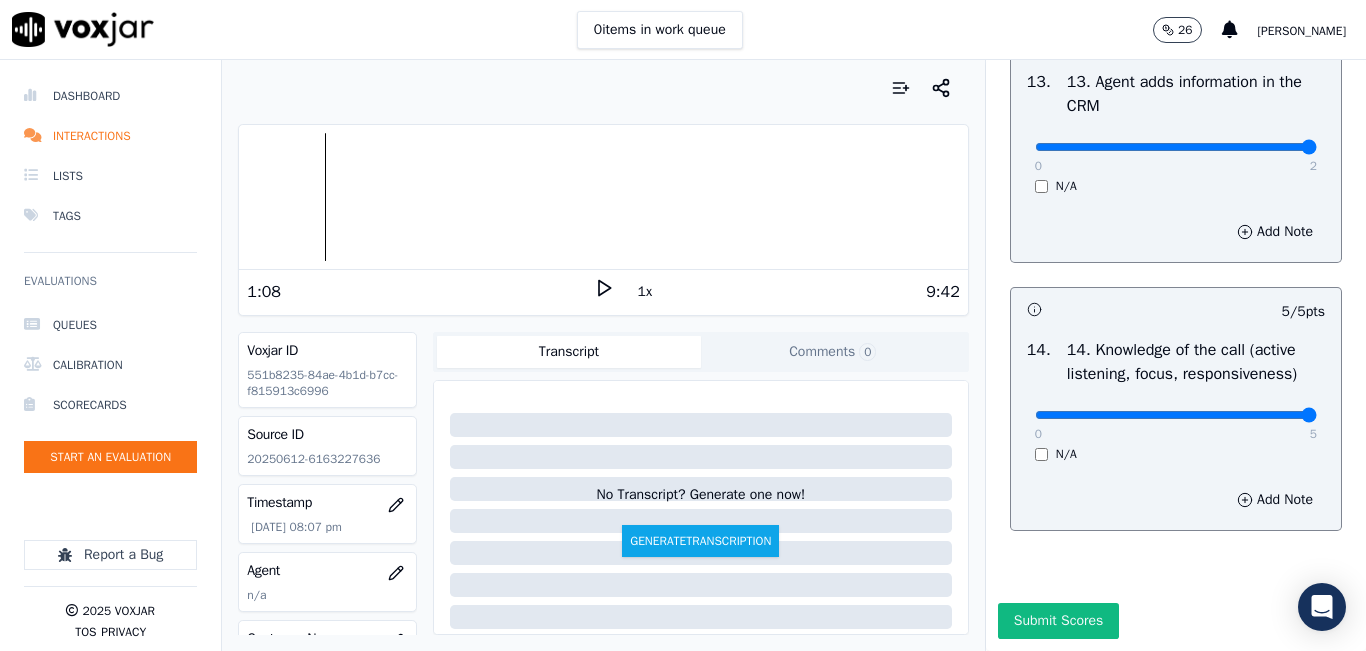 click on "Submit Scores" at bounding box center [1058, 621] 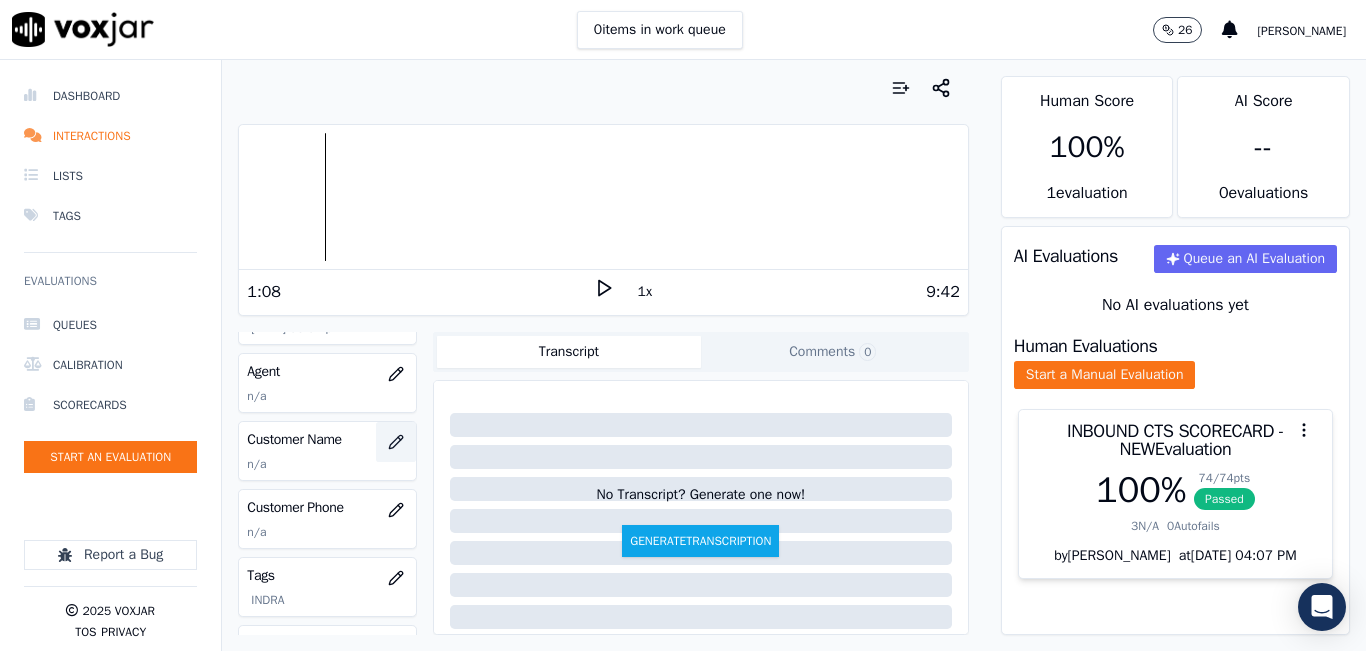 scroll, scrollTop: 200, scrollLeft: 0, axis: vertical 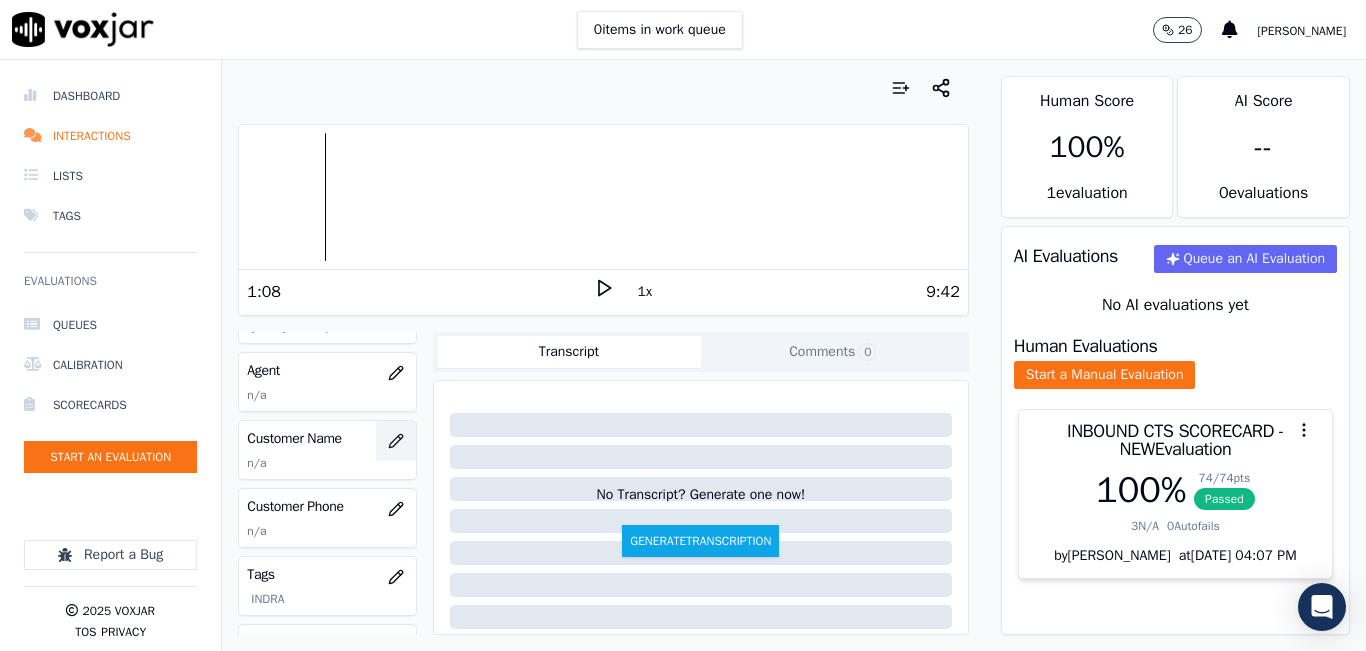click 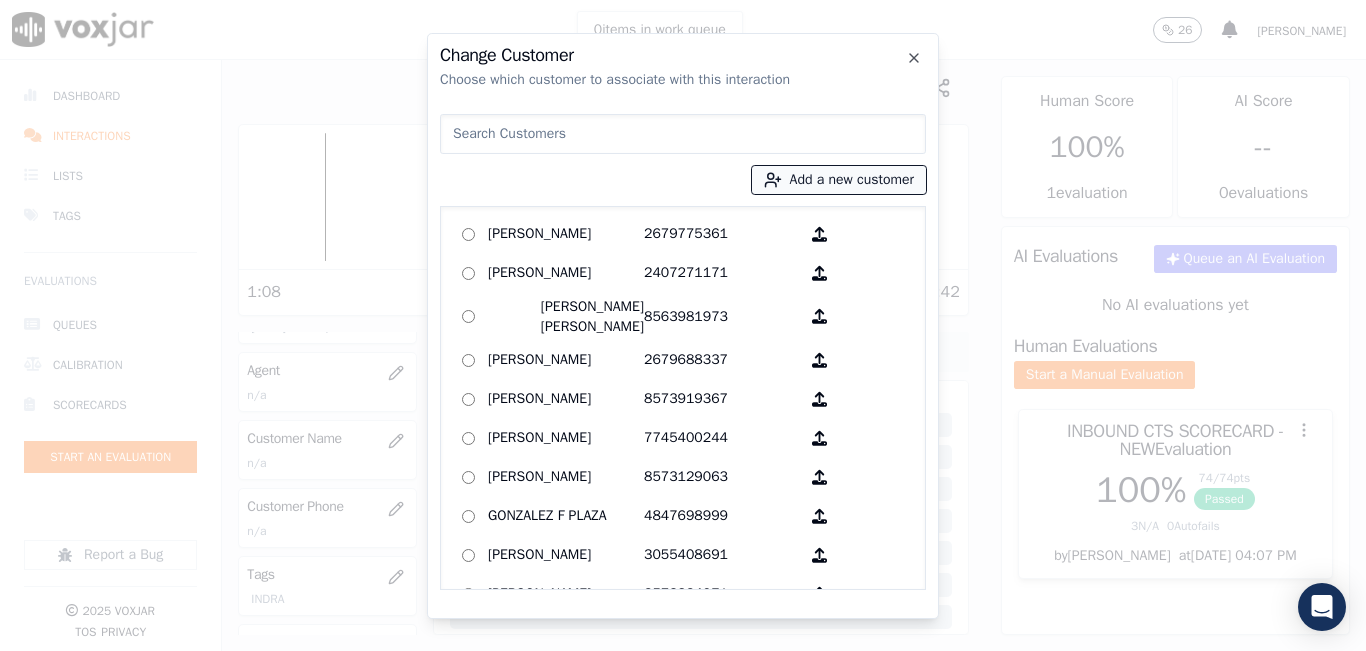 click on "Add a new customer" at bounding box center (839, 180) 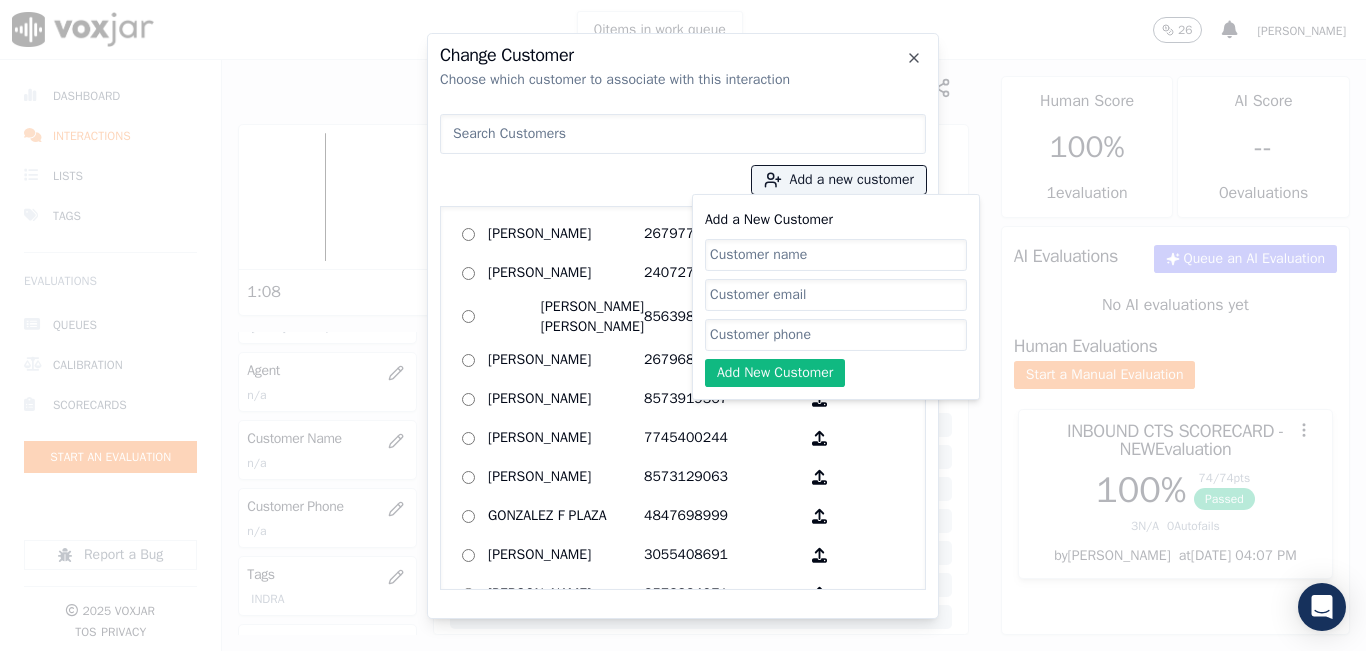 click on "Add a New Customer" 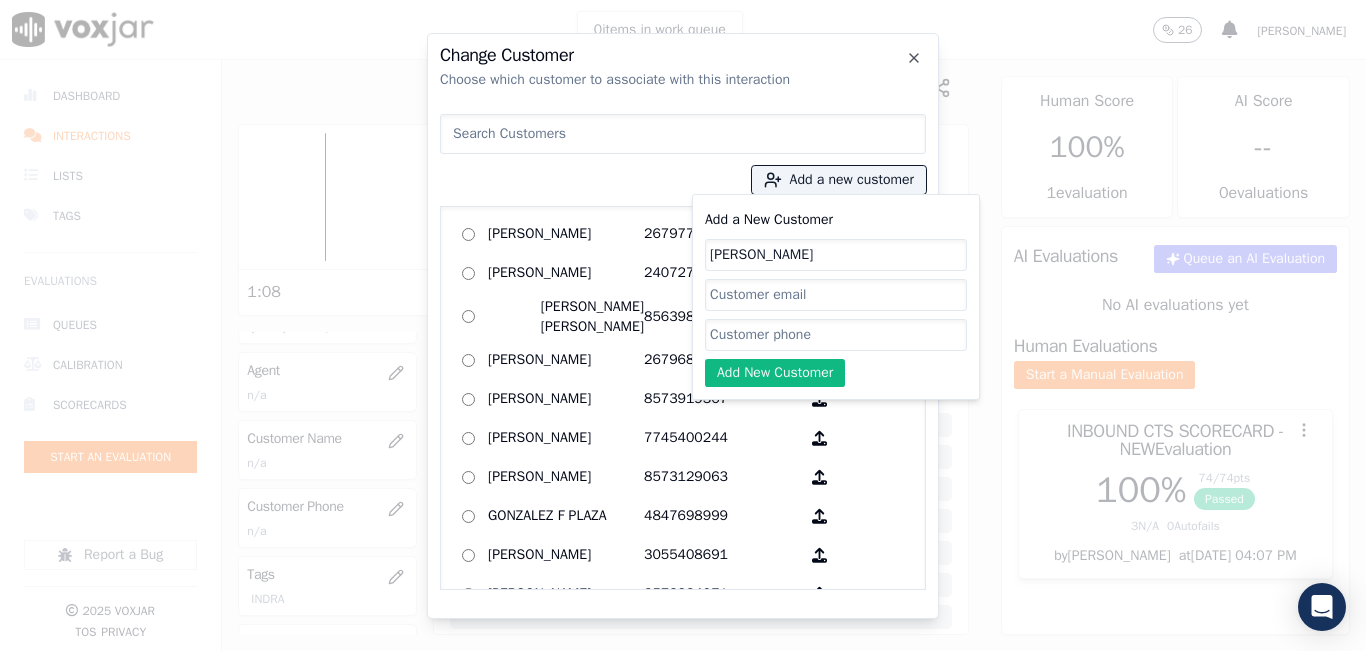 type on "Isabel Ocampo" 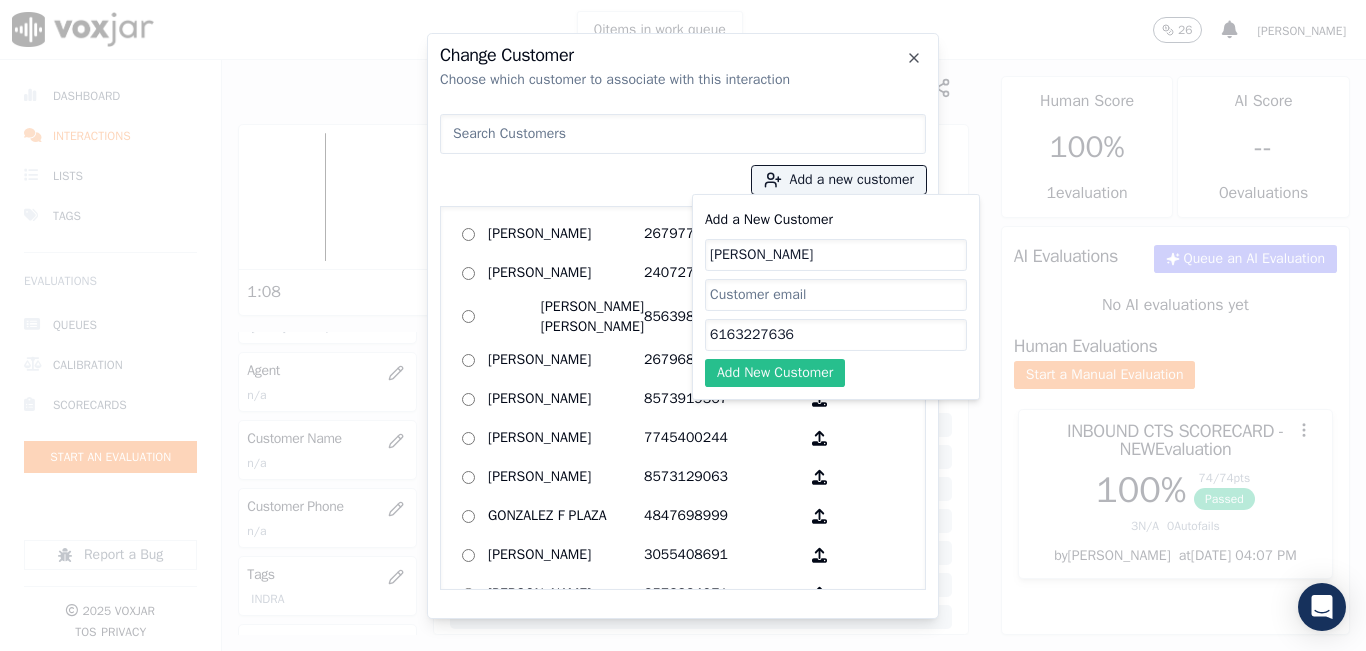 type on "6163227636" 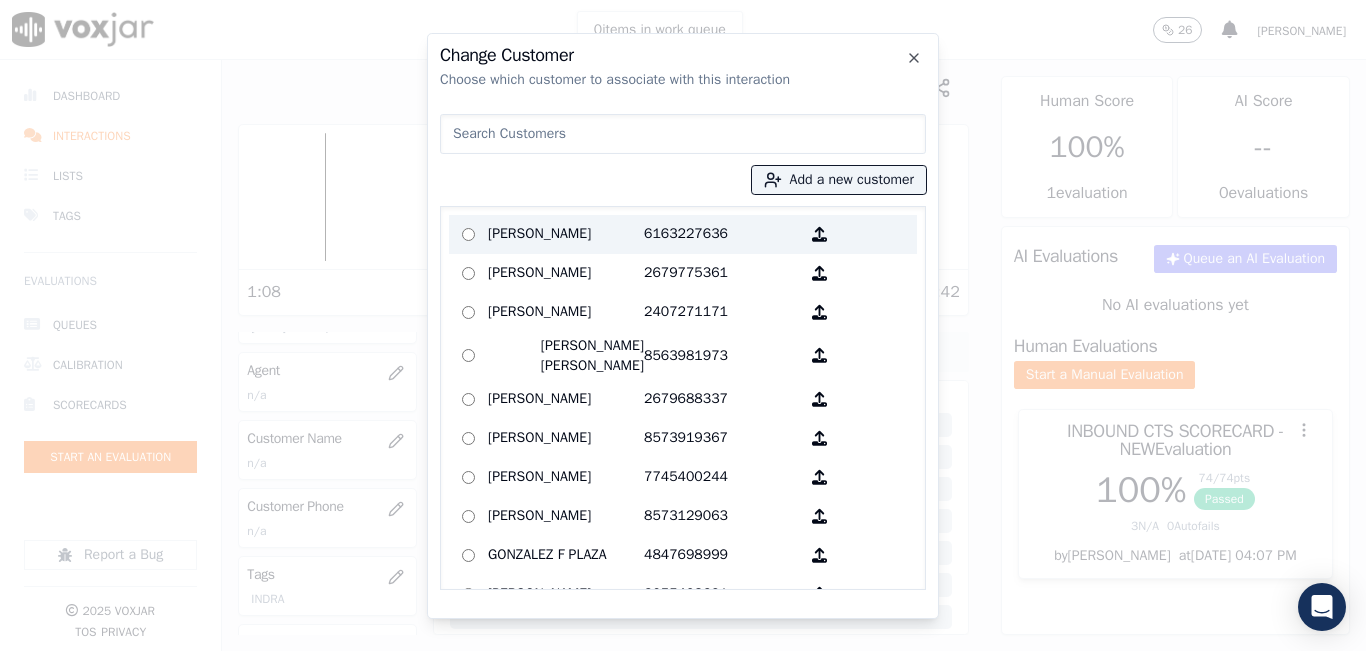 click on "[PERSON_NAME]" at bounding box center [566, 234] 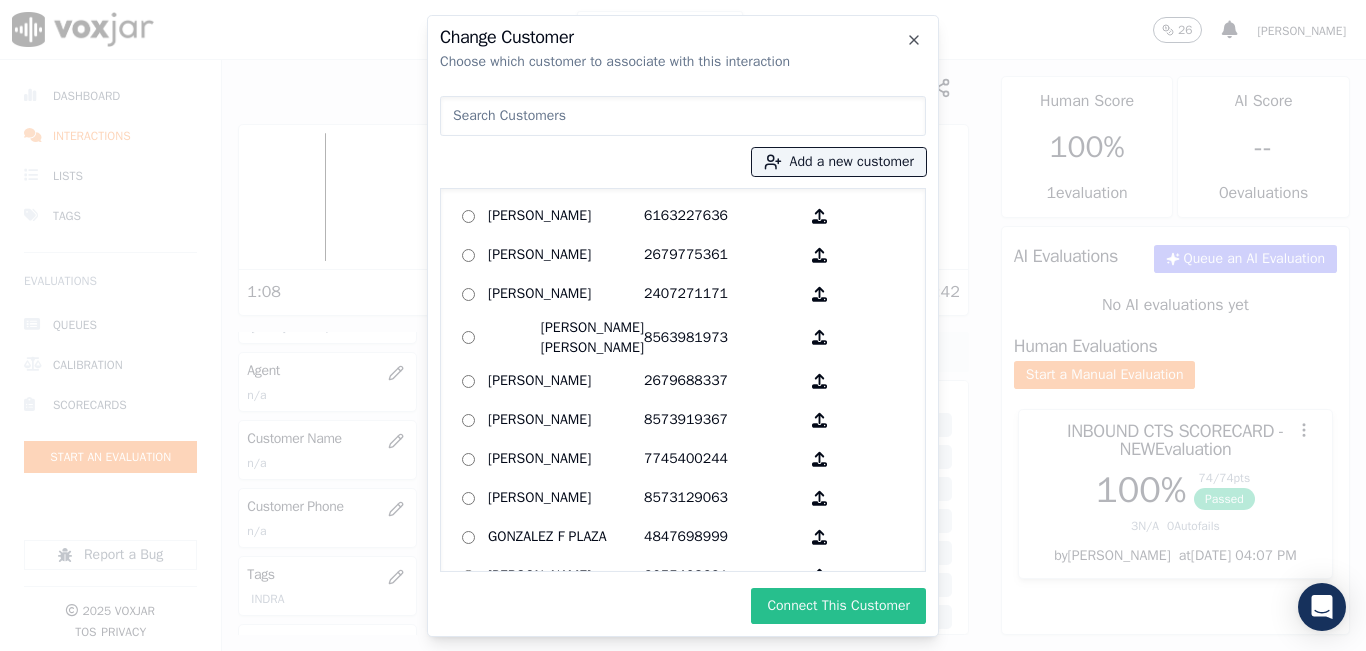 click on "Connect This Customer" at bounding box center (838, 606) 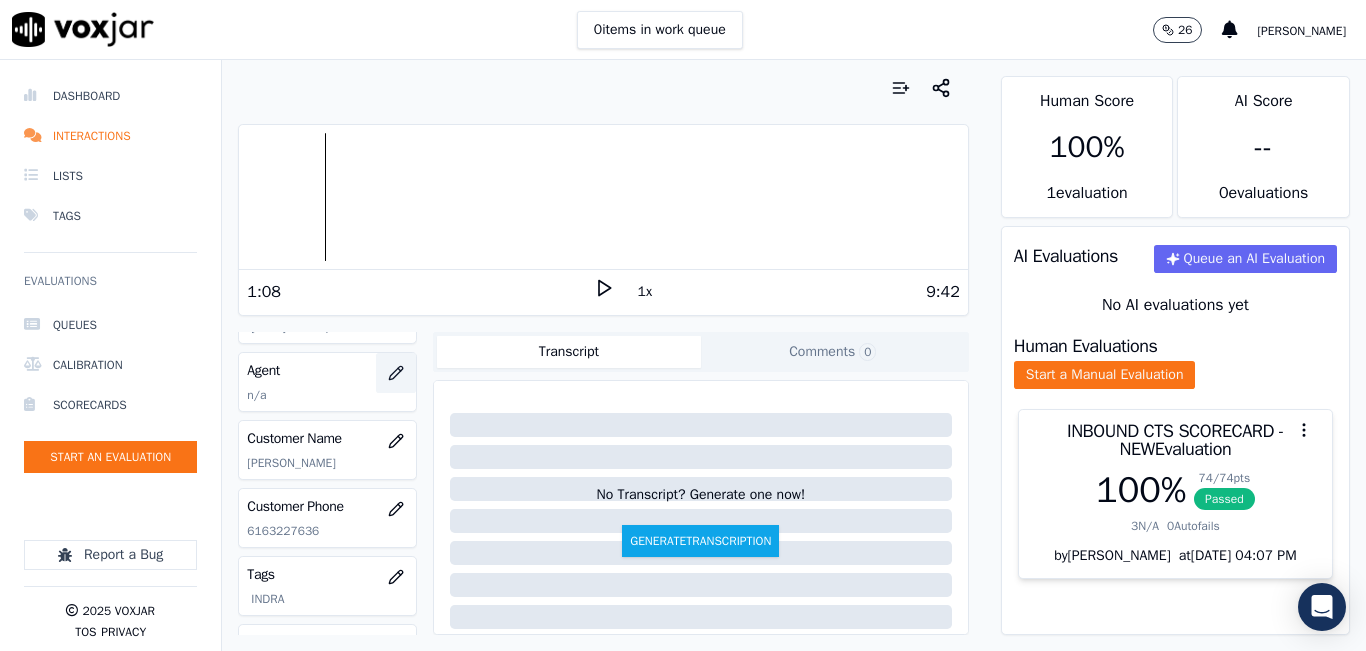 click 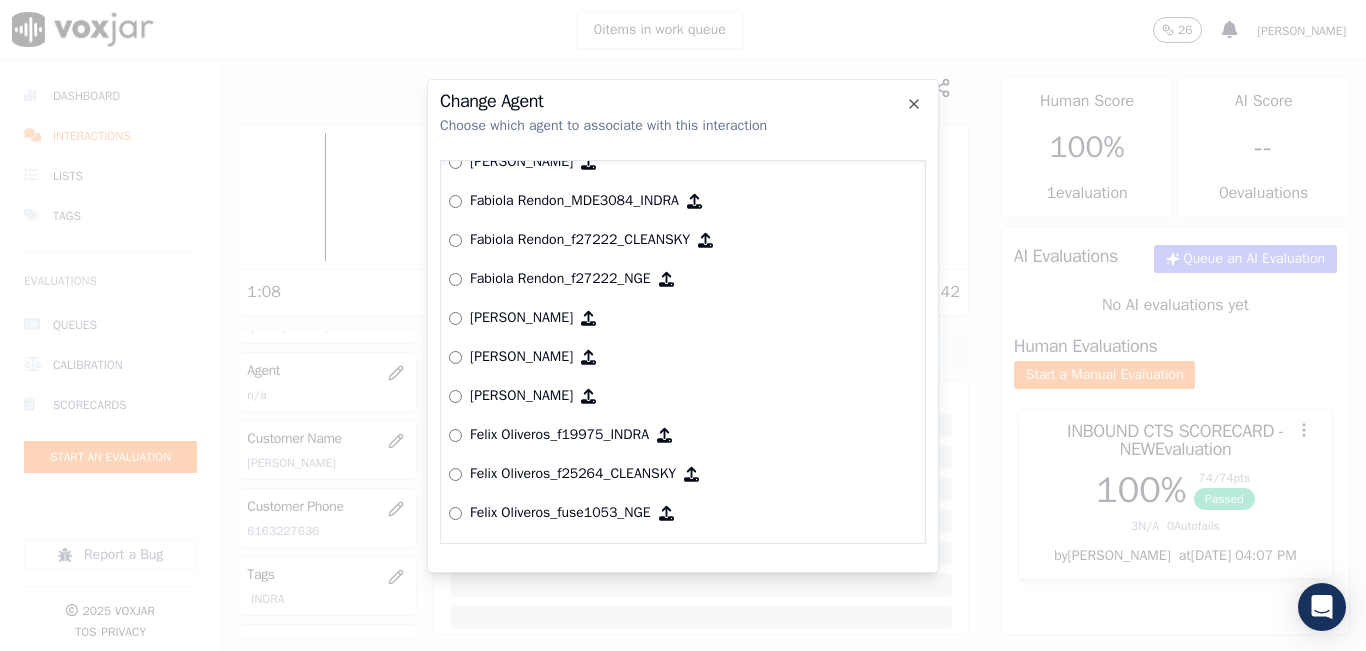 scroll, scrollTop: 2674, scrollLeft: 0, axis: vertical 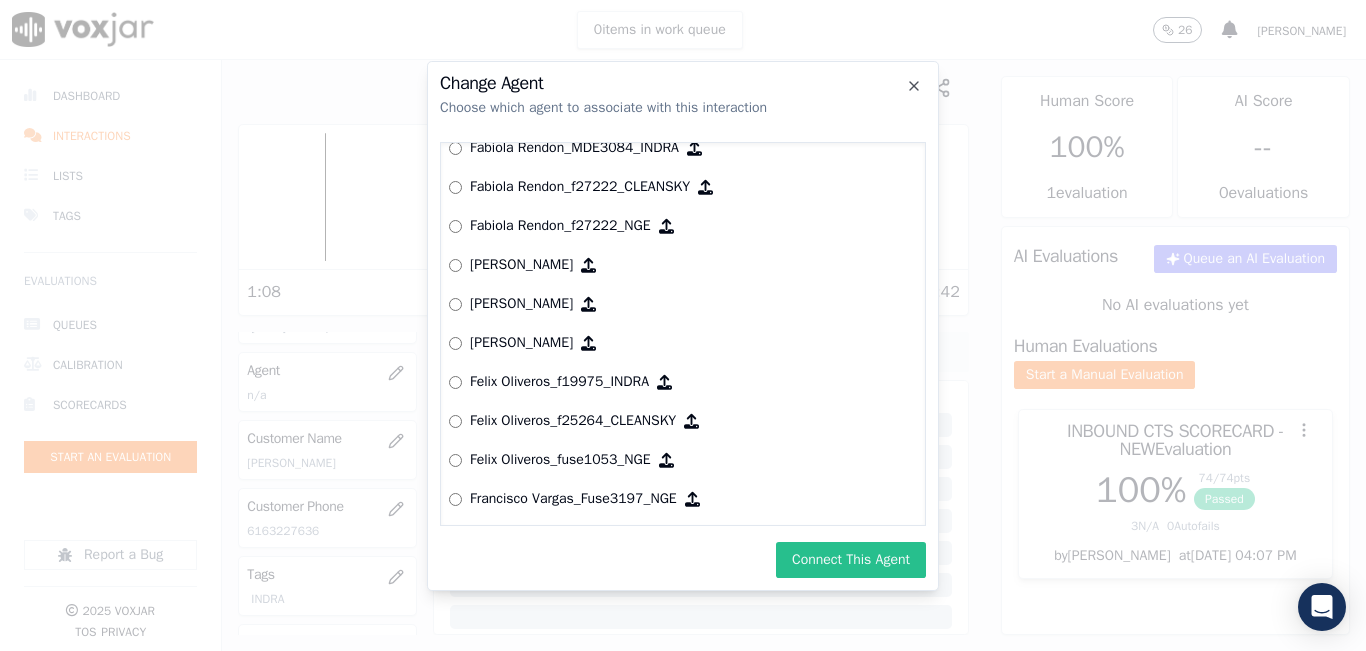 click on "Connect This Agent" at bounding box center [851, 560] 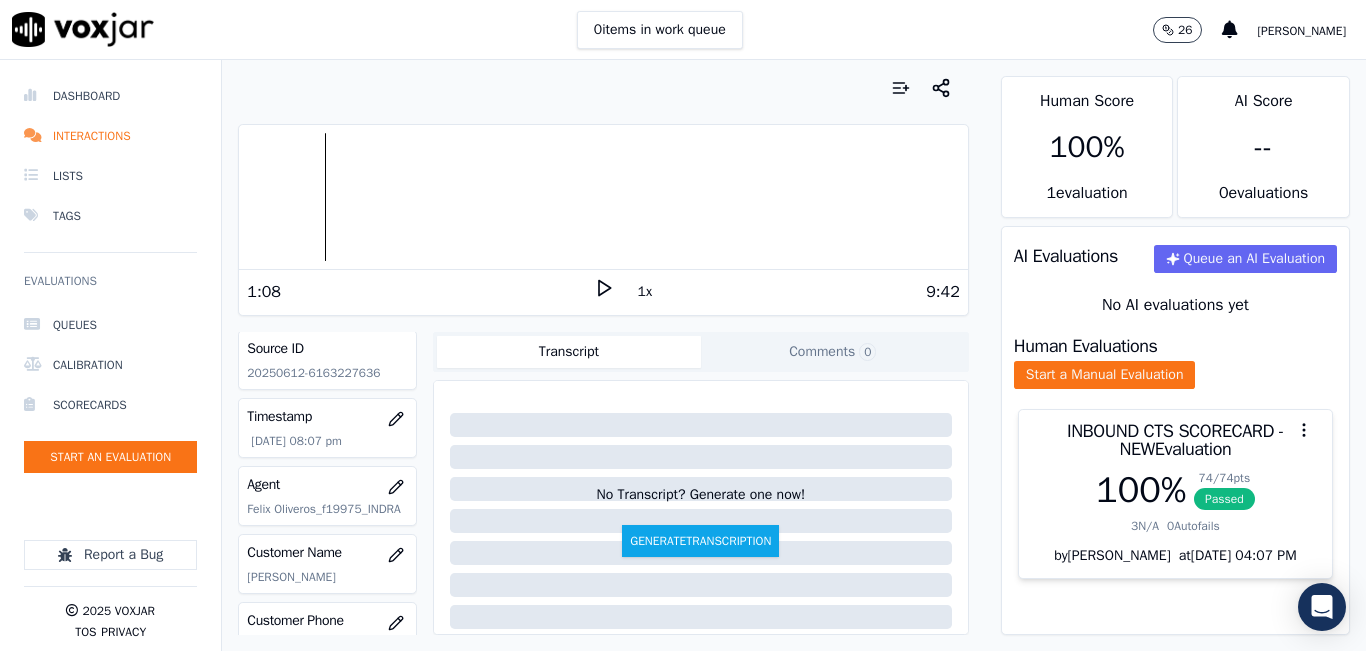 scroll, scrollTop: 0, scrollLeft: 0, axis: both 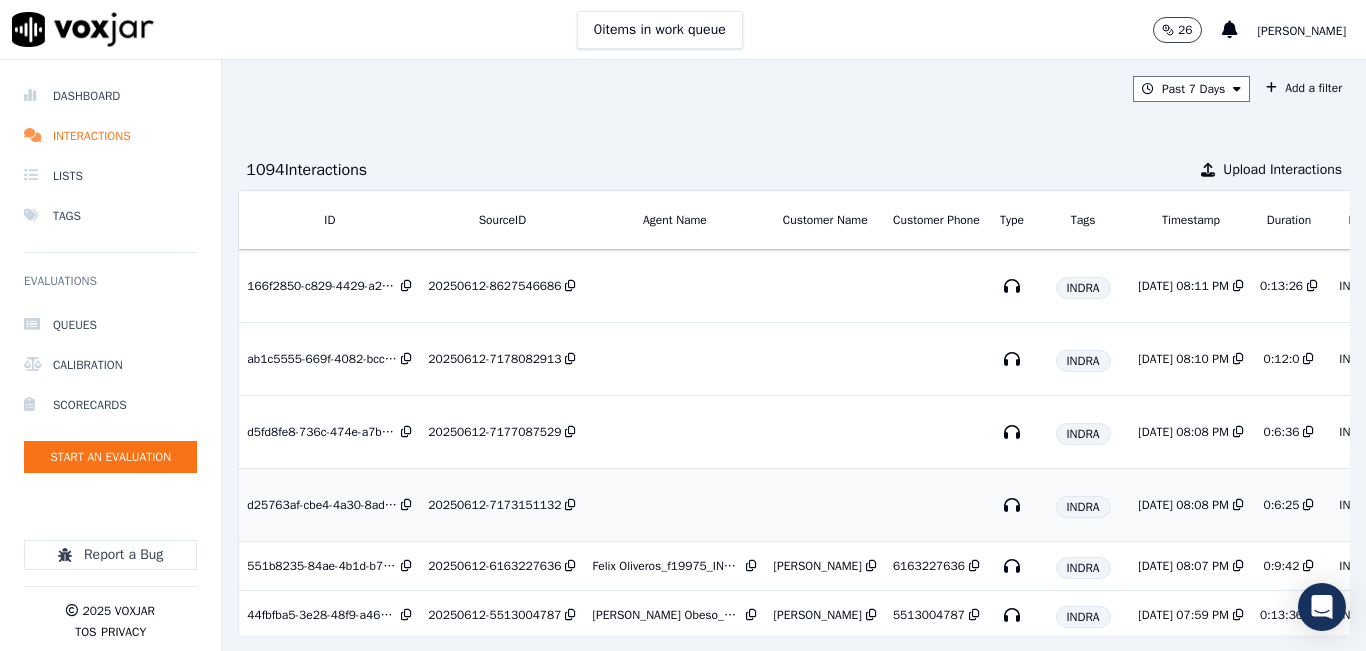 click on "20250612-7173151132" at bounding box center [494, 505] 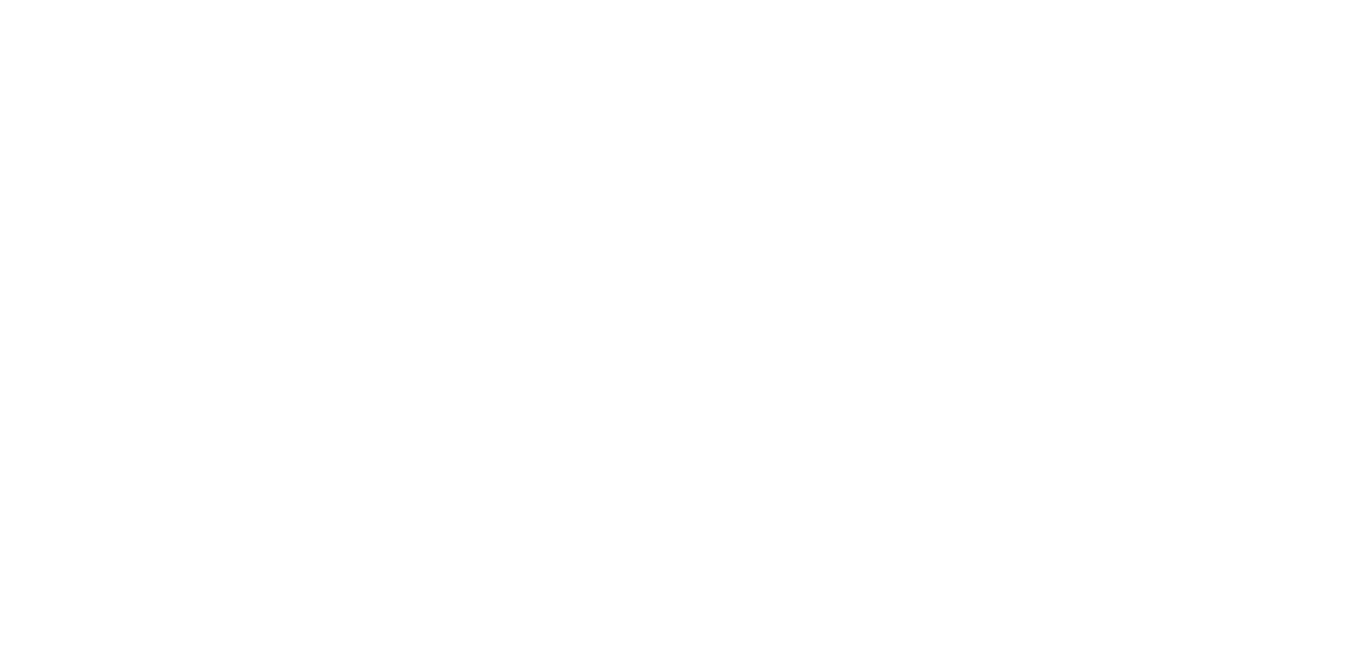 scroll, scrollTop: 0, scrollLeft: 0, axis: both 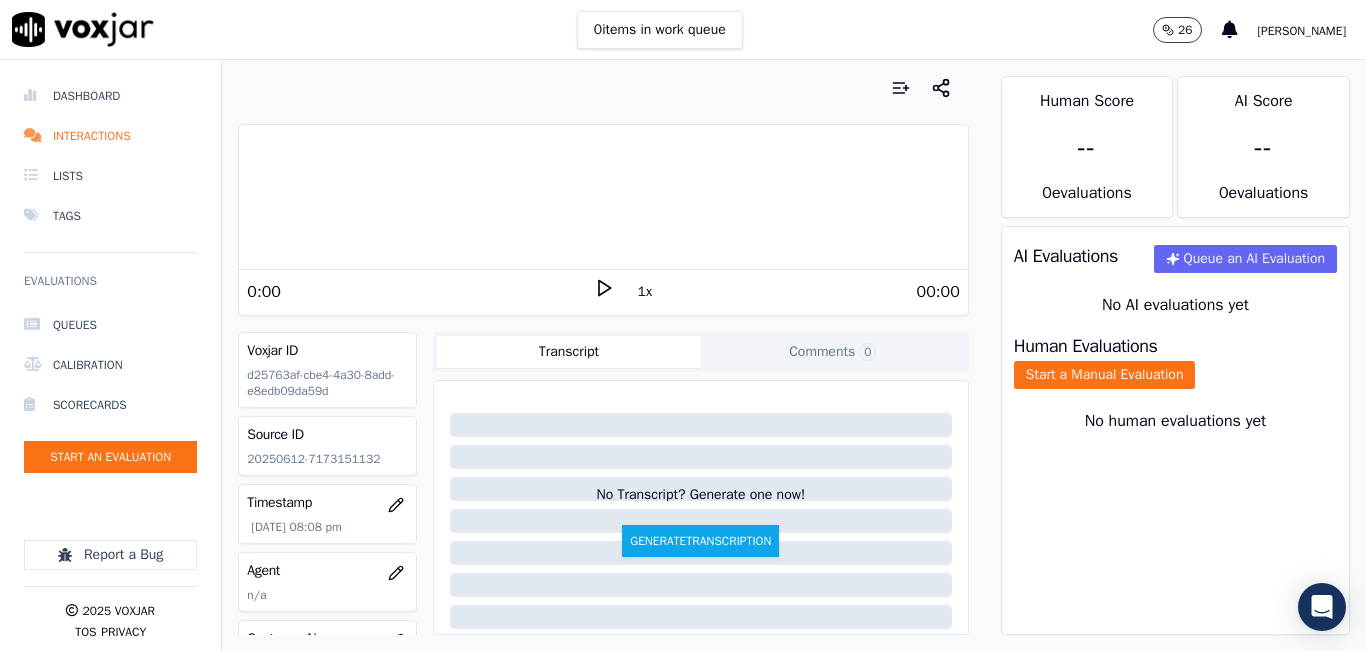 click at bounding box center [603, 88] 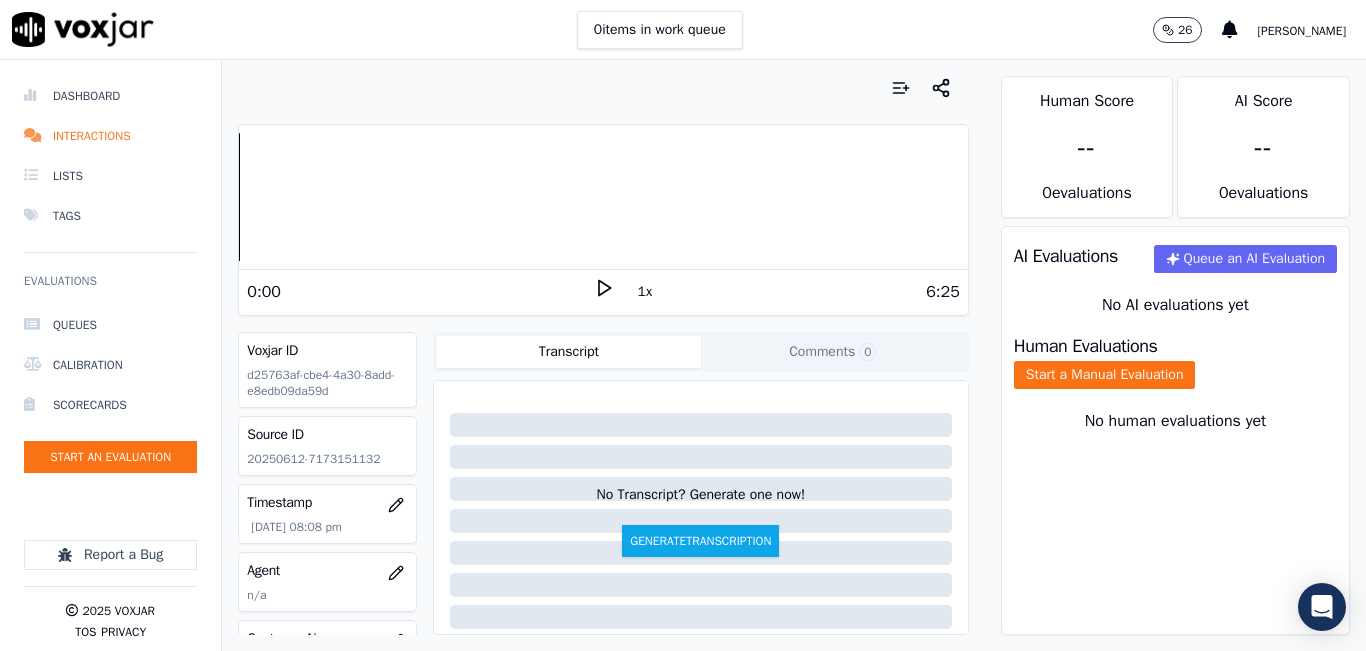 click 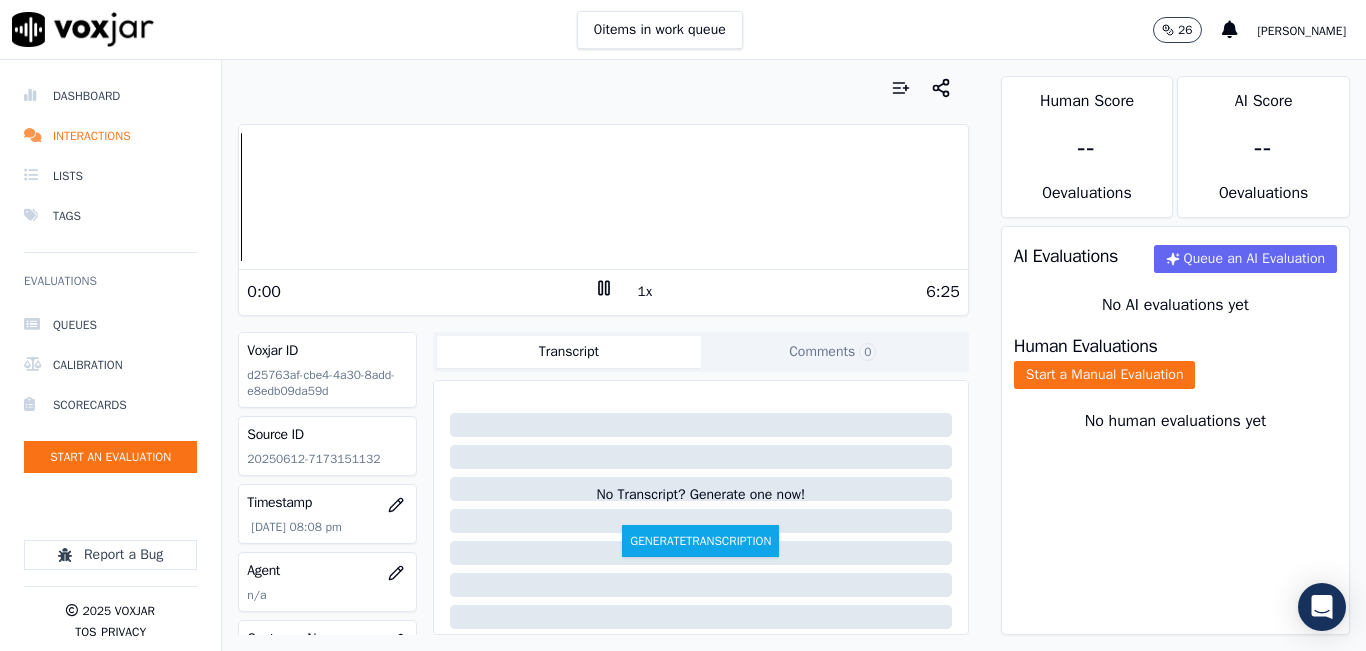 click on "20250612-7173151132" 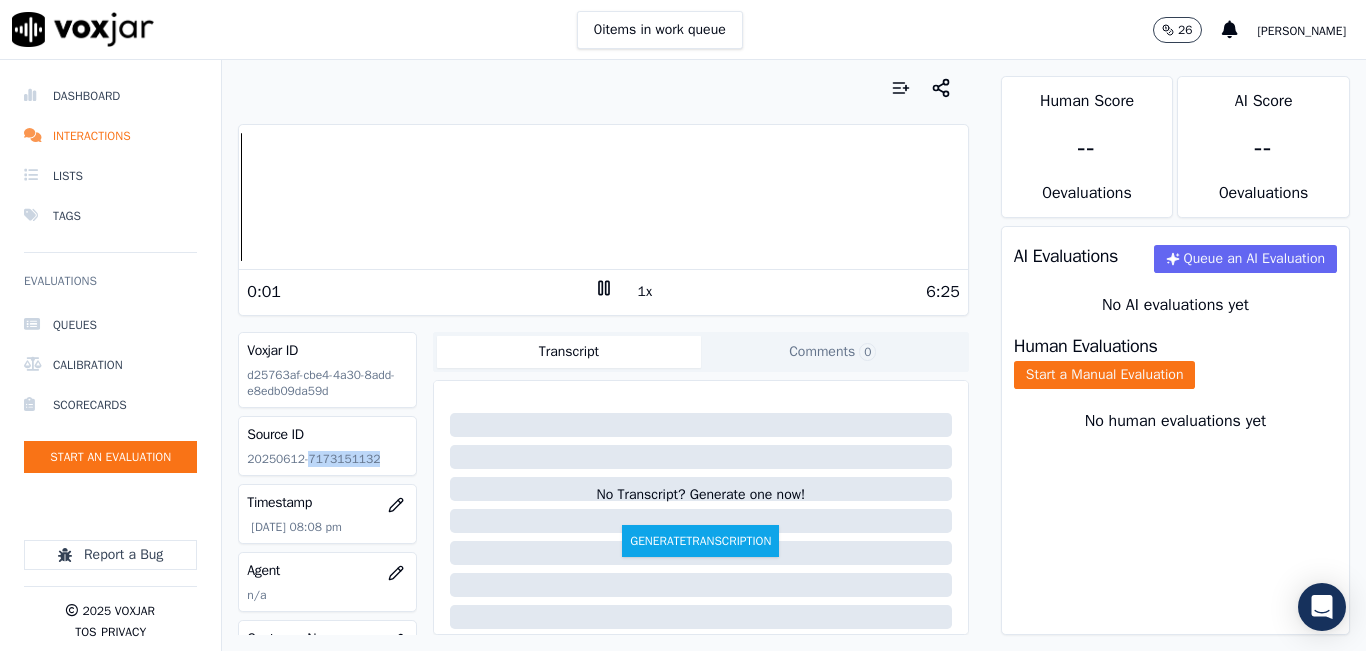 click on "20250612-7173151132" 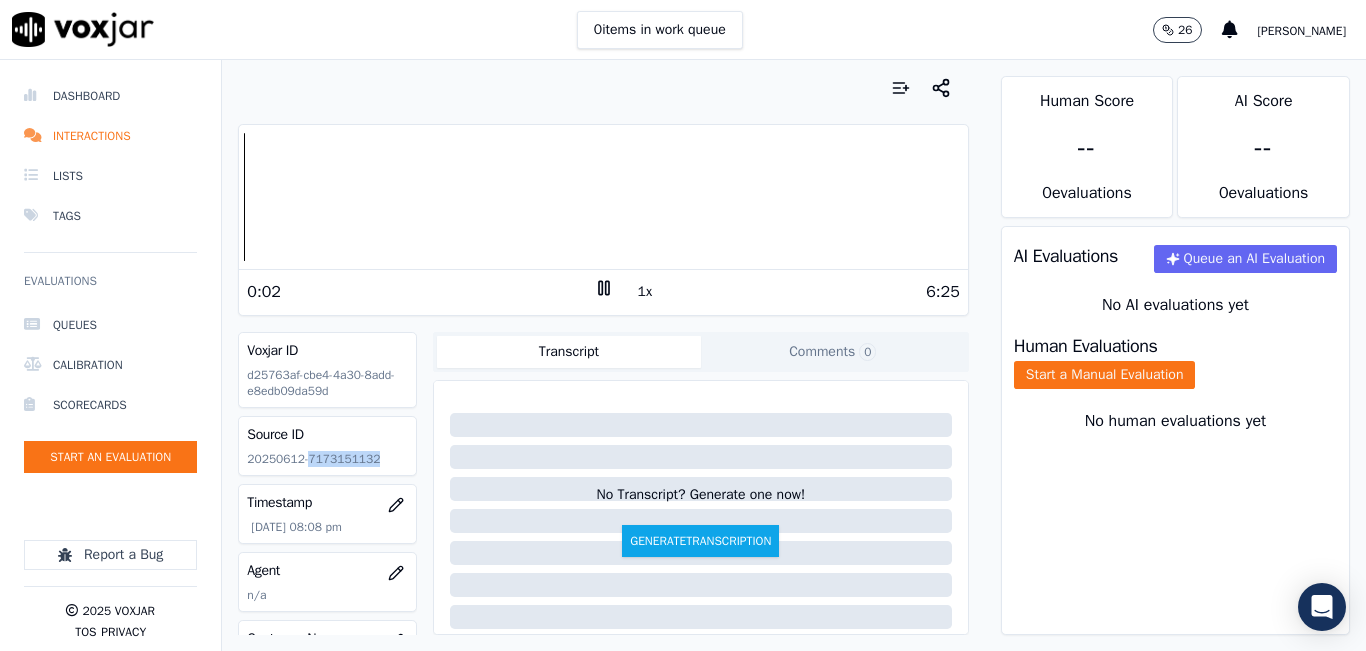 copy on "7173151132" 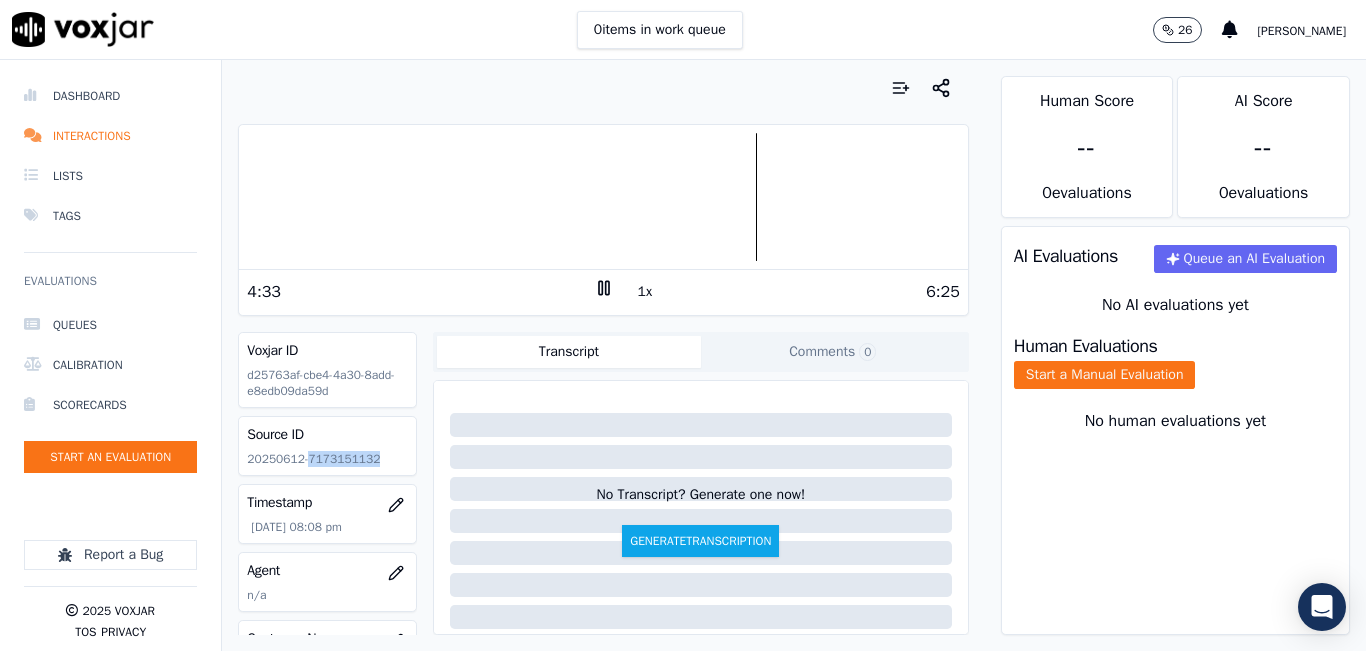 click 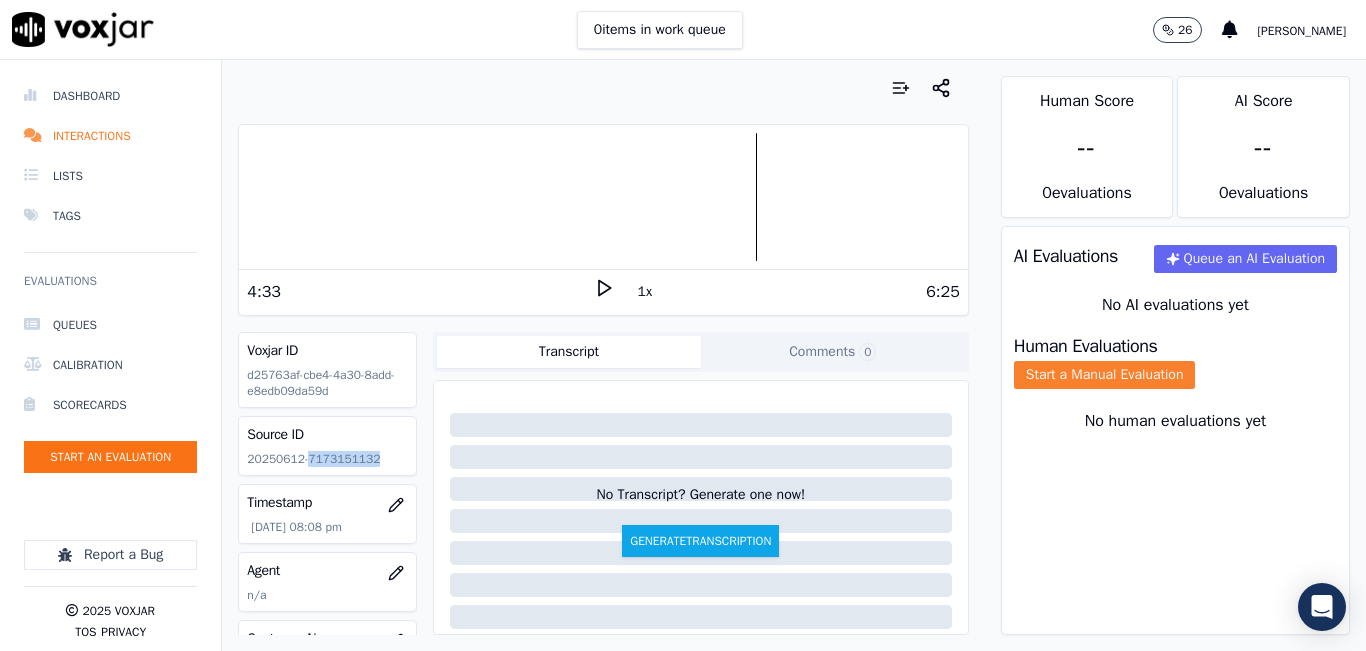 click on "Start a Manual Evaluation" 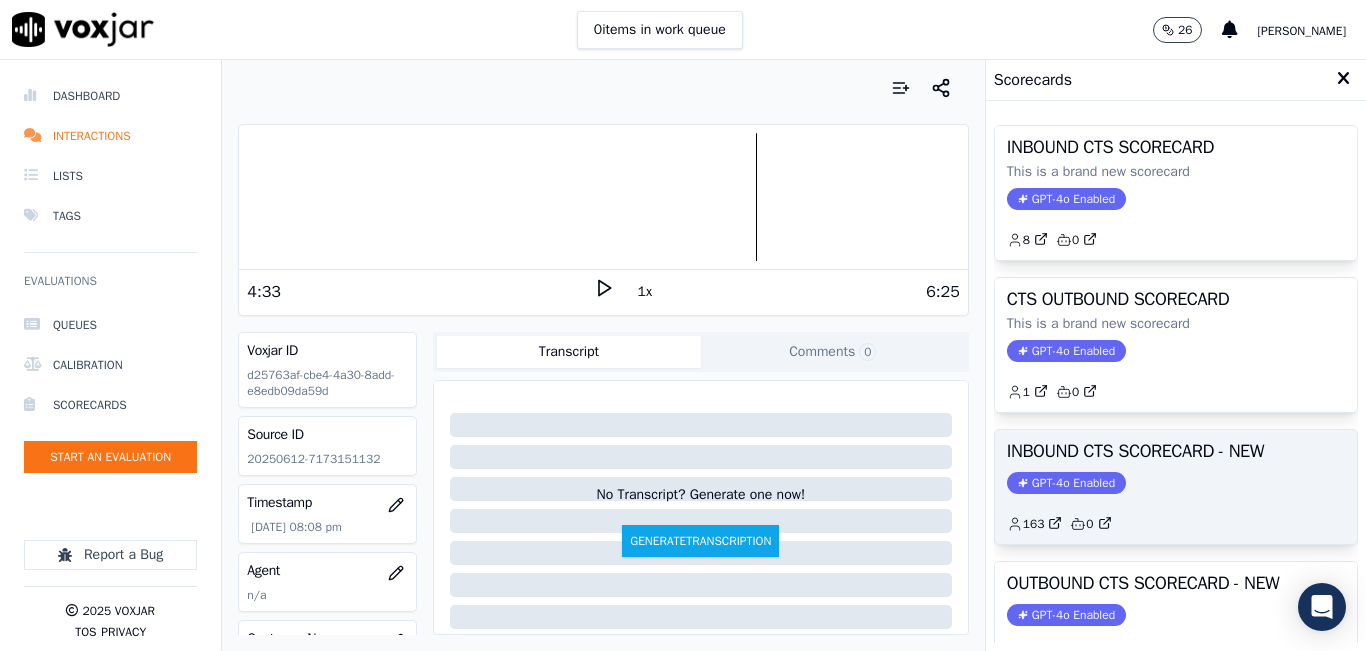 click on "GPT-4o Enabled" 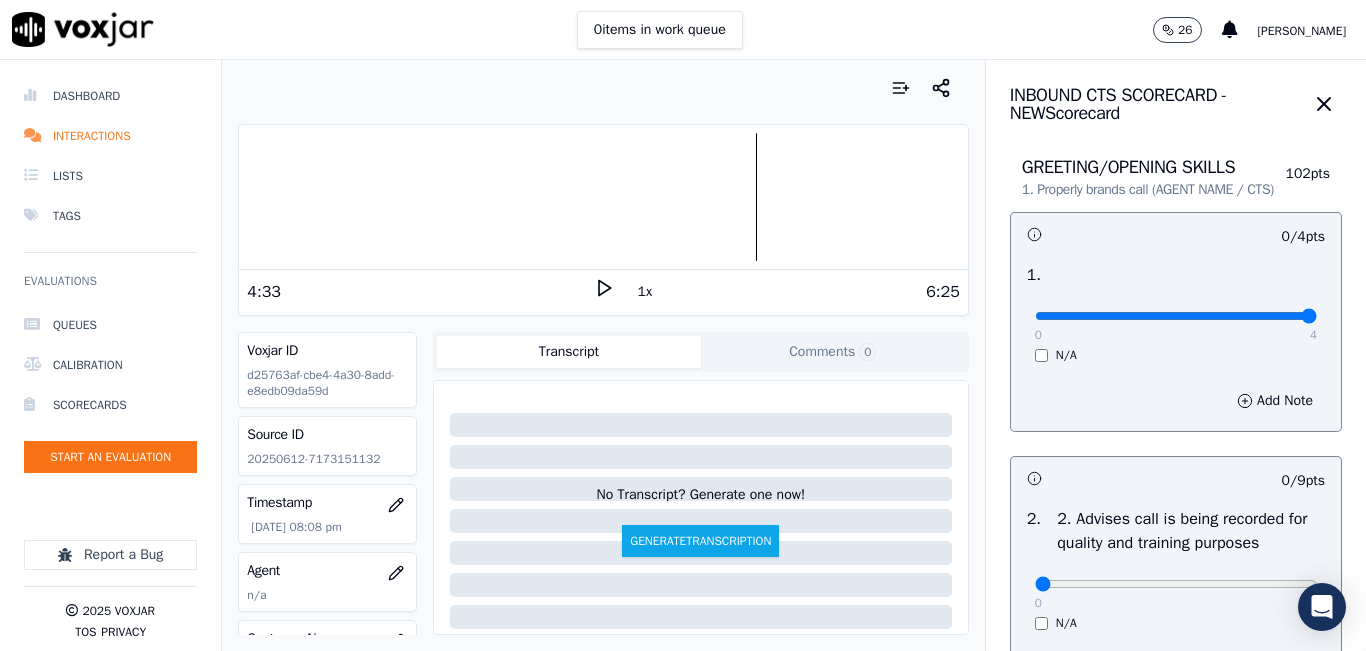 type on "4" 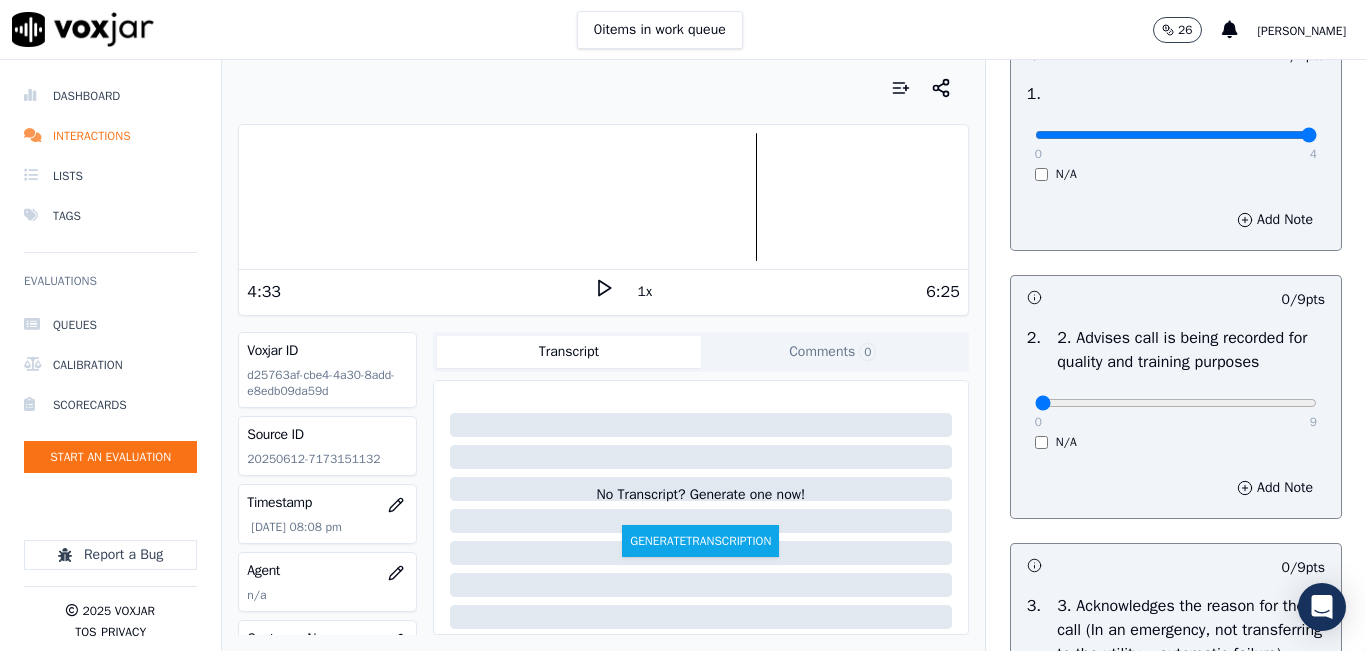 scroll, scrollTop: 200, scrollLeft: 0, axis: vertical 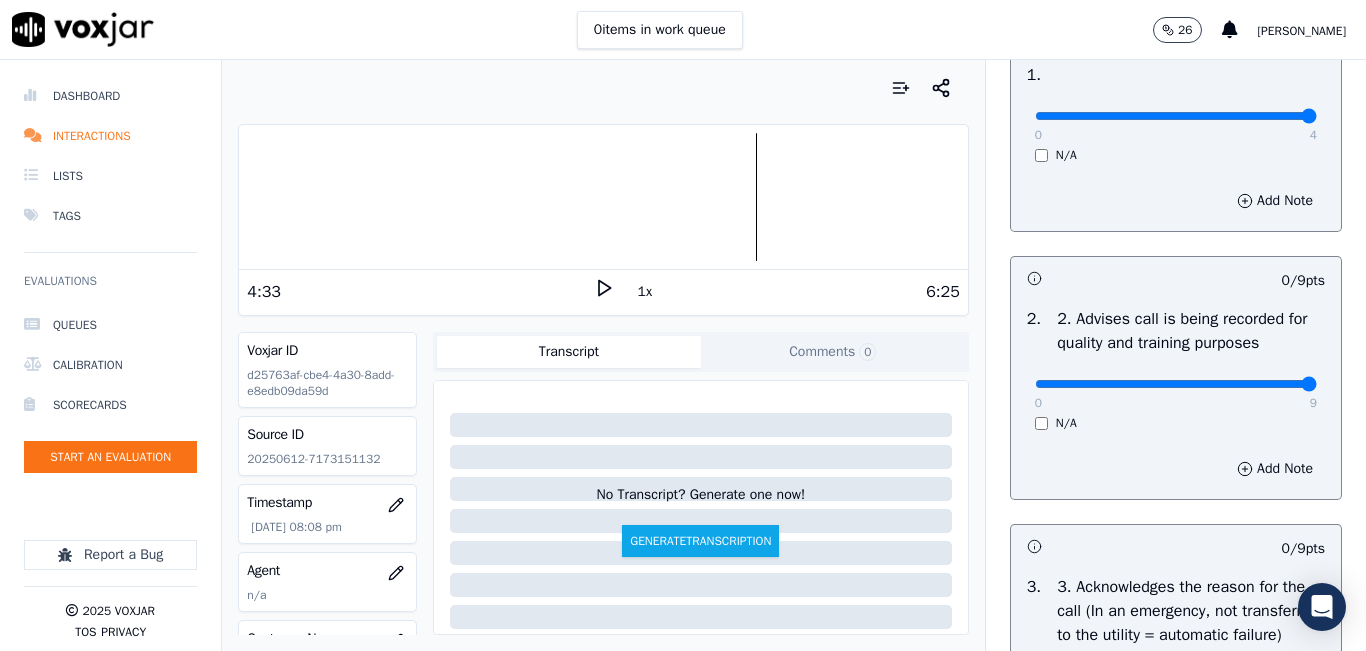 type on "9" 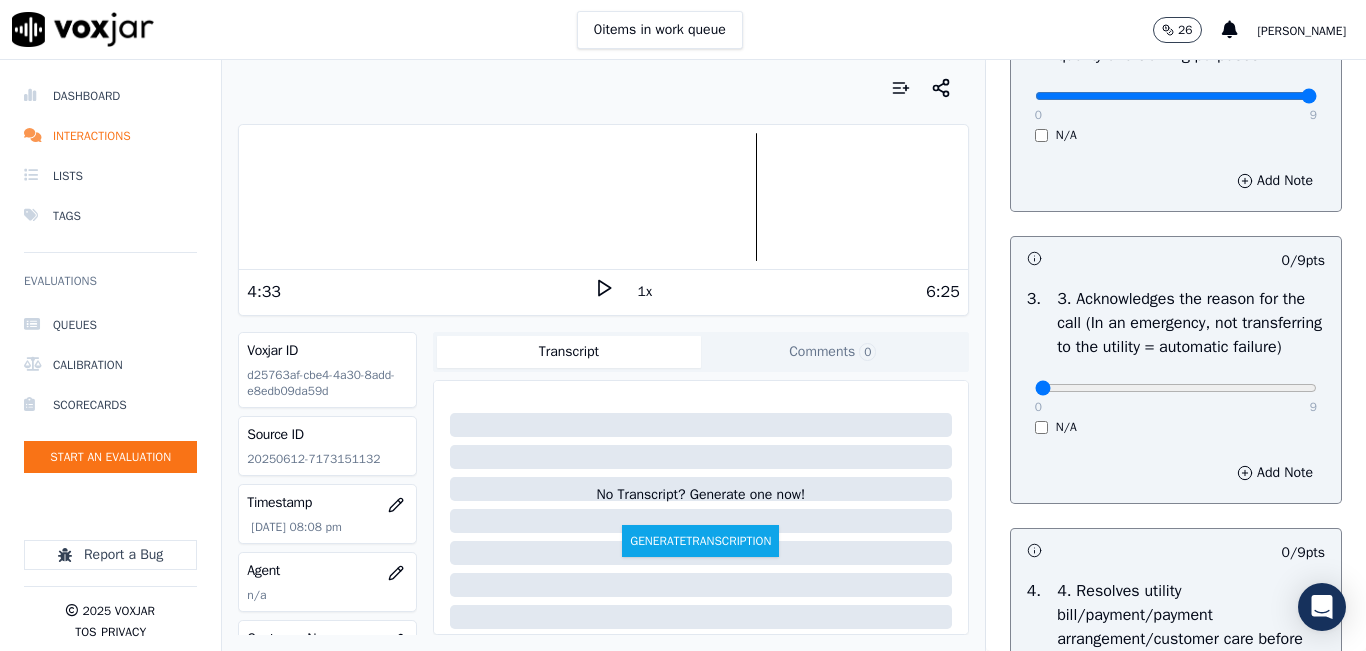 scroll, scrollTop: 500, scrollLeft: 0, axis: vertical 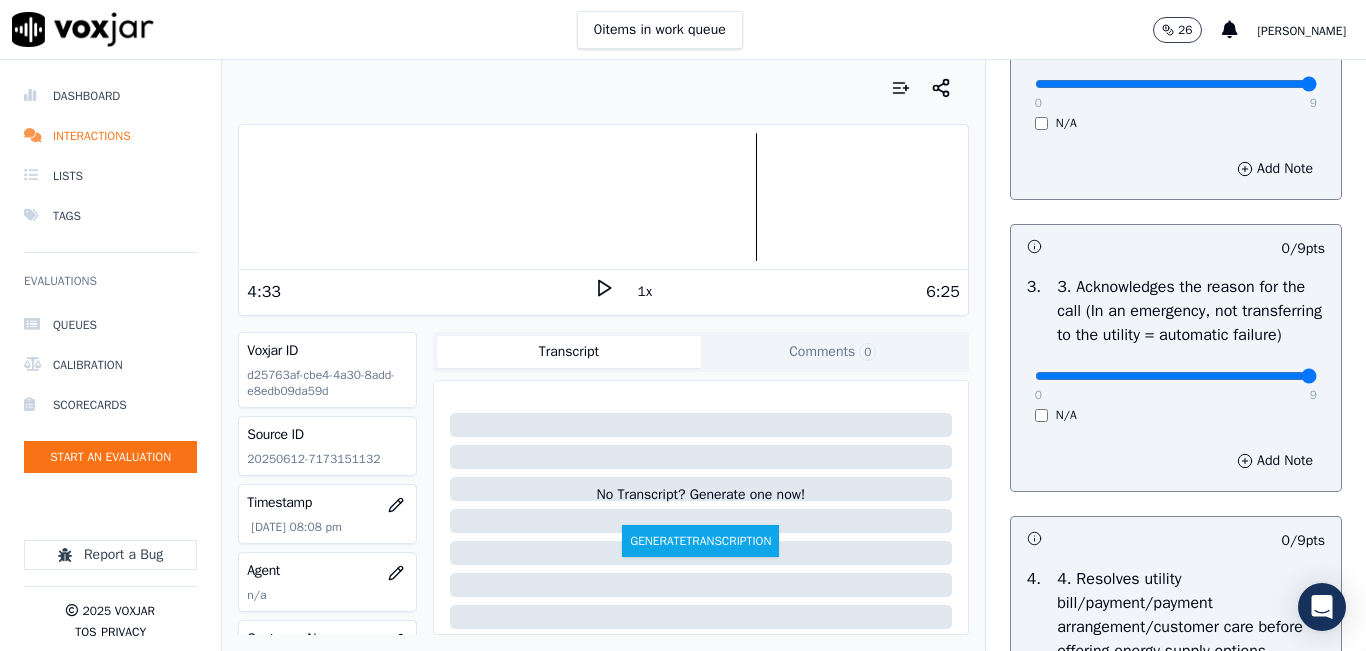 type on "9" 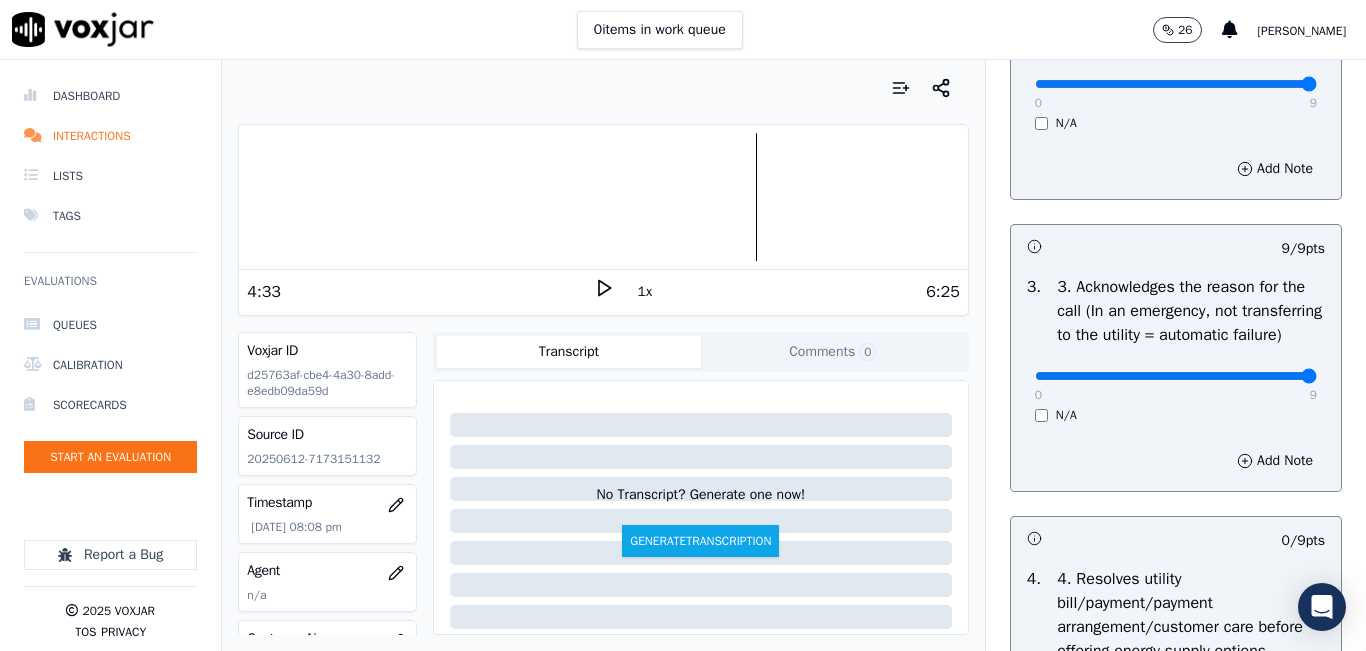 scroll, scrollTop: 800, scrollLeft: 0, axis: vertical 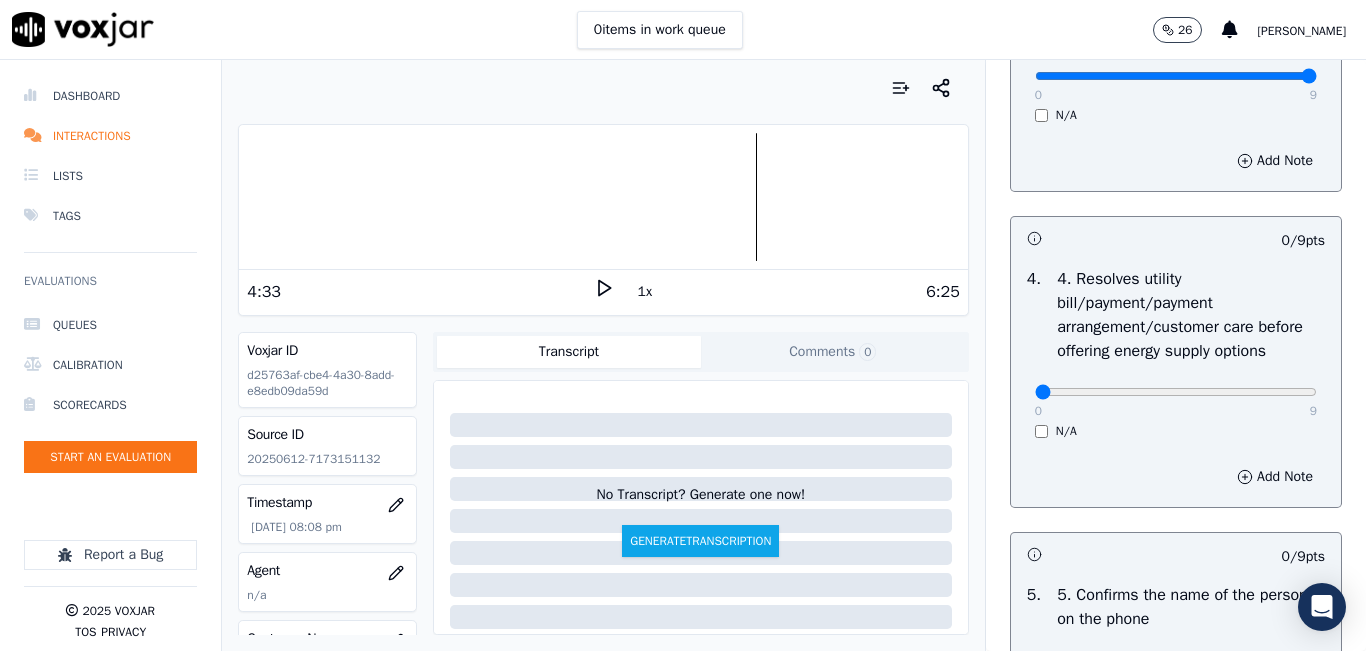 click on "N/A" at bounding box center (1176, 431) 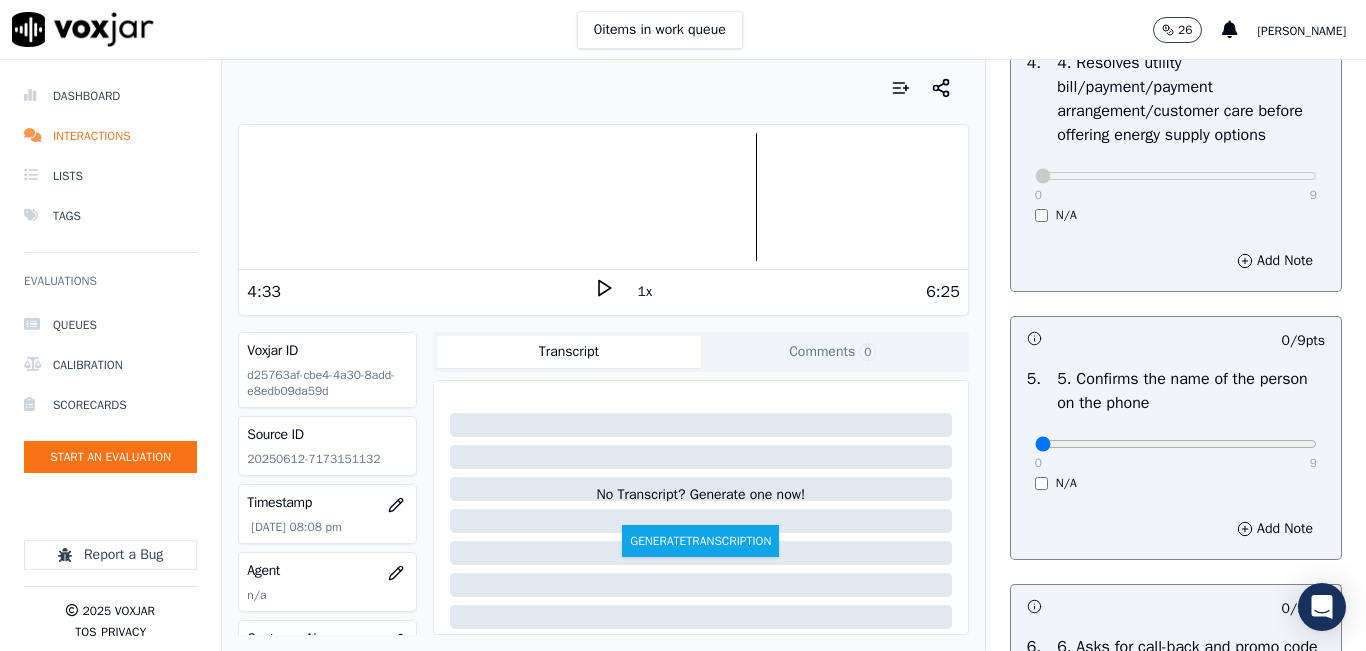 scroll, scrollTop: 1100, scrollLeft: 0, axis: vertical 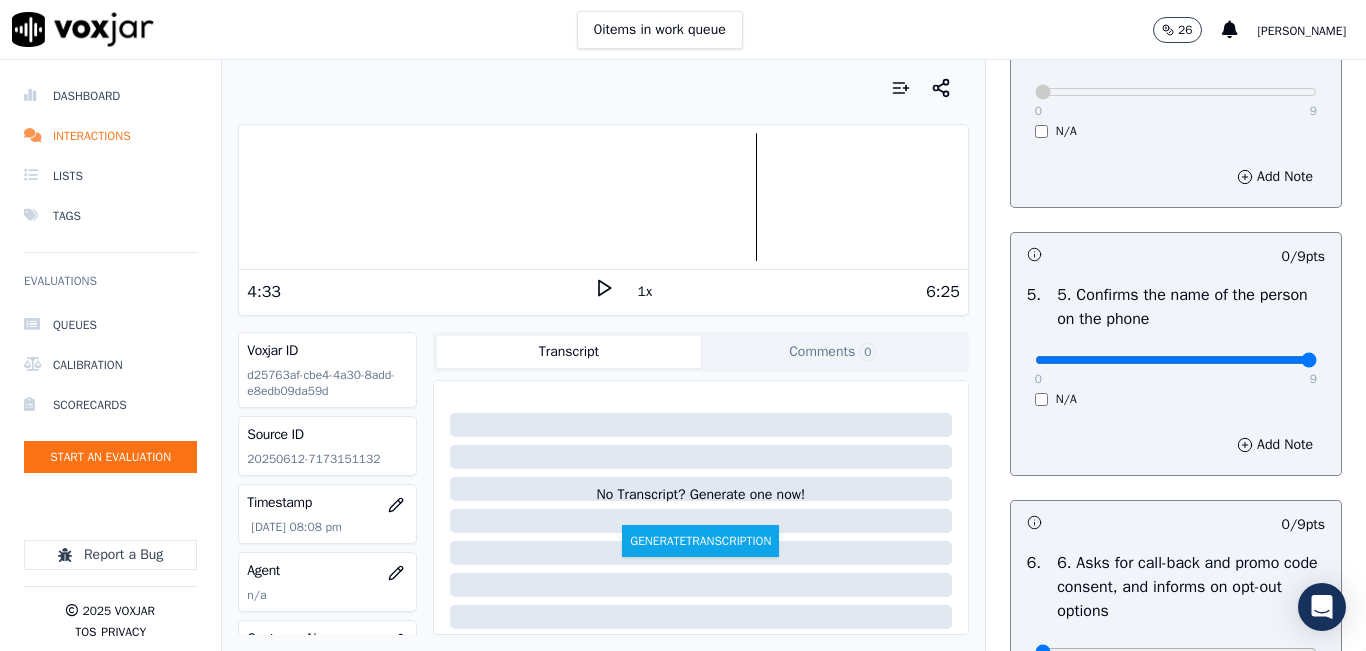 type on "9" 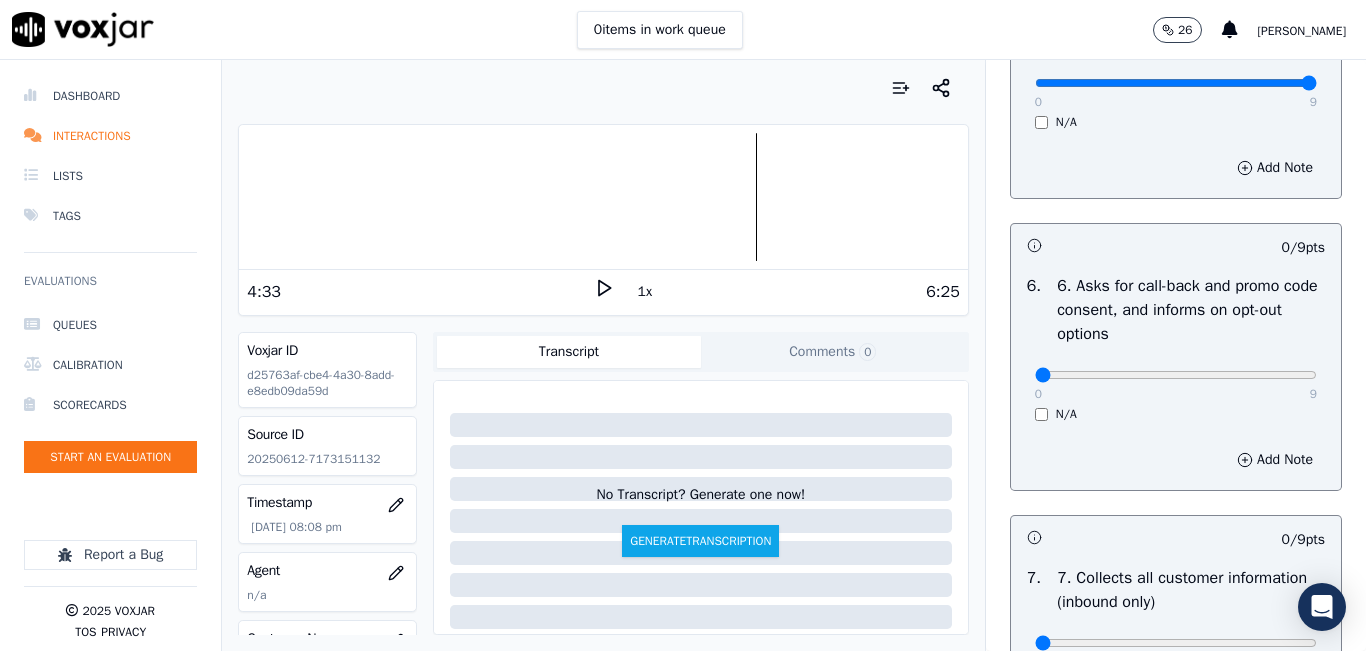 scroll, scrollTop: 1400, scrollLeft: 0, axis: vertical 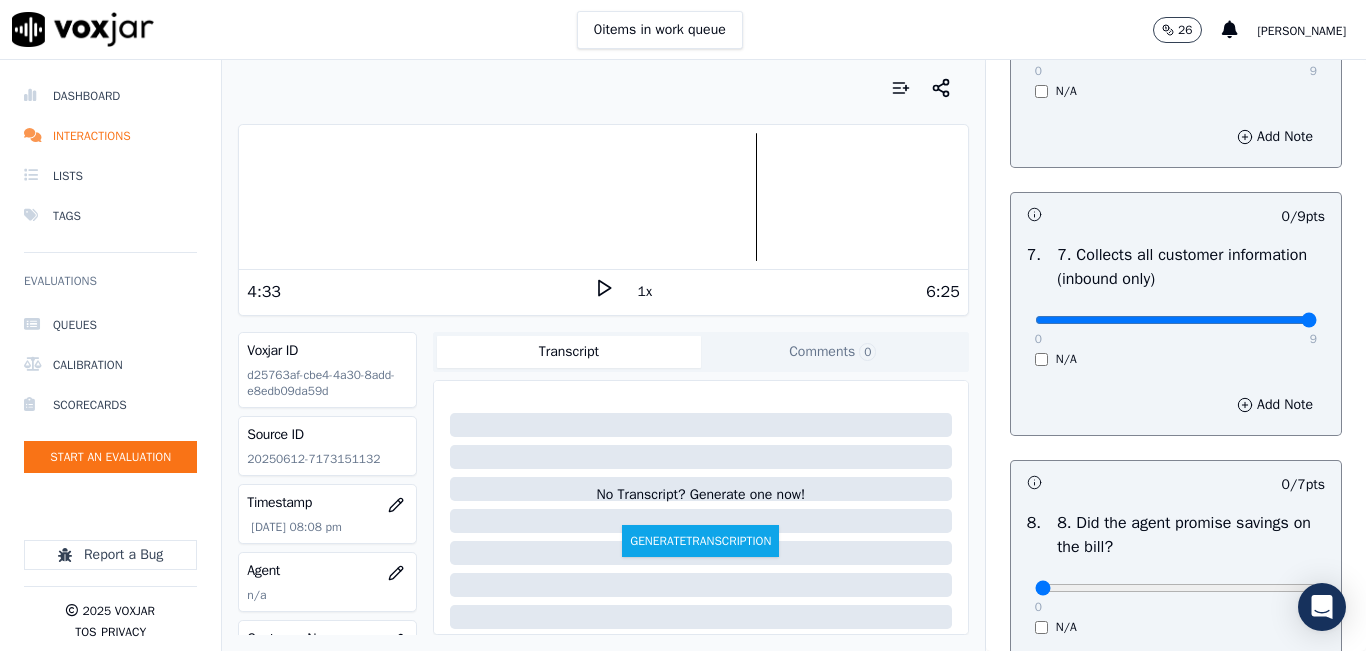 type on "9" 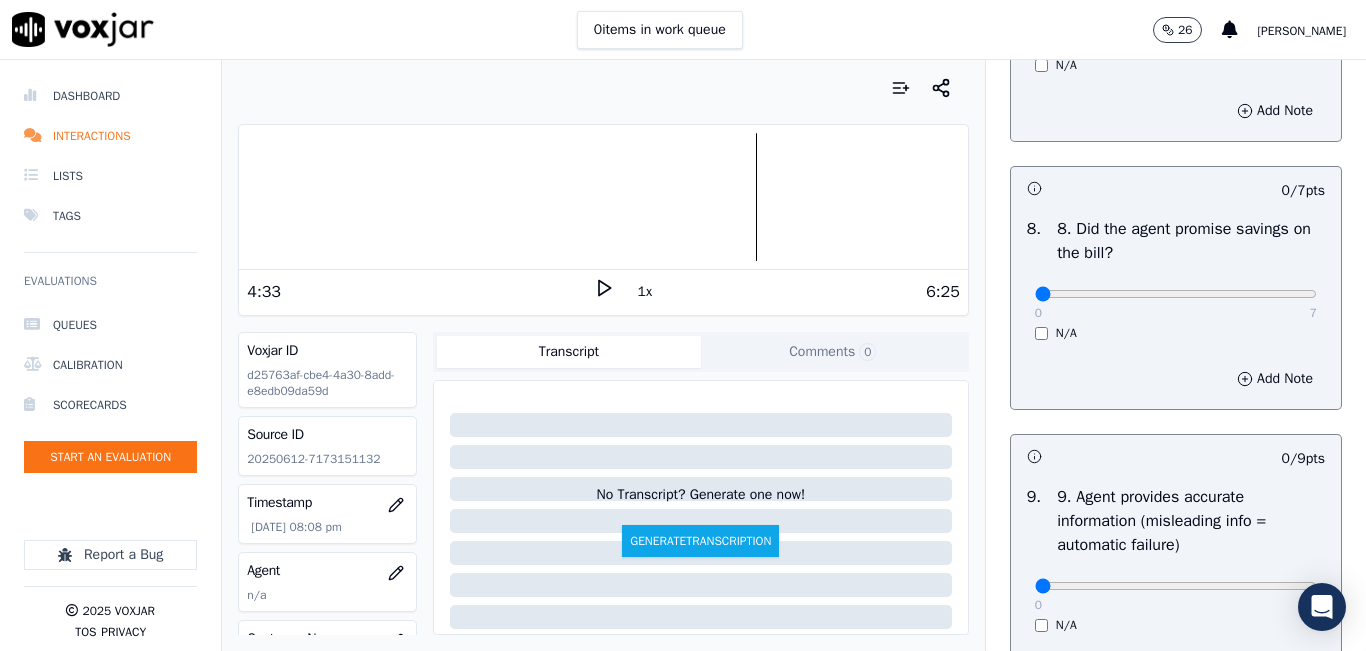 scroll, scrollTop: 2000, scrollLeft: 0, axis: vertical 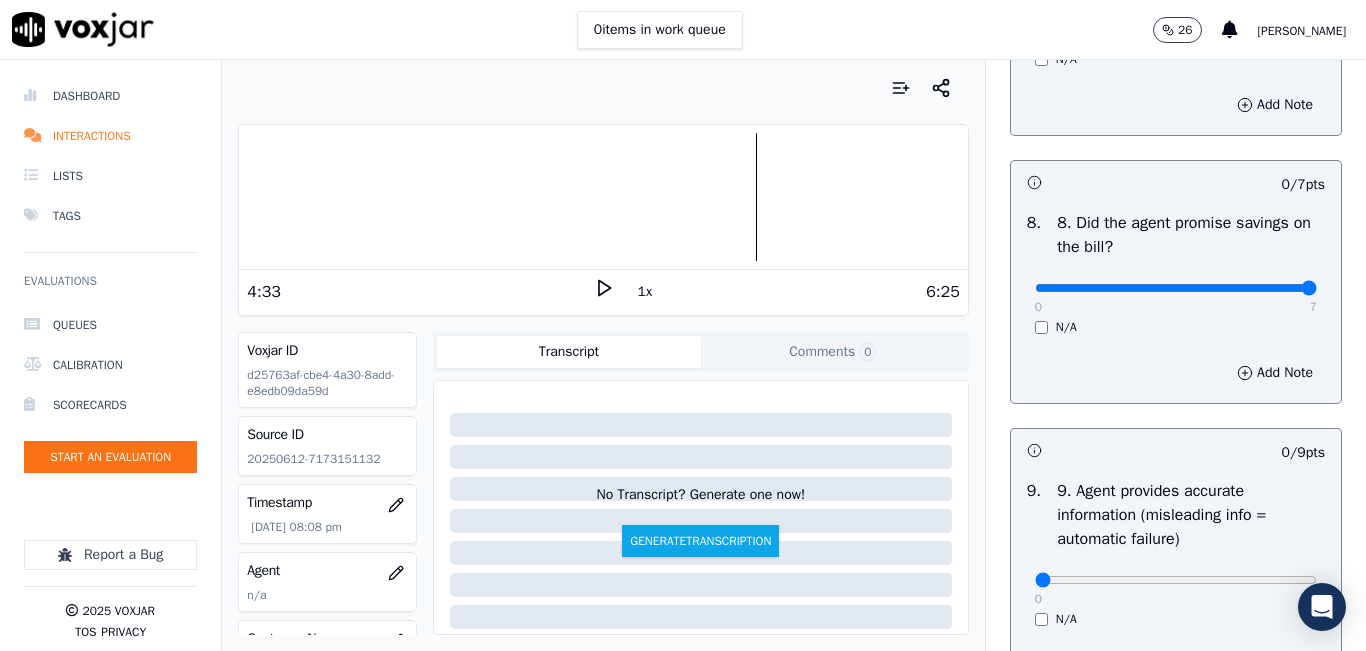 type on "7" 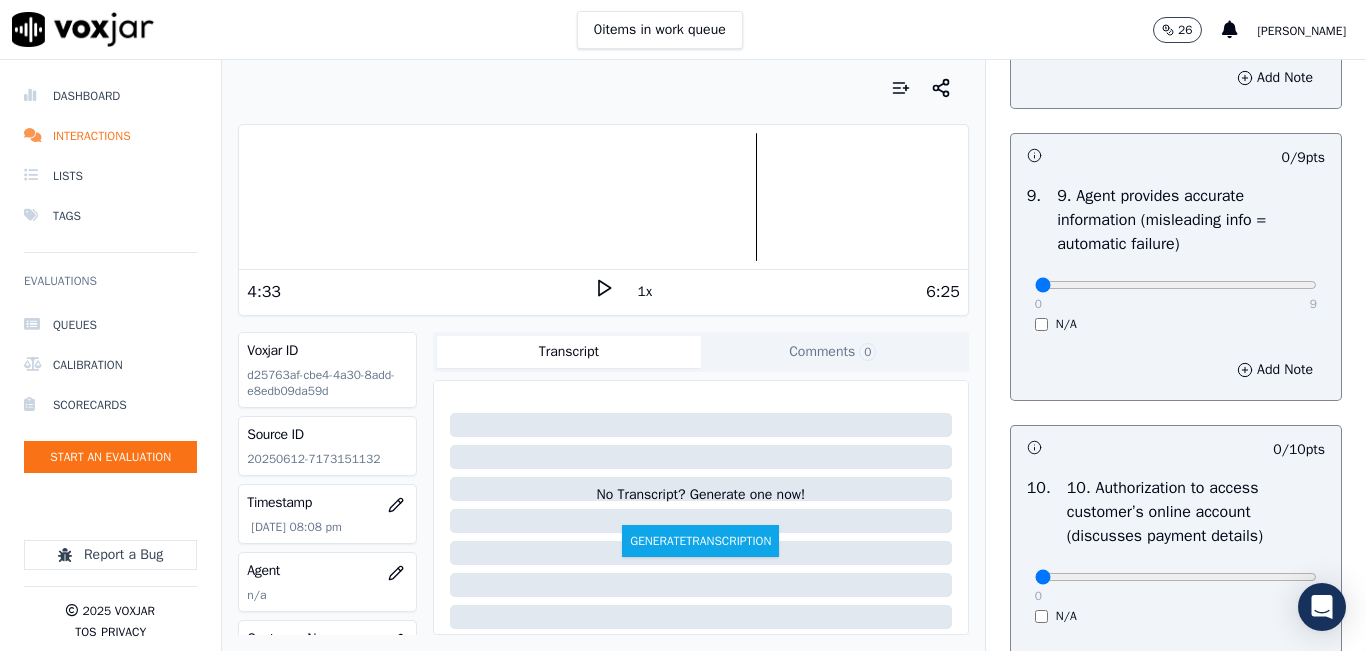 scroll, scrollTop: 2300, scrollLeft: 0, axis: vertical 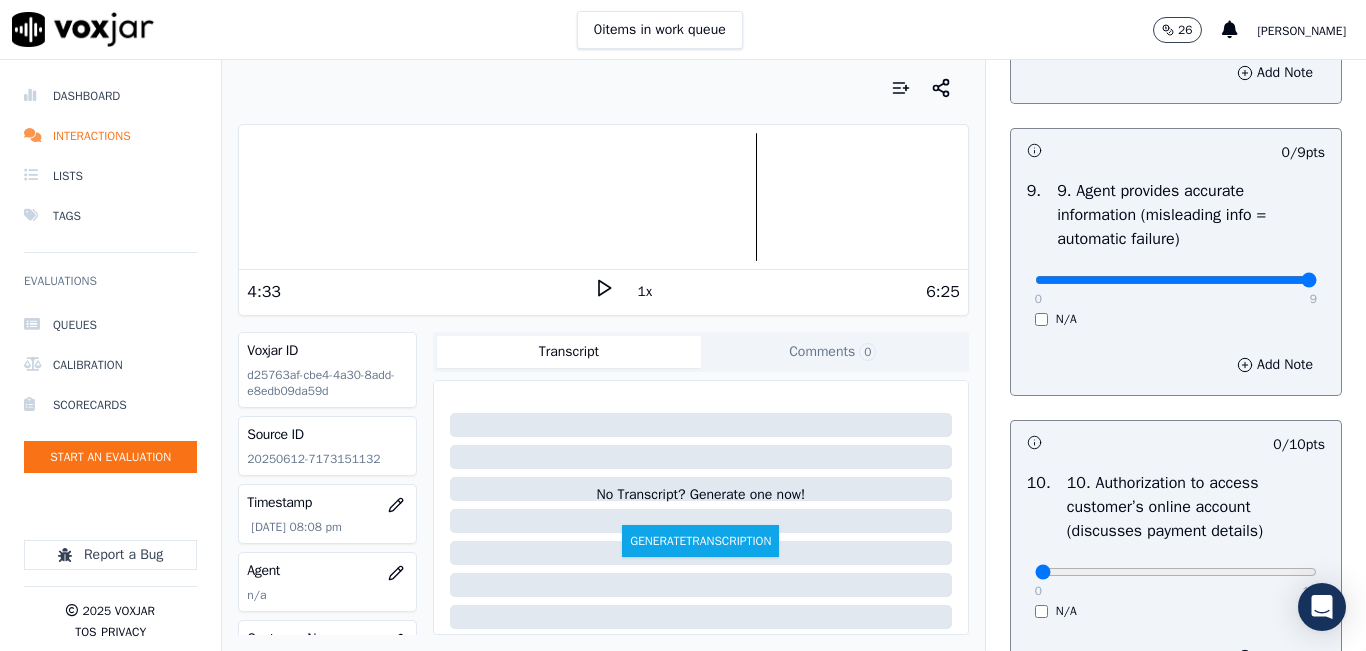 click at bounding box center (1176, -1984) 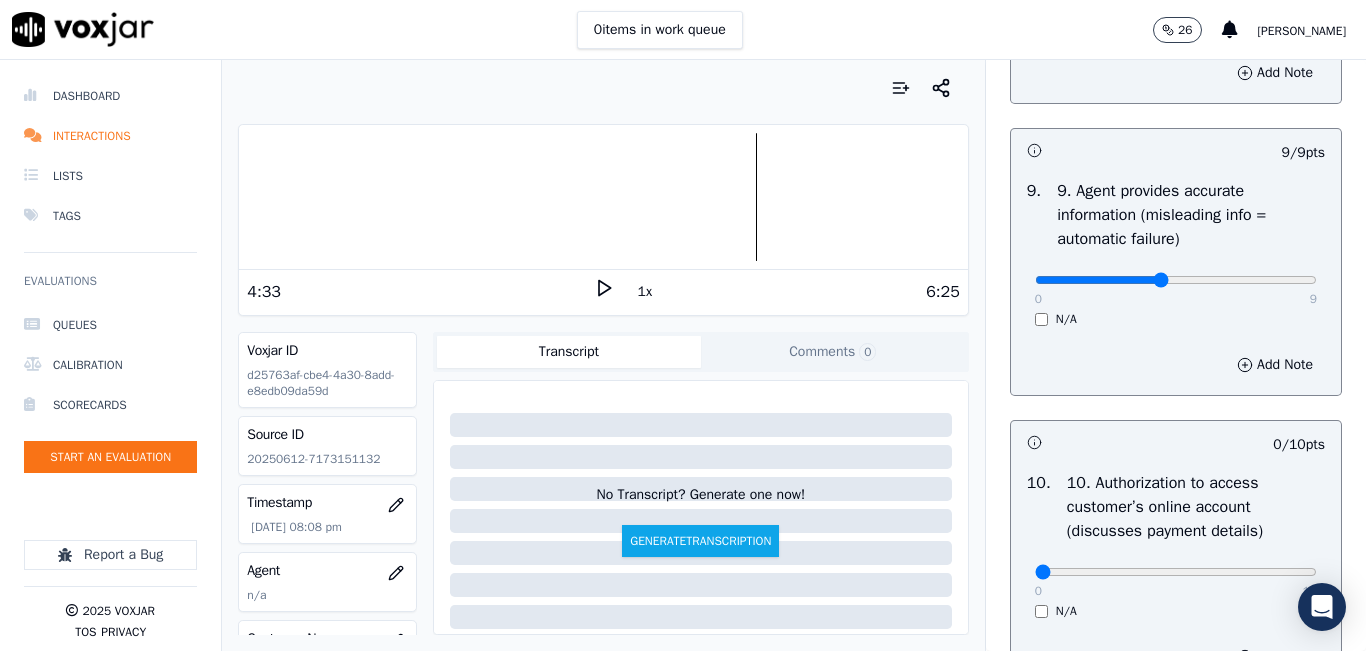 click at bounding box center (1176, -1984) 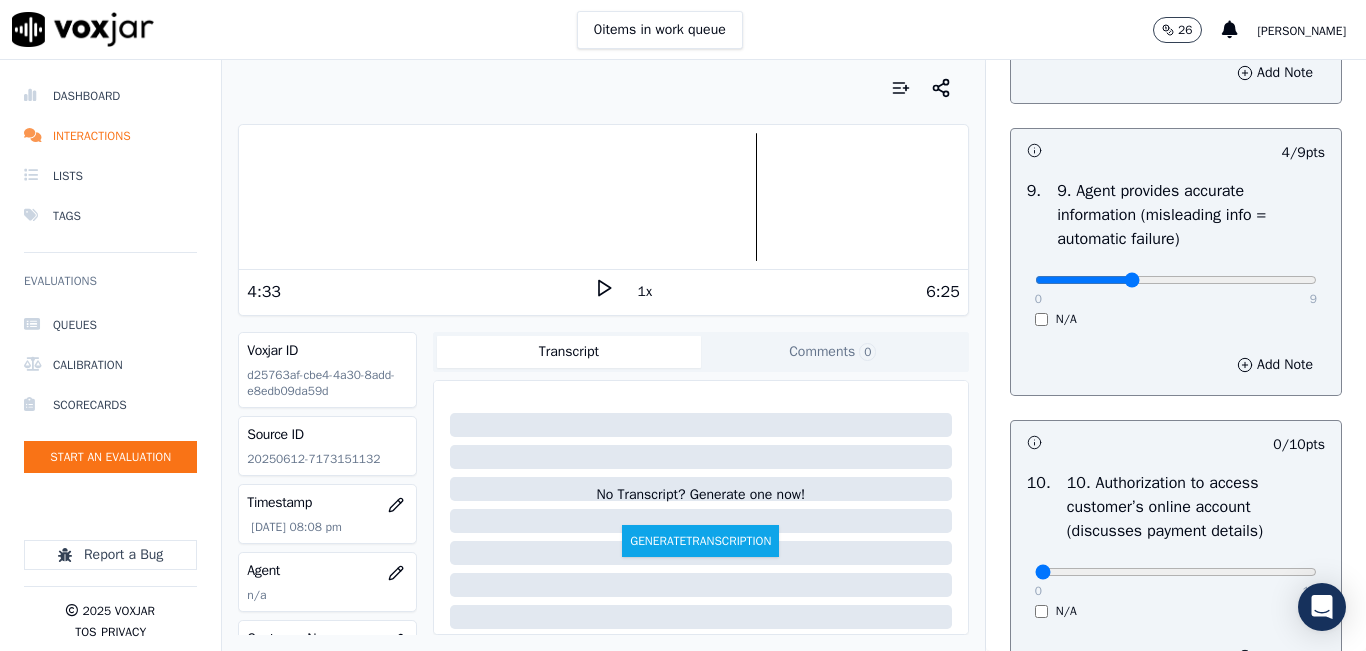 click at bounding box center (1176, -1984) 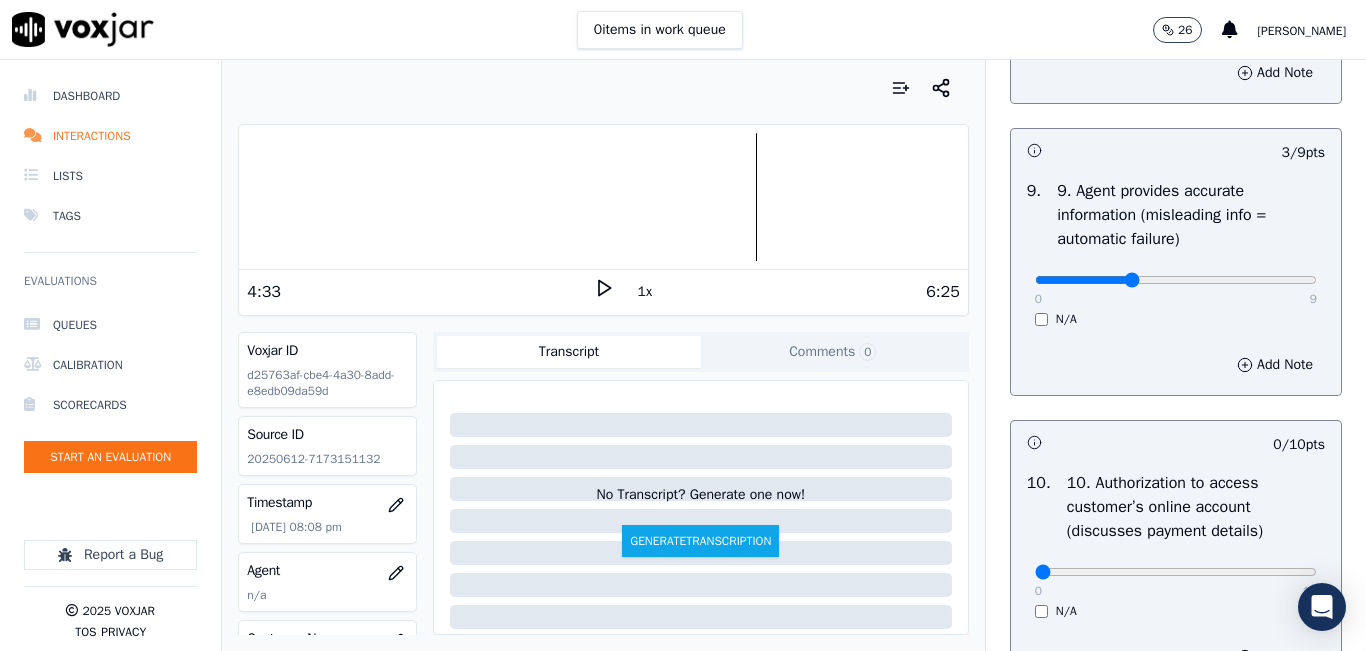 click on "0   9" at bounding box center [1176, 279] 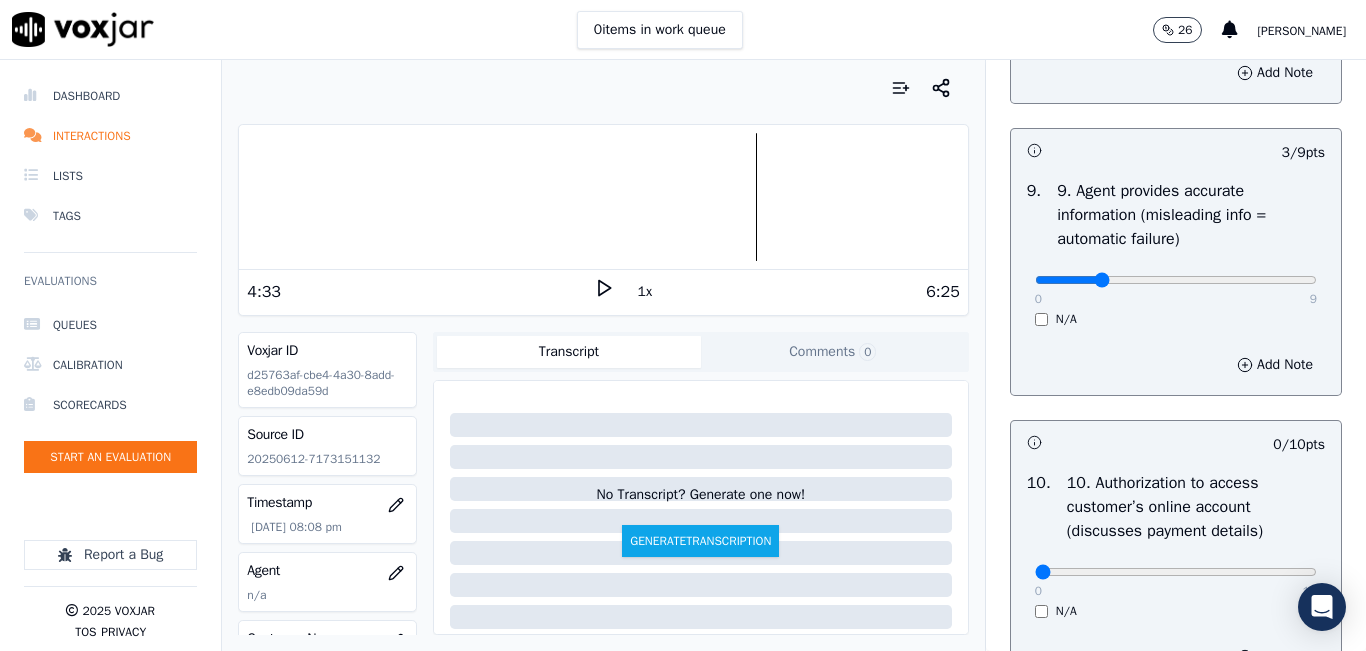 click at bounding box center (1176, -1984) 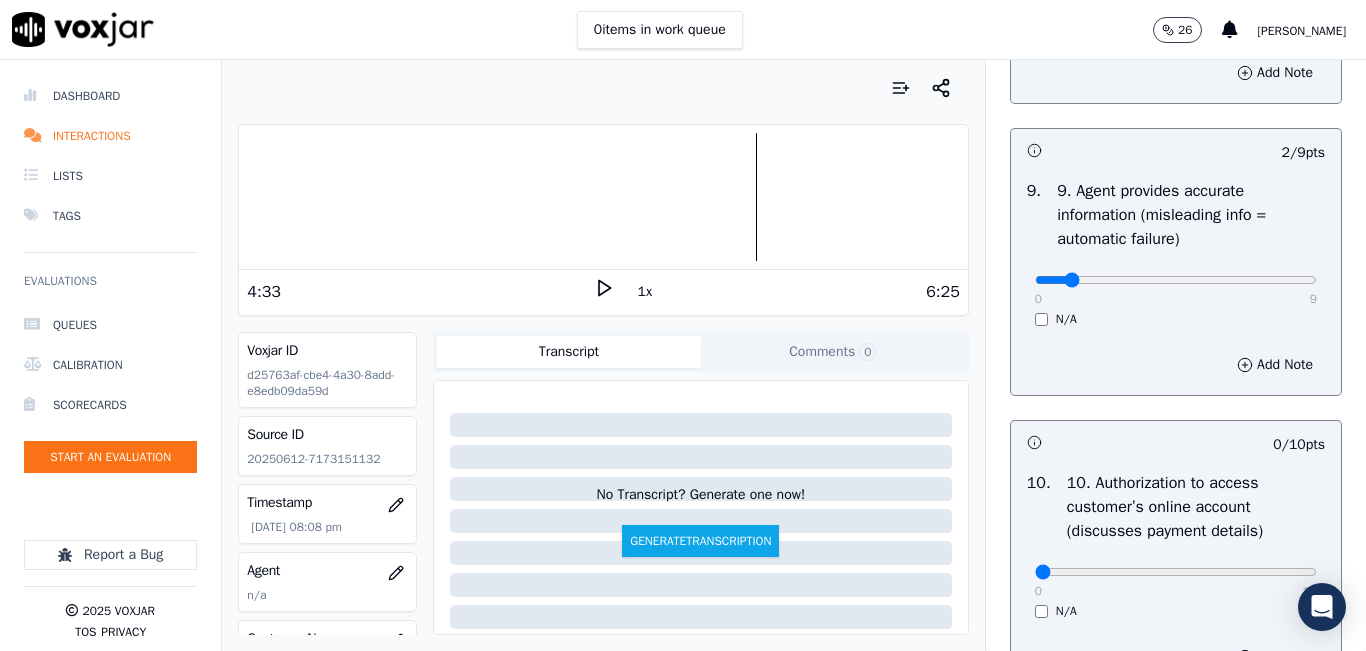 click at bounding box center [1176, -1984] 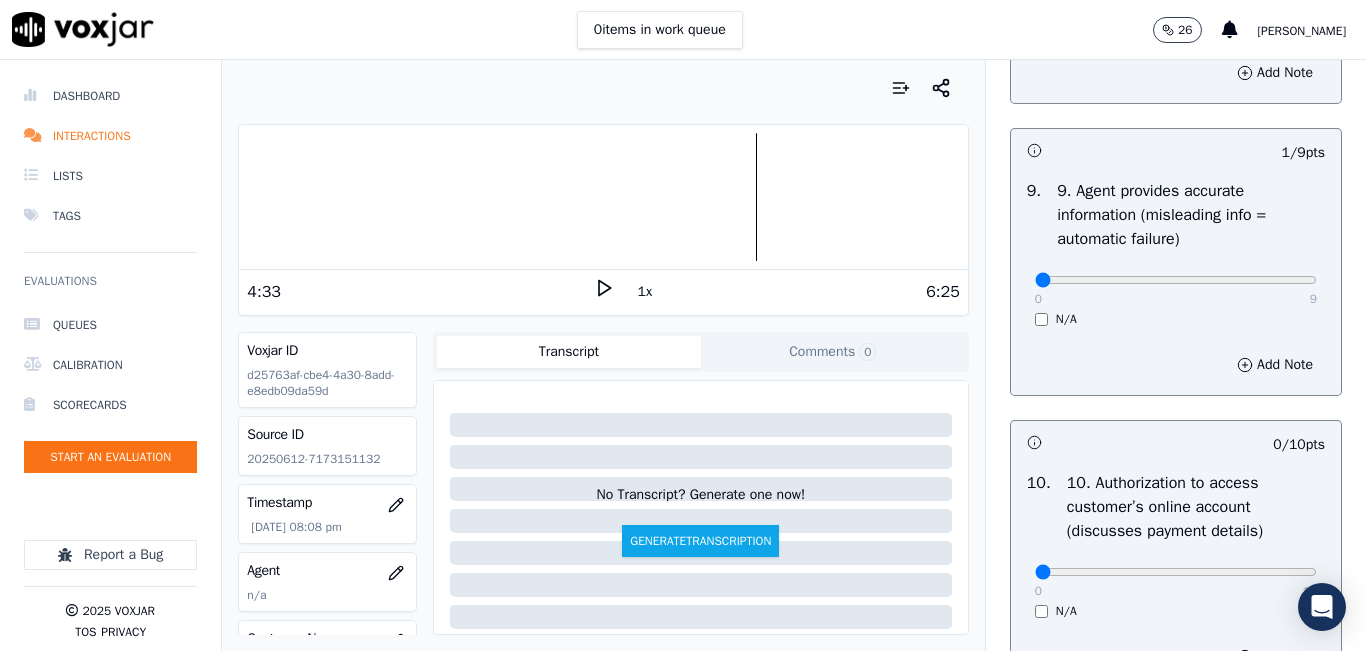 type on "0" 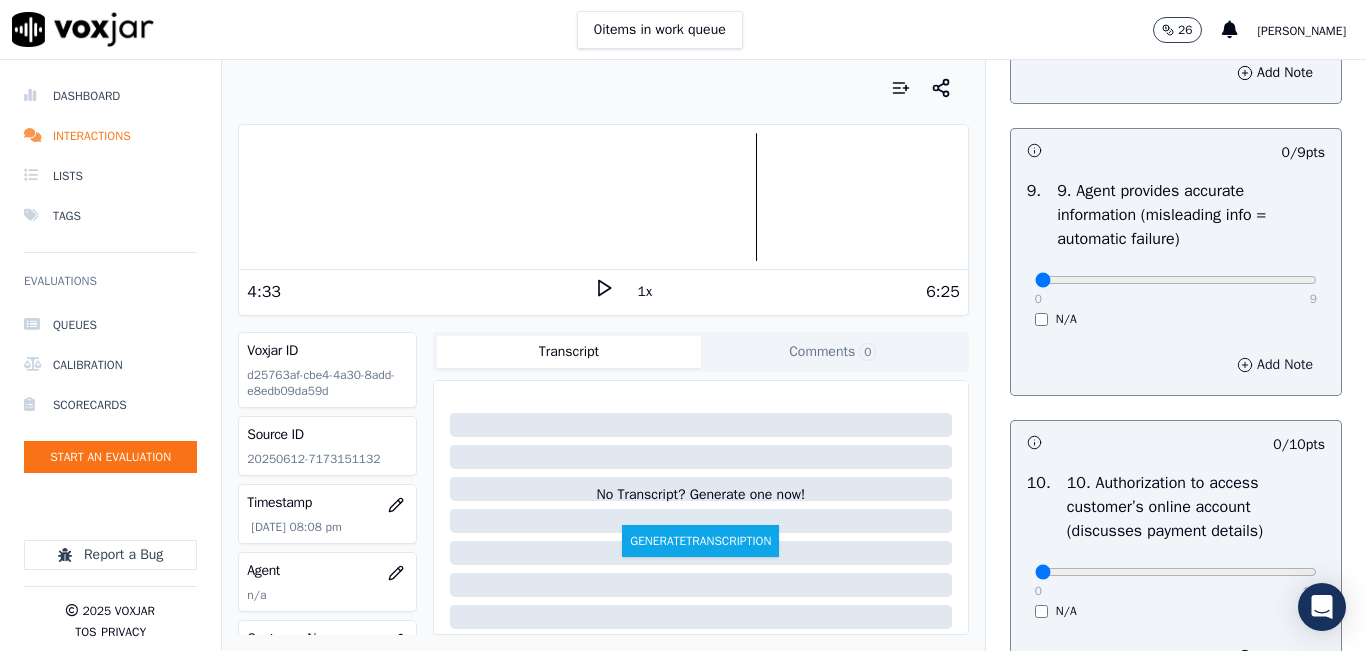 click on "Add Note" at bounding box center [1275, 365] 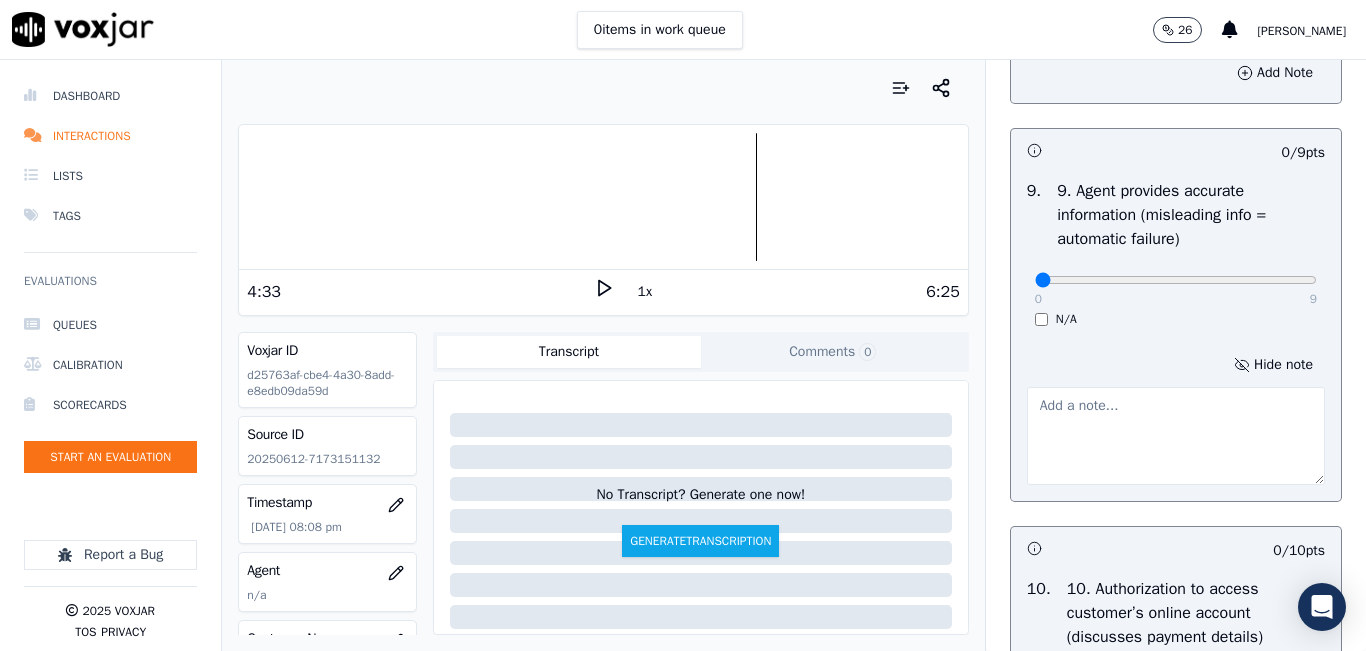 click at bounding box center [1176, 436] 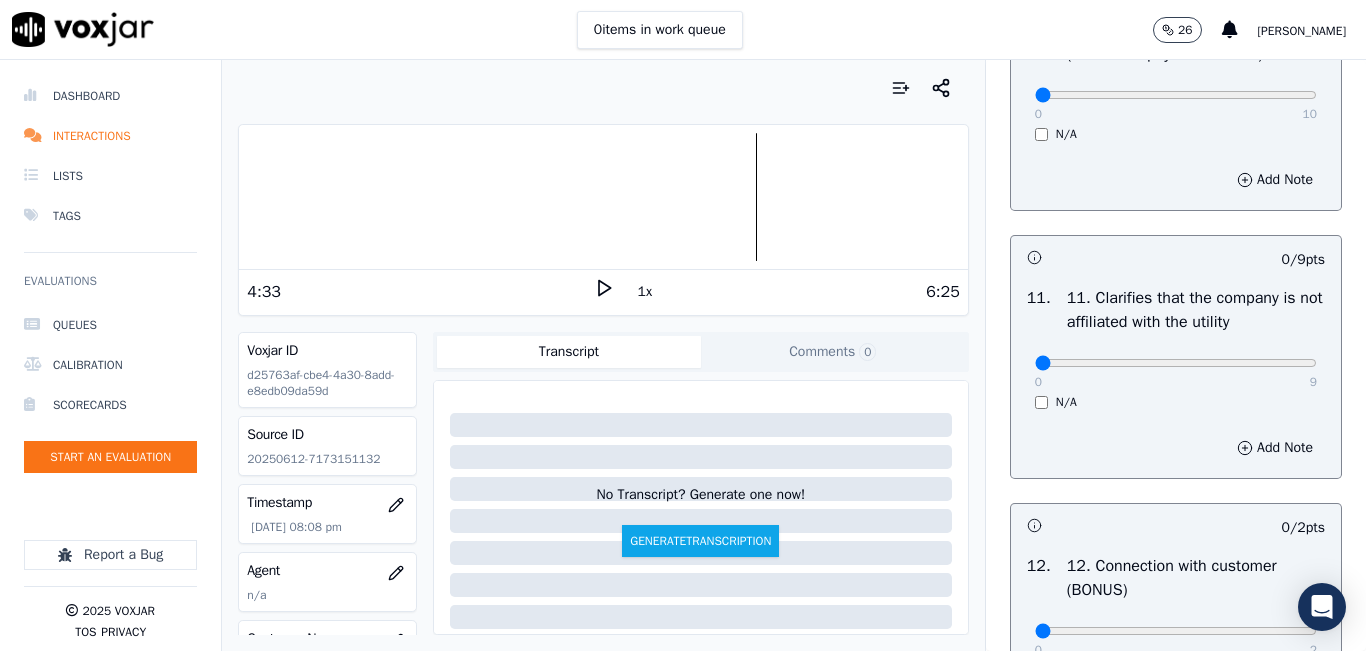 scroll, scrollTop: 2900, scrollLeft: 0, axis: vertical 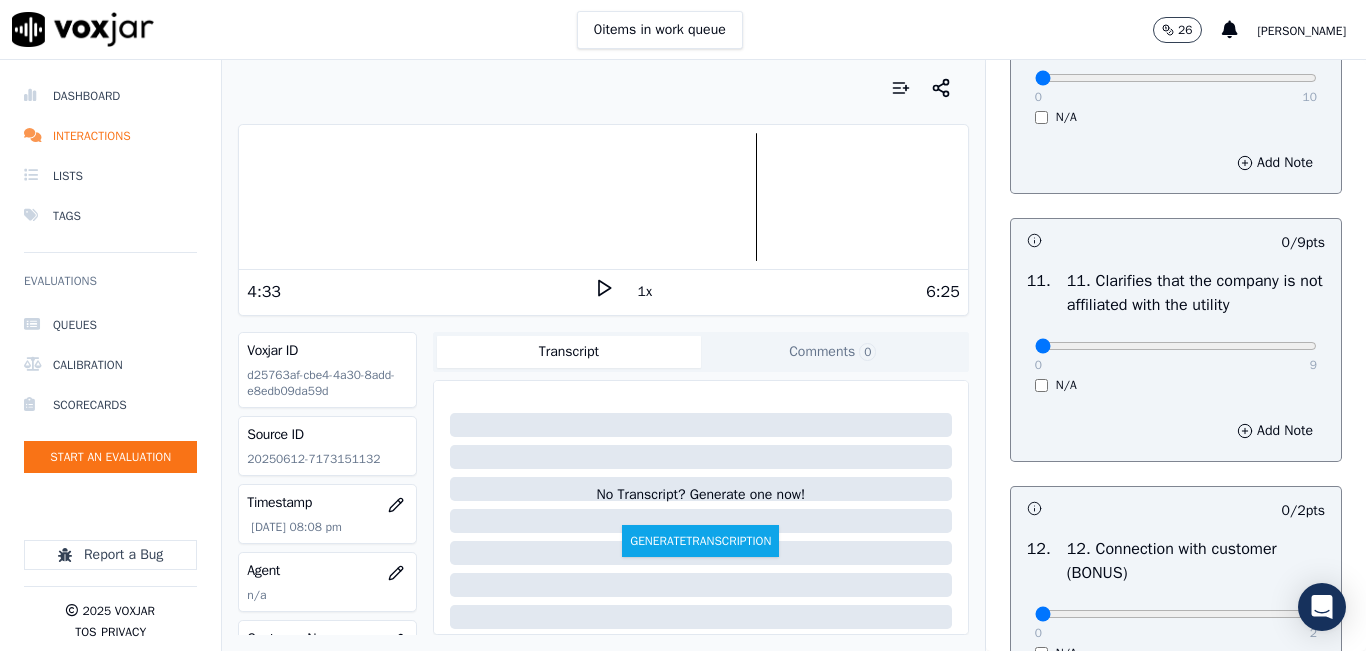type on "Agent provides an incorrect rate" 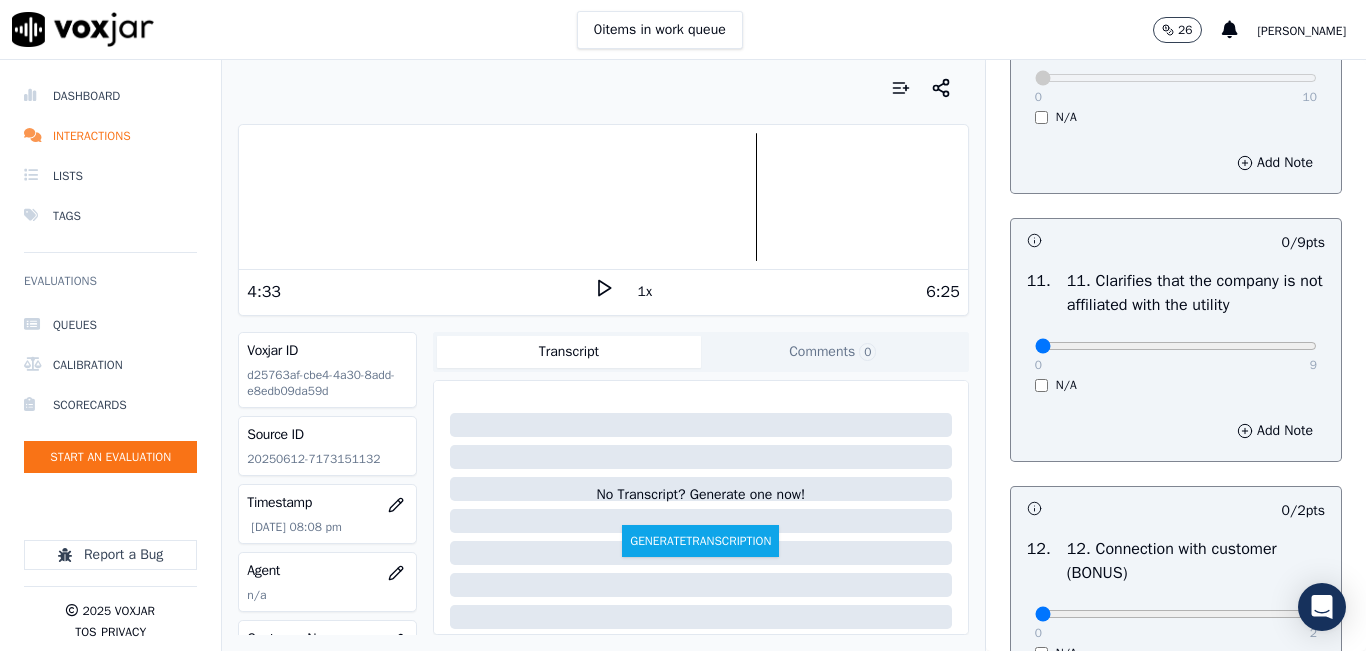 click on "0   9     N/A" at bounding box center [1176, 355] 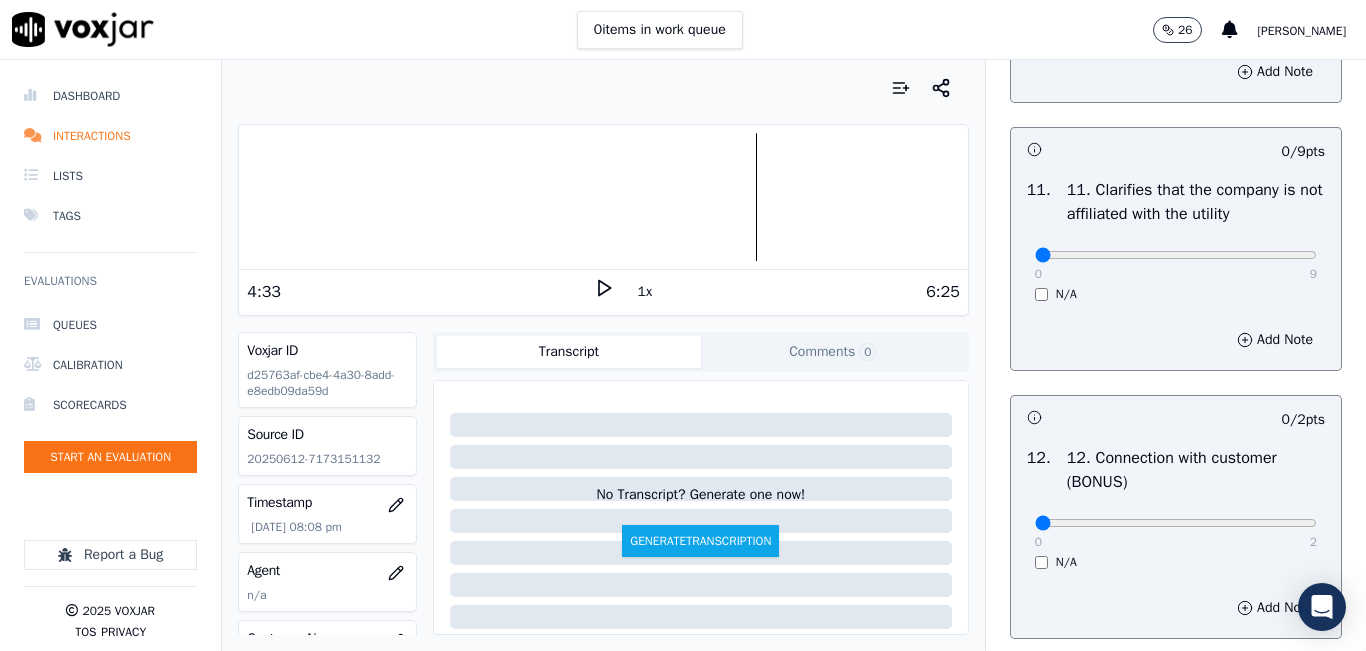 scroll, scrollTop: 3100, scrollLeft: 0, axis: vertical 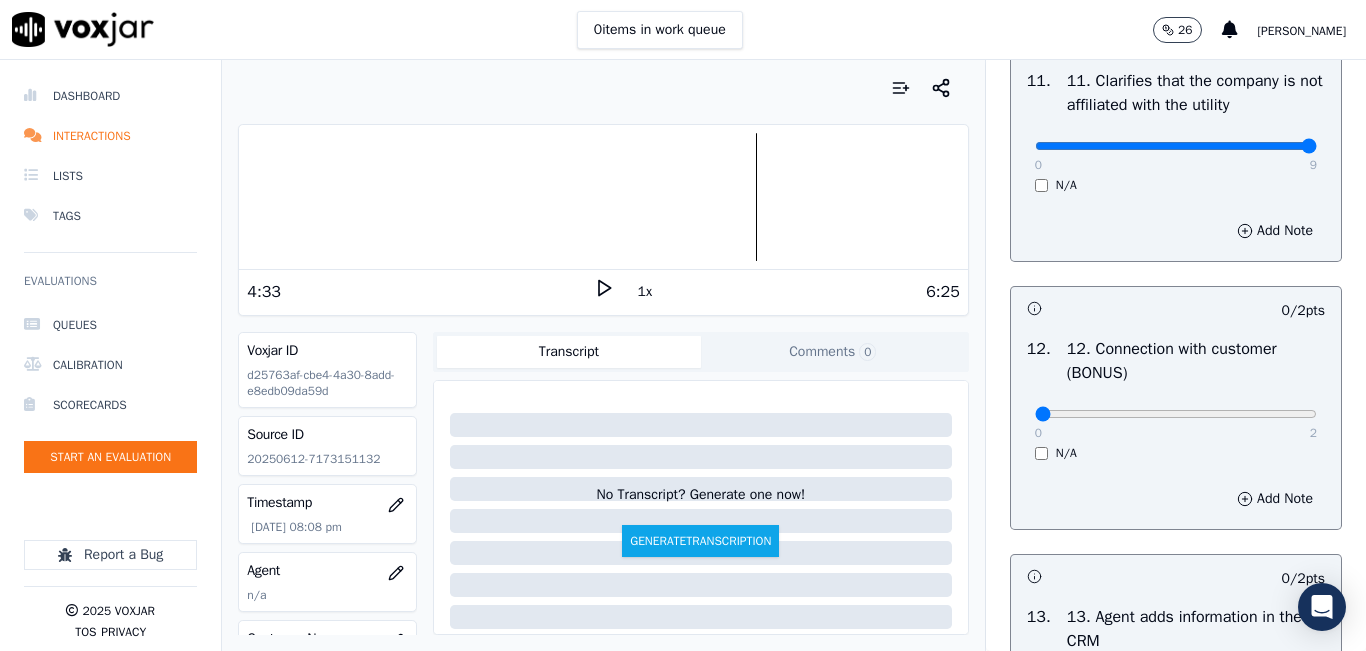 type on "9" 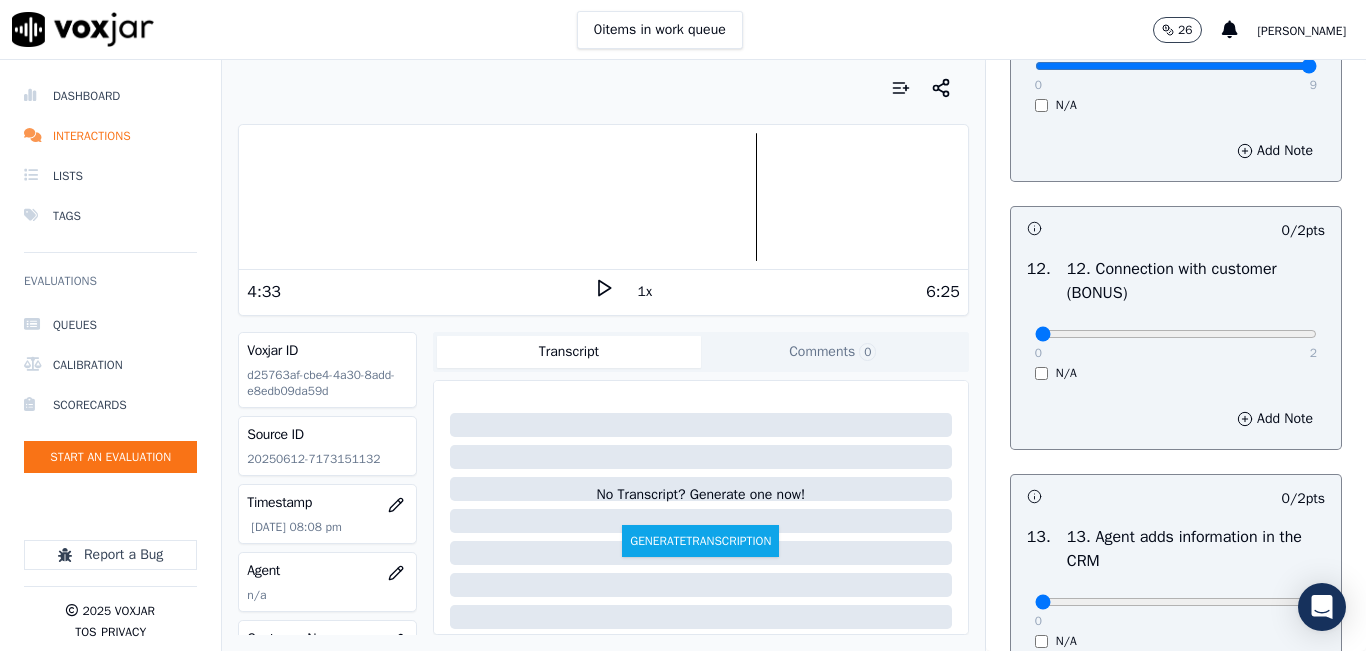 scroll, scrollTop: 3300, scrollLeft: 0, axis: vertical 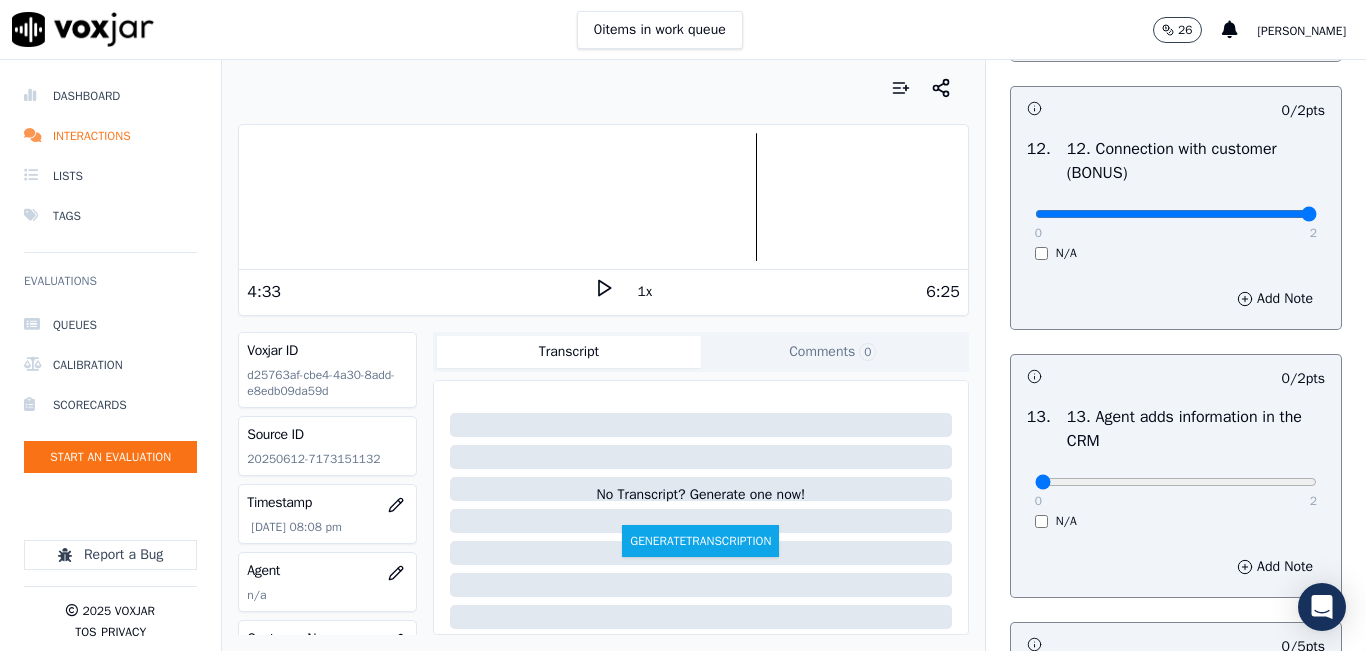 type on "2" 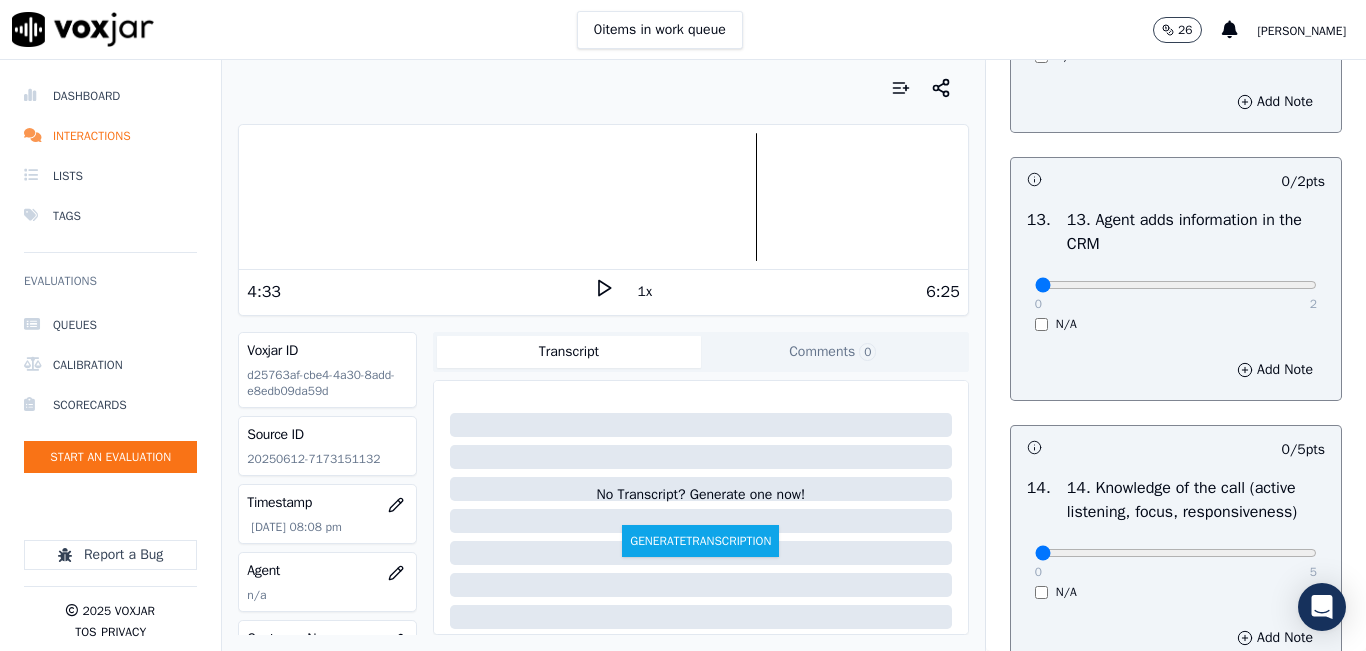 scroll, scrollTop: 3500, scrollLeft: 0, axis: vertical 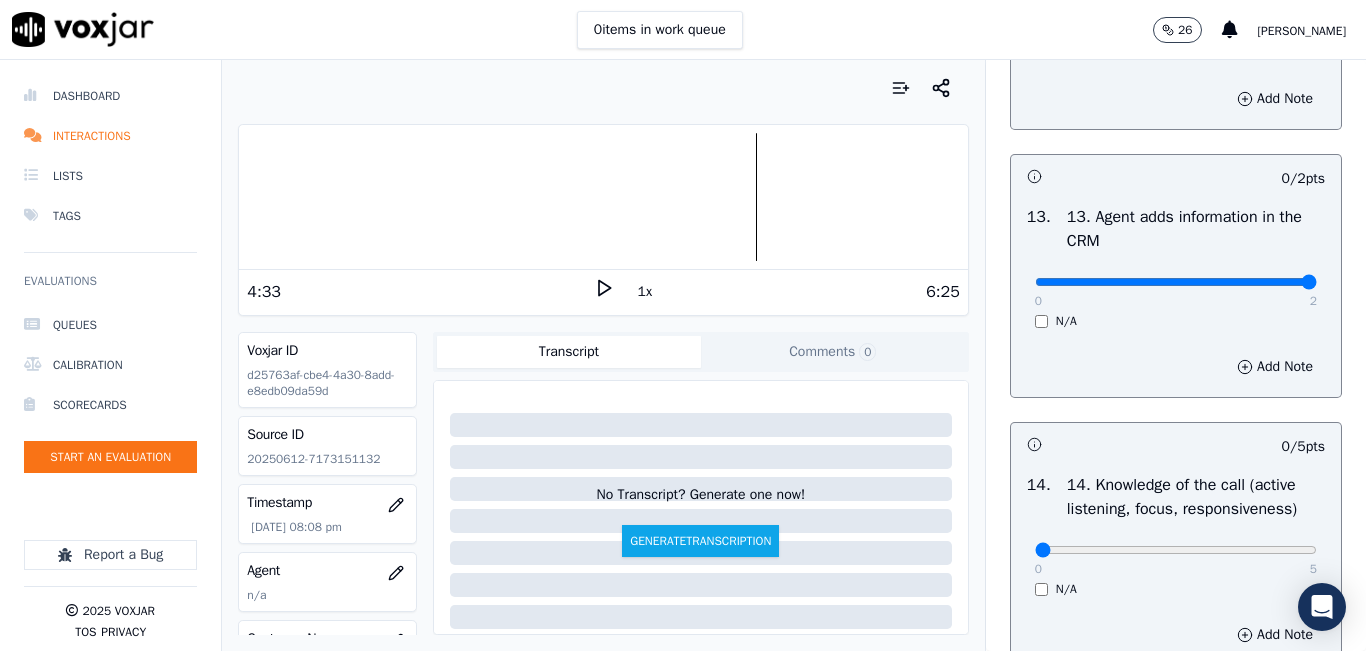type on "2" 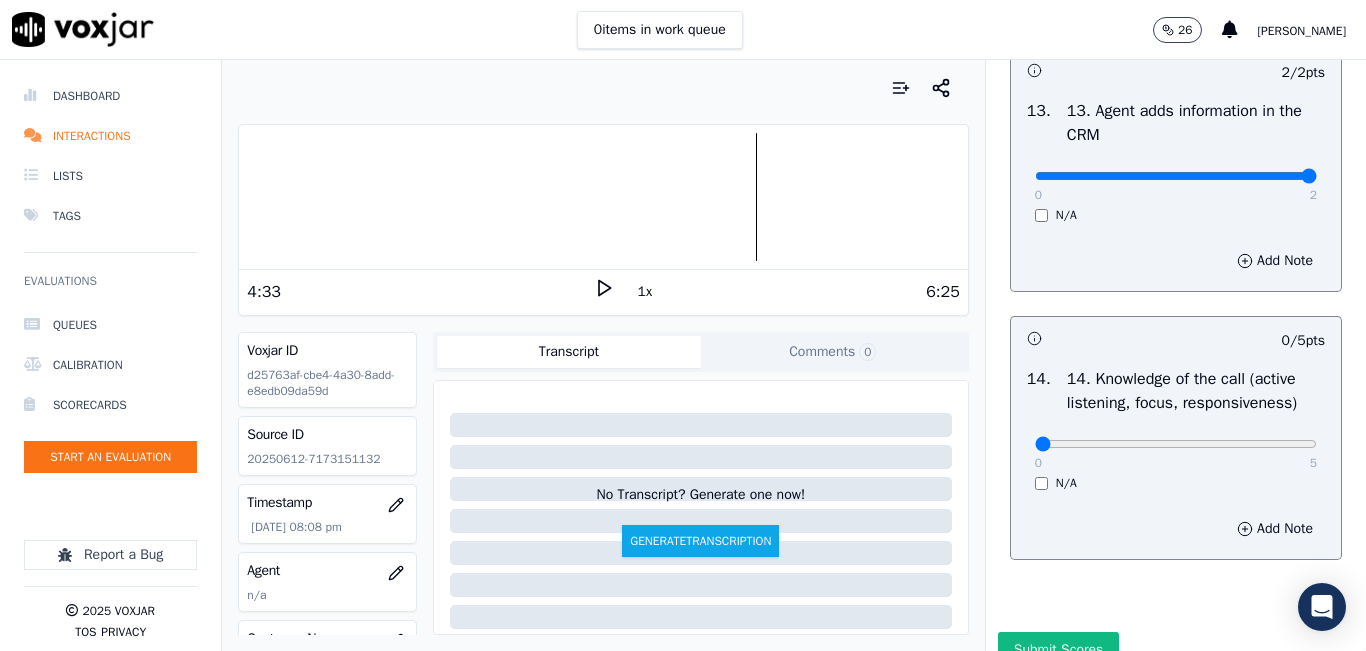 scroll, scrollTop: 3700, scrollLeft: 0, axis: vertical 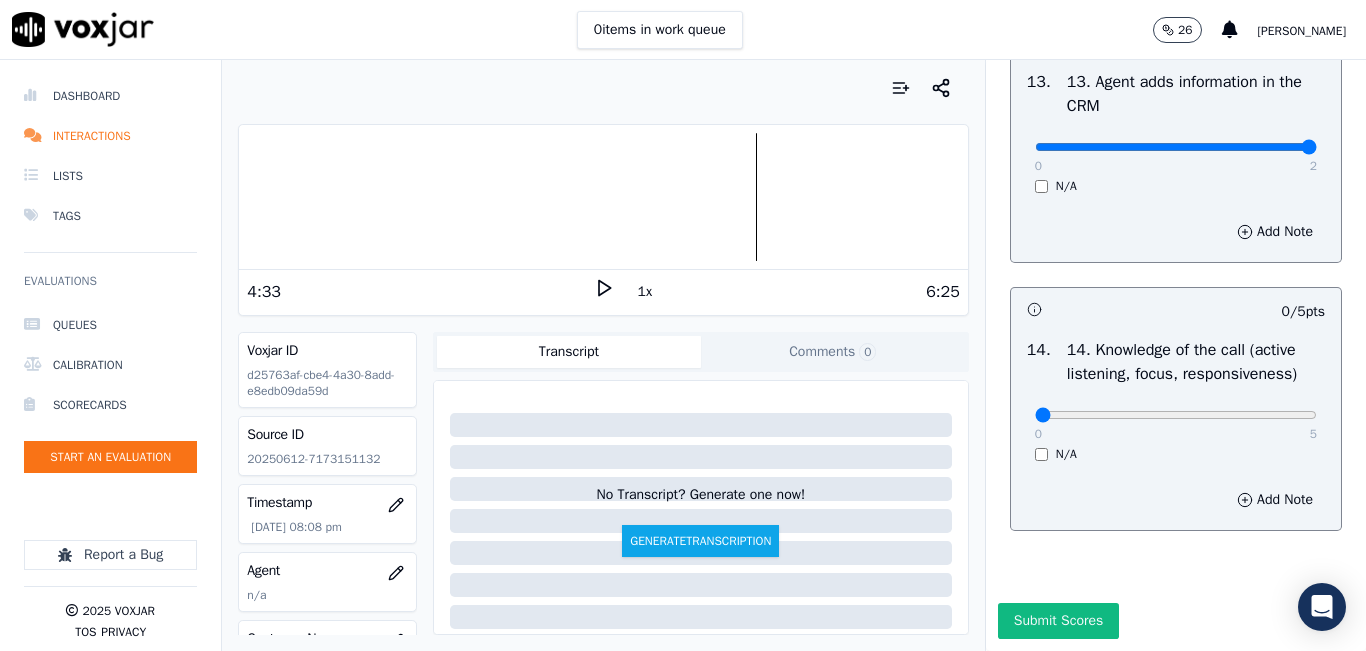 click on "0   5" at bounding box center [1176, 414] 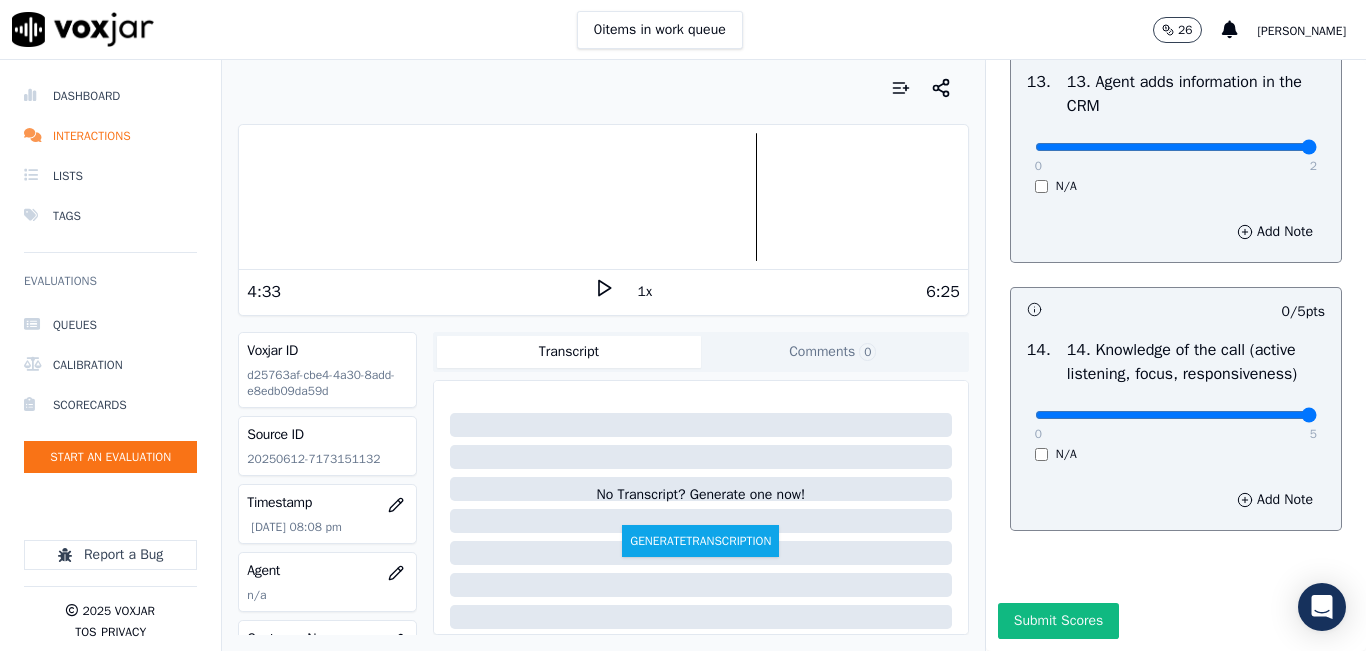 type on "5" 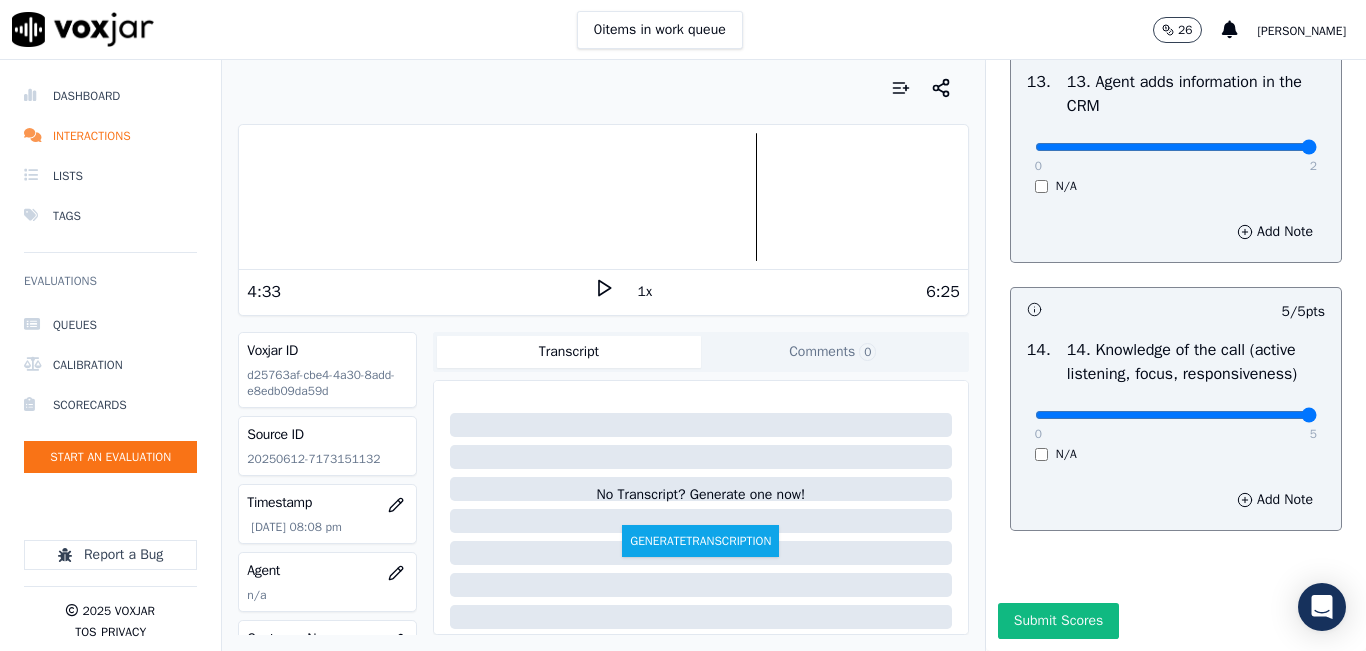 scroll, scrollTop: 3748, scrollLeft: 0, axis: vertical 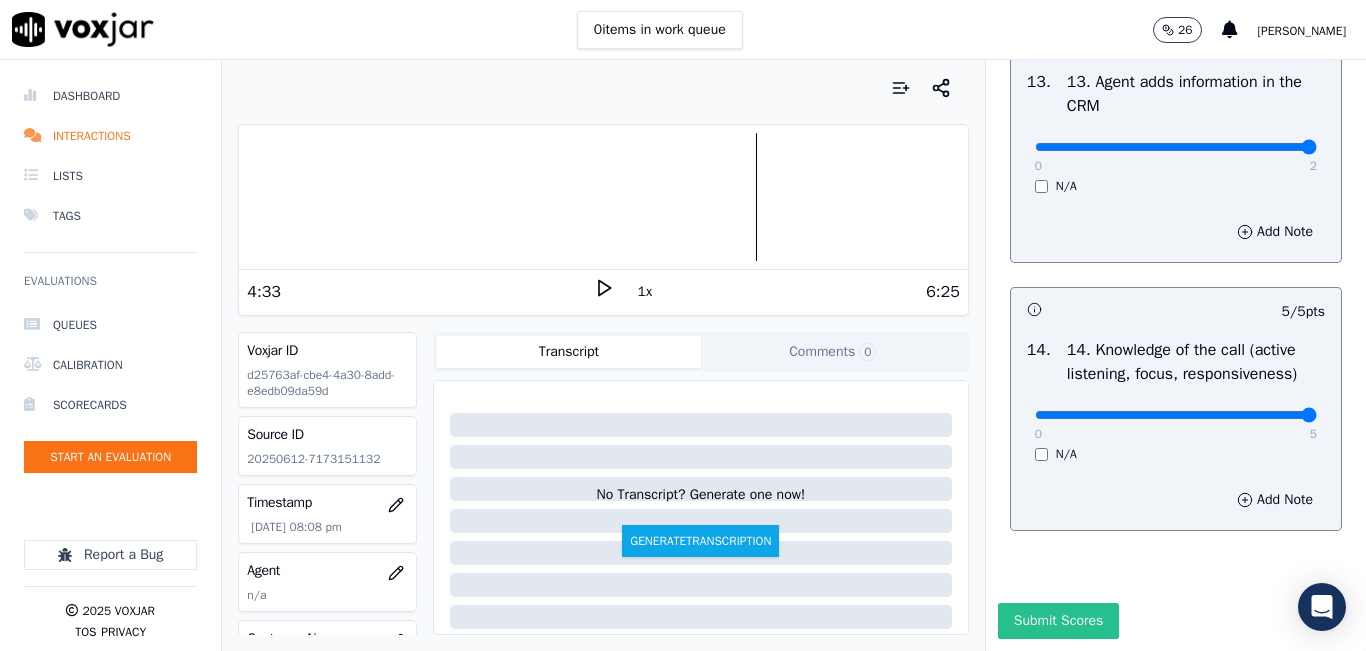 click on "Submit Scores" at bounding box center [1058, 621] 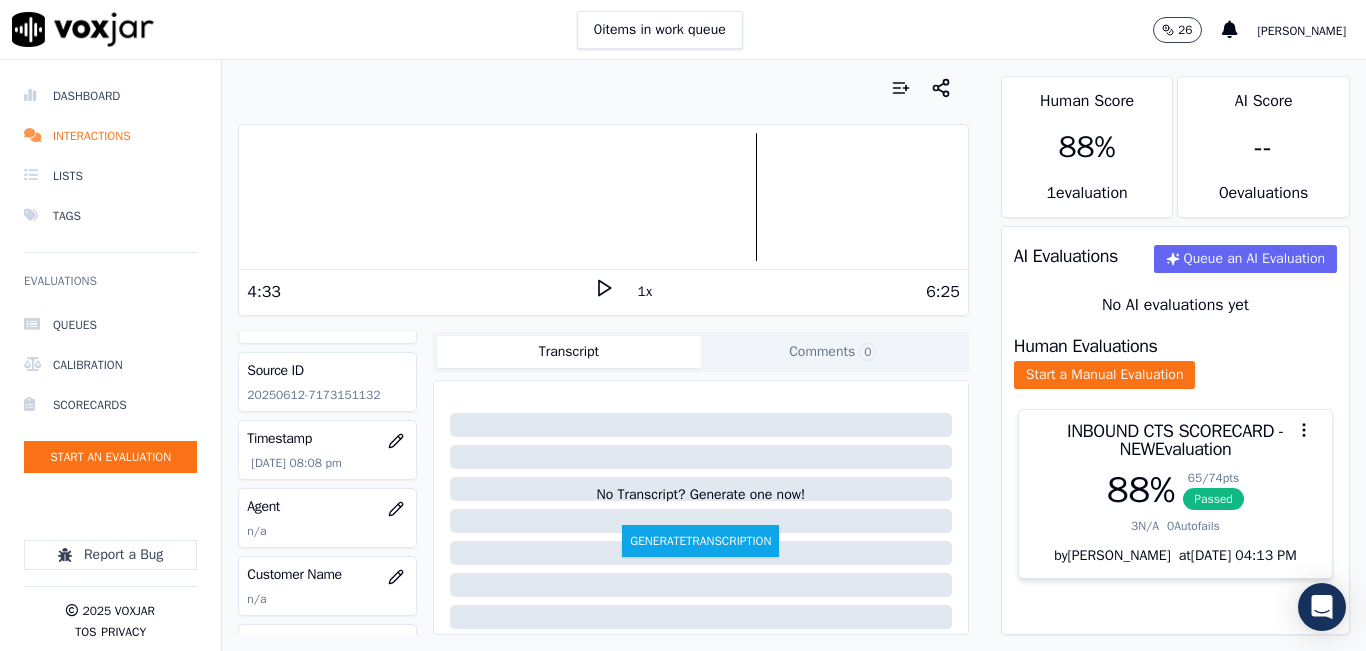 scroll, scrollTop: 100, scrollLeft: 0, axis: vertical 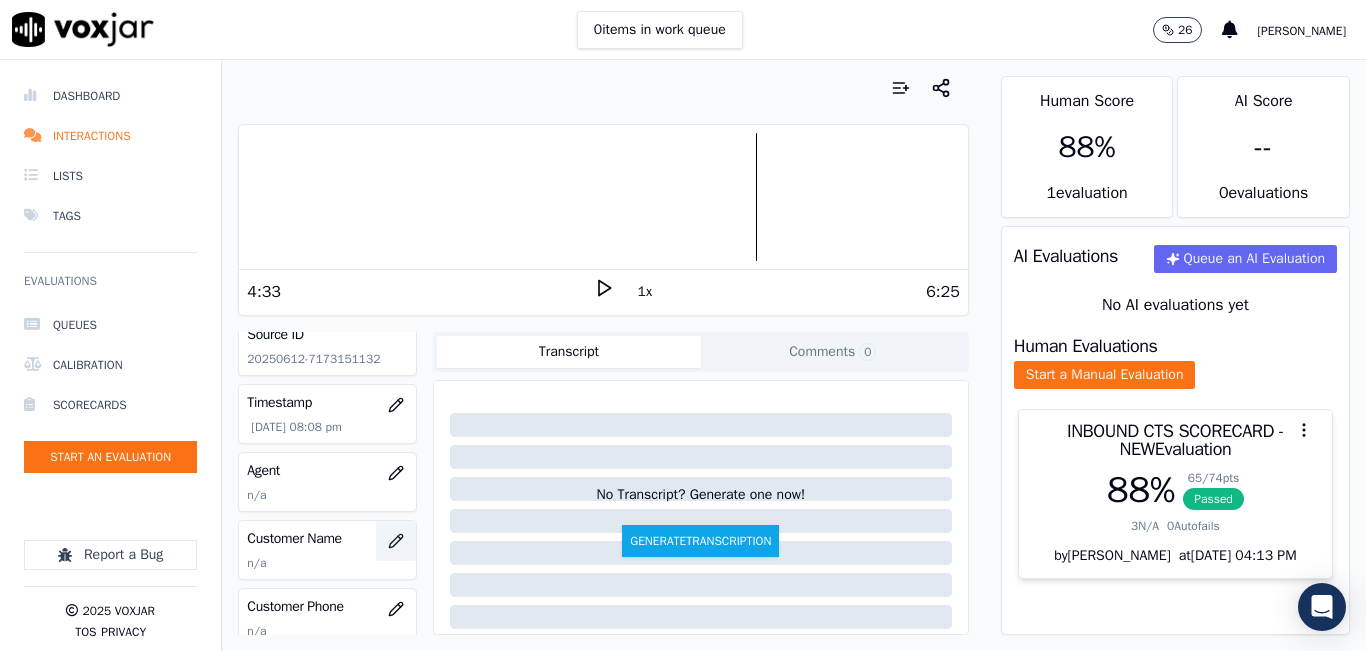 click at bounding box center (396, 541) 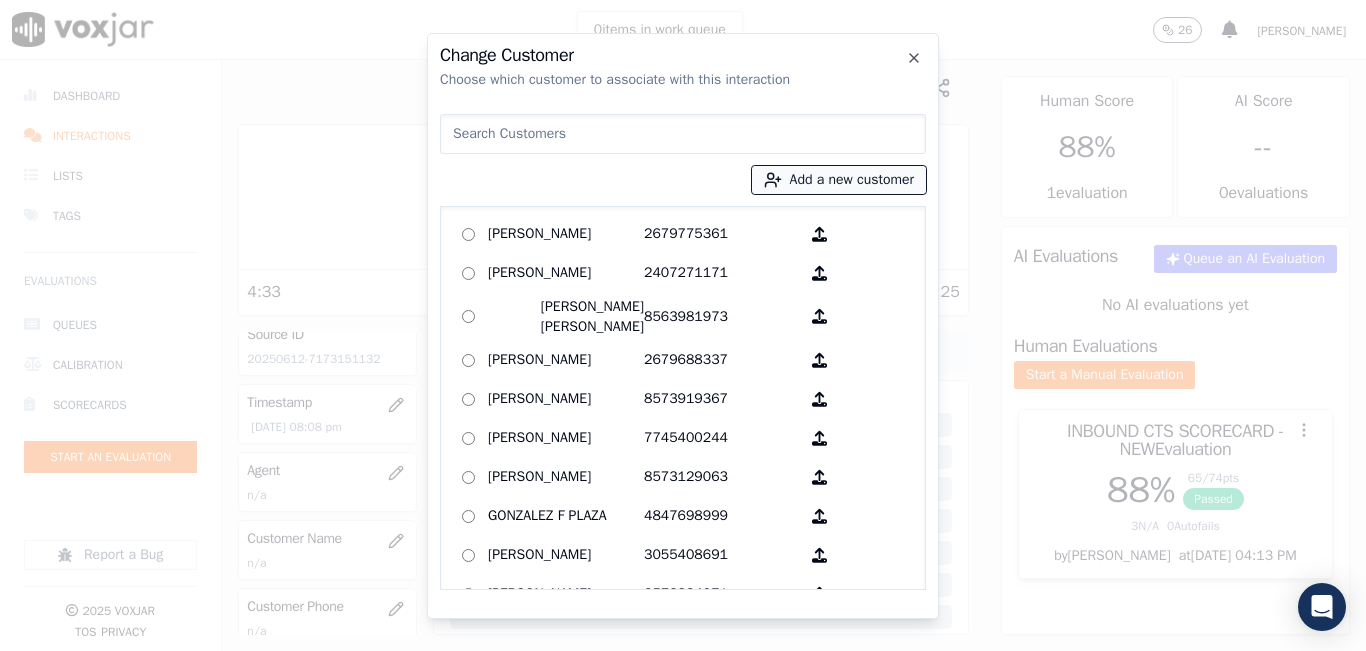 click on "Add a new customer" at bounding box center (839, 180) 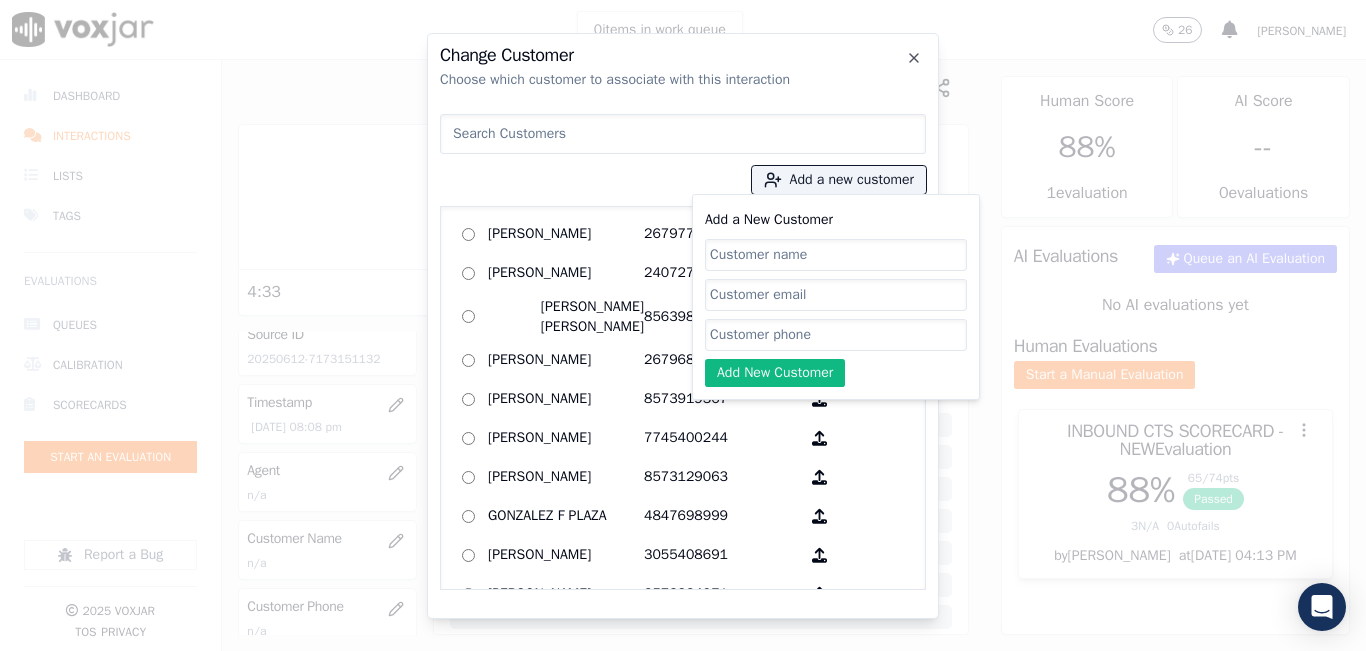 drag, startPoint x: 823, startPoint y: 191, endPoint x: 833, endPoint y: 250, distance: 59.841457 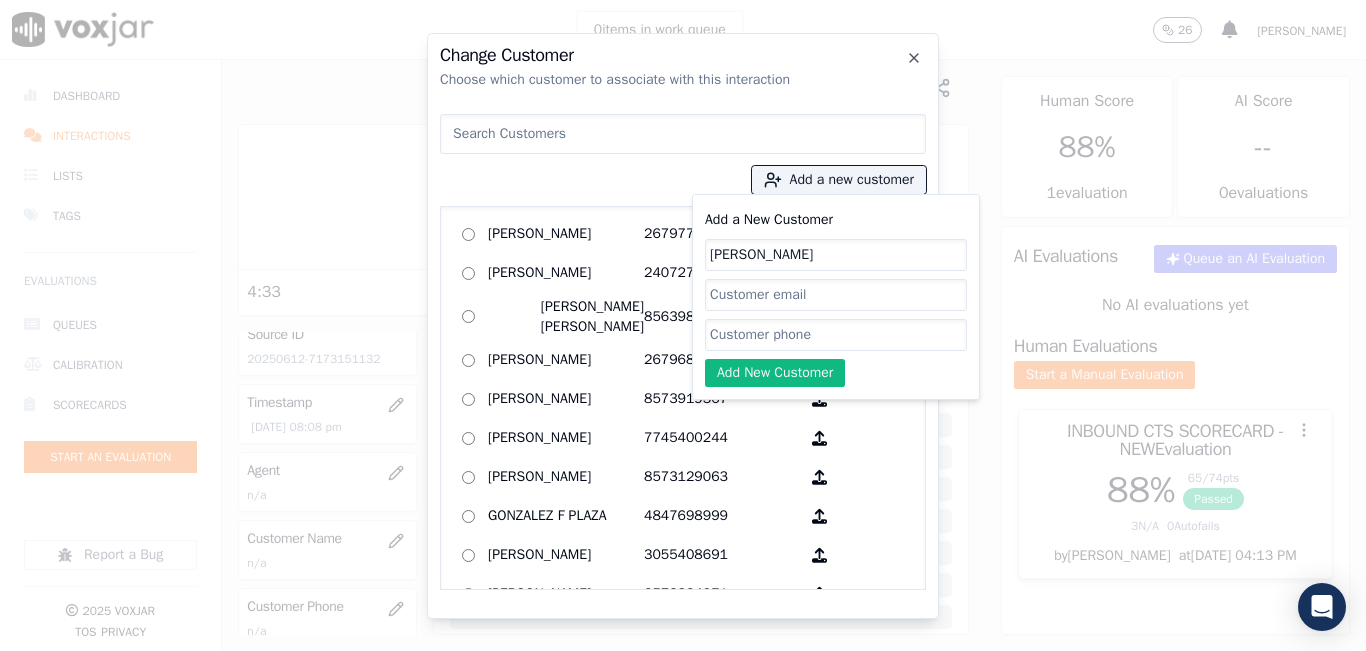 type on "[PERSON_NAME]" 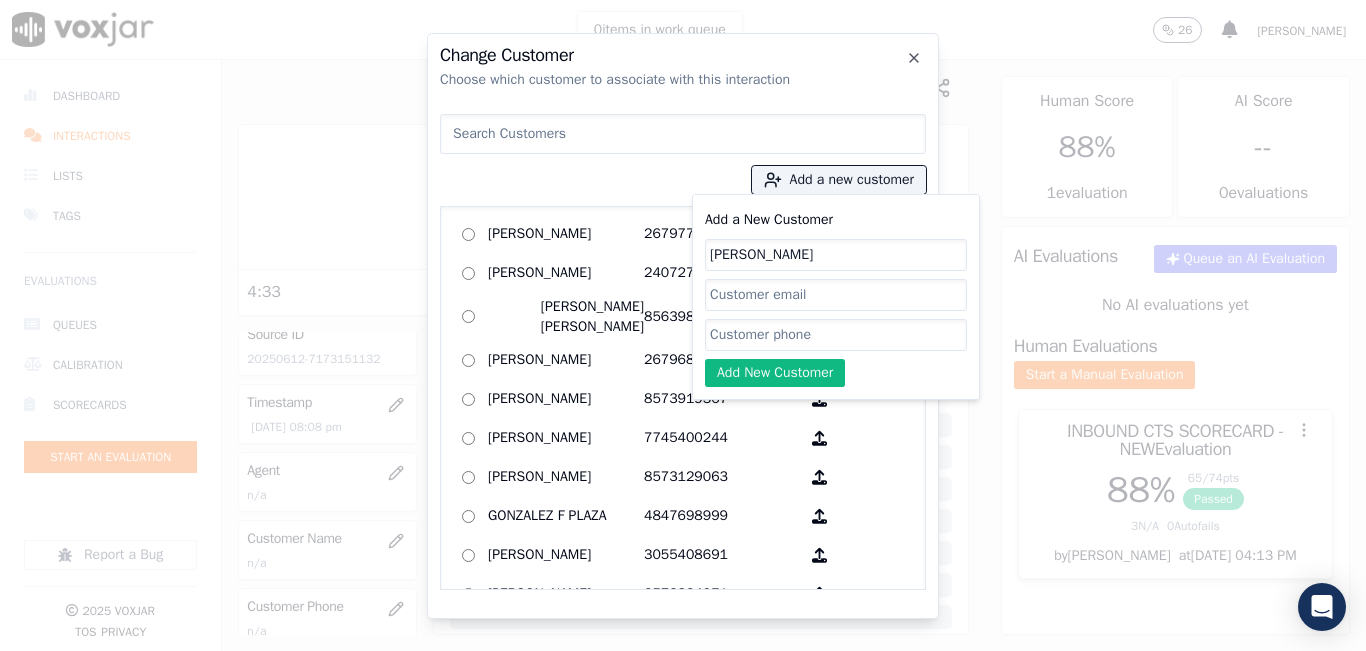click on "Add a New Customer" 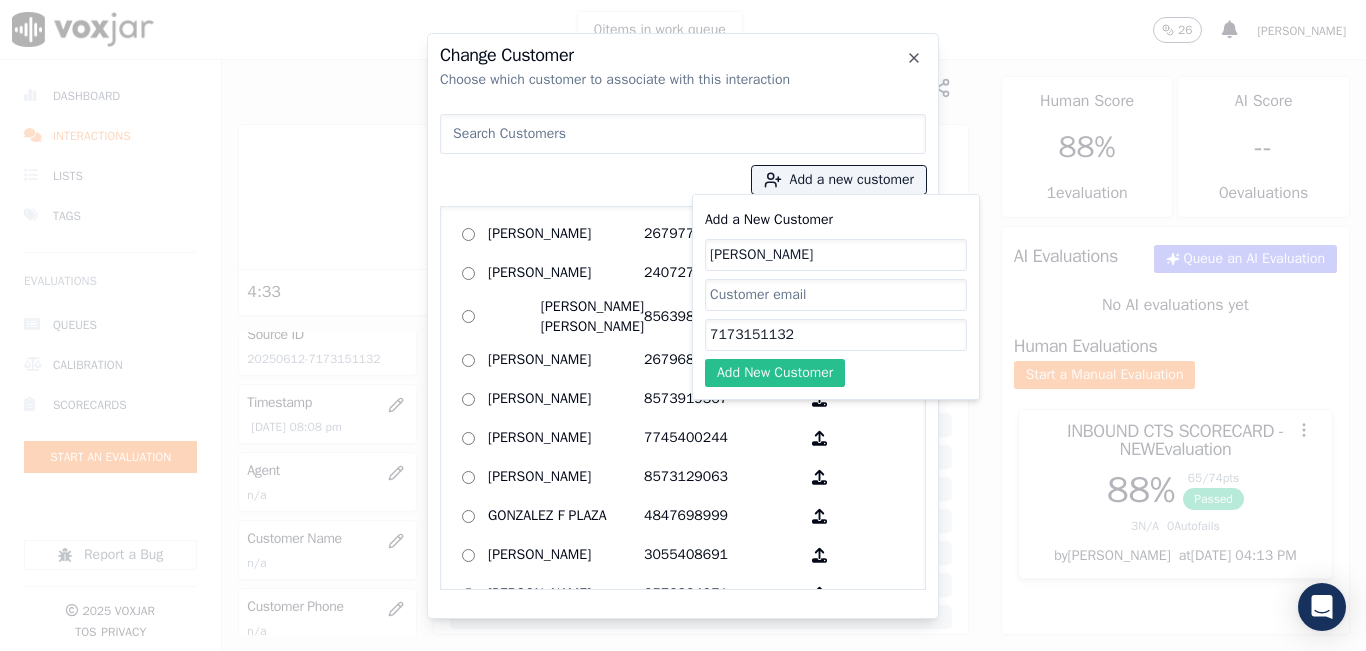 type on "7173151132" 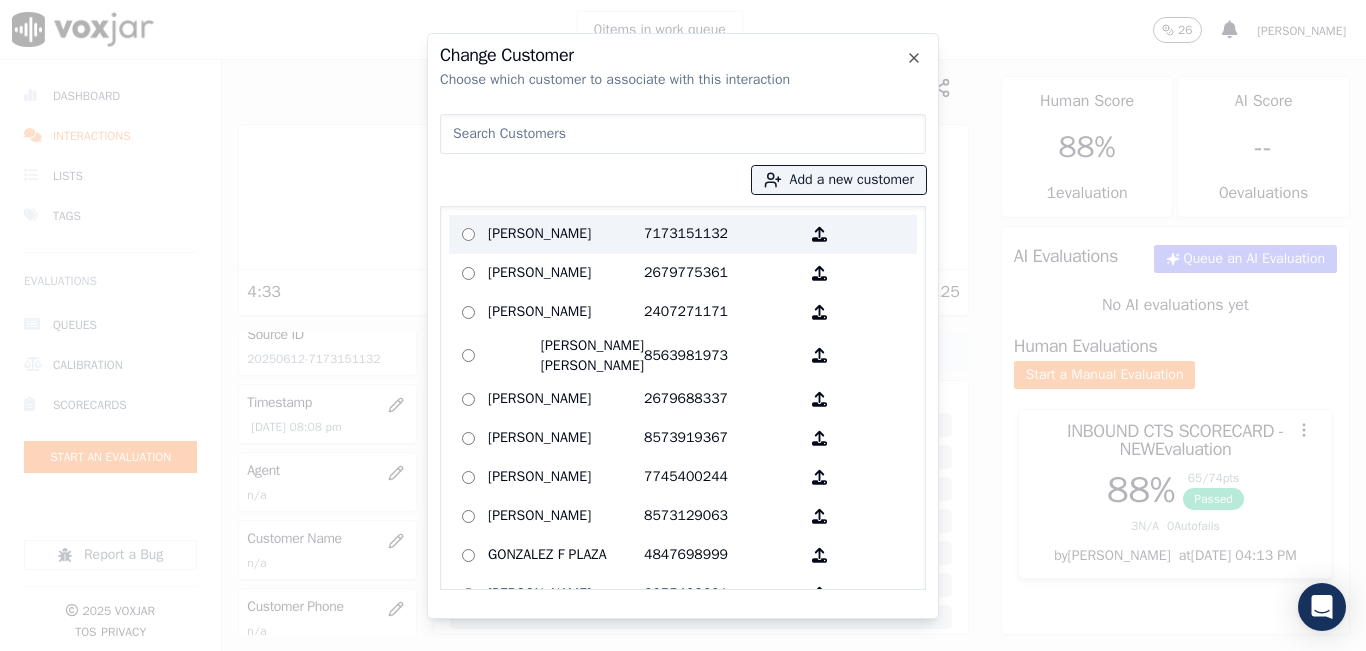 click on "7173151132" at bounding box center [722, 234] 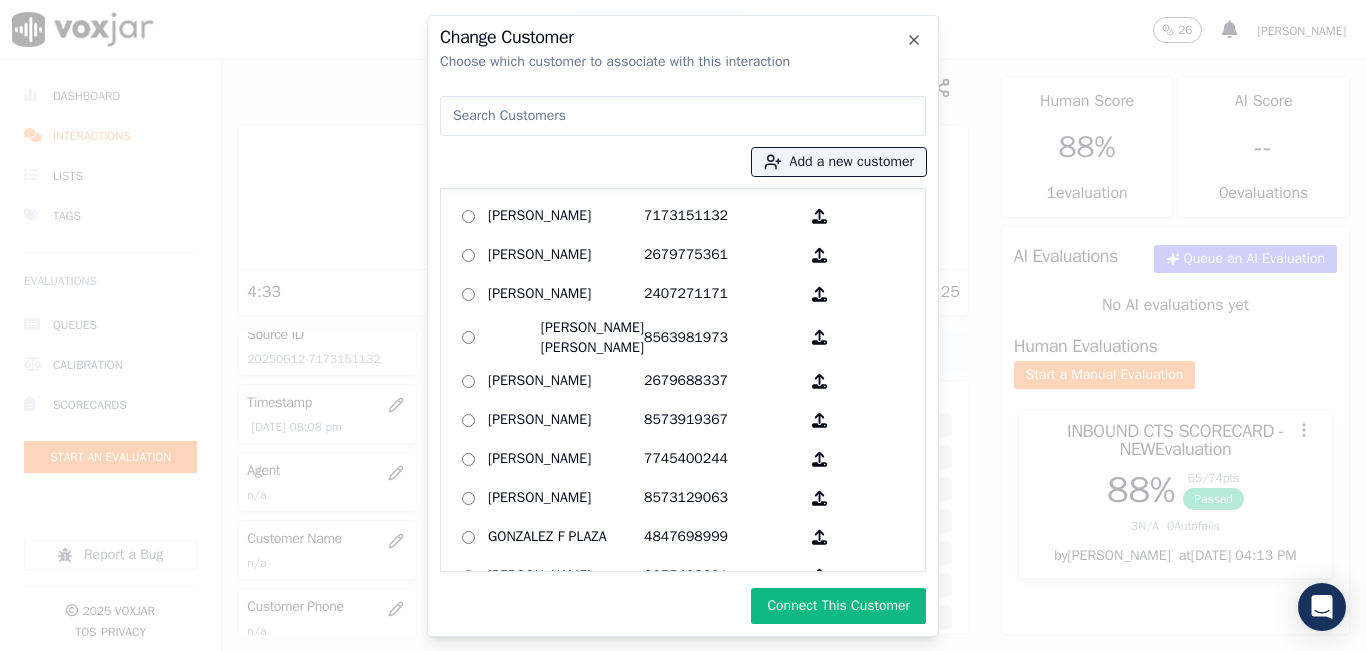 click on "Connect This Customer" at bounding box center [838, 606] 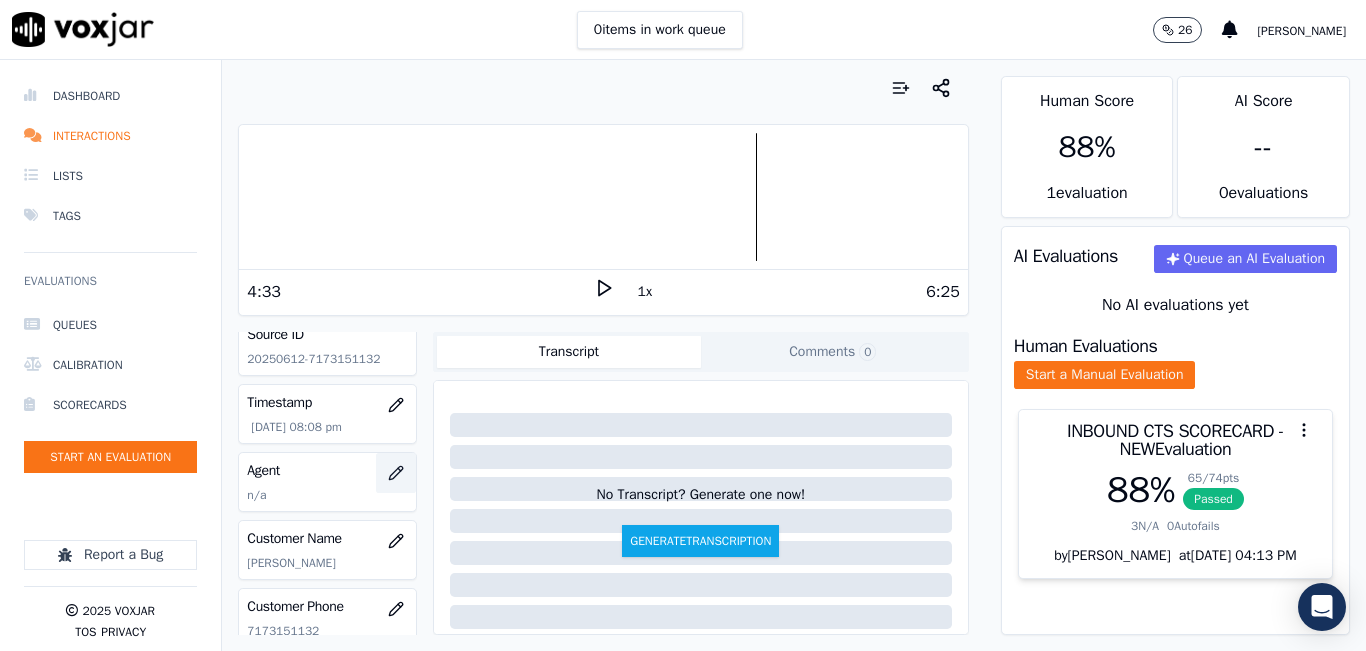 click at bounding box center (396, 473) 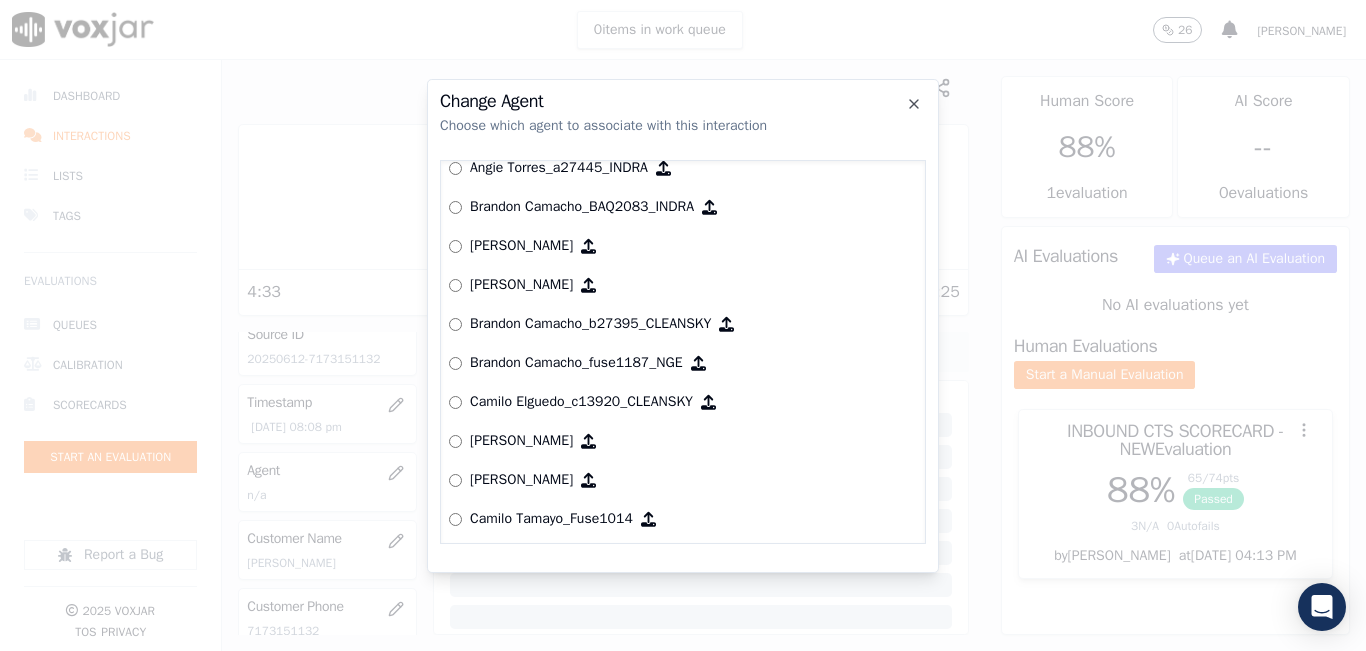 scroll, scrollTop: 972, scrollLeft: 0, axis: vertical 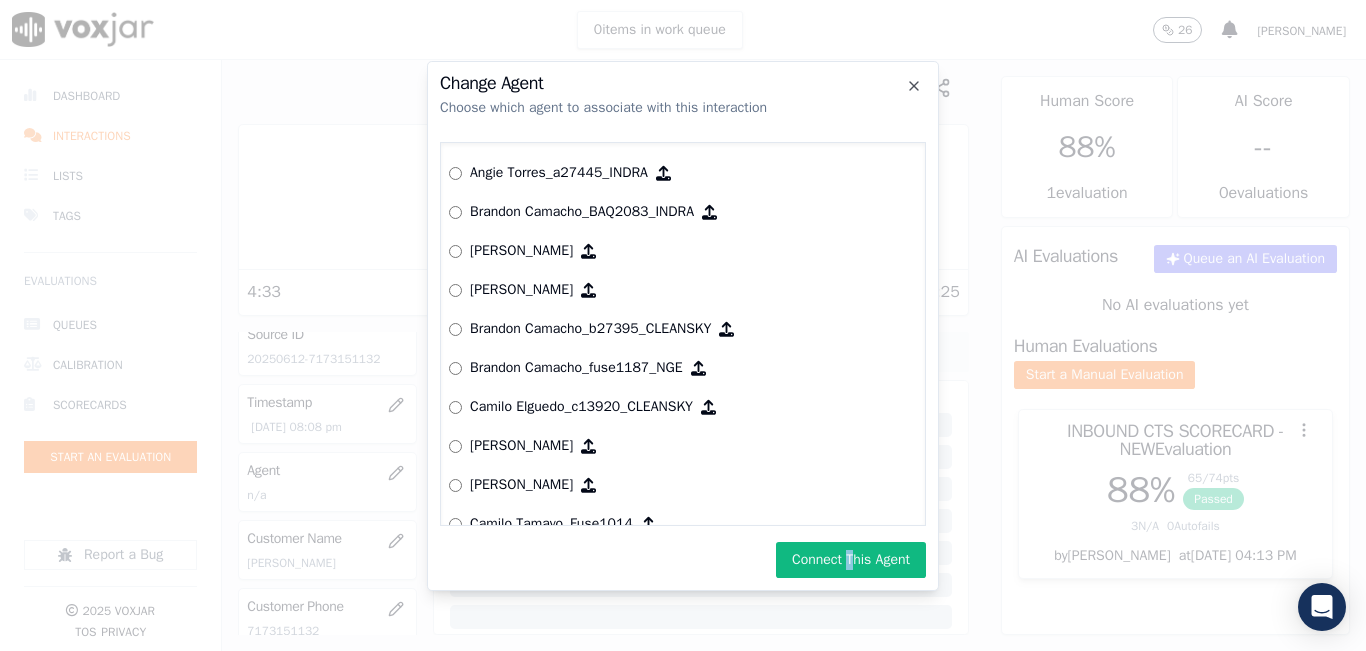 click on "Change Agent   Choose which agent to associate with this interaction        Yeraldin Dias_YDiasNWFG_SPARK       Adrian Viloria_AViloriaNWFG       Adrian Viloria_ECOPLUS       Adrian Viloria_a25003_CLEANSKY       Adrian Viloria_a25016_WGL       Adrian Viloria_a25046_INDRA       Adrian Viloria_fuse1164_NGE       Alan Marruaga_a26181_WGL       Alejandra Chavarro_SYMMETRY       Alejandra Chavarro_a26184_WGL       Alejandro Vizcaino_a13916_CLEANSKY       Andres Higuita_AHiguitaNWFG_SPARK       Andres Higuita_Fuse3185_NGE       Andres Higuita_No Sales        Andres Higuita_a27435_CLEANSKY       Andres Higuita_a27490_INDRA       Andres Prias_APriasNWFG       Andres Prias_SYMMETRY       Andres Prias_a27400_CLEANSKY       Andres Prias_a27447_INDRA       Andres Prias_fuse1184_NGE       Angie Torres_ATorresNWFG       Angie Torres_SYMMETRY       Angie Torres_WANN1185_NGE       Angie Torres_a27399_CLEANSKY       Angie Torres_a27445_INDRA       Brandon Camacho_BAQ2083_INDRA       Brandon Camacho_BCamachoNWFG" 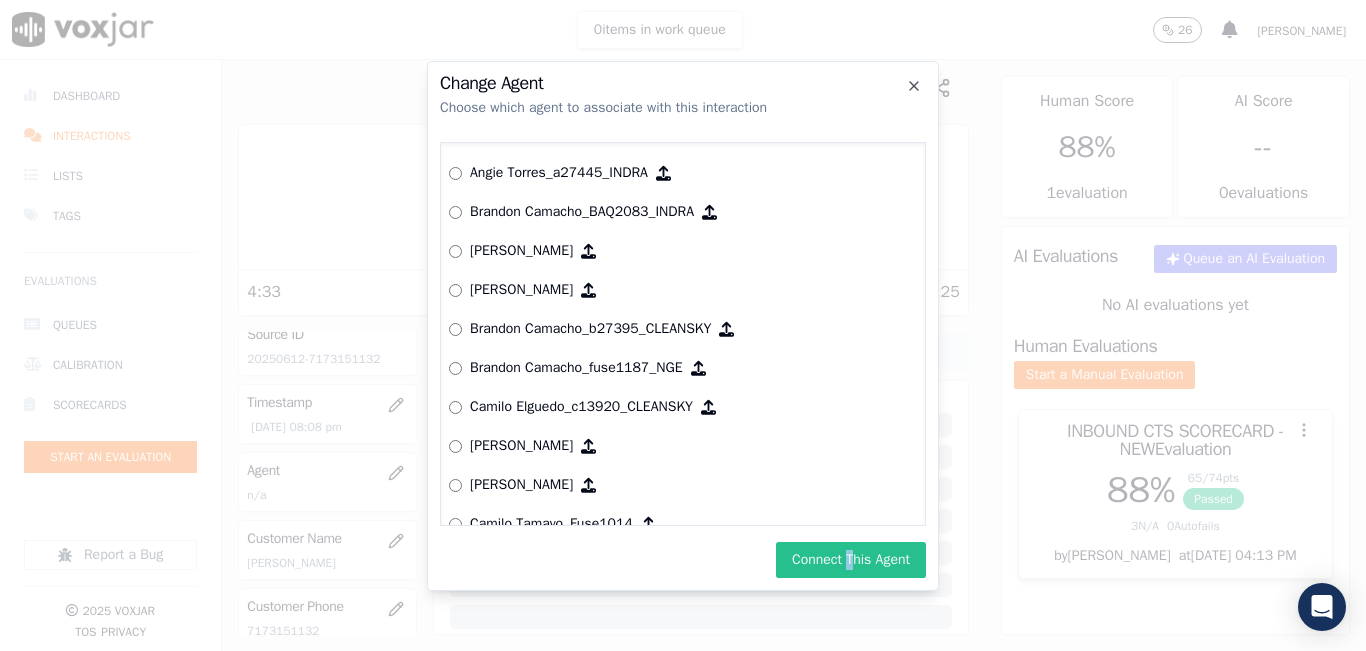 click on "Connect This Agent" at bounding box center (851, 560) 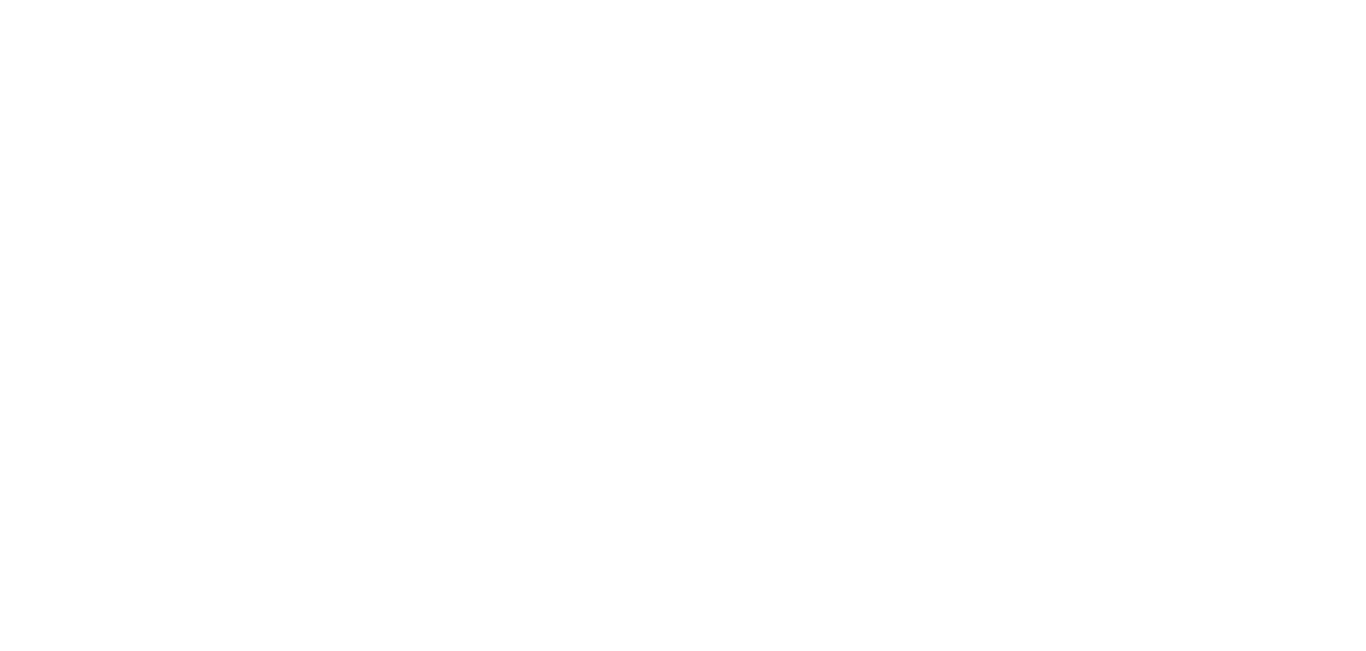 scroll, scrollTop: 0, scrollLeft: 0, axis: both 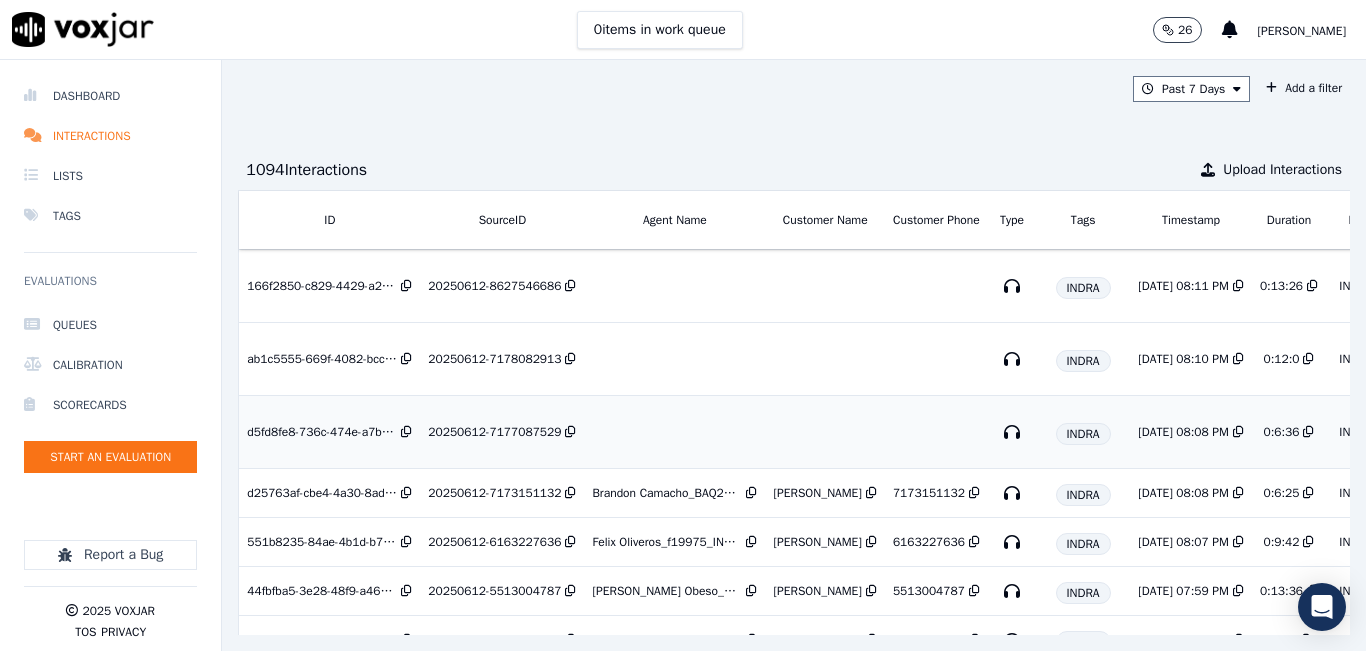 click on "20250612-7177087529" at bounding box center [494, 432] 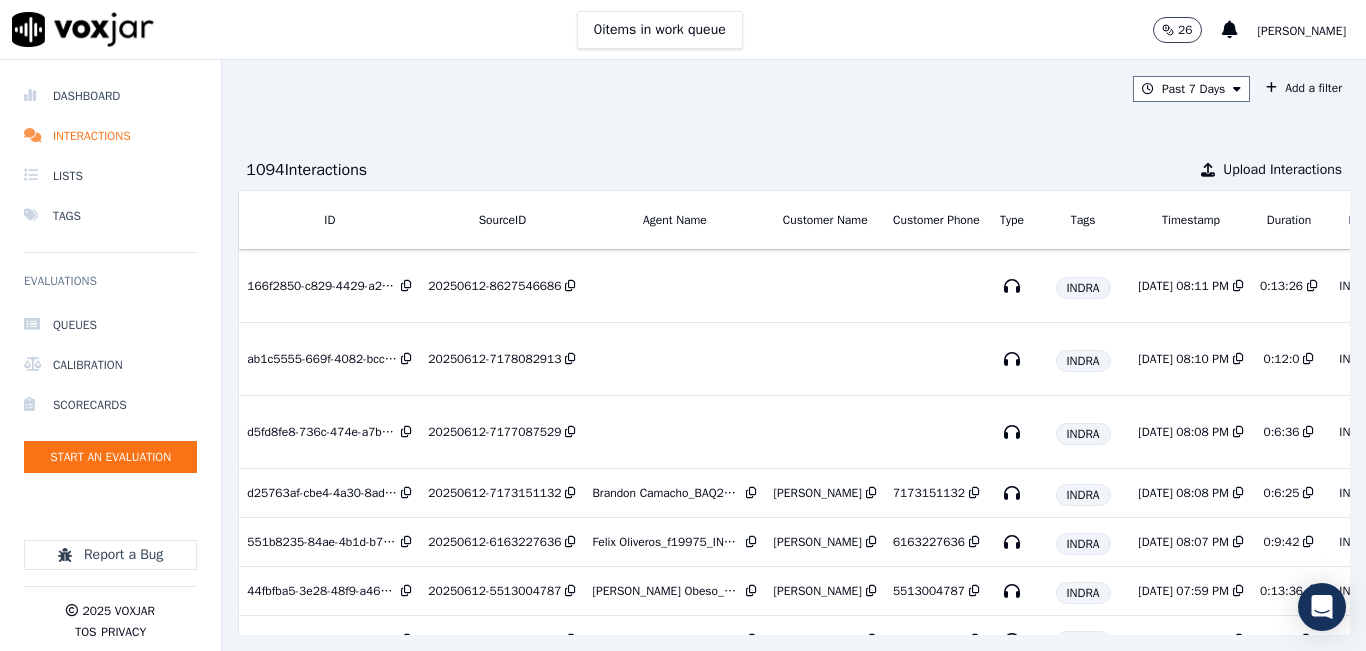 click on "[PERSON_NAME]" at bounding box center (1302, 31) 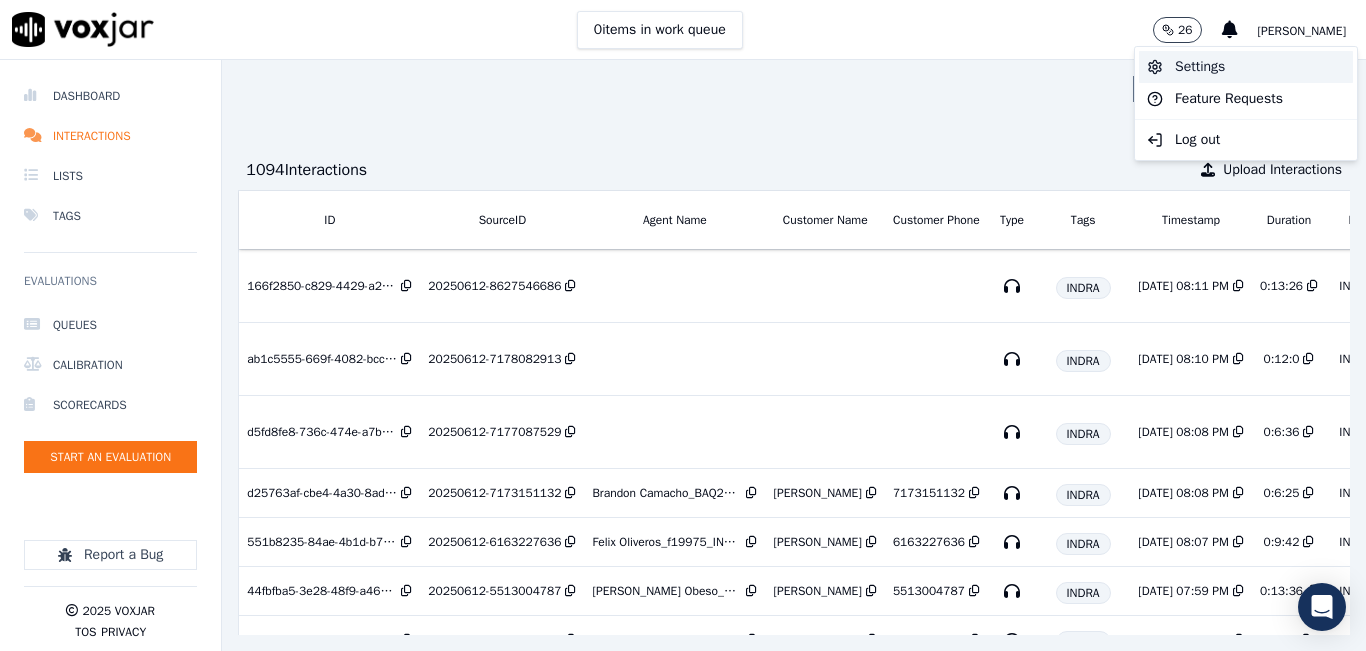 click on "Settings" at bounding box center (1246, 67) 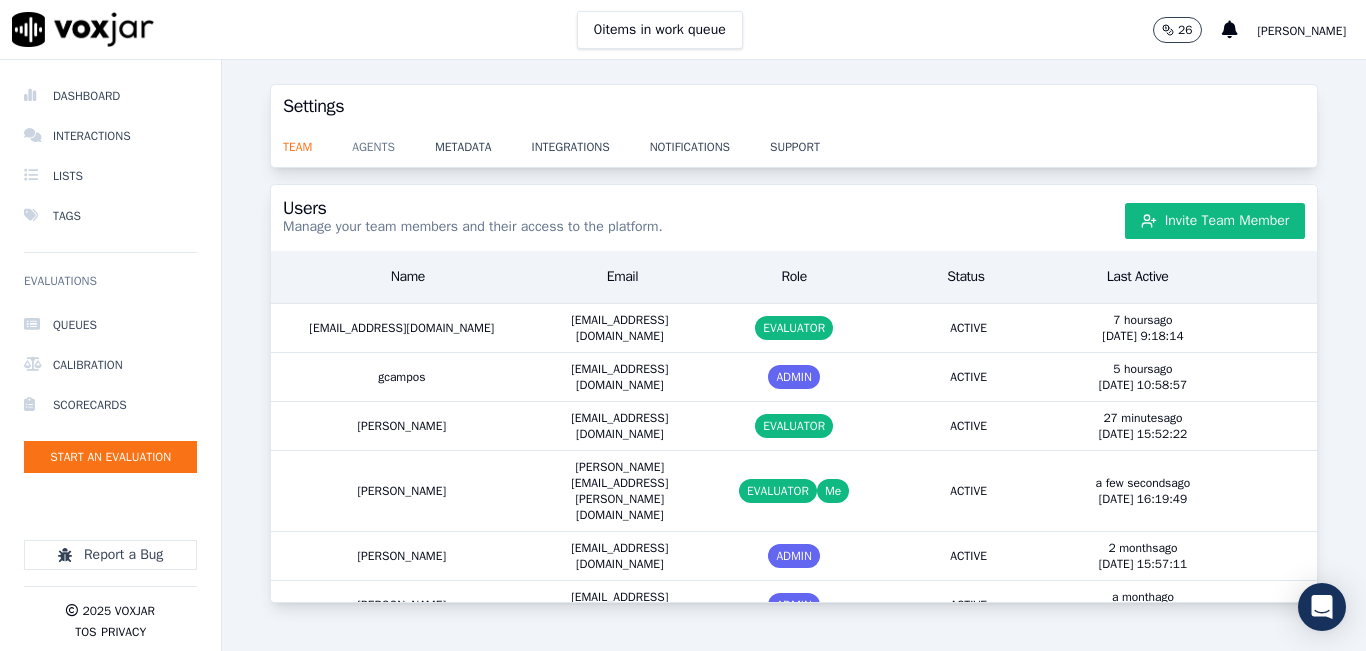 click on "agents" at bounding box center [393, 141] 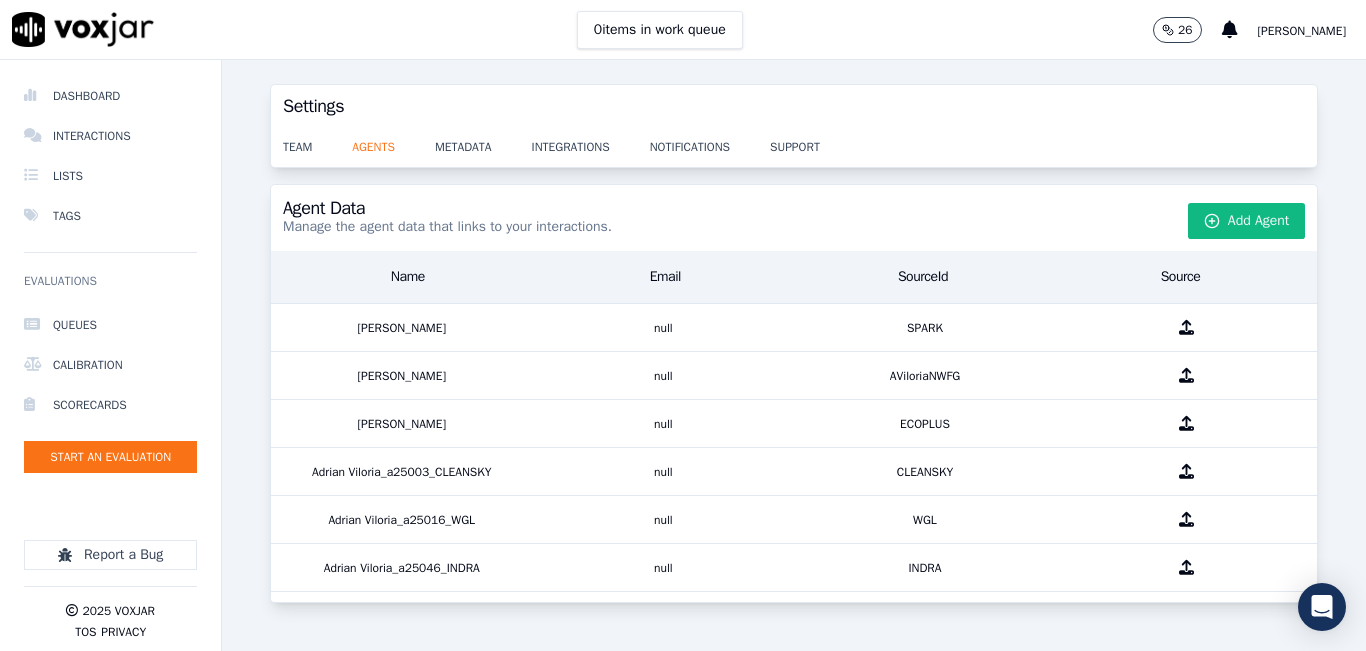 click on "Agent Data   Manage the agent data that links to your interactions.
Add Agent" at bounding box center (794, 218) 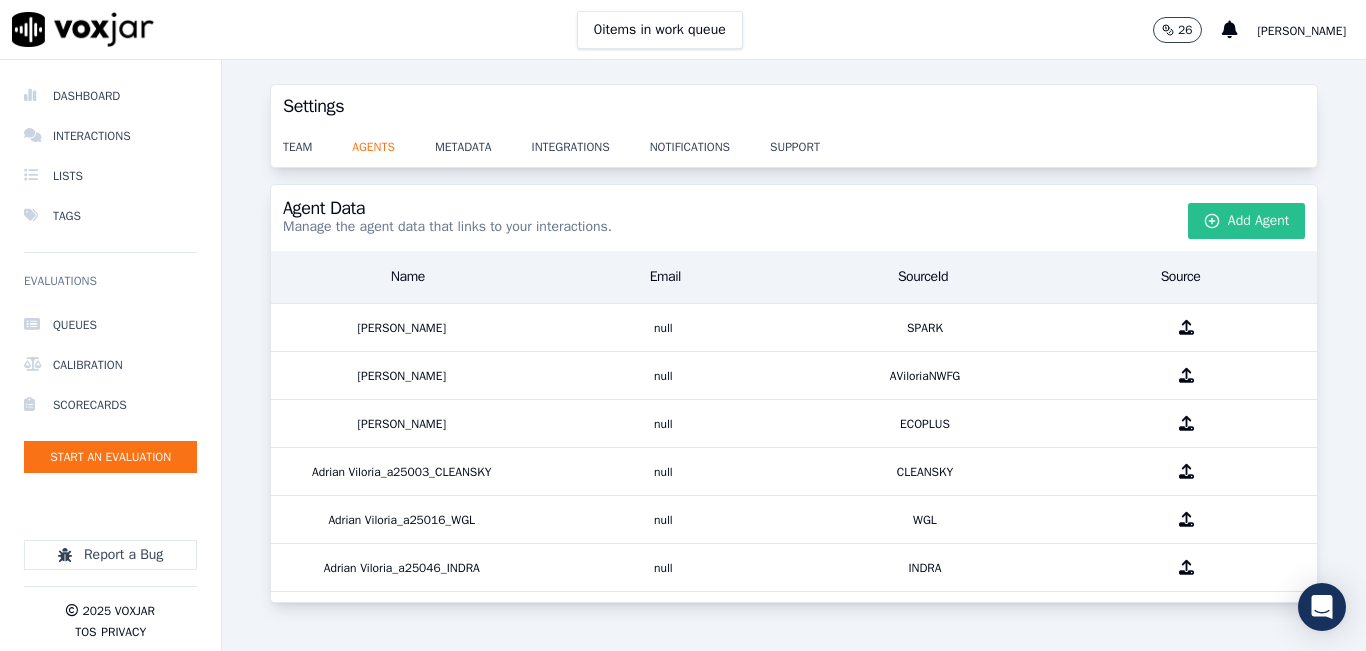 click on "Add Agent" at bounding box center (1247, 221) 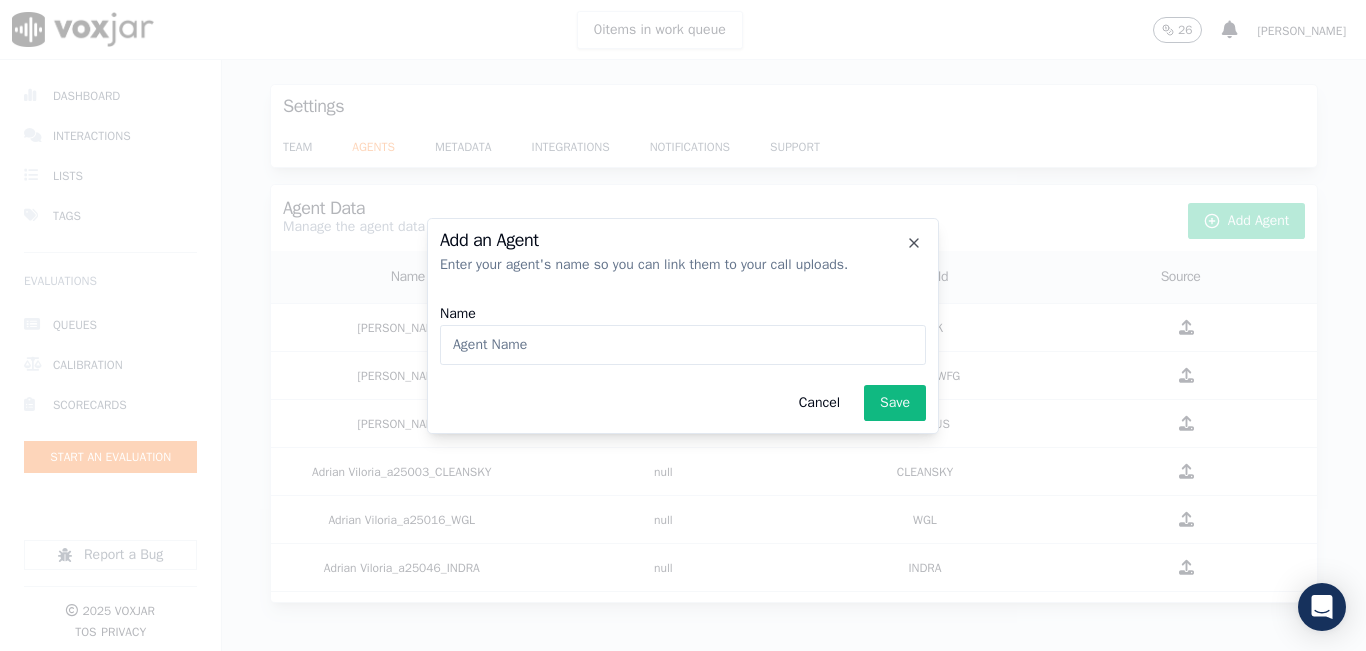 click on "Name" 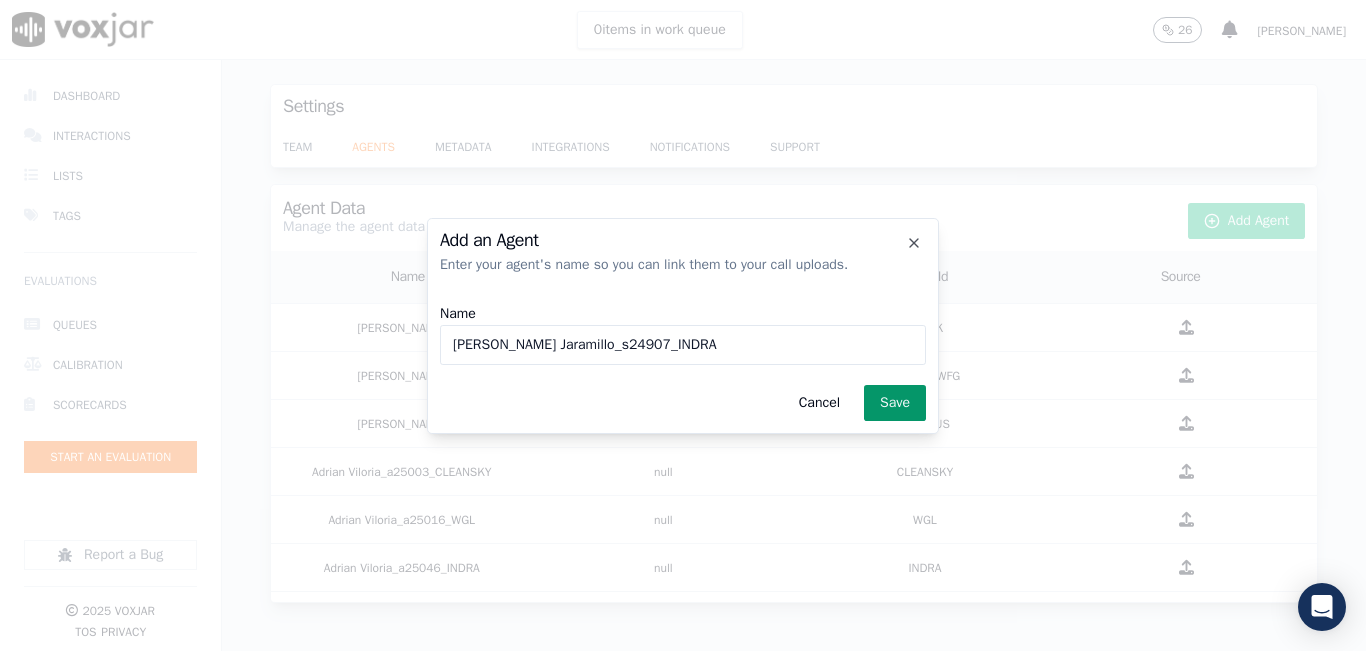 type on "[PERSON_NAME] Jaramillo_s24907_INDRA" 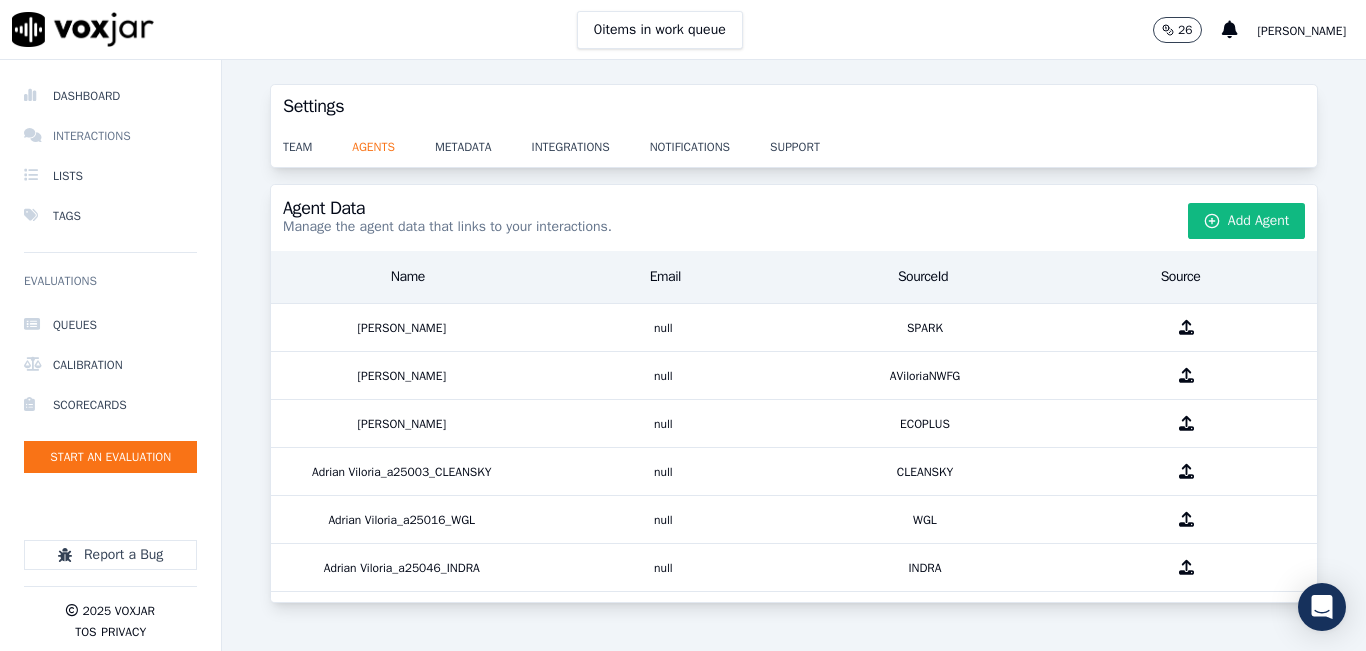 click on "Interactions" at bounding box center (110, 136) 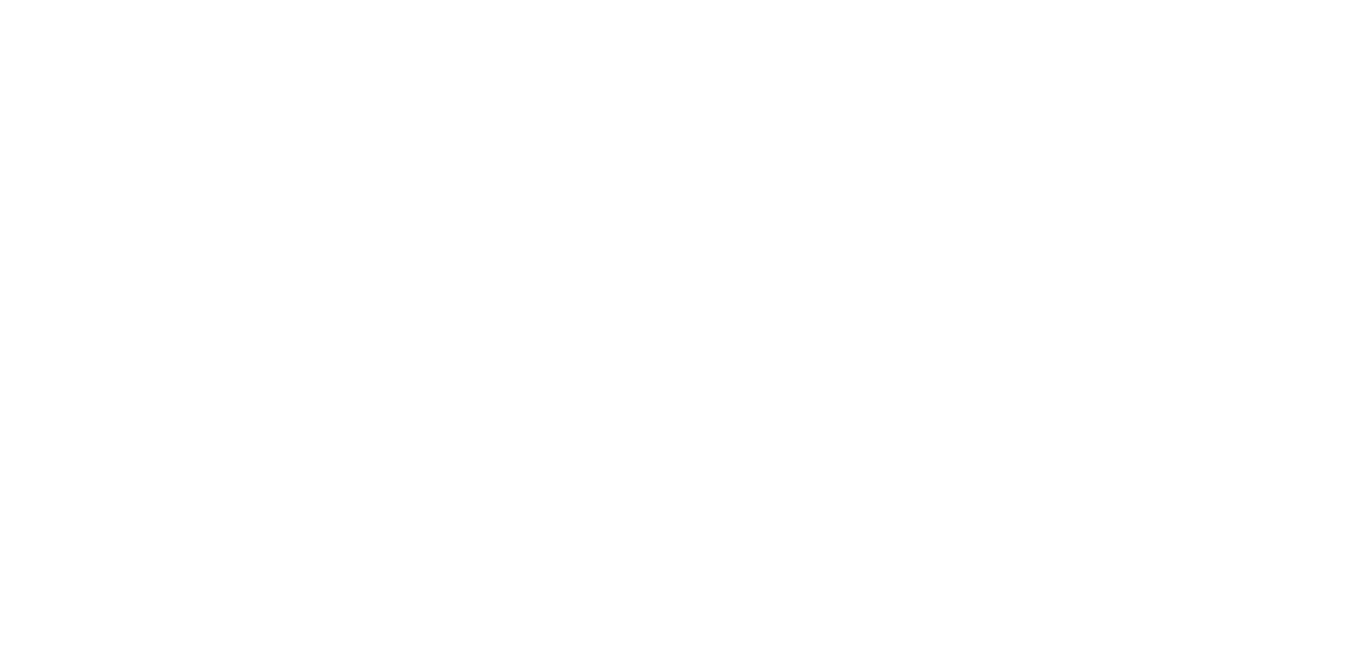 scroll, scrollTop: 0, scrollLeft: 0, axis: both 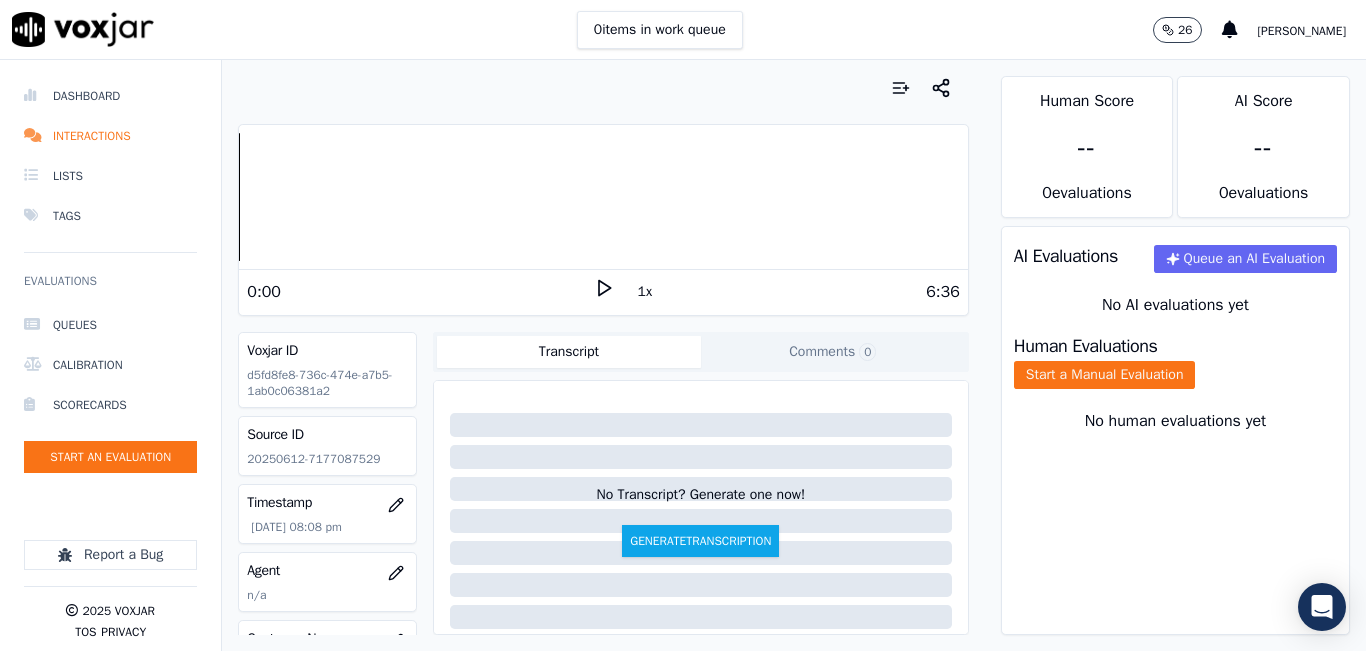 click 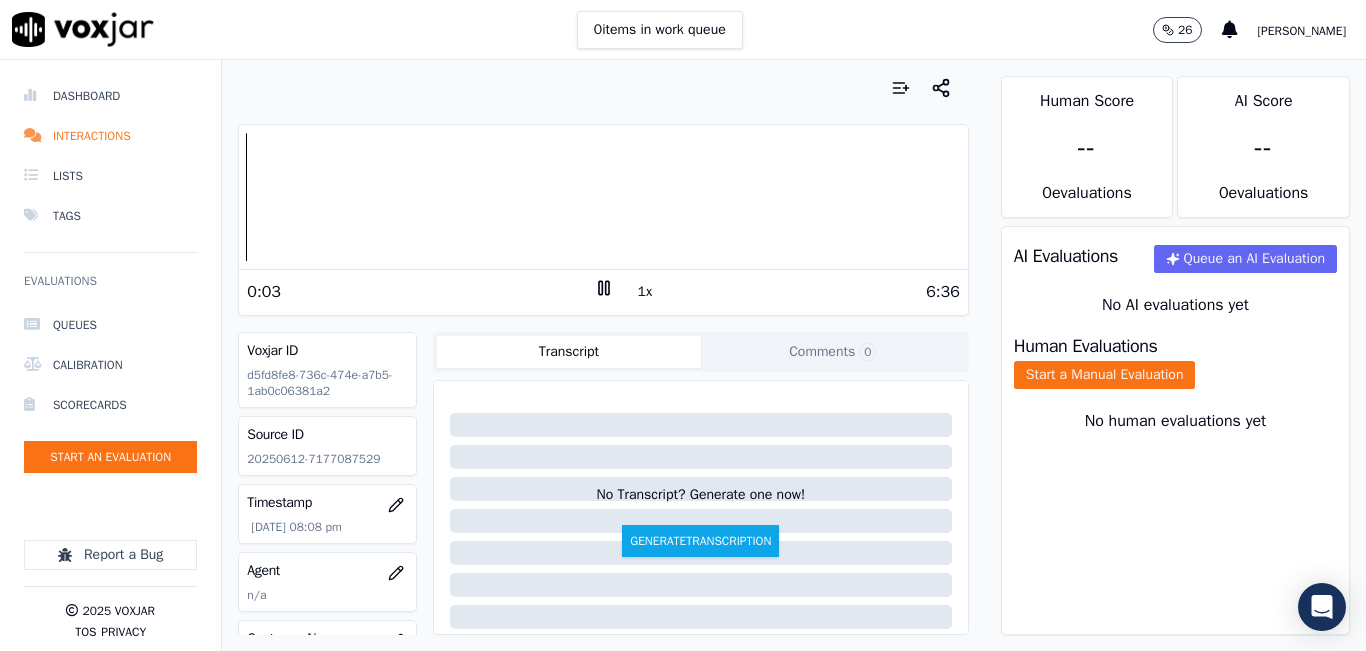 click on "20250612-7177087529" 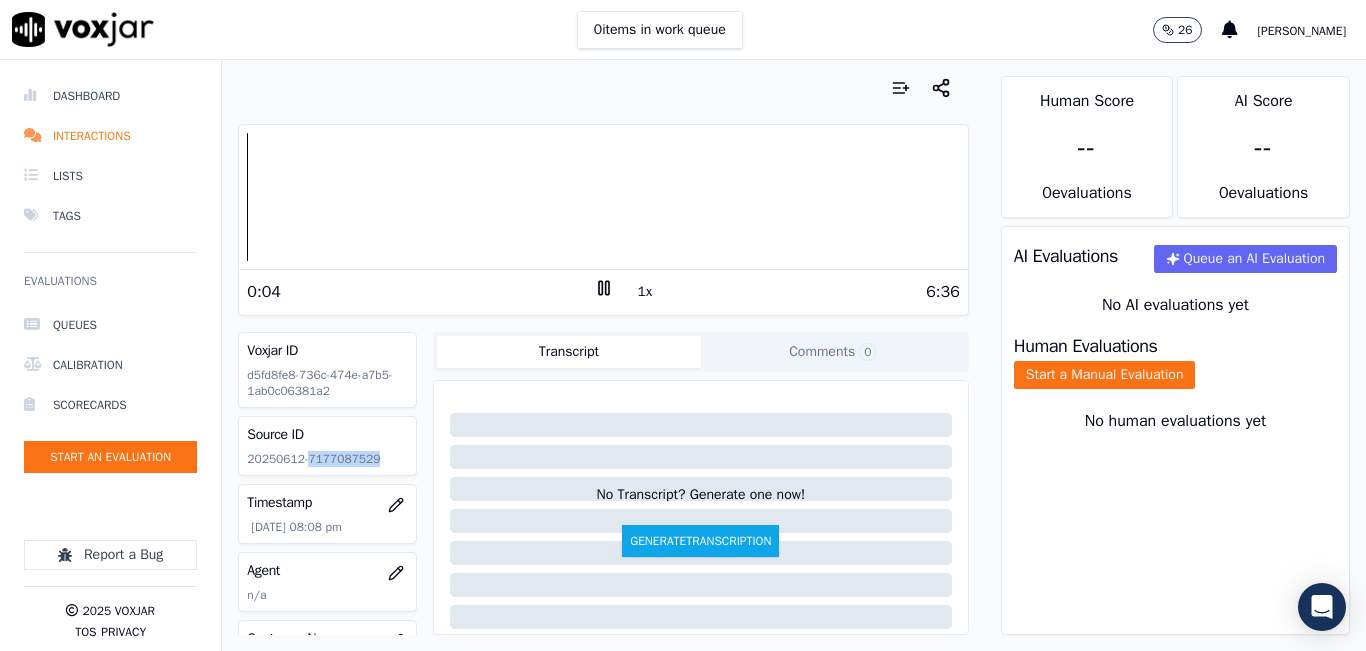 click on "20250612-7177087529" 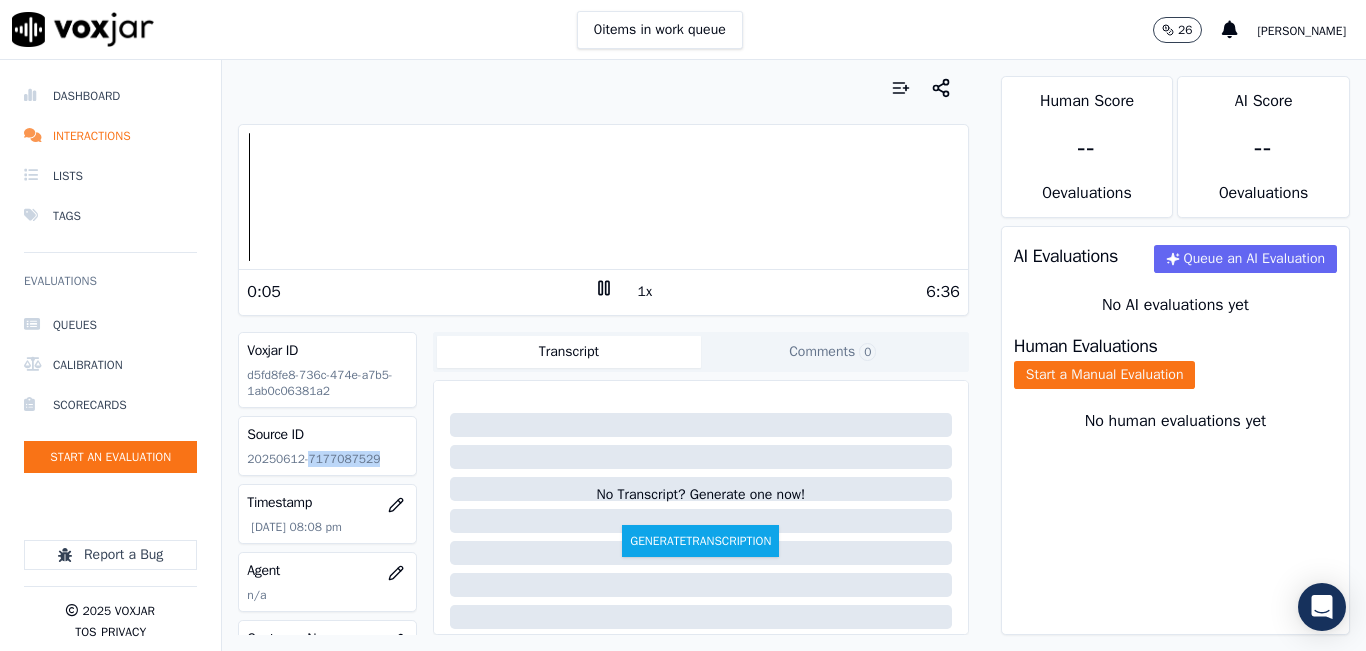 copy on "7177087529" 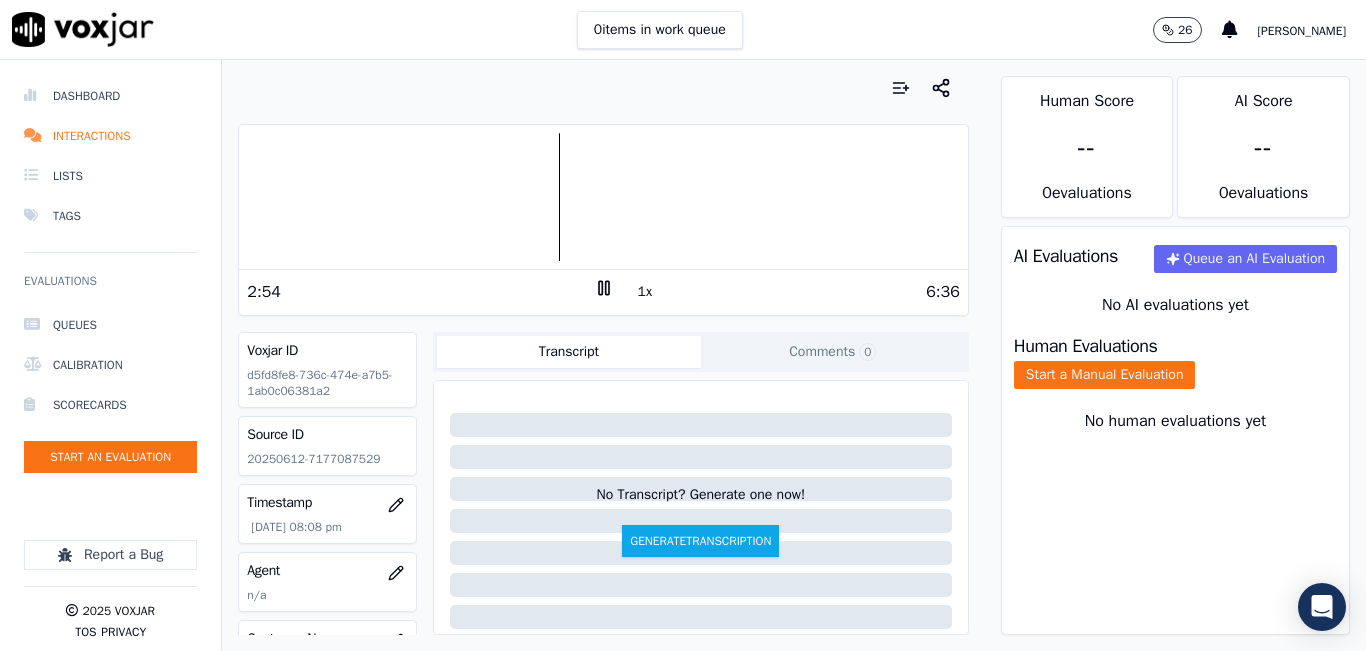 drag, startPoint x: 580, startPoint y: 278, endPoint x: 596, endPoint y: 286, distance: 17.888544 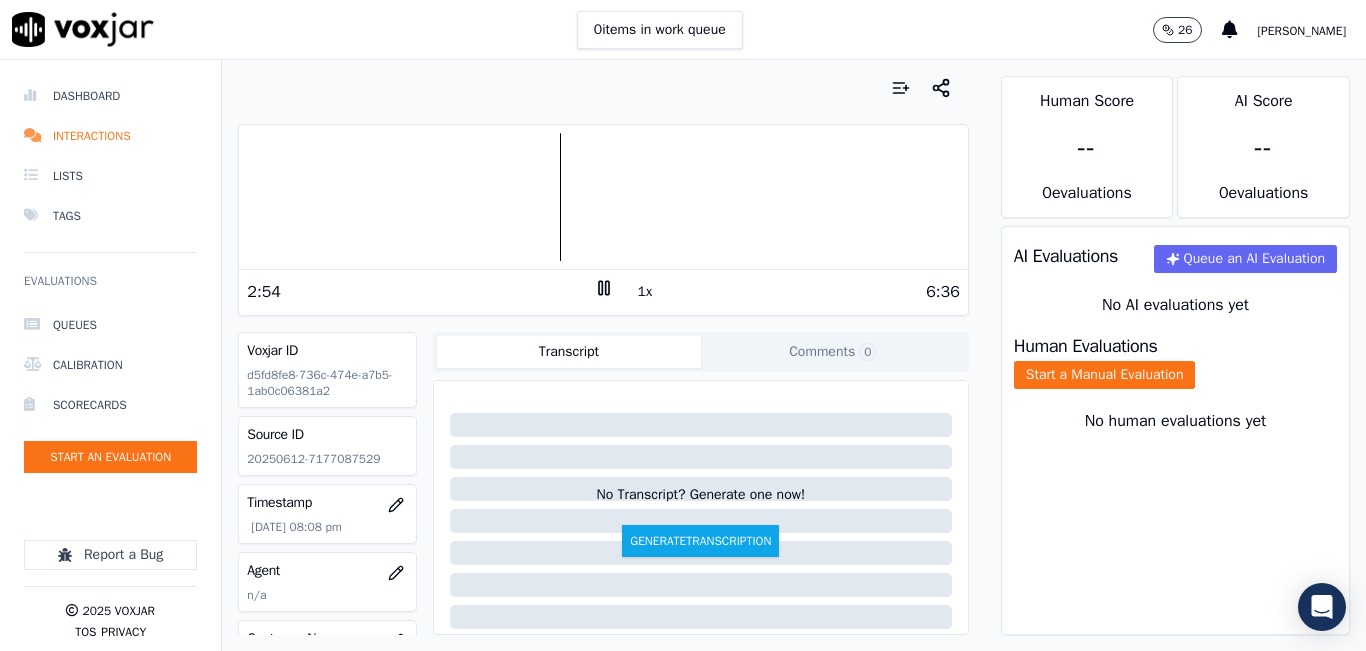 click 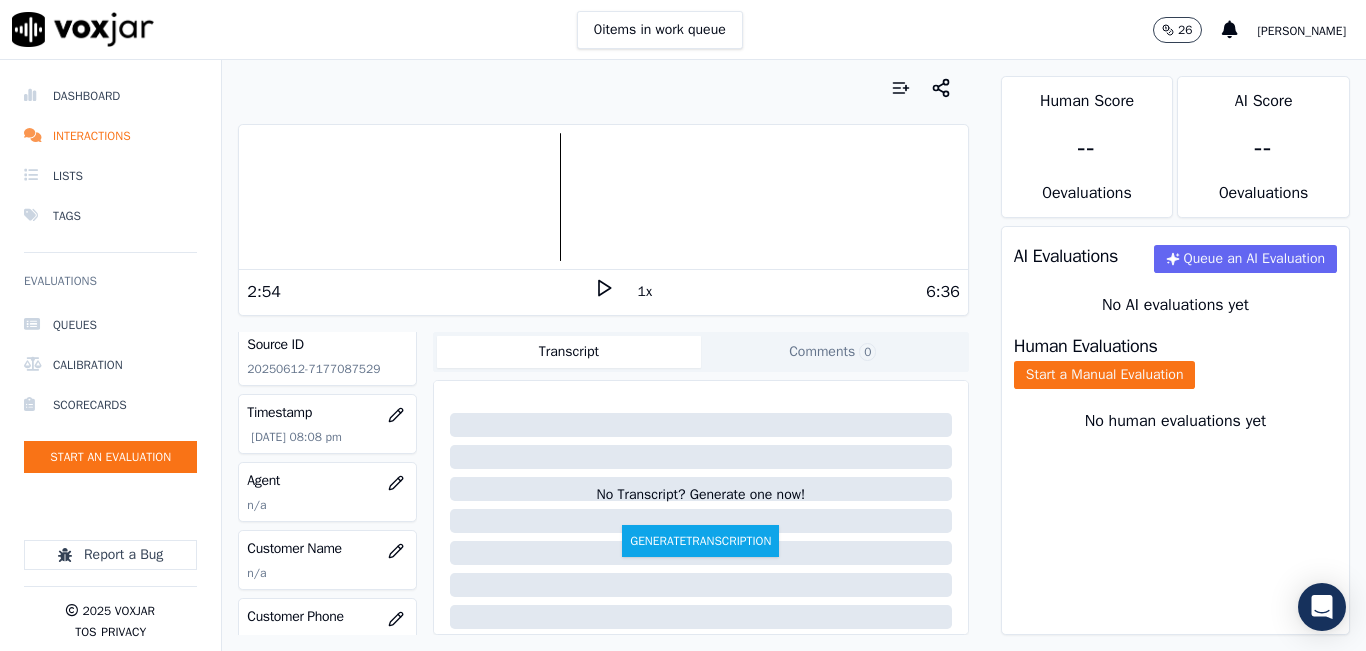 scroll, scrollTop: 200, scrollLeft: 0, axis: vertical 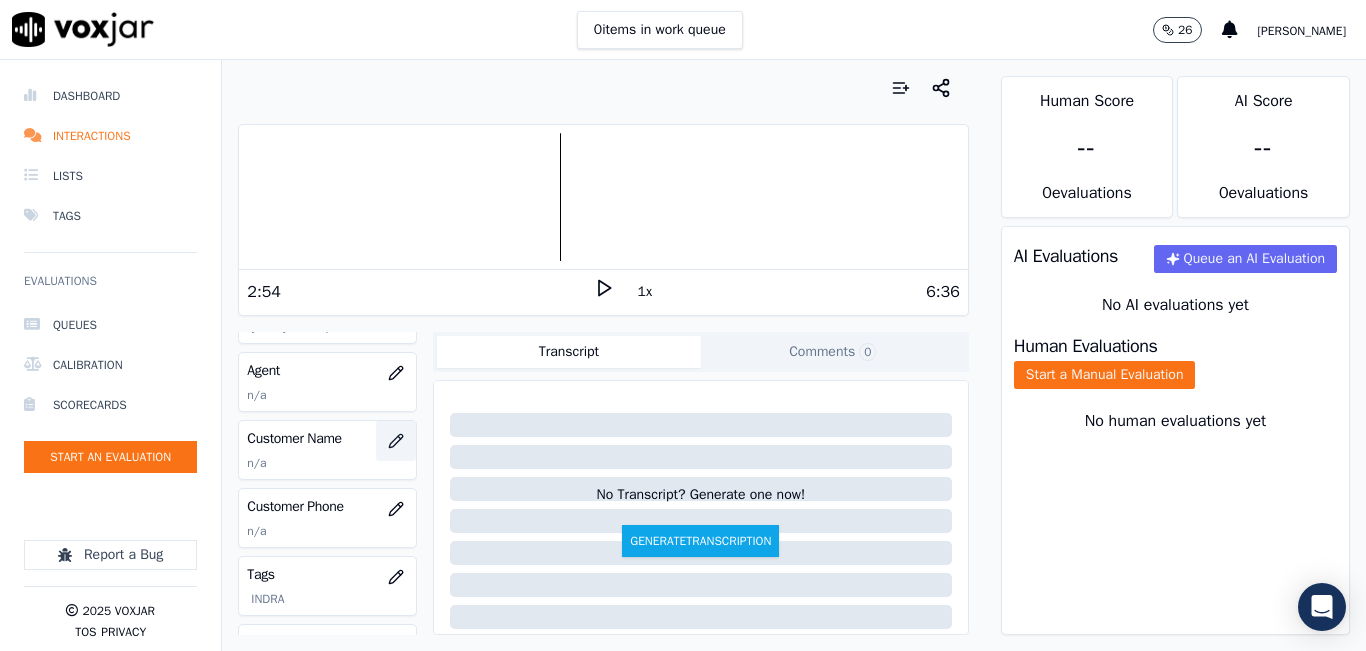 click 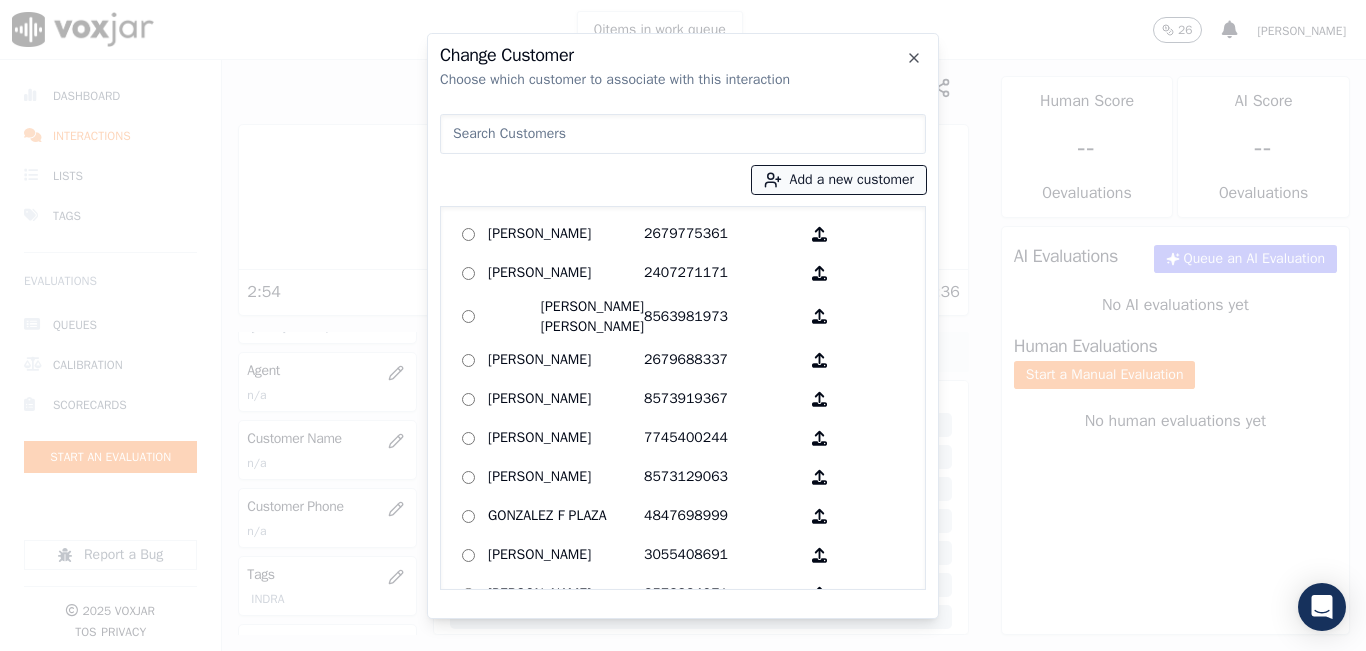 click on "Add a new customer" at bounding box center [839, 180] 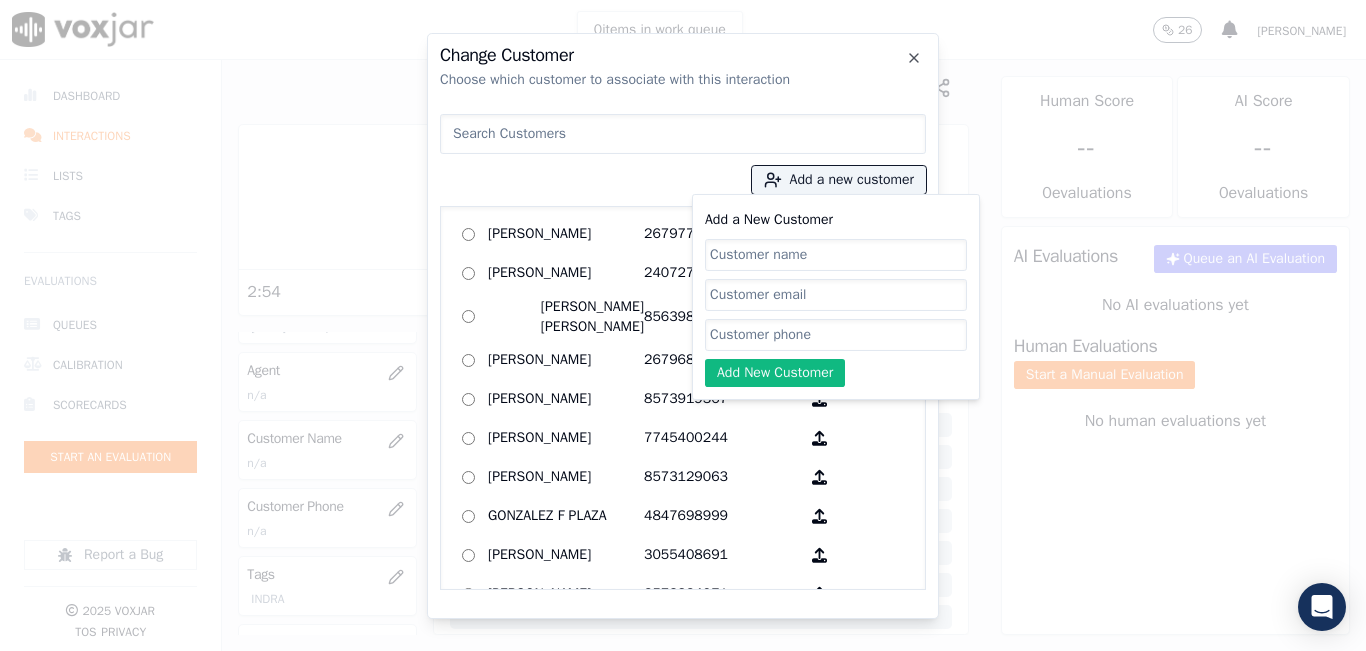 click on "Add a New Customer" 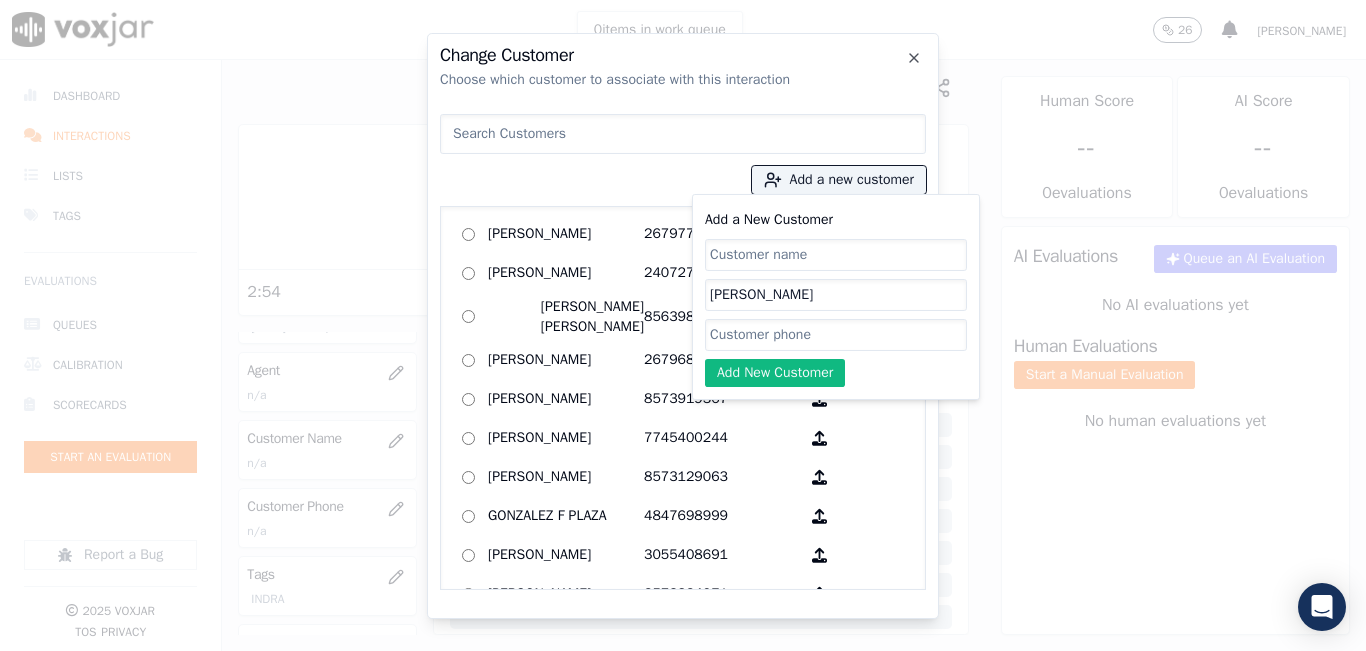type on "[PERSON_NAME]" 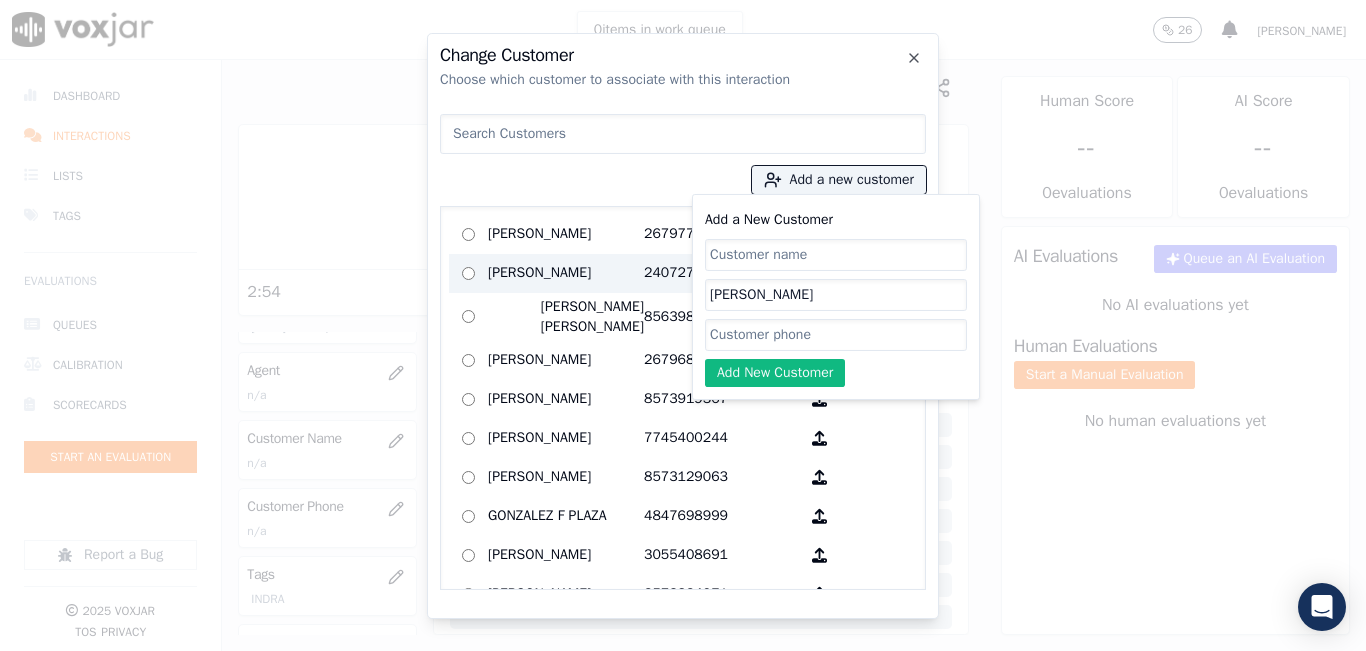 drag, startPoint x: 821, startPoint y: 287, endPoint x: 648, endPoint y: 280, distance: 173.14156 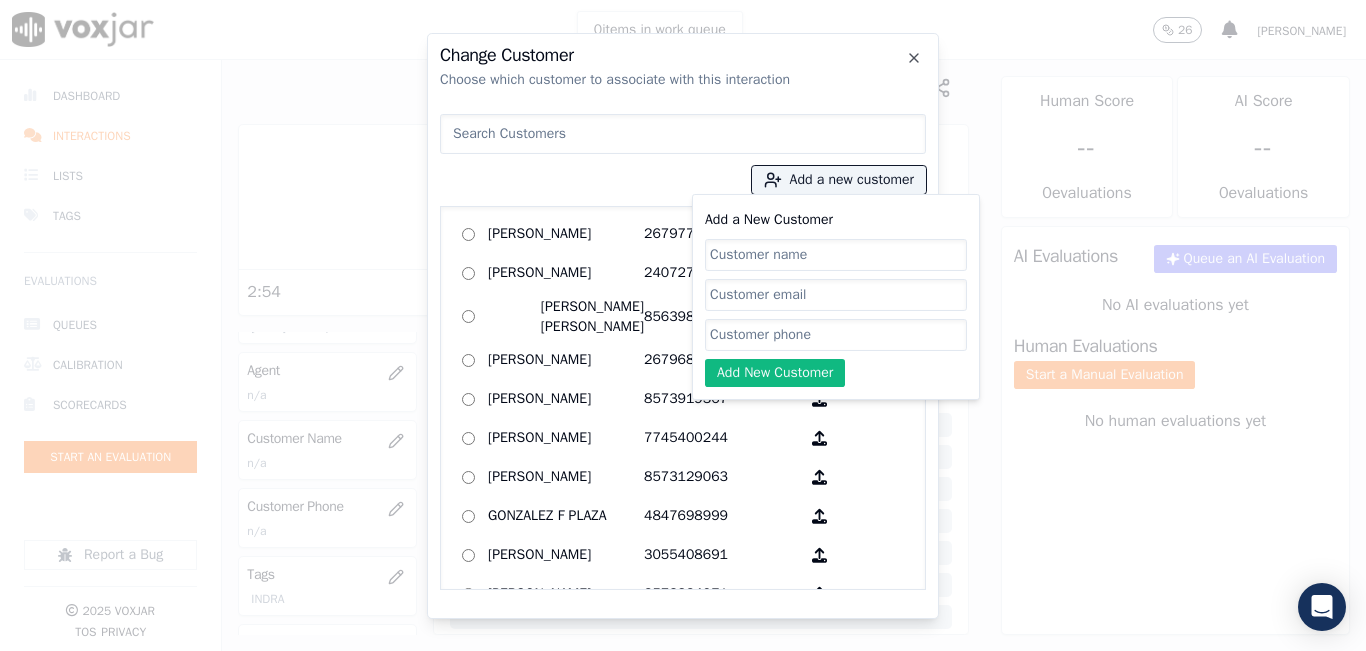 type 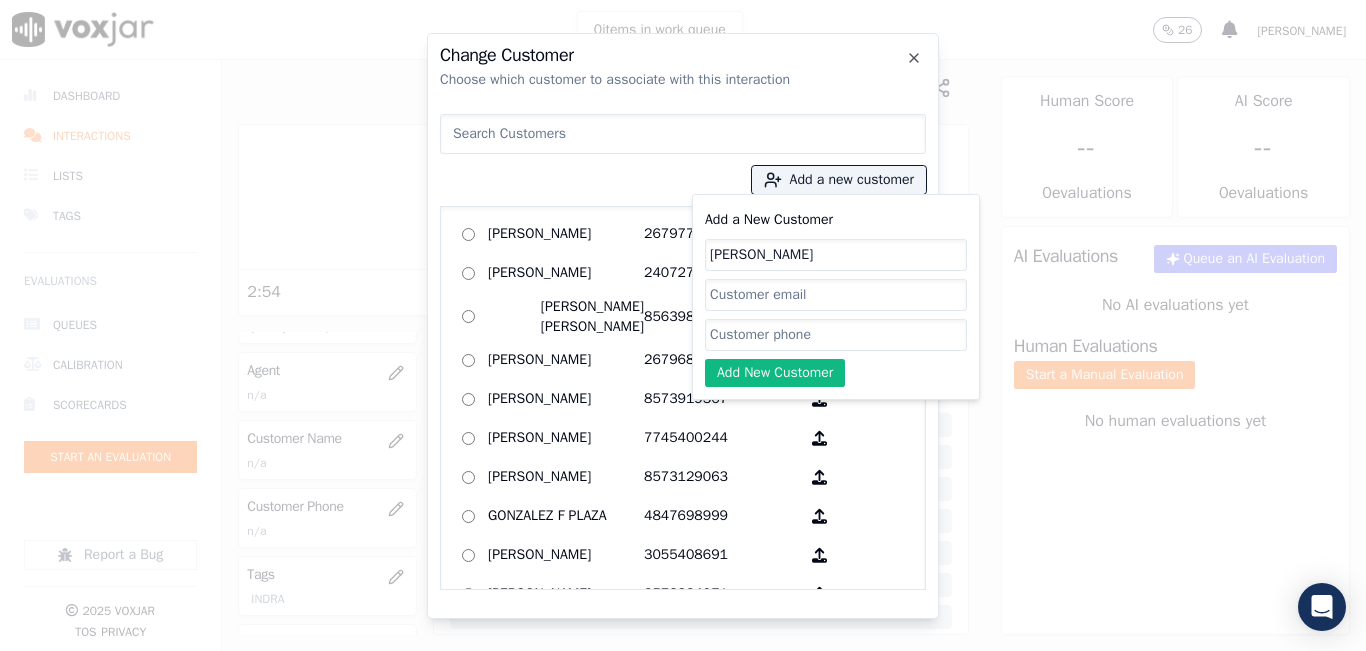 type on "Lilia Rodriguez" 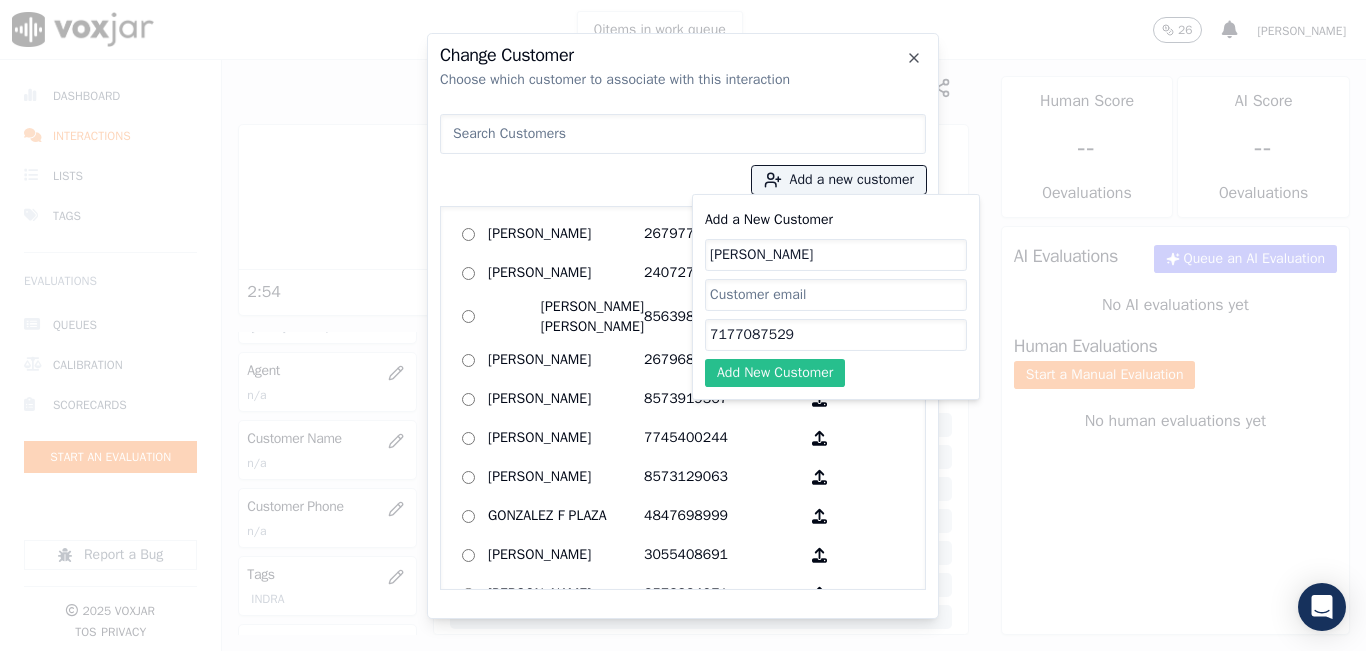 type on "7177087529" 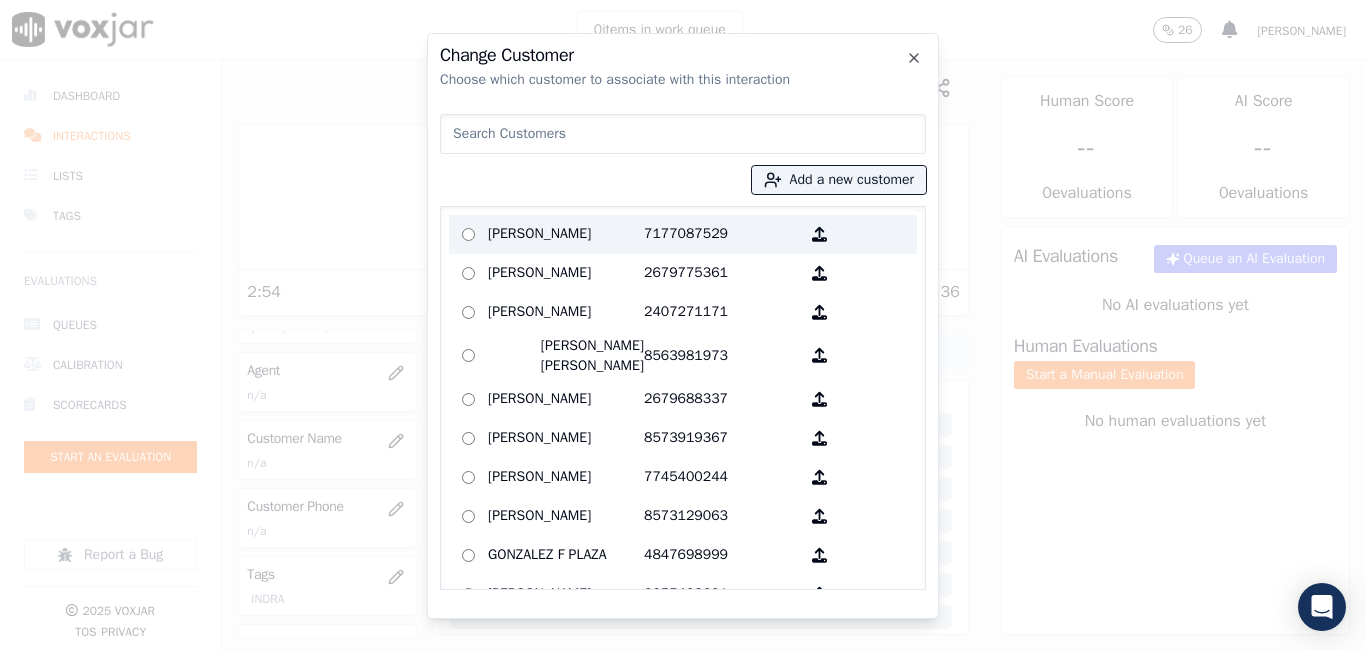 click on "[PERSON_NAME]" at bounding box center (566, 234) 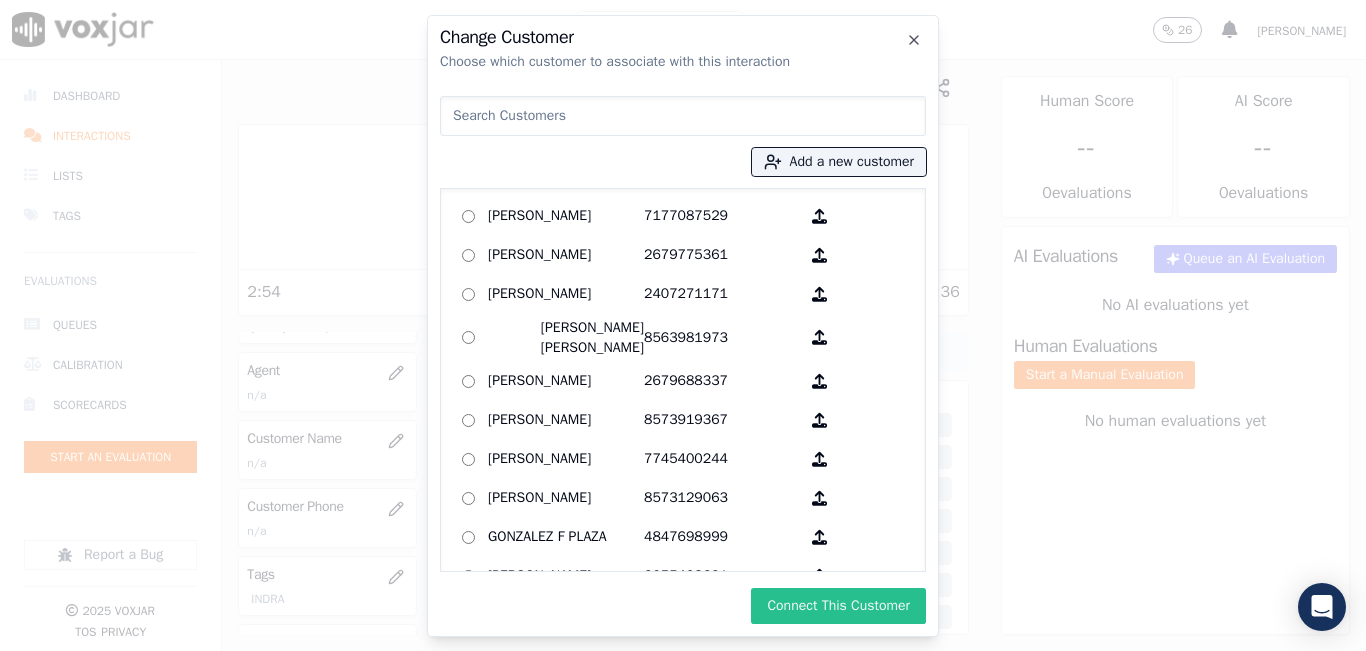 click on "Connect This Customer" at bounding box center (838, 606) 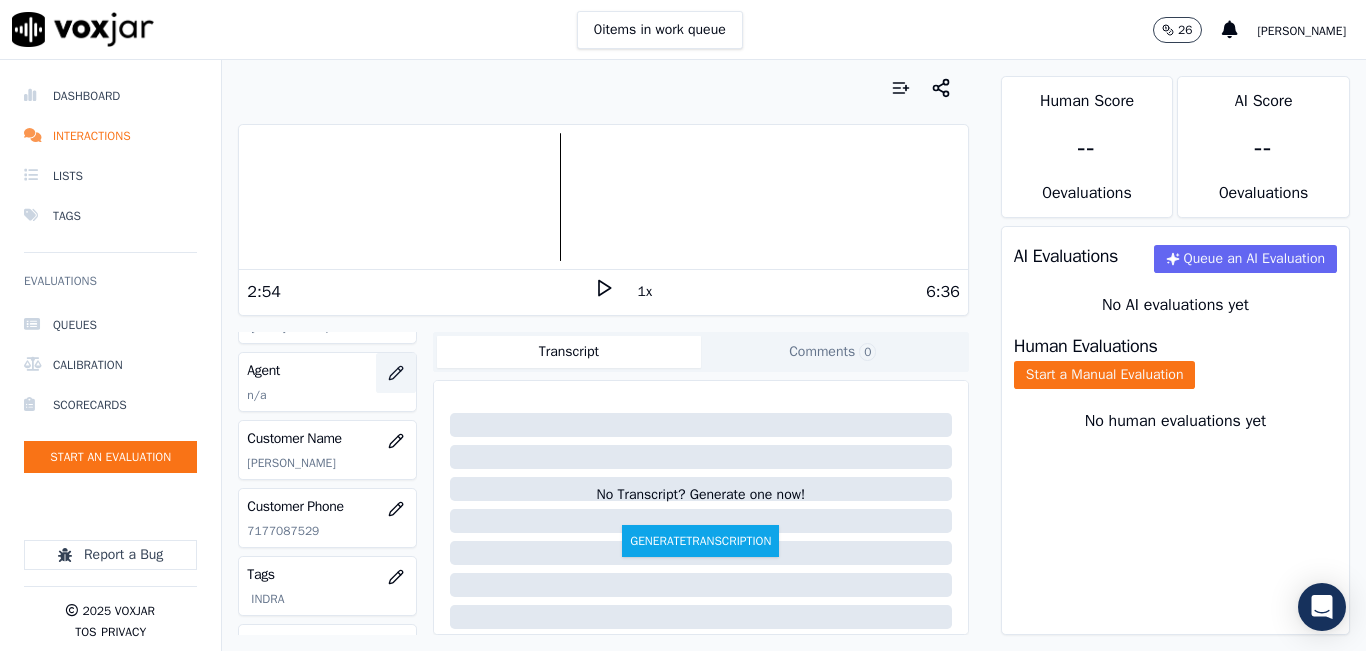 click at bounding box center (396, 373) 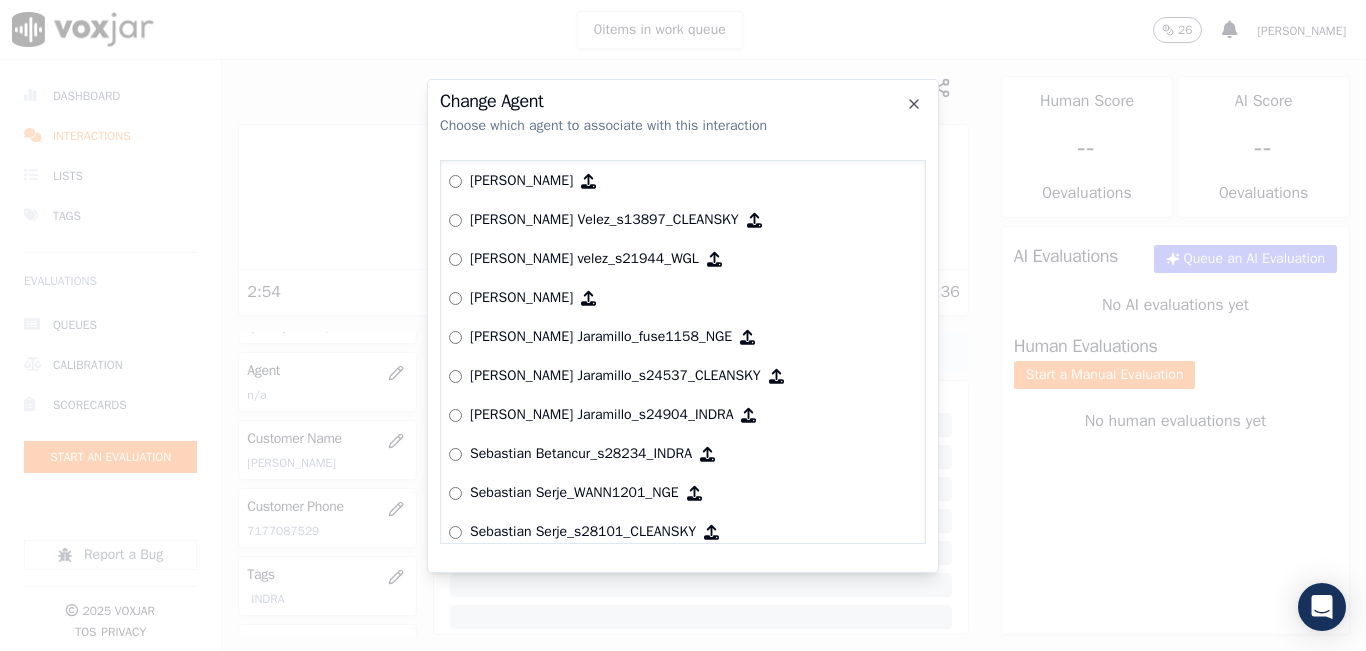 scroll, scrollTop: 6874, scrollLeft: 0, axis: vertical 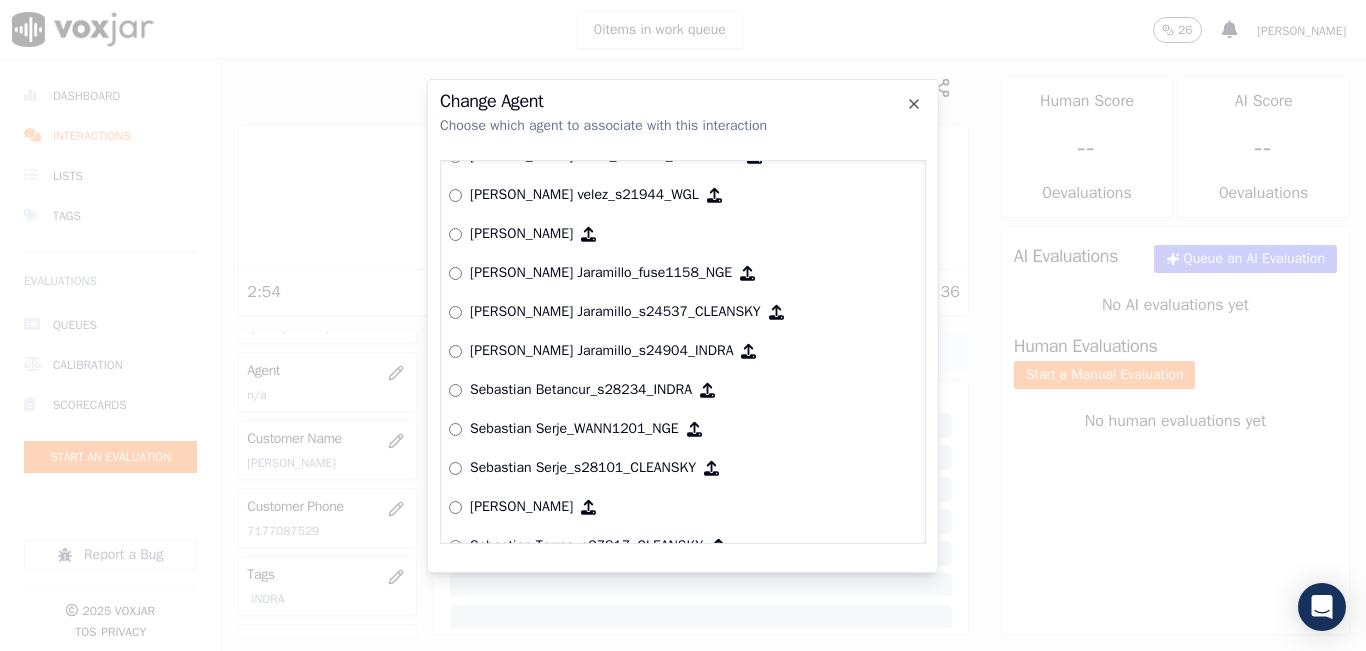 click on "Change Agent" at bounding box center [683, 101] 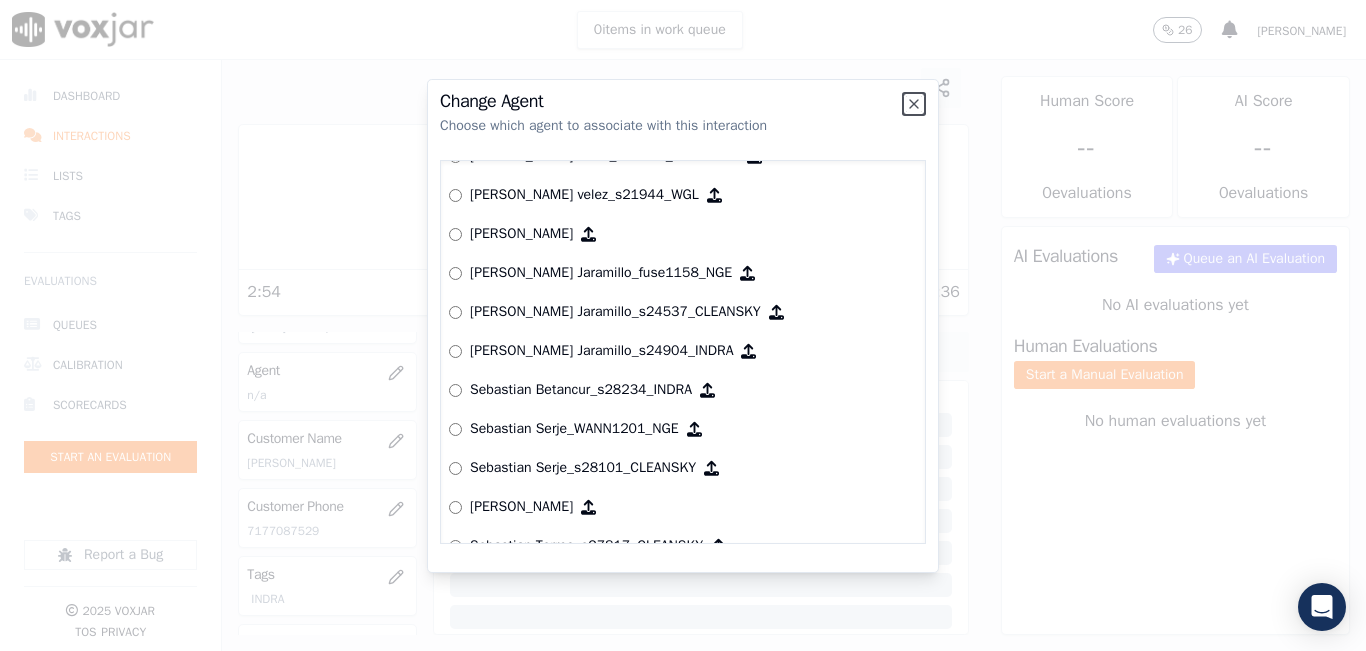click 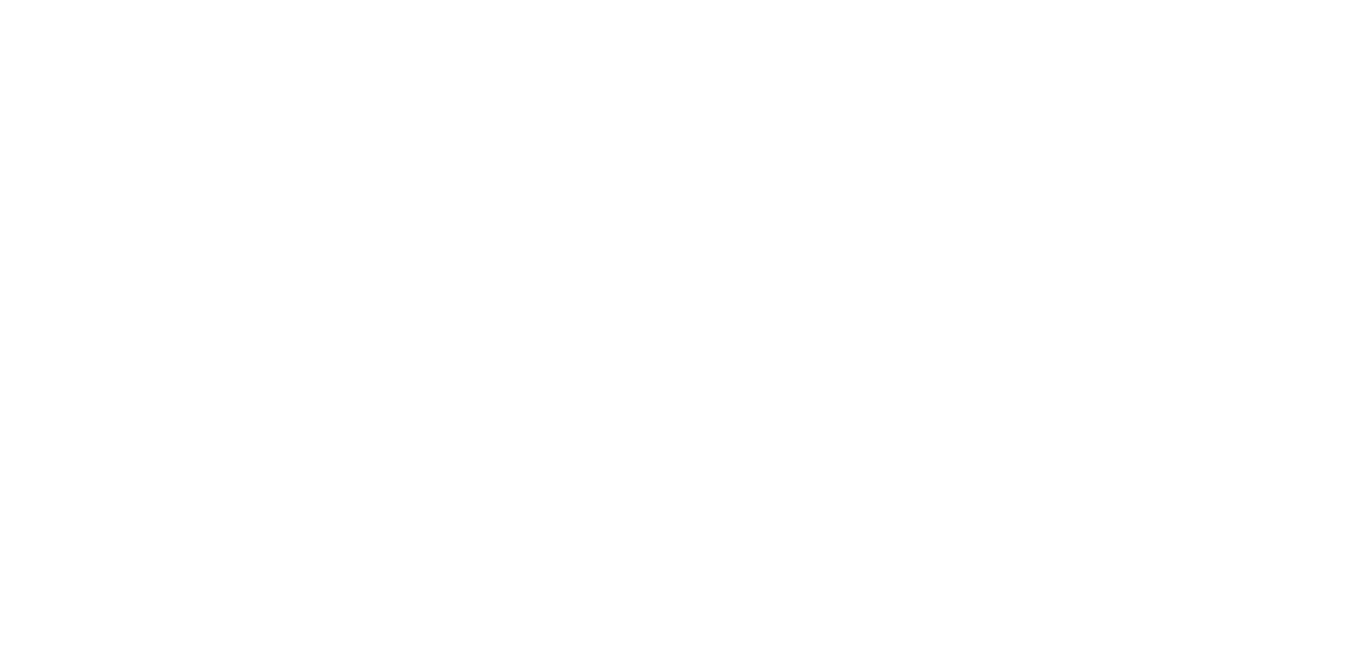 scroll, scrollTop: 0, scrollLeft: 0, axis: both 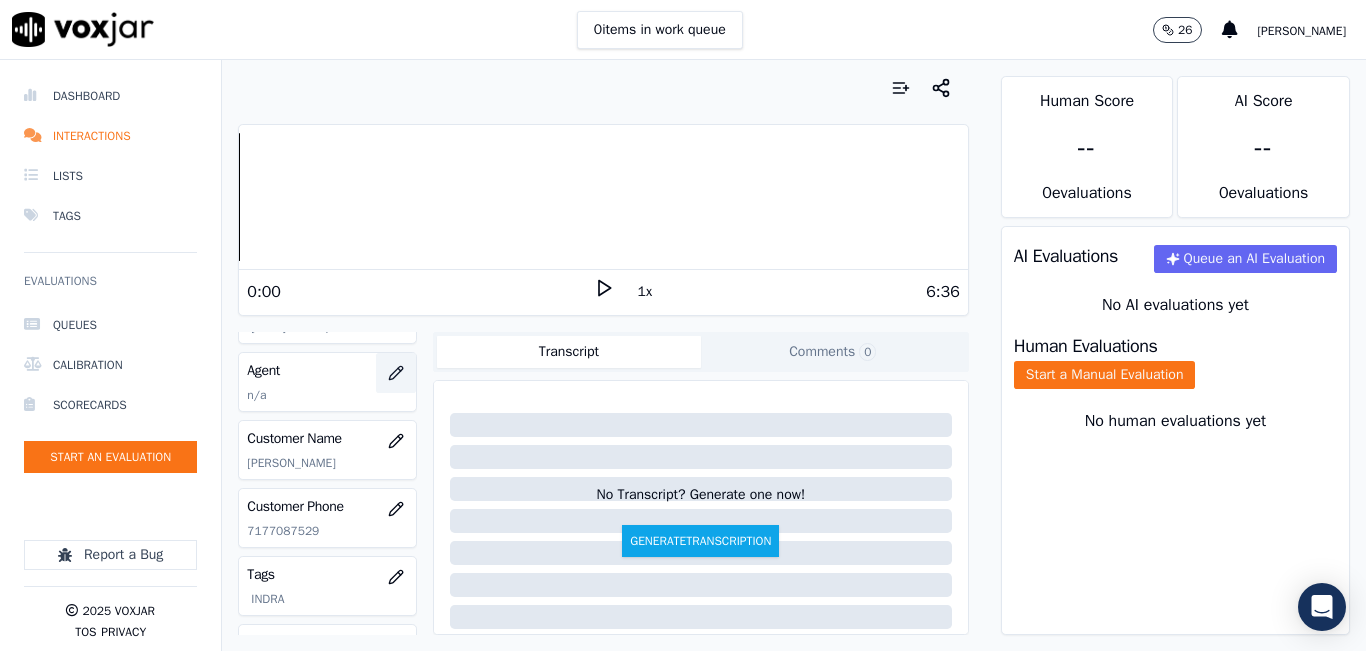 click 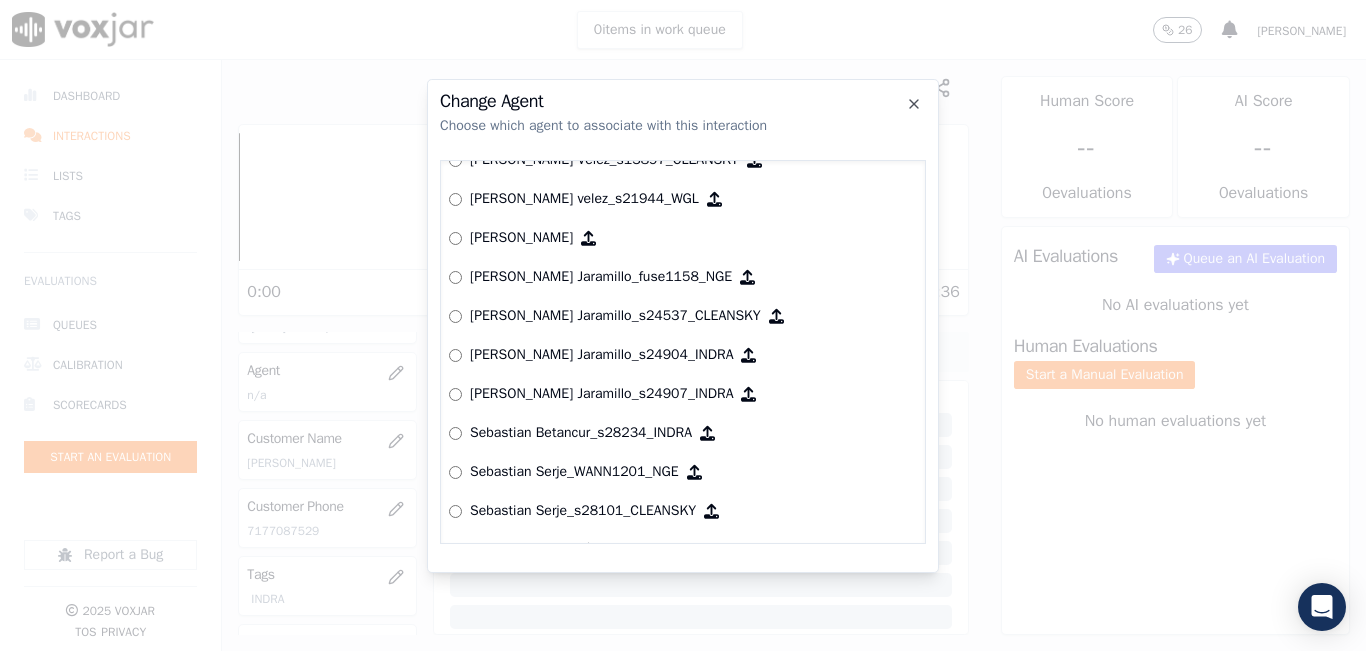 scroll, scrollTop: 6974, scrollLeft: 0, axis: vertical 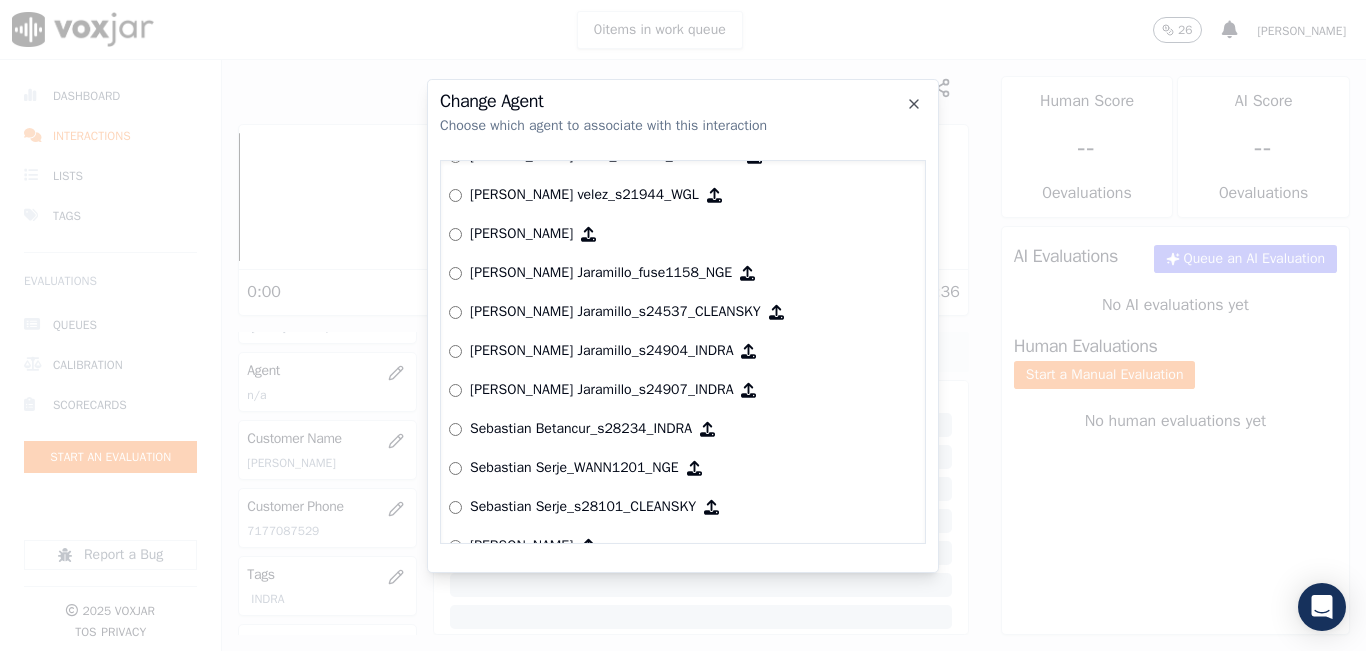 click on "Yeraldin Dias_YDiasNWFG_SPARK       Adrian Viloria_AViloriaNWFG       Adrian Viloria_ECOPLUS       Adrian Viloria_a25003_CLEANSKY       Adrian Viloria_a25016_WGL       Adrian Viloria_a25046_INDRA       Adrian Viloria_fuse1164_NGE       Alan Marruaga_a26181_WGL       Alejandra Chavarro_SYMMETRY       Alejandra Chavarro_a26184_WGL       Alejandro Vizcaino_a13916_CLEANSKY       Andres Higuita_AHiguitaNWFG_SPARK       Andres Higuita_Fuse3185_NGE       Andres Higuita_No Sales        Andres Higuita_a27435_CLEANSKY       Andres Higuita_a27490_INDRA       Andres Prias_APriasNWFG       Andres Prias_SYMMETRY       Andres Prias_a27400_CLEANSKY       Andres Prias_a27447_INDRA       Andres Prias_fuse1184_NGE       Angie Torres_ATorresNWFG       Angie Torres_SYMMETRY       Angie Torres_WANN1185_NGE       Angie Torres_a27399_CLEANSKY       Angie Torres_a27445_INDRA       Brandon Camacho_BAQ2083_INDRA       Brandon Camacho_BCamachoNWFG       Brandon Camacho_ECOPLUS       Brandon Camacho_b27395_CLEANSKY" at bounding box center (683, 352) 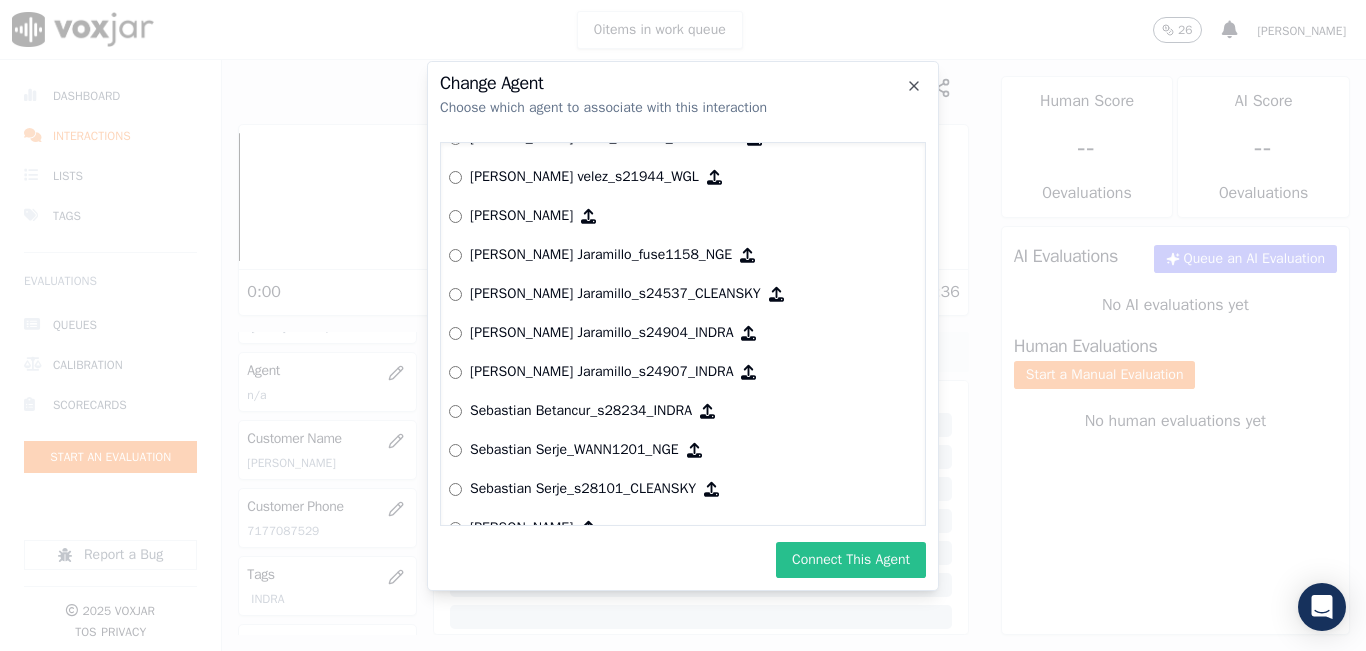 click on "Connect This Agent" at bounding box center (851, 560) 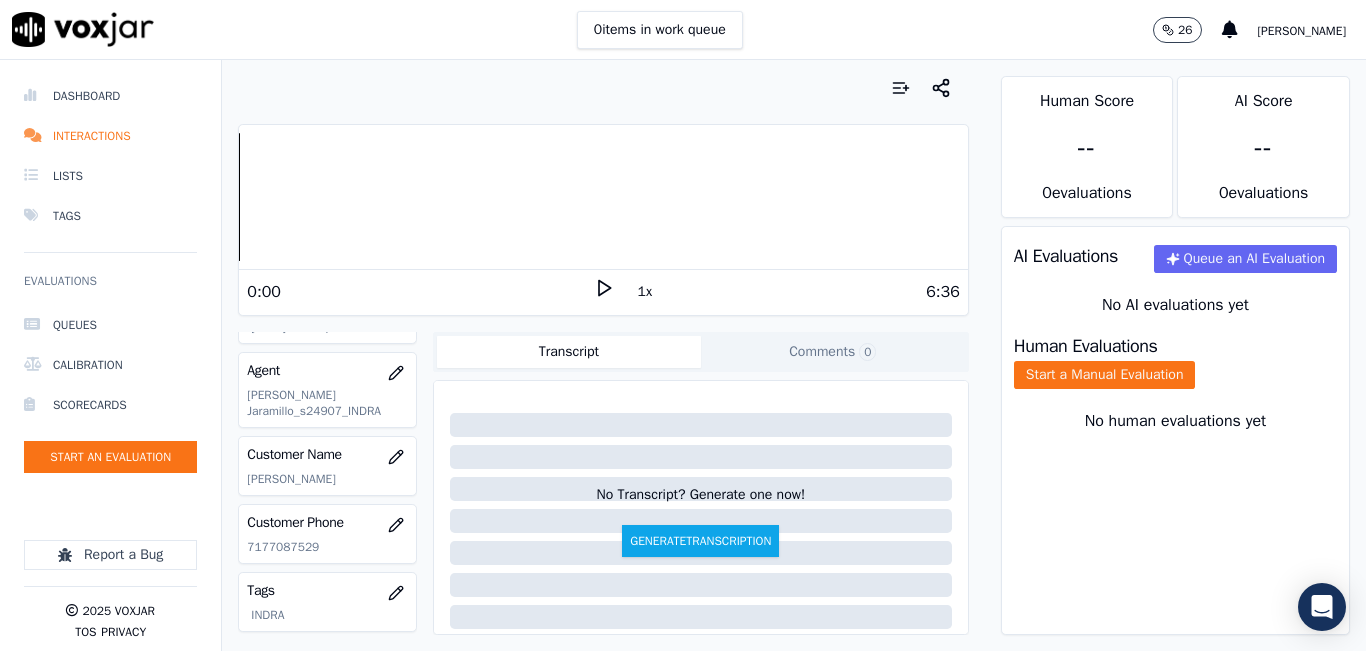 click 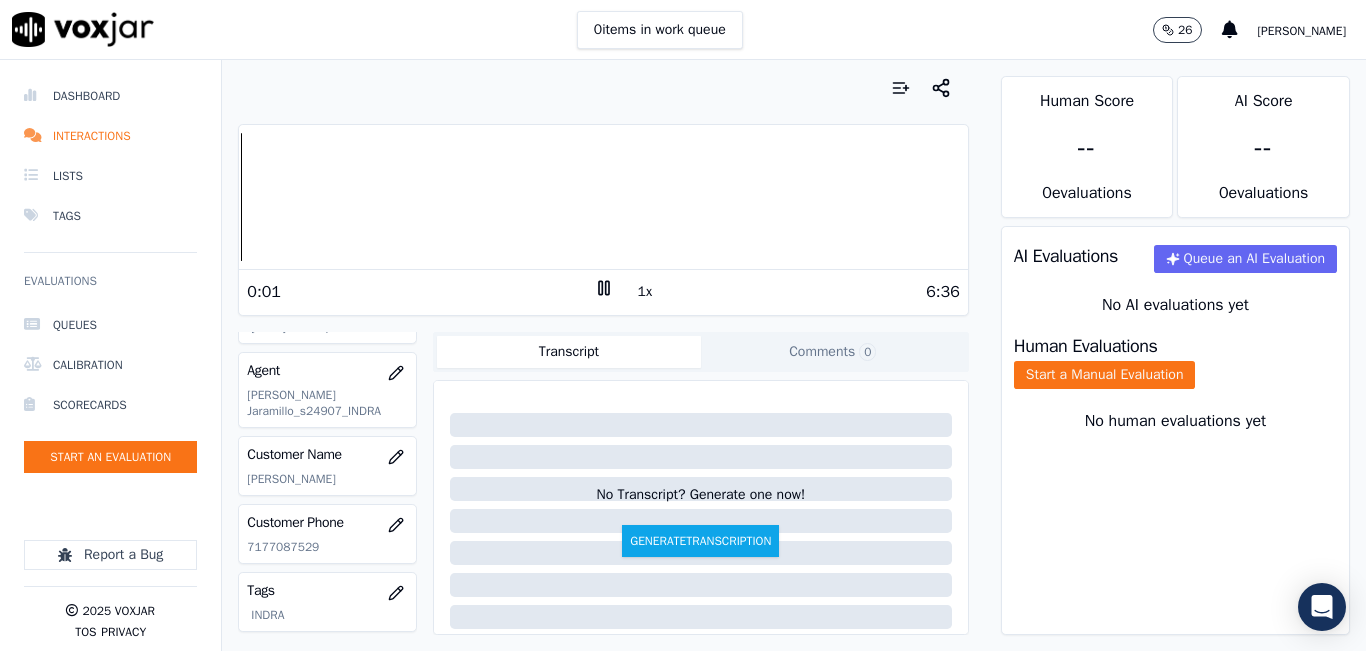click 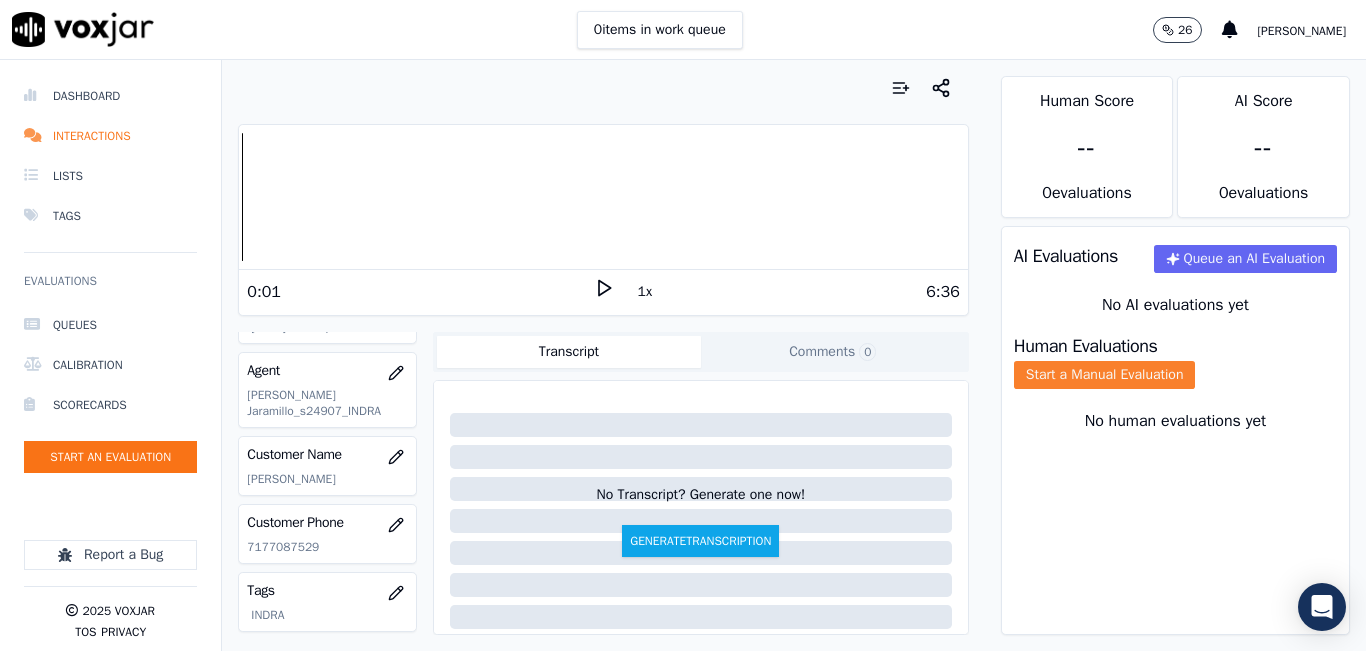 click on "Start a Manual Evaluation" 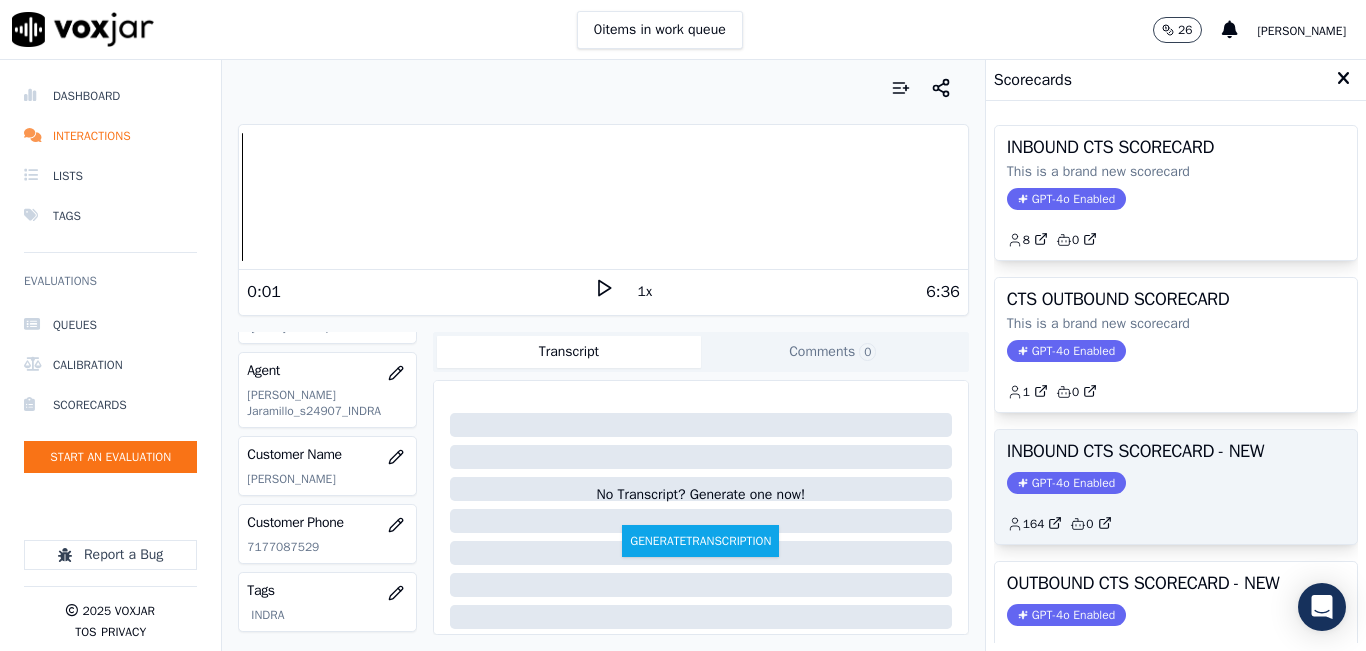 click on "GPT-4o Enabled" 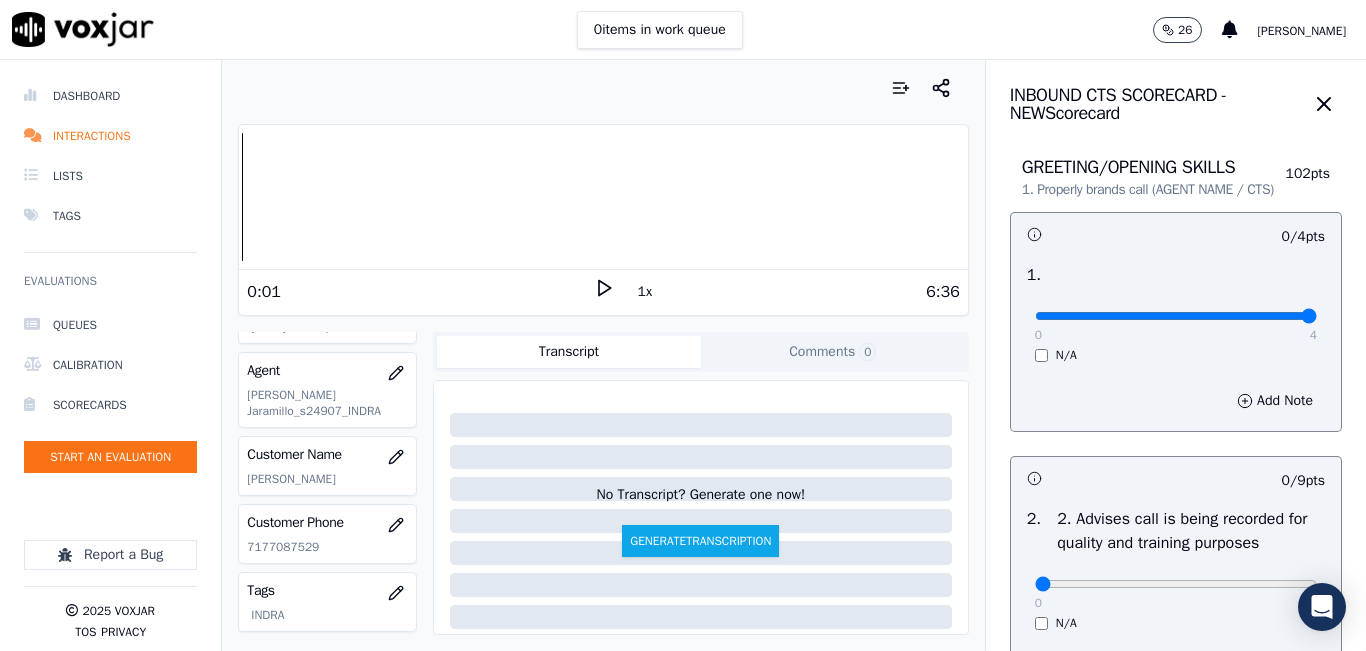 type on "4" 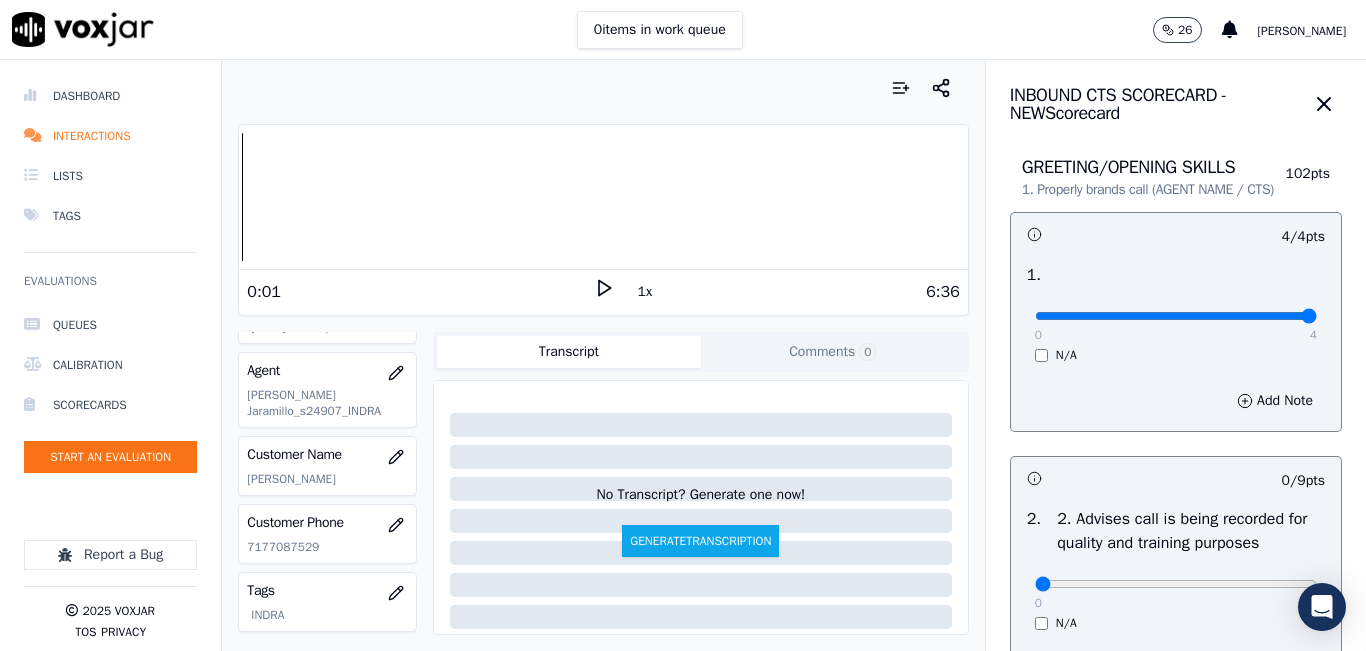 scroll, scrollTop: 300, scrollLeft: 0, axis: vertical 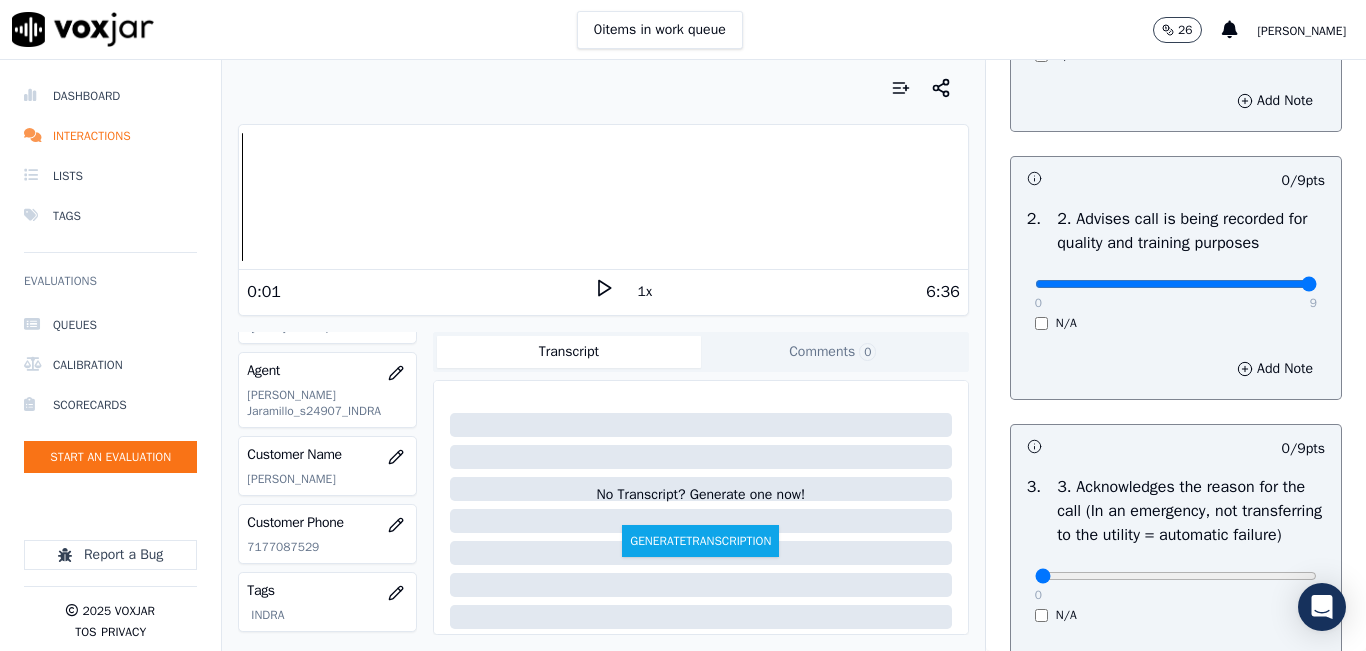 type on "9" 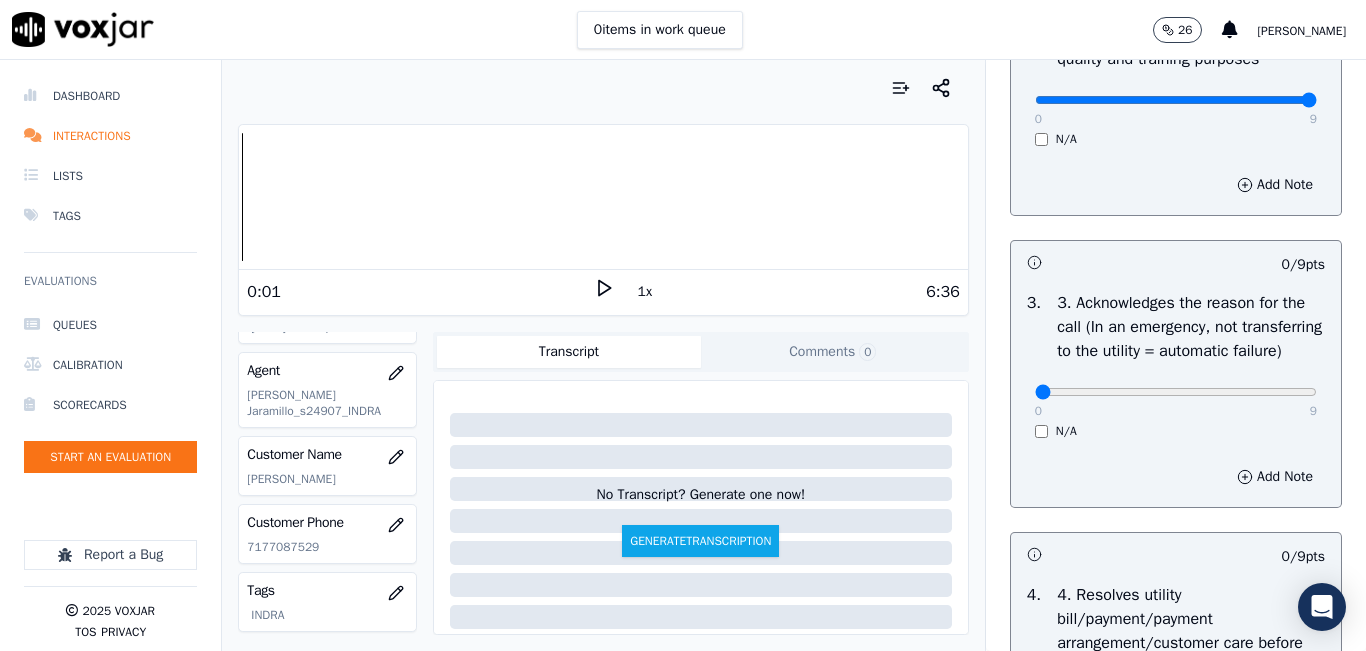 scroll, scrollTop: 500, scrollLeft: 0, axis: vertical 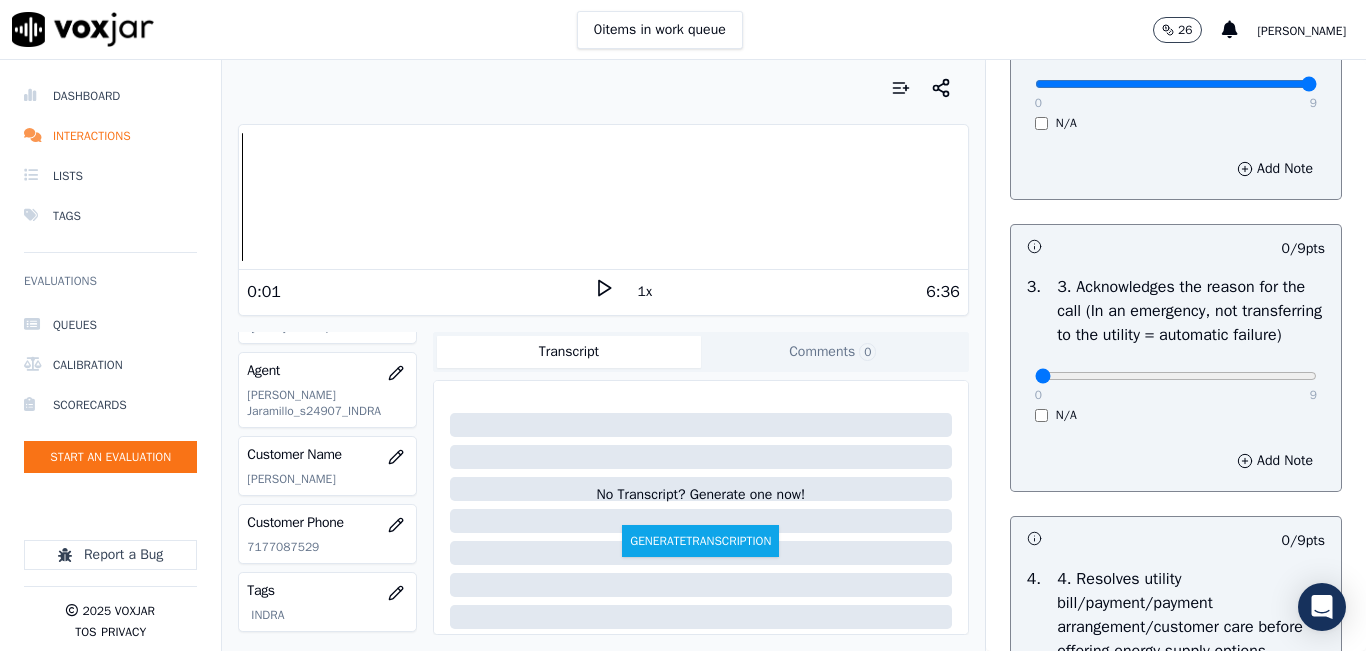 click on "0   9" at bounding box center [1176, 375] 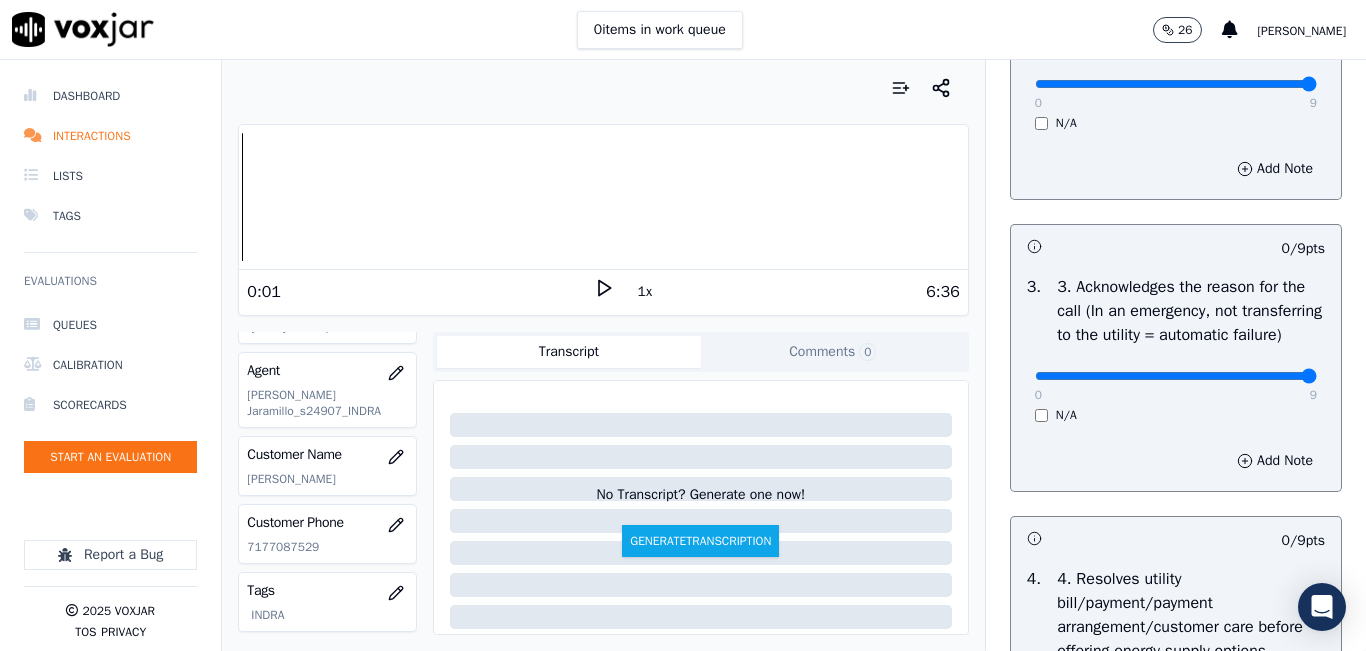 type on "9" 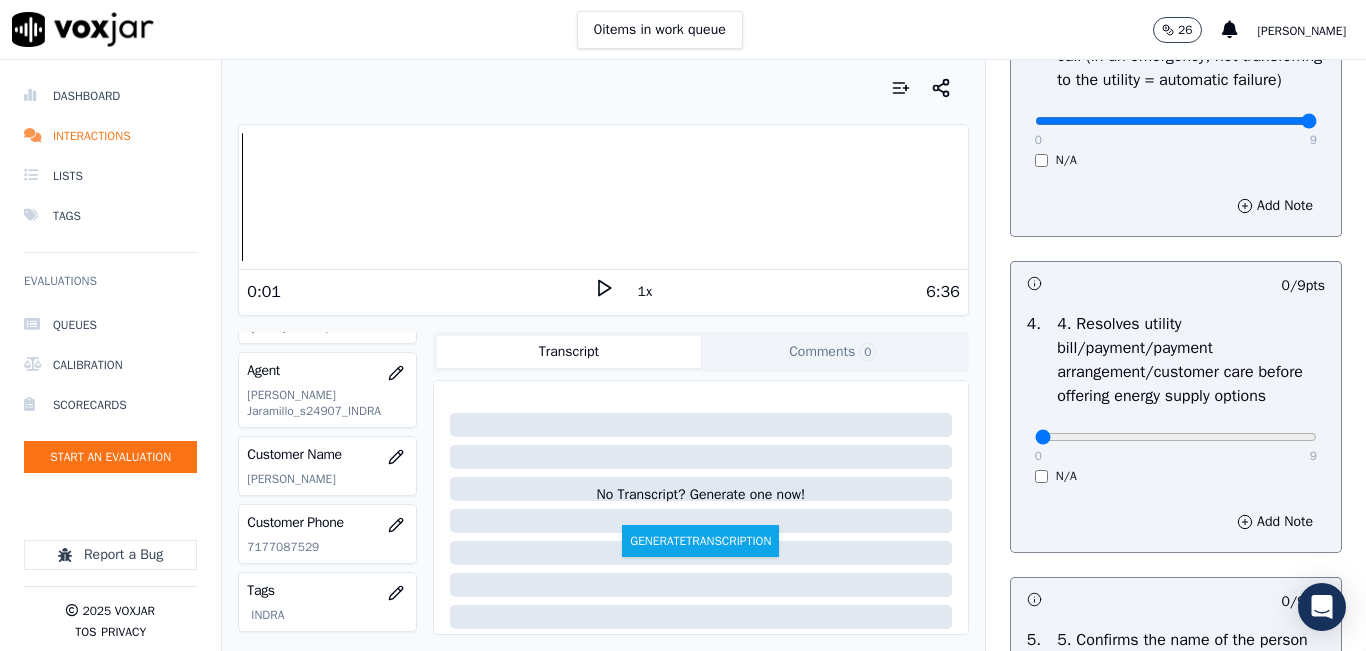 scroll, scrollTop: 800, scrollLeft: 0, axis: vertical 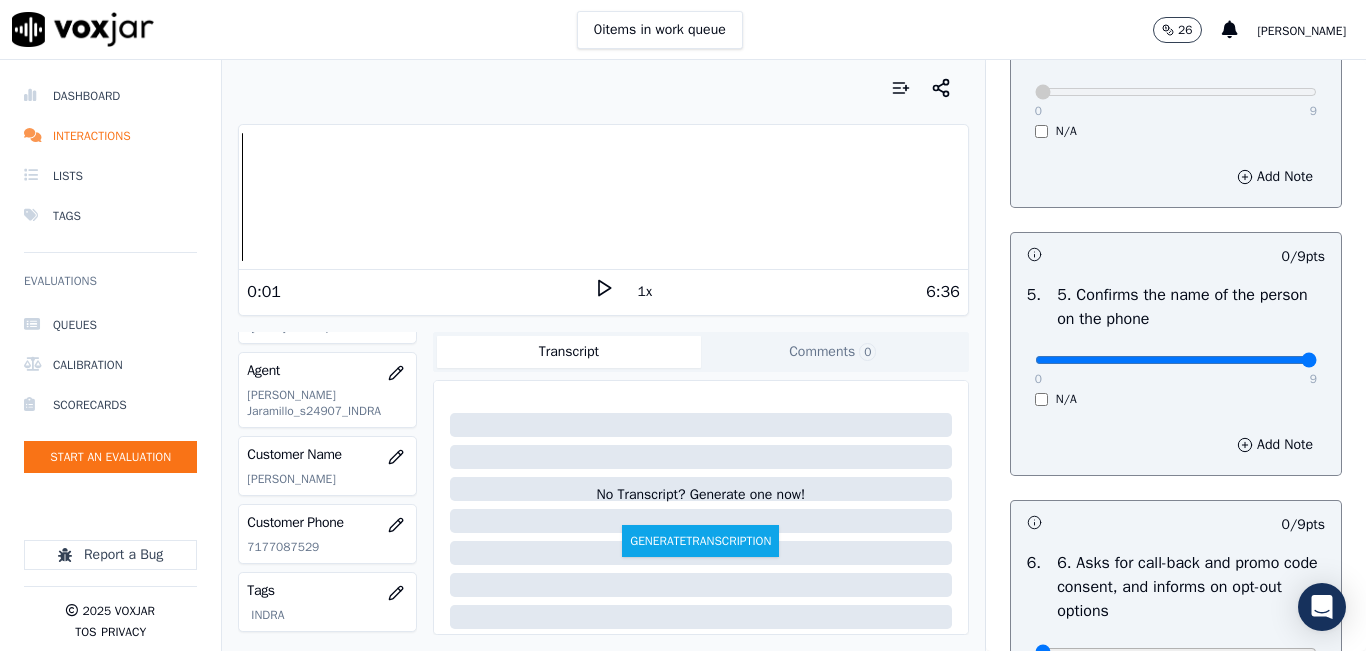 type on "9" 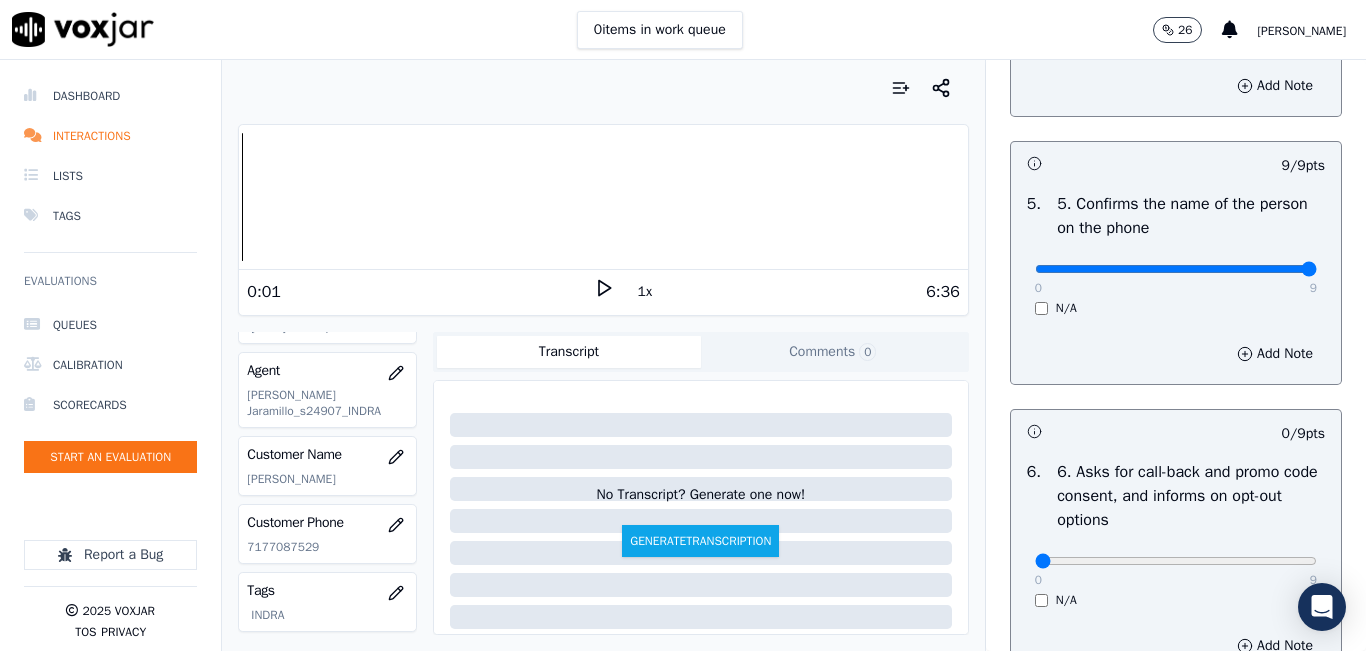 scroll, scrollTop: 1400, scrollLeft: 0, axis: vertical 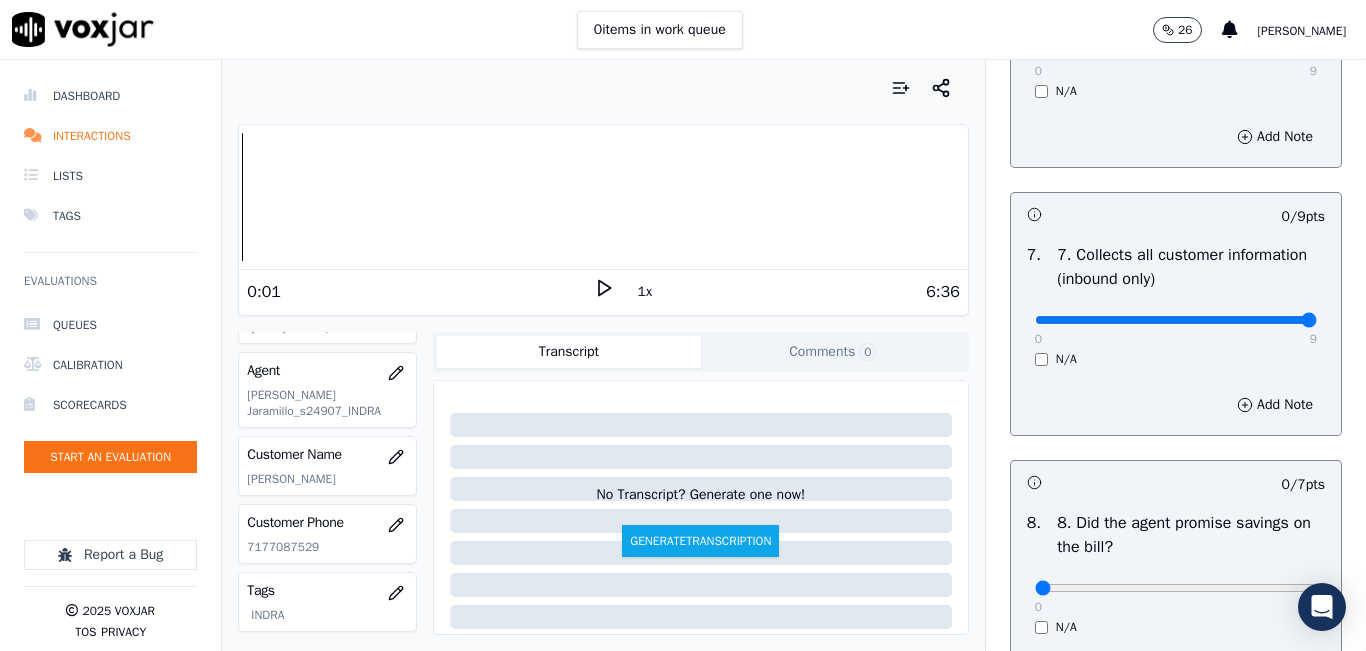 type on "9" 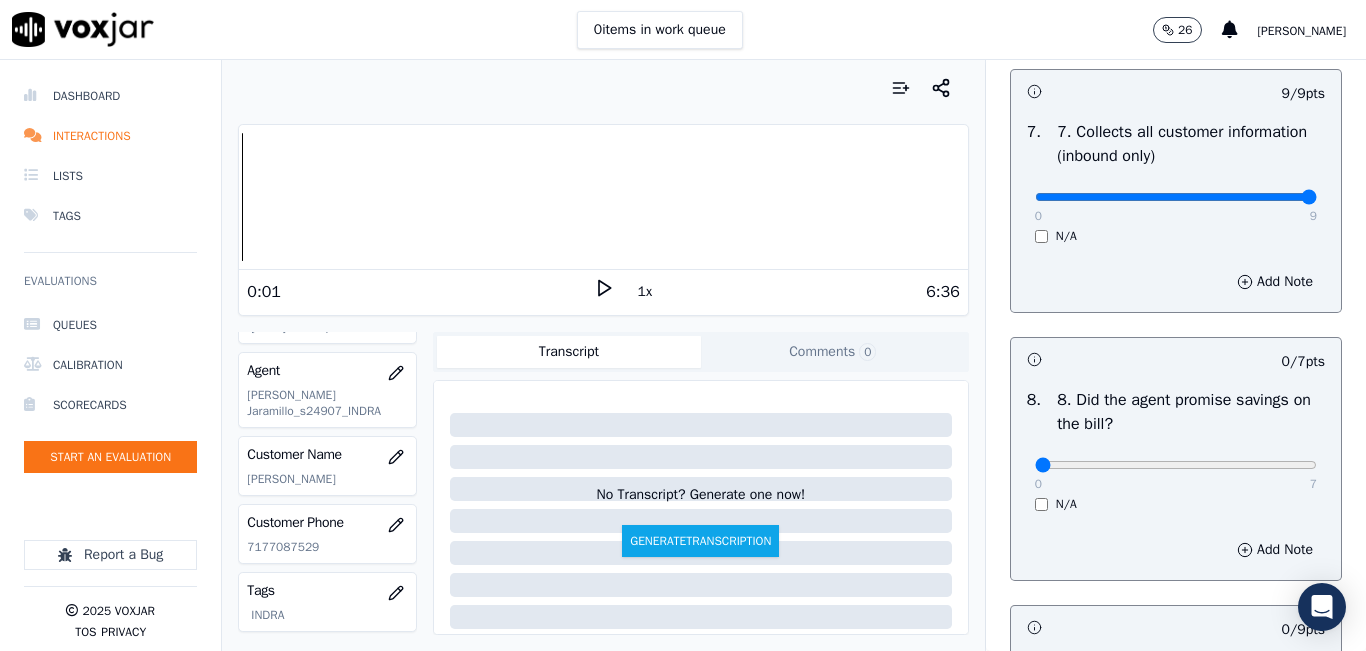 scroll, scrollTop: 2000, scrollLeft: 0, axis: vertical 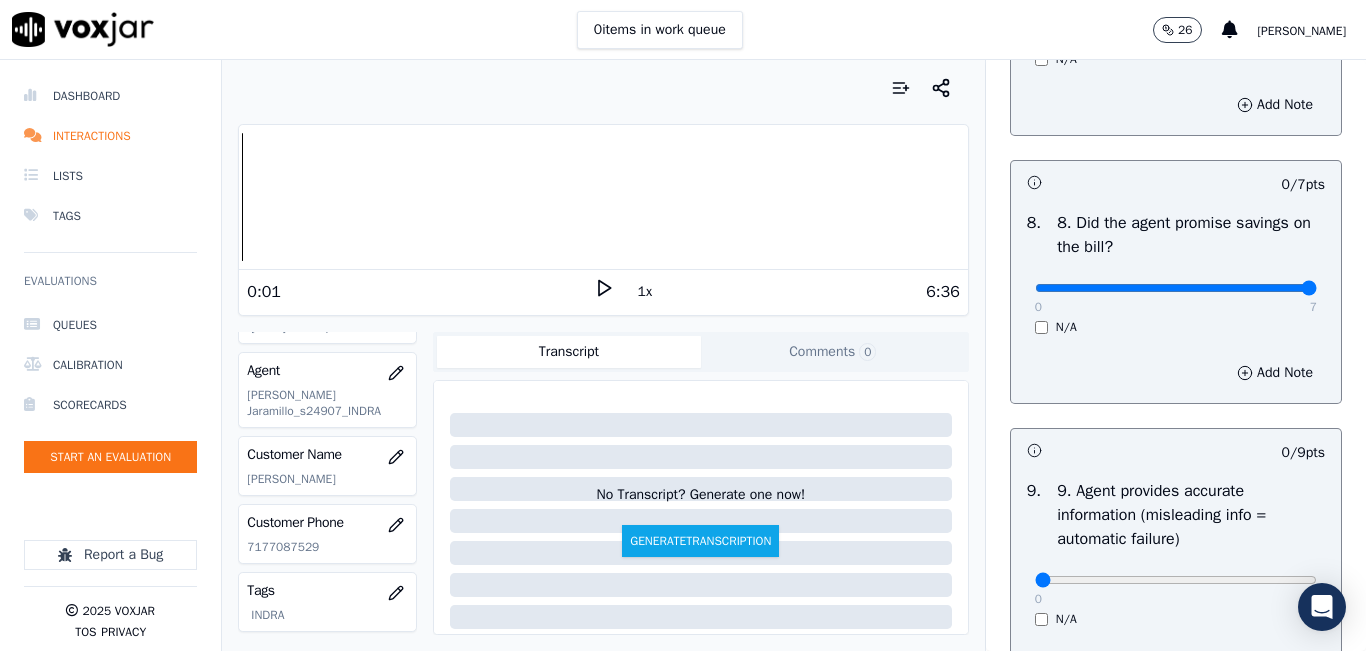 type on "7" 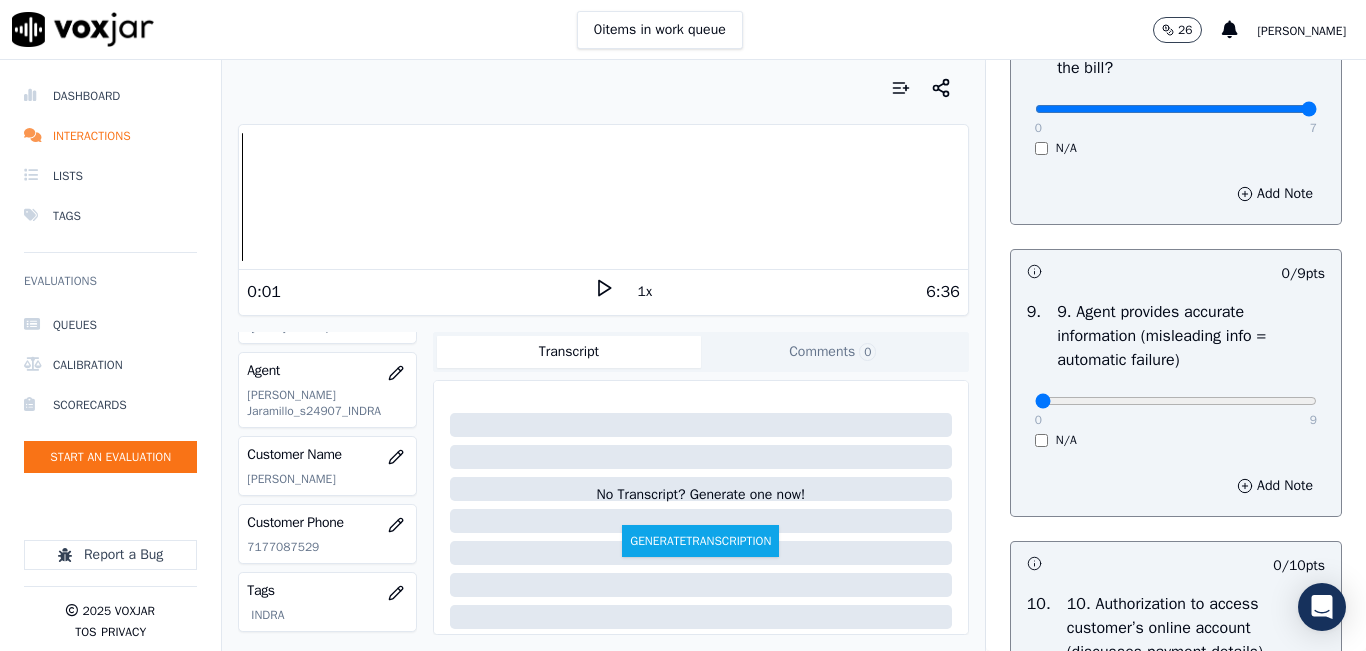 scroll, scrollTop: 2200, scrollLeft: 0, axis: vertical 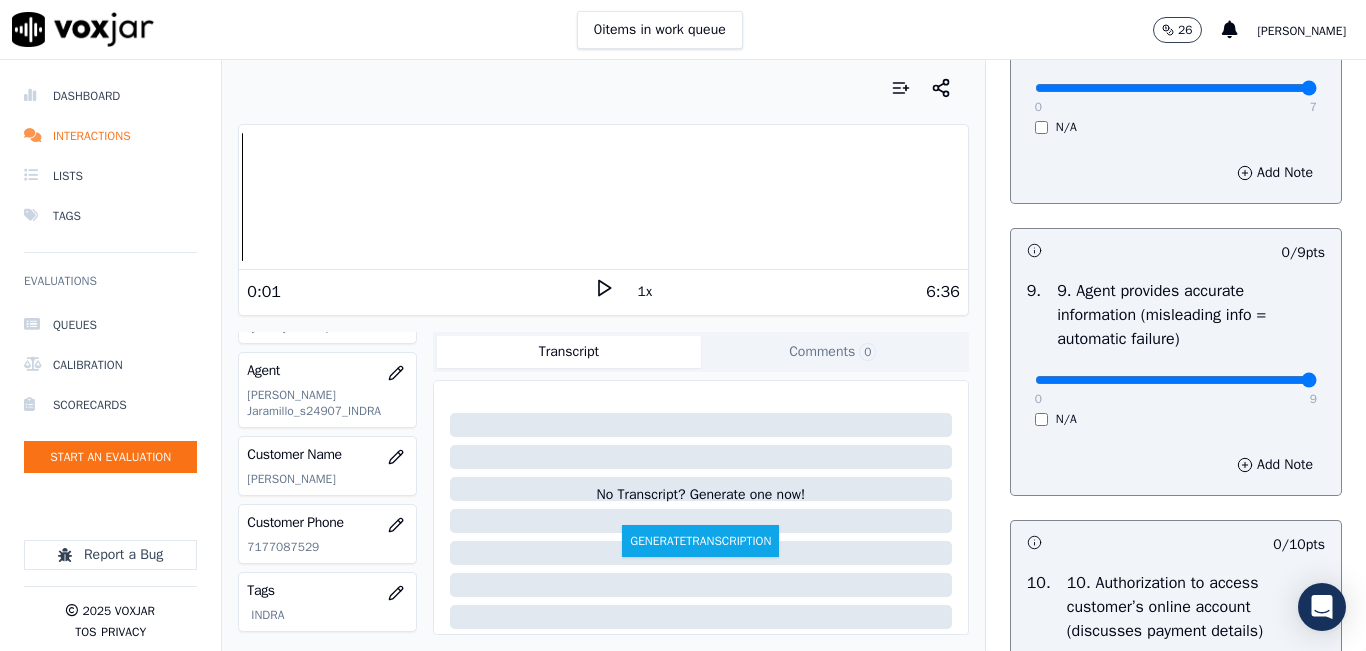 type on "9" 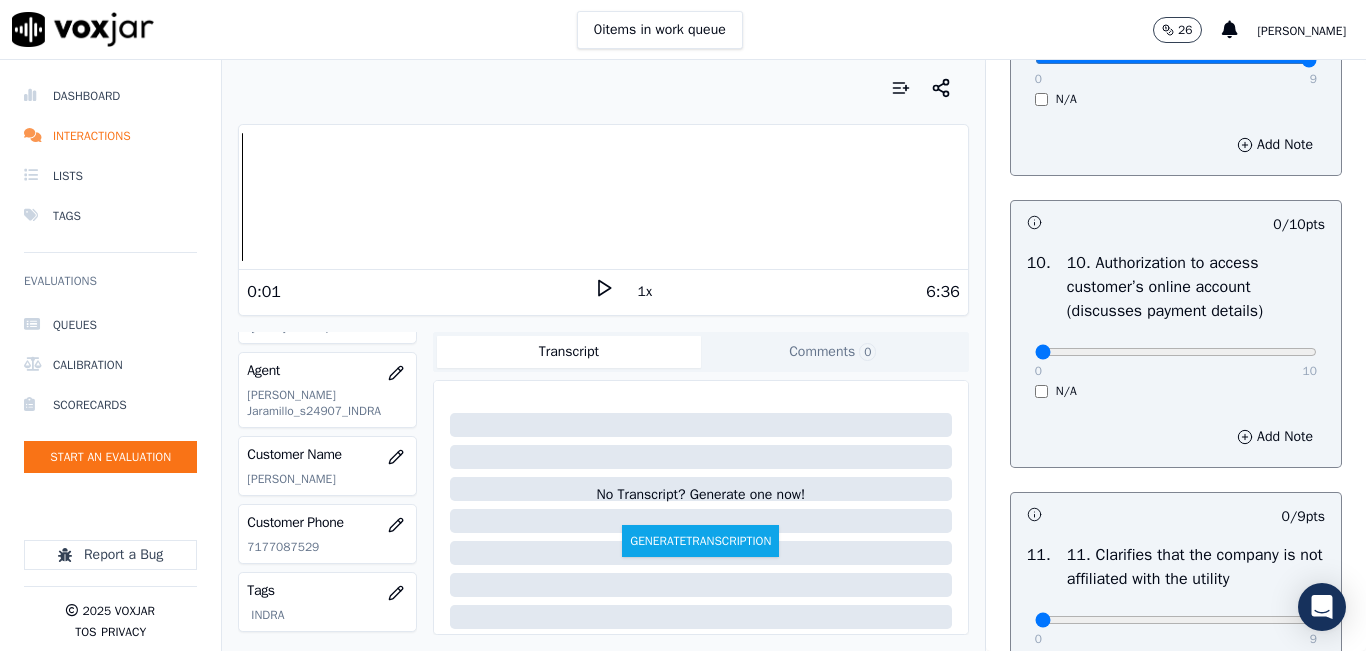 scroll, scrollTop: 2600, scrollLeft: 0, axis: vertical 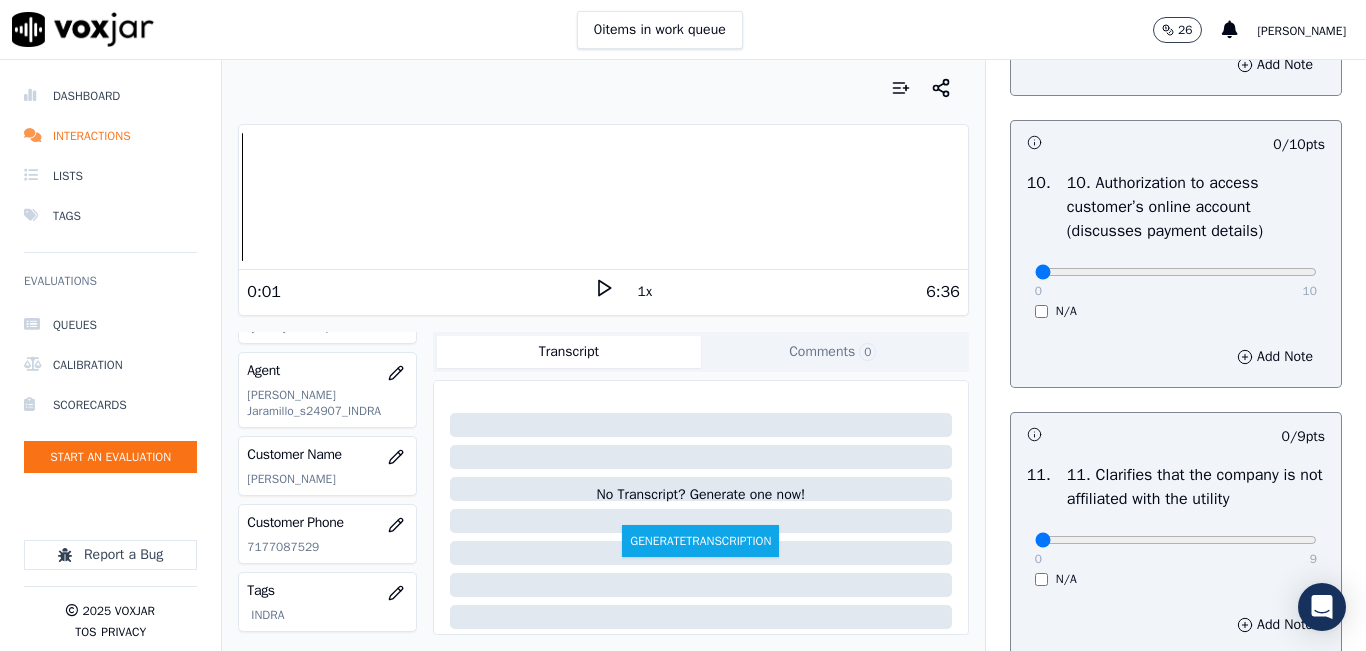 click on "N/A" at bounding box center (1176, 311) 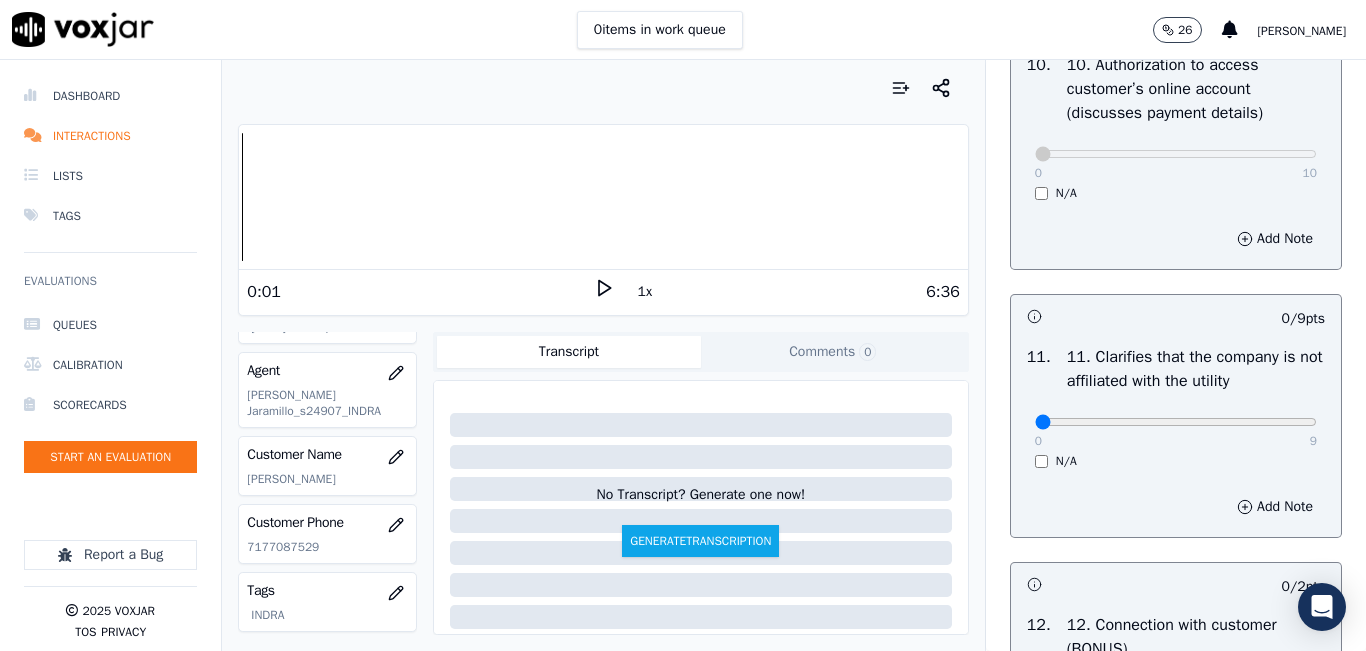 scroll, scrollTop: 2900, scrollLeft: 0, axis: vertical 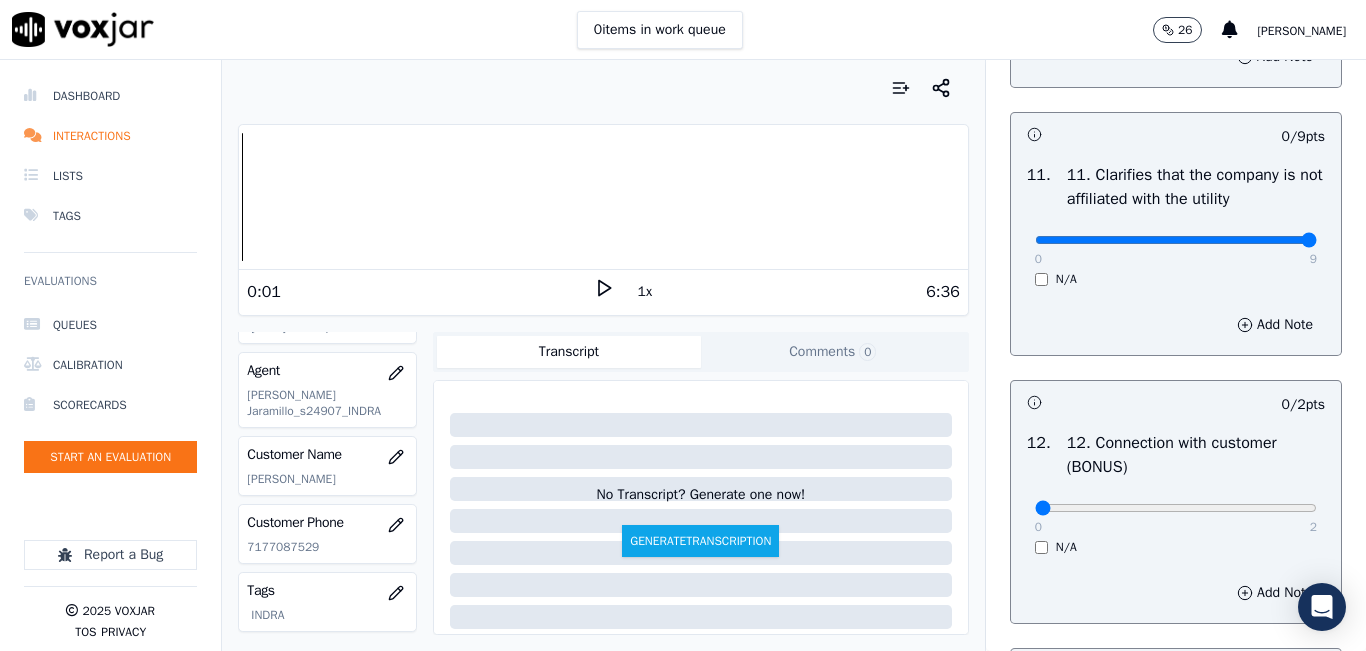 type on "9" 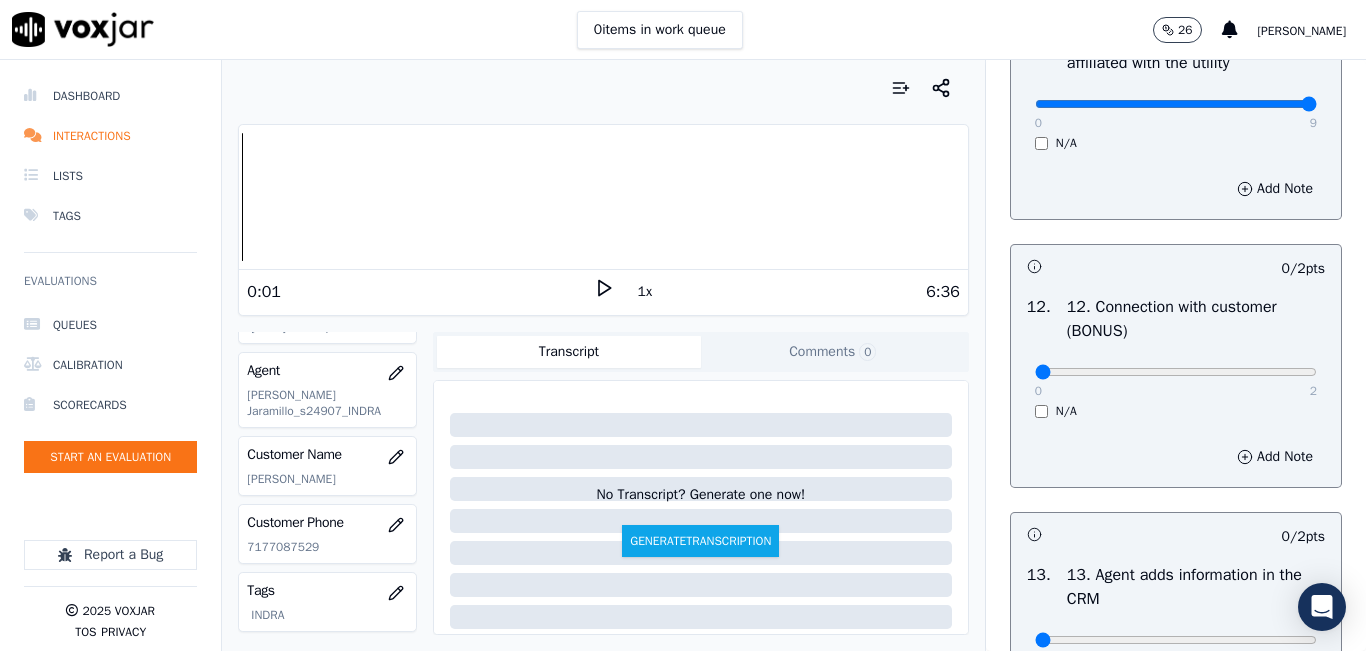 scroll, scrollTop: 3200, scrollLeft: 0, axis: vertical 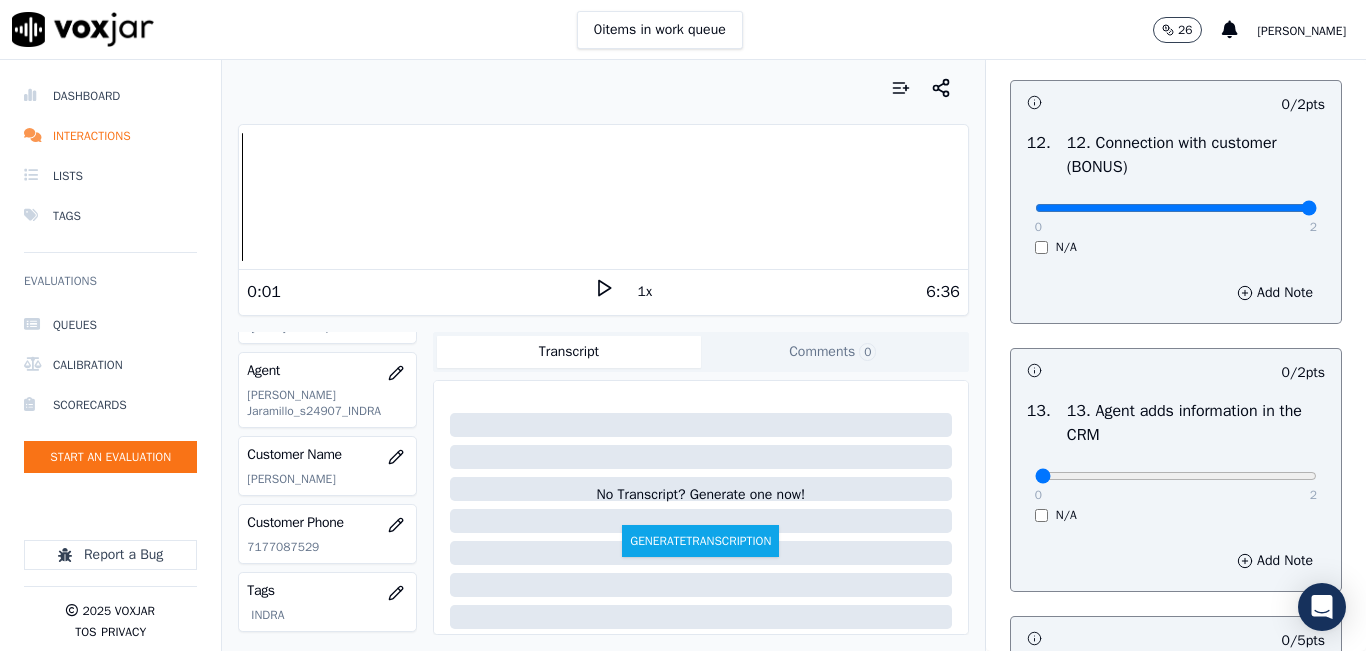type on "2" 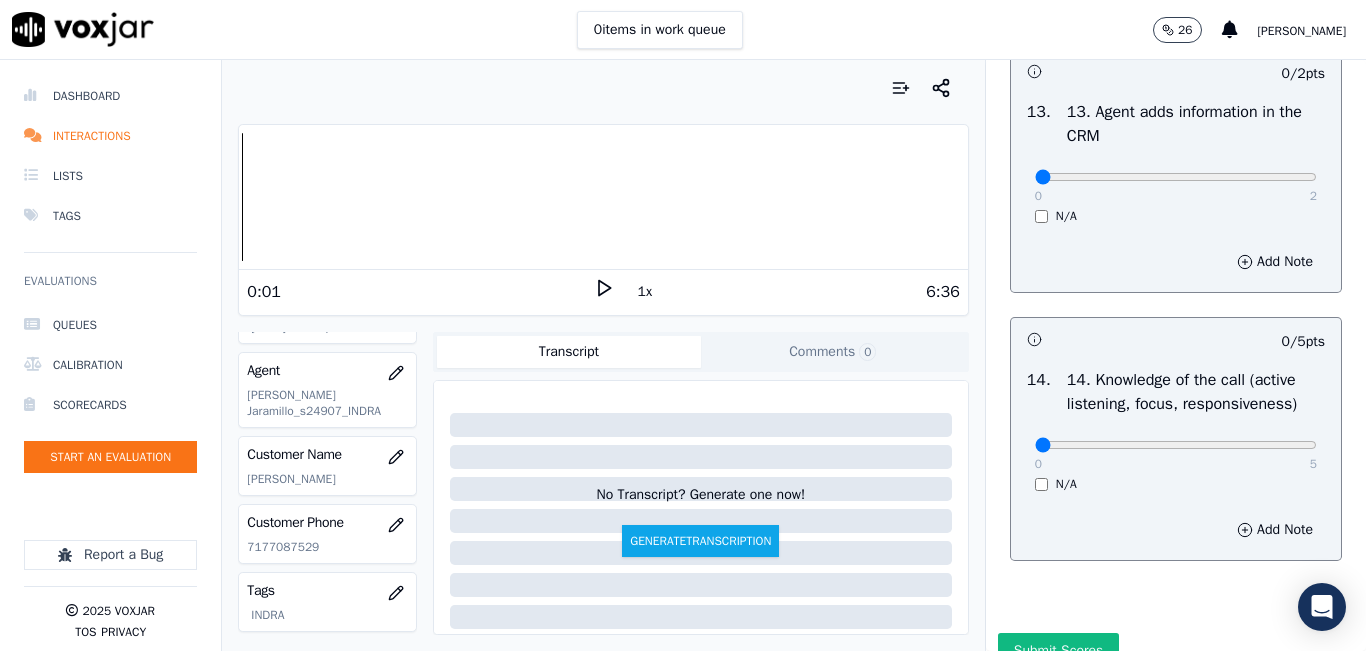 scroll, scrollTop: 3500, scrollLeft: 0, axis: vertical 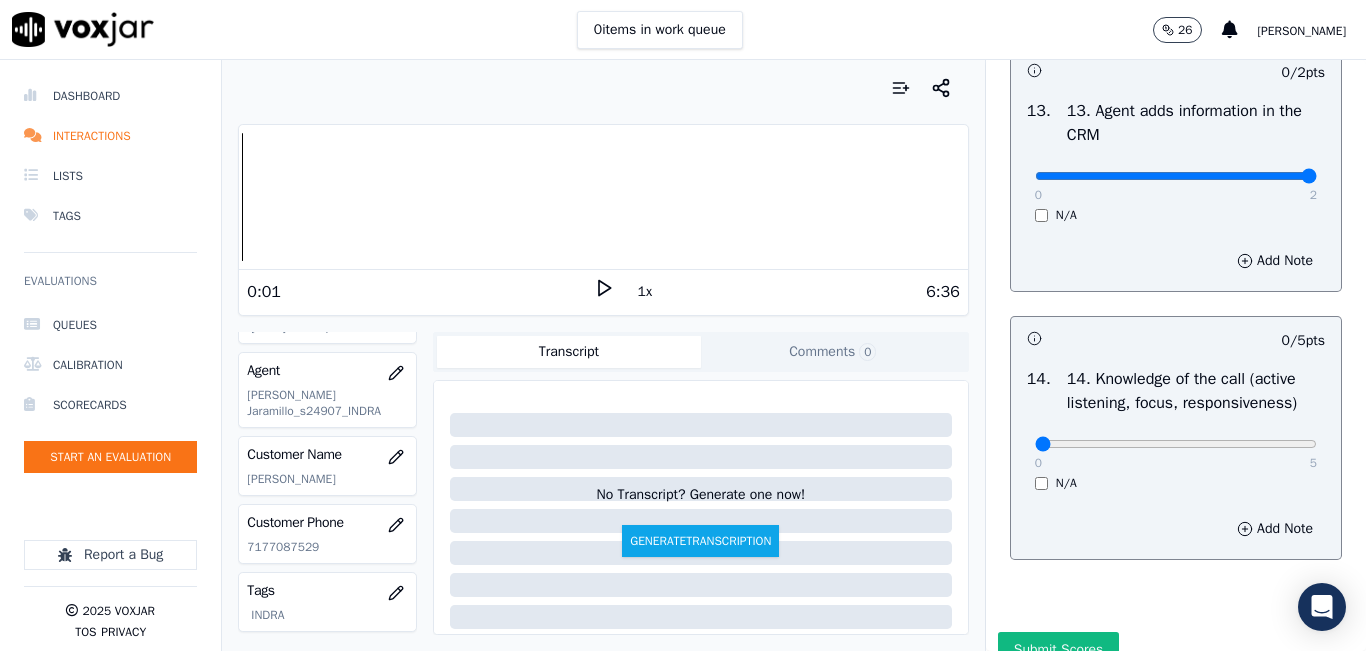 type on "2" 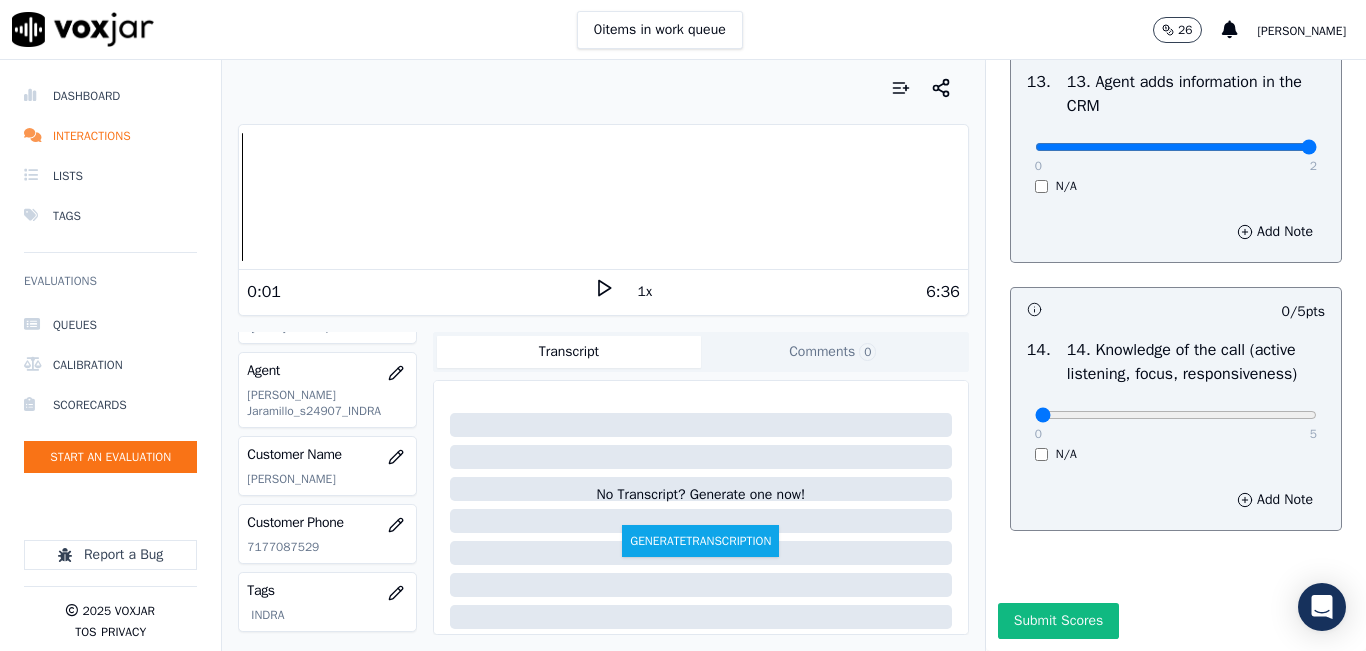 scroll, scrollTop: 3642, scrollLeft: 0, axis: vertical 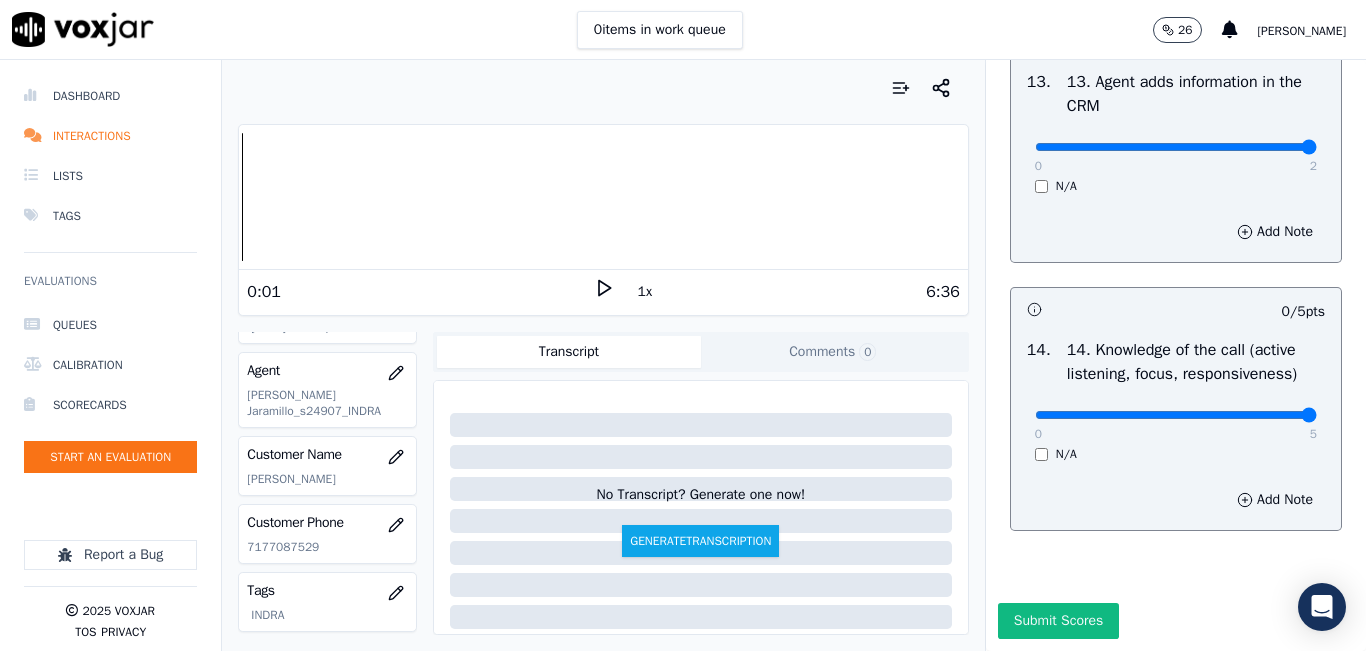 type on "5" 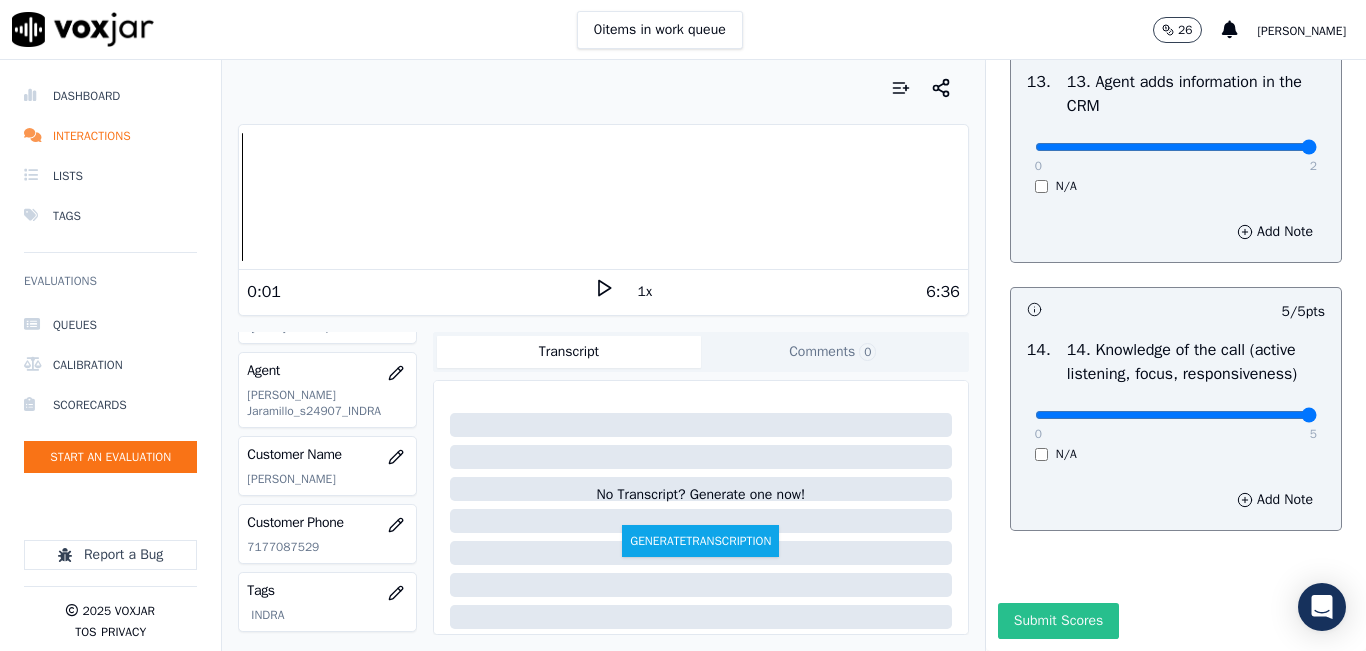 click on "Submit Scores" at bounding box center [1058, 621] 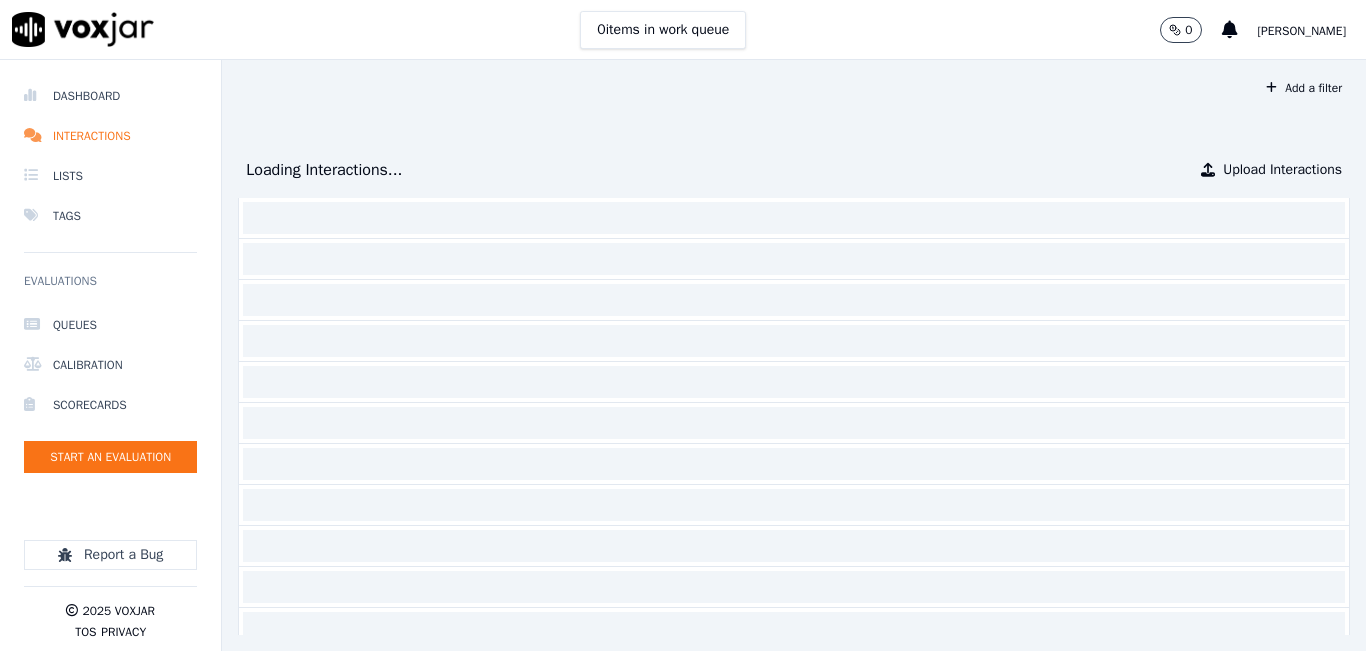 scroll, scrollTop: 0, scrollLeft: 0, axis: both 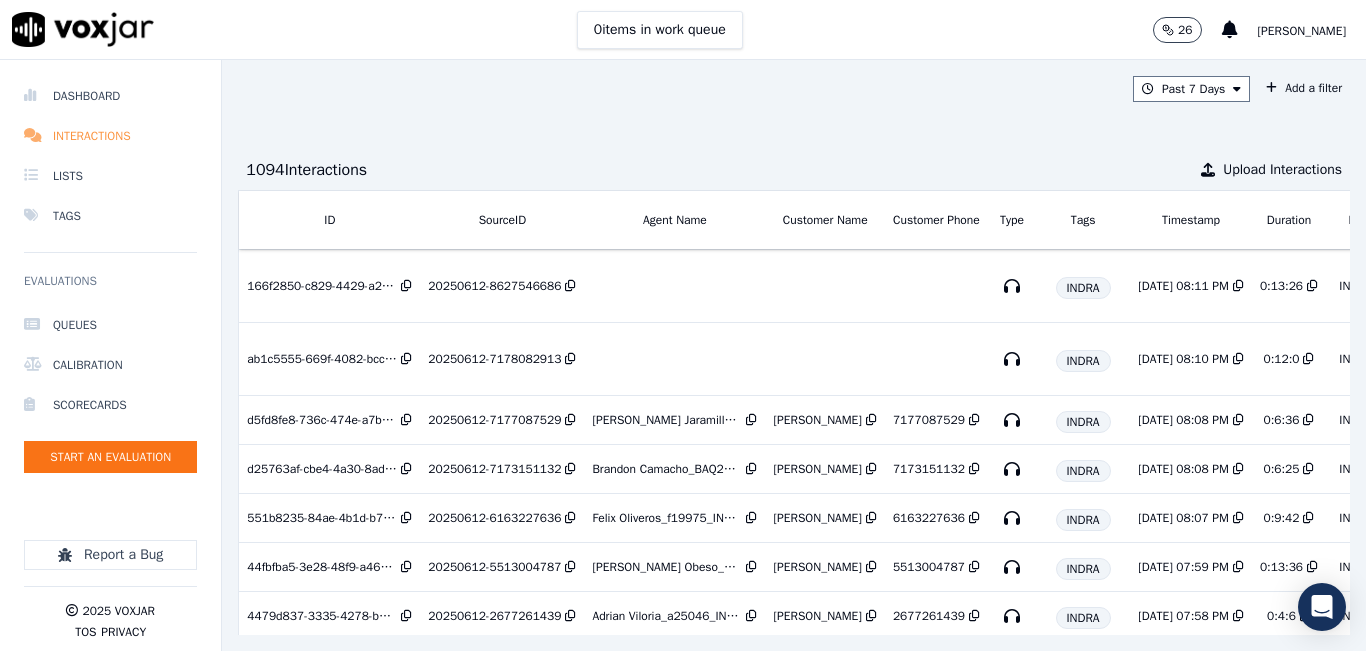 click on "Interactions" at bounding box center (110, 136) 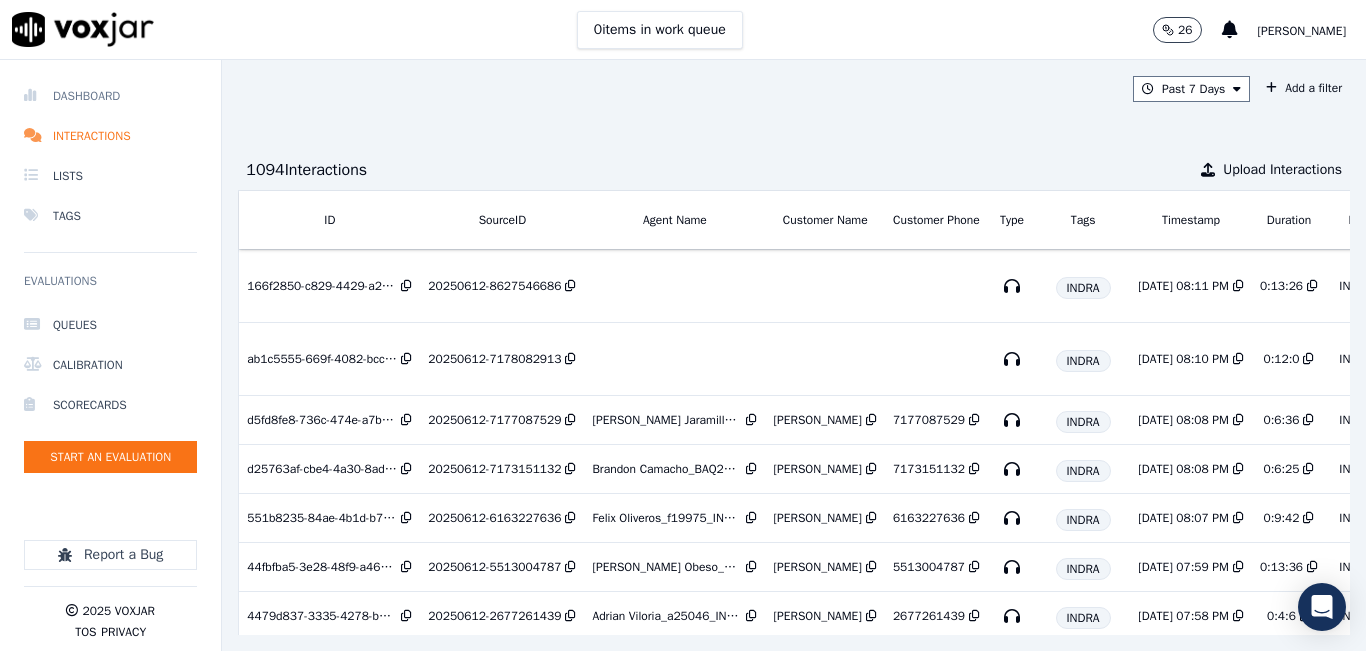 click on "Dashboard" at bounding box center [110, 96] 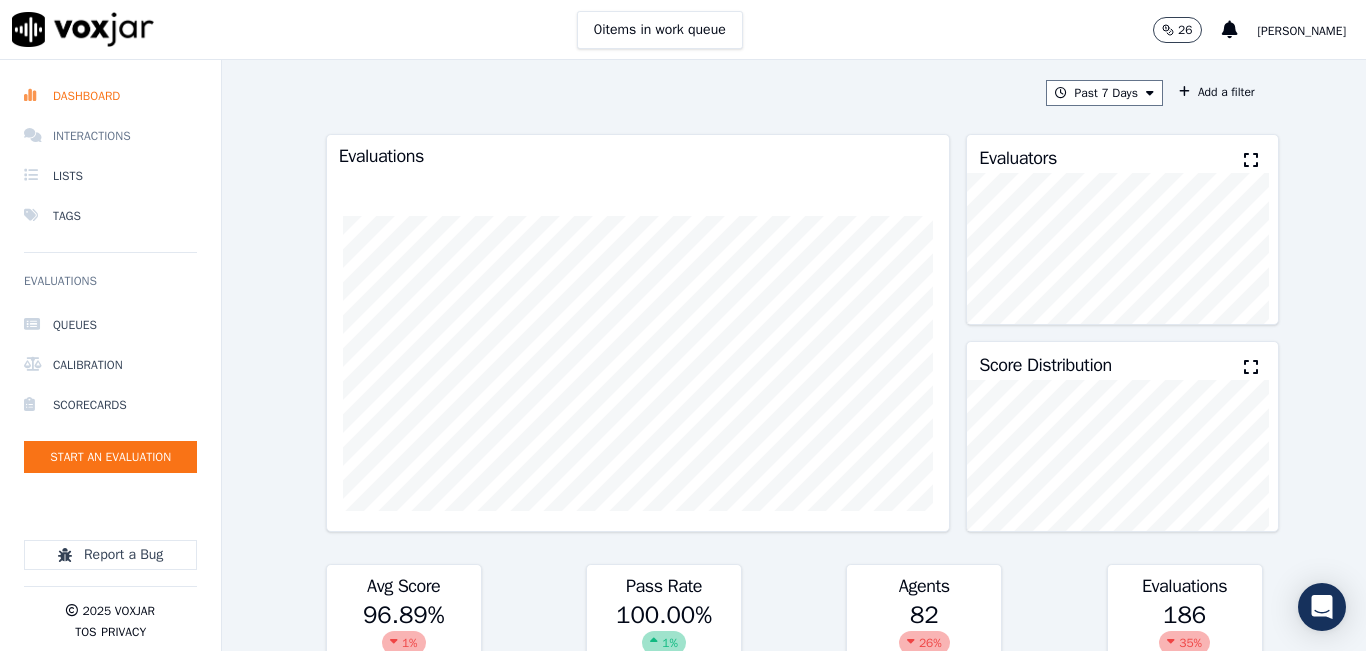 click on "Interactions" at bounding box center [110, 136] 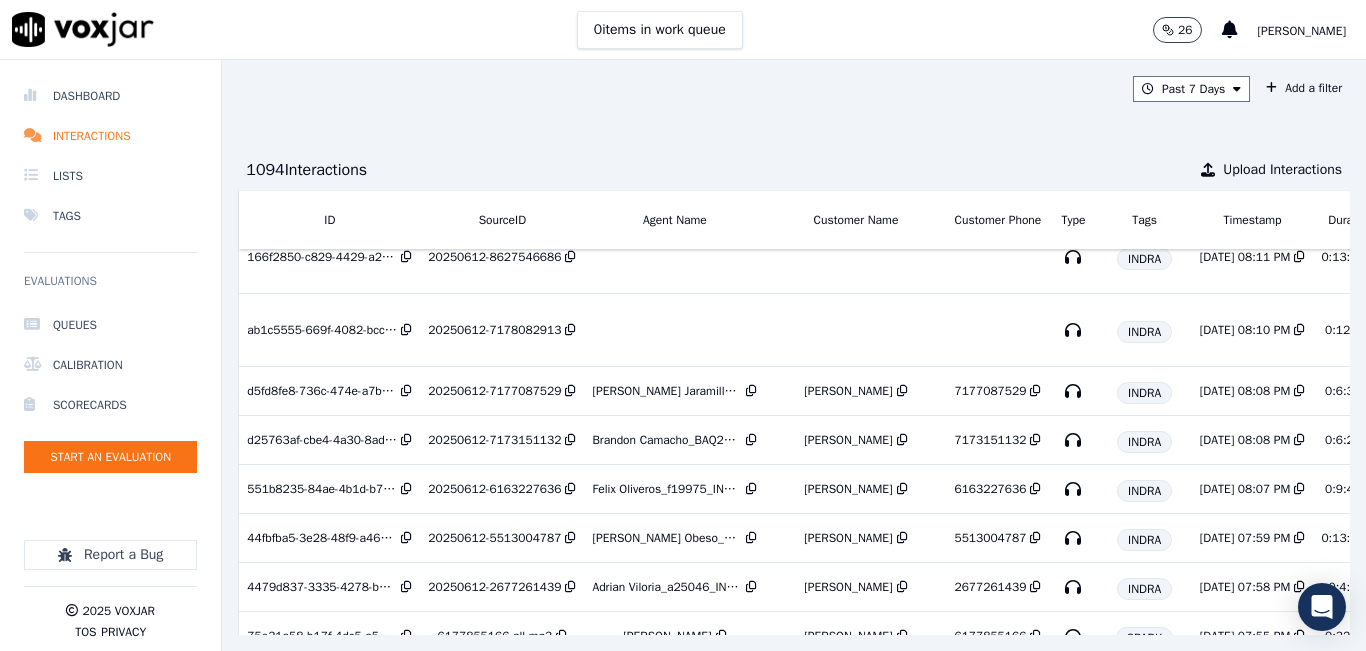 scroll, scrollTop: 0, scrollLeft: 0, axis: both 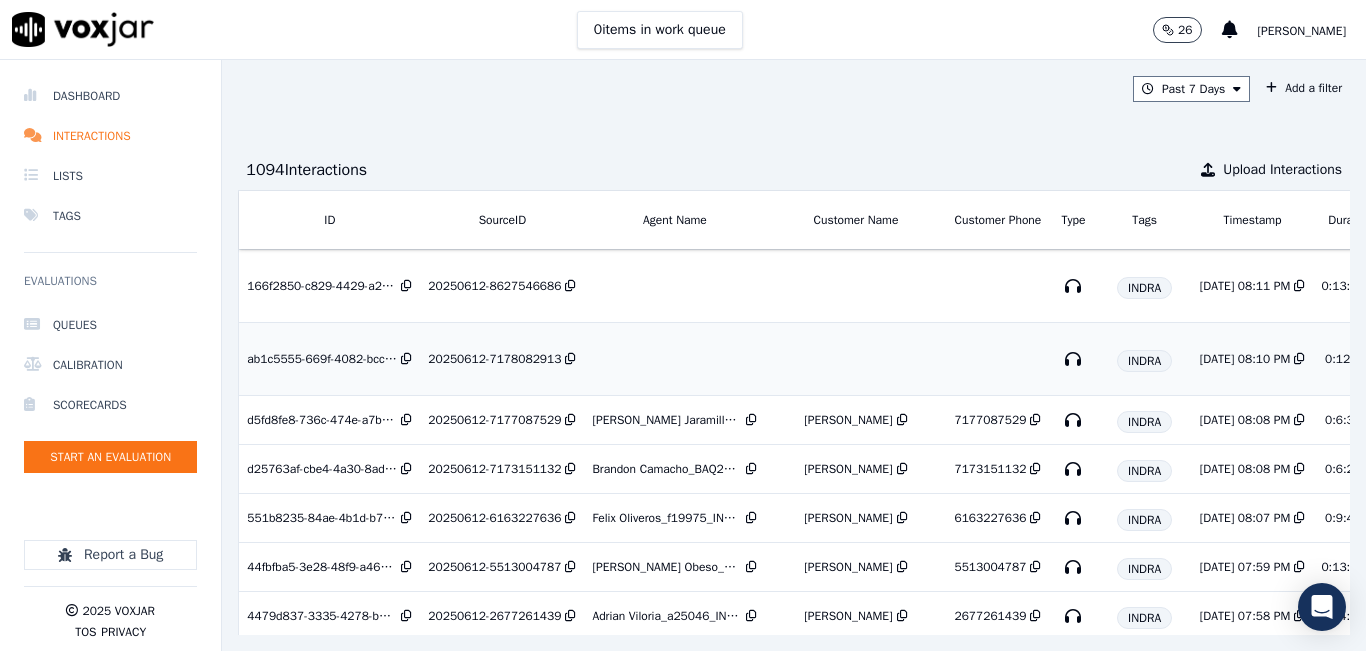 click on "20250612-7178082913" at bounding box center (494, 359) 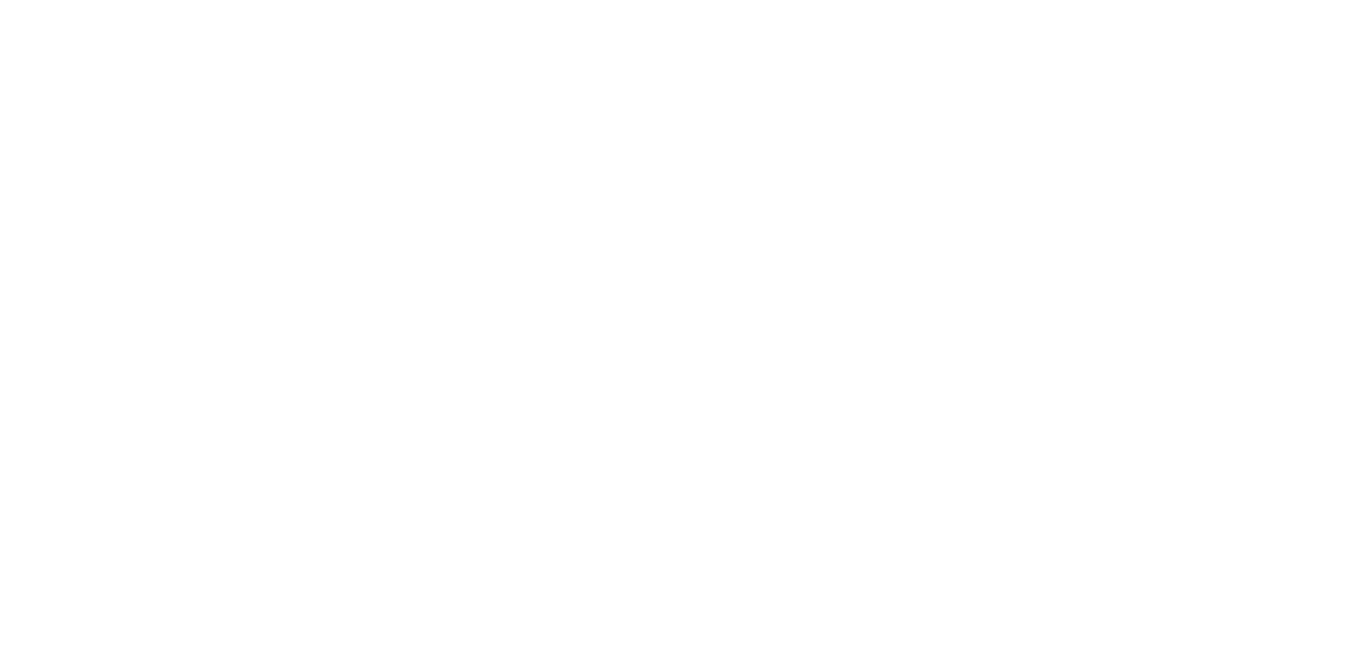 scroll, scrollTop: 0, scrollLeft: 0, axis: both 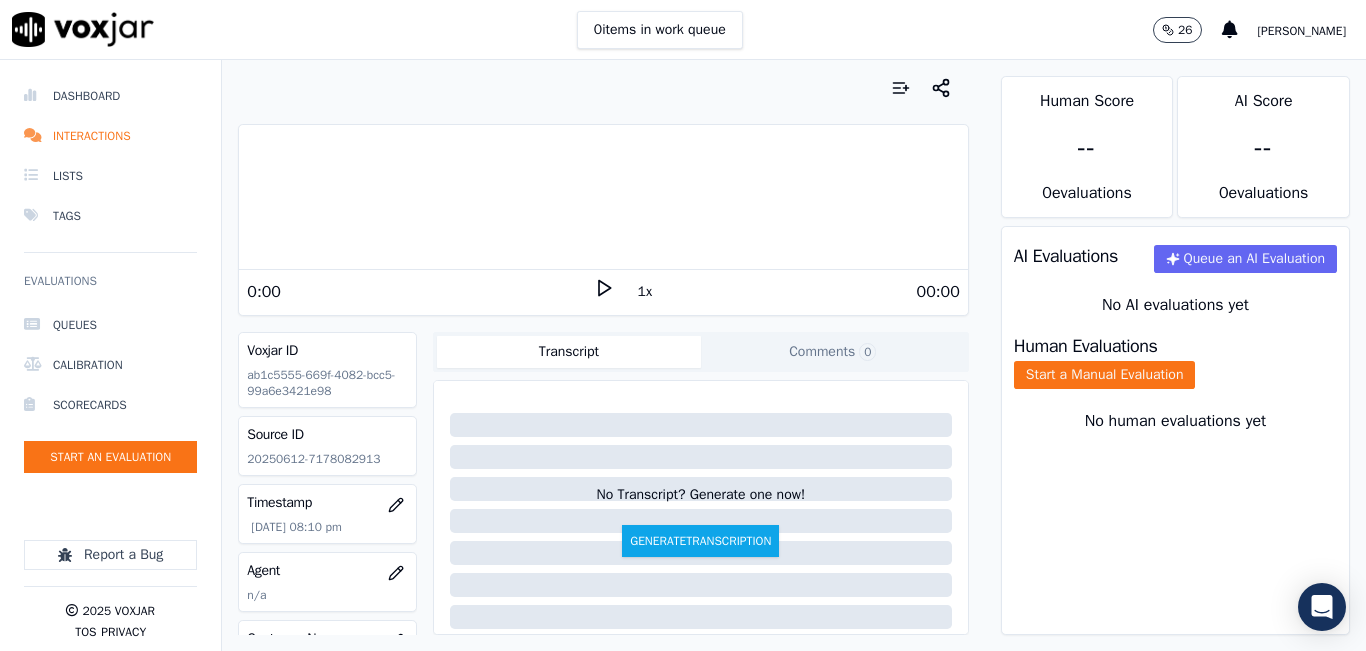 click on "0  items in work queue     26         [PERSON_NAME]" at bounding box center [683, 30] 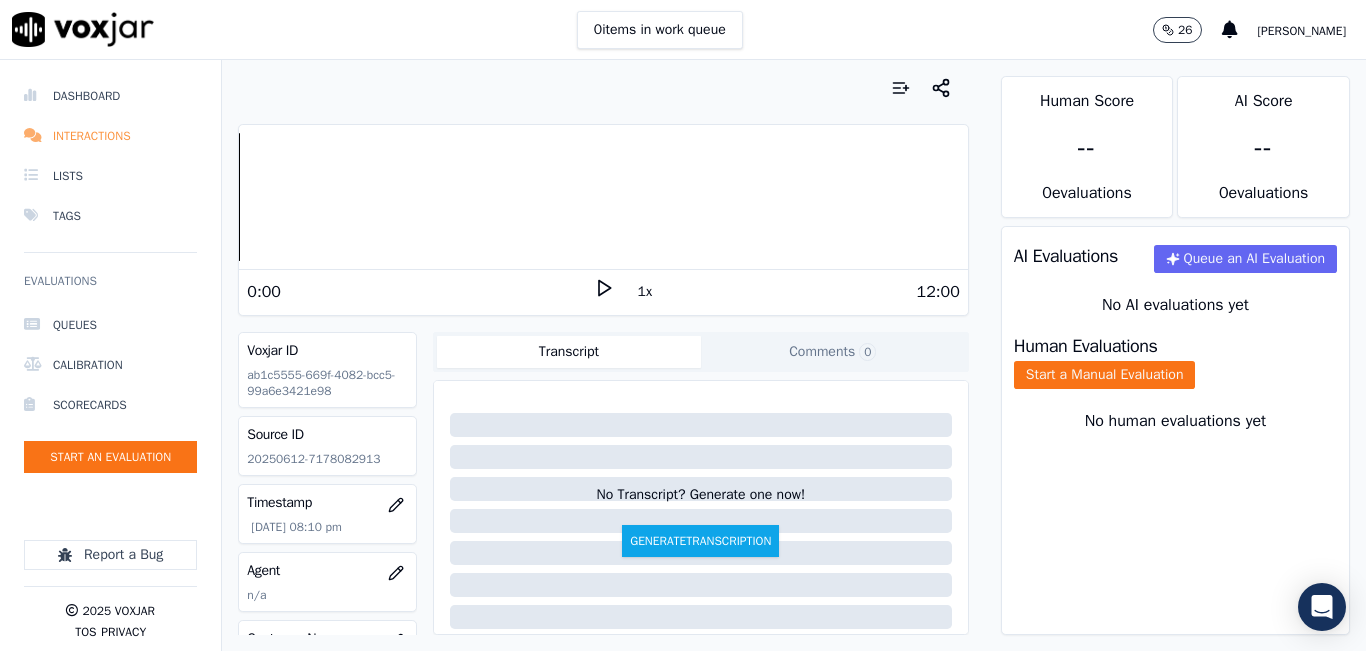 click on "Interactions" at bounding box center [110, 136] 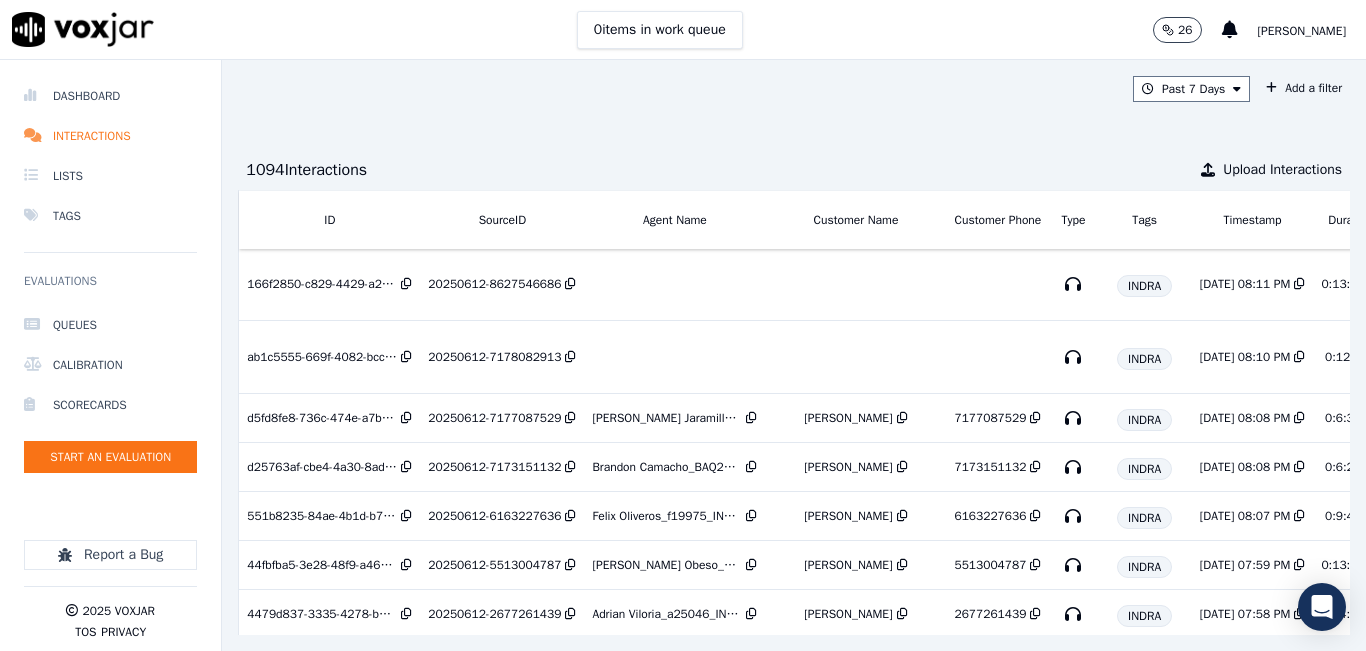 scroll, scrollTop: 0, scrollLeft: 0, axis: both 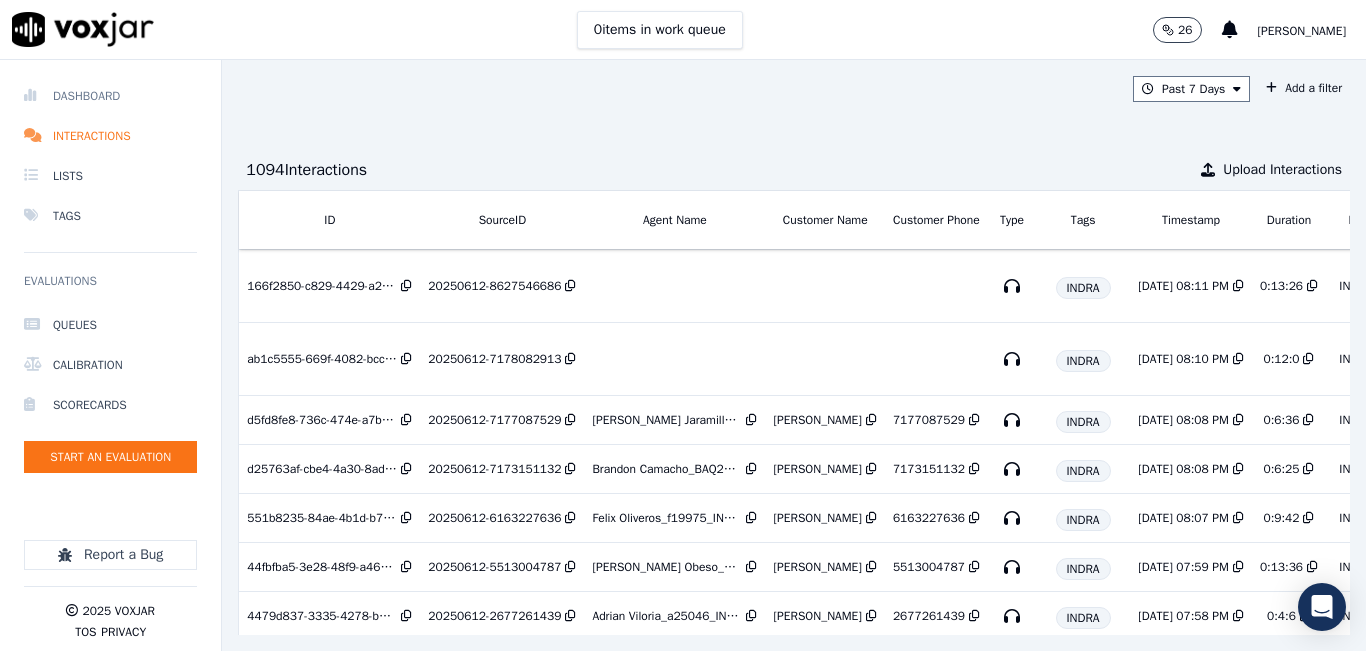 click on "Dashboard" at bounding box center (110, 96) 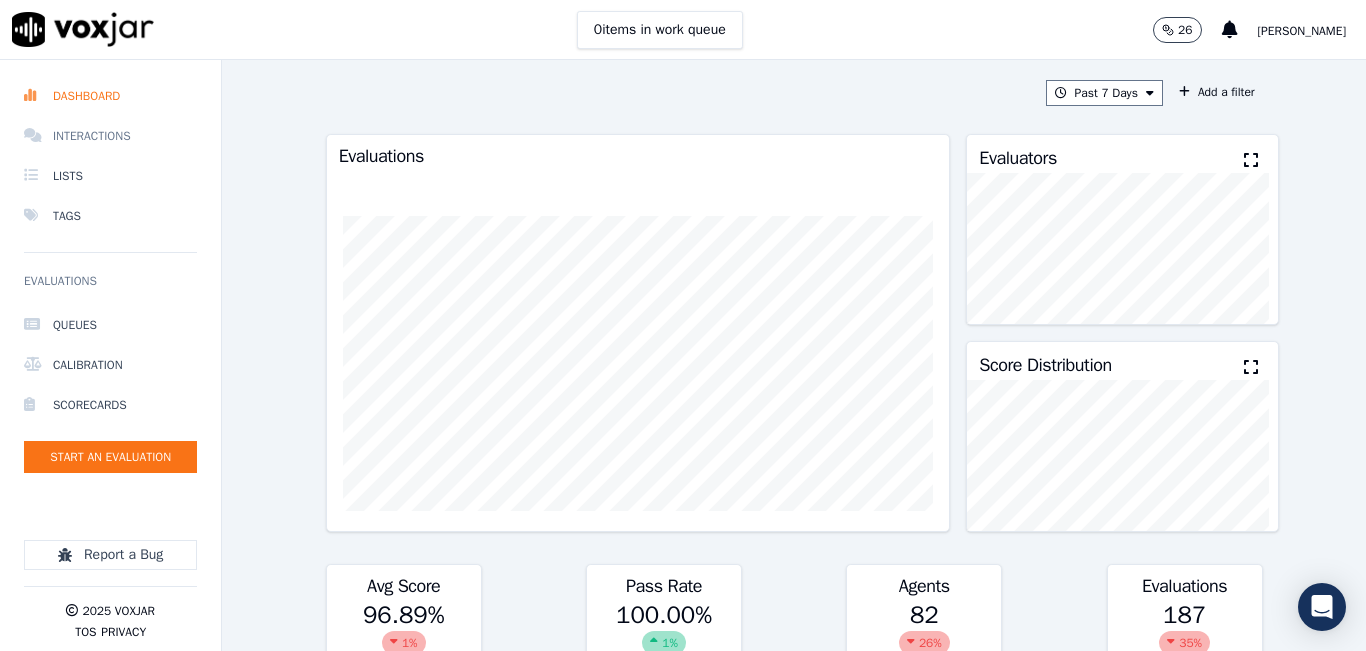 click on "Interactions" at bounding box center (110, 136) 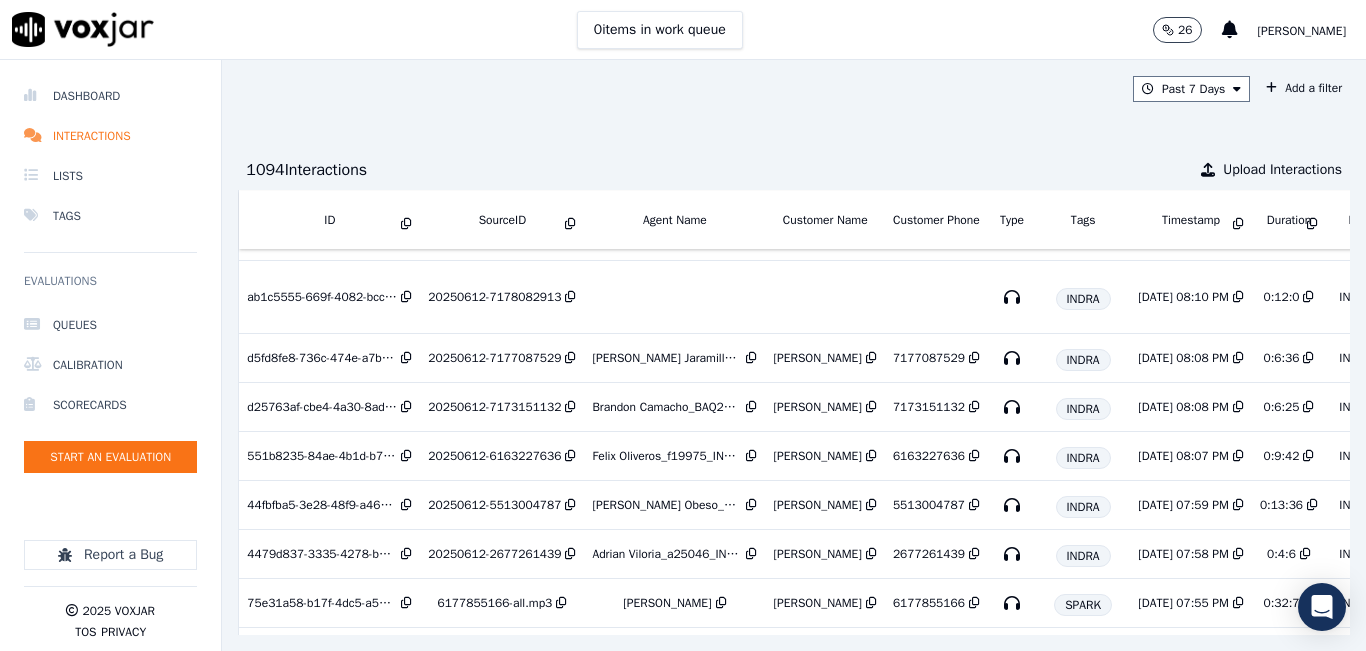 scroll, scrollTop: 0, scrollLeft: 0, axis: both 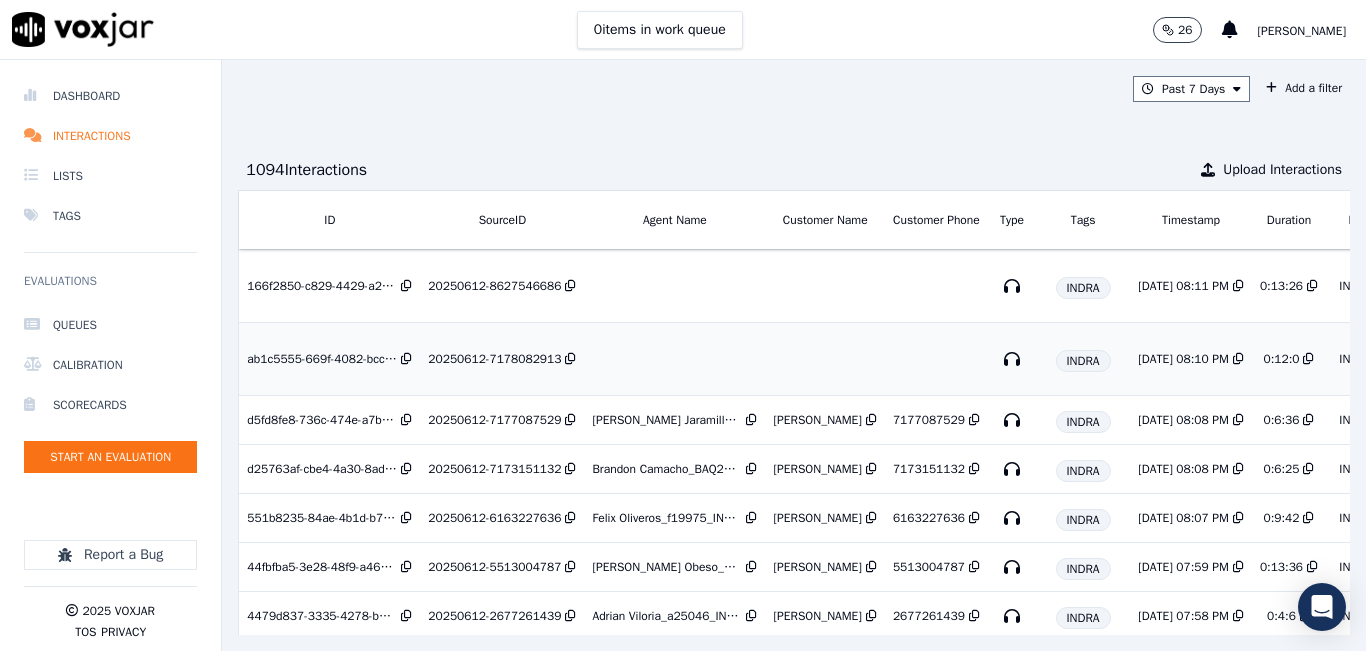 click on "20250612-7178082913" at bounding box center (494, 359) 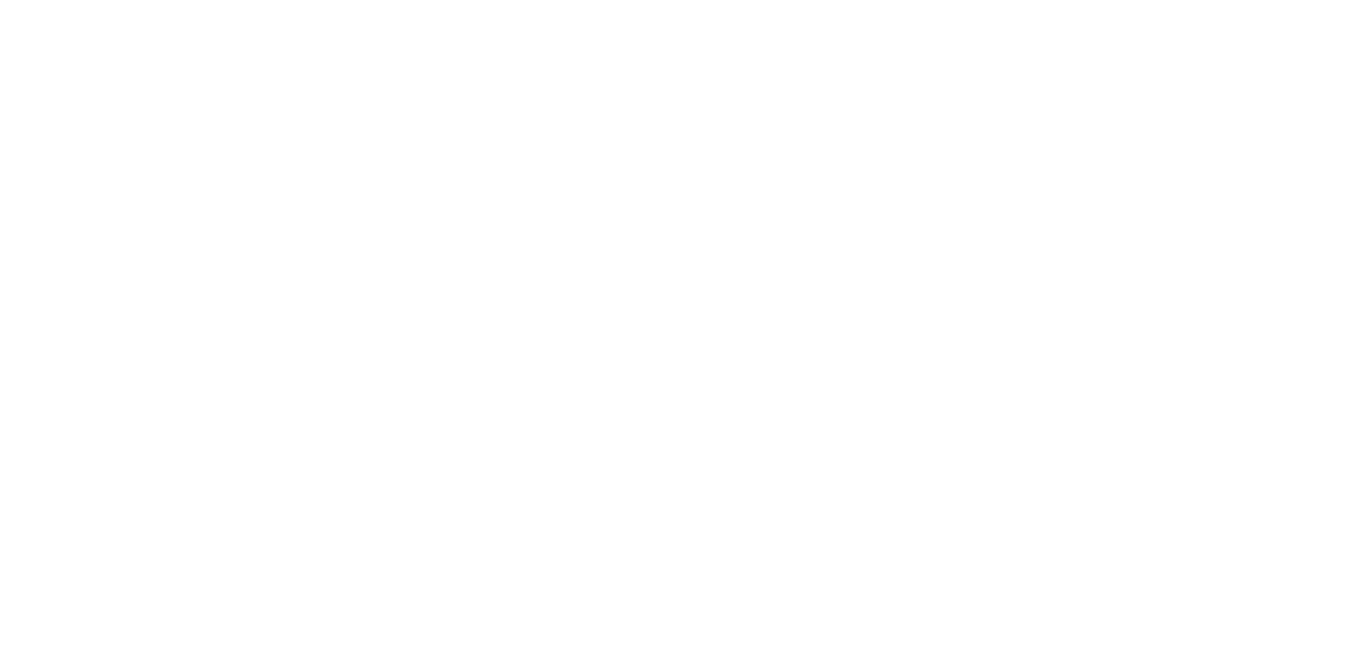 scroll, scrollTop: 0, scrollLeft: 0, axis: both 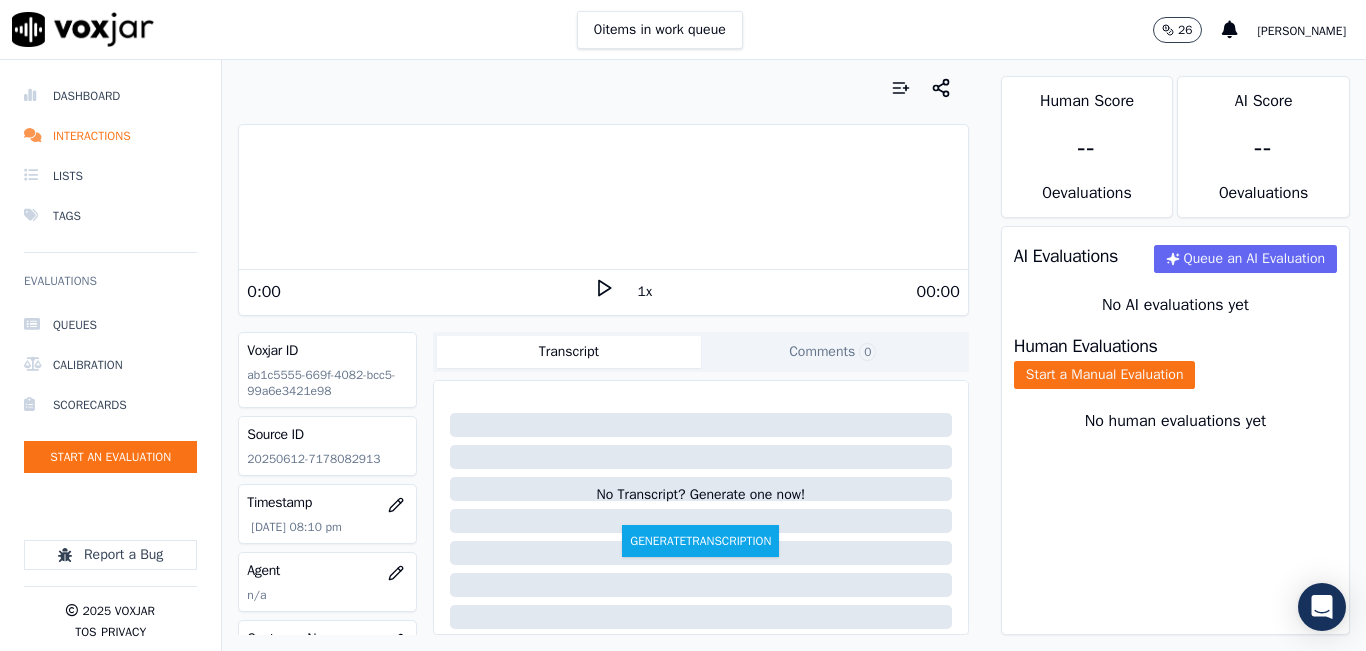 drag, startPoint x: 840, startPoint y: 14, endPoint x: 845, endPoint y: 26, distance: 13 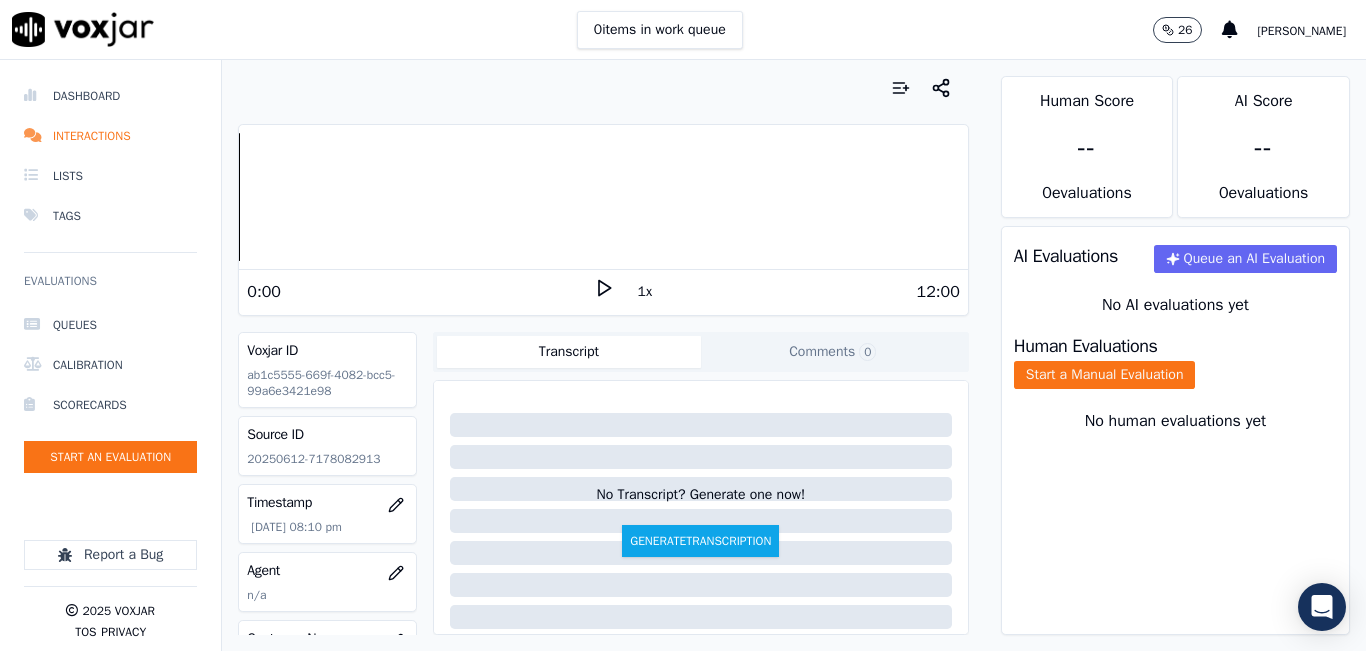 click on "20250612-7178082913" 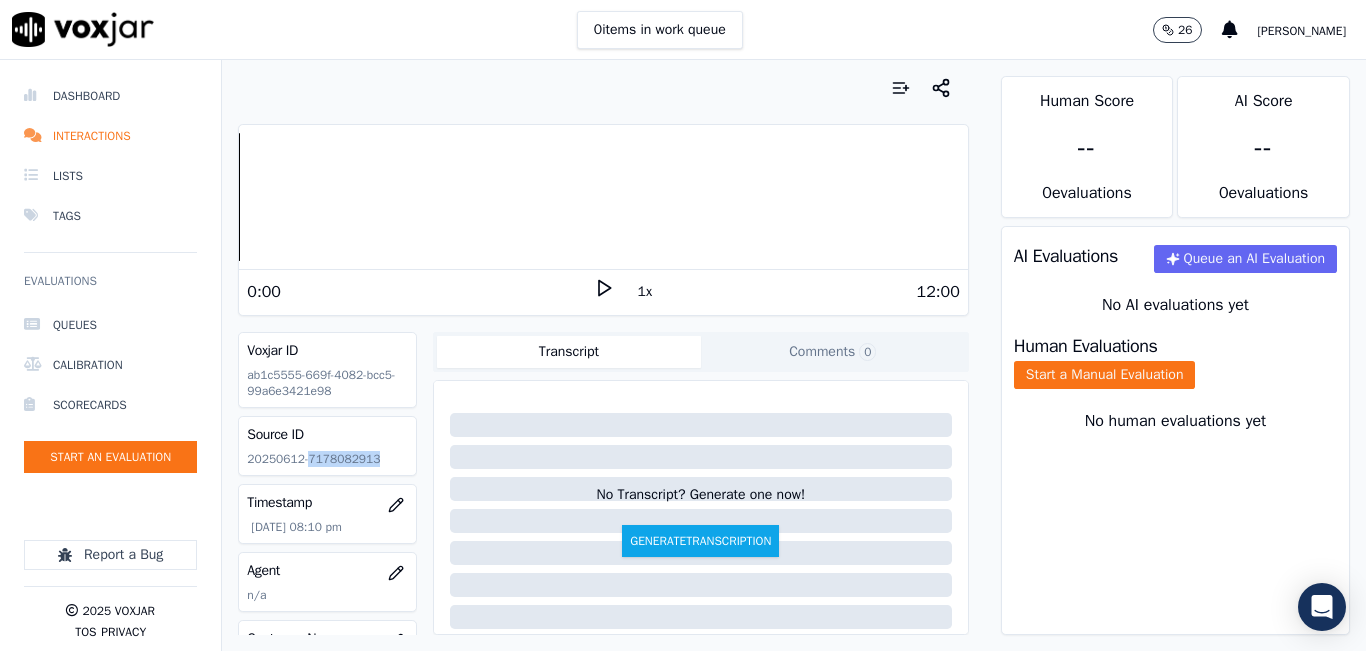 click on "20250612-7178082913" 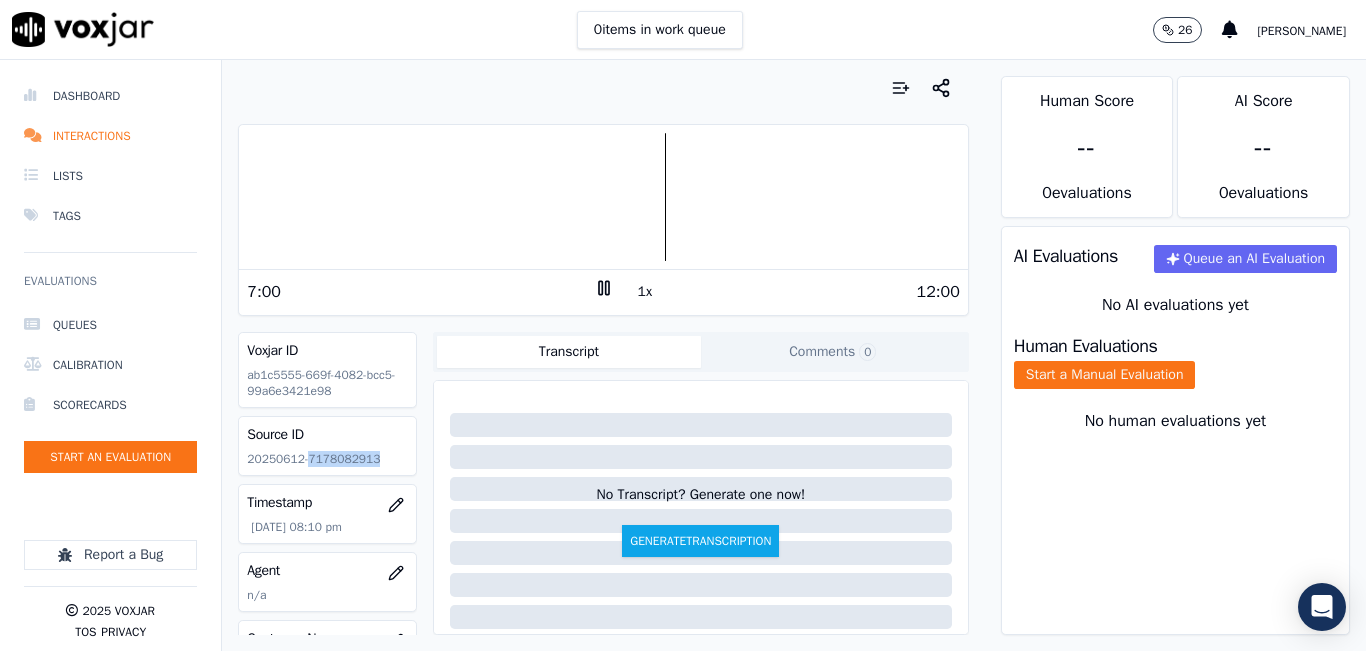 click 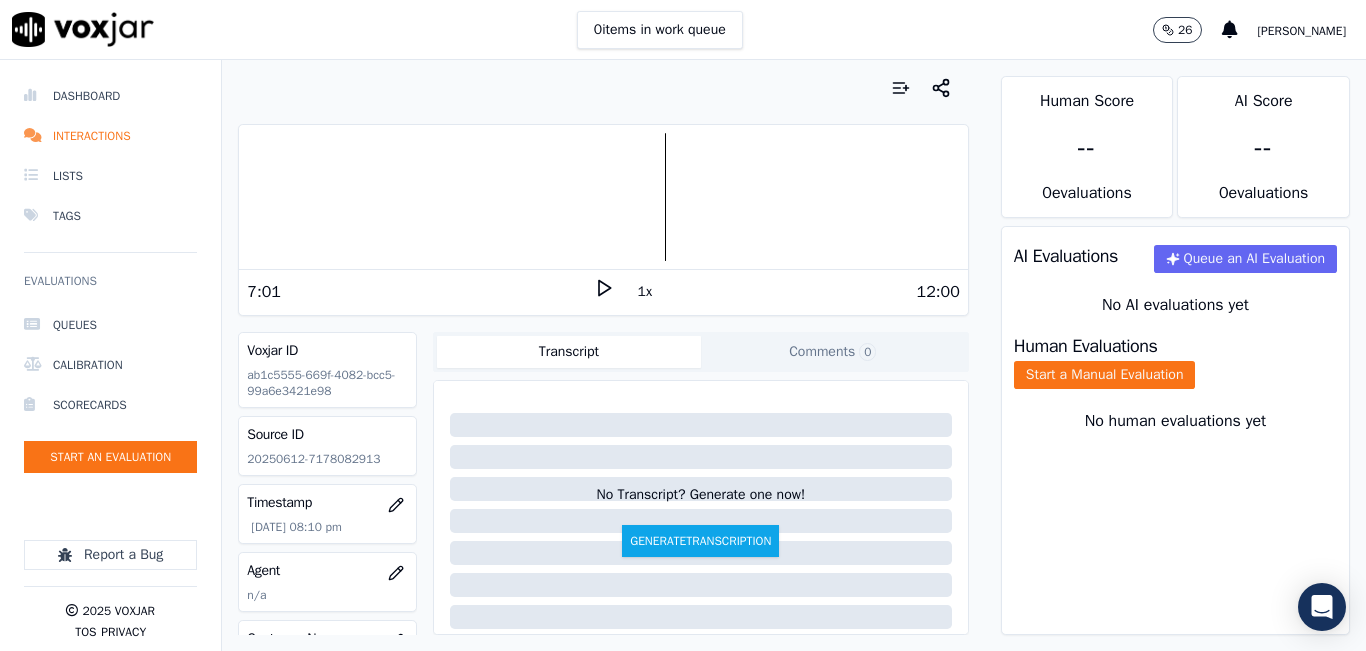 click on "No human evaluations yet" at bounding box center [1175, 445] 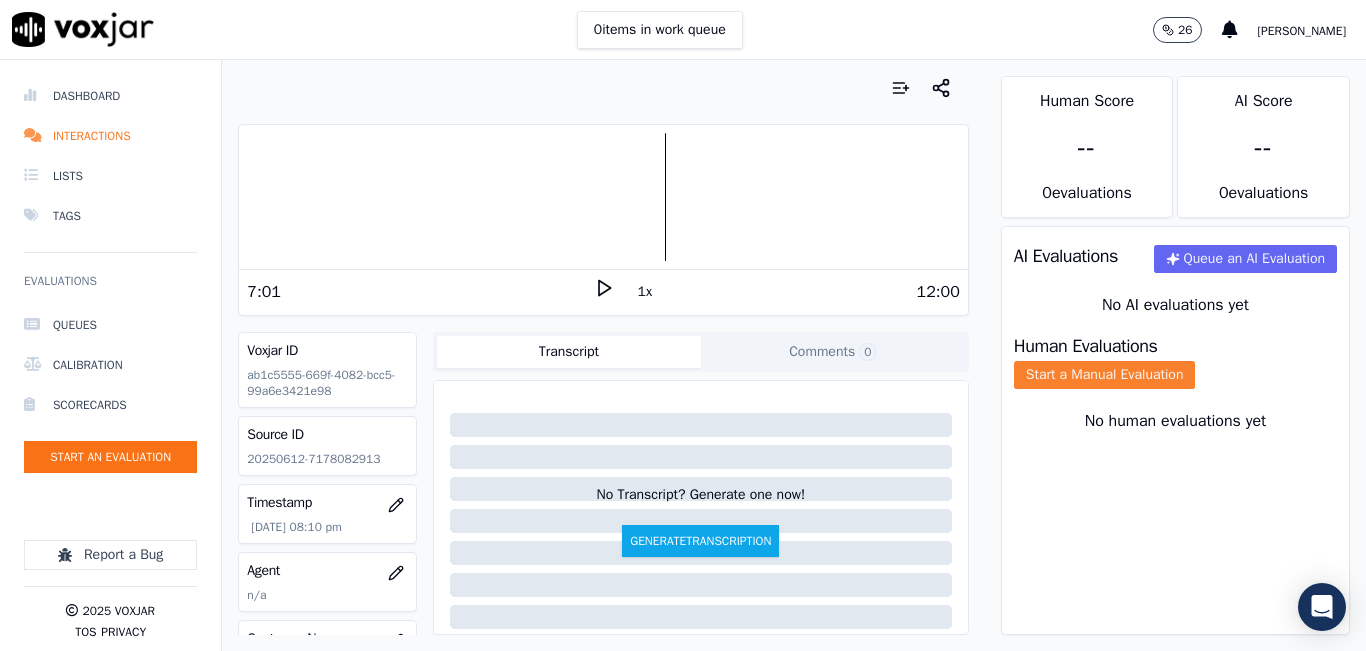 click on "Start a Manual Evaluation" 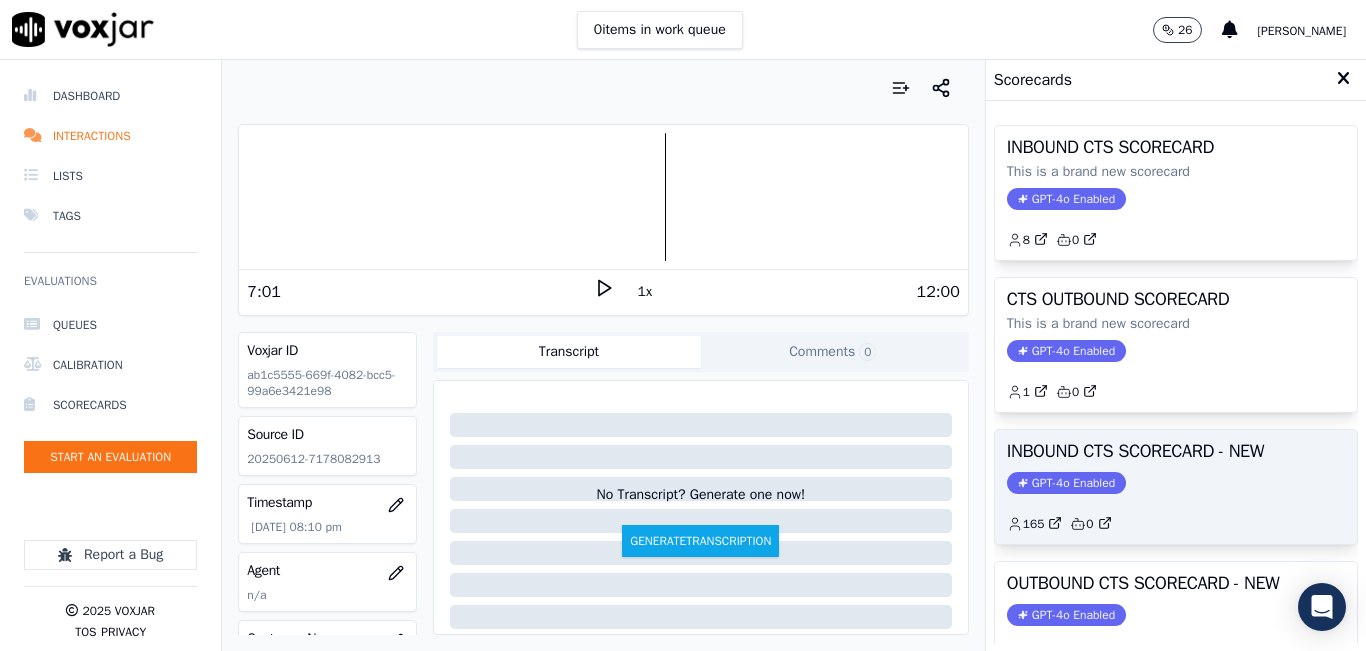 click on "GPT-4o Enabled" 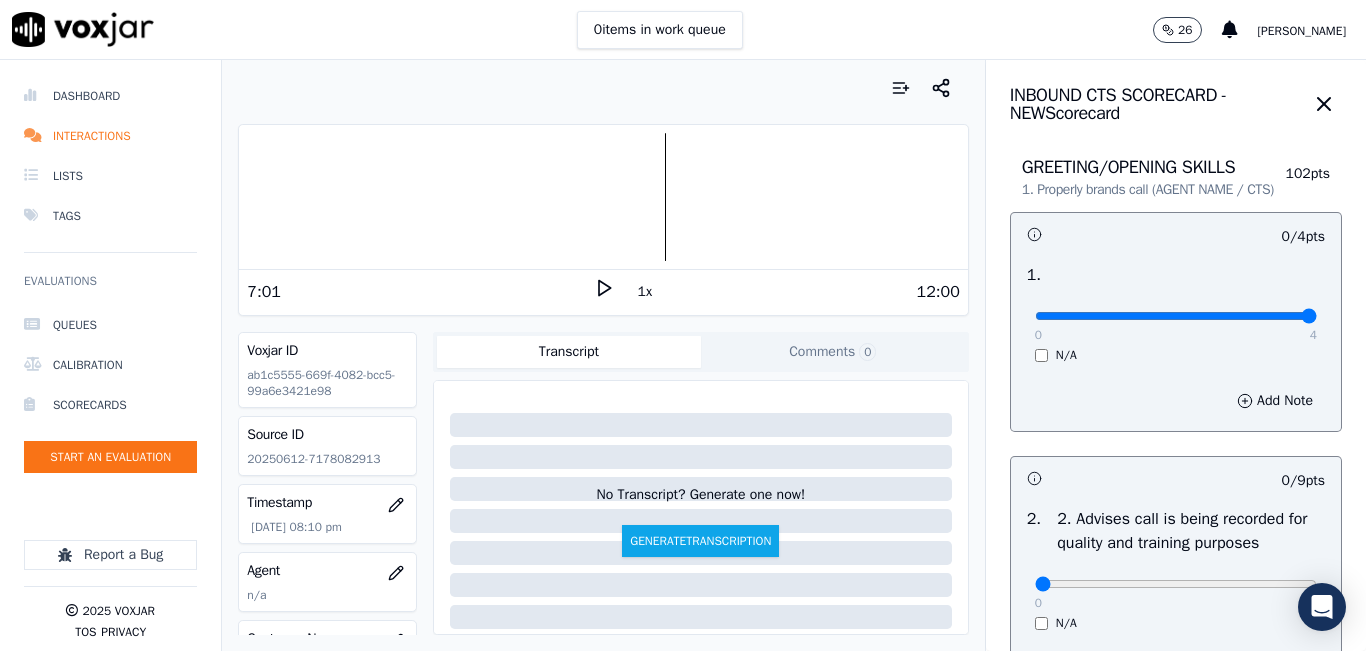 type on "4" 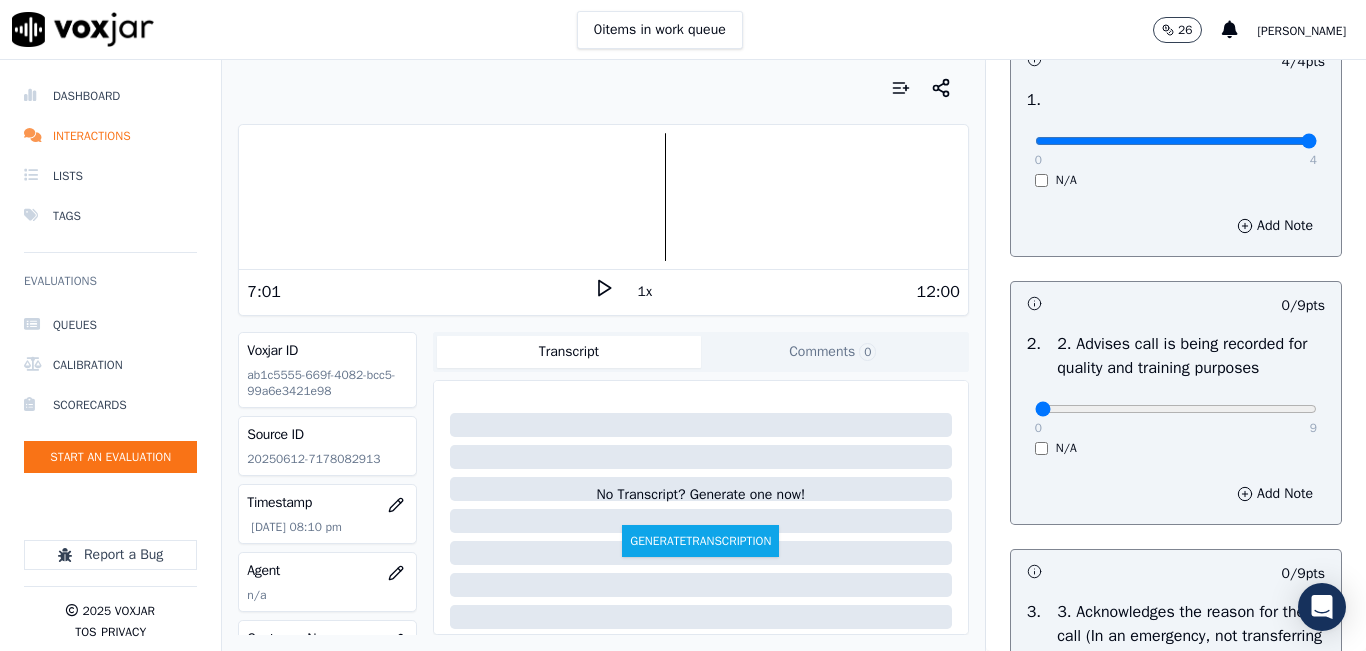scroll, scrollTop: 200, scrollLeft: 0, axis: vertical 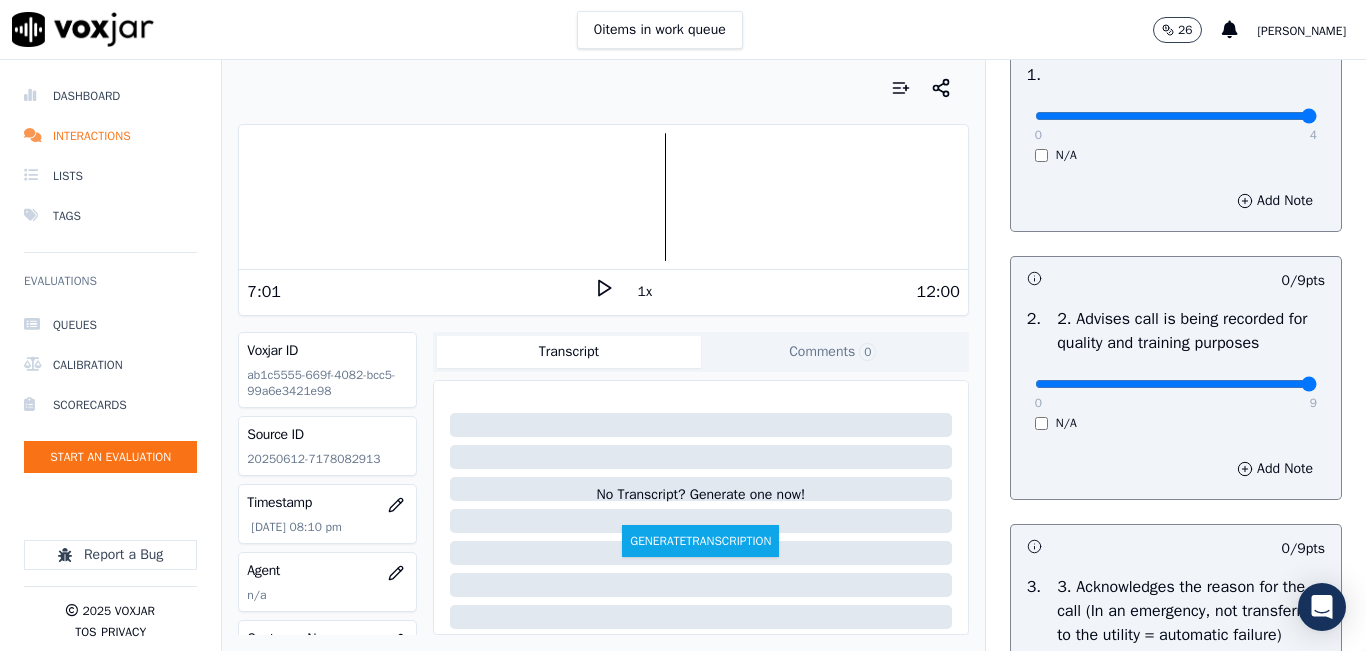 type on "9" 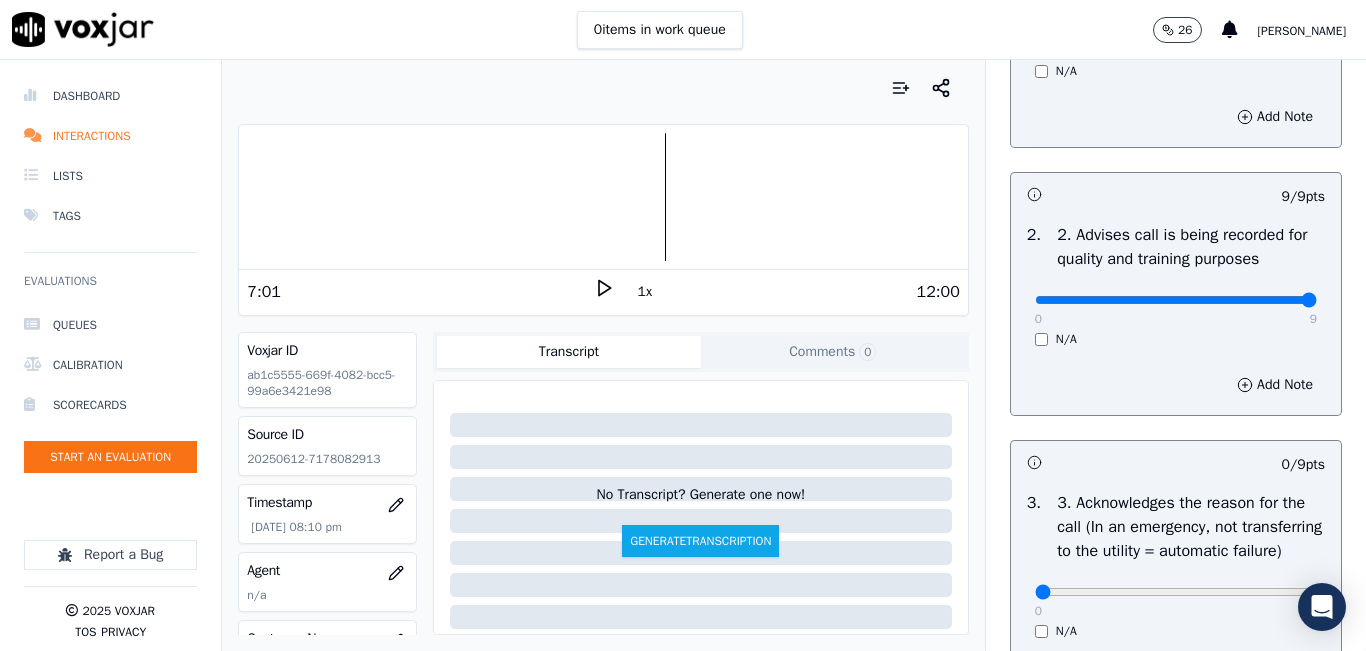 scroll, scrollTop: 500, scrollLeft: 0, axis: vertical 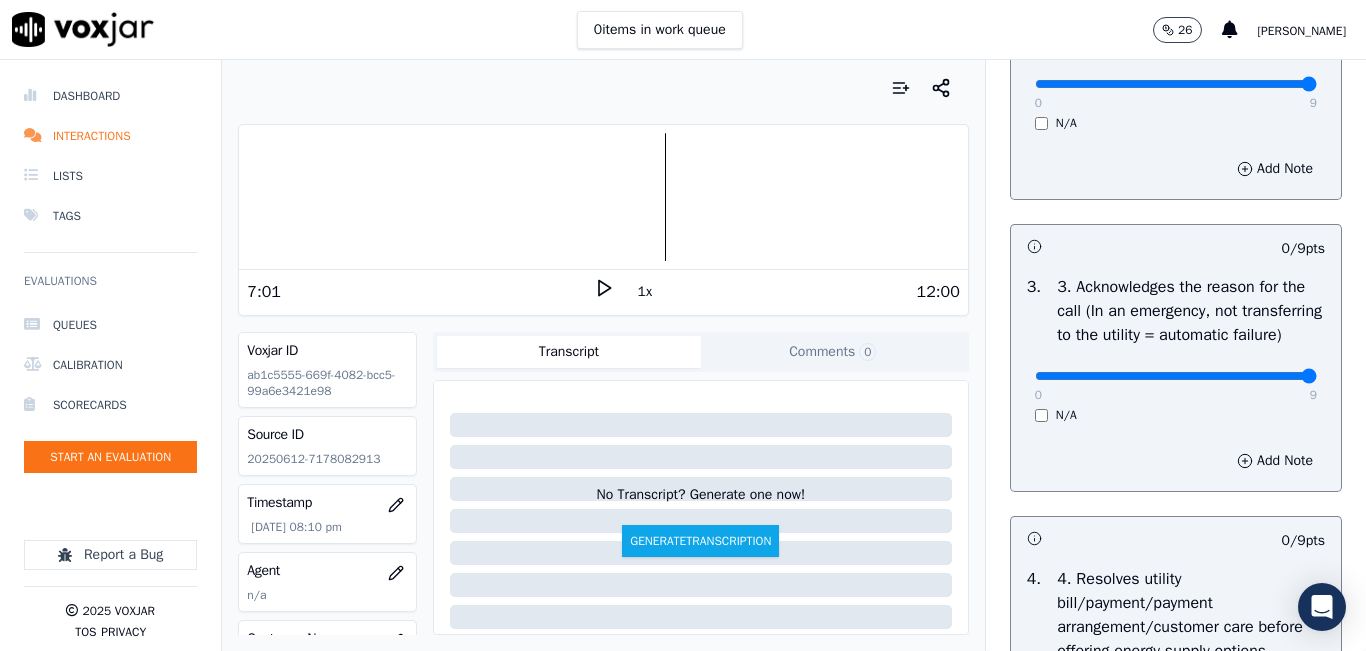 type on "9" 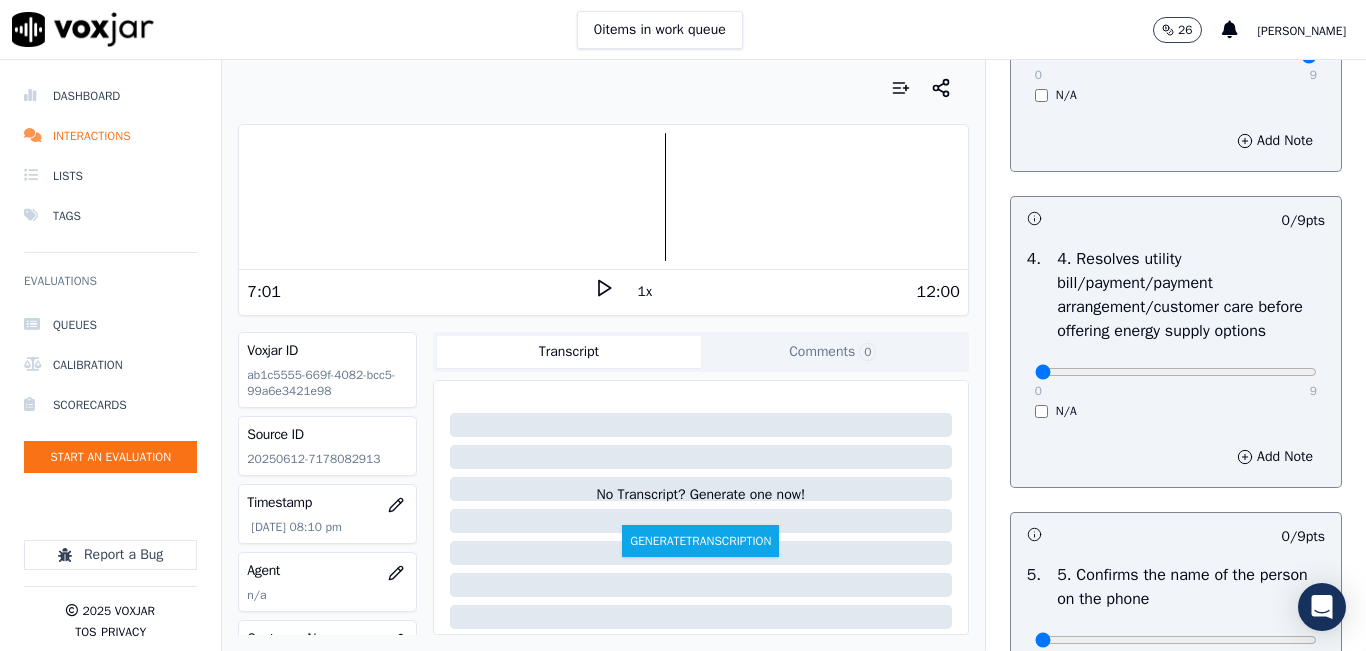 scroll, scrollTop: 900, scrollLeft: 0, axis: vertical 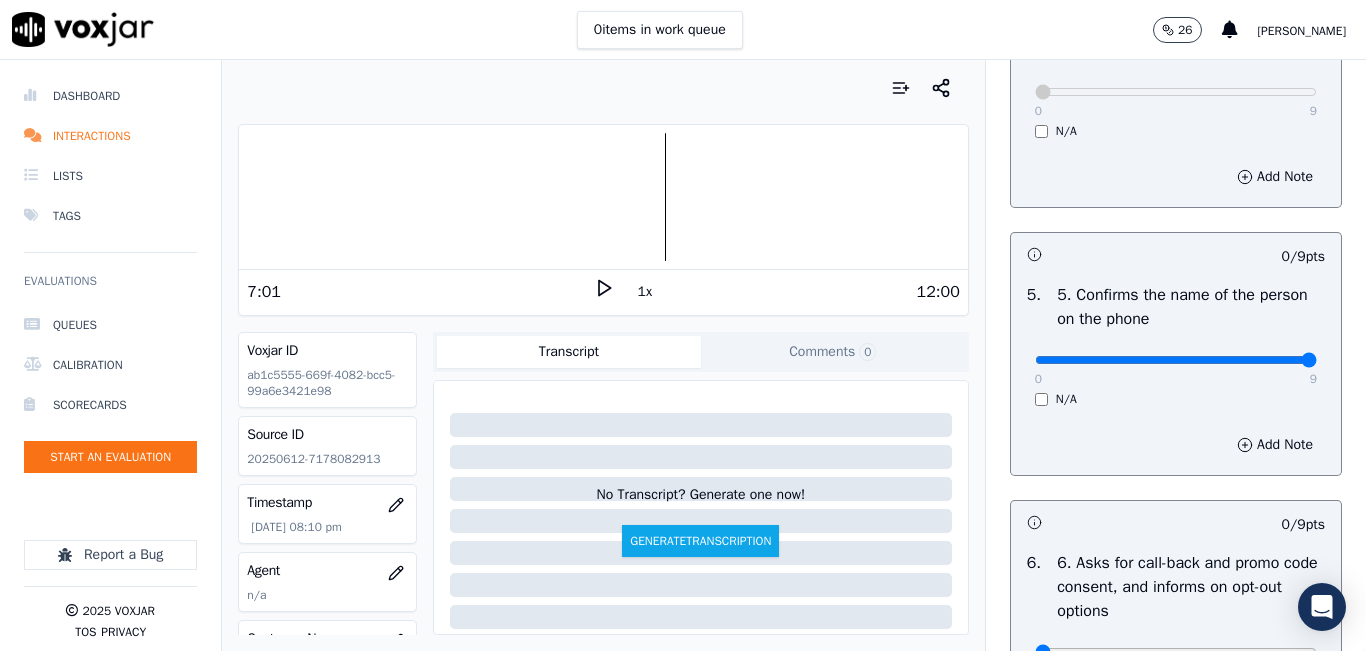 type on "9" 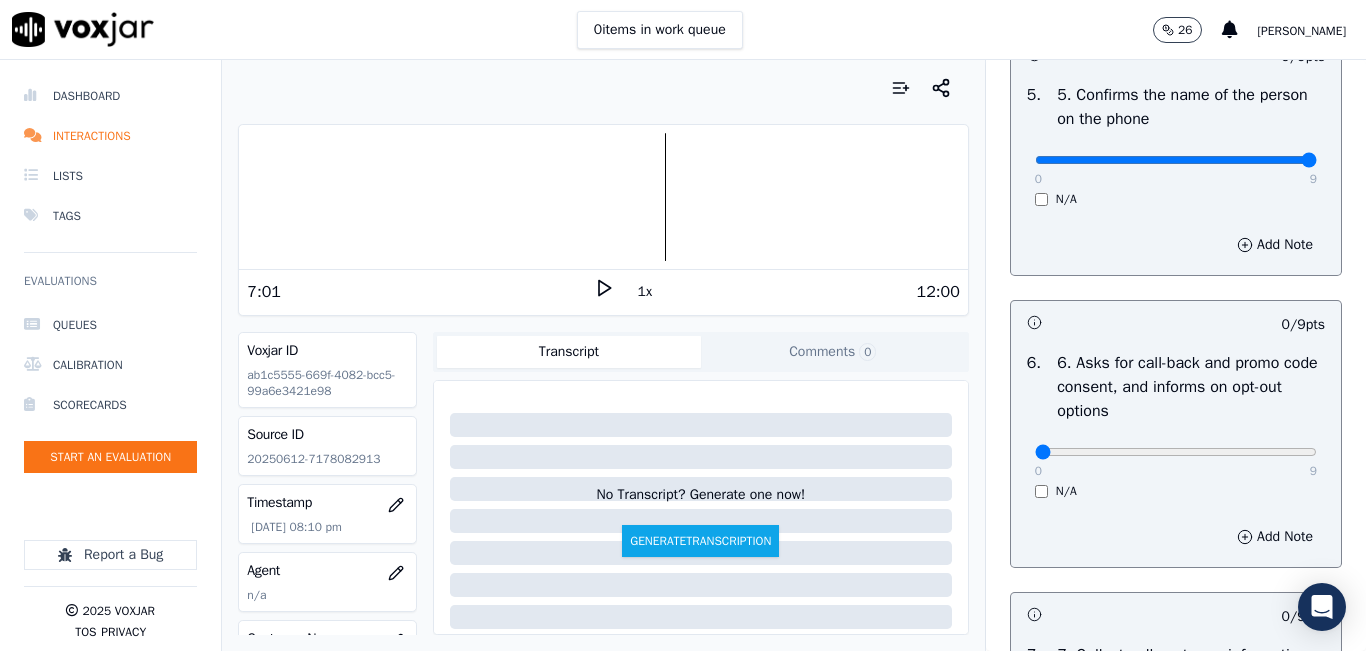 scroll, scrollTop: 1400, scrollLeft: 0, axis: vertical 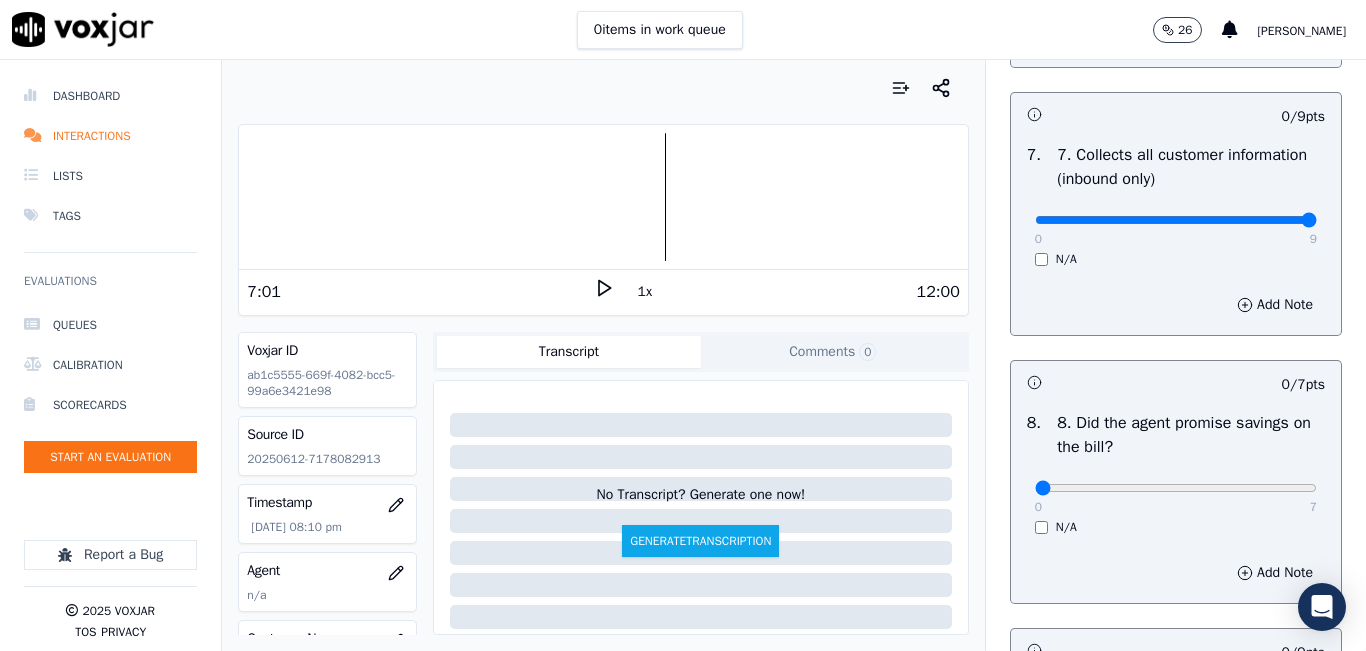 type on "9" 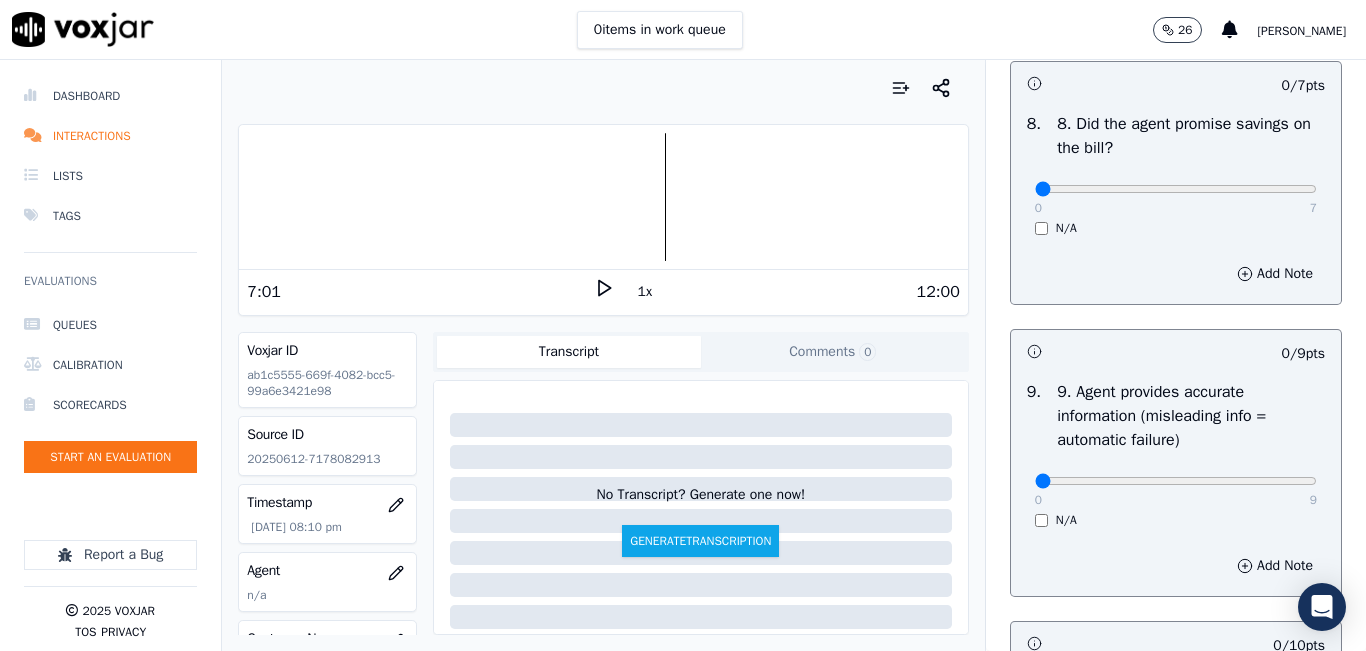 scroll, scrollTop: 2100, scrollLeft: 0, axis: vertical 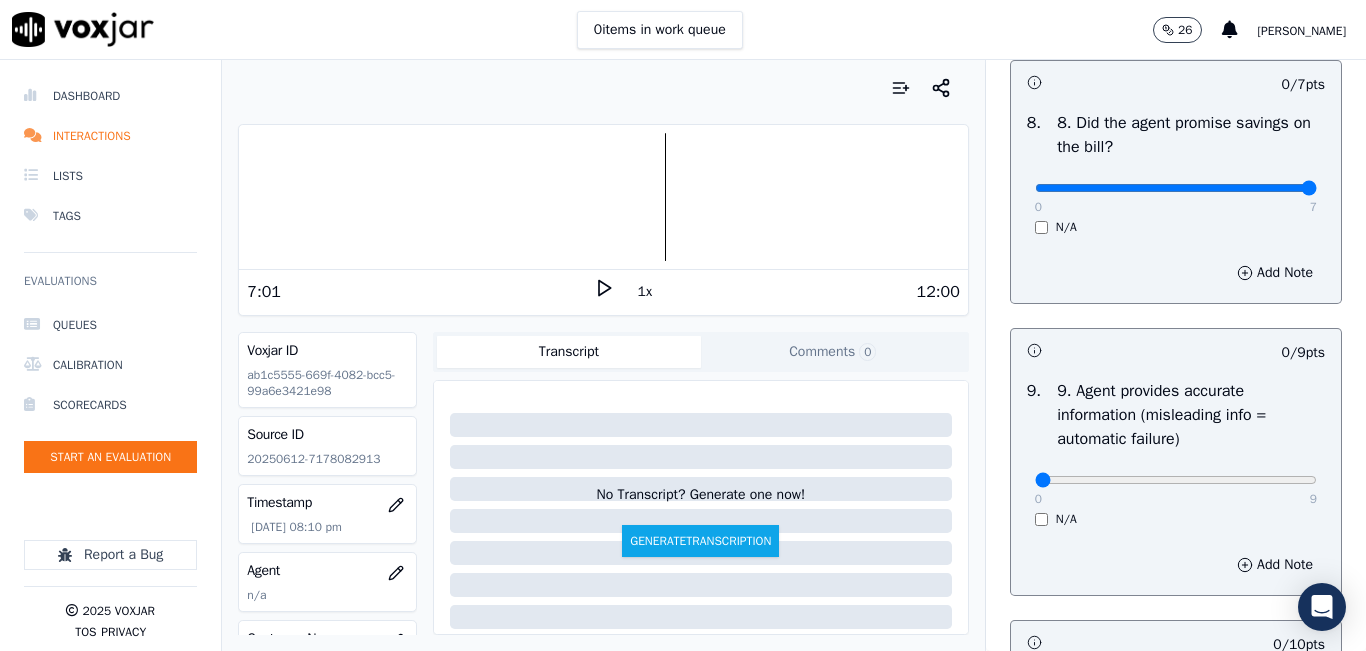 drag, startPoint x: 1254, startPoint y: 257, endPoint x: 1265, endPoint y: 264, distance: 13.038404 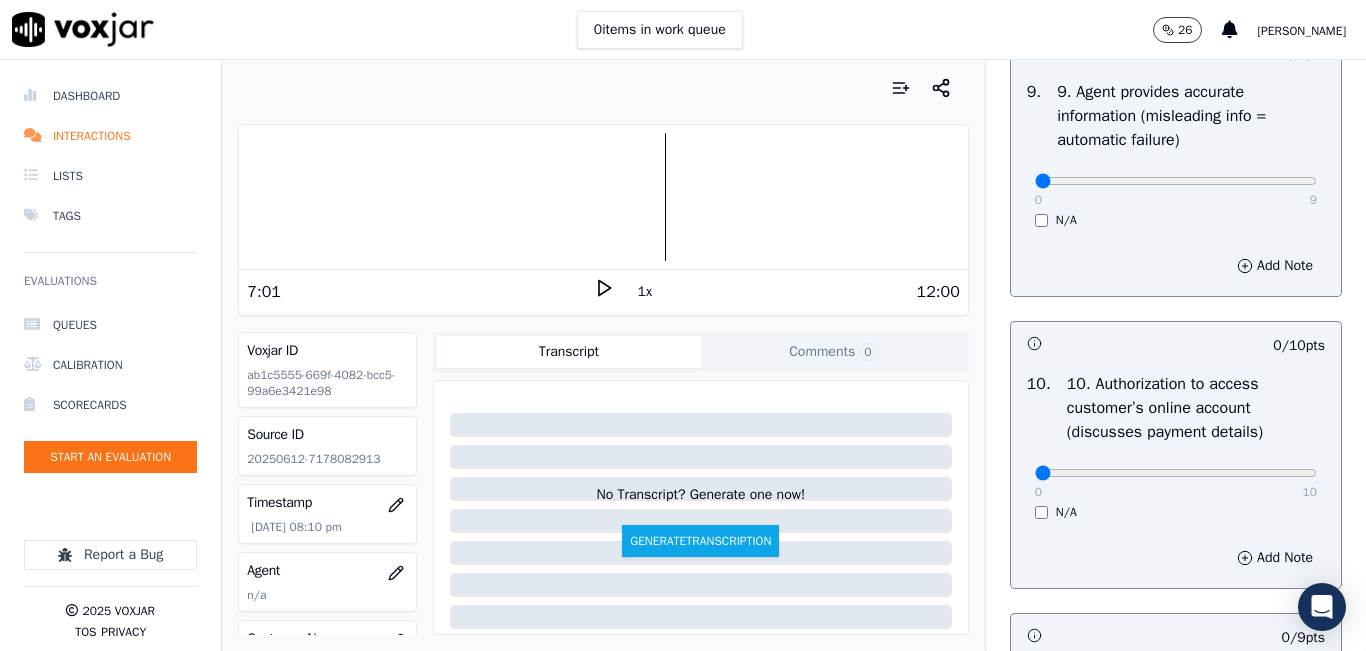 scroll, scrollTop: 2400, scrollLeft: 0, axis: vertical 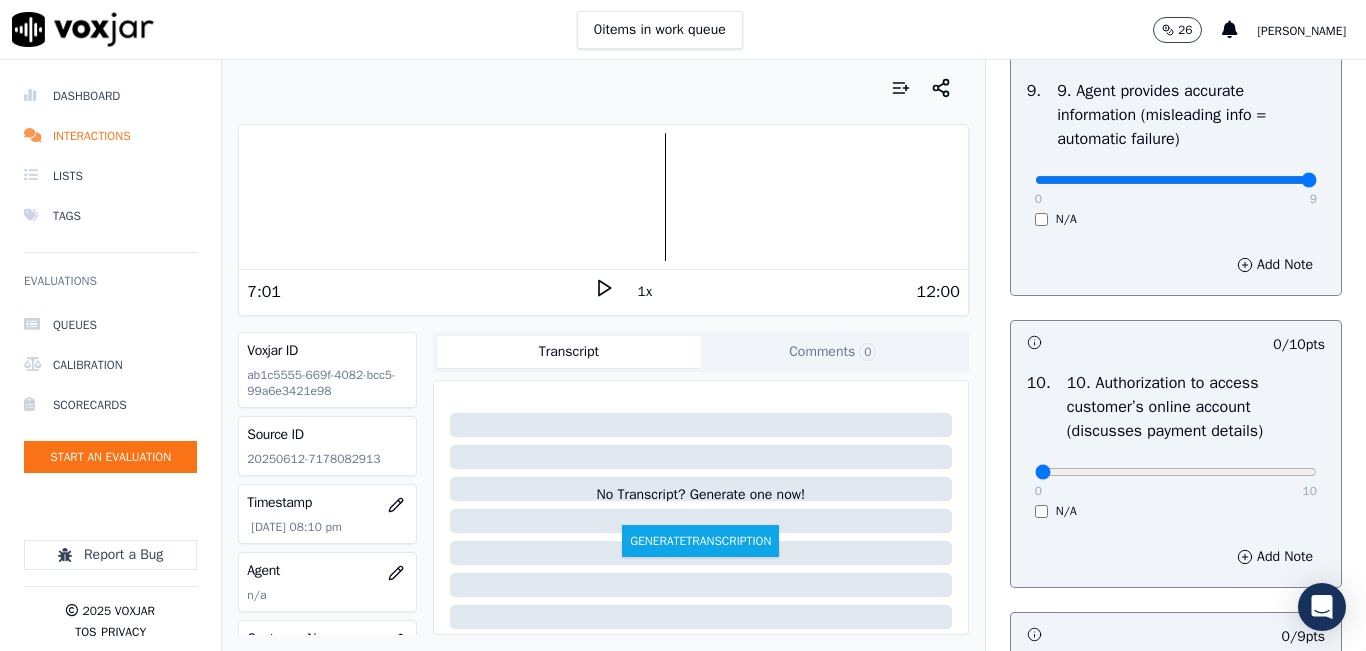 type on "9" 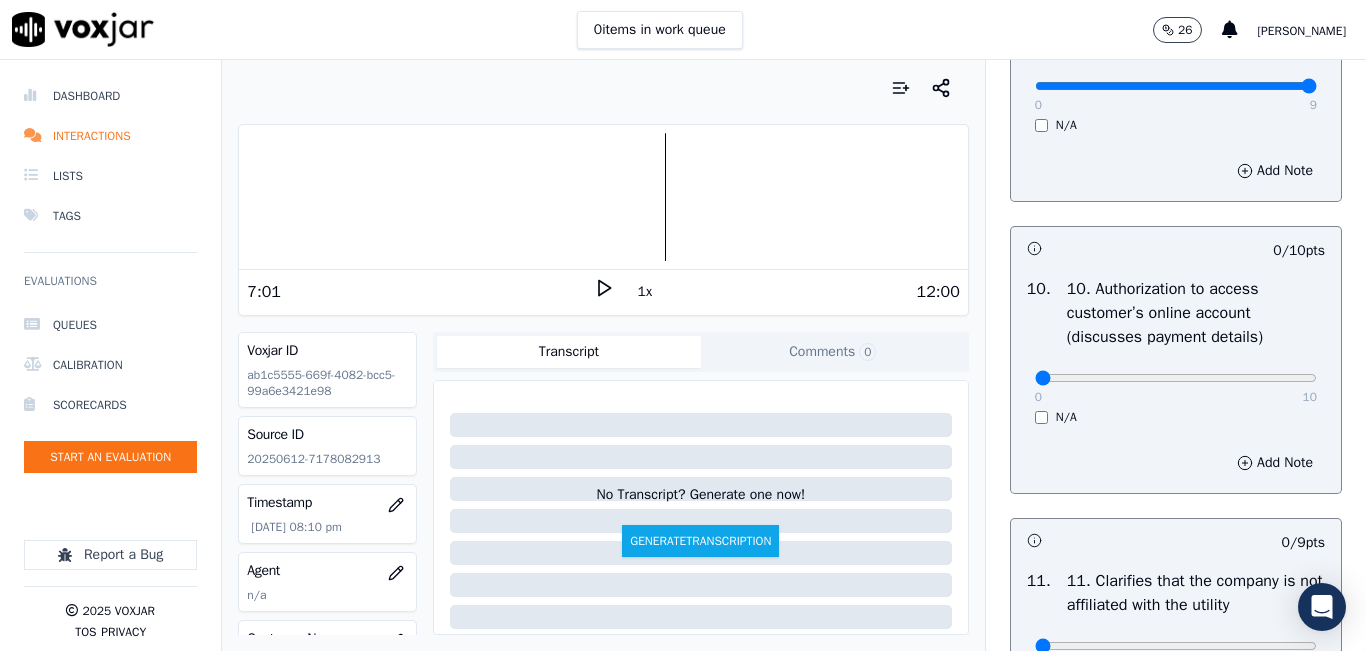 scroll, scrollTop: 2700, scrollLeft: 0, axis: vertical 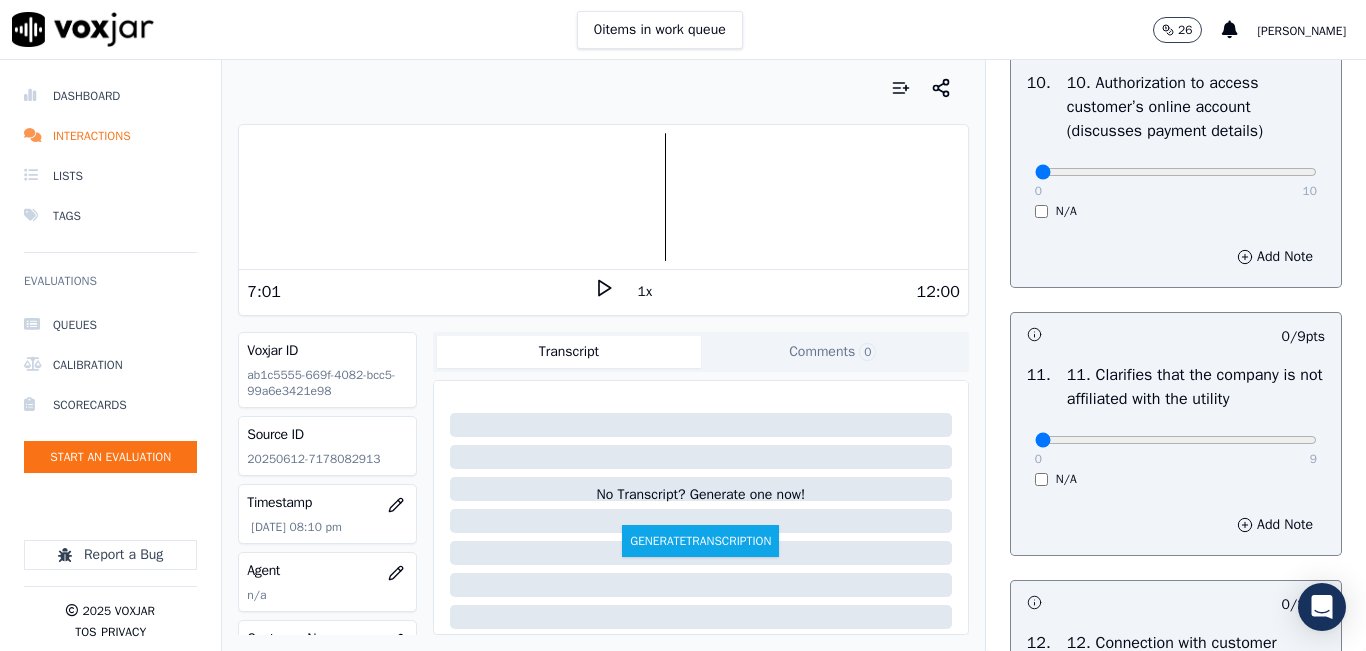 click on "N/A" at bounding box center [1176, 211] 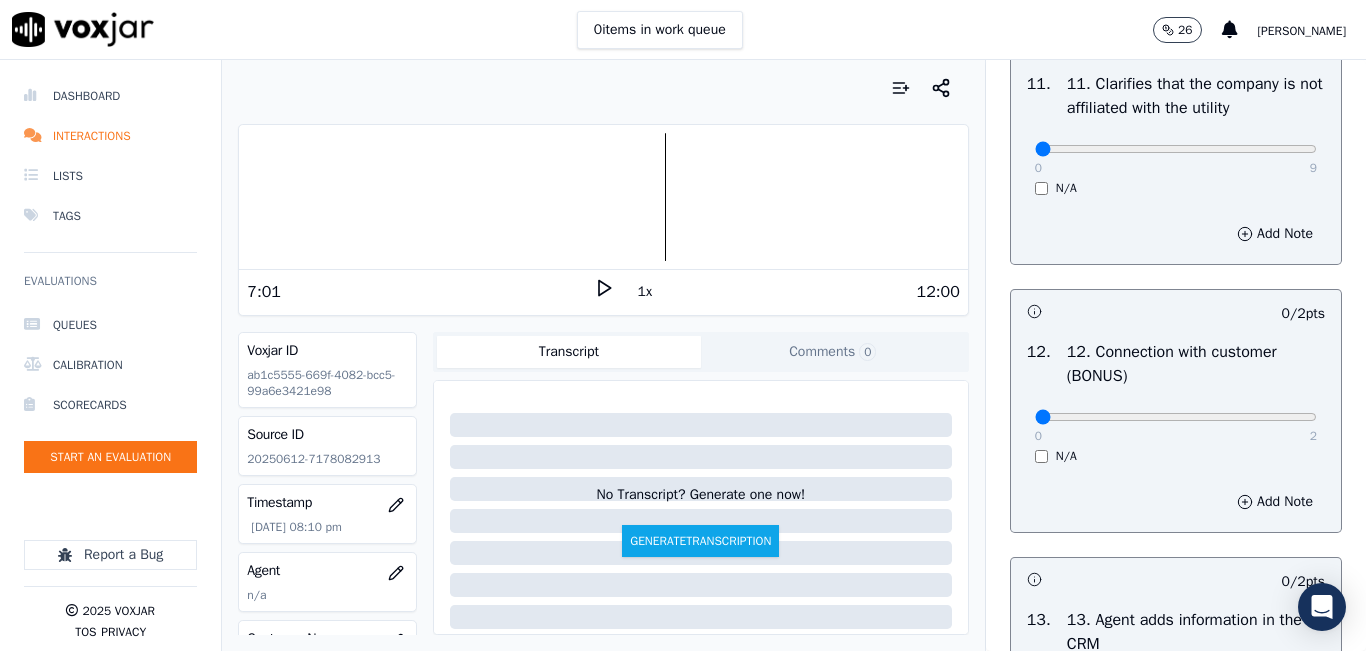 scroll, scrollTop: 3000, scrollLeft: 0, axis: vertical 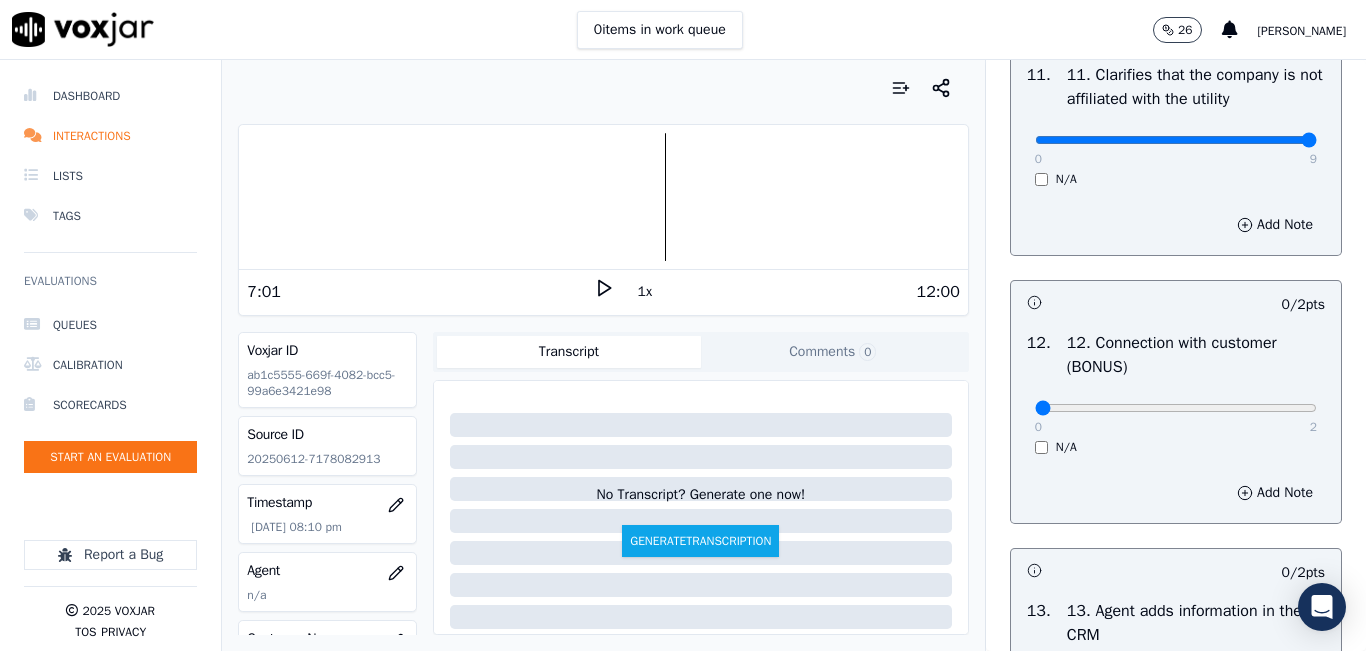 type on "9" 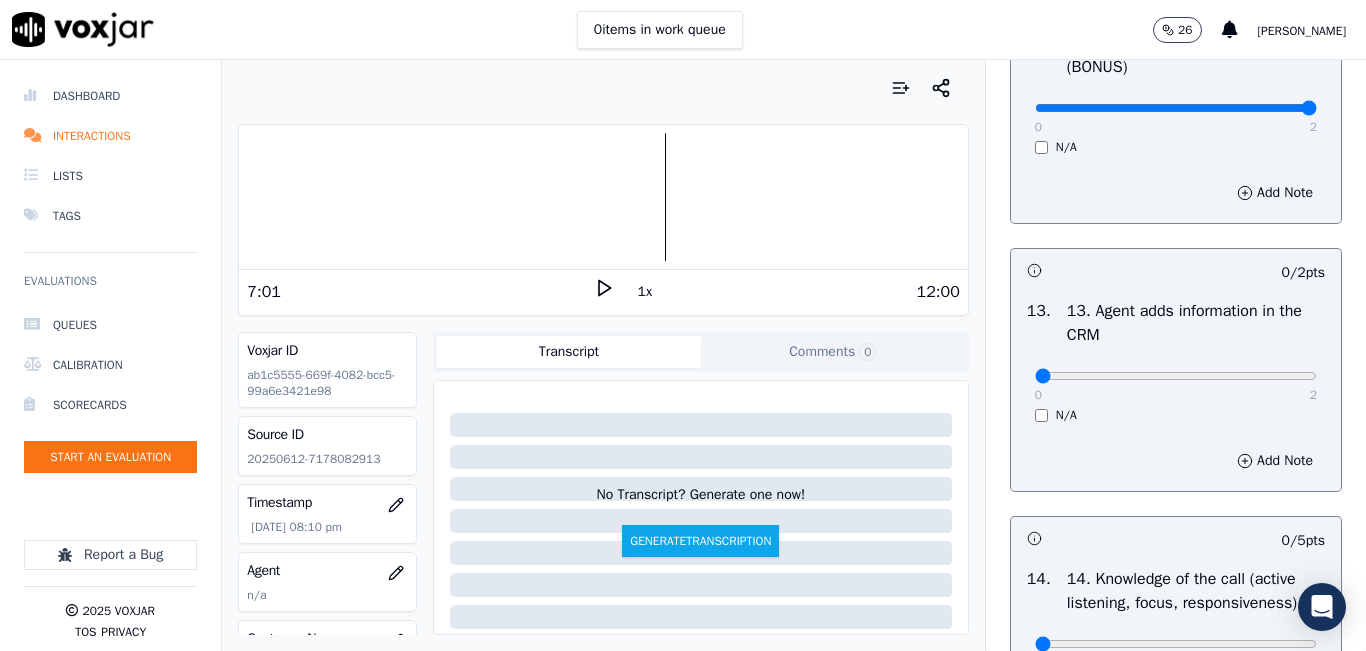 drag, startPoint x: 1262, startPoint y: 183, endPoint x: 1263, endPoint y: 194, distance: 11.045361 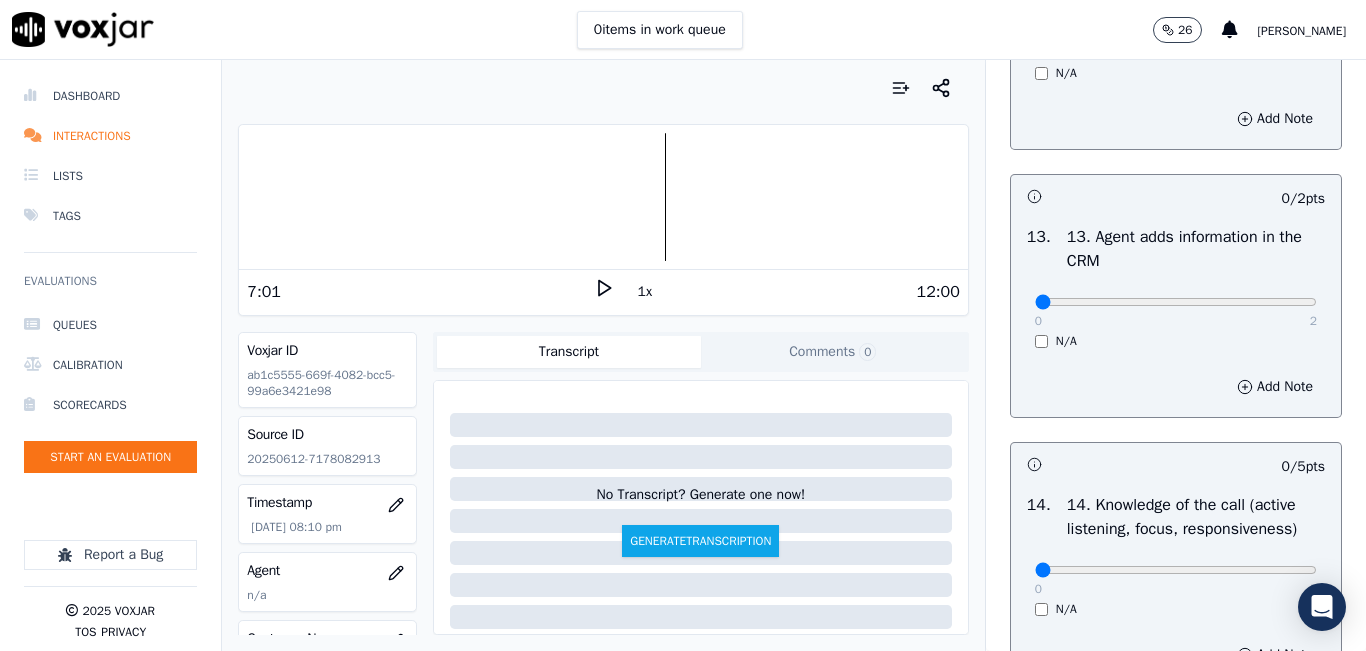 scroll, scrollTop: 3500, scrollLeft: 0, axis: vertical 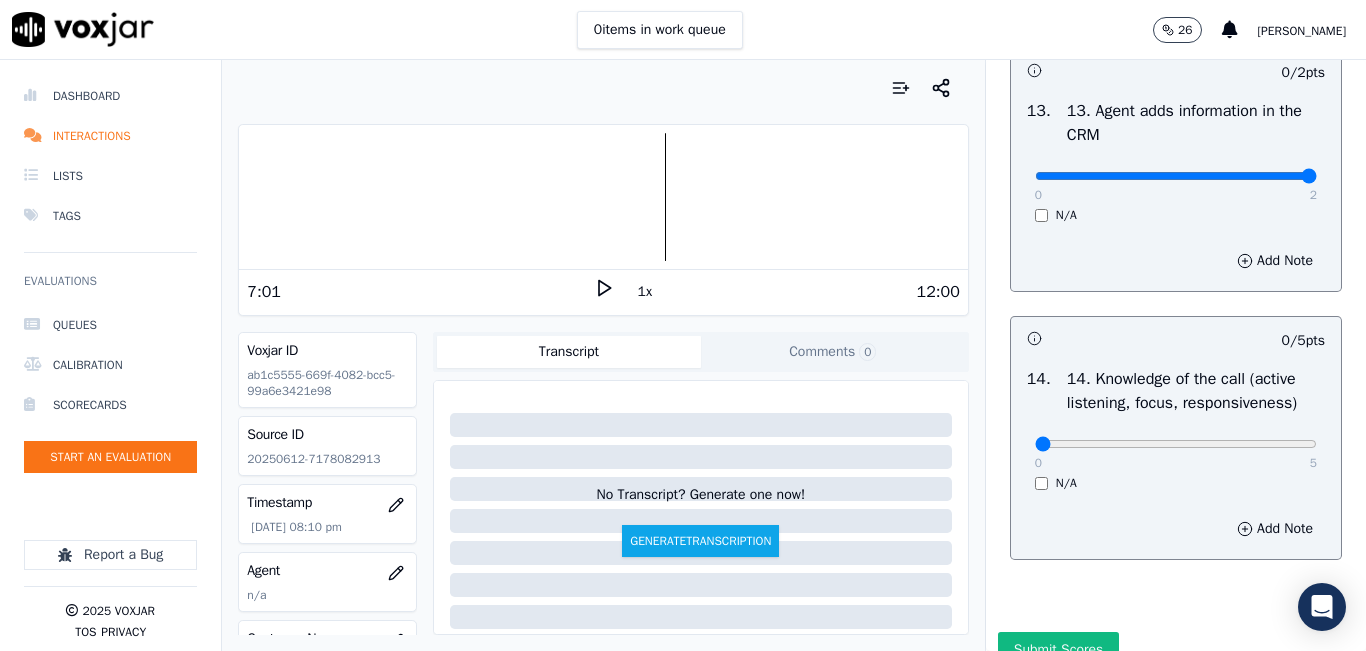 type on "2" 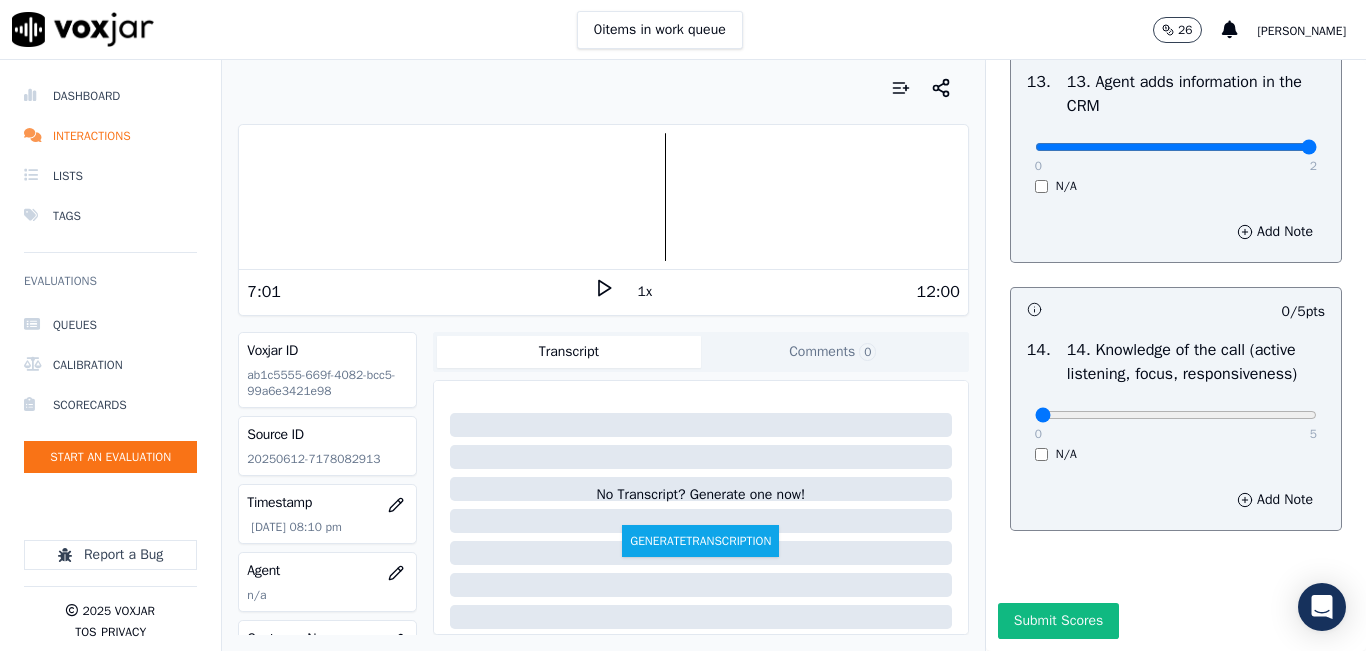 scroll, scrollTop: 3642, scrollLeft: 0, axis: vertical 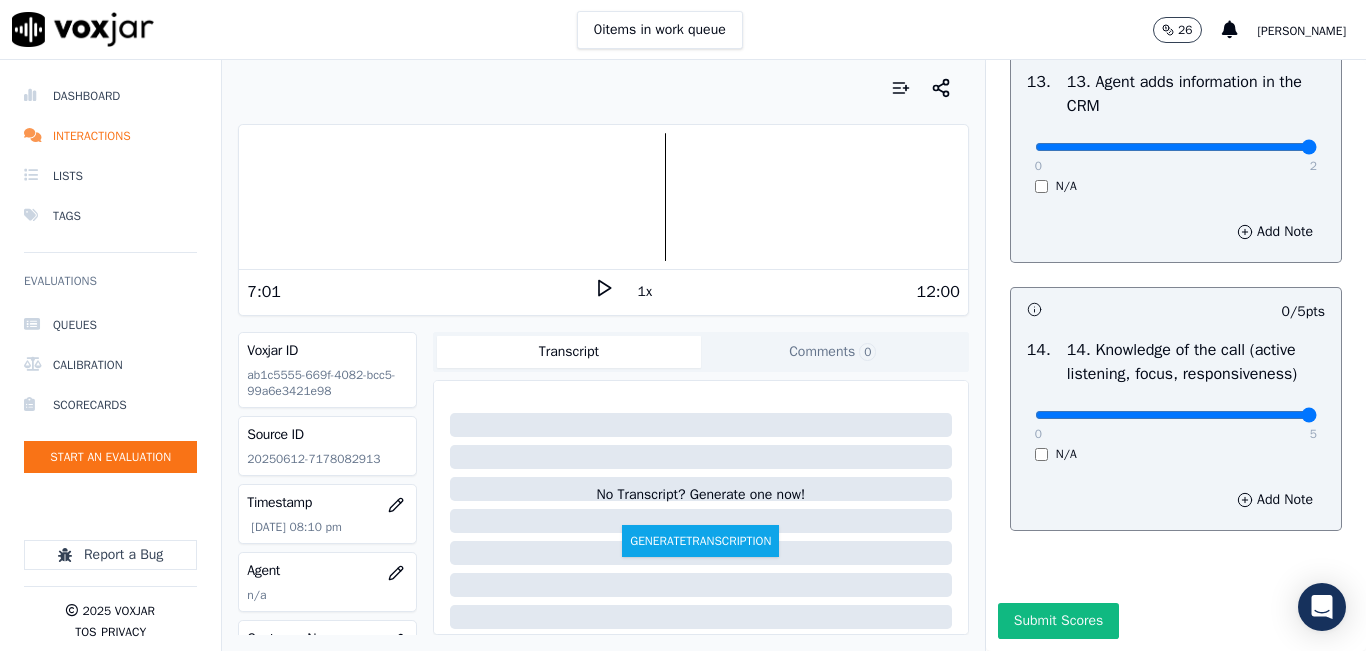 type on "5" 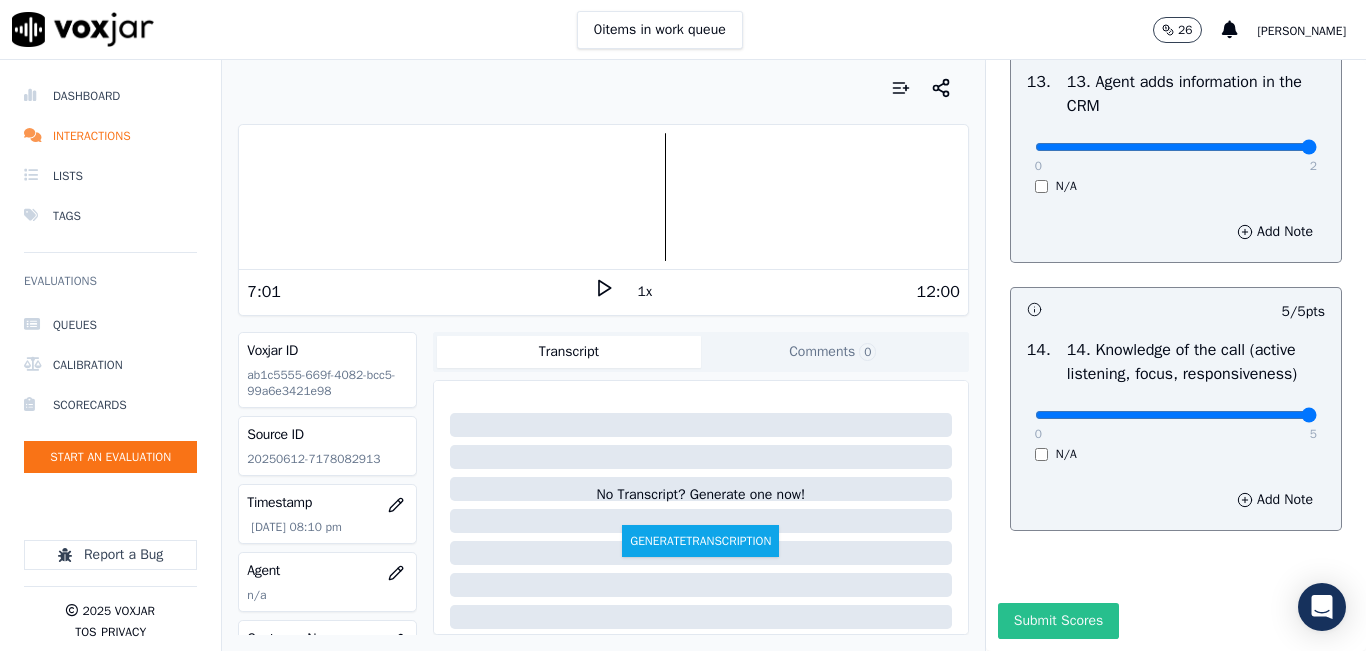 click on "Submit Scores" at bounding box center (1058, 621) 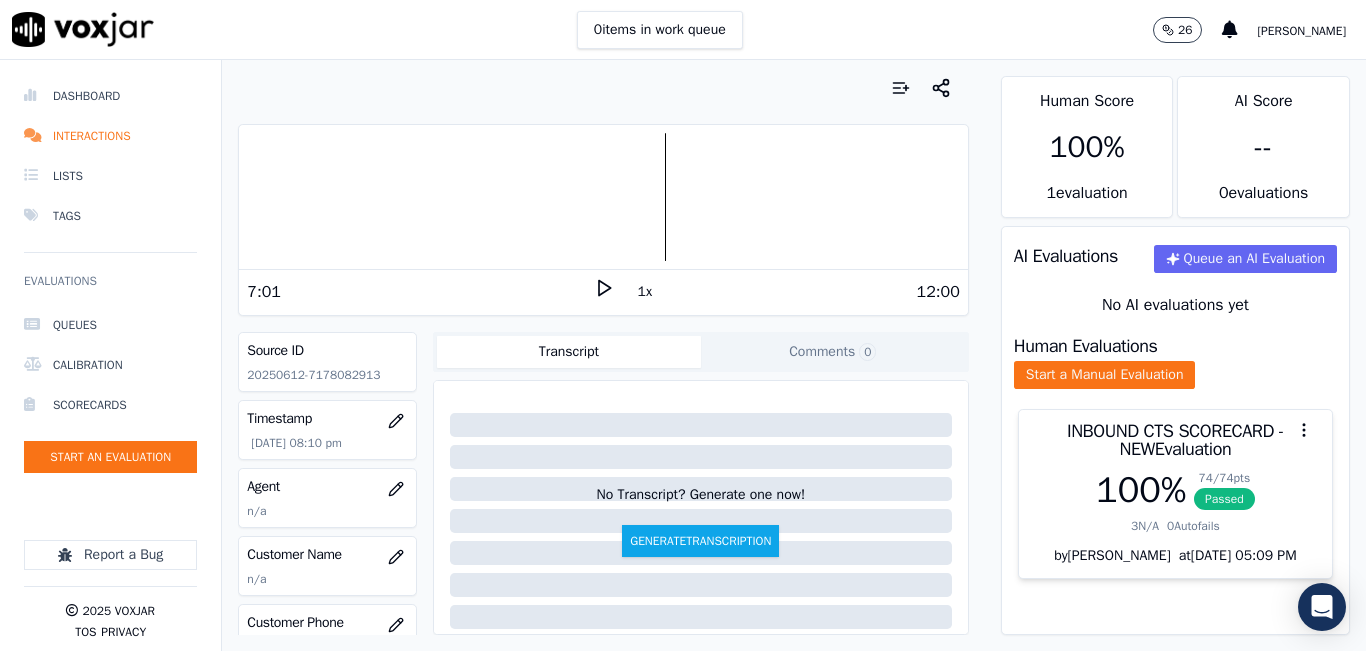 scroll, scrollTop: 200, scrollLeft: 0, axis: vertical 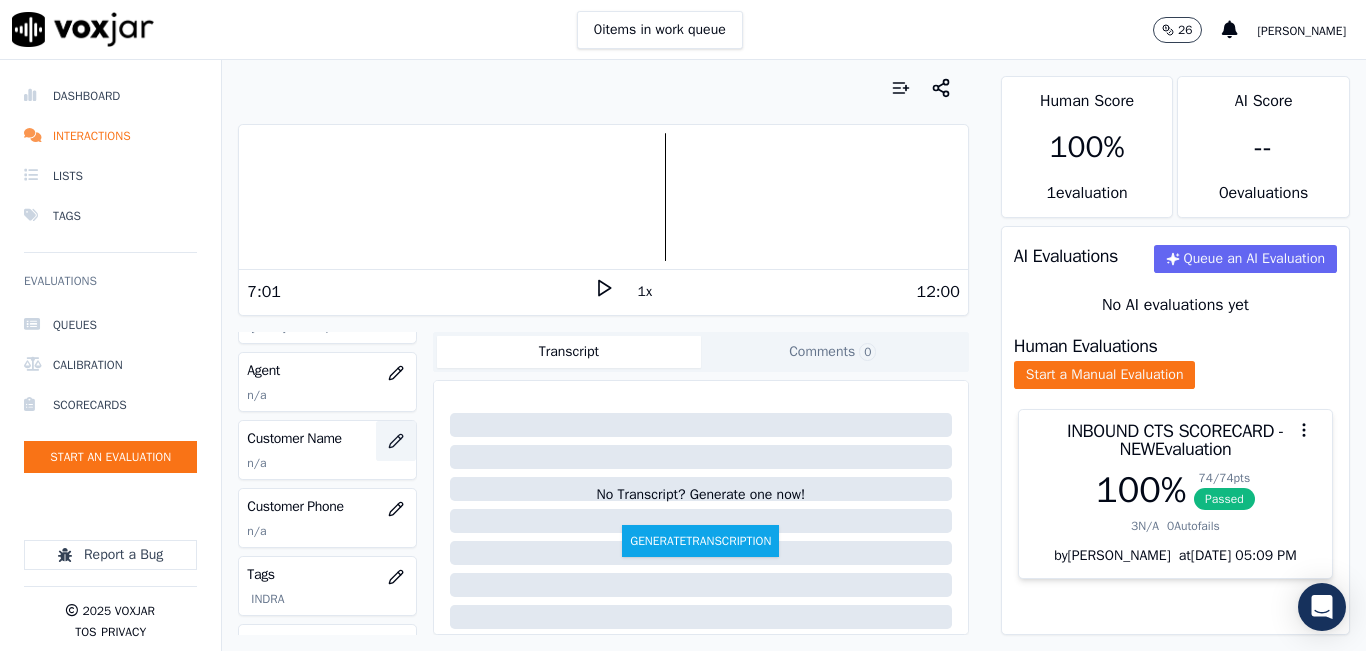 click at bounding box center (396, 441) 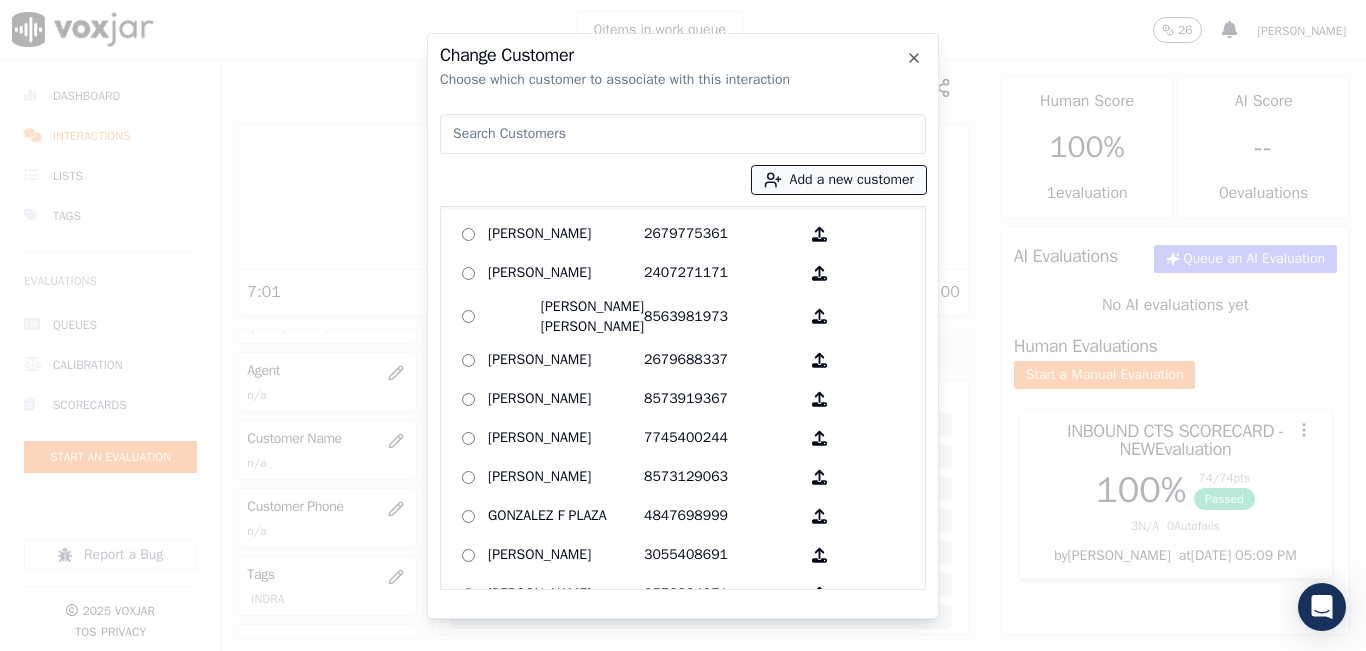 click on "Add a new customer" at bounding box center [839, 180] 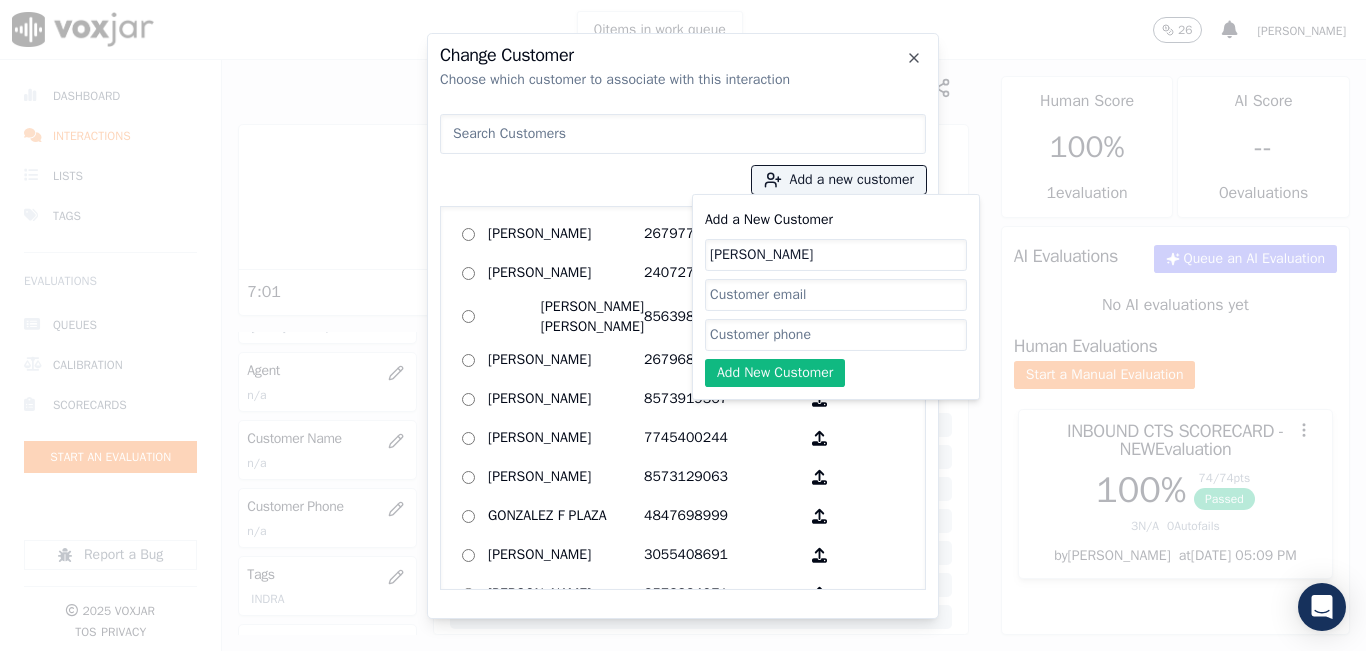 type on "Alexis Rodriguez" 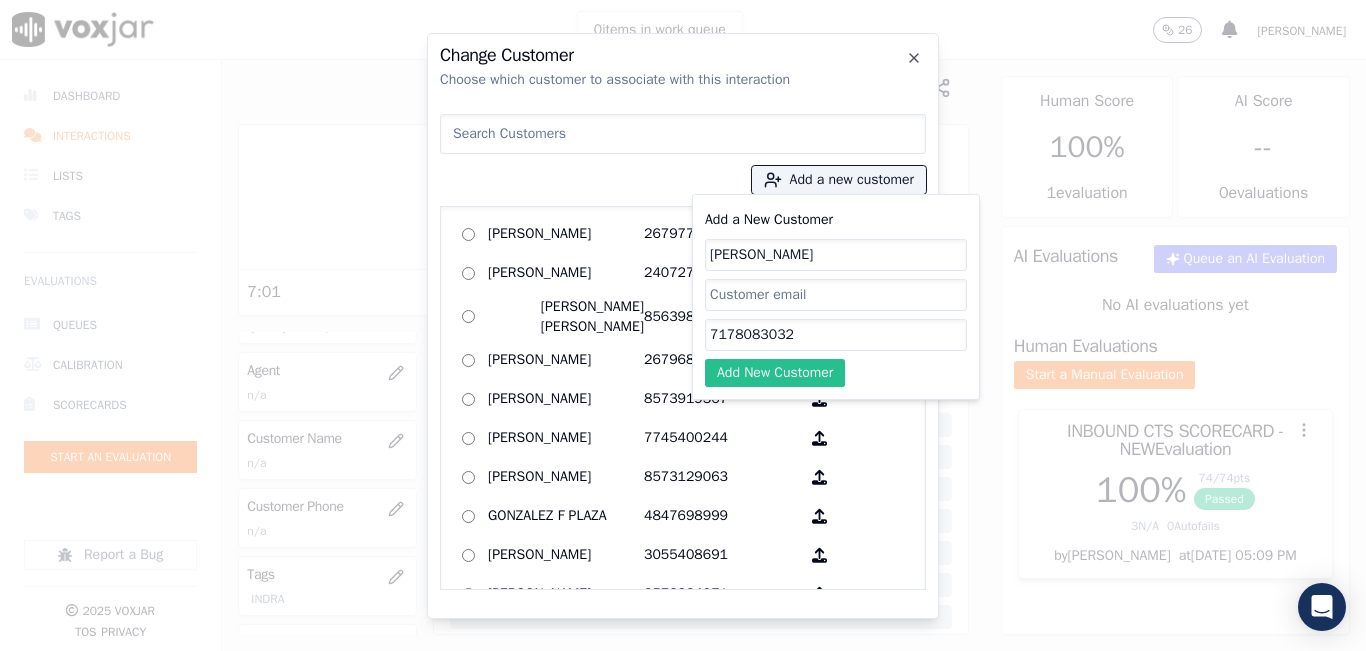 type on "7178083032" 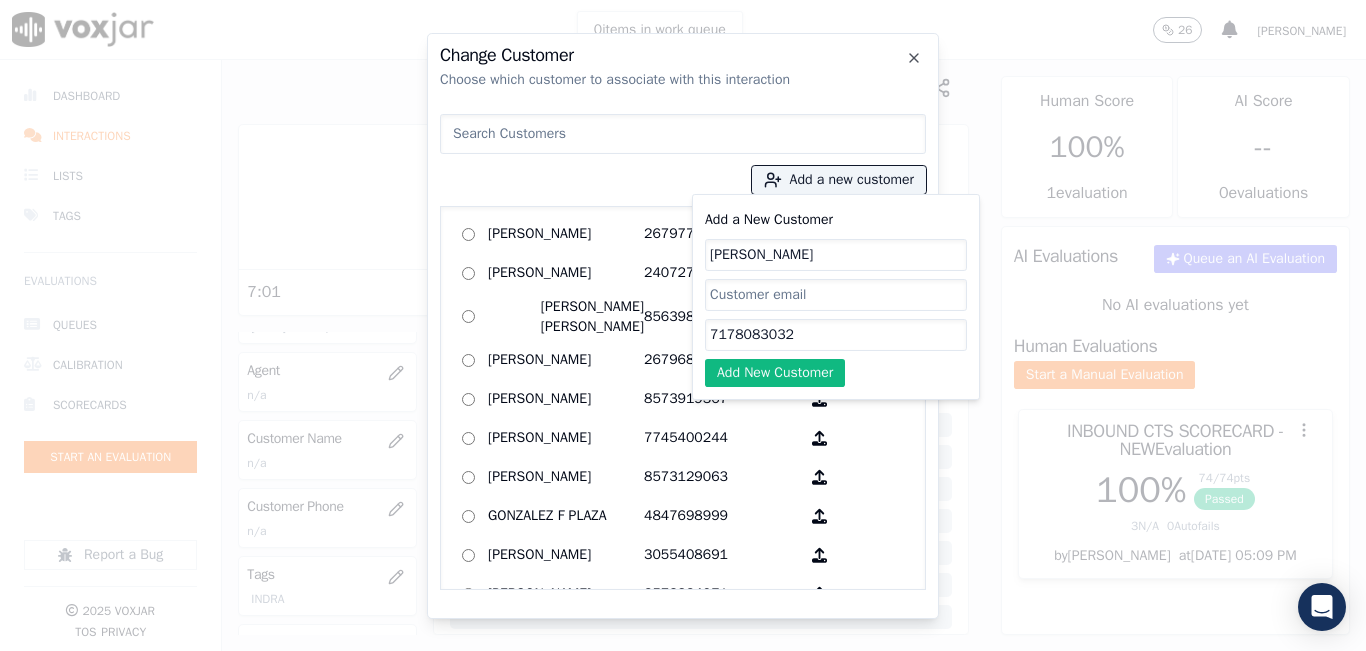 click on "Add New Customer" 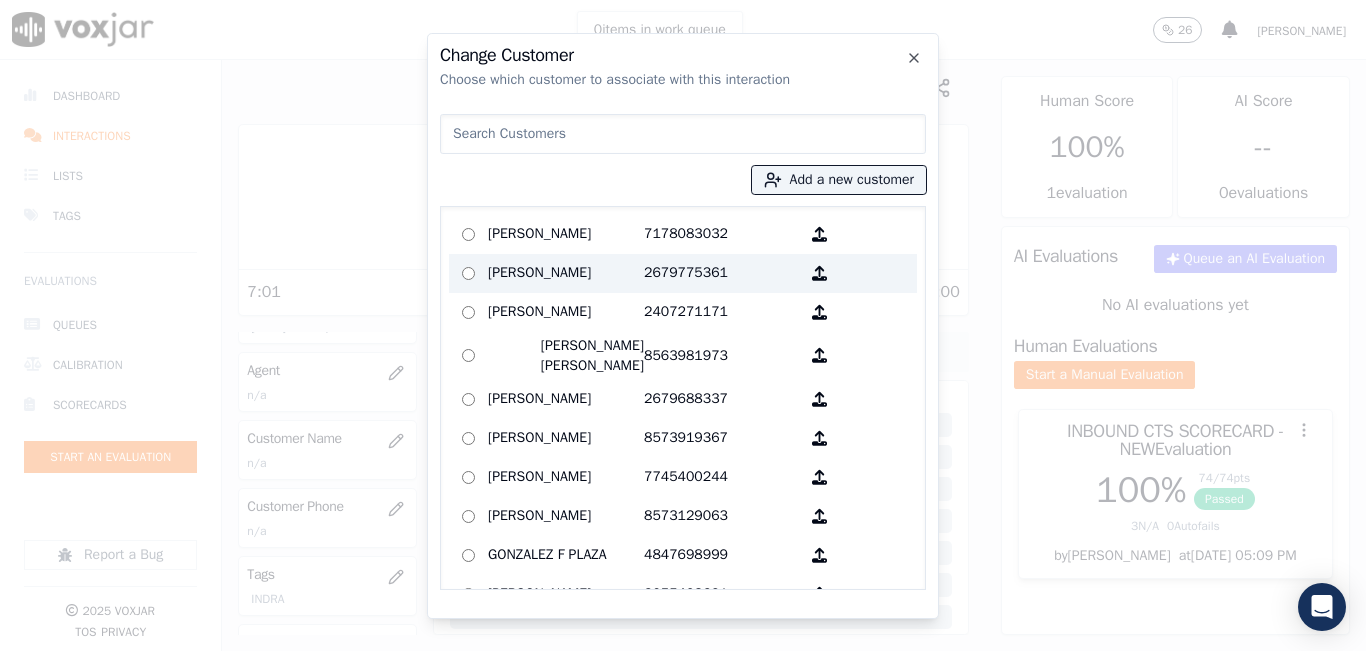 drag, startPoint x: 551, startPoint y: 233, endPoint x: 573, endPoint y: 257, distance: 32.55764 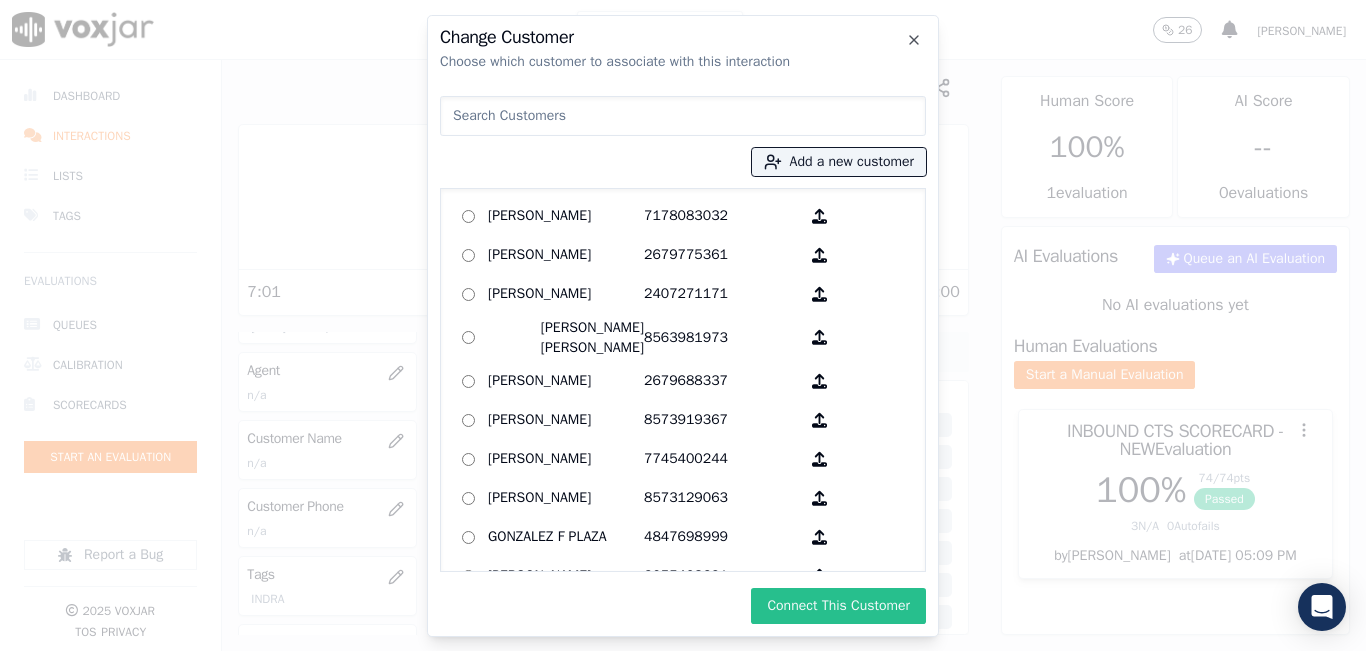 click on "Connect This Customer" at bounding box center [838, 606] 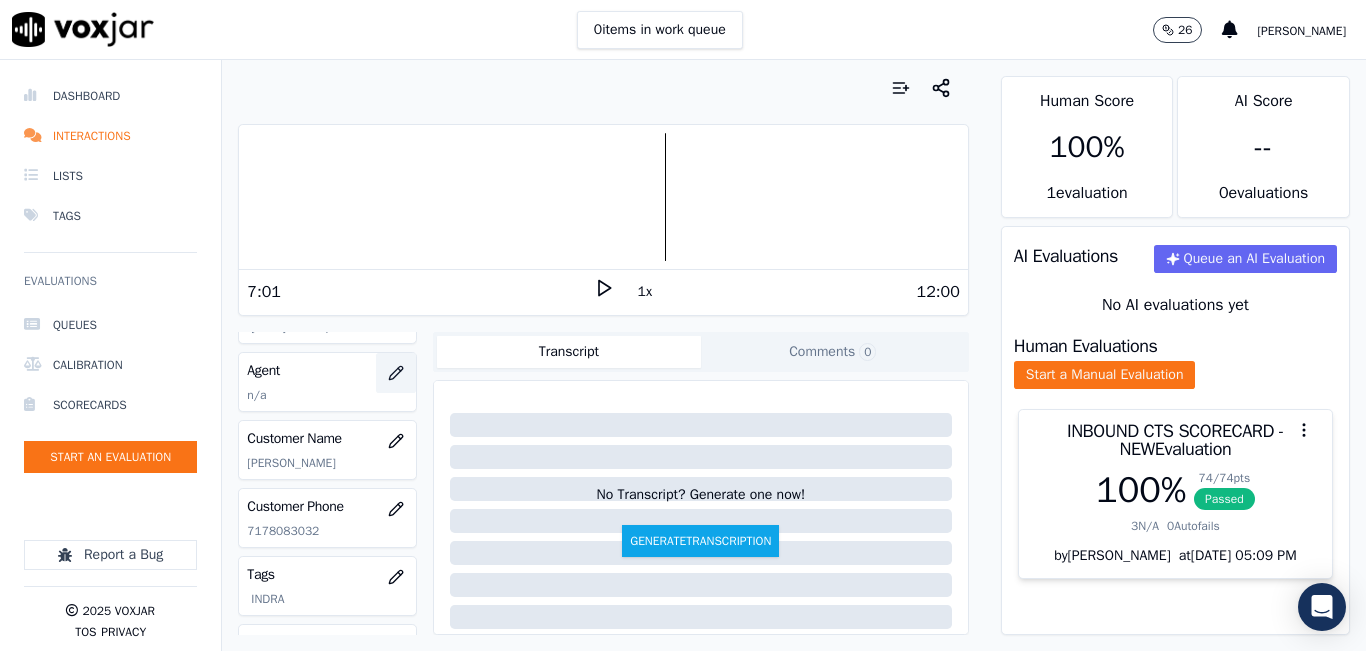 click at bounding box center [396, 373] 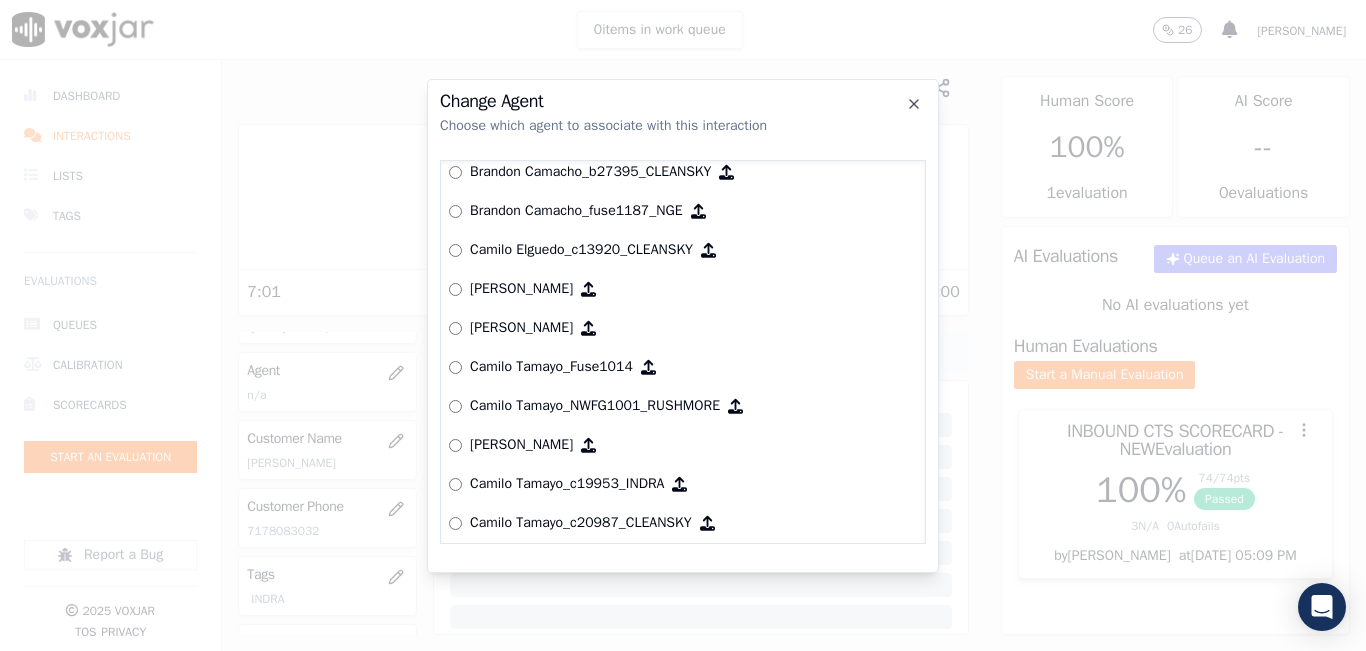 scroll, scrollTop: 1172, scrollLeft: 0, axis: vertical 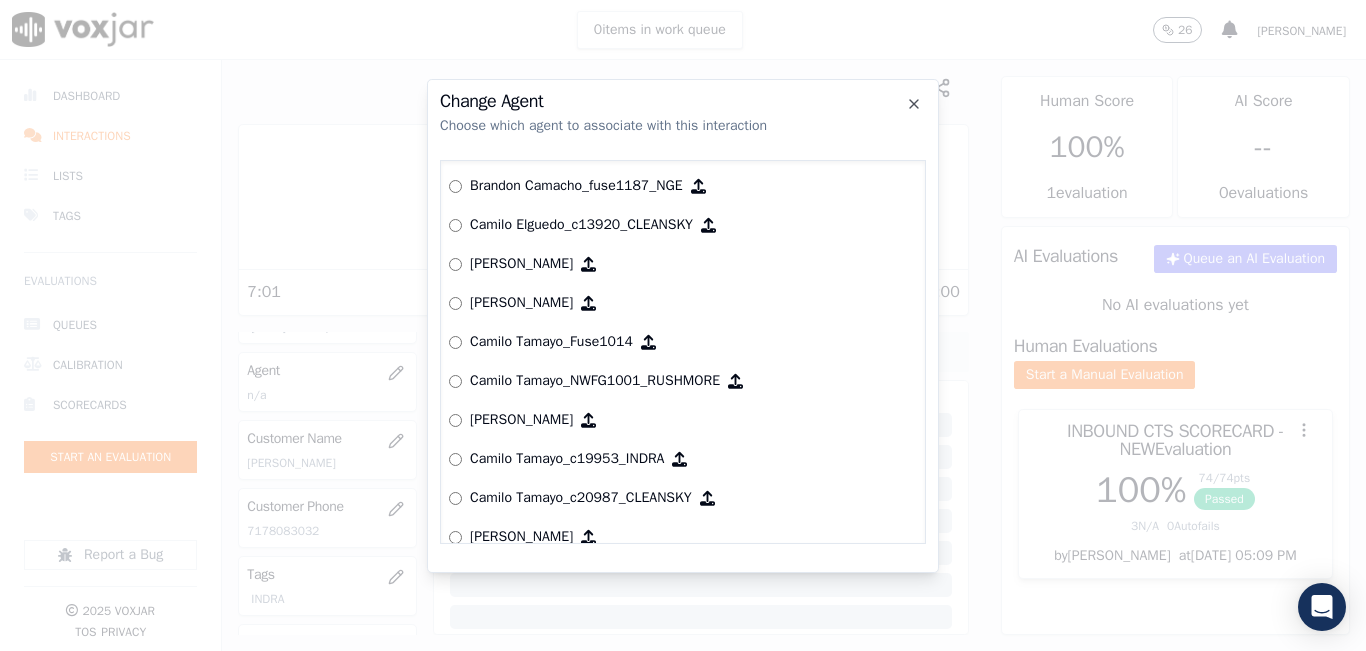 click on "Yeraldin Dias_YDiasNWFG_SPARK       Adrian Viloria_AViloriaNWFG       Adrian Viloria_ECOPLUS       Adrian Viloria_a25003_CLEANSKY       Adrian Viloria_a25016_WGL       Adrian Viloria_a25046_INDRA       Adrian Viloria_fuse1164_NGE       Alan Marruaga_a26181_WGL       Alejandra Chavarro_SYMMETRY       Alejandra Chavarro_a26184_WGL       Alejandro Vizcaino_a13916_CLEANSKY       Andres Higuita_AHiguitaNWFG_SPARK       Andres Higuita_Fuse3185_NGE       Andres Higuita_No Sales        Andres Higuita_a27435_CLEANSKY       Andres Higuita_a27490_INDRA       Andres Prias_APriasNWFG       Andres Prias_SYMMETRY       Andres Prias_a27400_CLEANSKY       Andres Prias_a27447_INDRA       Andres Prias_fuse1184_NGE       Angie Torres_ATorresNWFG       Angie Torres_SYMMETRY       Angie Torres_WANN1185_NGE       Angie Torres_a27399_CLEANSKY       Angie Torres_a27445_INDRA       Brandon Camacho_BAQ2083_INDRA       Brandon Camacho_BCamachoNWFG       Brandon Camacho_ECOPLUS       Brandon Camacho_b27395_CLEANSKY" at bounding box center (683, 352) 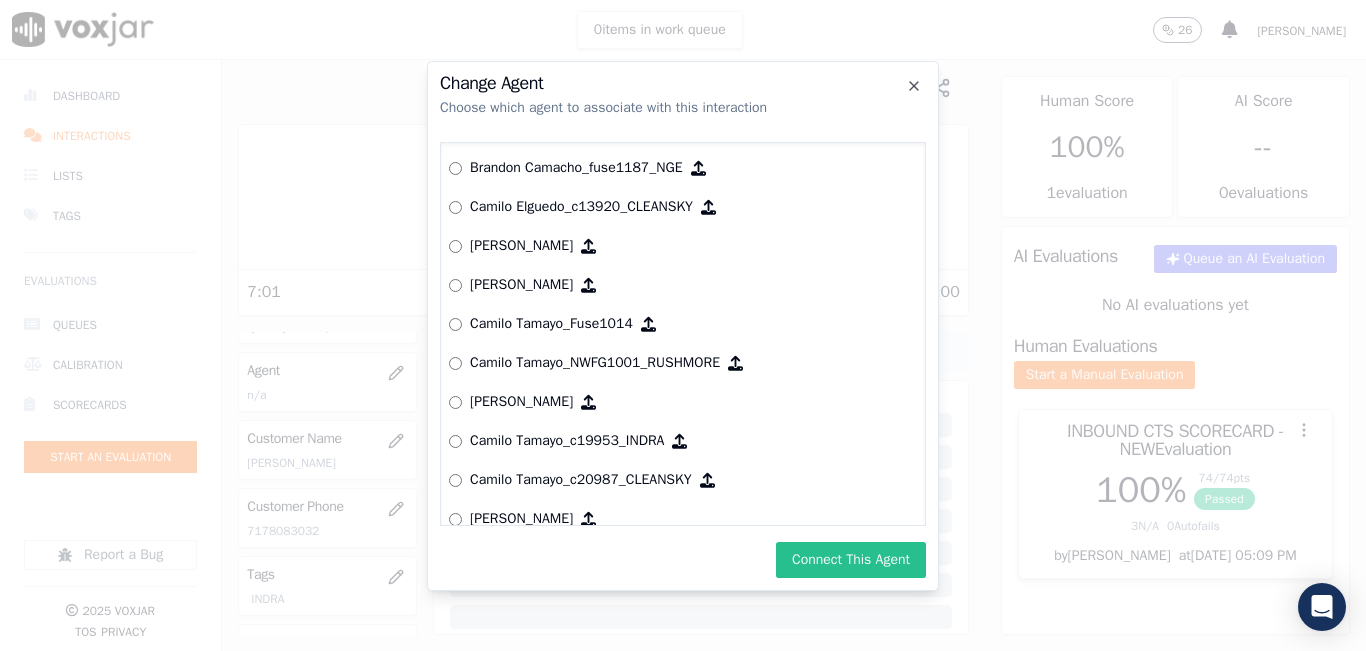 click on "Connect This Agent" at bounding box center [851, 560] 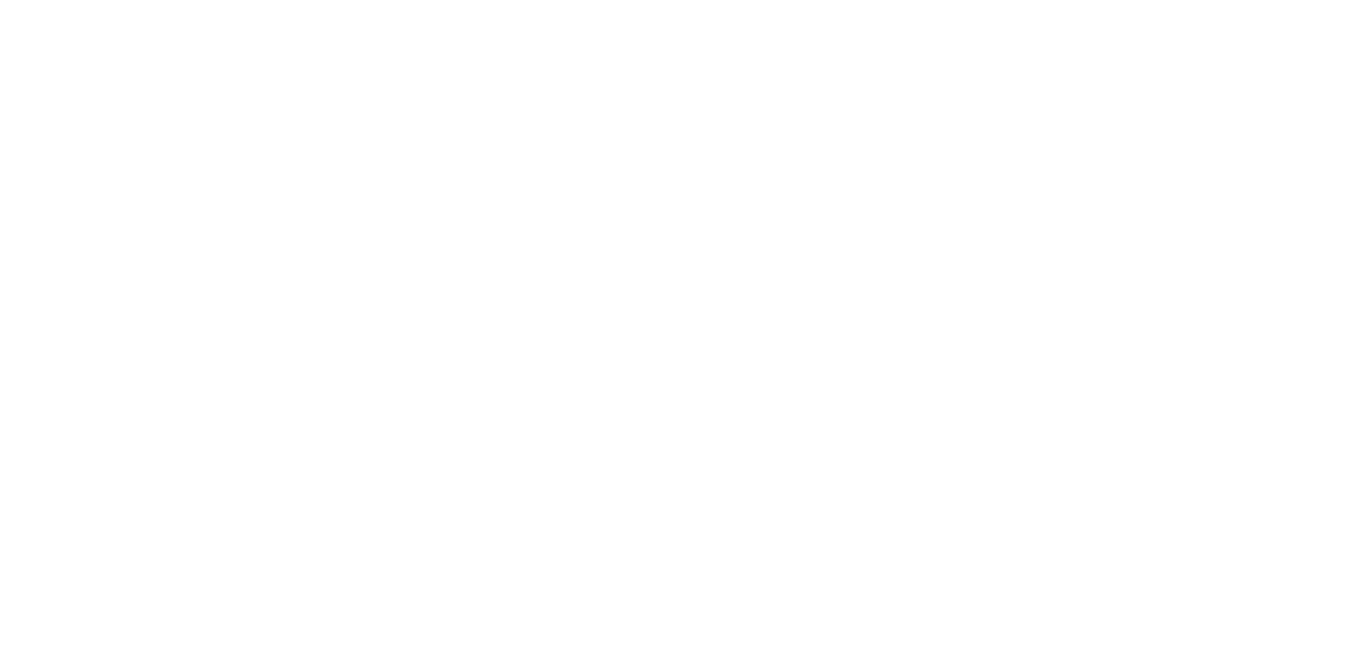 scroll, scrollTop: 0, scrollLeft: 0, axis: both 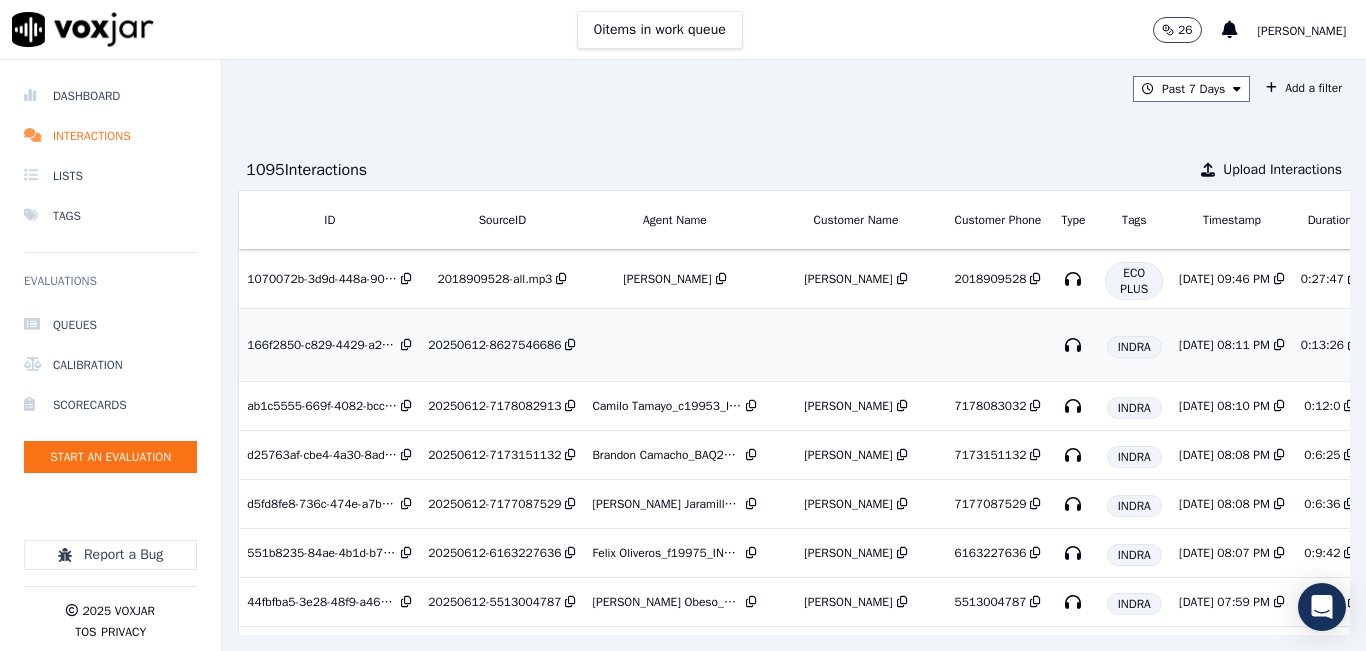 click on "20250612-8627546686" at bounding box center [494, 345] 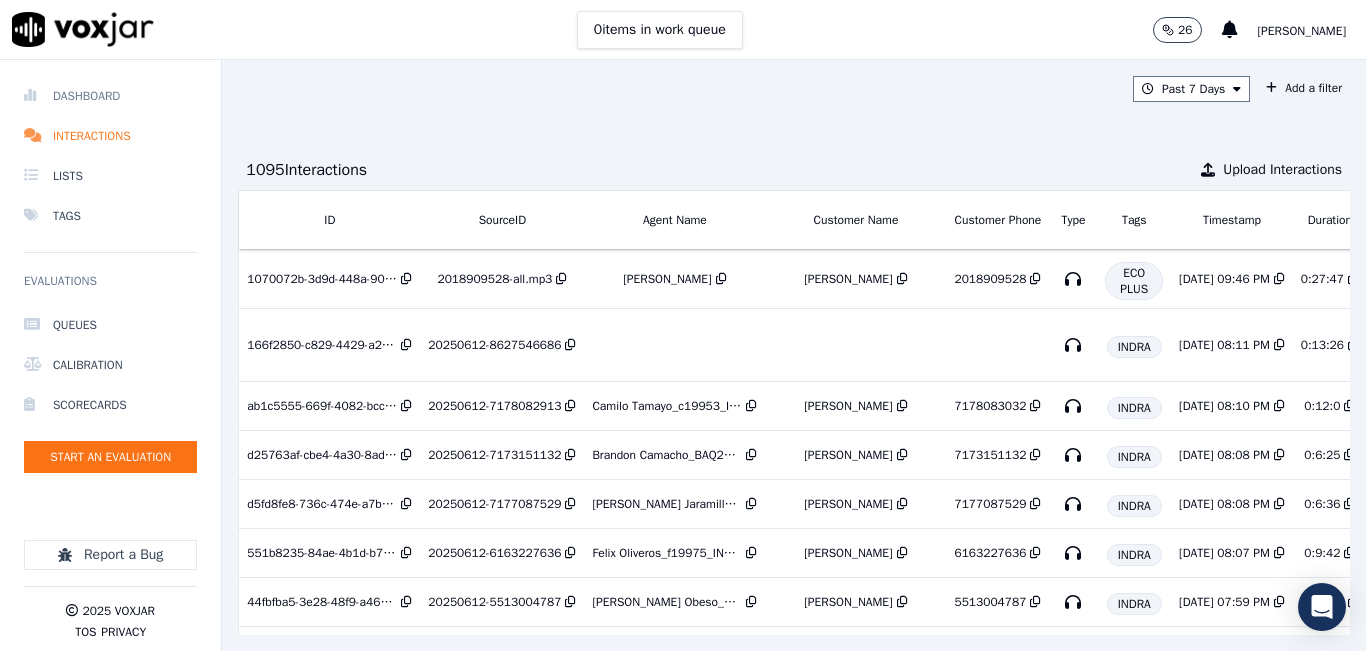 click on "Dashboard" at bounding box center (110, 96) 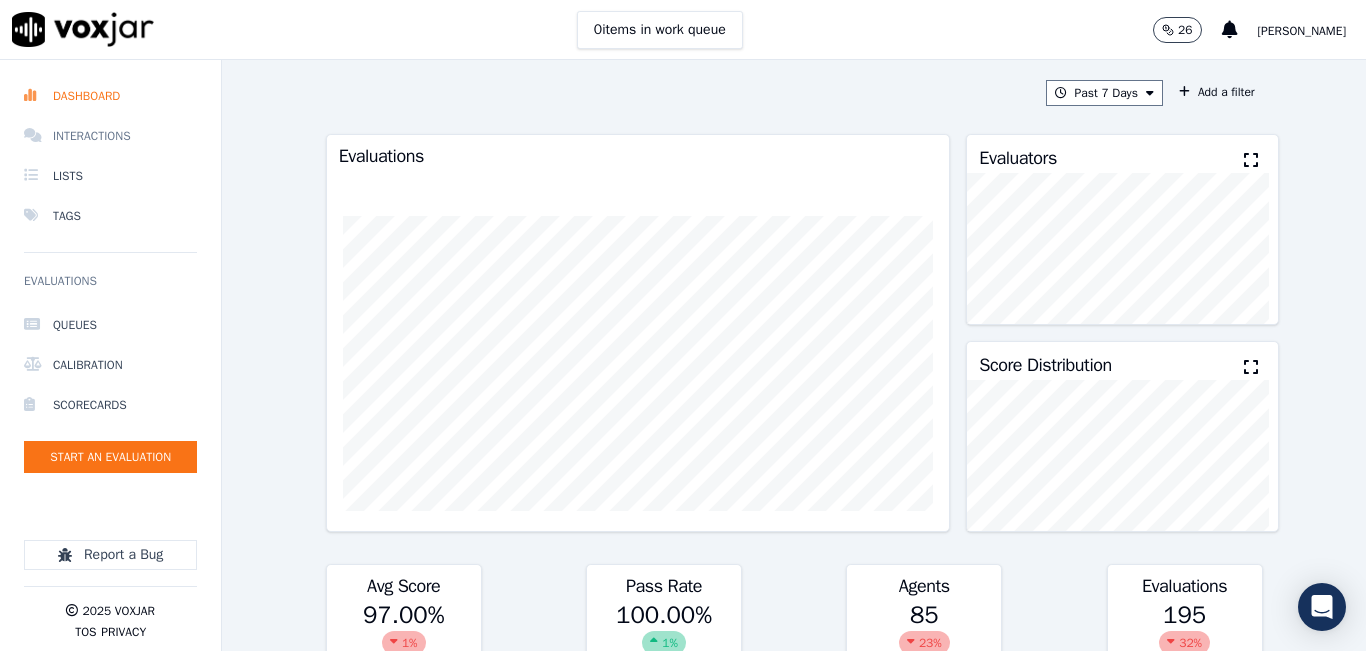 click on "Interactions" at bounding box center [110, 136] 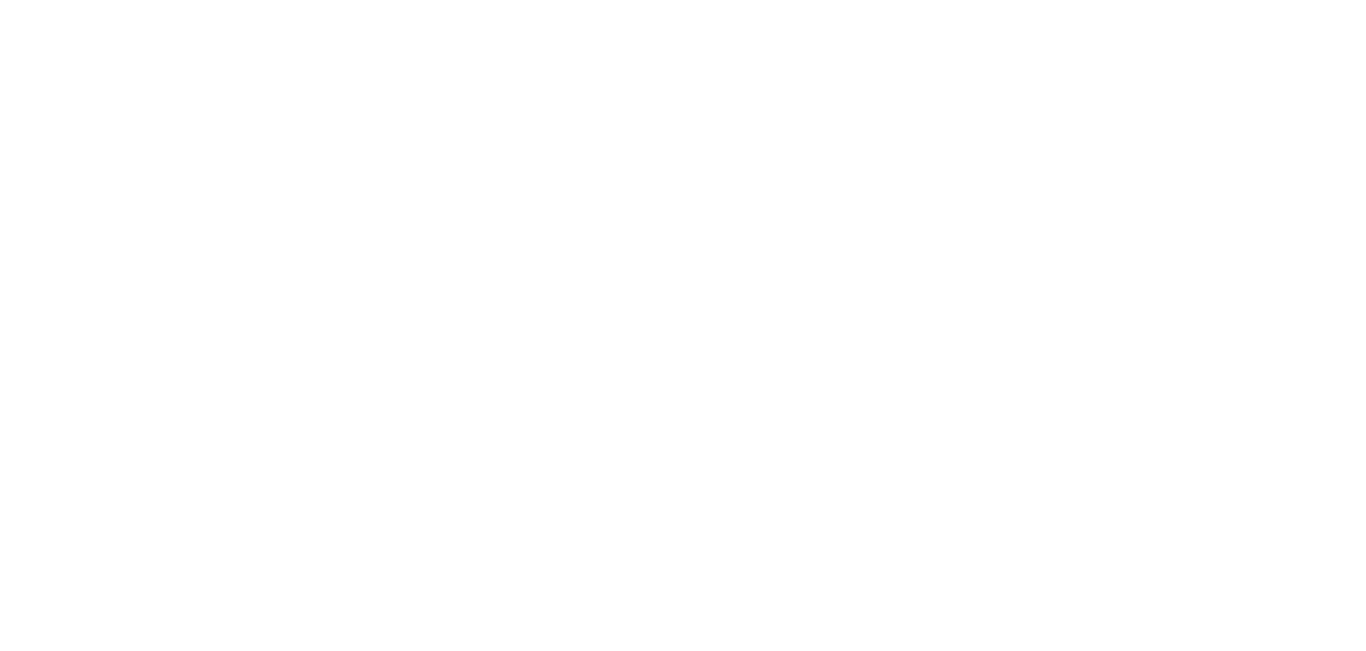 scroll, scrollTop: 0, scrollLeft: 0, axis: both 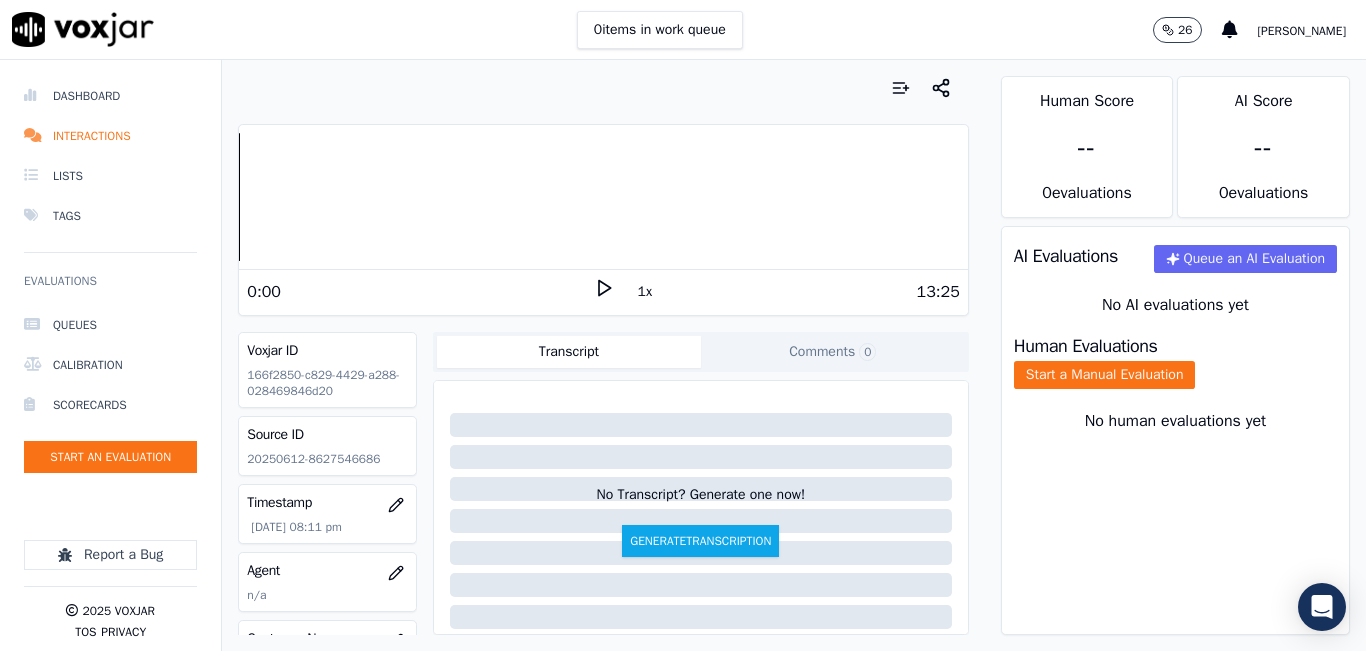 click on "20250612-8627546686" 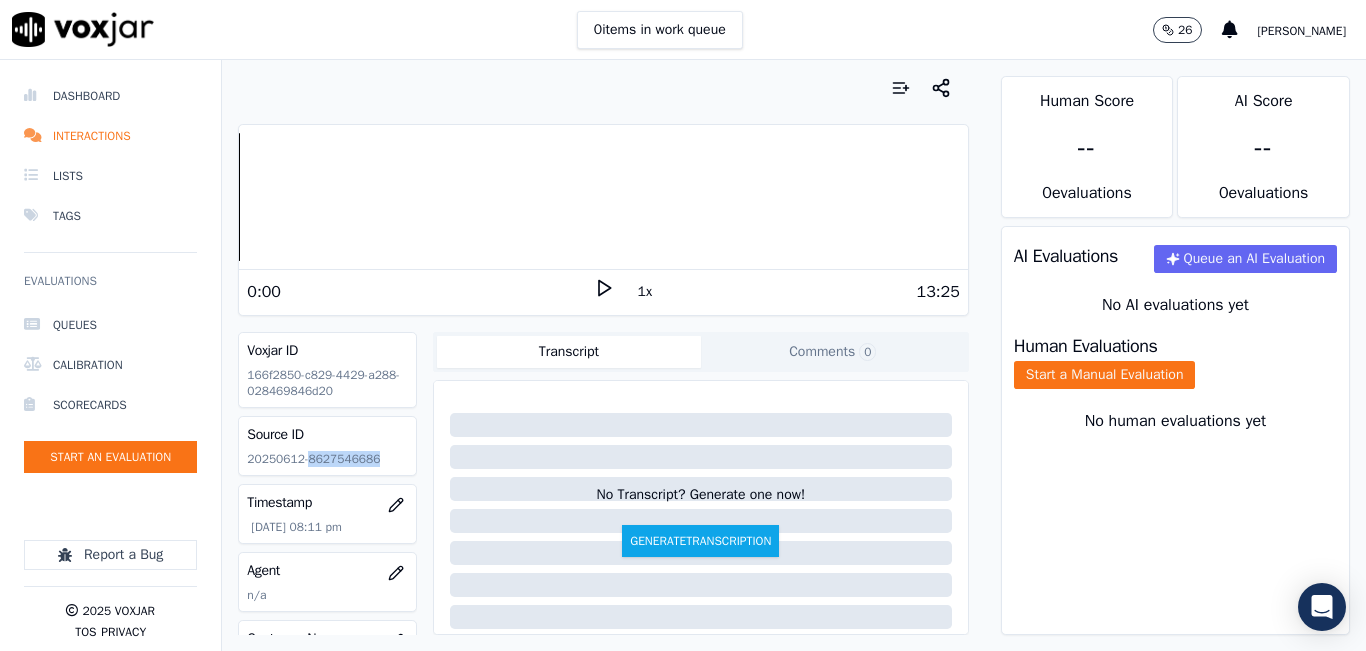click on "20250612-8627546686" 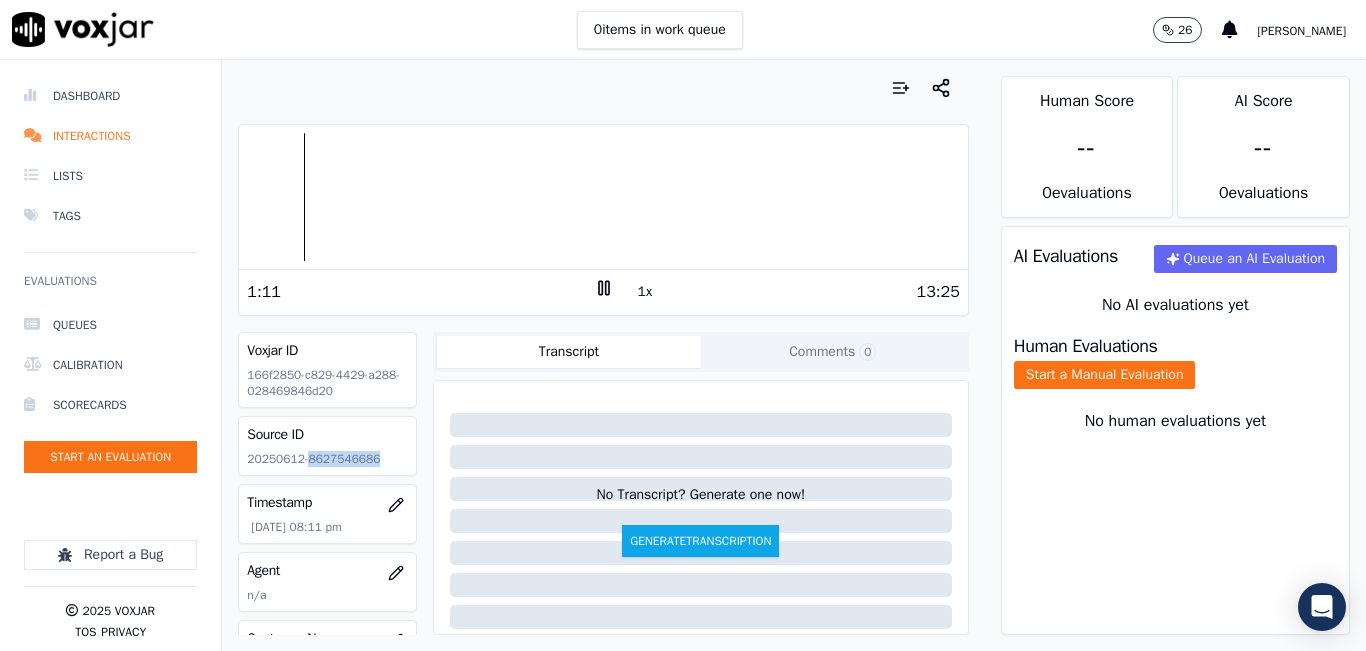 click at bounding box center [603, 197] 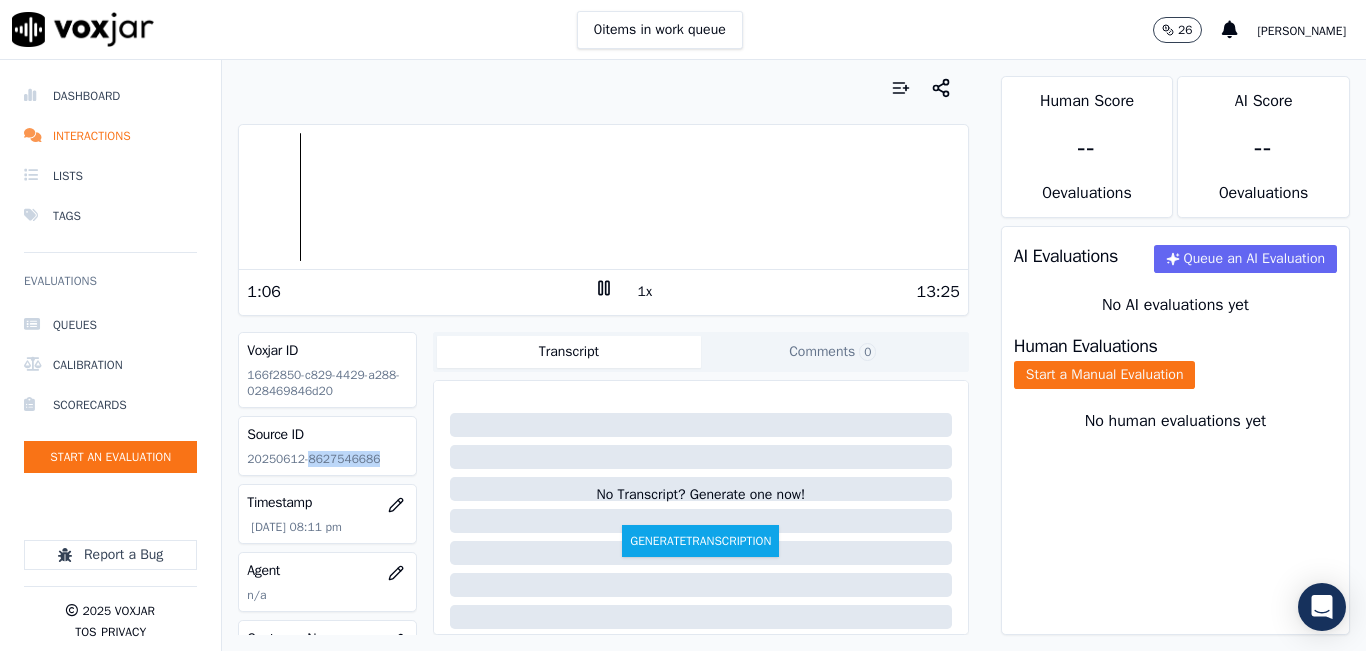 click at bounding box center (603, 197) 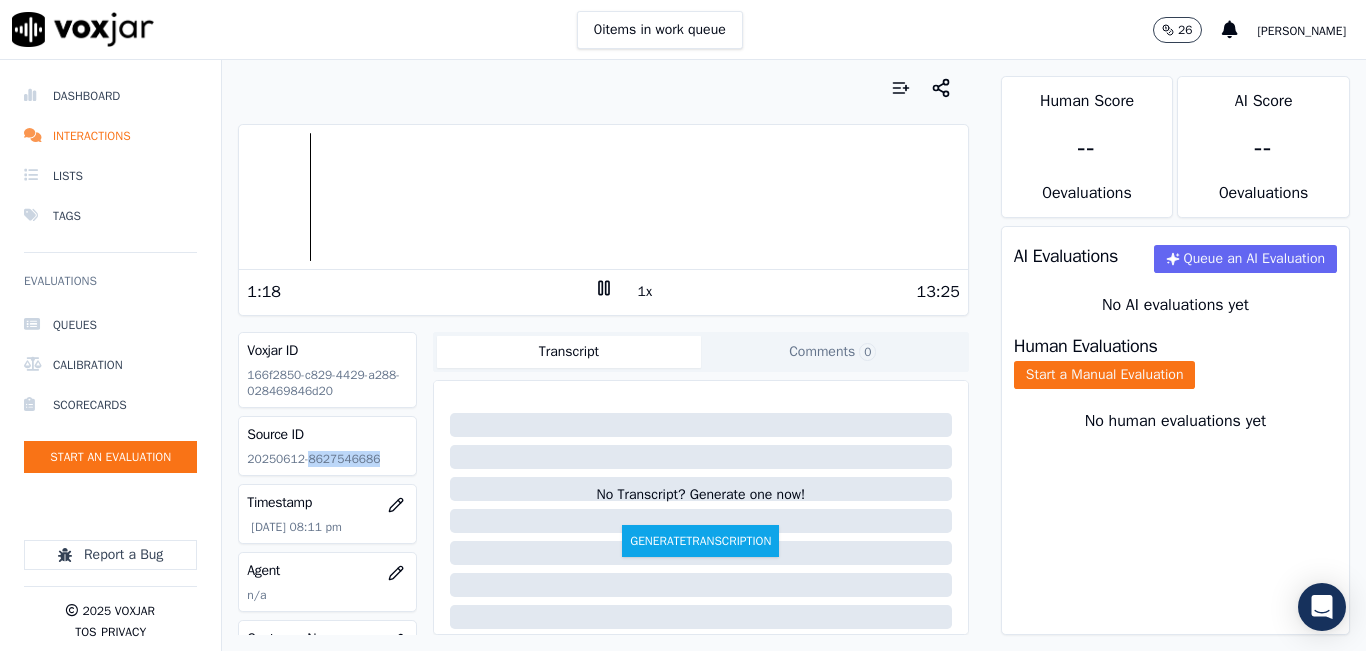 click 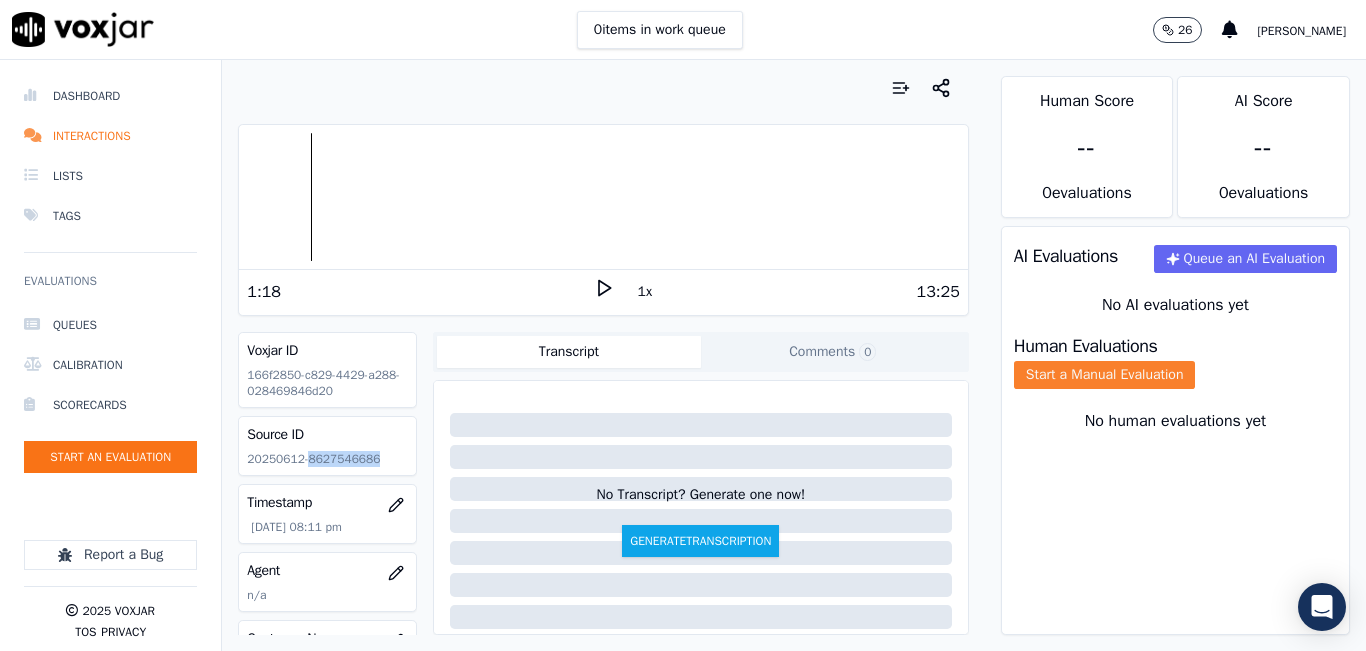 click on "Start a Manual Evaluation" 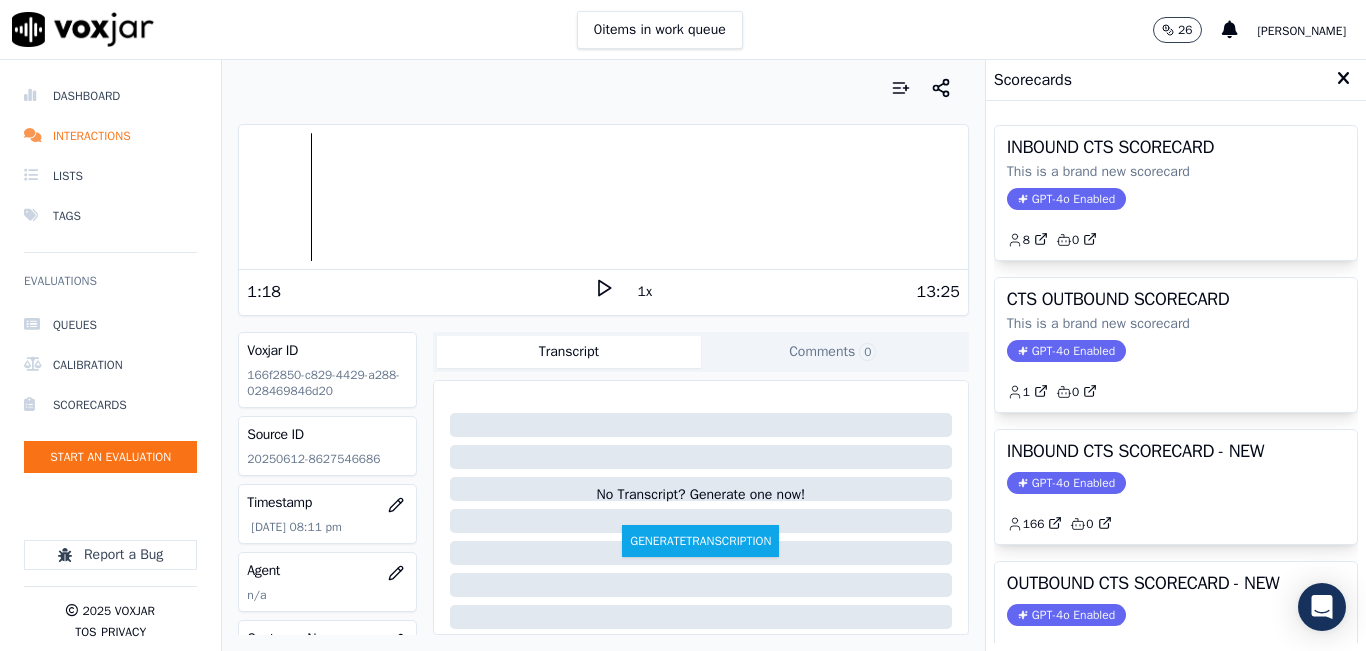 drag, startPoint x: 1189, startPoint y: 479, endPoint x: 1180, endPoint y: 466, distance: 15.811388 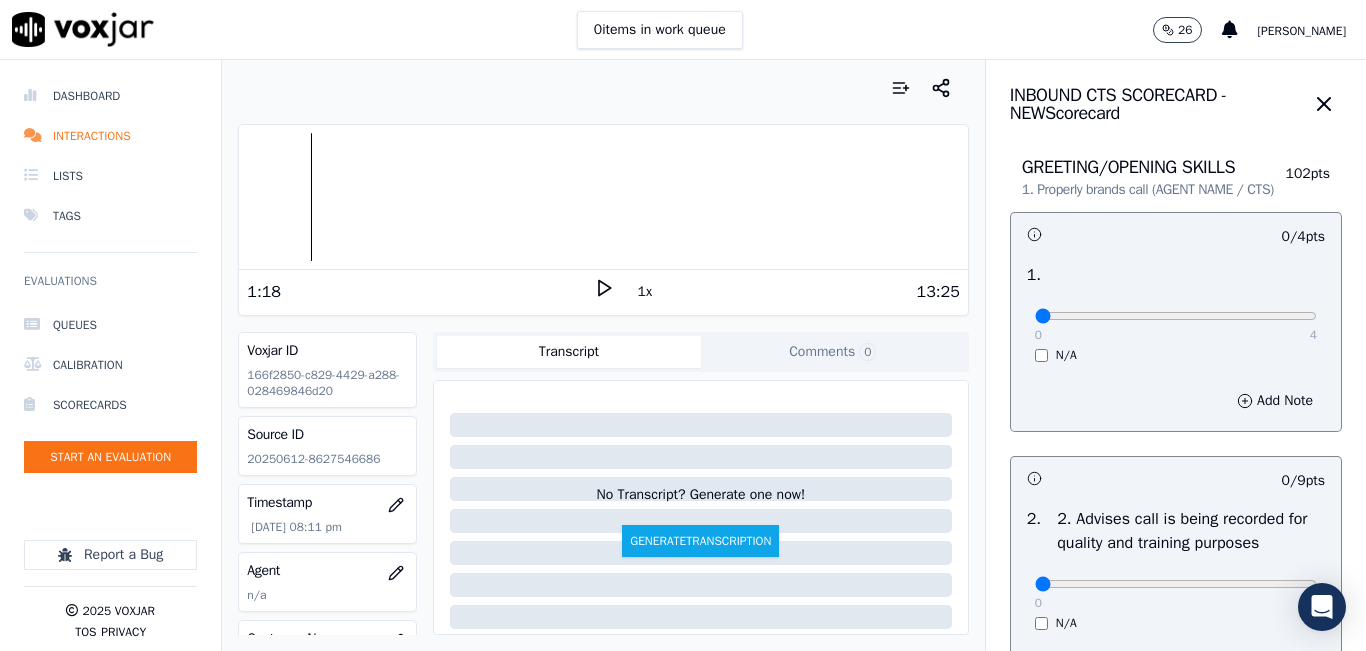 click on "0   4" at bounding box center [1176, 315] 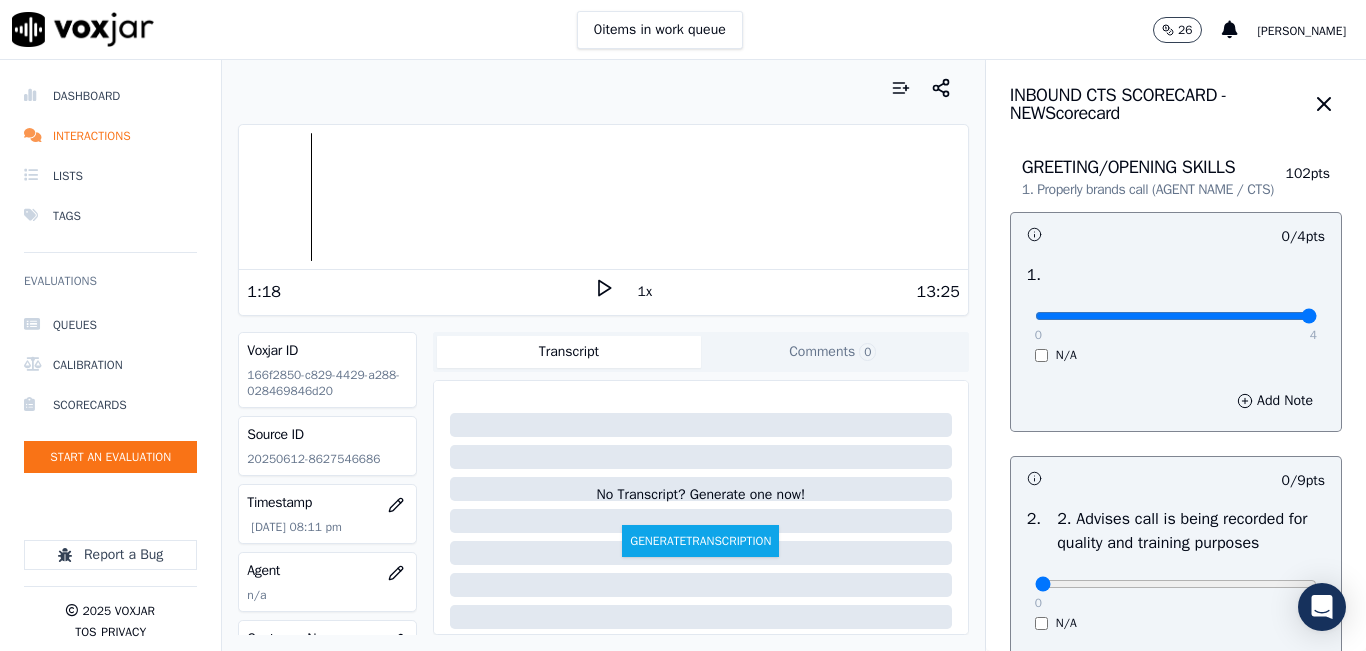 type on "4" 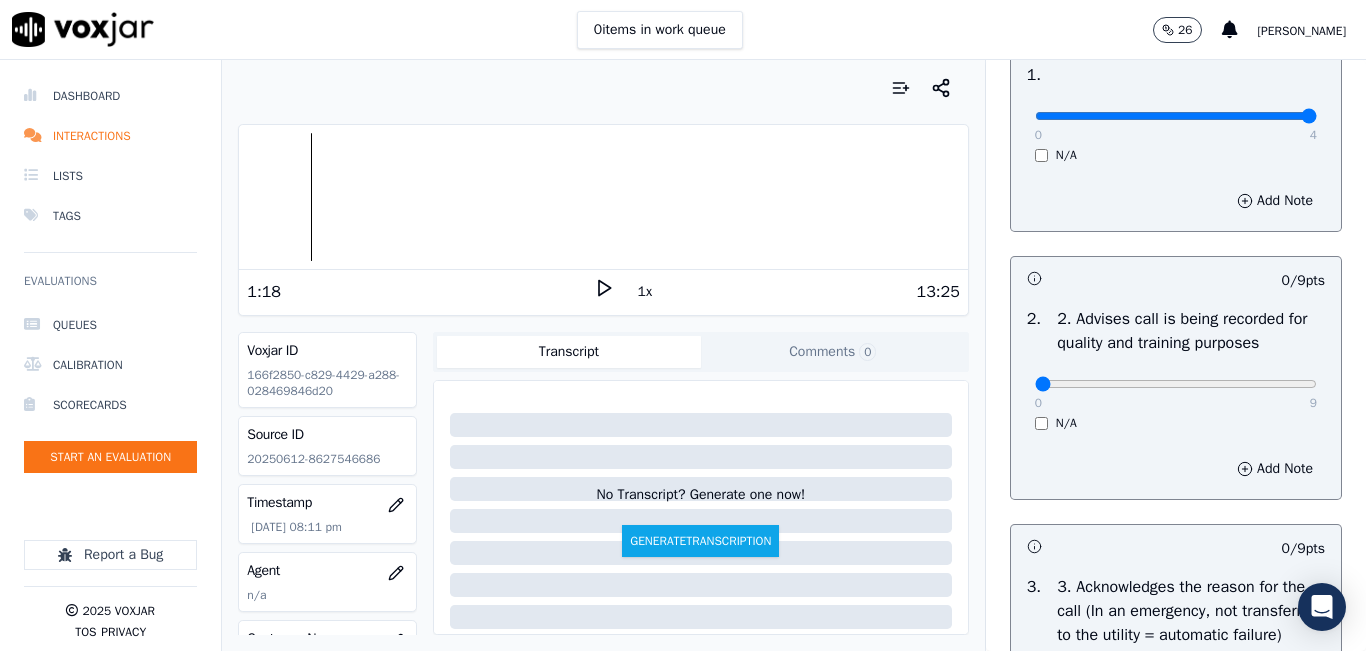 scroll, scrollTop: 300, scrollLeft: 0, axis: vertical 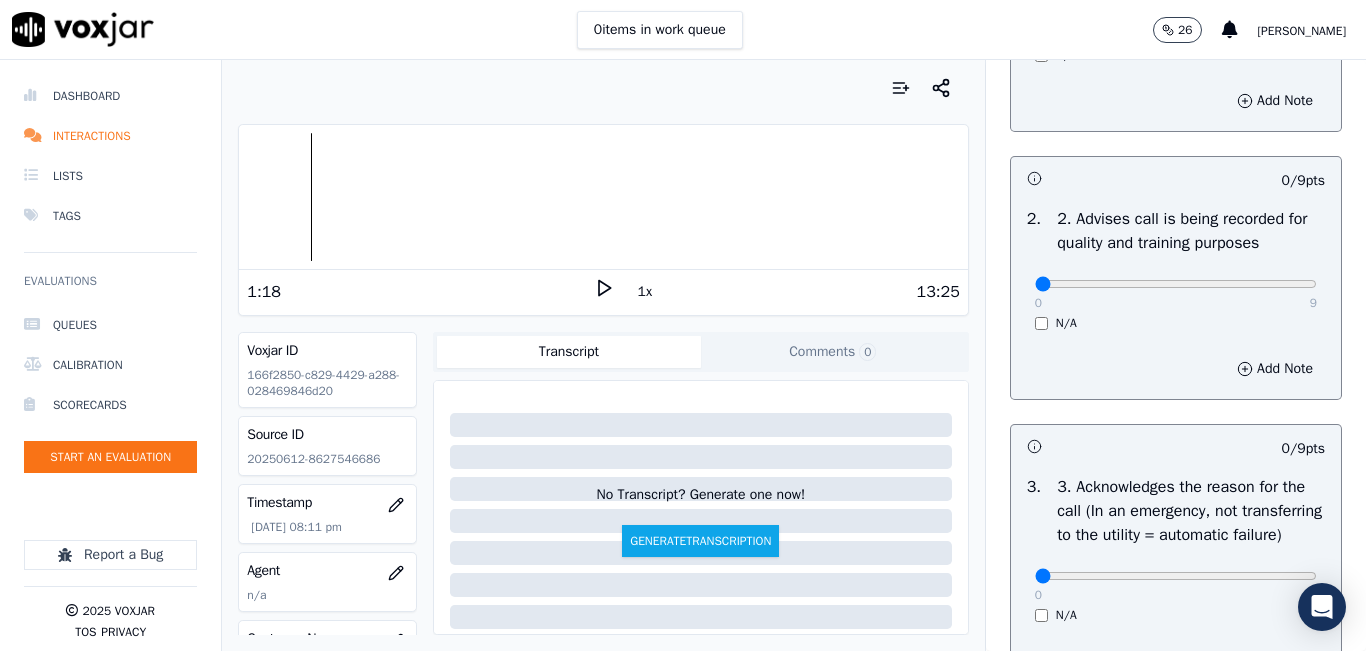 click 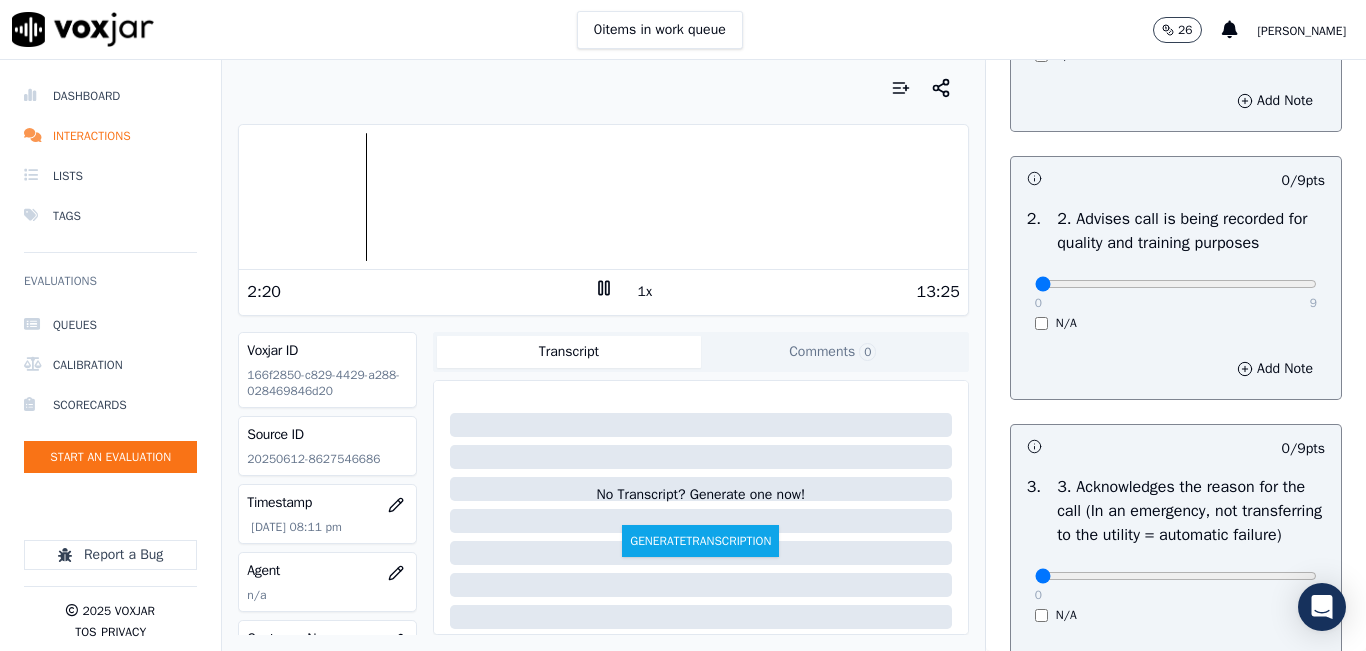 click 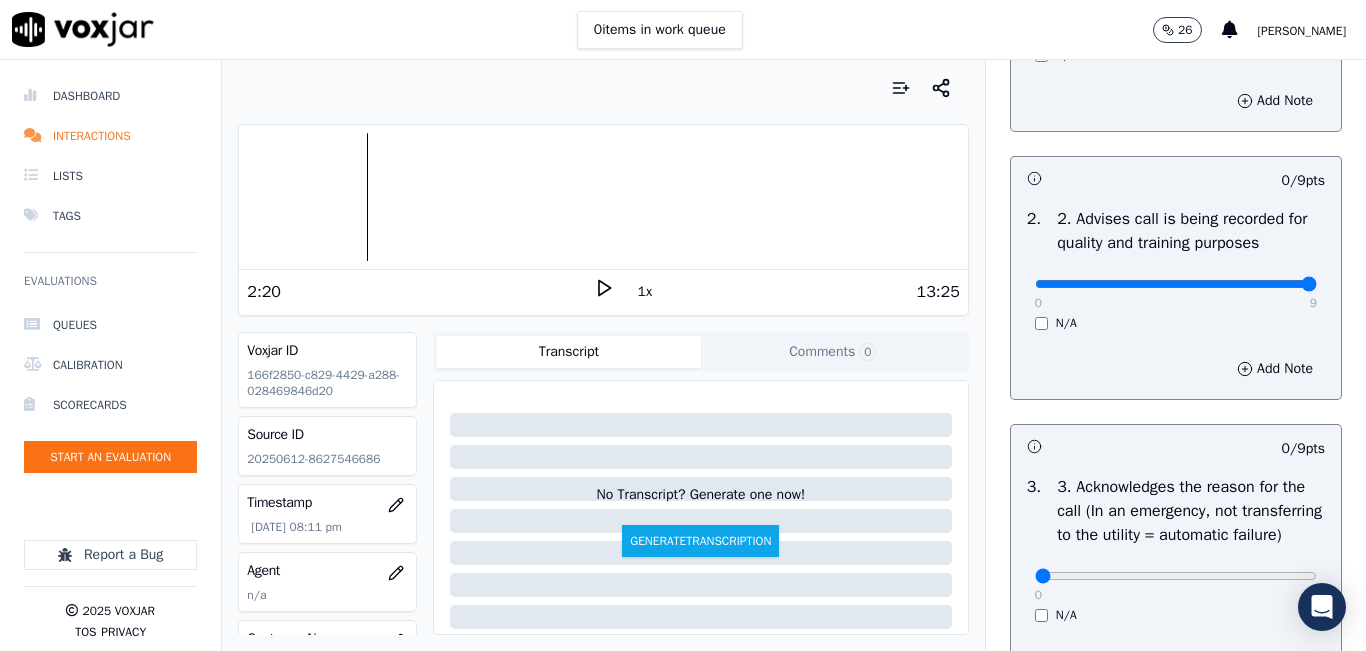 type on "9" 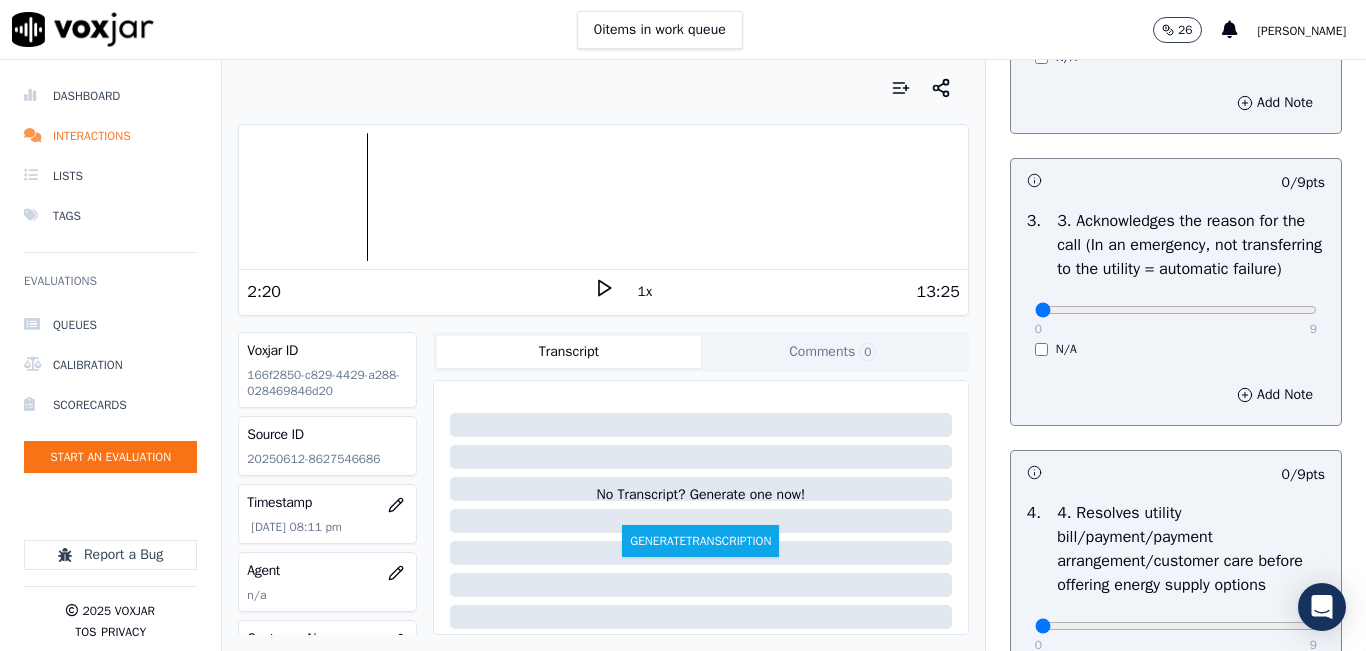 scroll, scrollTop: 600, scrollLeft: 0, axis: vertical 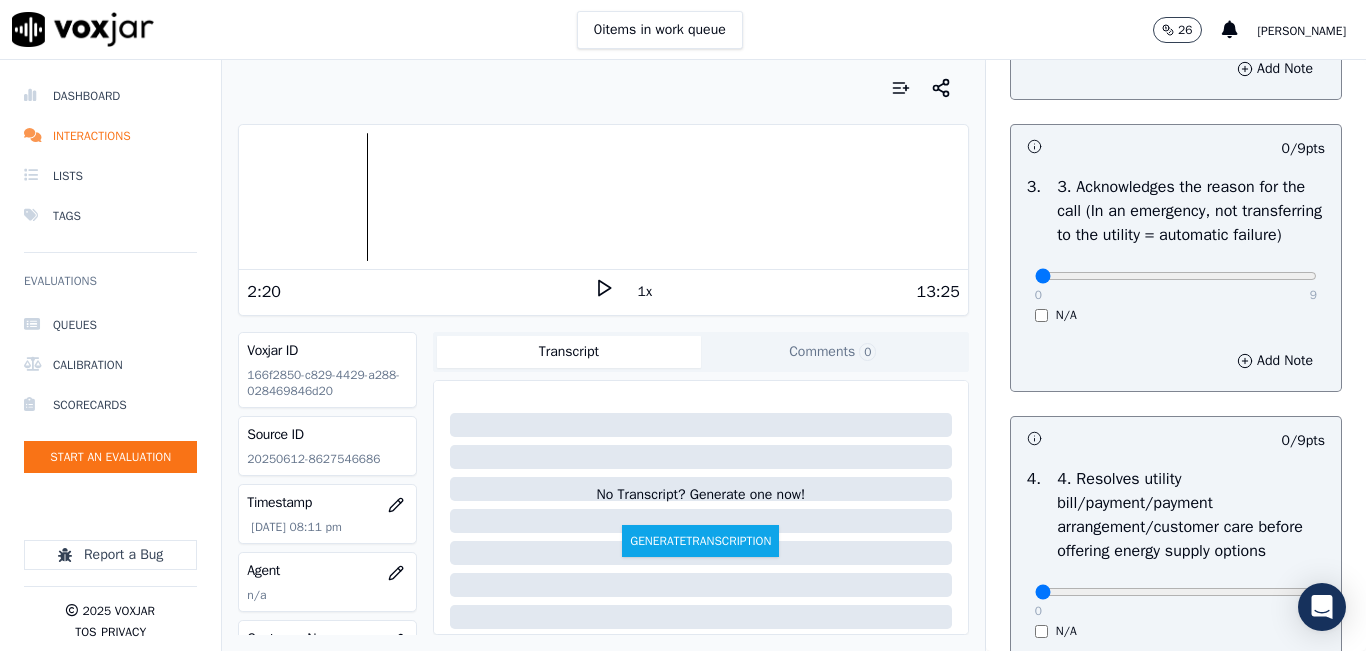 click on "0   9" at bounding box center [1176, 275] 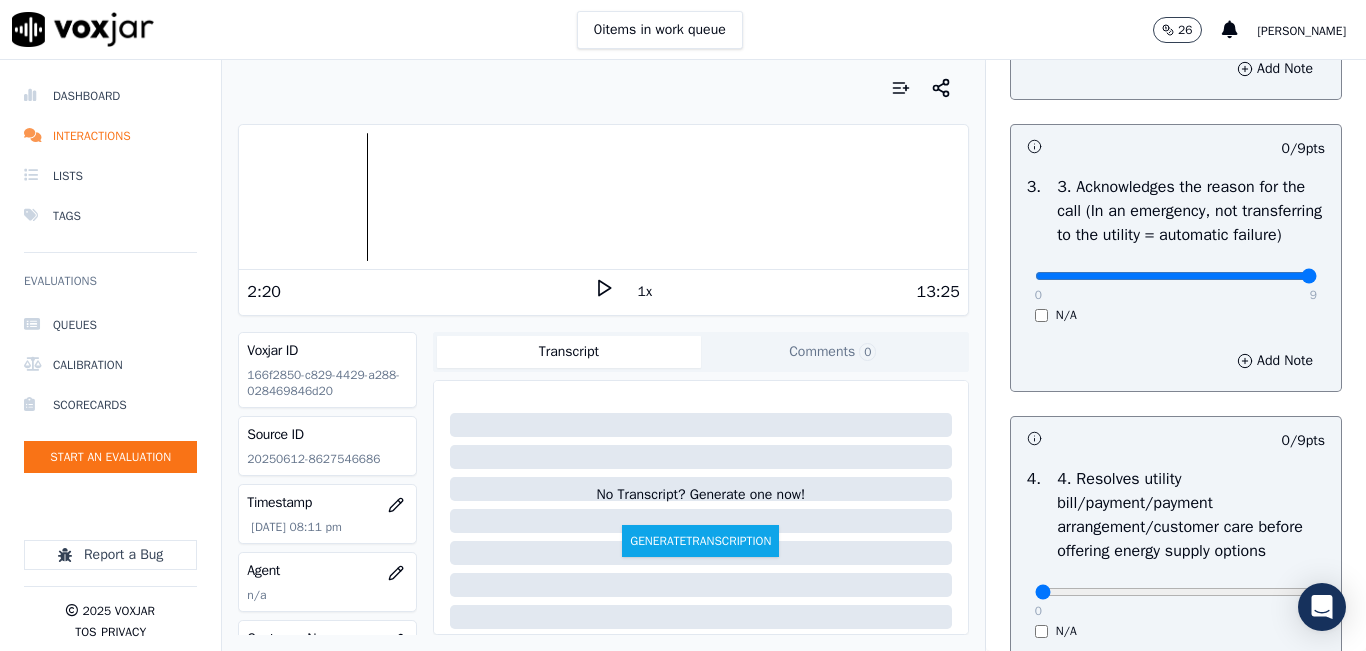 type on "9" 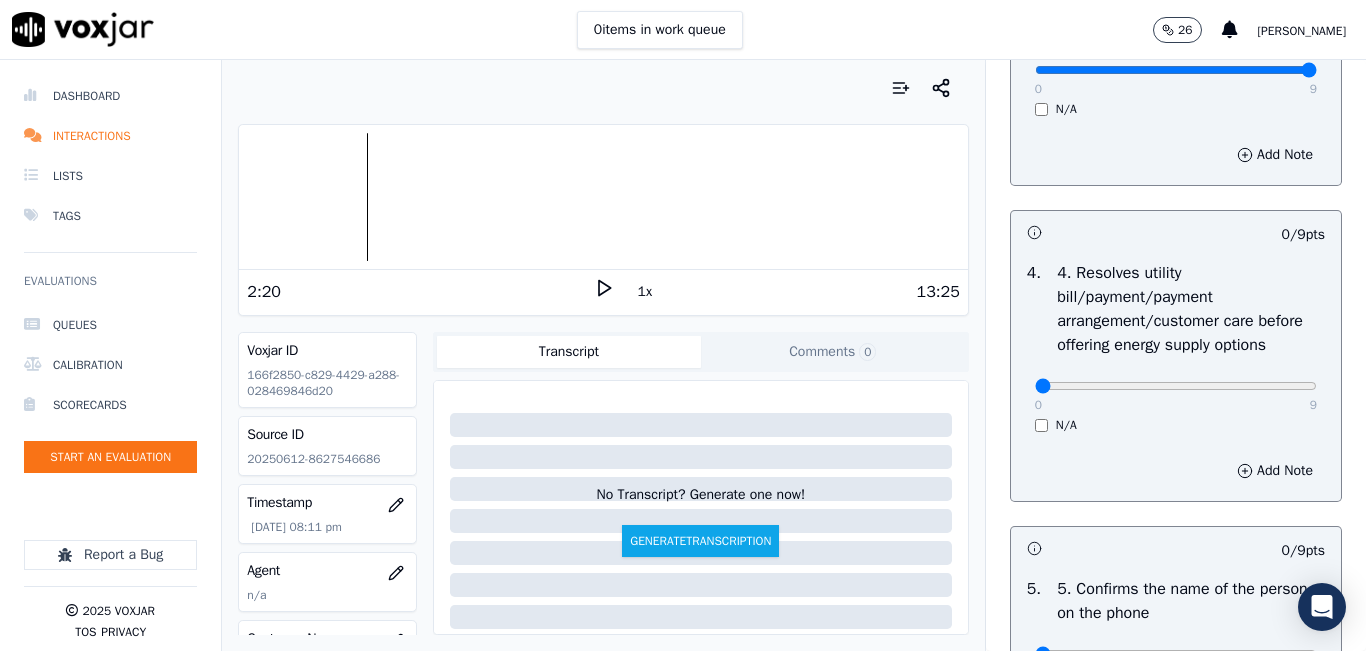 scroll, scrollTop: 900, scrollLeft: 0, axis: vertical 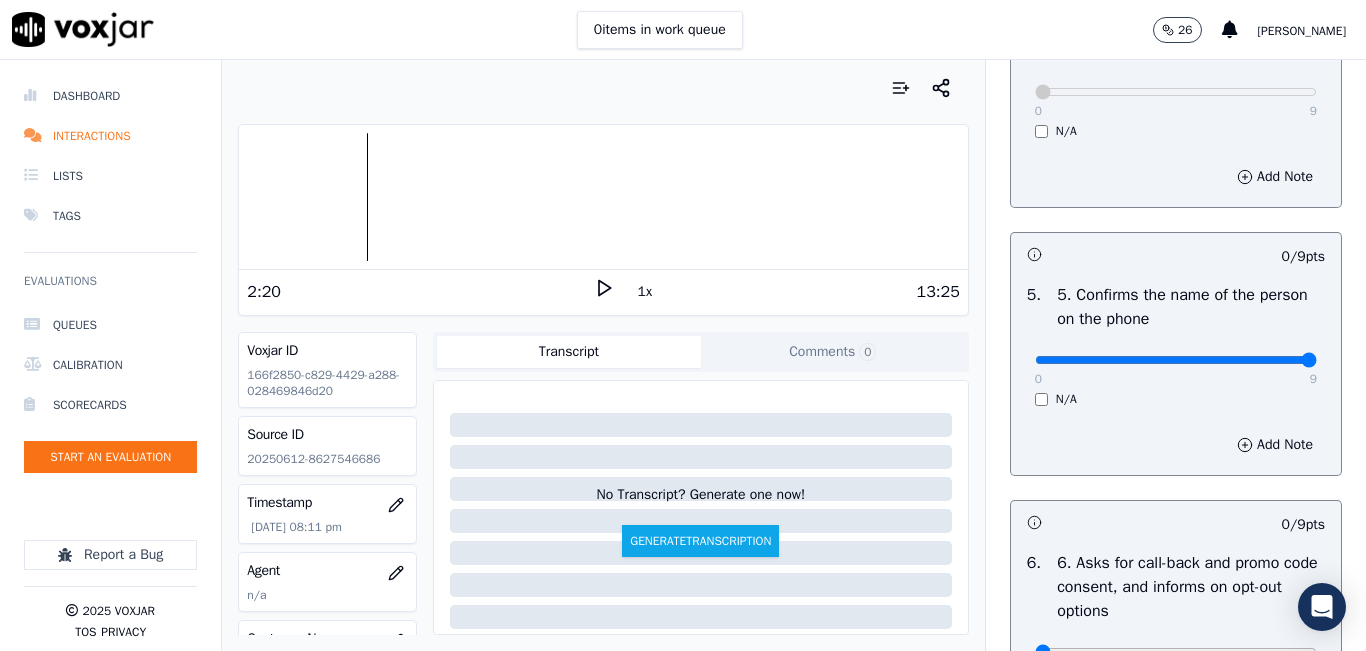 type on "9" 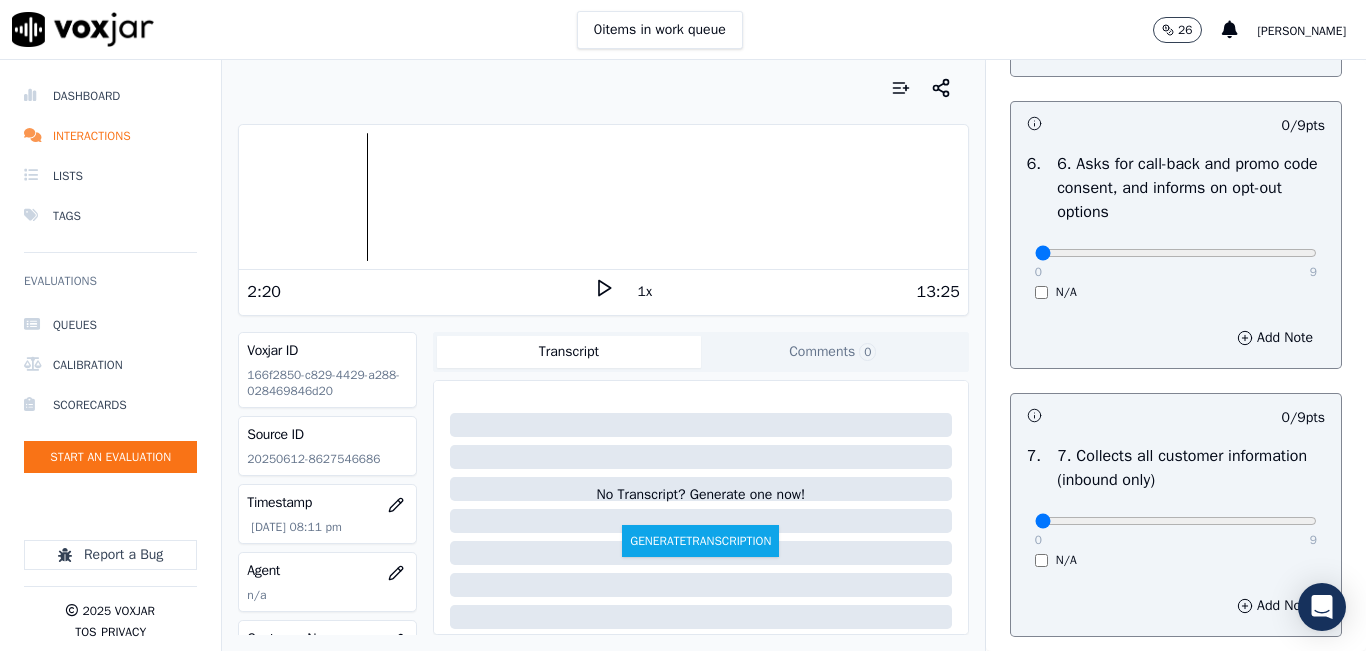 scroll, scrollTop: 1500, scrollLeft: 0, axis: vertical 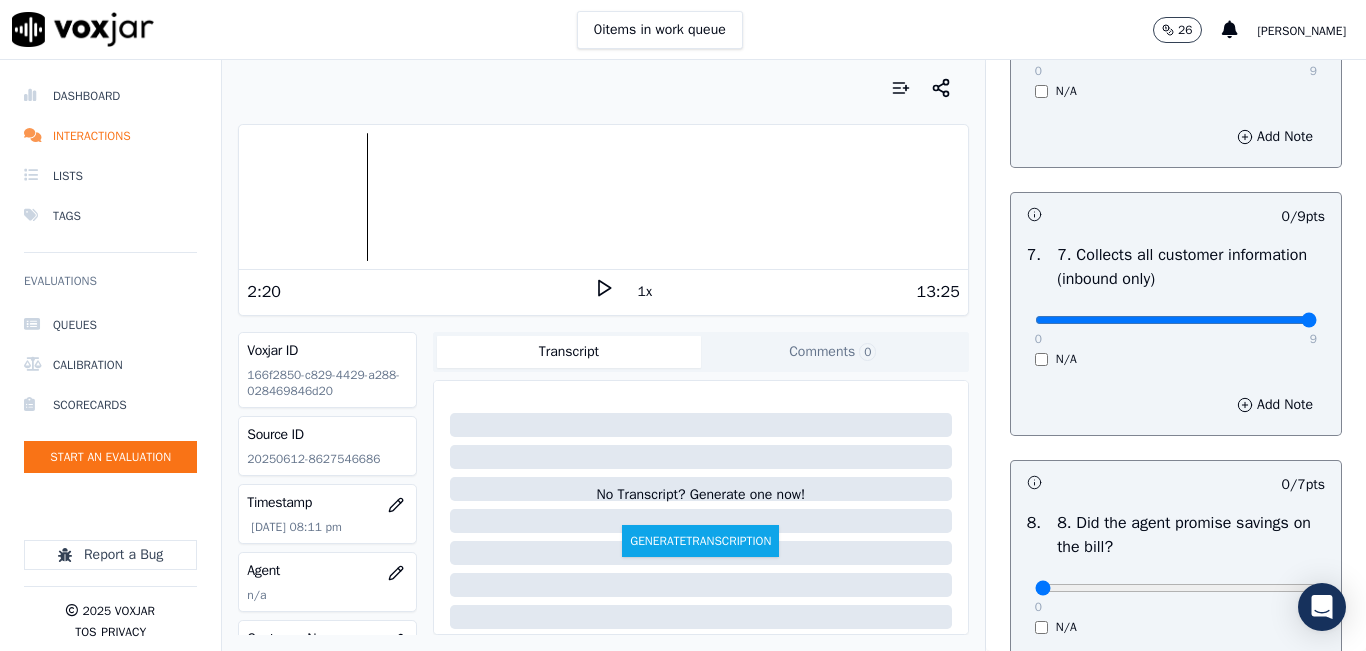 type on "9" 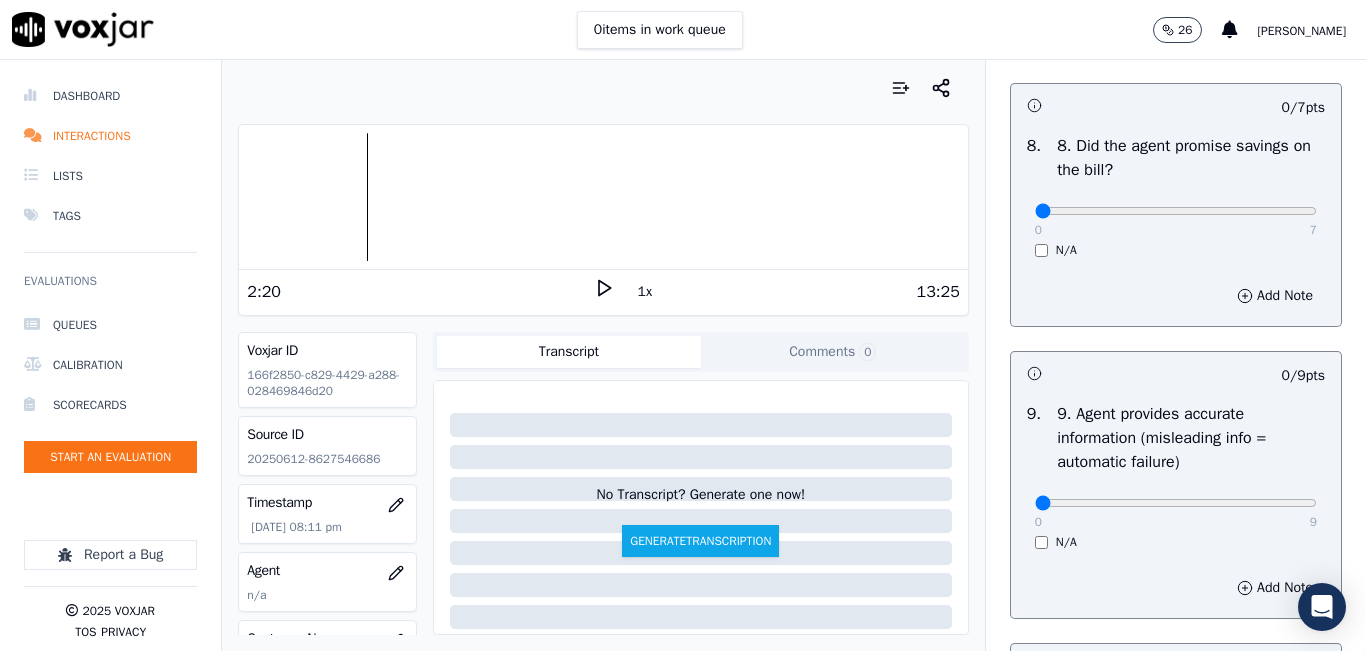 scroll, scrollTop: 2100, scrollLeft: 0, axis: vertical 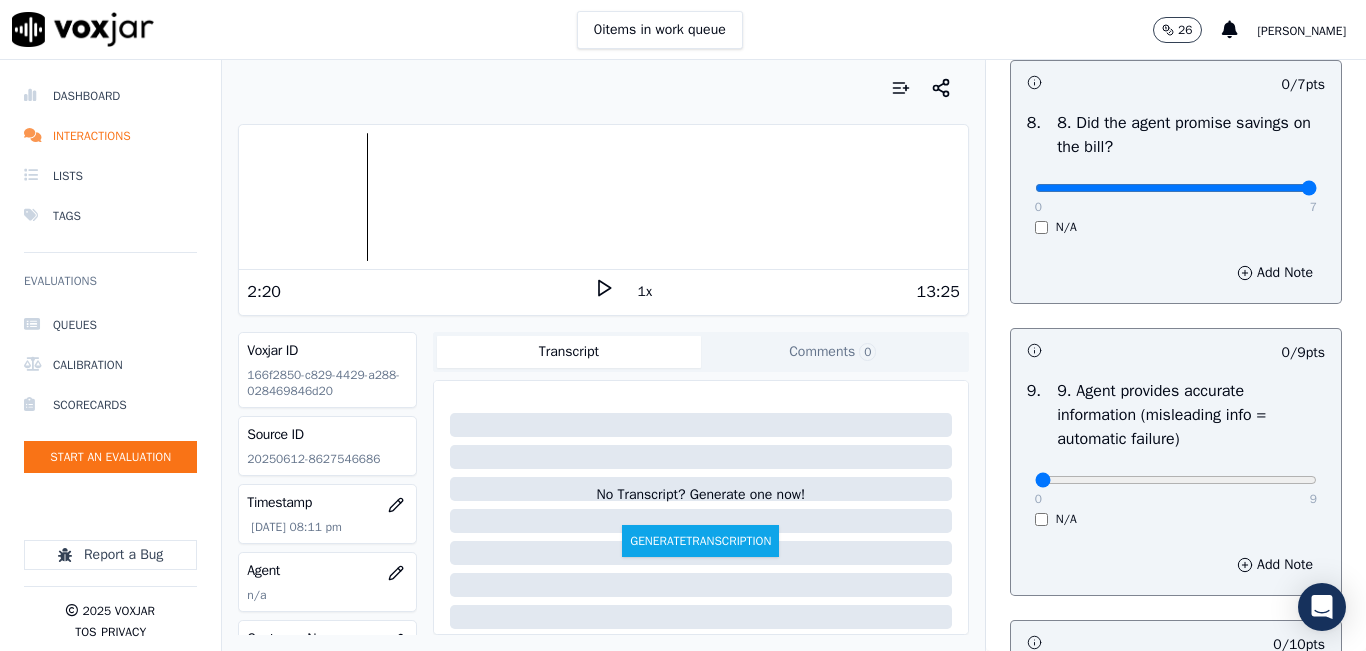 type on "7" 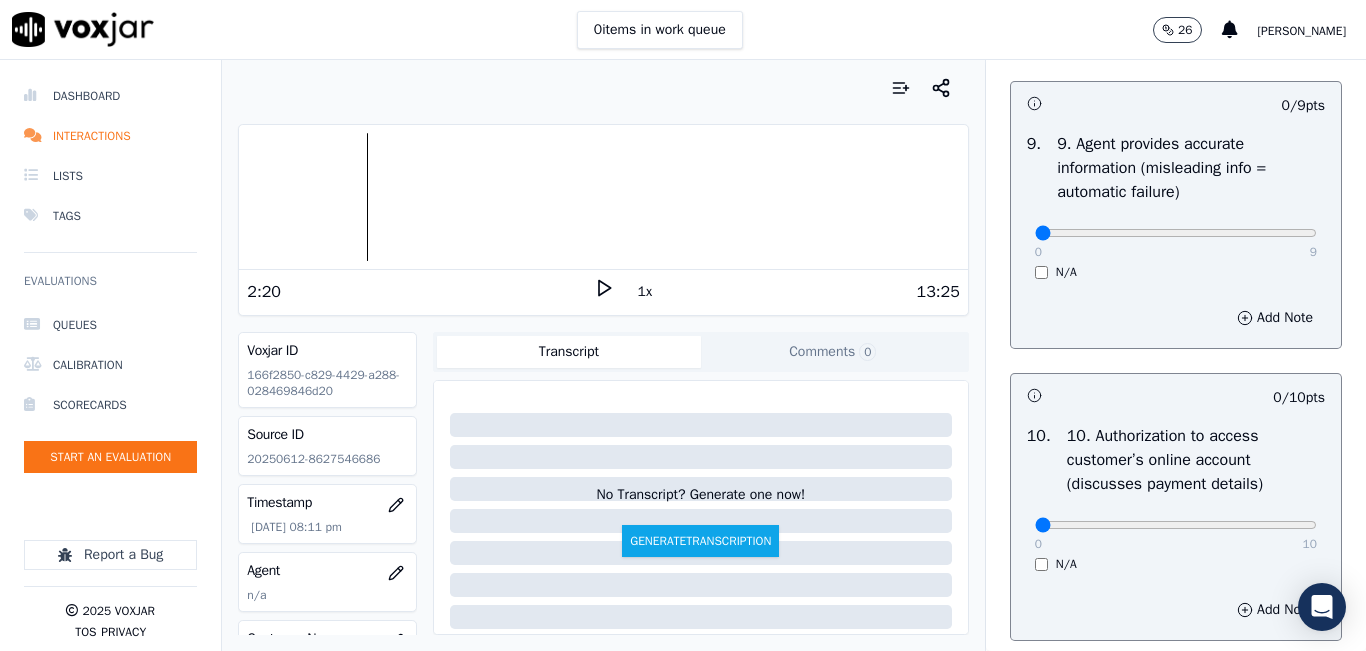 scroll, scrollTop: 2400, scrollLeft: 0, axis: vertical 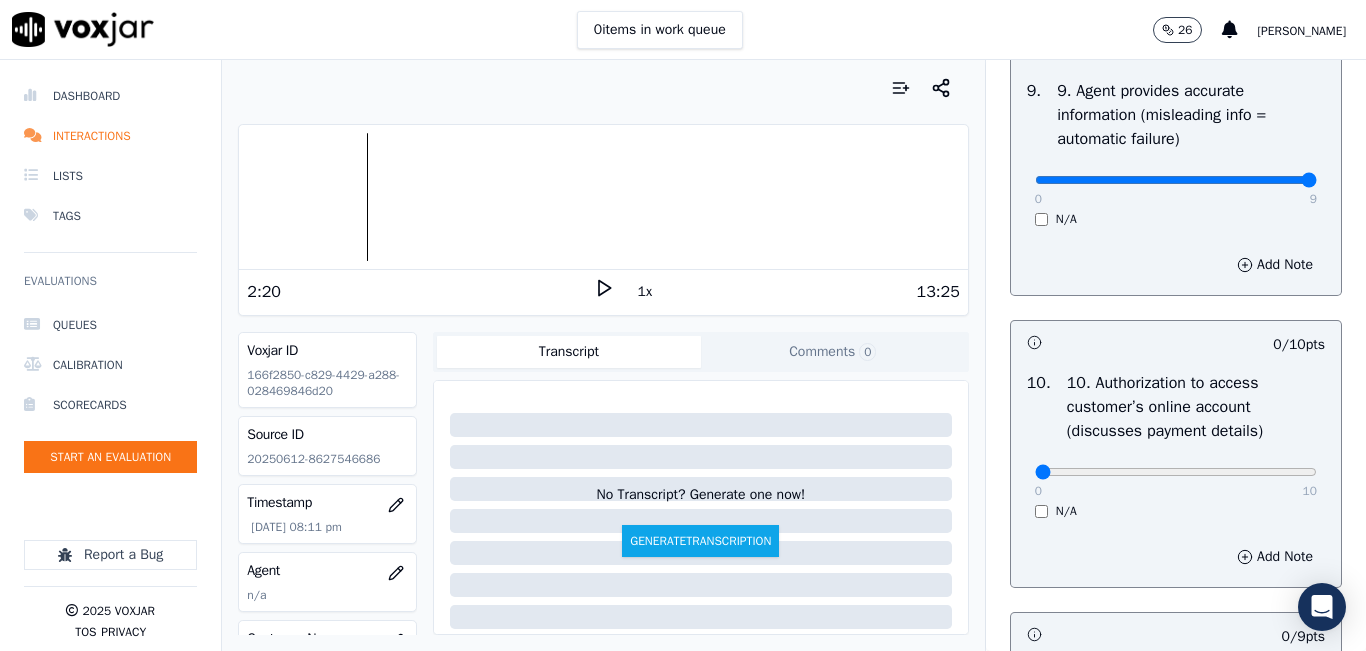 type on "9" 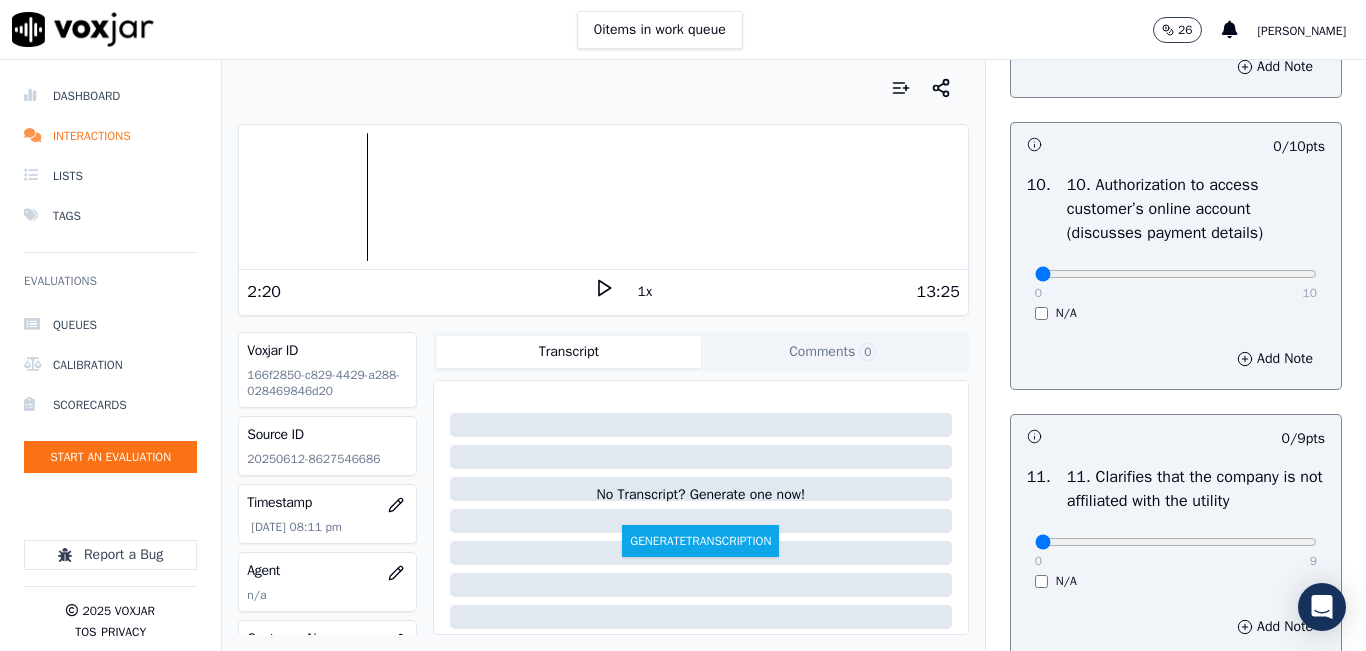 scroll, scrollTop: 2600, scrollLeft: 0, axis: vertical 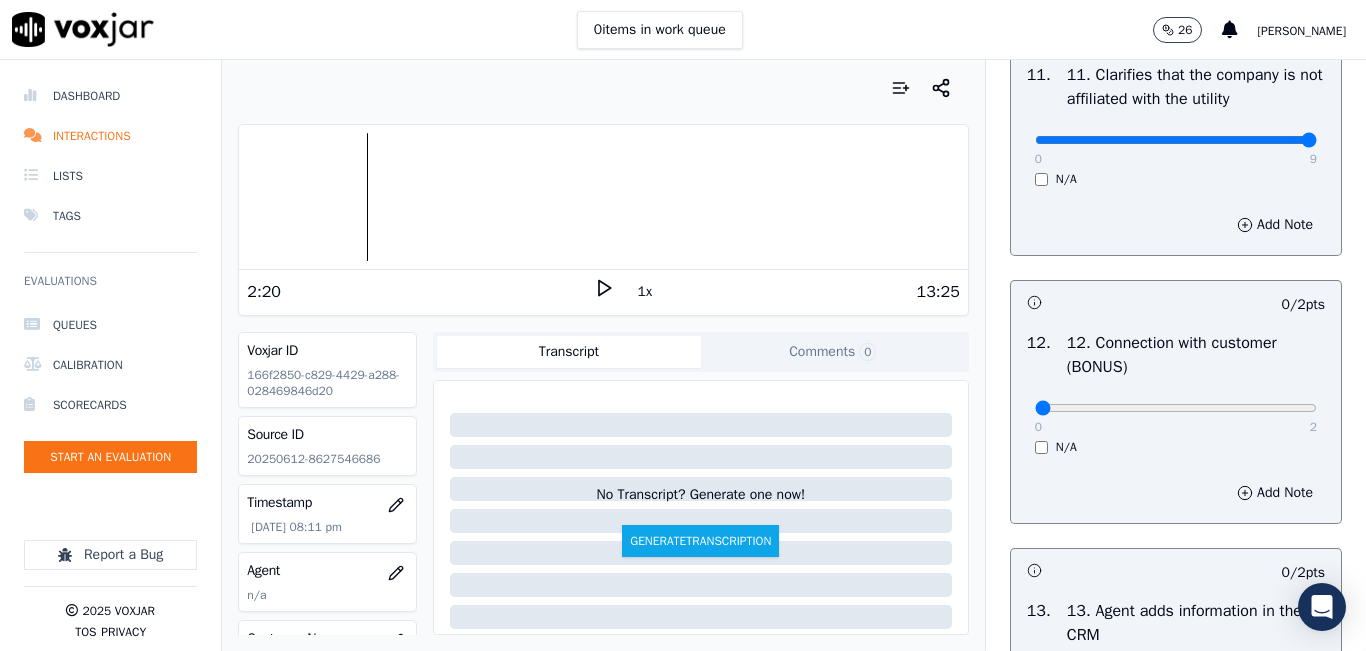 type on "9" 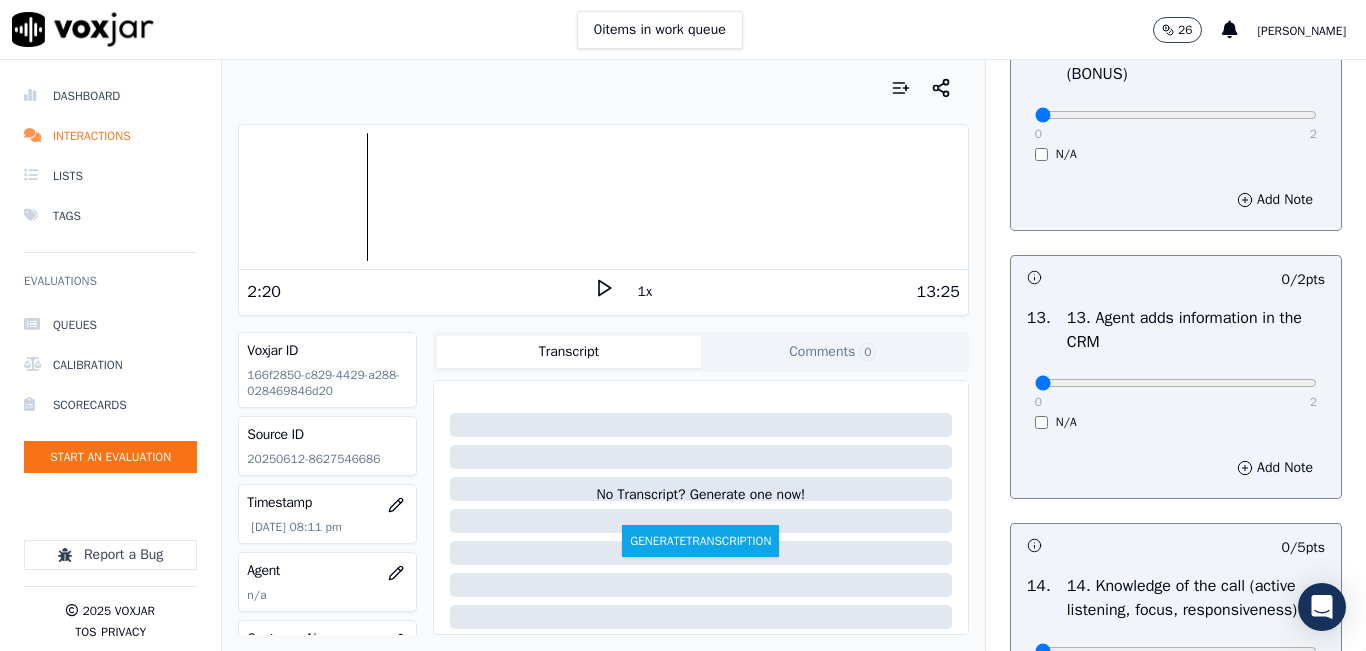 scroll, scrollTop: 3300, scrollLeft: 0, axis: vertical 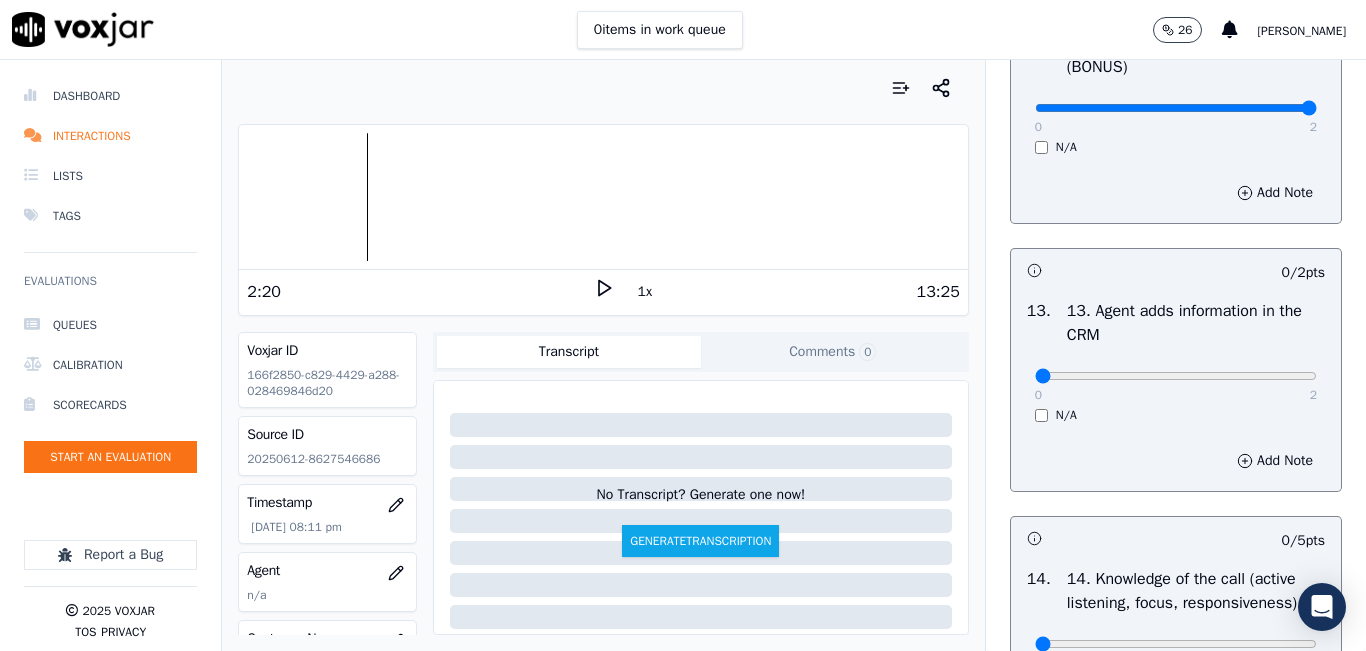 type on "2" 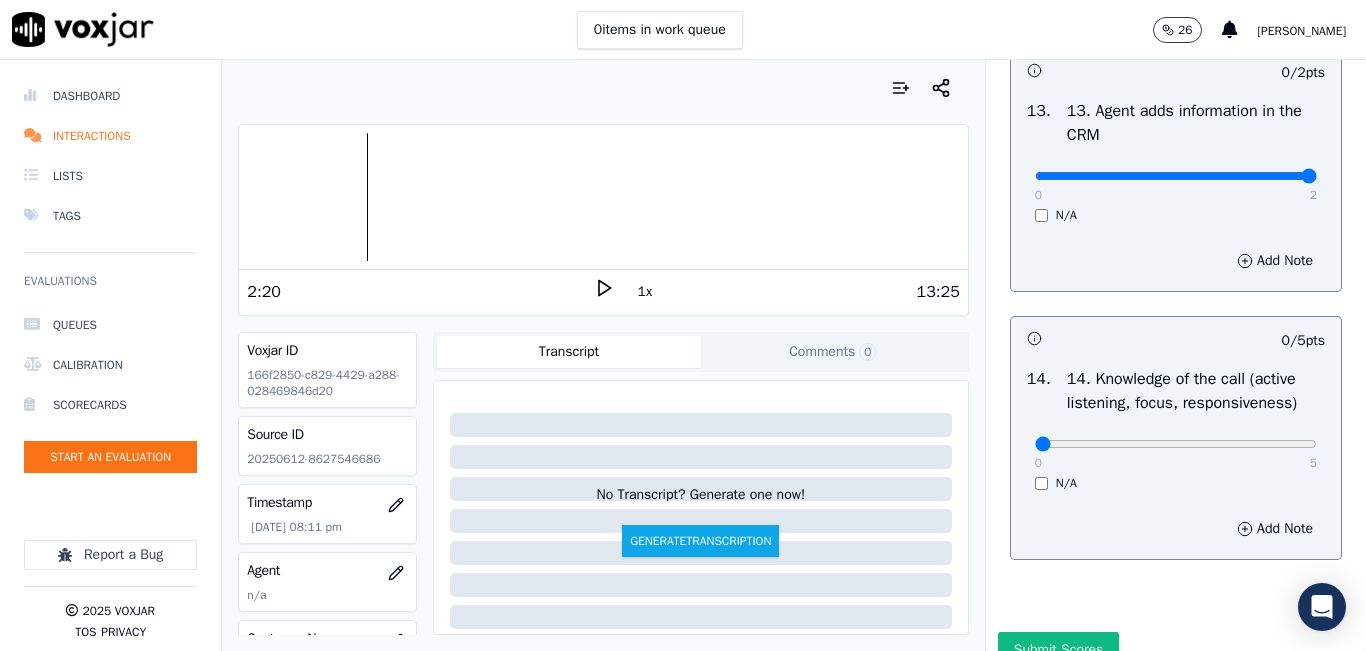 type on "2" 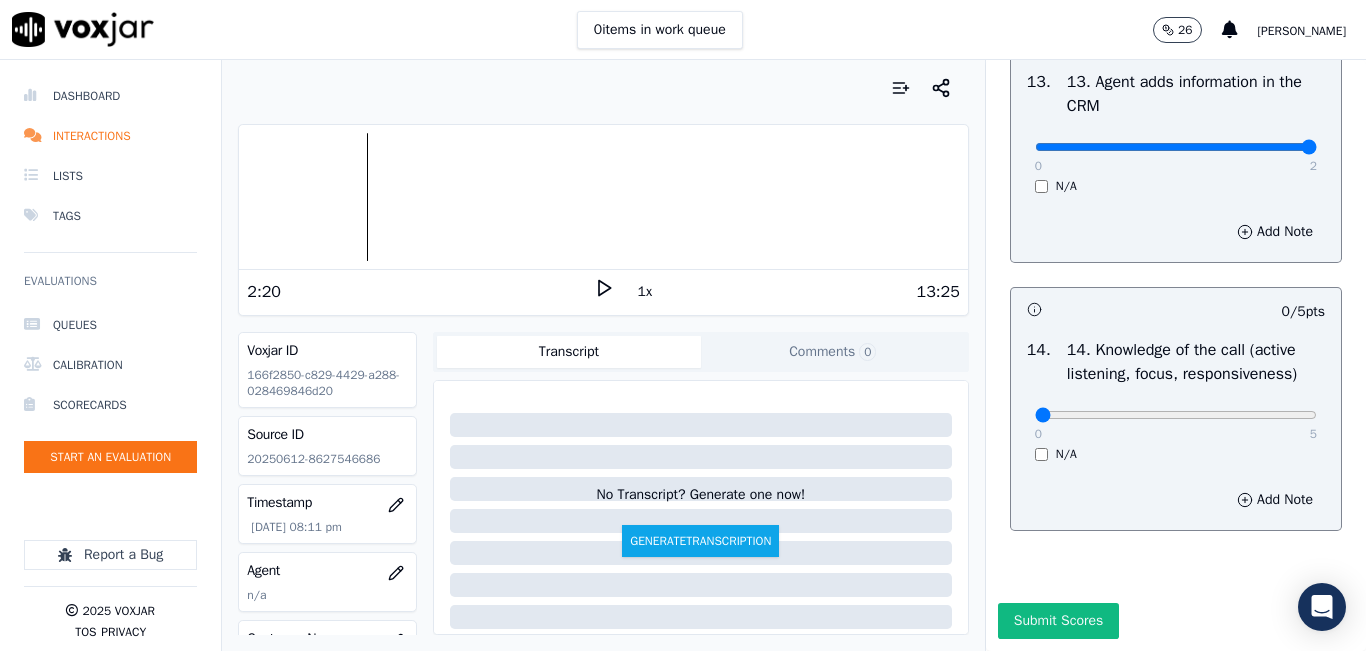 scroll, scrollTop: 3642, scrollLeft: 0, axis: vertical 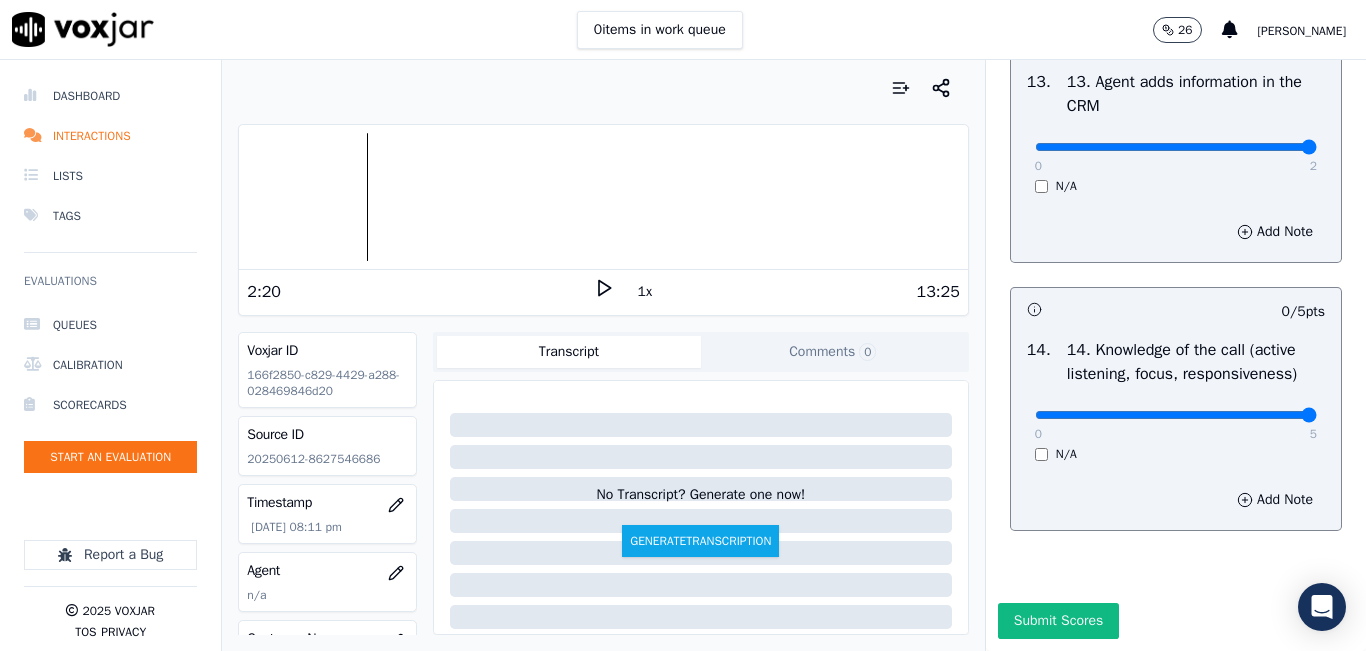 type on "5" 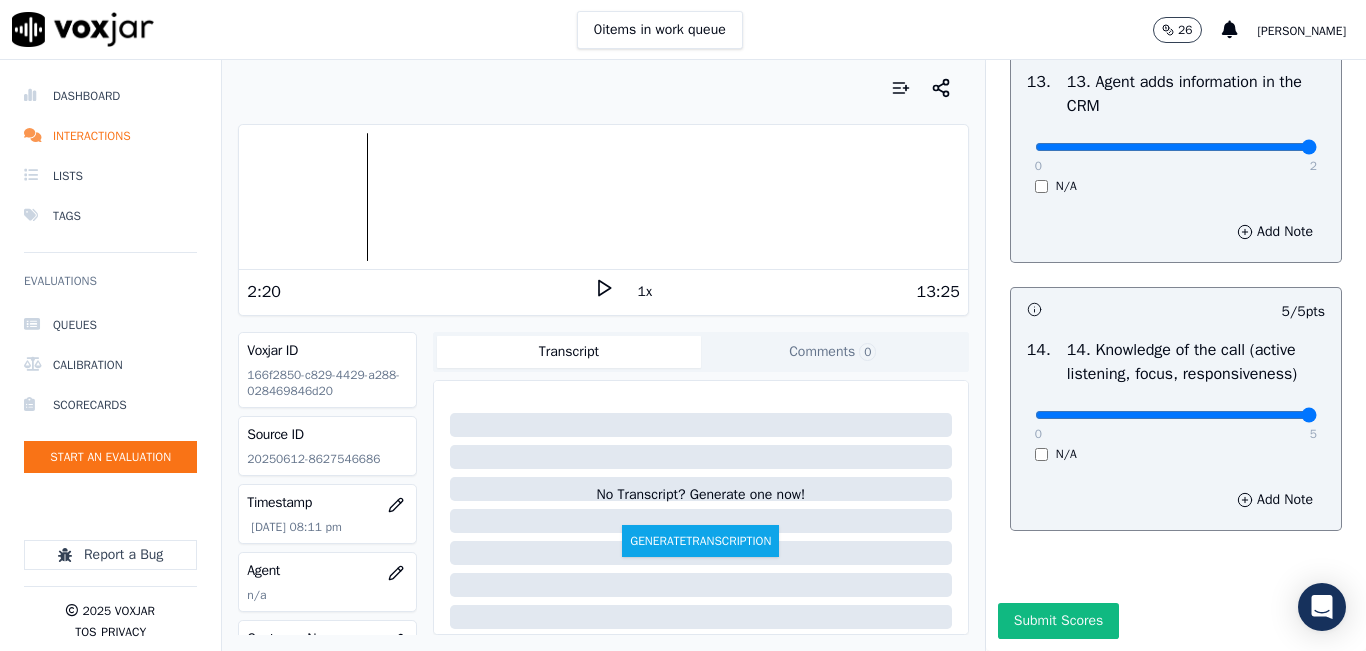 drag, startPoint x: 1030, startPoint y: 580, endPoint x: 1023, endPoint y: 567, distance: 14.764823 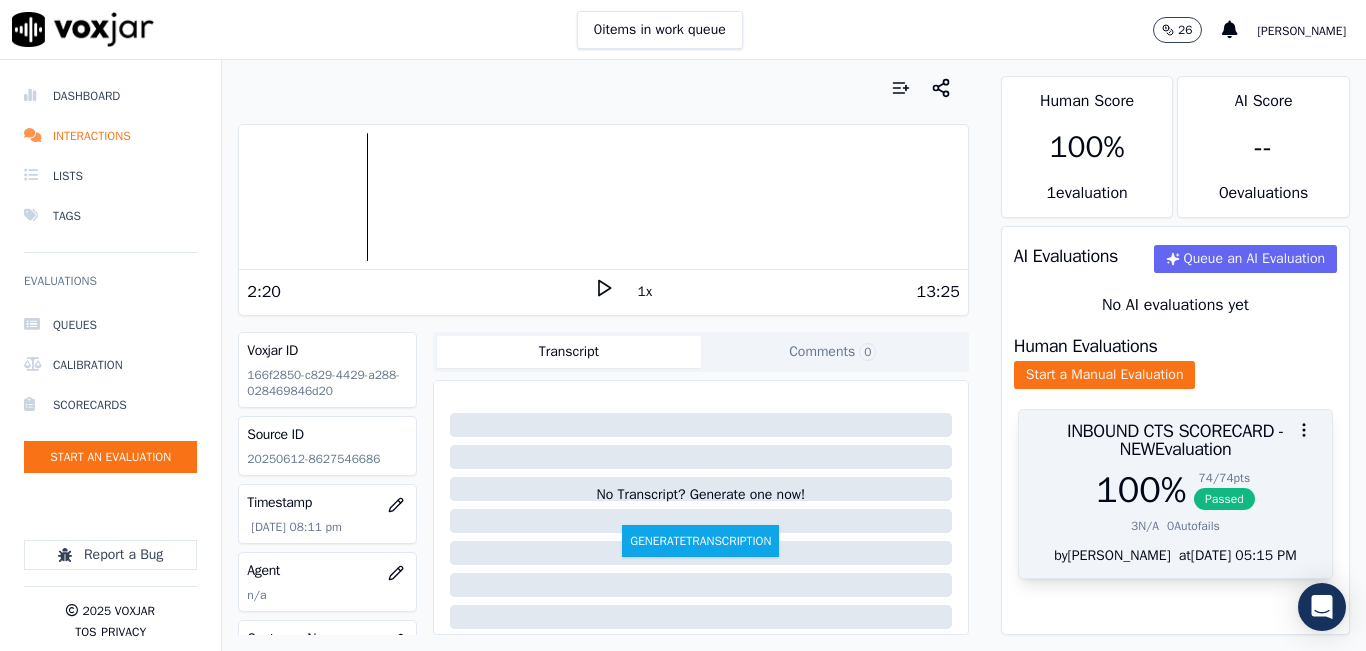 click on "Passed" at bounding box center (1224, 499) 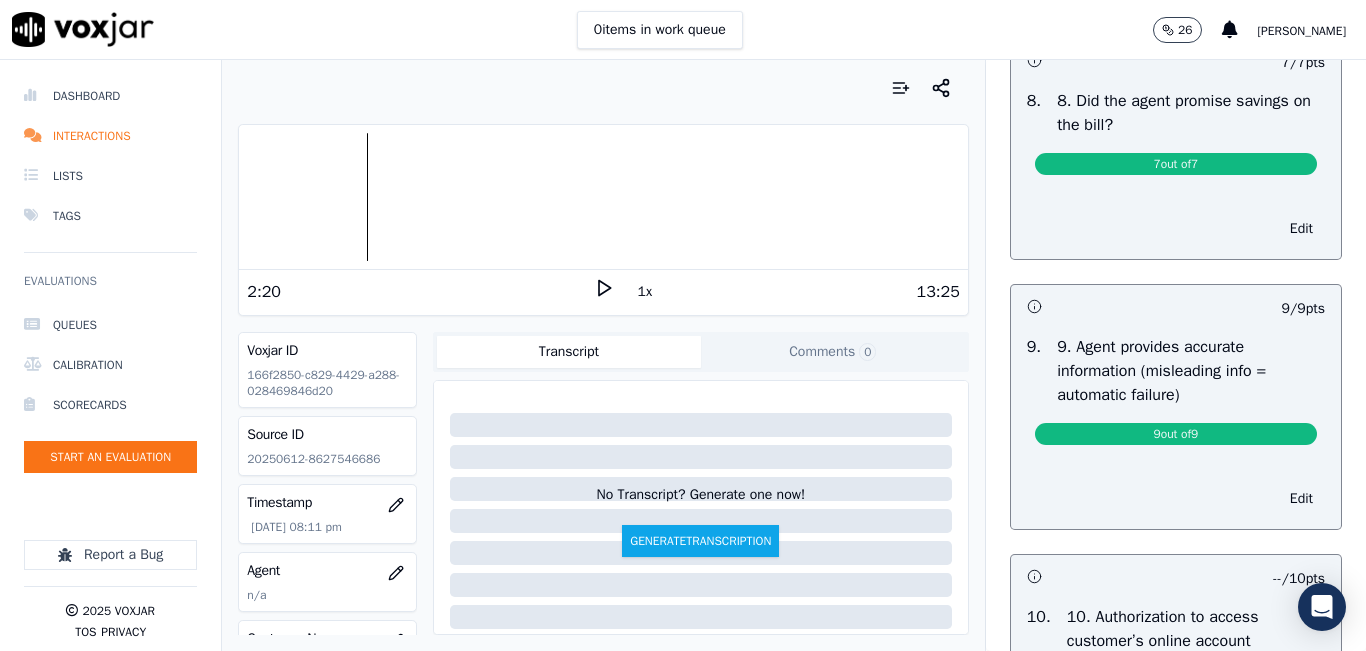 scroll, scrollTop: 2000, scrollLeft: 0, axis: vertical 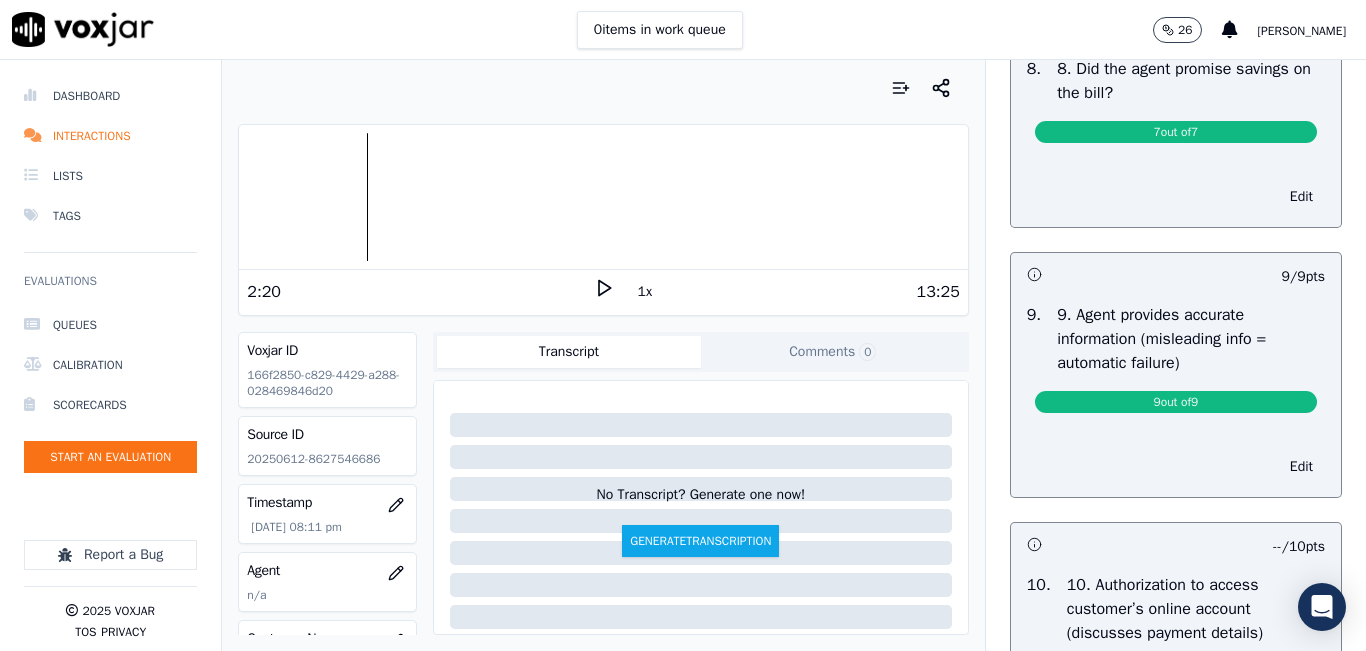 click on "9  out of  9" at bounding box center (1176, 402) 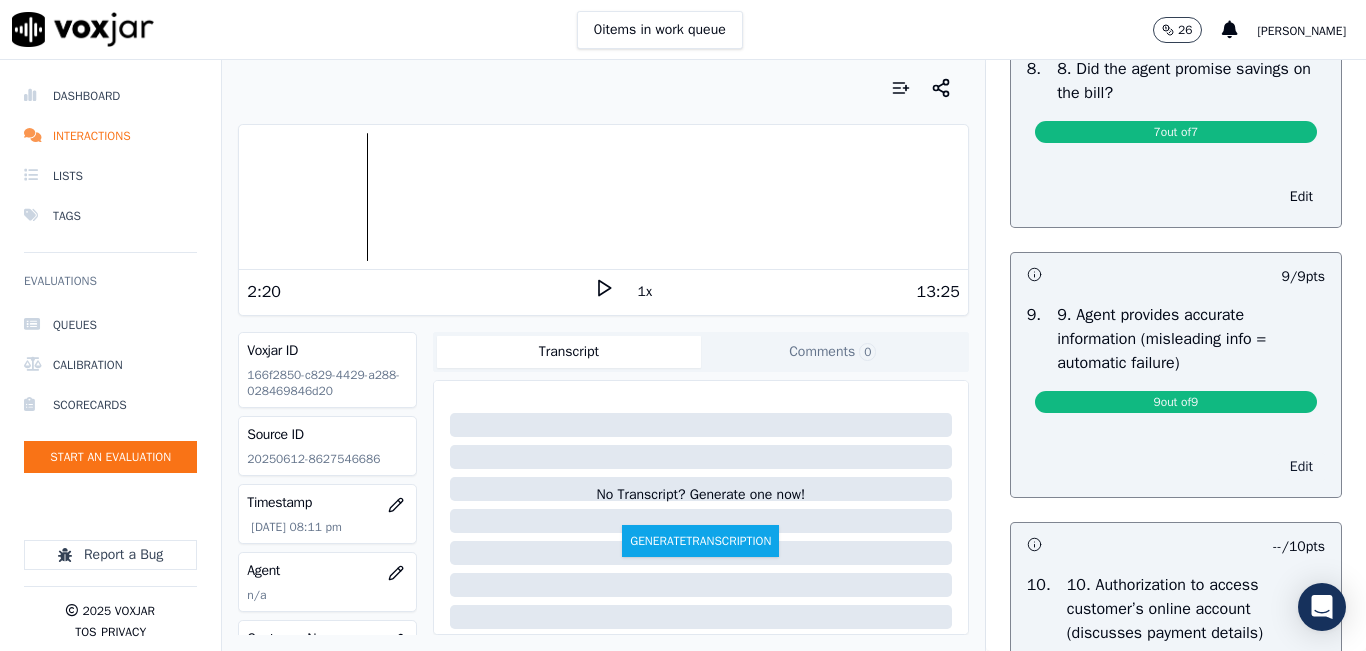 click on "Edit" at bounding box center [1301, 467] 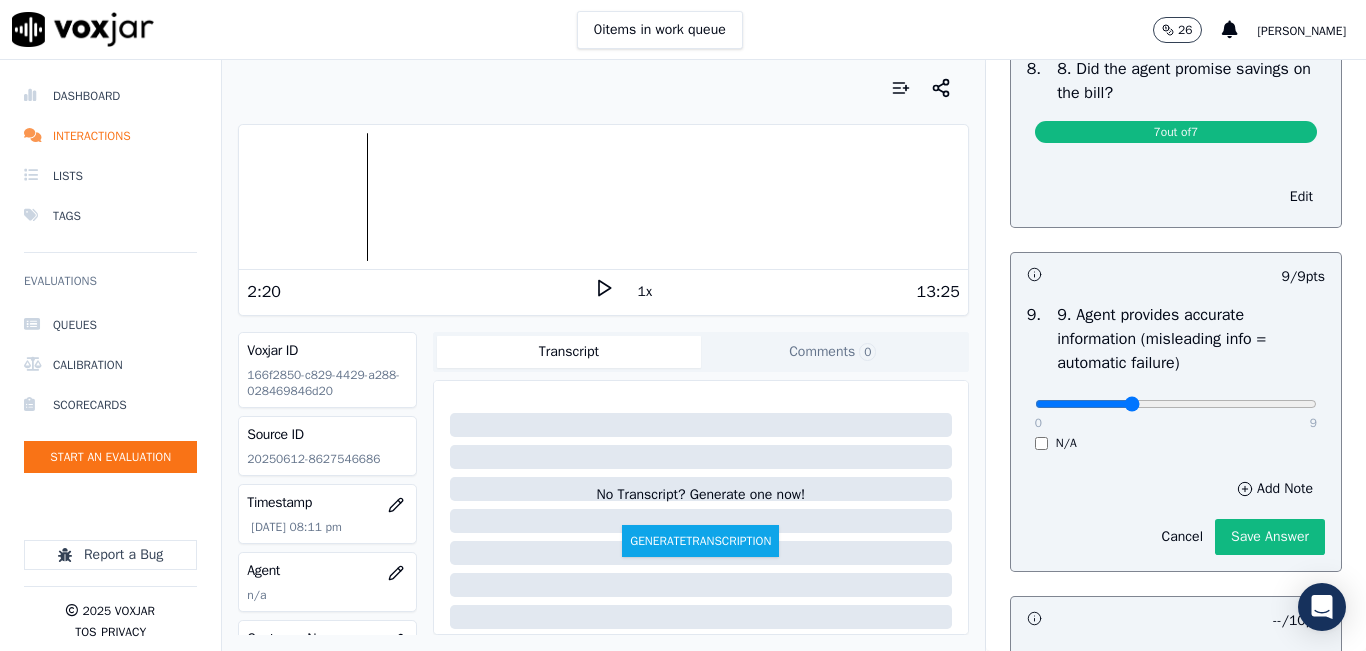 click at bounding box center [1176, 404] 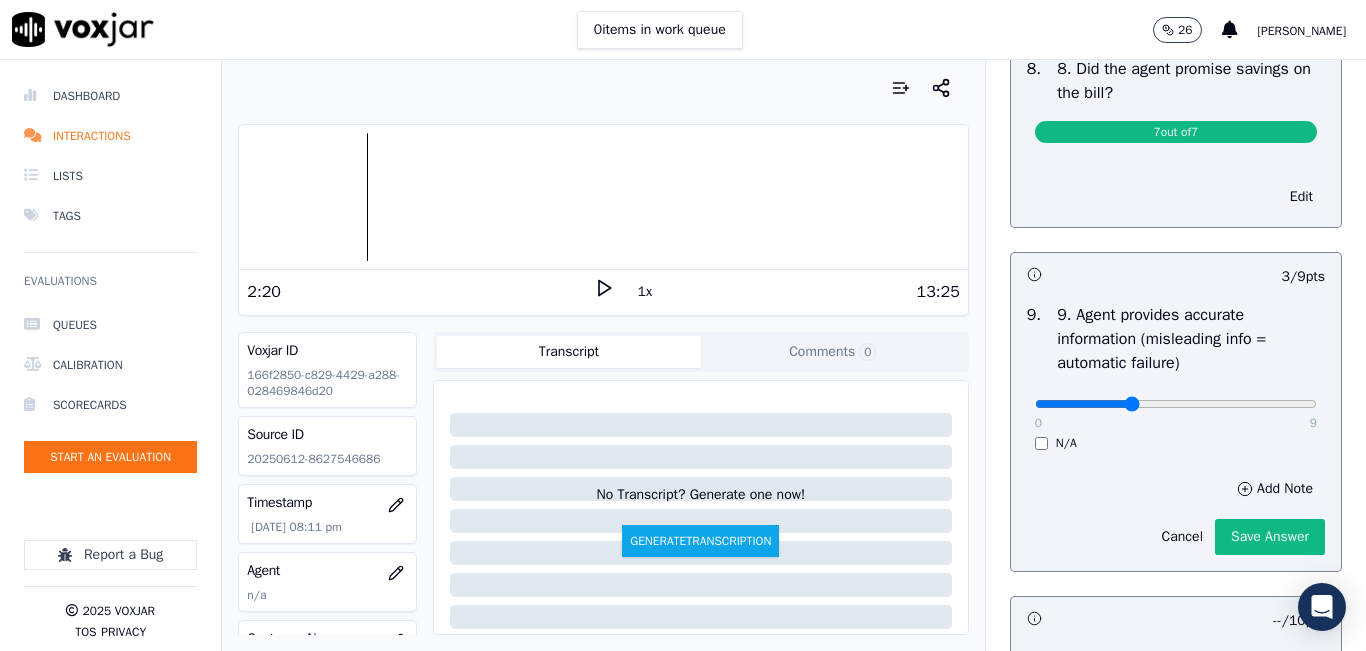 click at bounding box center (1176, 404) 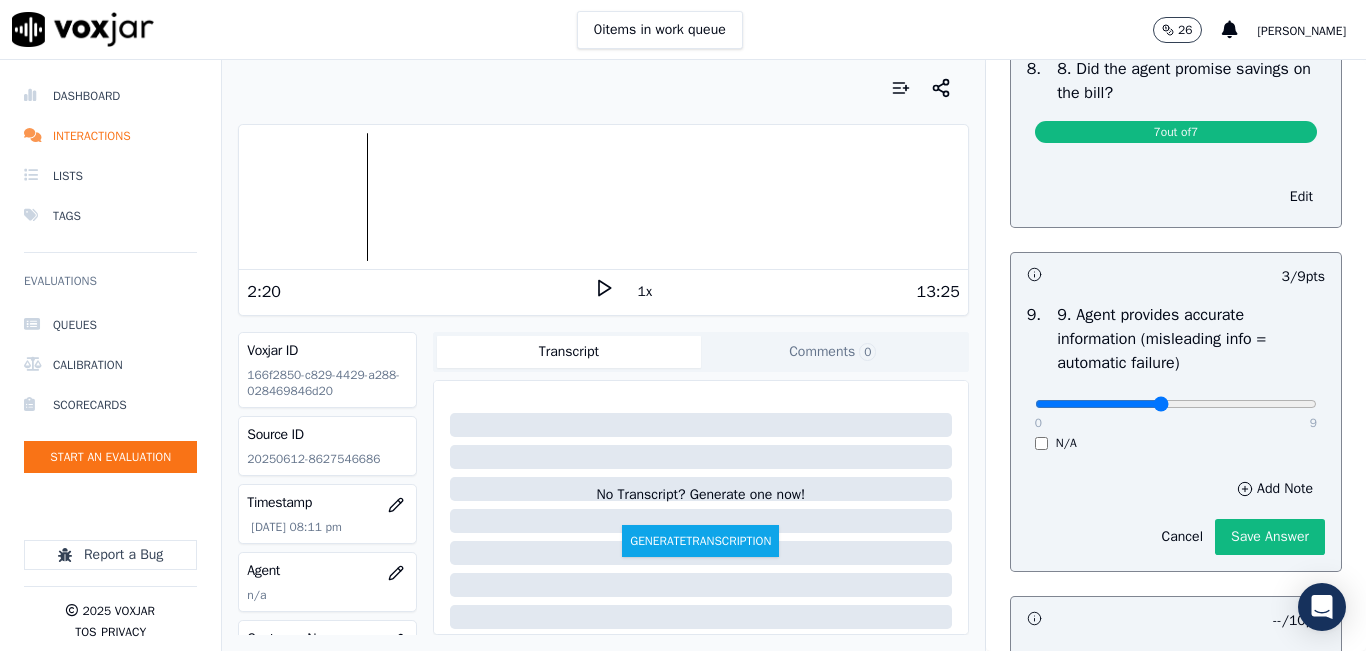 type on "4" 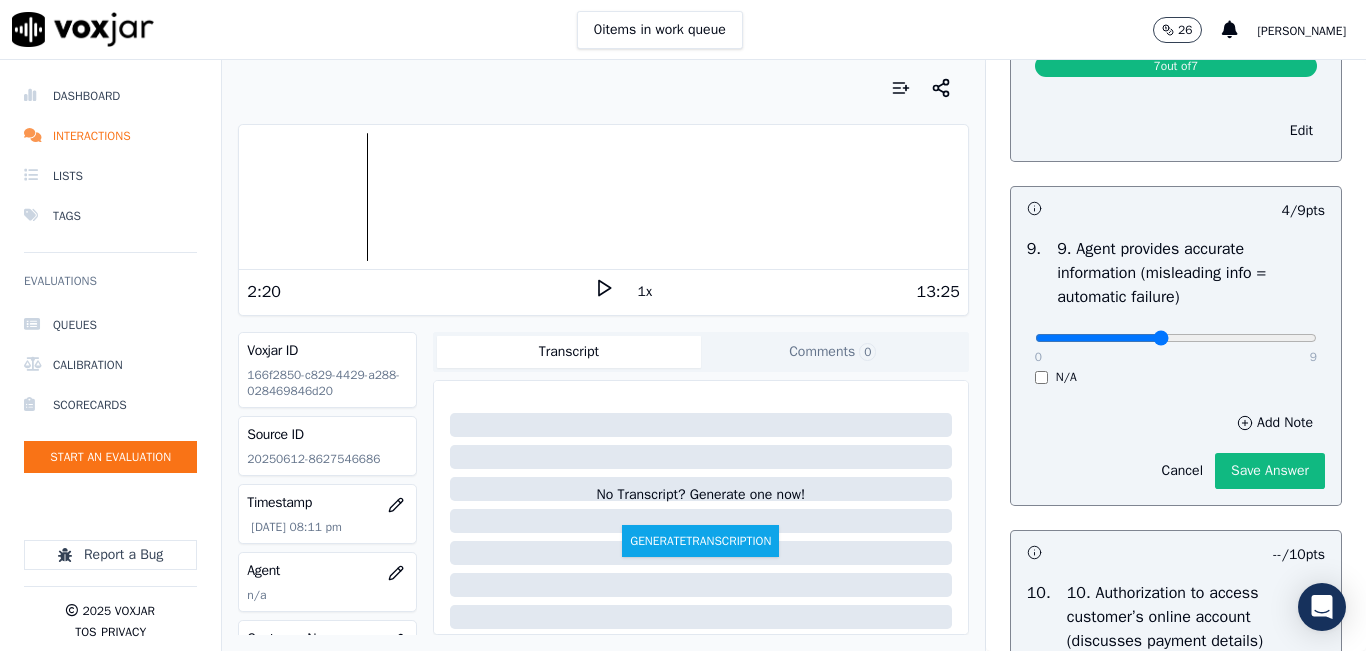 scroll, scrollTop: 2100, scrollLeft: 0, axis: vertical 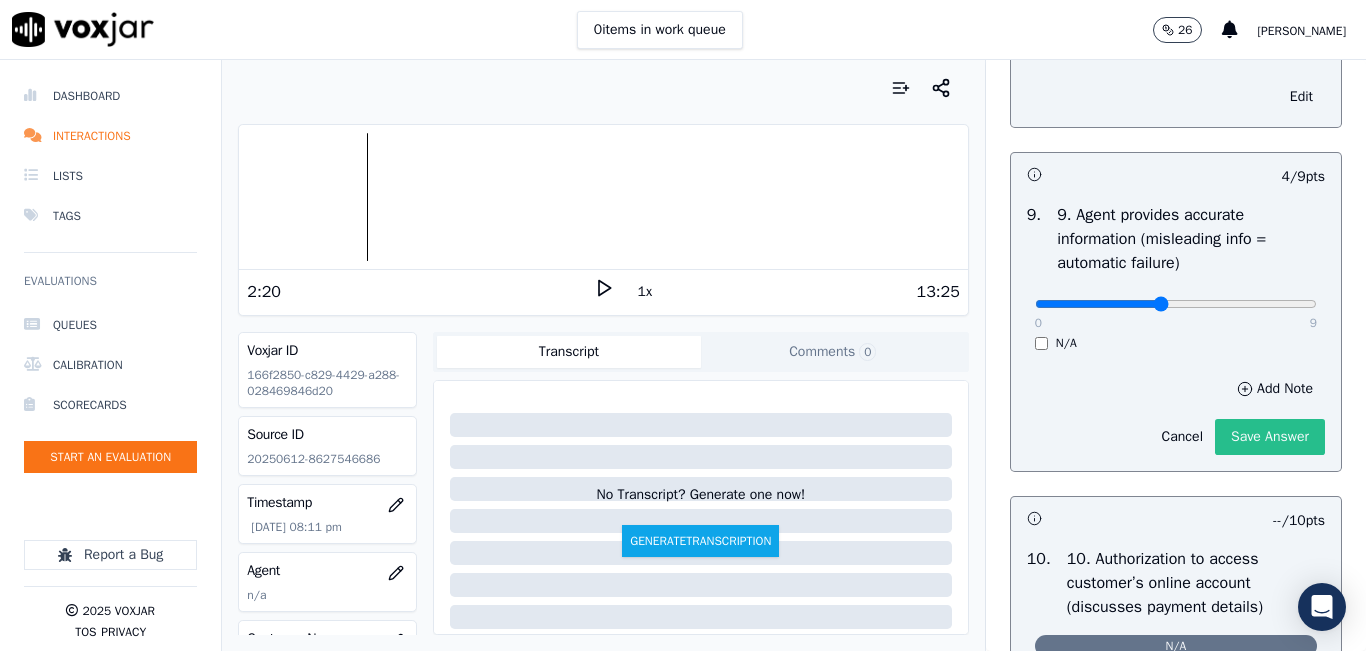 click on "Save Answer" 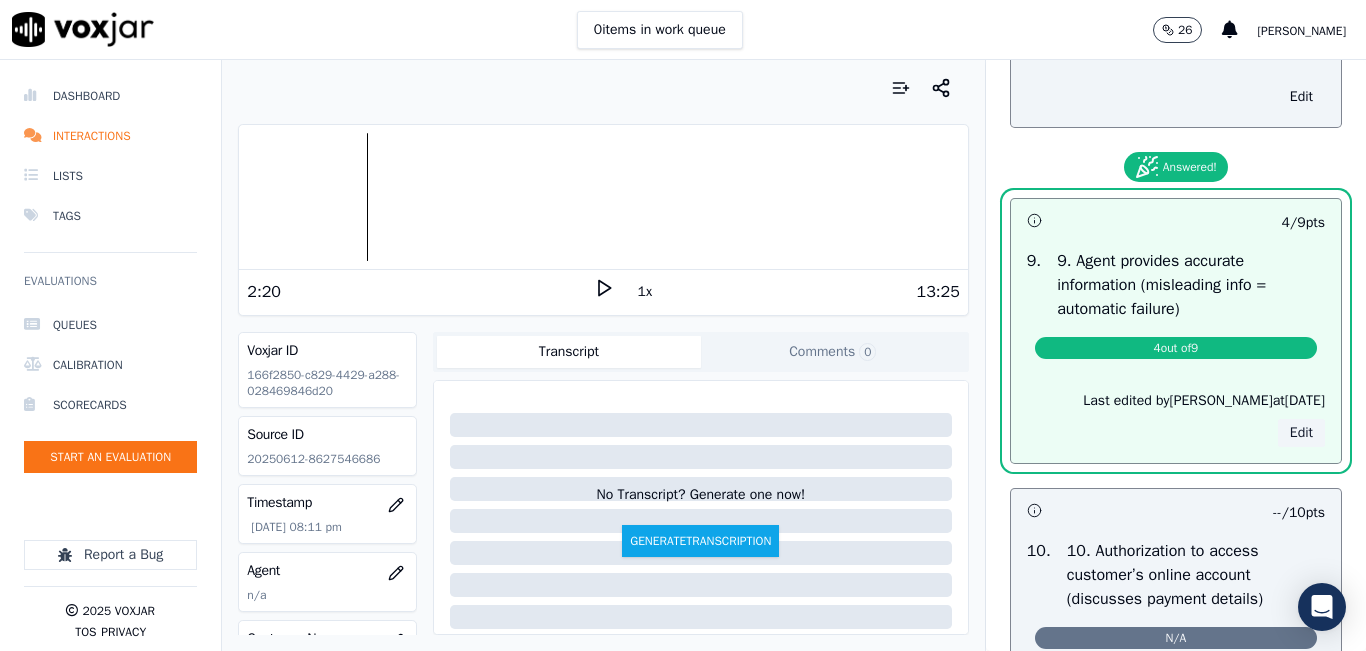 click on "Edit" at bounding box center [1301, 433] 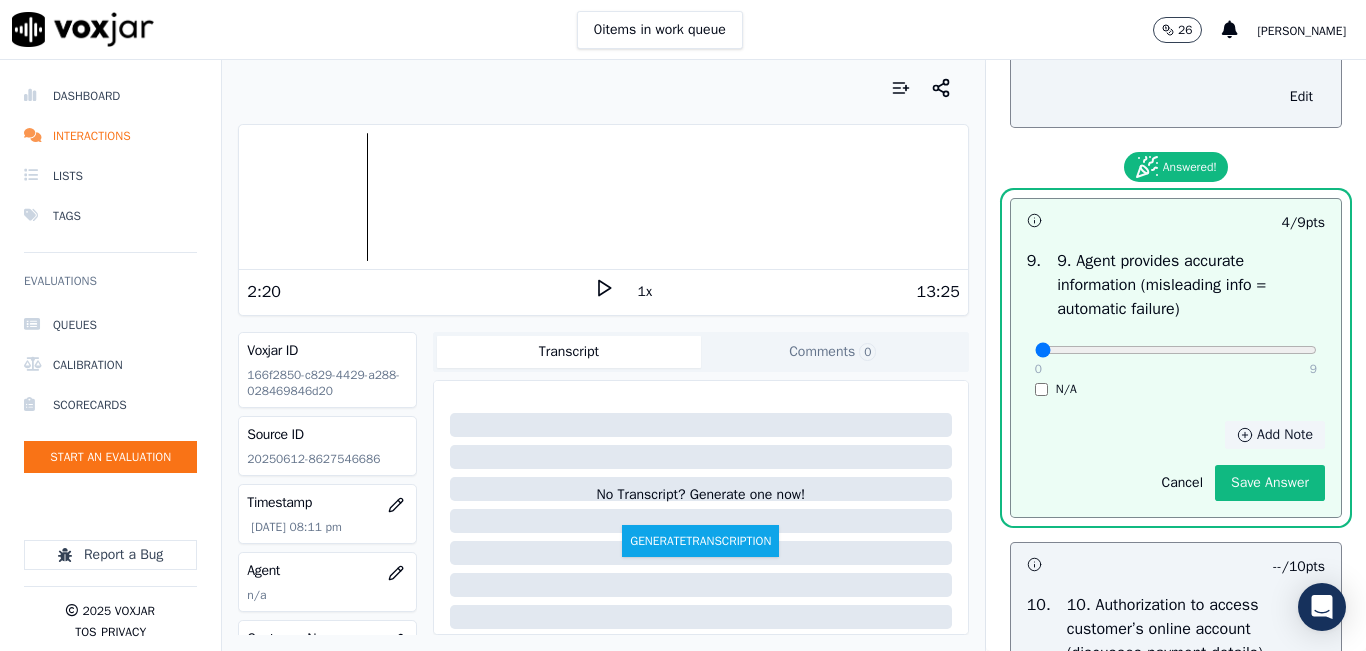 click on "Add Note" at bounding box center (1275, 435) 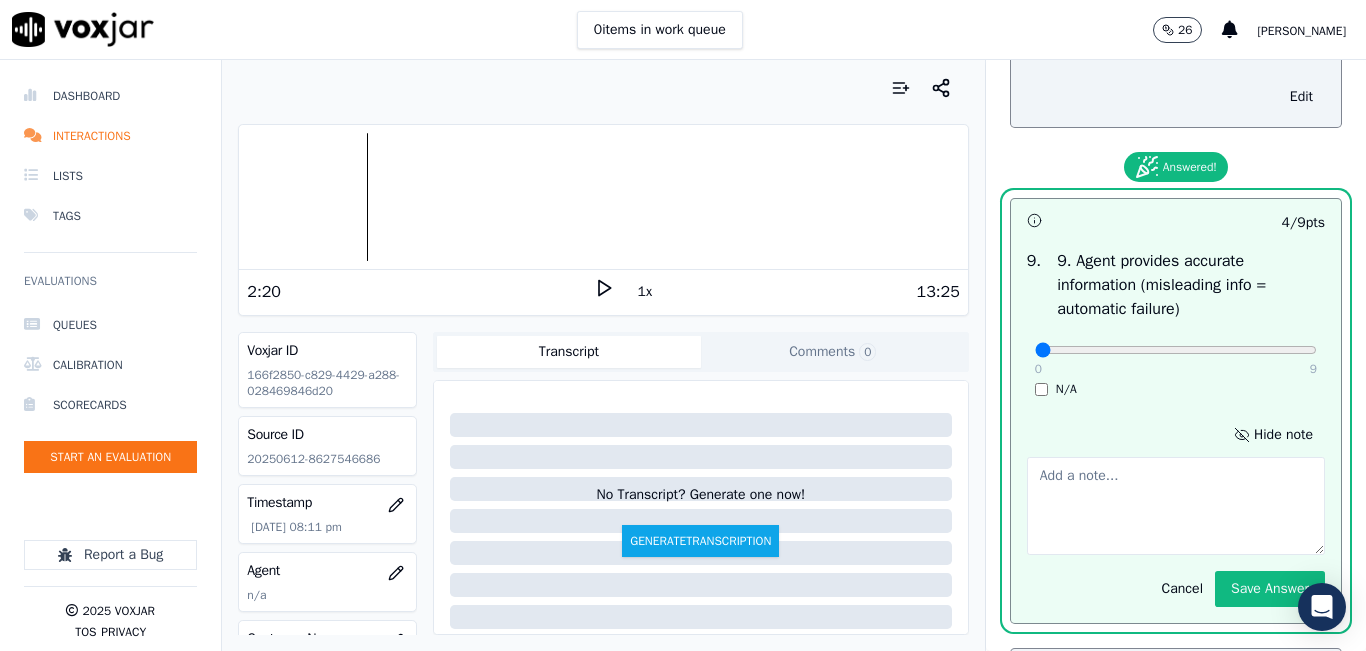 click at bounding box center [1176, 506] 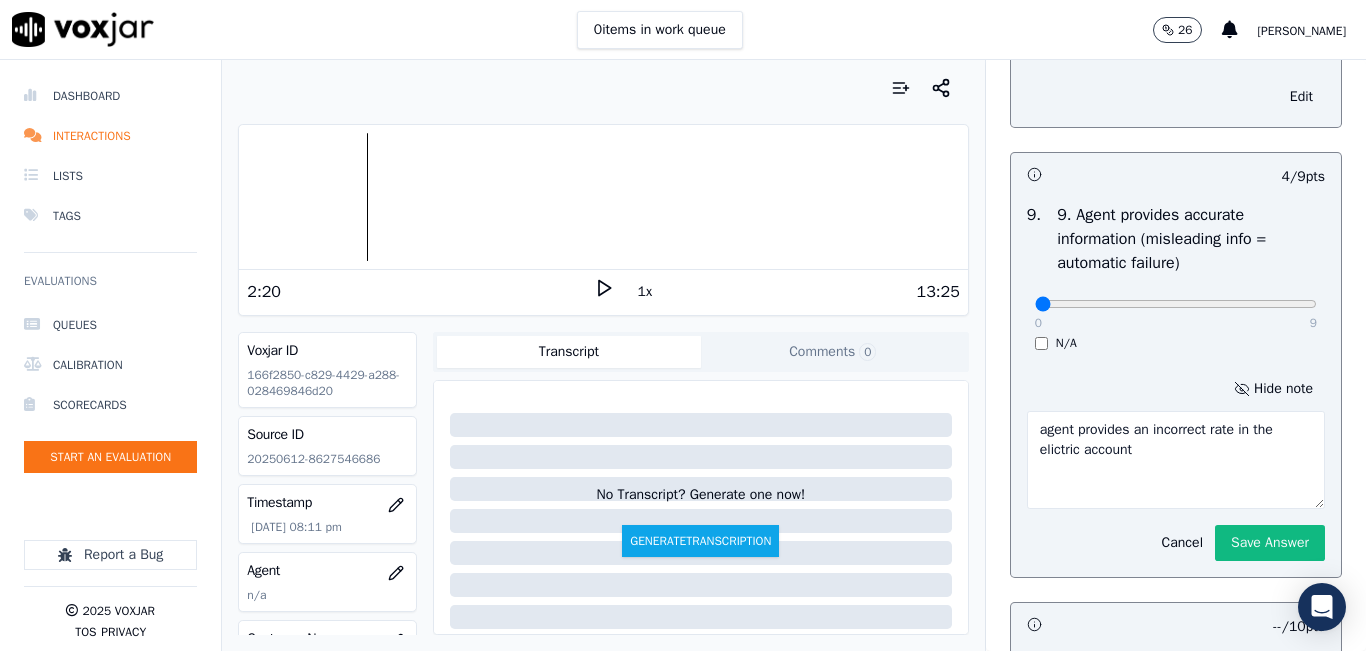 click on "agent provides an incorrect rate in the elictric account" at bounding box center [1176, 460] 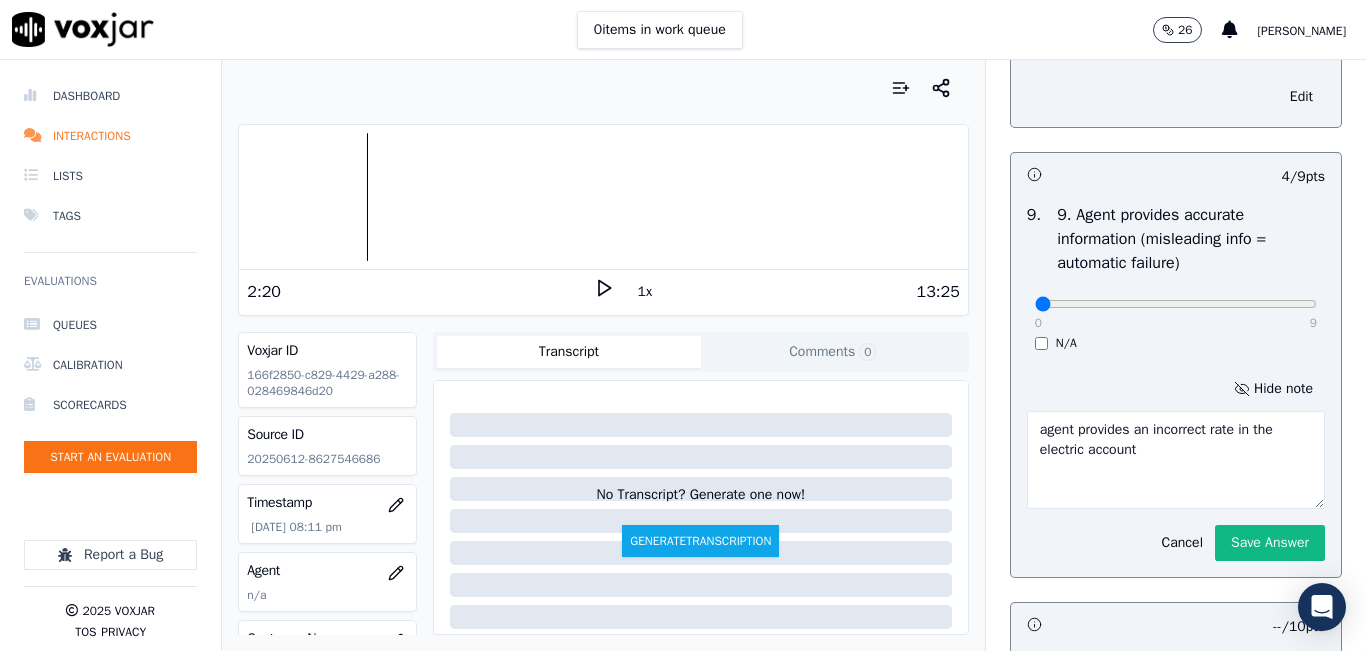 click on "agent provides an incorrect rate in the electric account" at bounding box center [1176, 460] 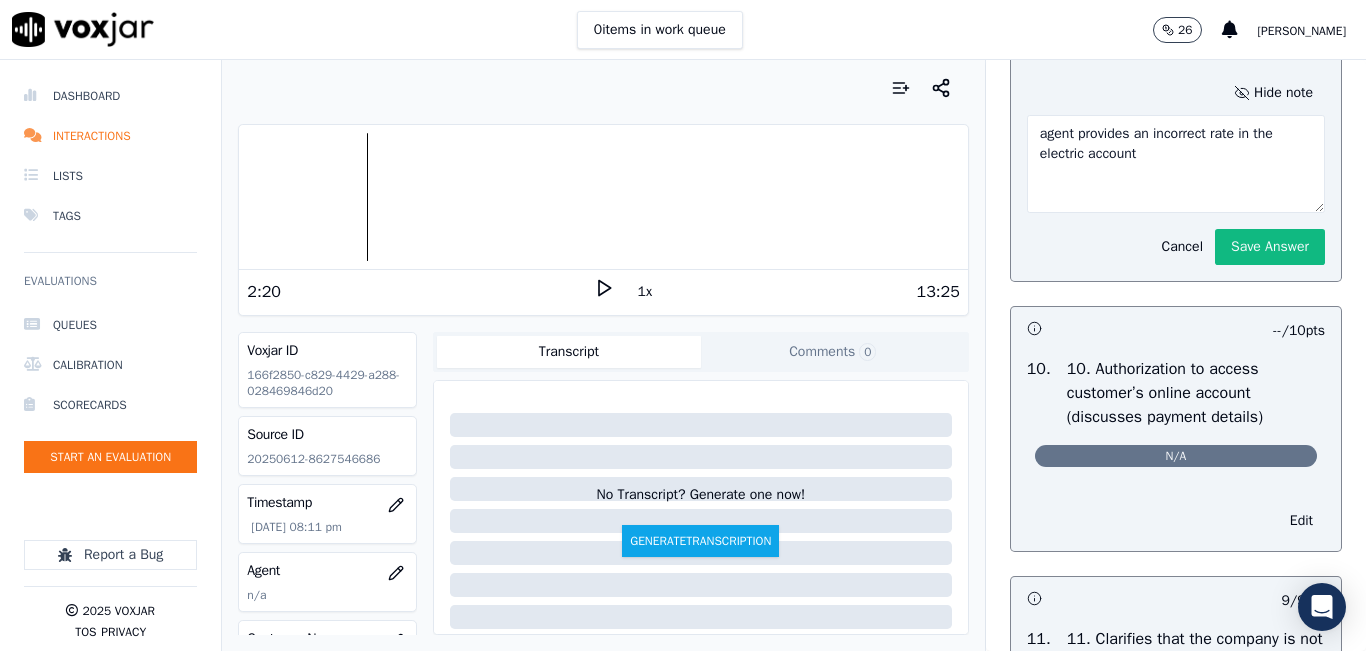 scroll, scrollTop: 2400, scrollLeft: 0, axis: vertical 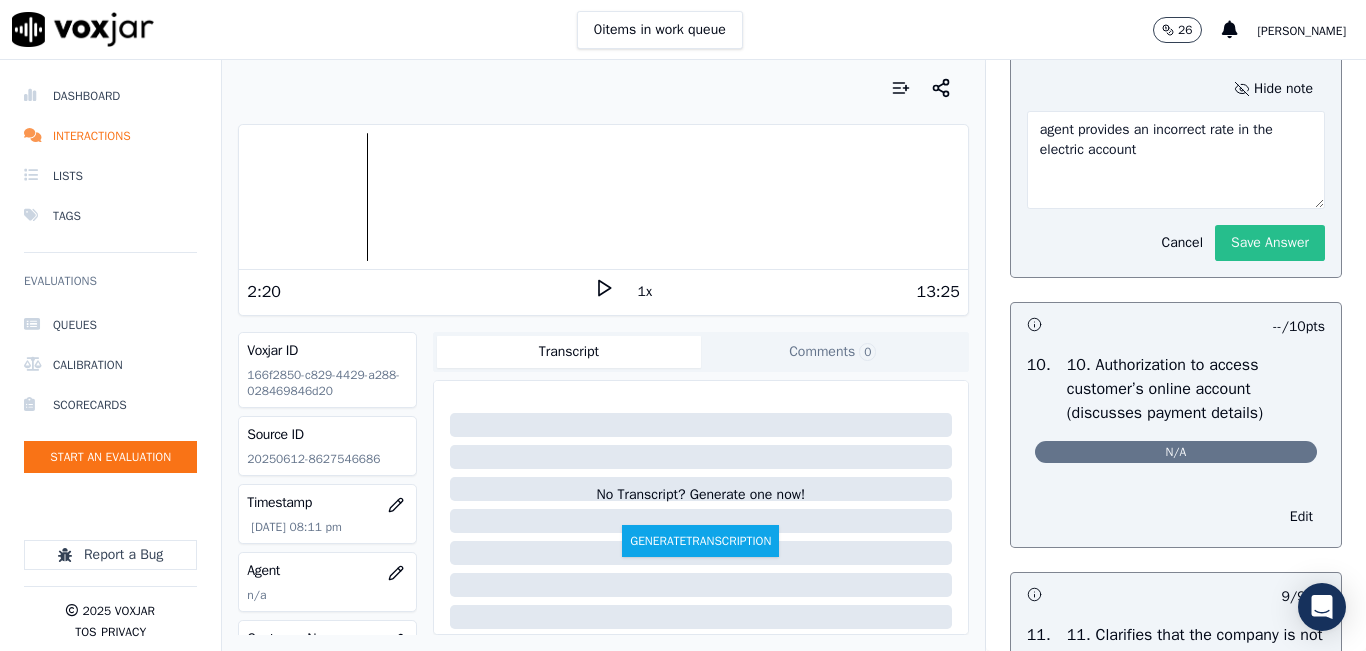 type on "agent provides an incorrect rate in the electric account" 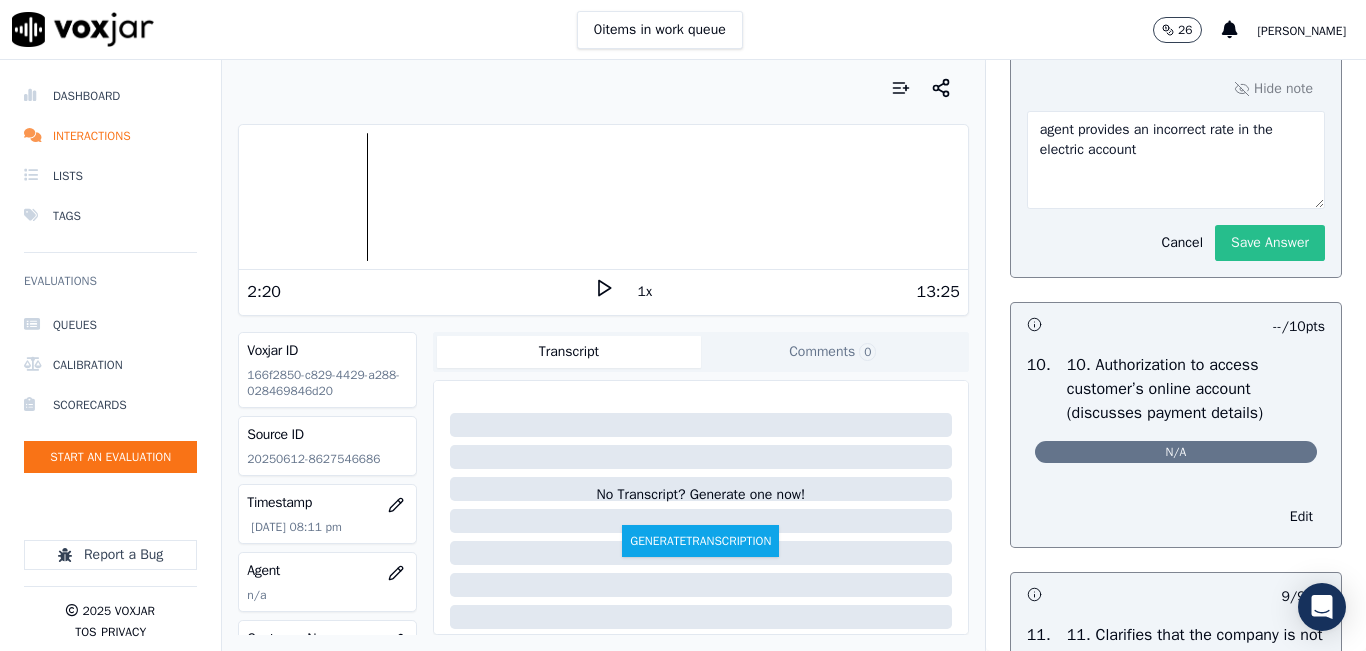 drag, startPoint x: 1222, startPoint y: 301, endPoint x: 1221, endPoint y: 321, distance: 20.024984 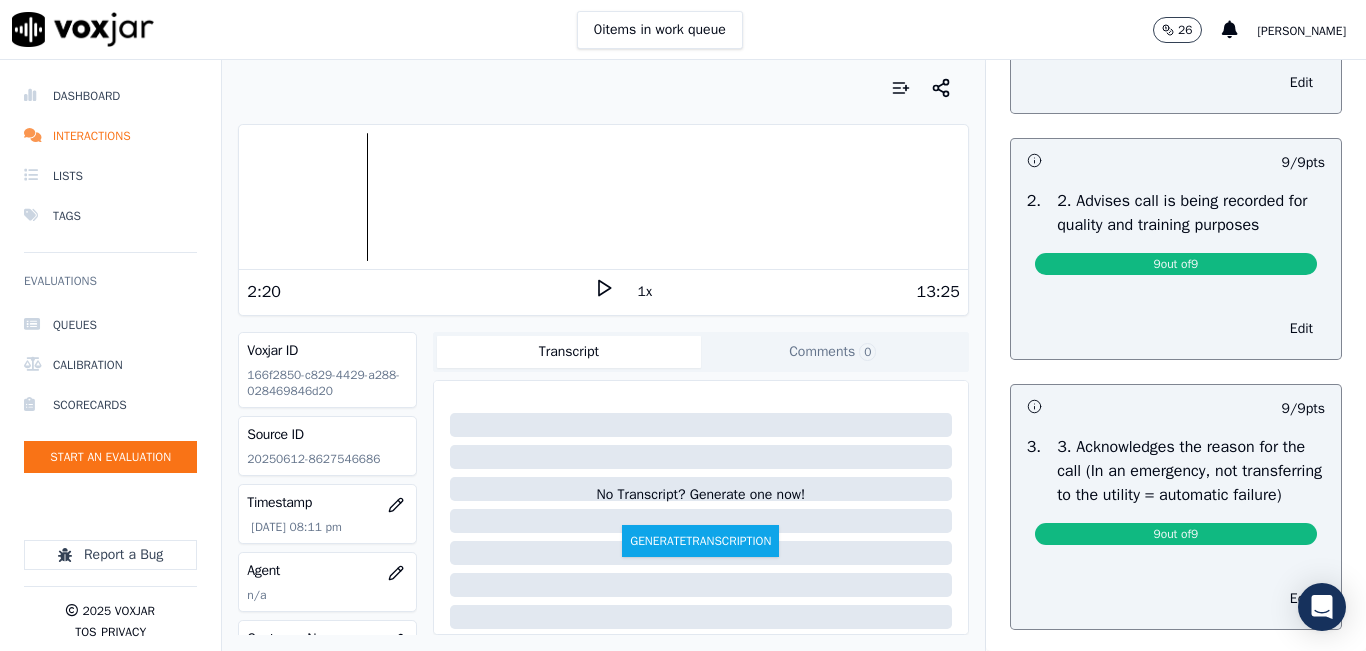 scroll, scrollTop: 0, scrollLeft: 0, axis: both 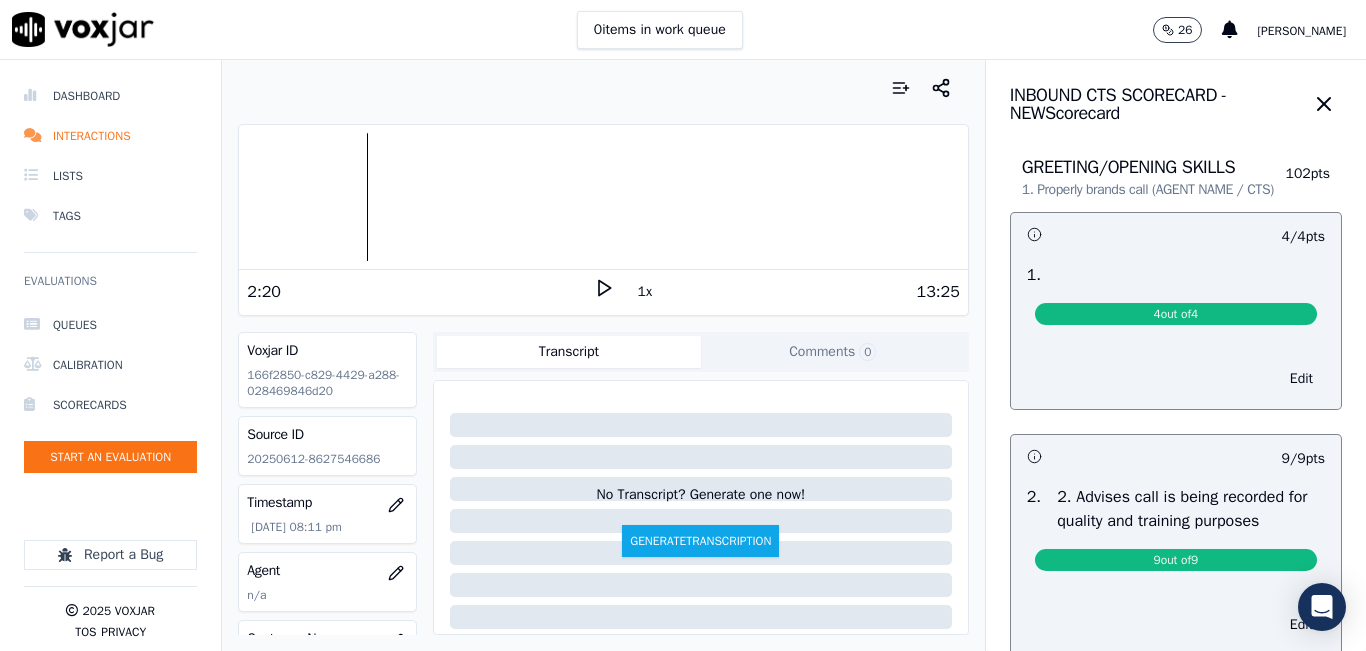 click 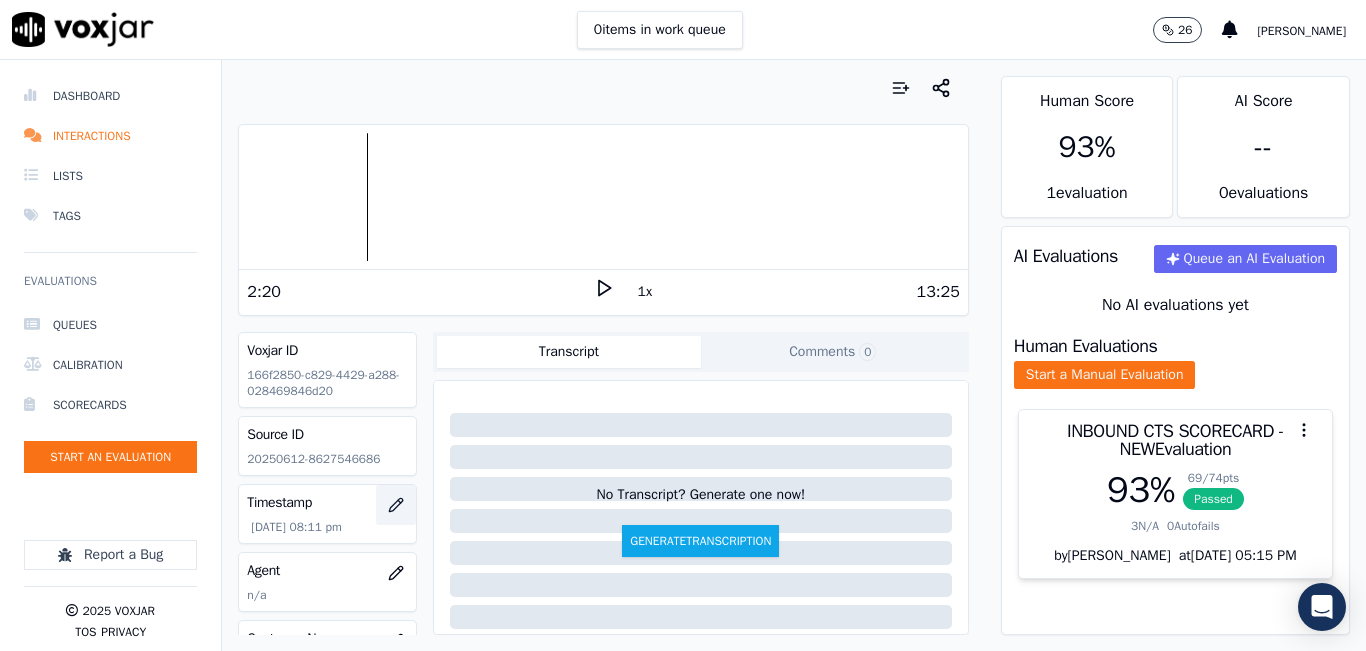 scroll, scrollTop: 100, scrollLeft: 0, axis: vertical 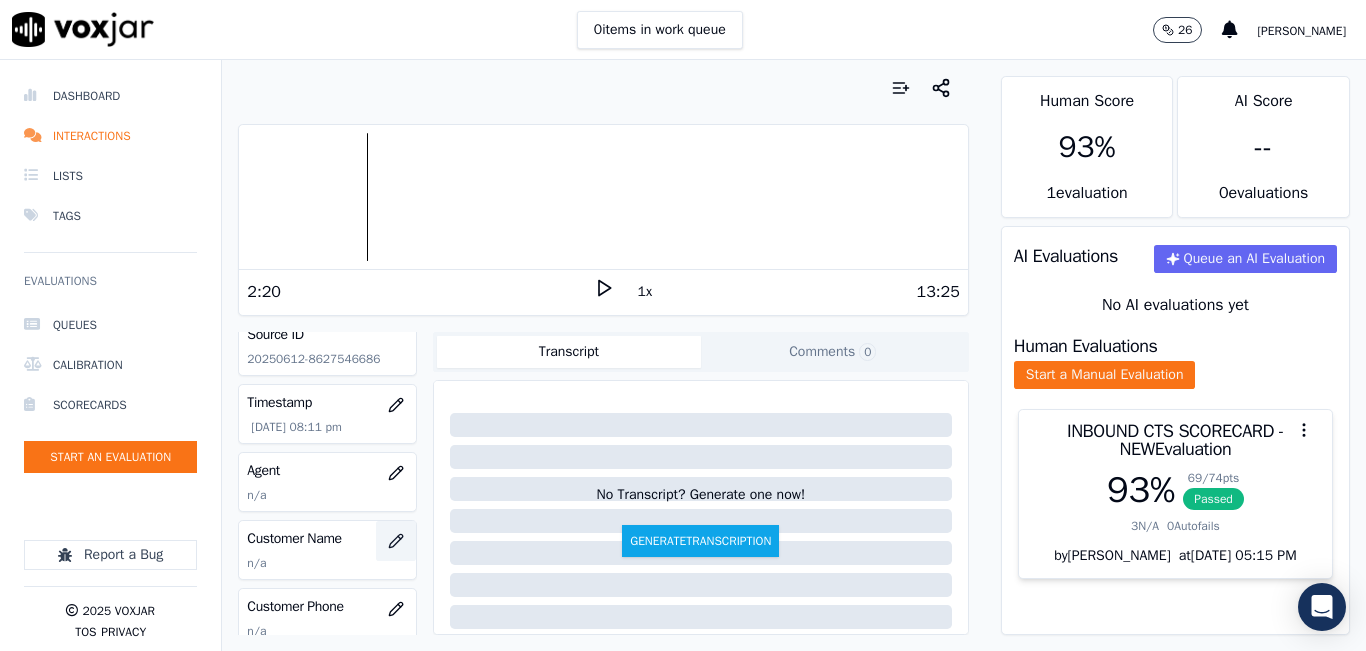 click at bounding box center (396, 541) 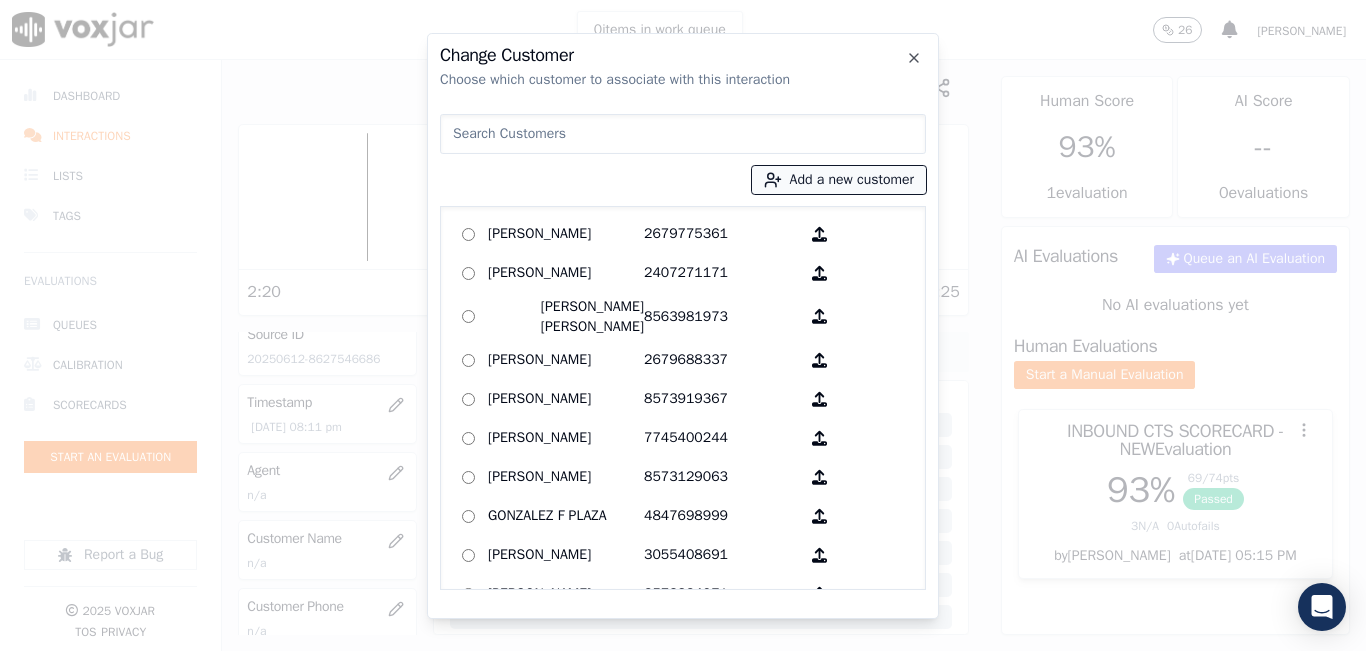 click on "Add a new customer" at bounding box center (839, 180) 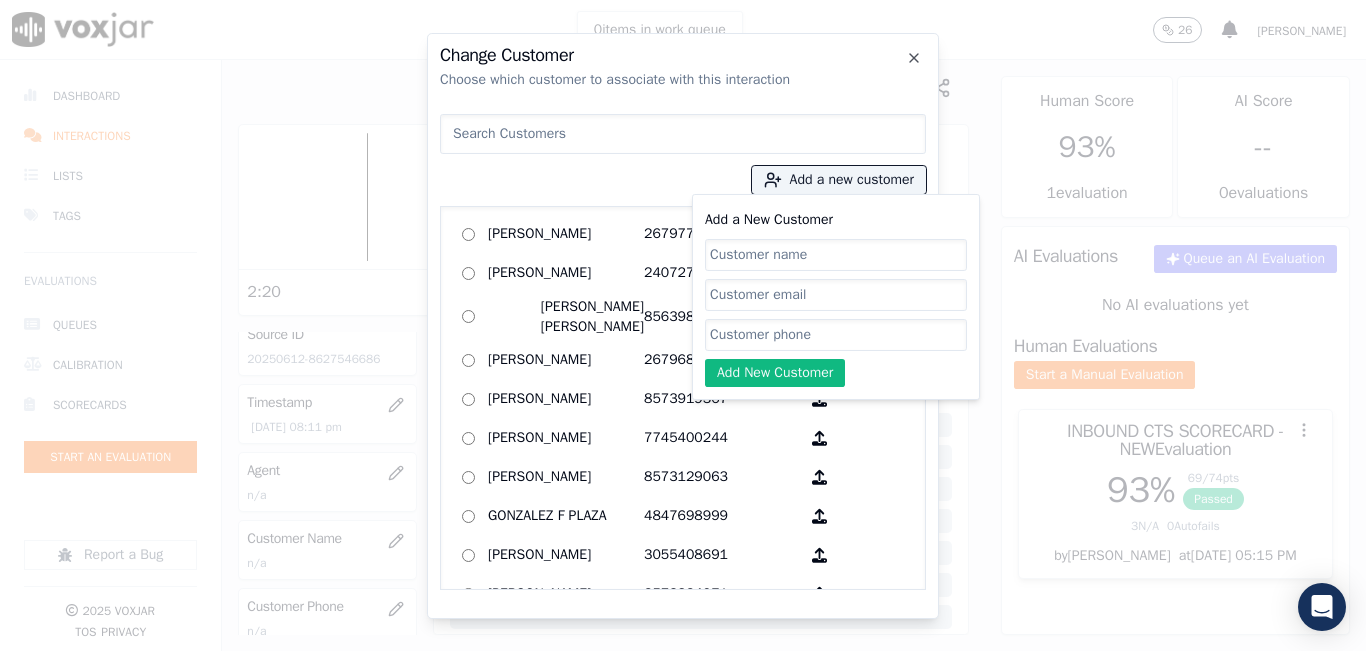 drag, startPoint x: 889, startPoint y: 190, endPoint x: 841, endPoint y: 240, distance: 69.31089 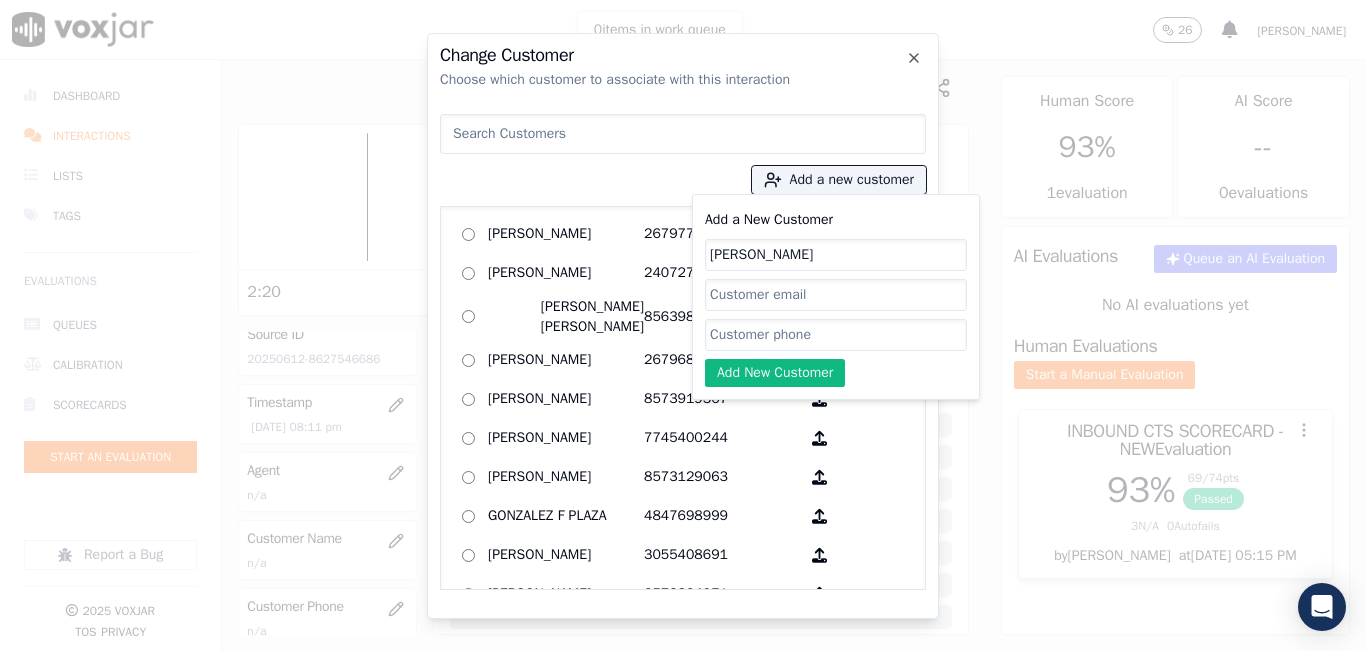 type on "[PERSON_NAME]" 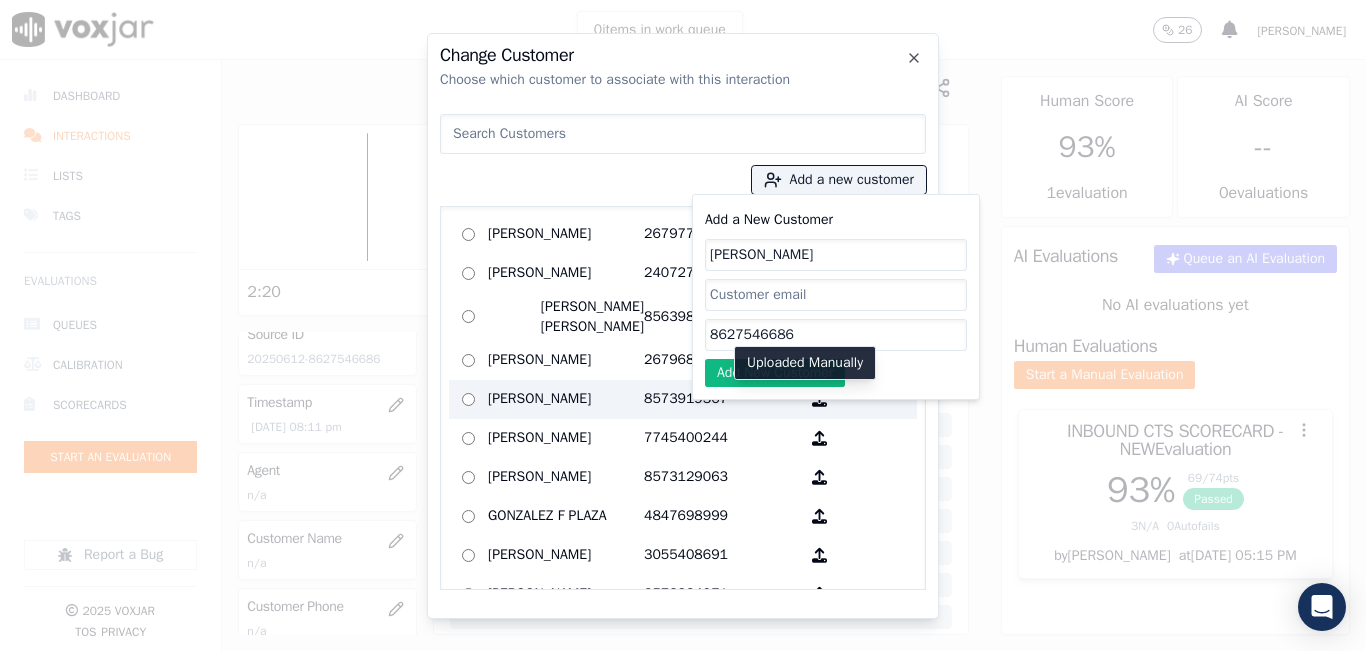 click on "Uploaded Manually" at bounding box center [805, 363] 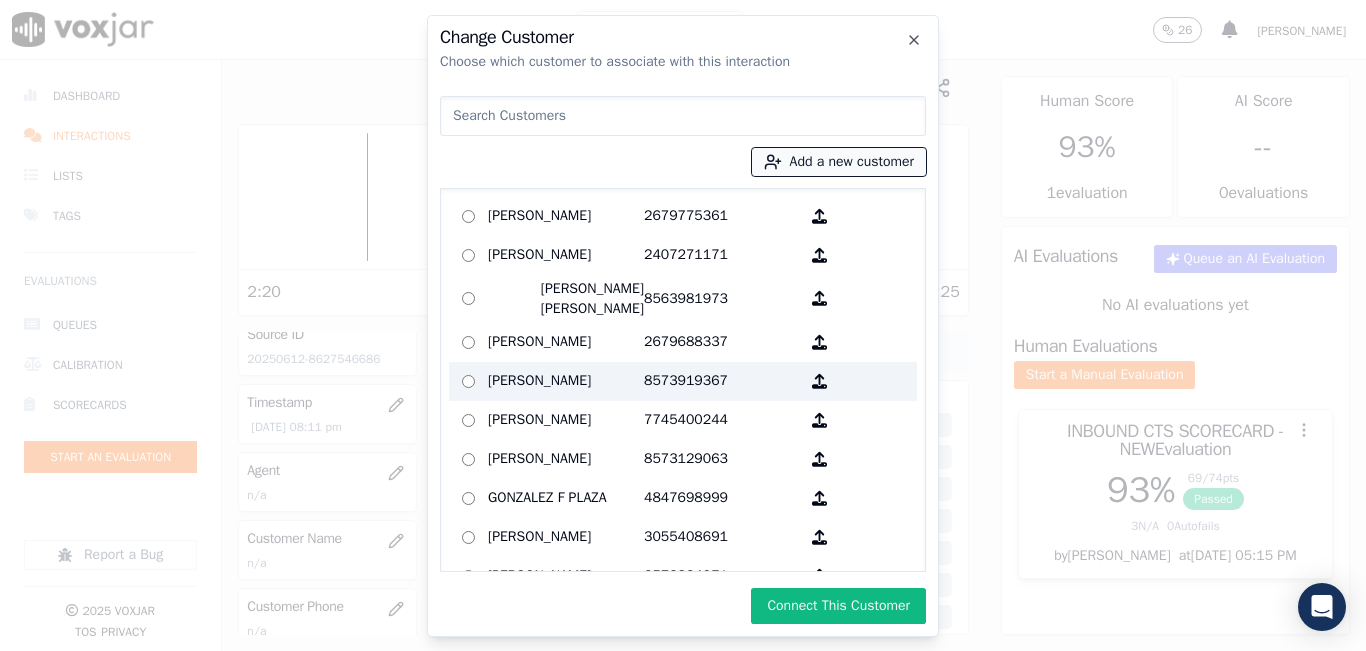 click on "Add a new customer" at bounding box center (839, 162) 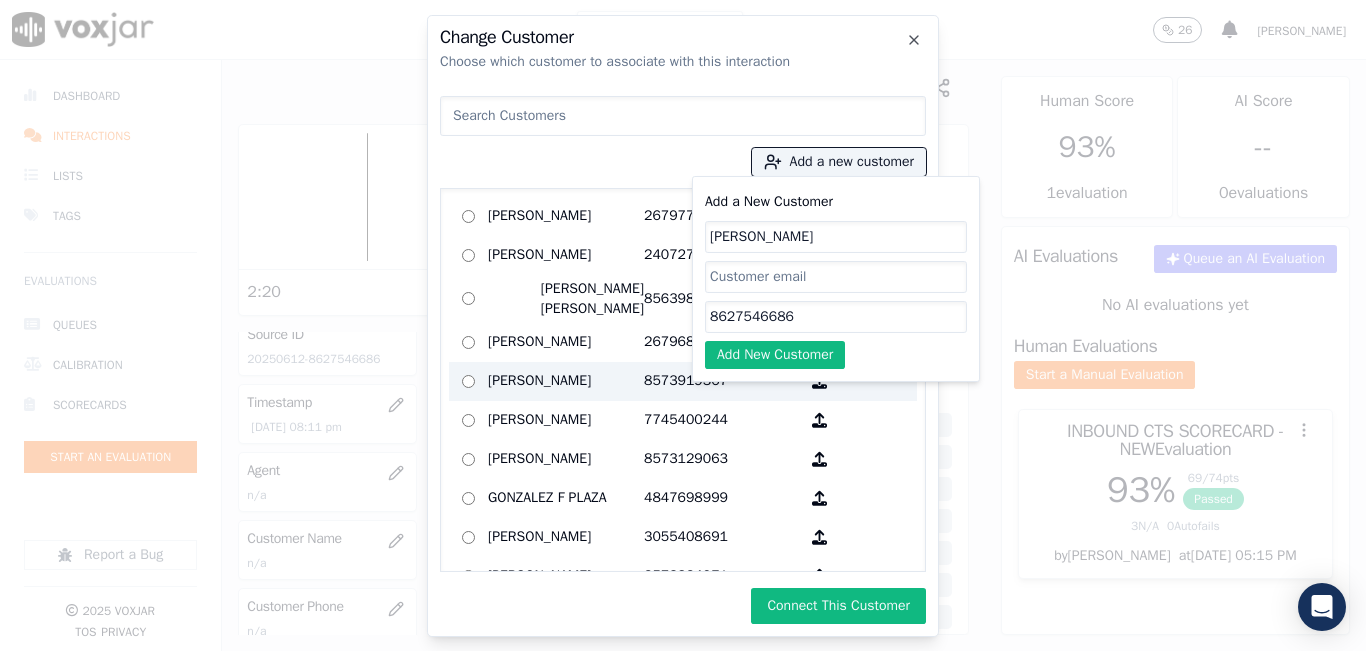 click on "8627546686" 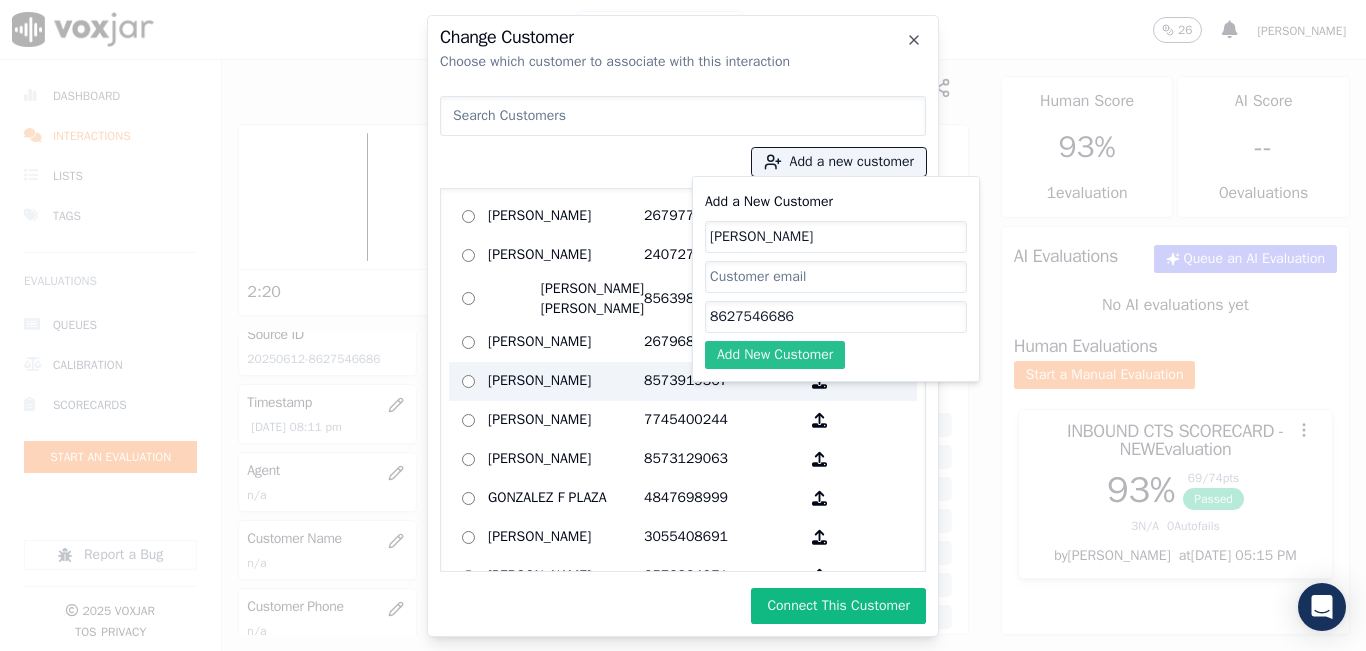 click on "Add New Customer" 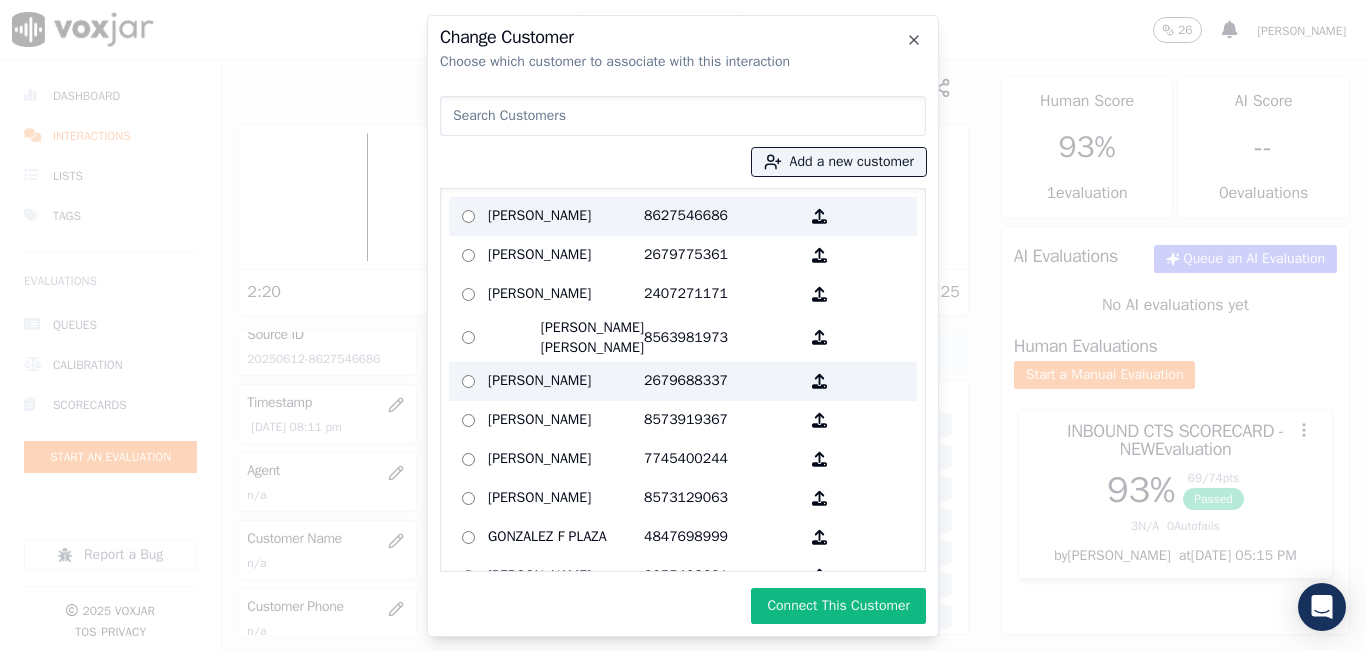 click on "[PERSON_NAME]" at bounding box center [566, 216] 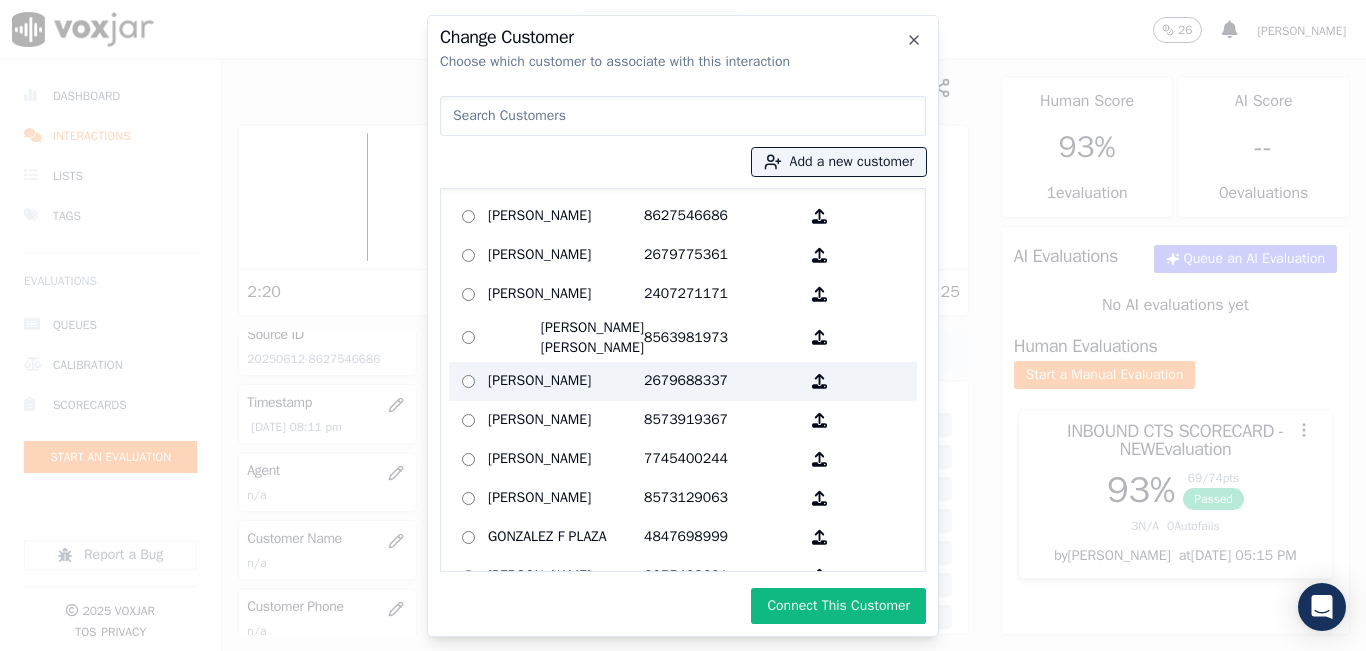 click on "Change Customer   Choose which customer to associate with this interaction
Add a new customer           [PERSON_NAME]   8627546686        [PERSON_NAME]   2679775361        [PERSON_NAME]   2407271171        [PERSON_NAME] [PERSON_NAME]   8563981973        [PERSON_NAME]   2679688337        [PERSON_NAME]   8573919367        [PERSON_NAME]   7745400244        [PERSON_NAME]   8573129063        [PERSON_NAME] F PLAZA   4847698999        [PERSON_NAME]   3055408691        [PERSON_NAME]   8578884971        [PERSON_NAME]   9787157853        [PERSON_NAME]   7819138857        [PERSON_NAME] [PERSON_NAME]   9298671095        [PERSON_NAME]   6177356339        [PERSON_NAME]   3306903636        [PERSON_NAME]   4128084410        [PERSON_NAME]   5133166909        [PERSON_NAME]   8572581147        [PERSON_NAME]   9789417852        [PERSON_NAME]   7817909907        [PERSON_NAME]   3602698435         [PERSON_NAME] [PERSON_NAME]   5169912716        [PERSON_NAME]   2159542786        [PERSON_NAME]" 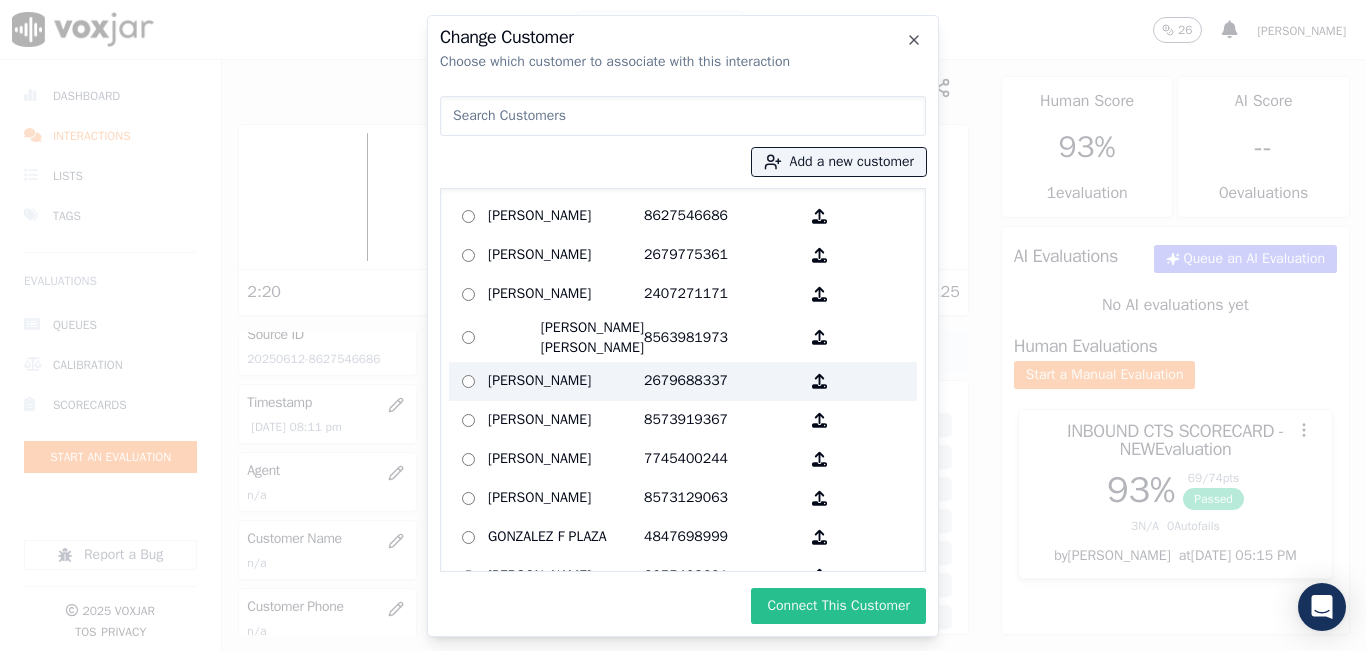 click on "Connect This Customer" at bounding box center [838, 606] 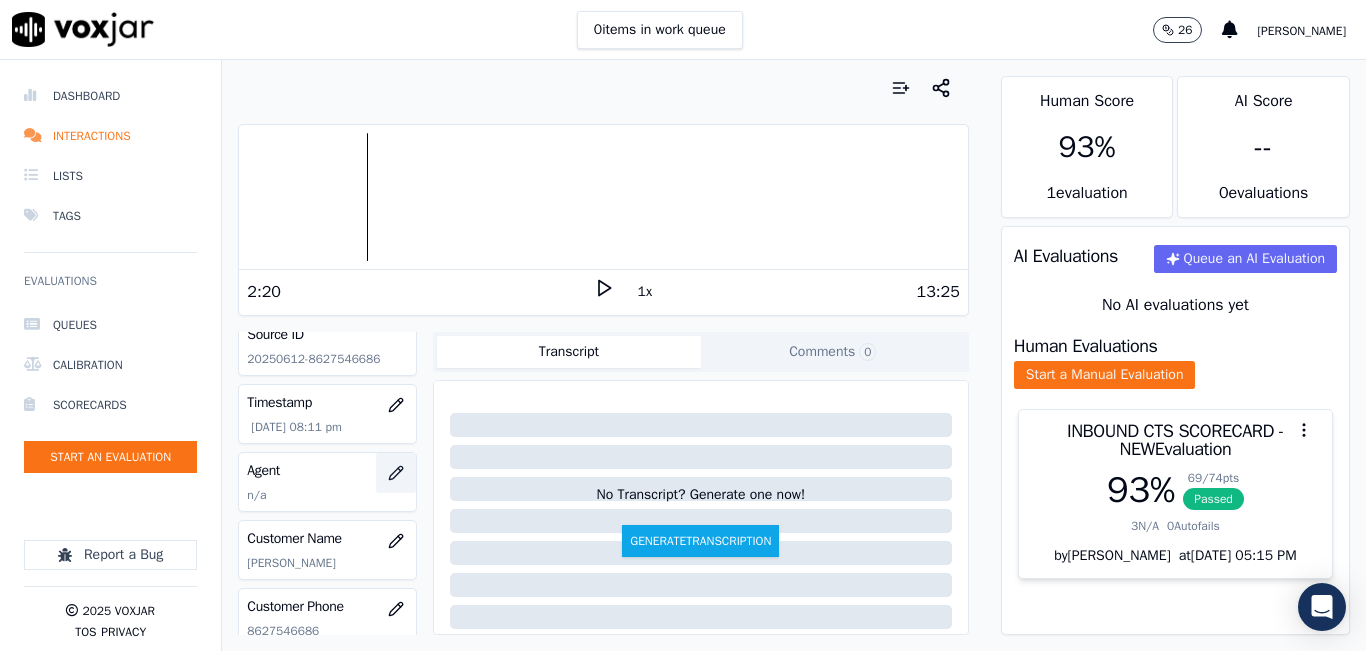 click at bounding box center [396, 473] 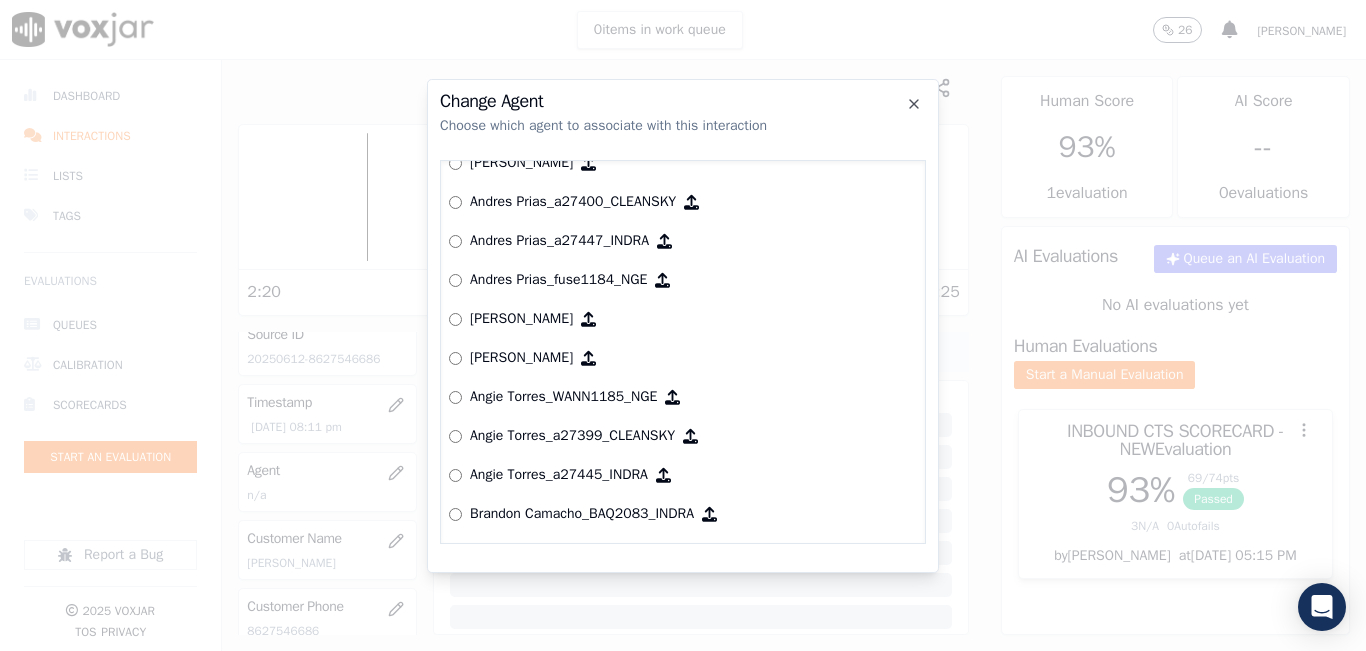 scroll, scrollTop: 724, scrollLeft: 0, axis: vertical 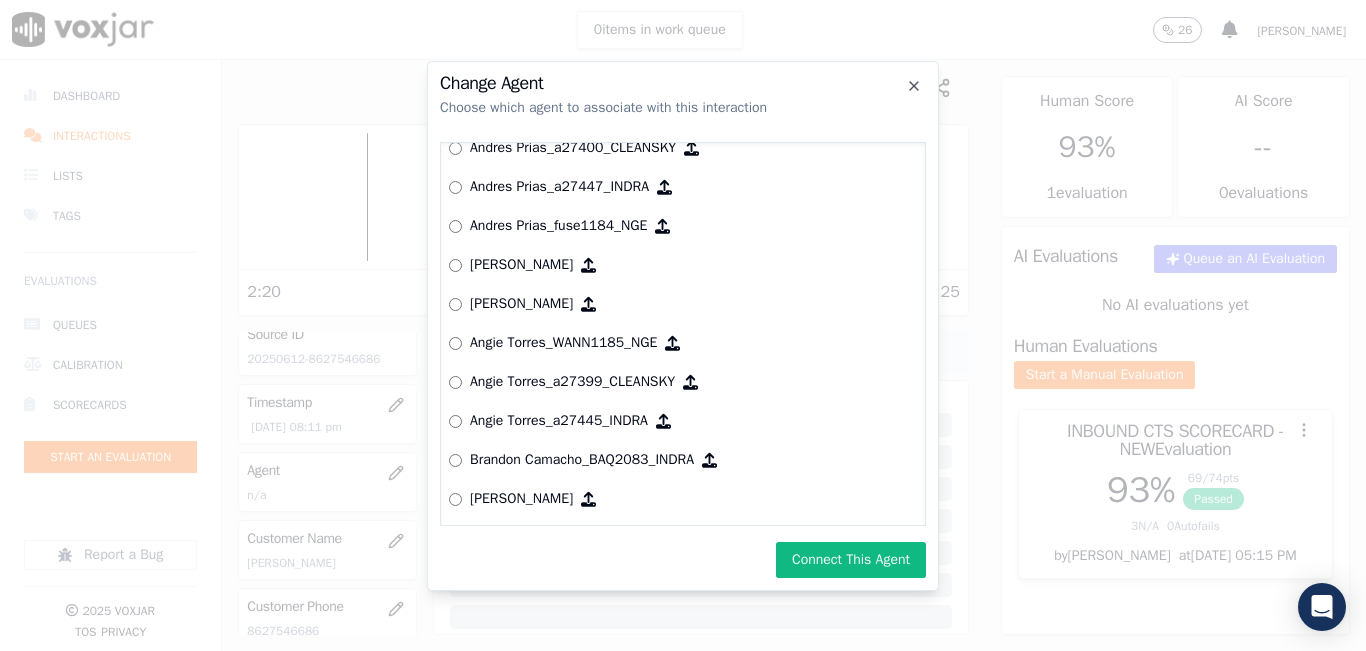 click on "Change Agent   Choose which agent to associate with this interaction        [PERSON_NAME]       [PERSON_NAME]       [PERSON_NAME]       [PERSON_NAME] Viloria_a25003_CLEANSKY       [PERSON_NAME] Viloria_a25016_WGL       [PERSON_NAME] Viloria_a25046_INDRA       [PERSON_NAME] Viloria_fuse1164_NGE       [PERSON_NAME] Marruaga_a26181_WGL       [PERSON_NAME]       [PERSON_NAME] Chavarro_a26184_WGL       [PERSON_NAME] Vizcaino_a13916_CLEANSKY       [PERSON_NAME]       [PERSON_NAME] Higuita_Fuse3185_NGE       [PERSON_NAME] Sales        [PERSON_NAME] Higuita_a27435_CLEANSKY       [PERSON_NAME] Higuita_a27490_INDRA       [PERSON_NAME]       [PERSON_NAME]       [PERSON_NAME] Prias_a27400_CLEANSKY       [PERSON_NAME] Prias_a27447_INDRA       [PERSON_NAME] Prias_fuse1184_NGE       [PERSON_NAME]       [PERSON_NAME]       [PERSON_NAME] Torres_WANN1185_NGE       [PERSON_NAME] Torres_a27399_CLEANSKY       [PERSON_NAME] Torres_a27445_INDRA       [PERSON_NAME] Camacho_BAQ2083_INDRA       [PERSON_NAME]" 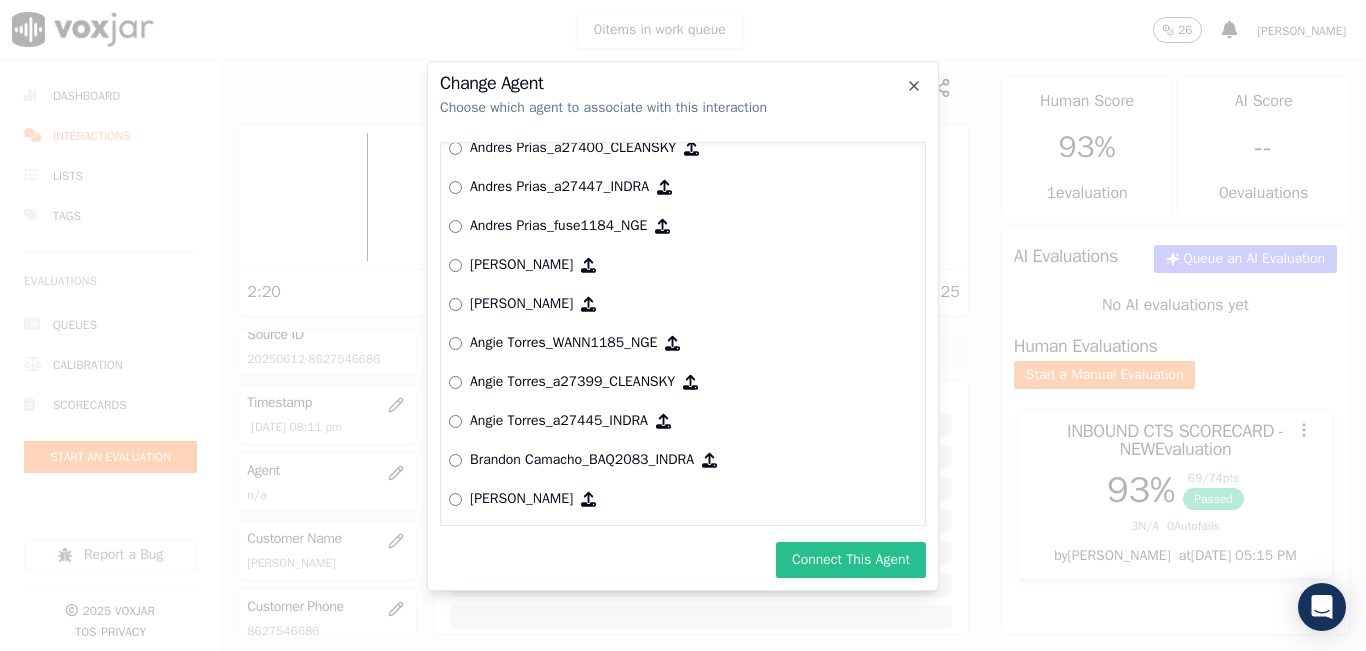 click on "Connect This Agent" at bounding box center [851, 560] 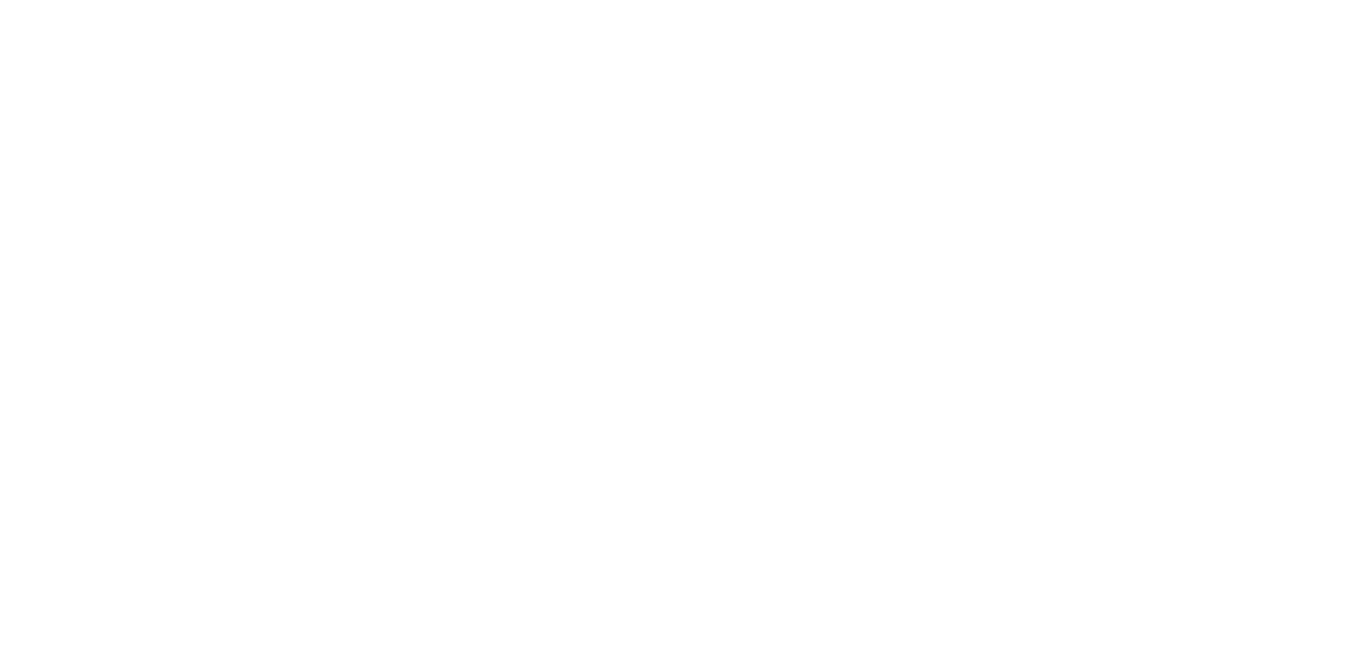 scroll, scrollTop: 0, scrollLeft: 0, axis: both 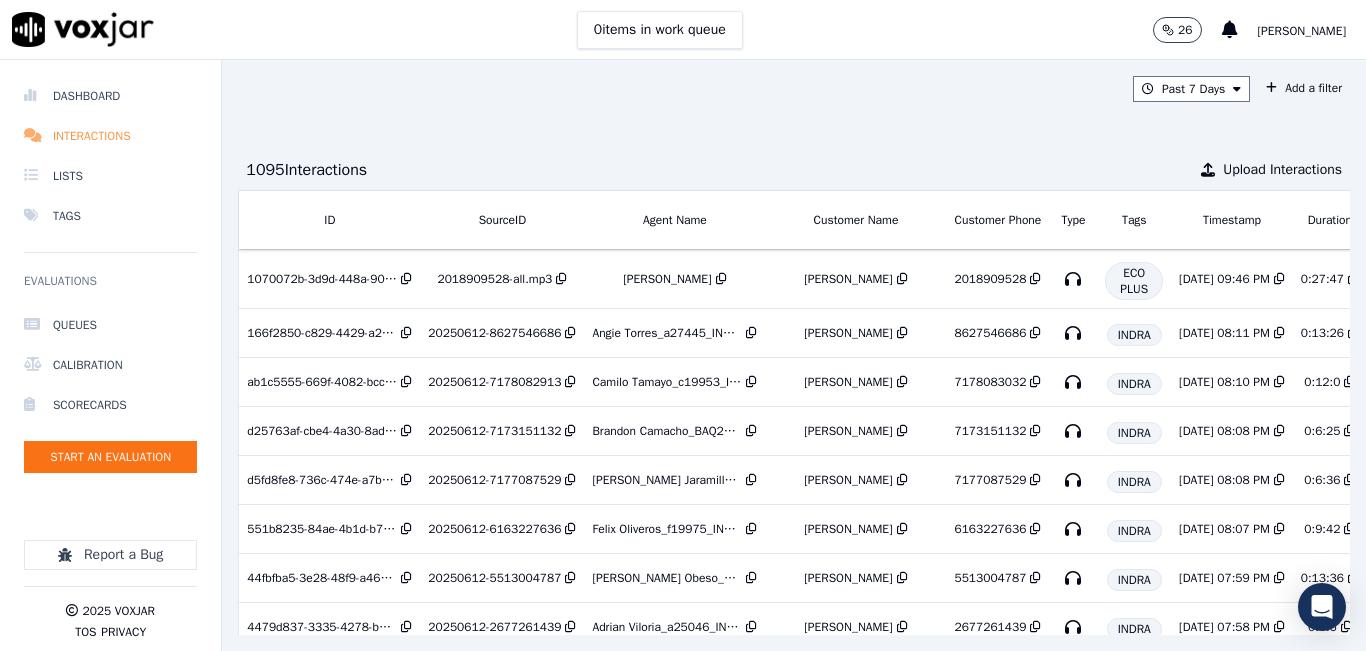 click on "Interactions" at bounding box center [110, 136] 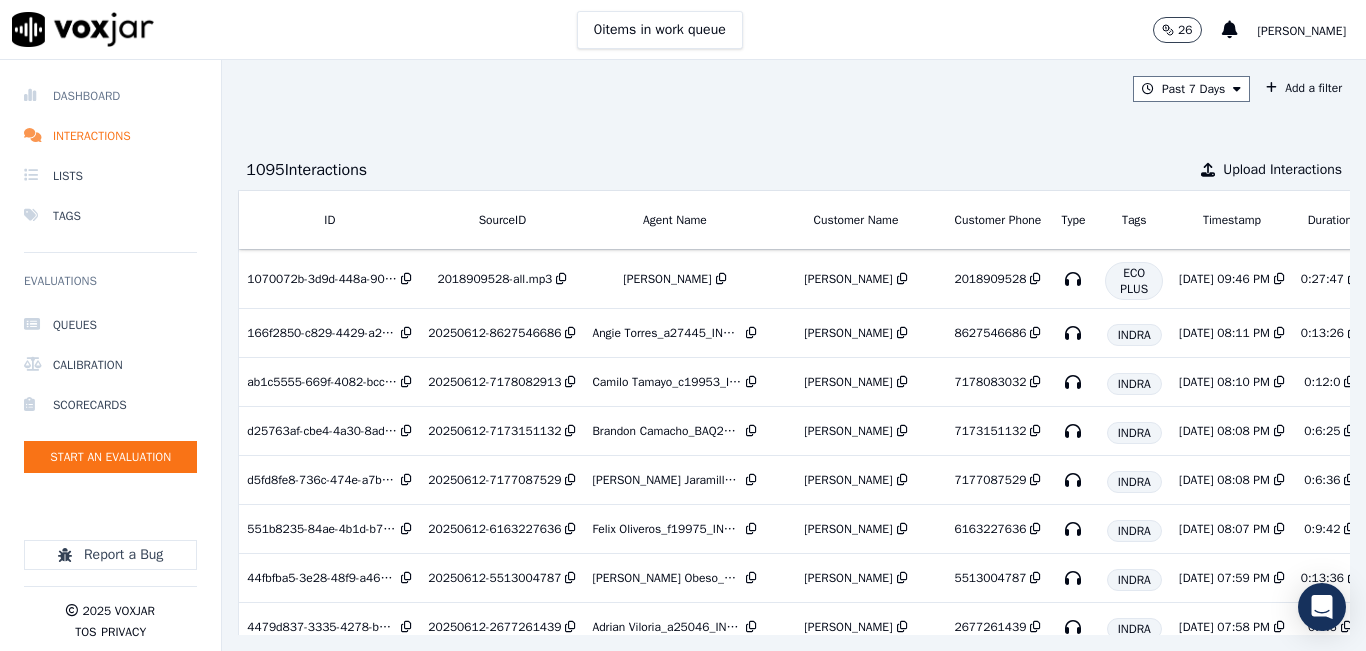 click on "Dashboard" at bounding box center (110, 96) 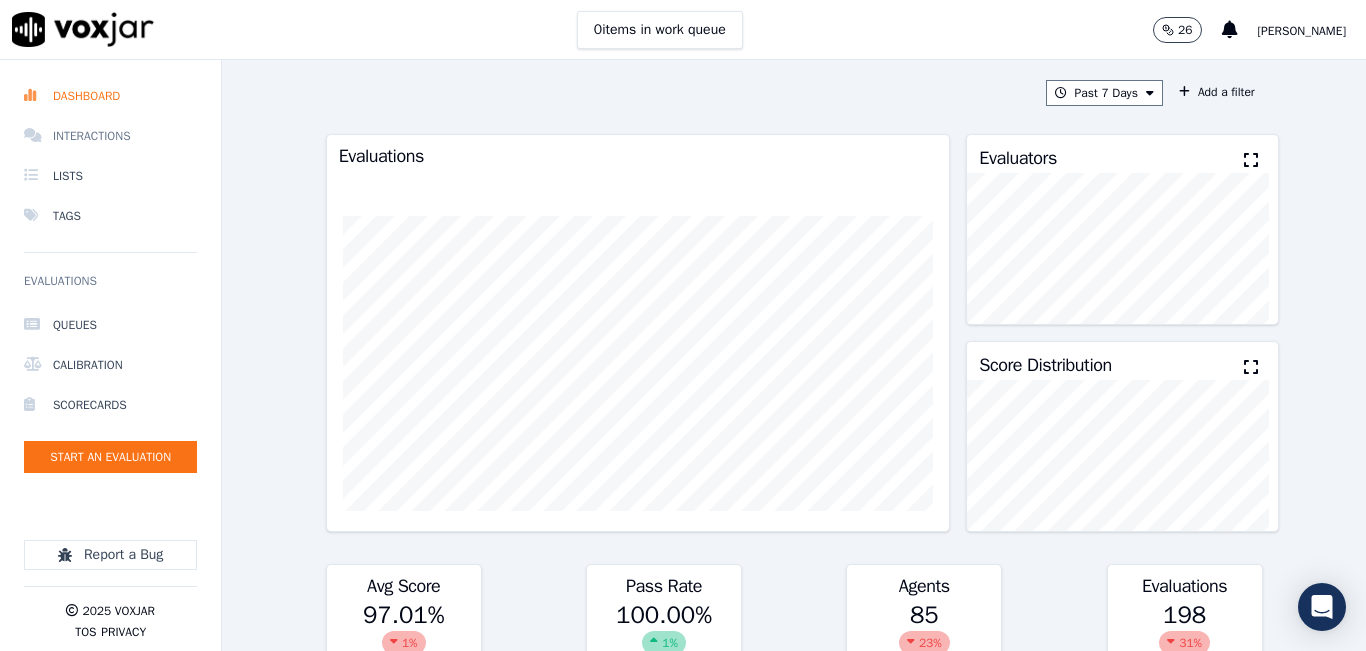 click on "Interactions" at bounding box center (110, 136) 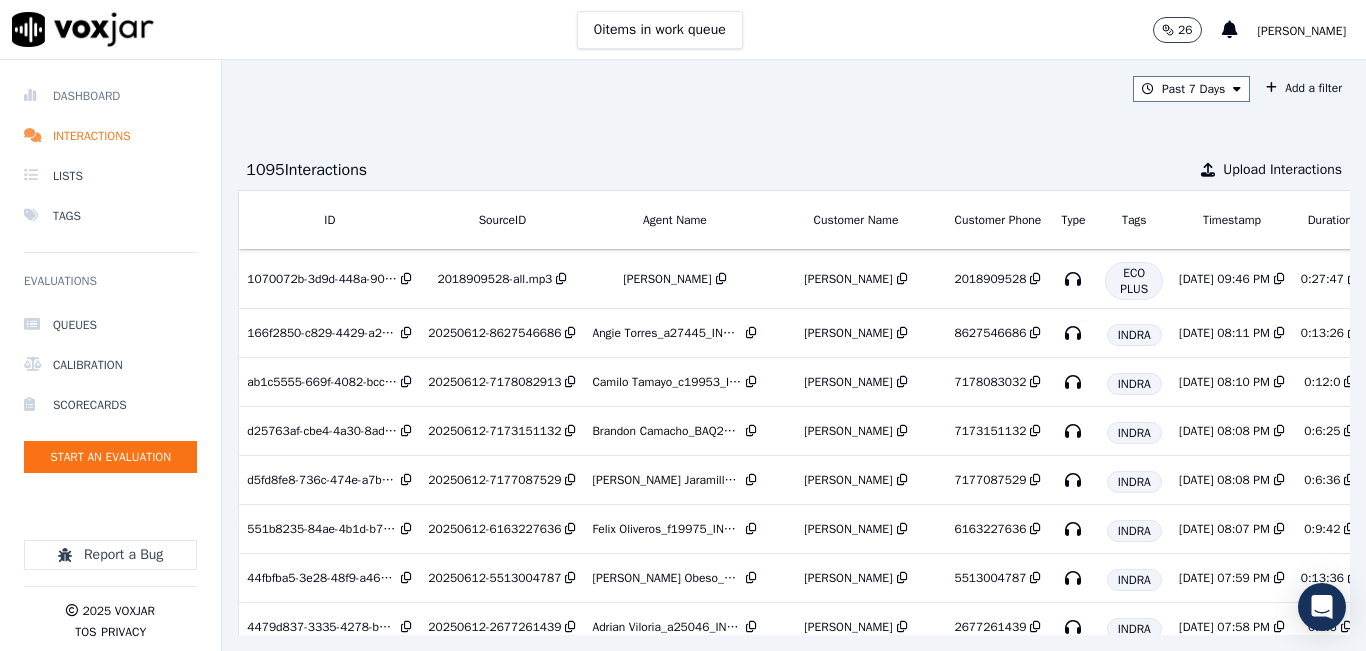 click on "Dashboard" at bounding box center (110, 96) 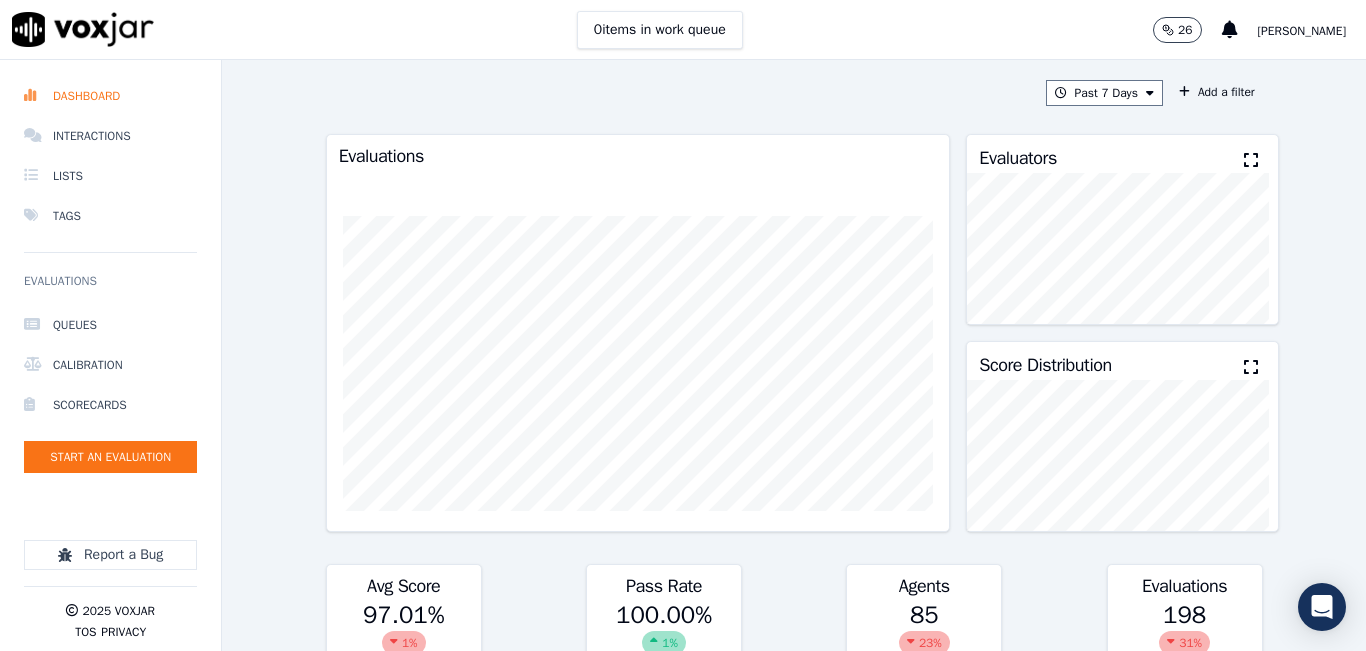 click at bounding box center (1251, 160) 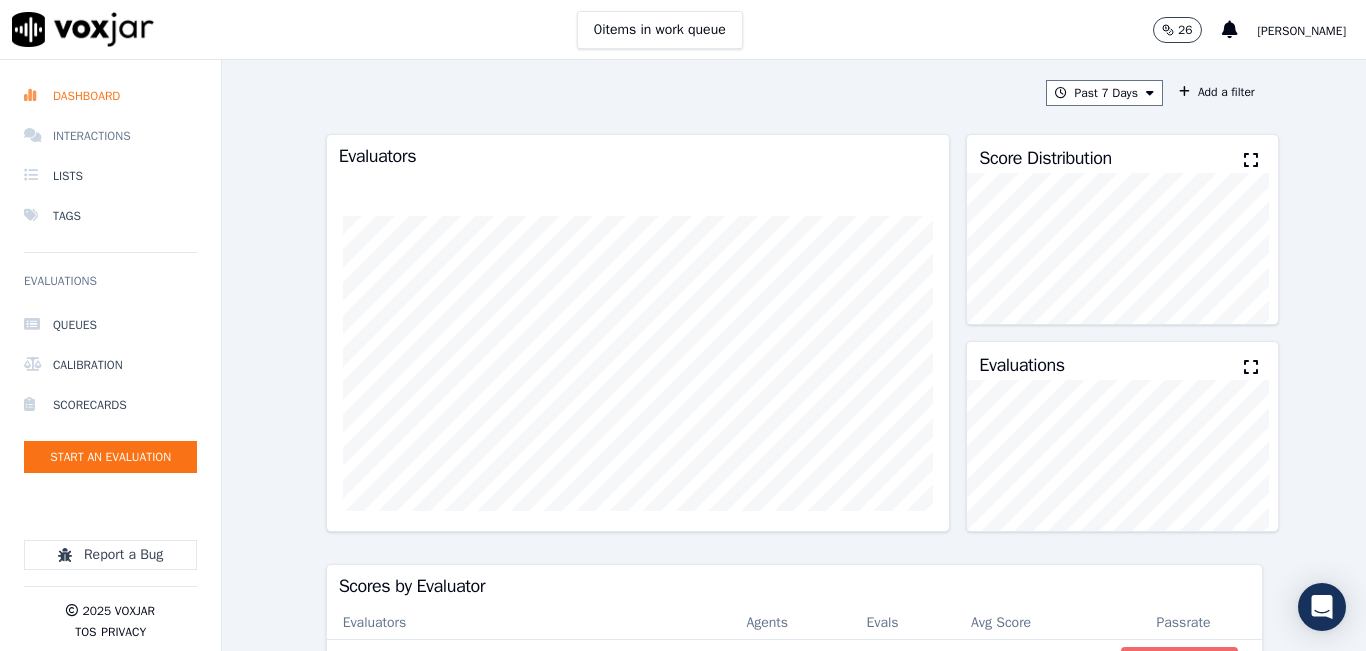 click on "Interactions" at bounding box center [110, 136] 